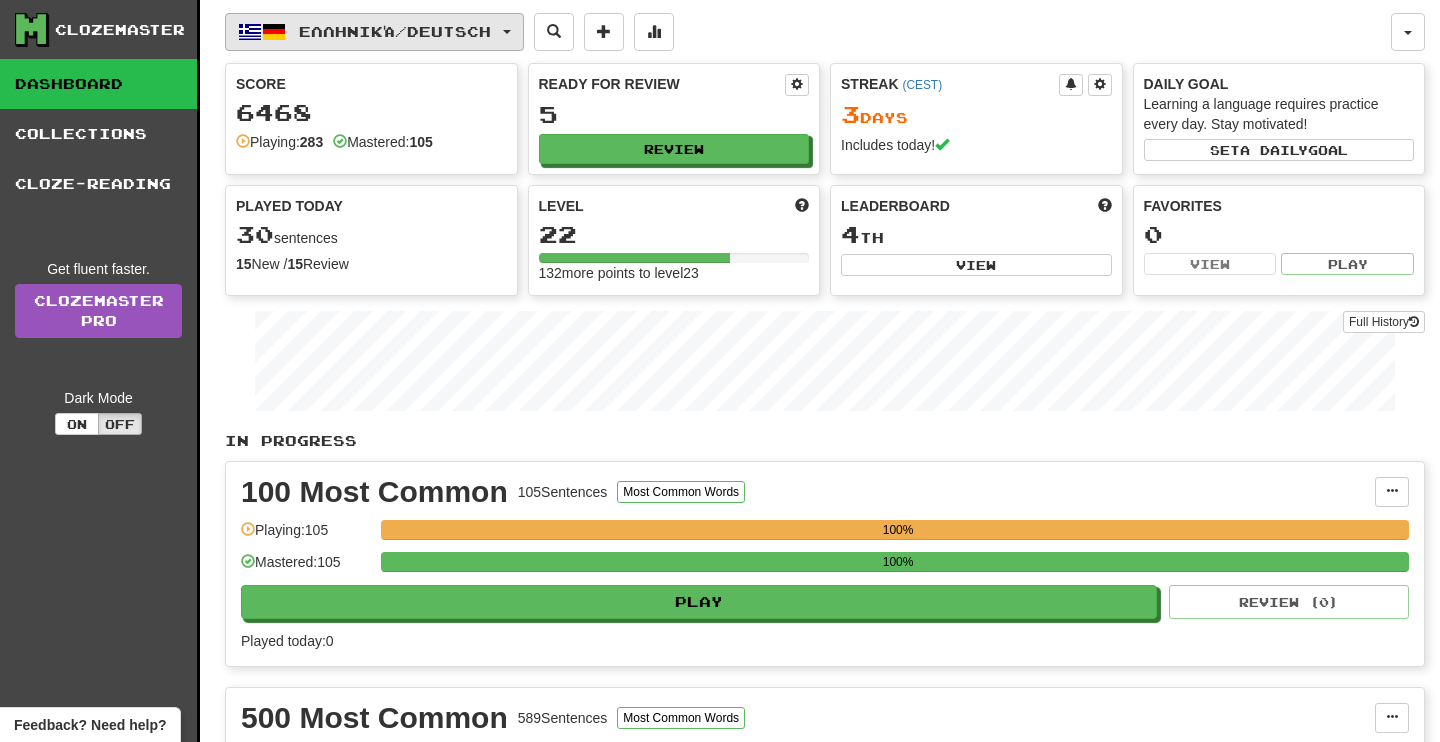 scroll, scrollTop: 0, scrollLeft: 0, axis: both 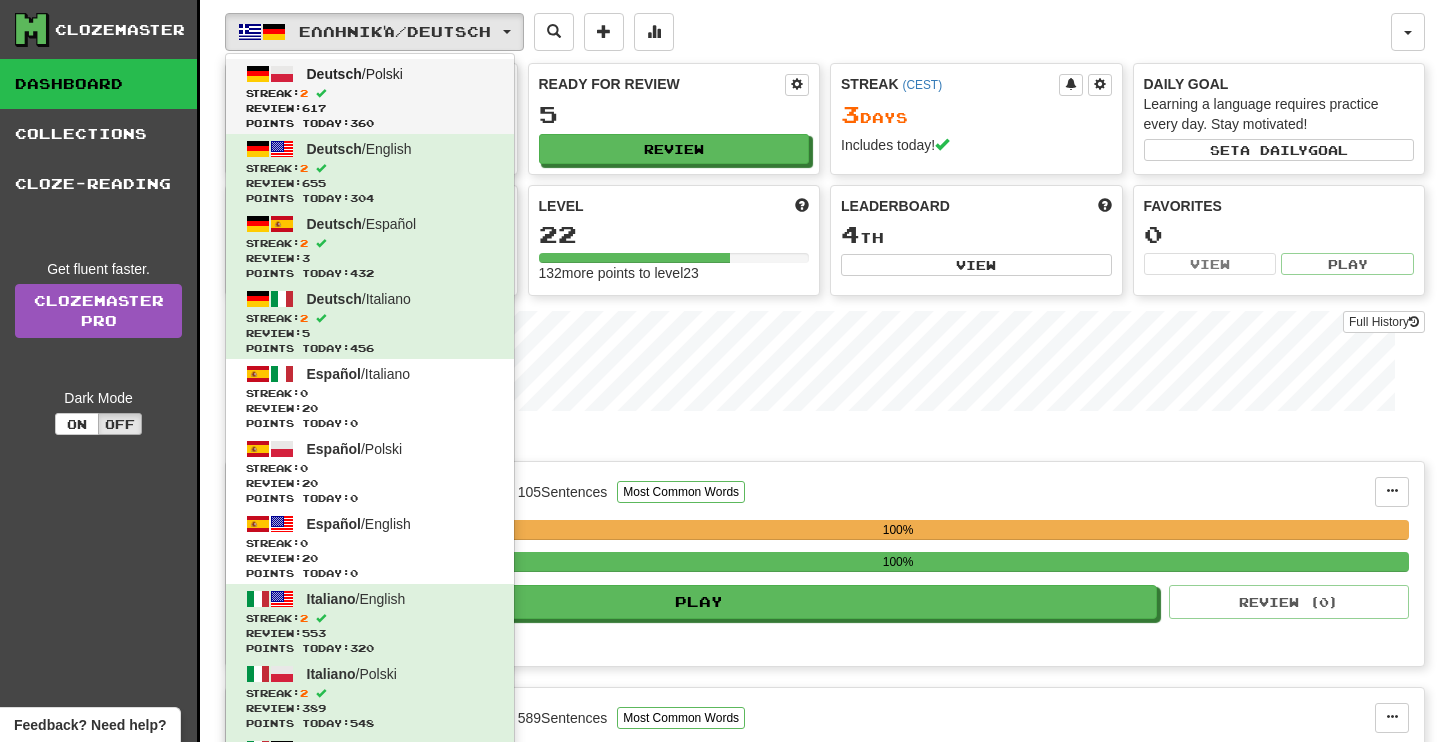 click on "Deutsch  /  Polski Streak:  2   Review:  617 Points today:  360" at bounding box center [370, 96] 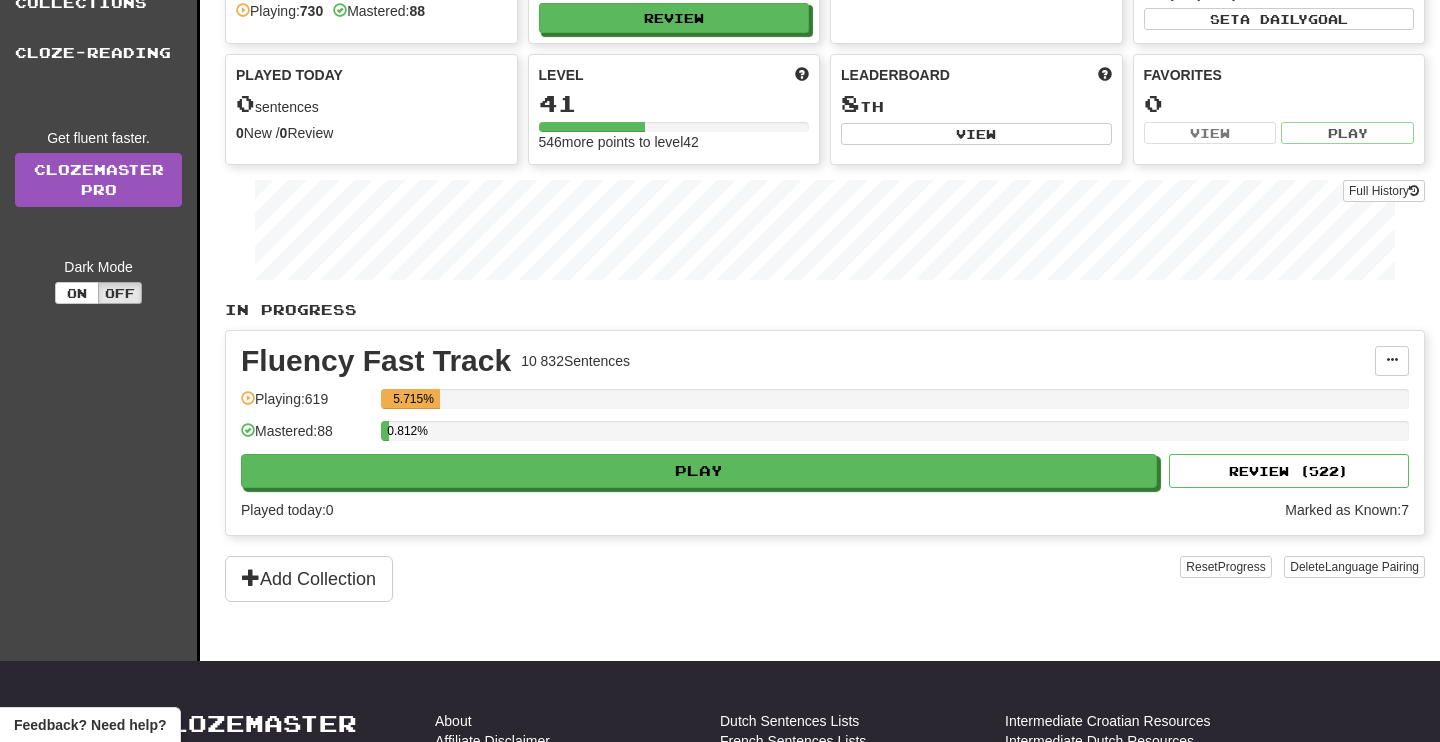 scroll, scrollTop: 139, scrollLeft: 0, axis: vertical 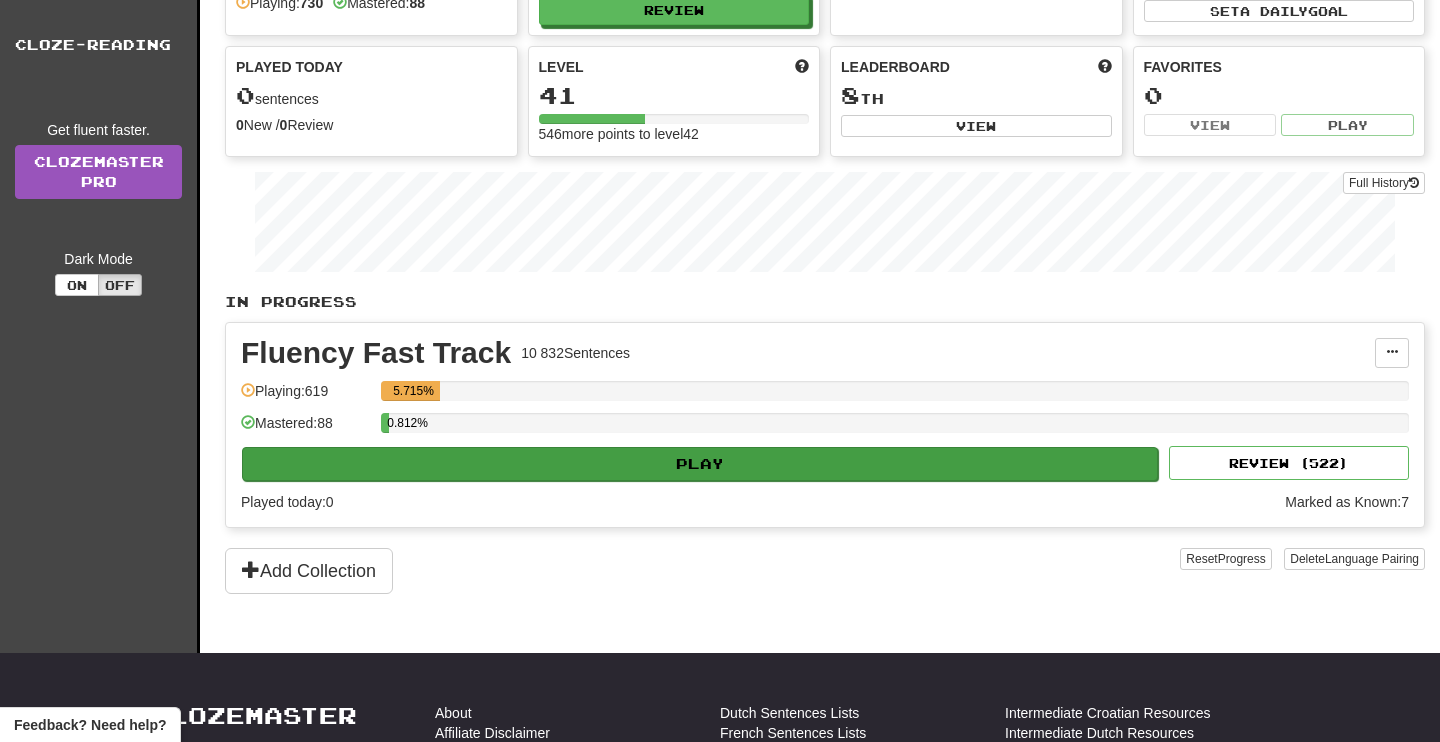 click on "Play" at bounding box center [700, 464] 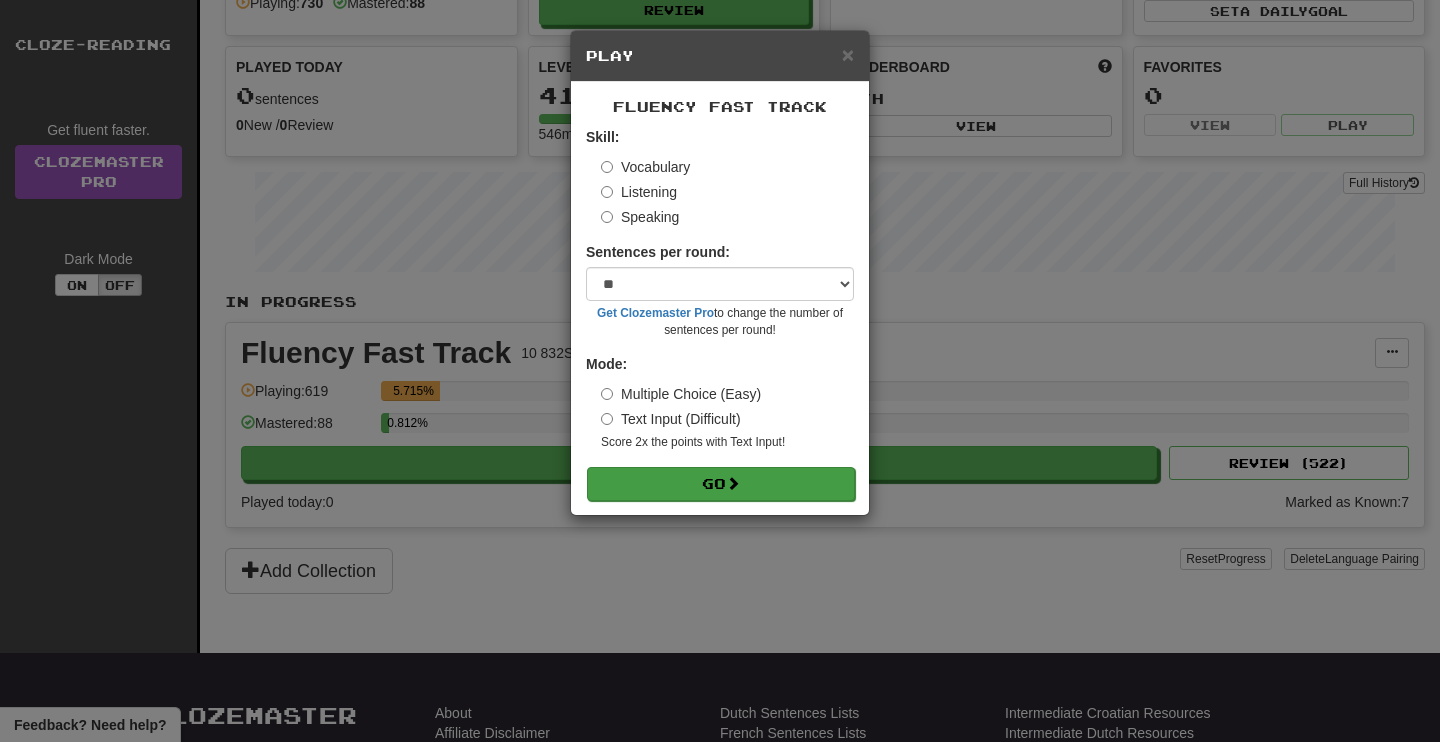 click on "Go" at bounding box center (721, 484) 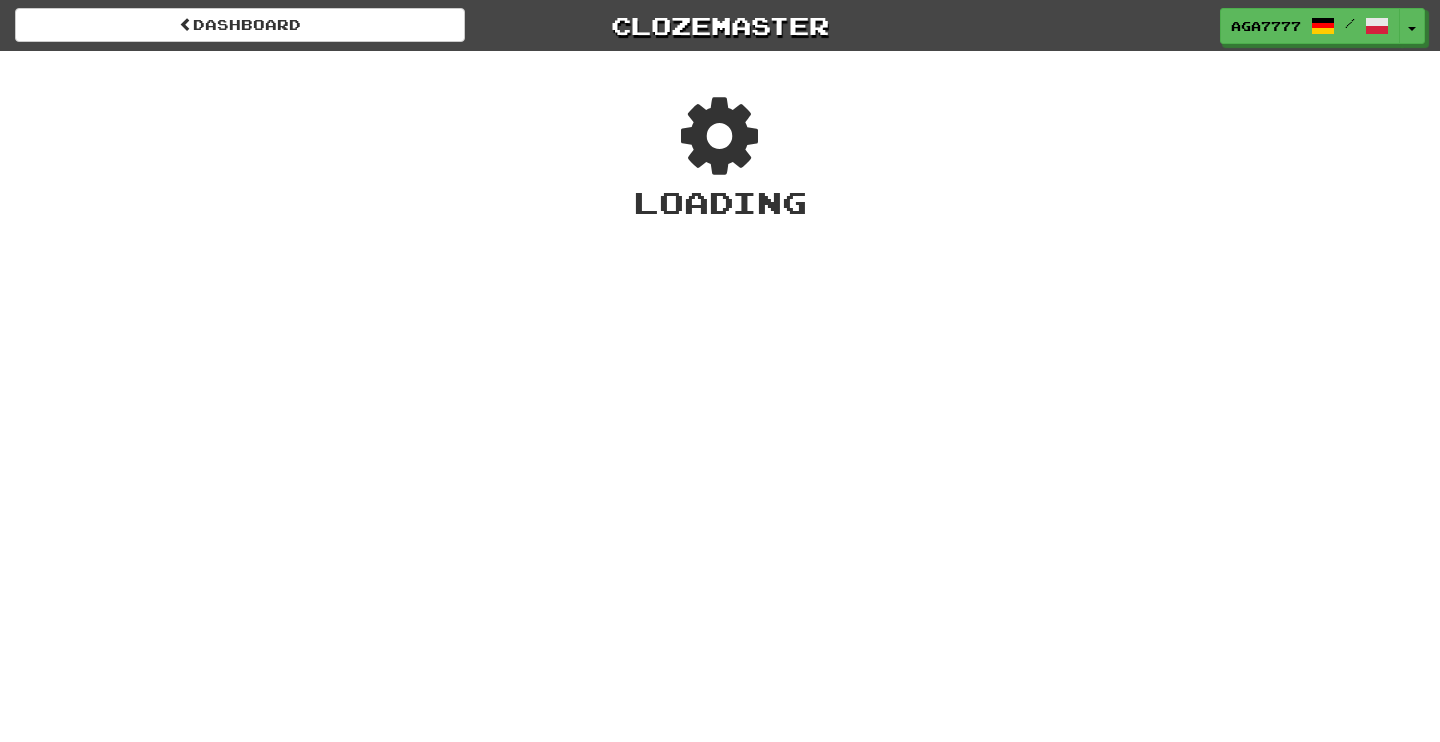 scroll, scrollTop: 0, scrollLeft: 0, axis: both 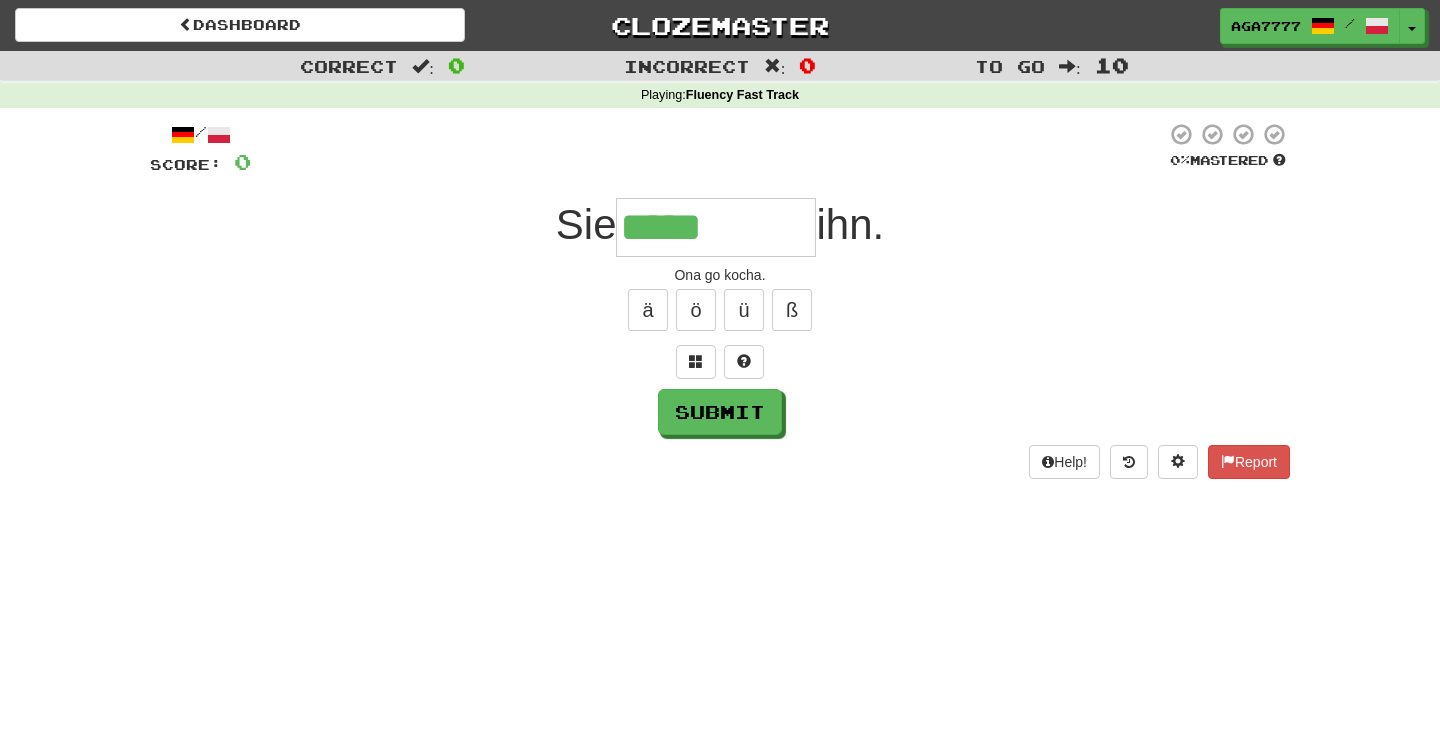 type on "*****" 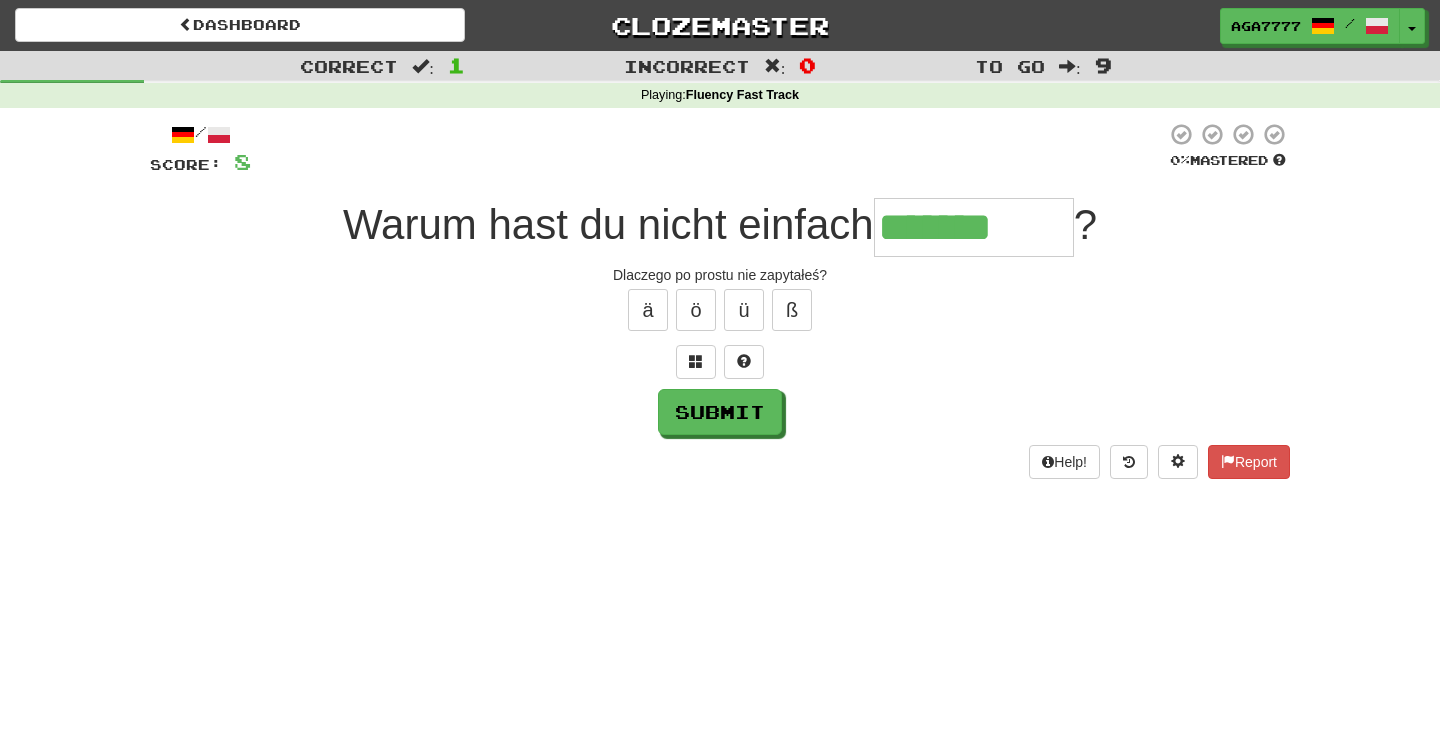type on "*******" 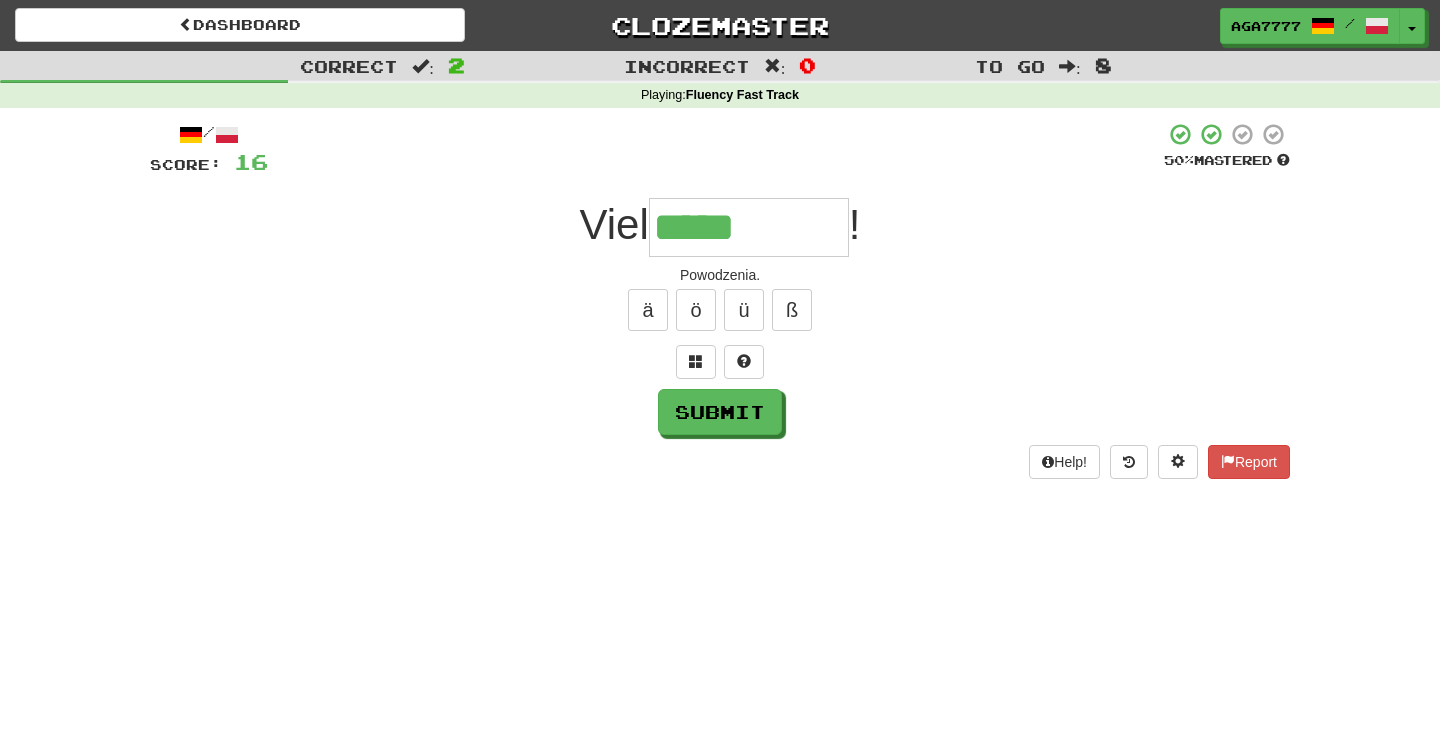 type on "*****" 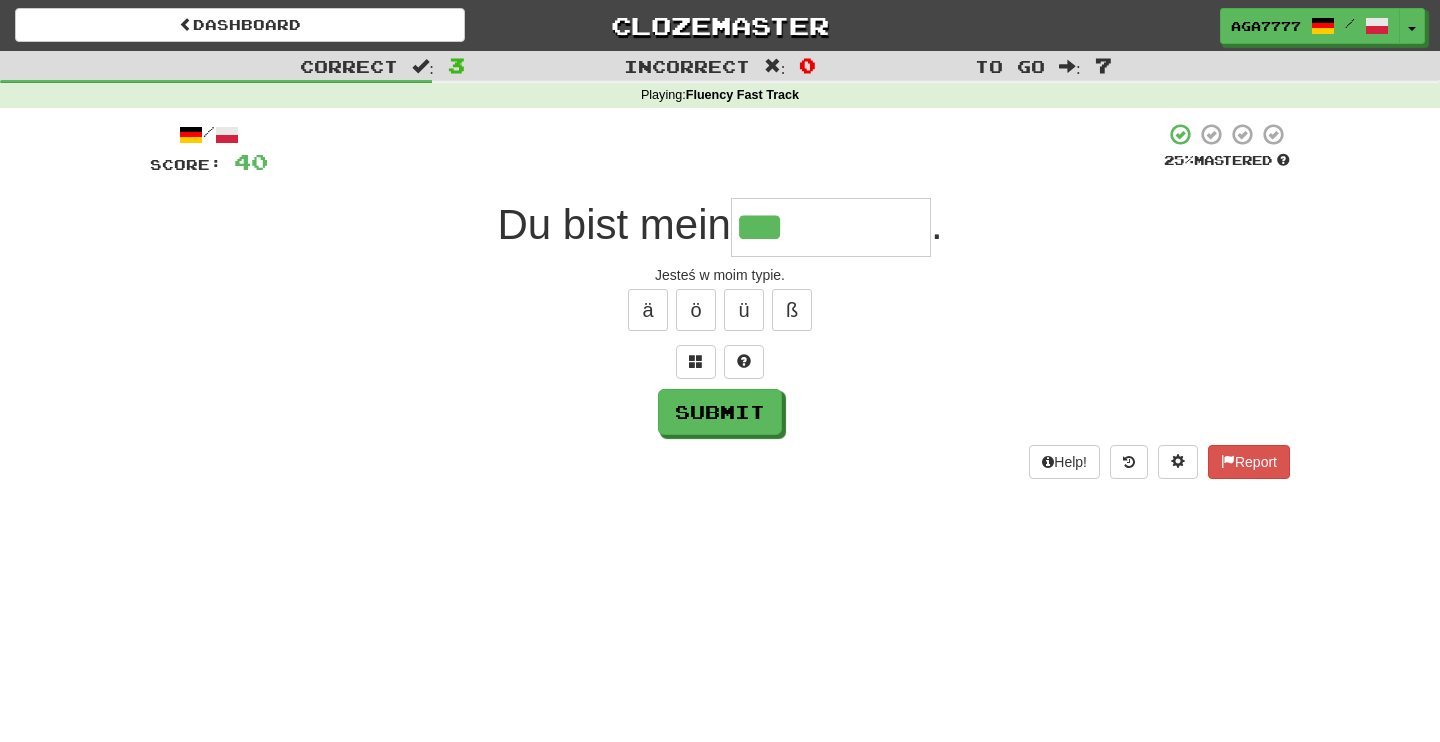 type on "***" 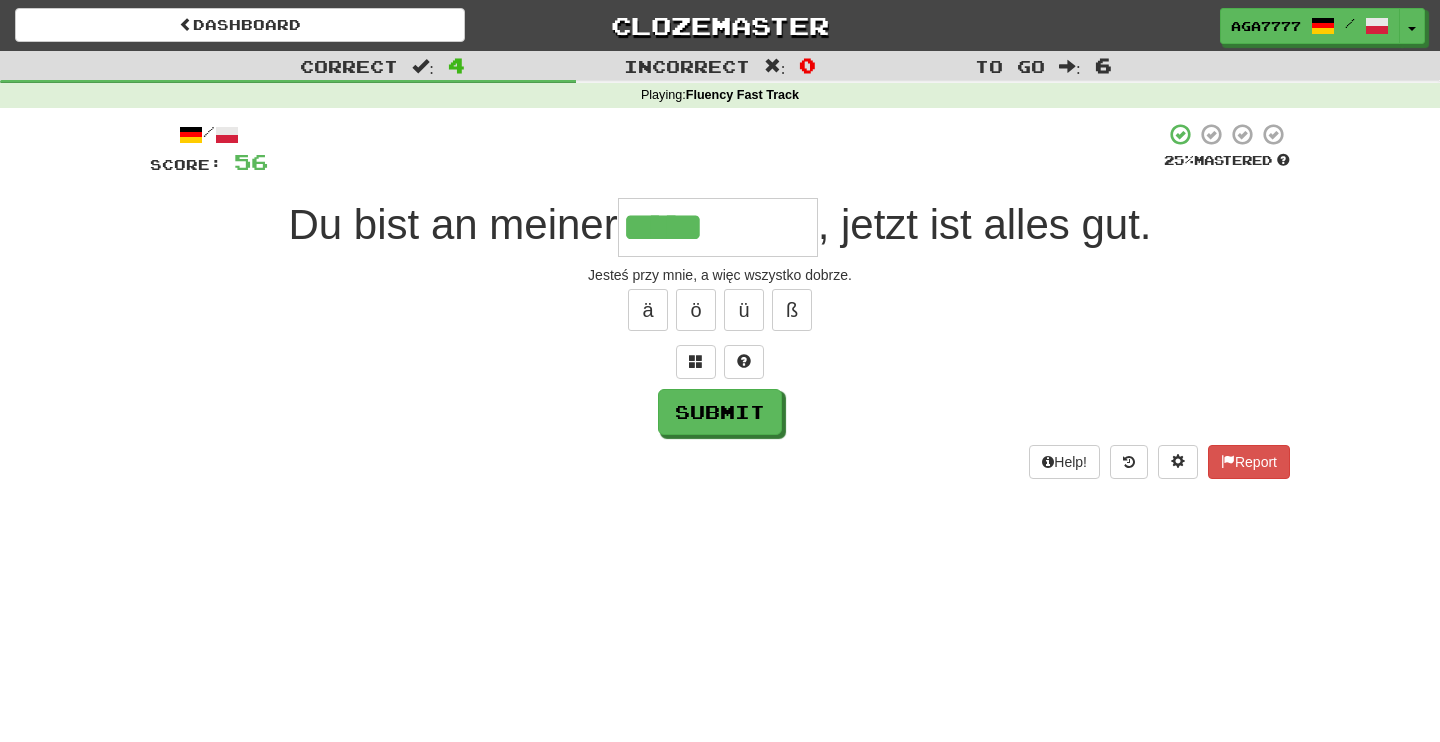 type on "*****" 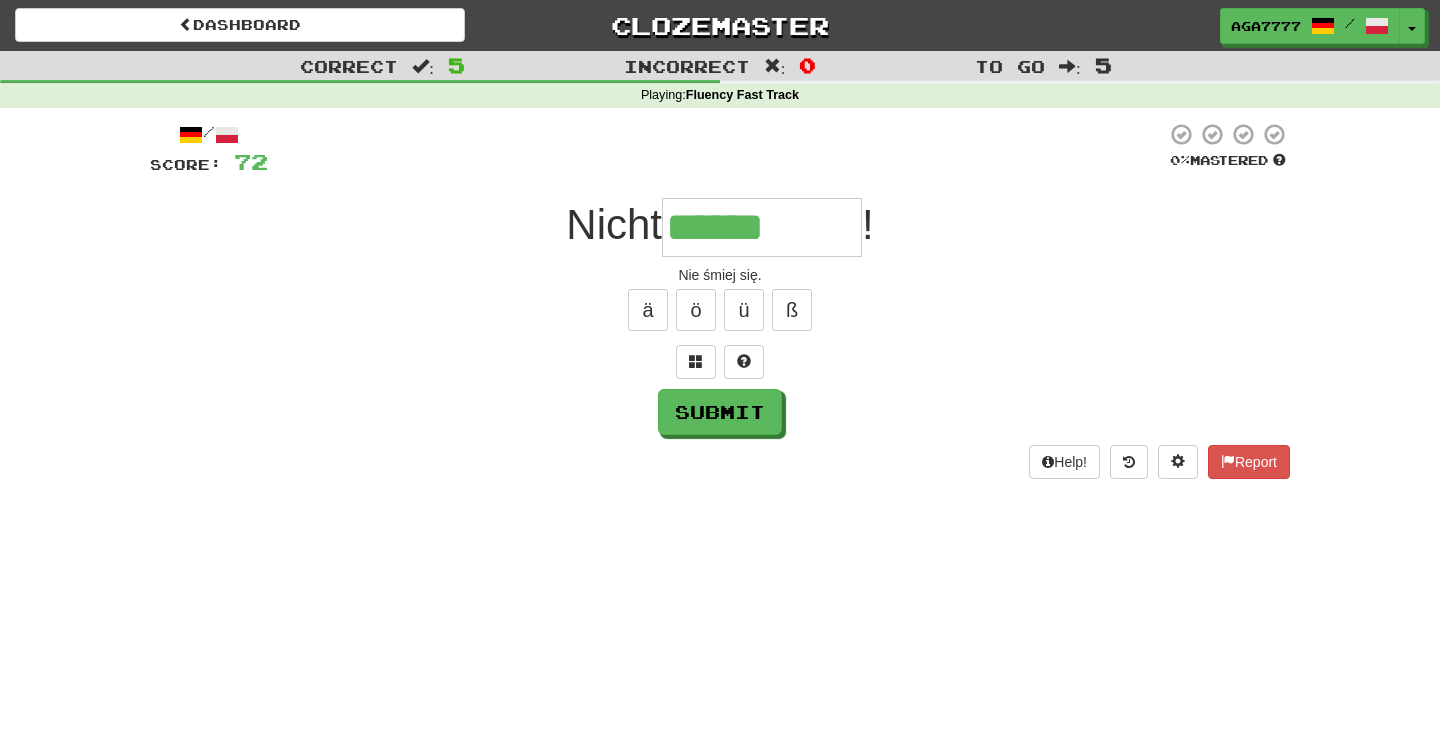 type on "******" 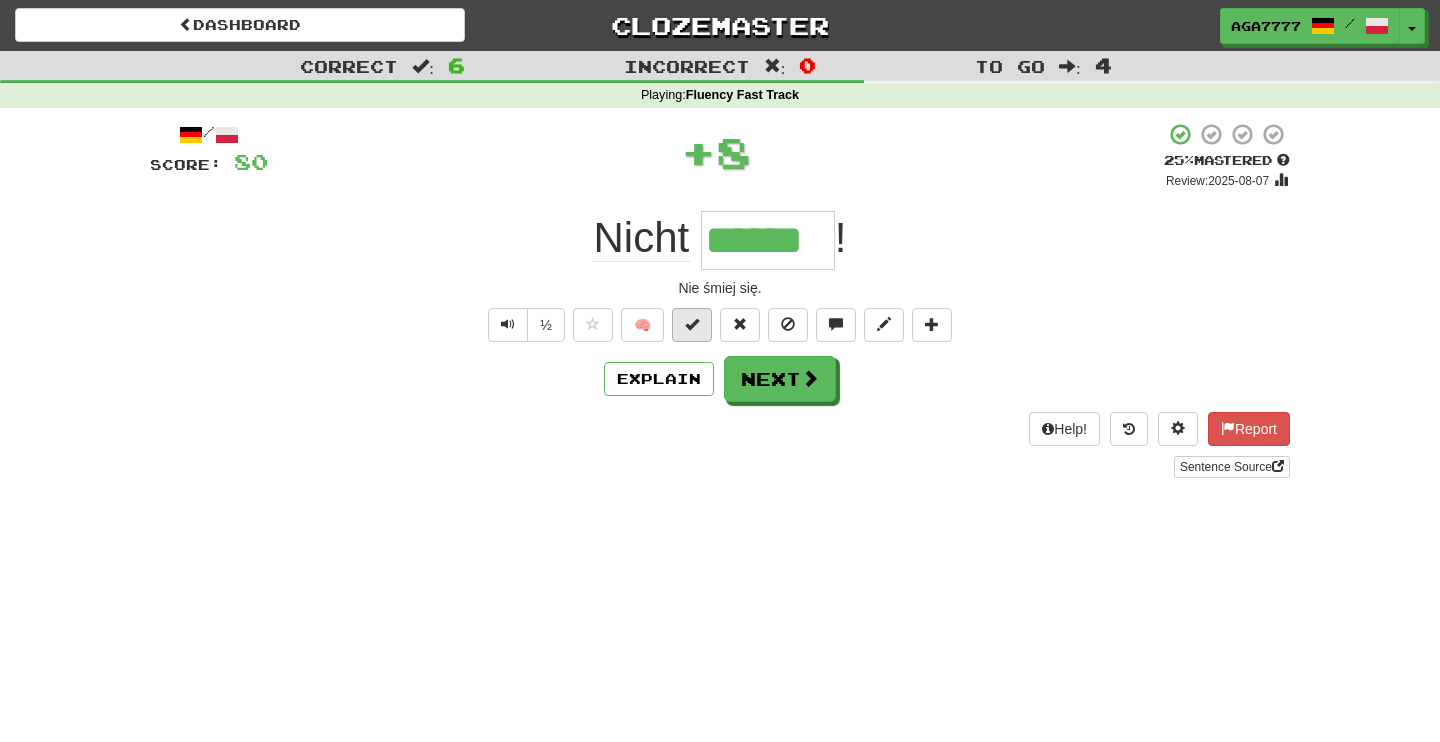click at bounding box center [692, 325] 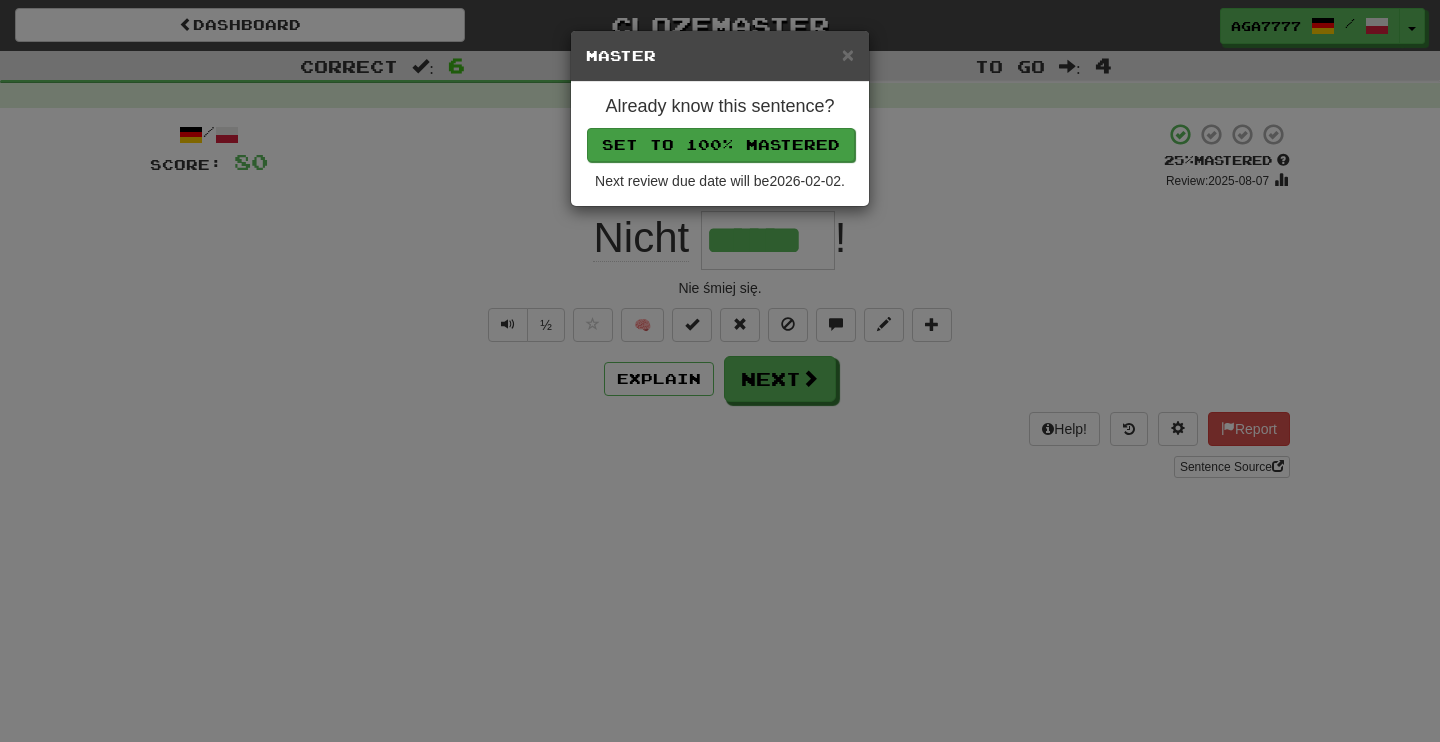 click on "Set to 100% Mastered" at bounding box center [721, 145] 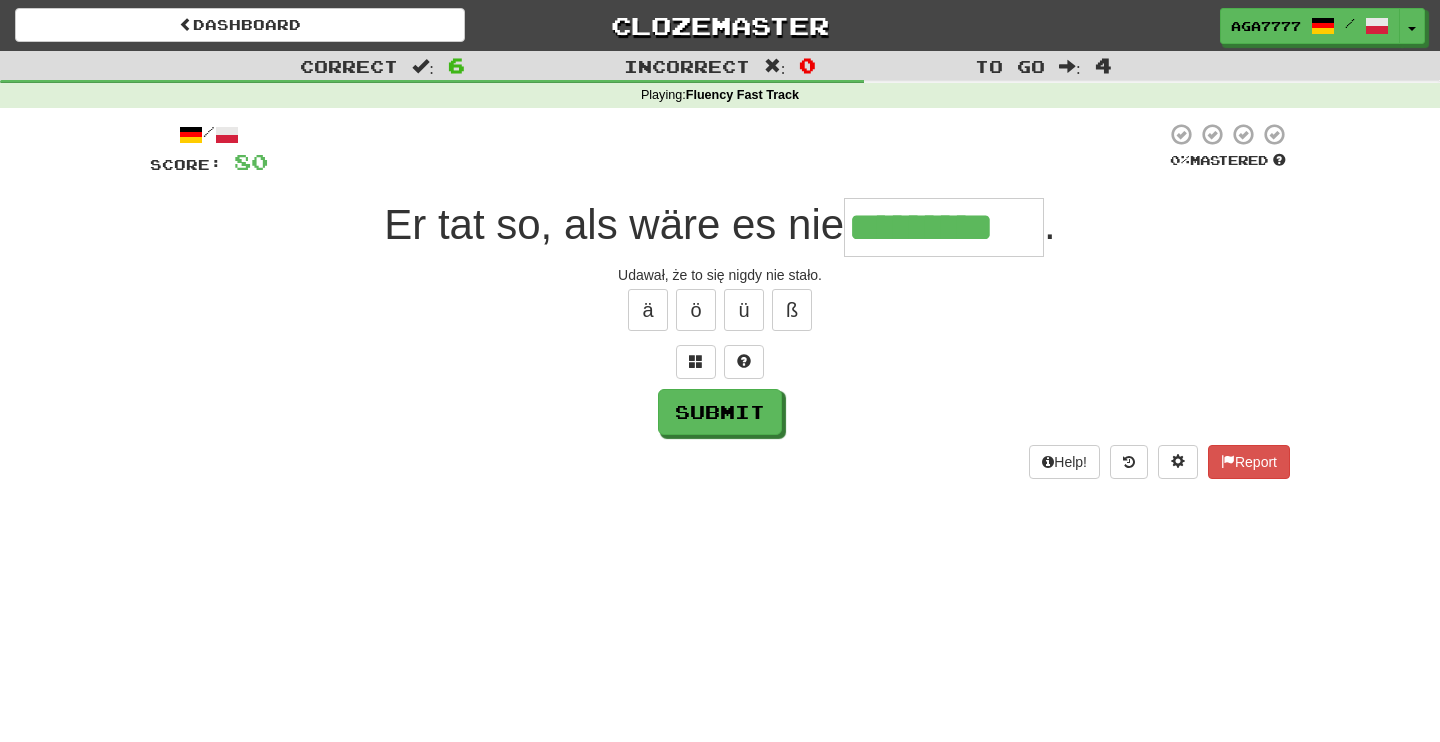 type on "*********" 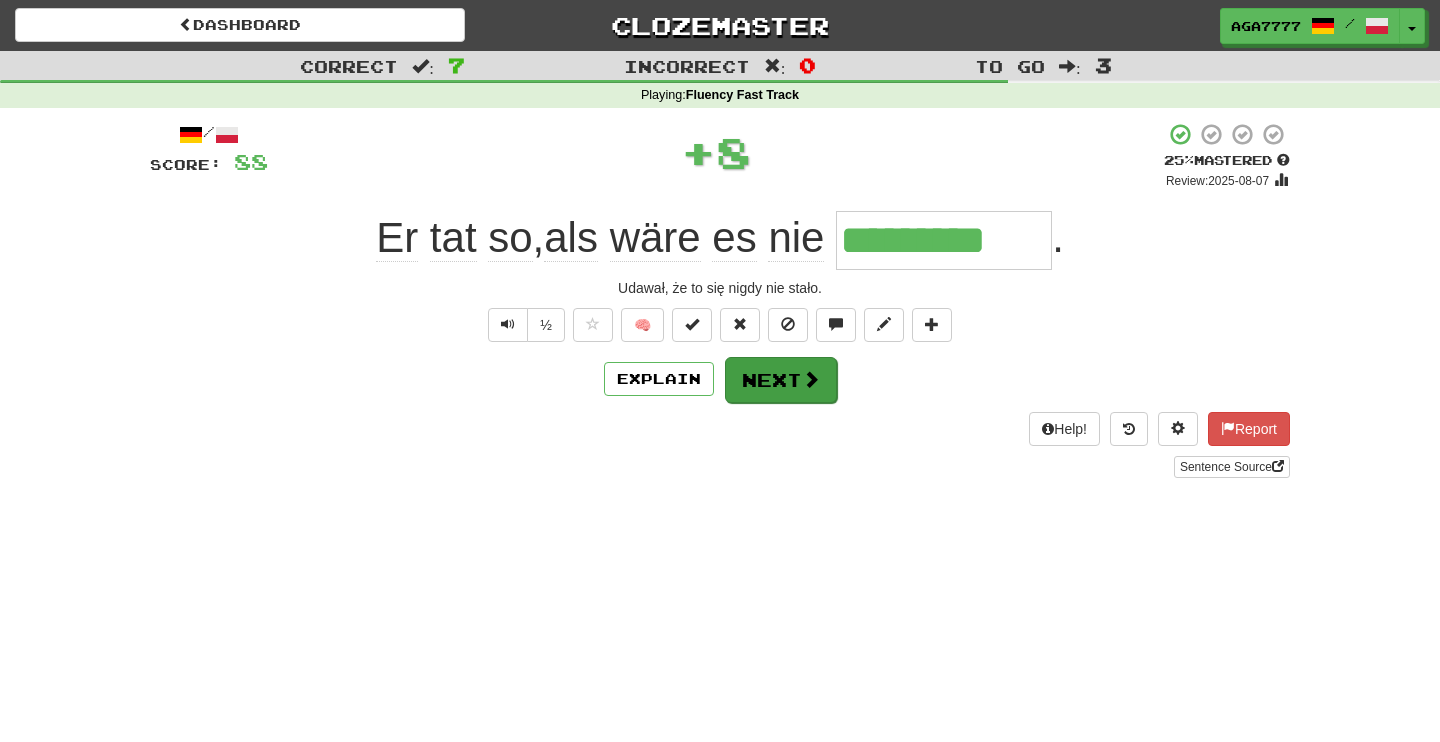 click on "Next" at bounding box center [781, 380] 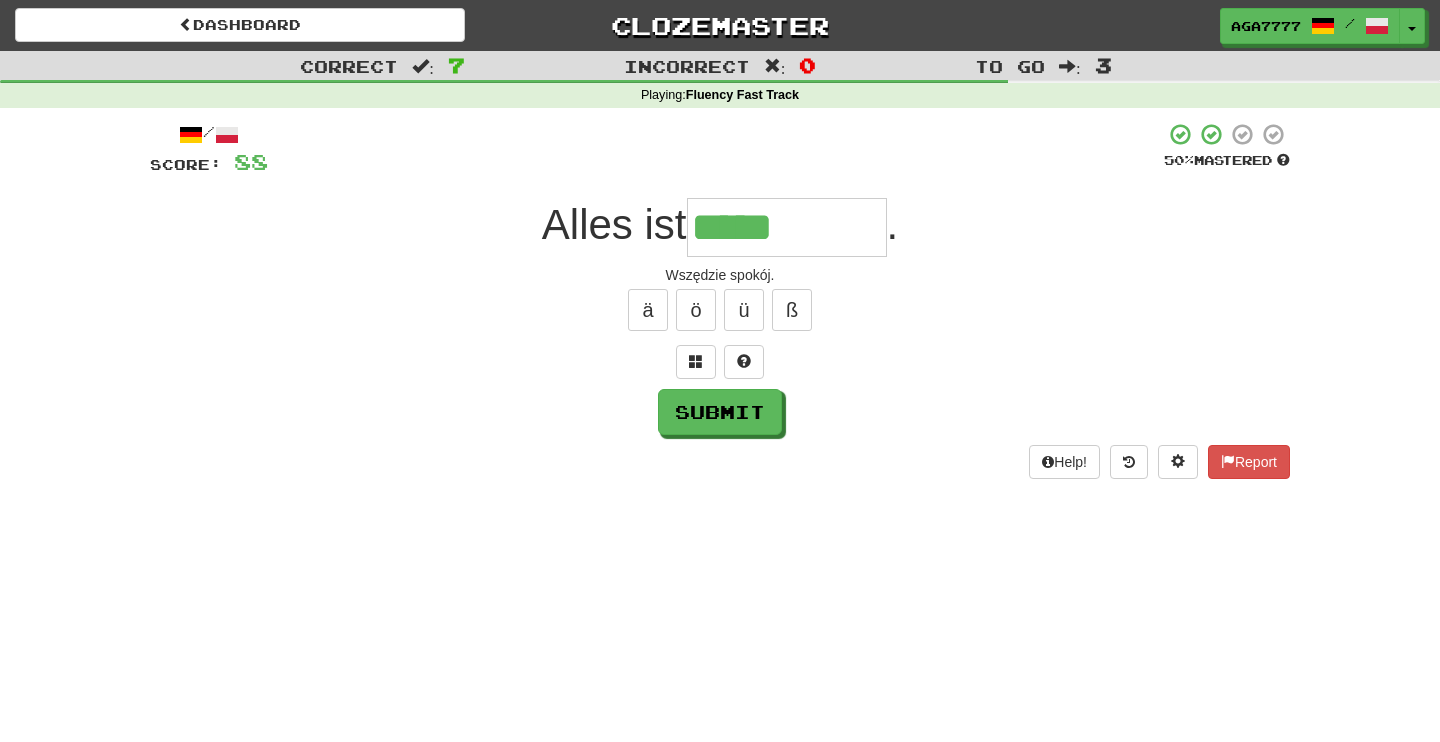 type on "*****" 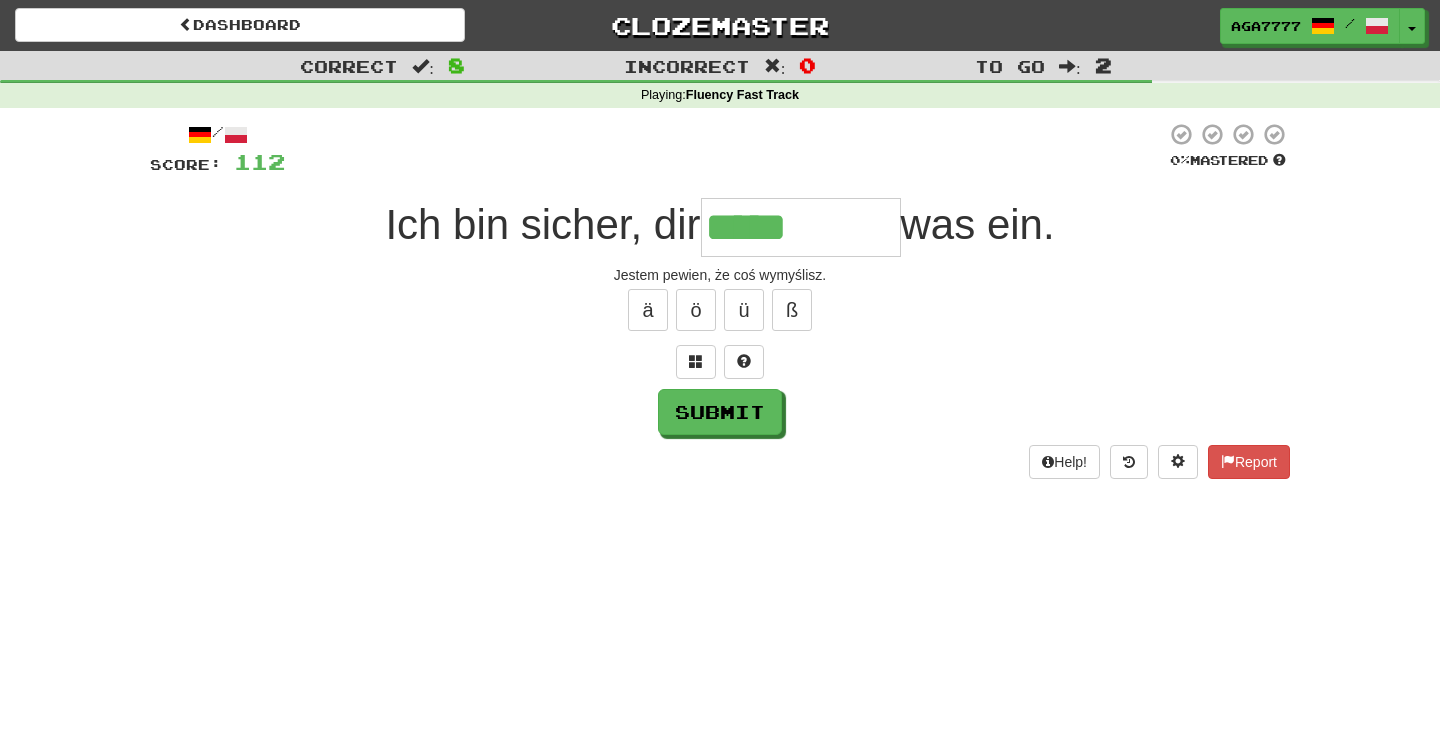 type on "*****" 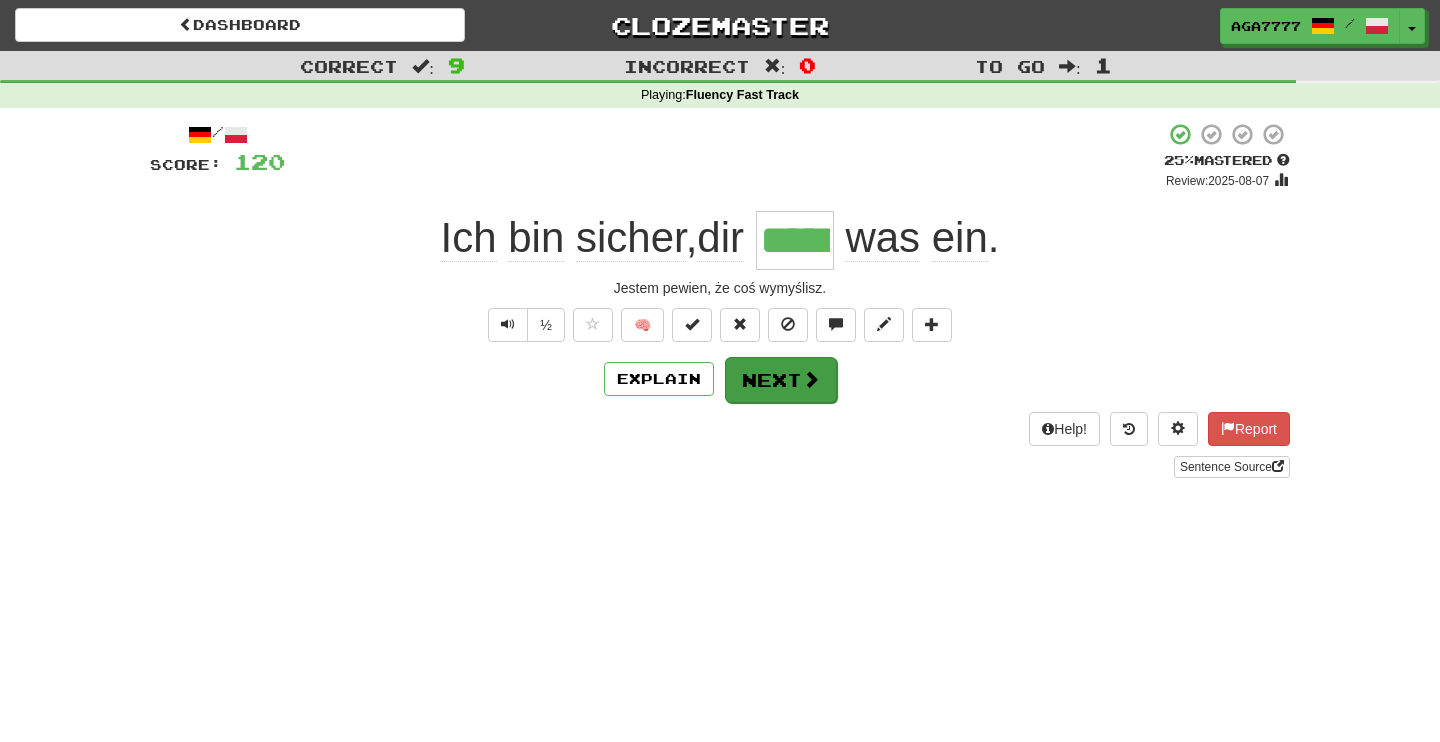 click on "Next" at bounding box center (781, 380) 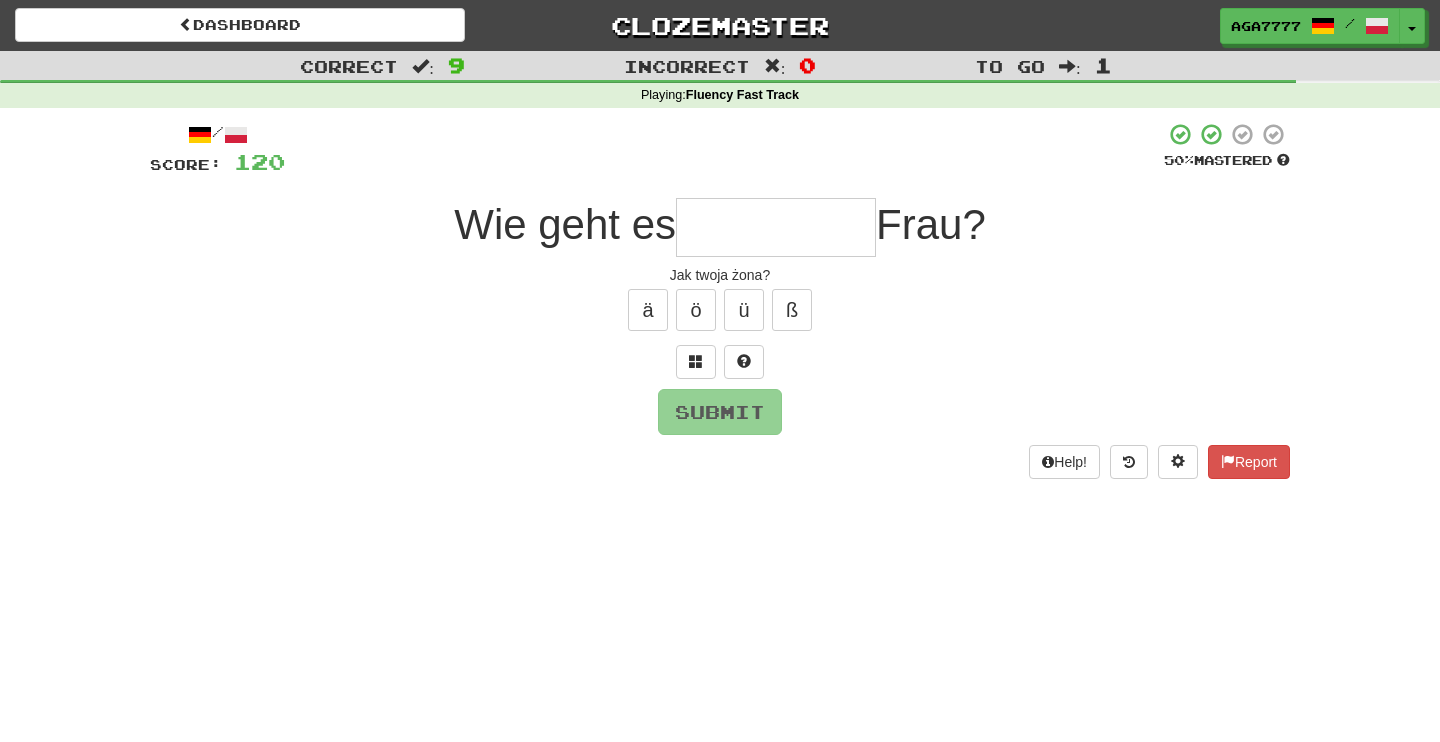 type on "*" 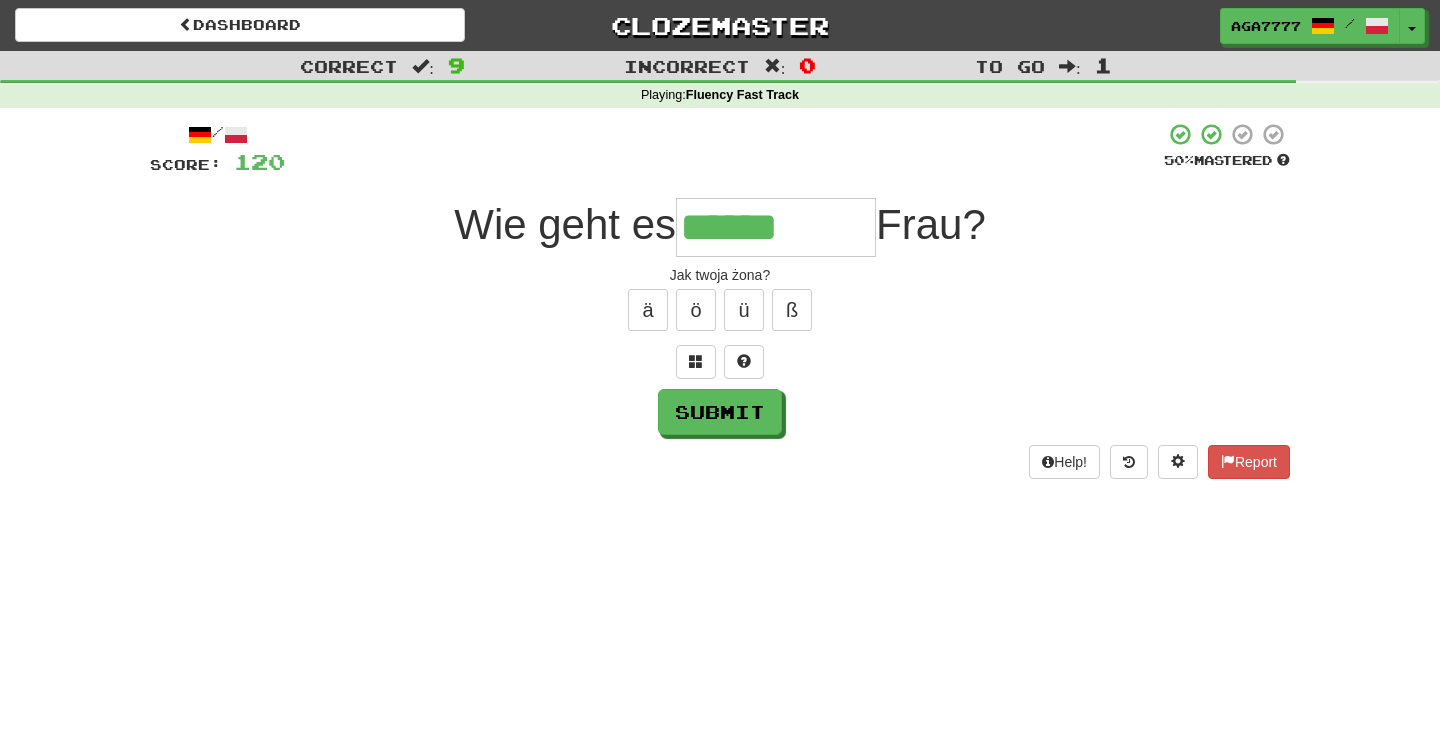 type on "******" 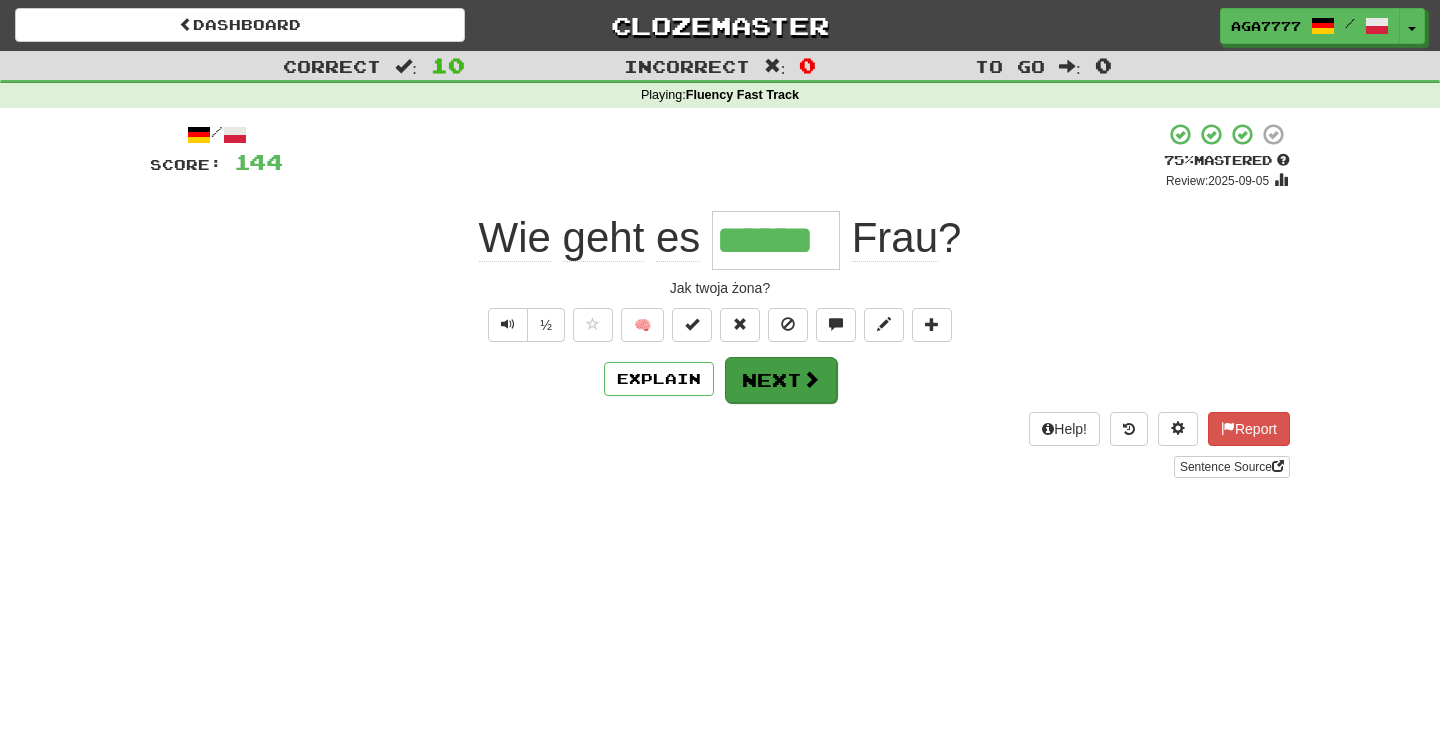 click on "Next" at bounding box center [781, 380] 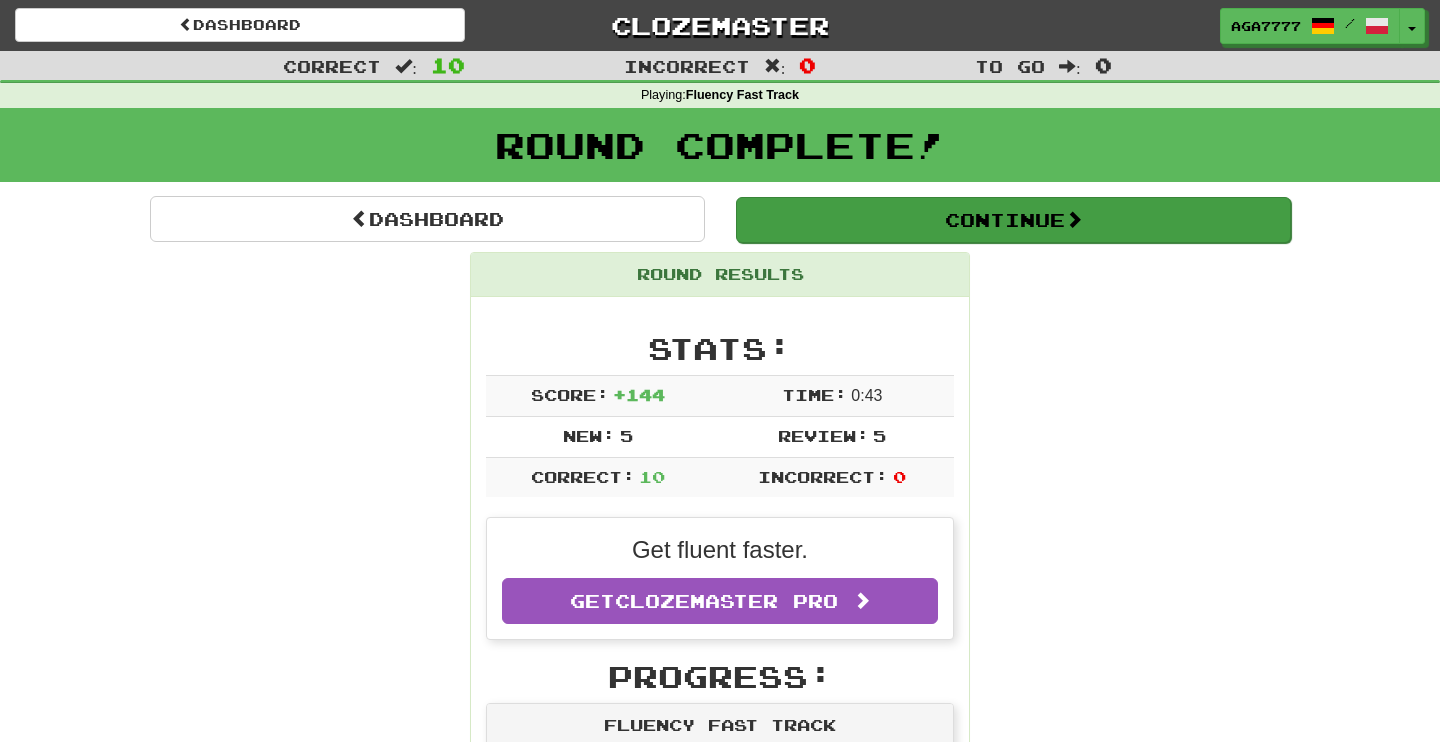 click on "Continue" at bounding box center [1013, 220] 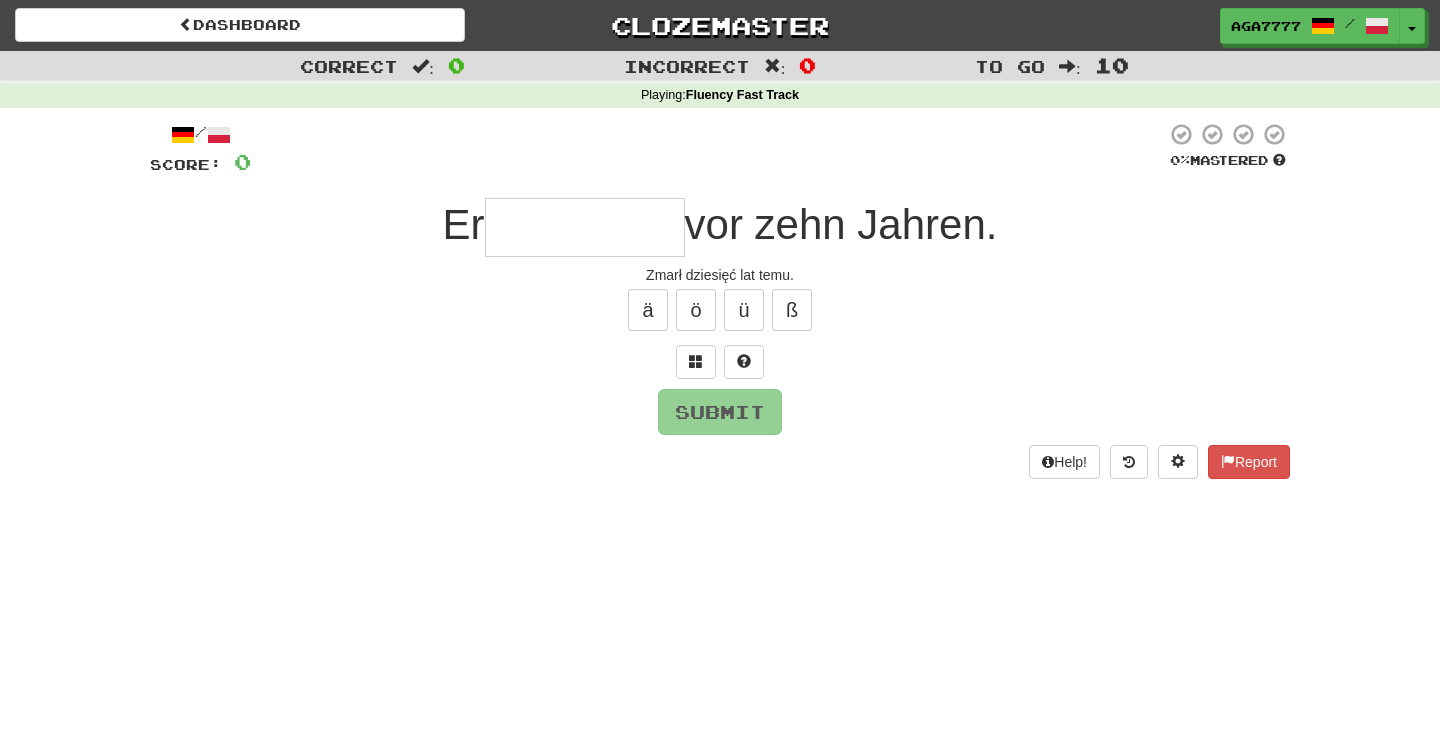 click at bounding box center [585, 227] 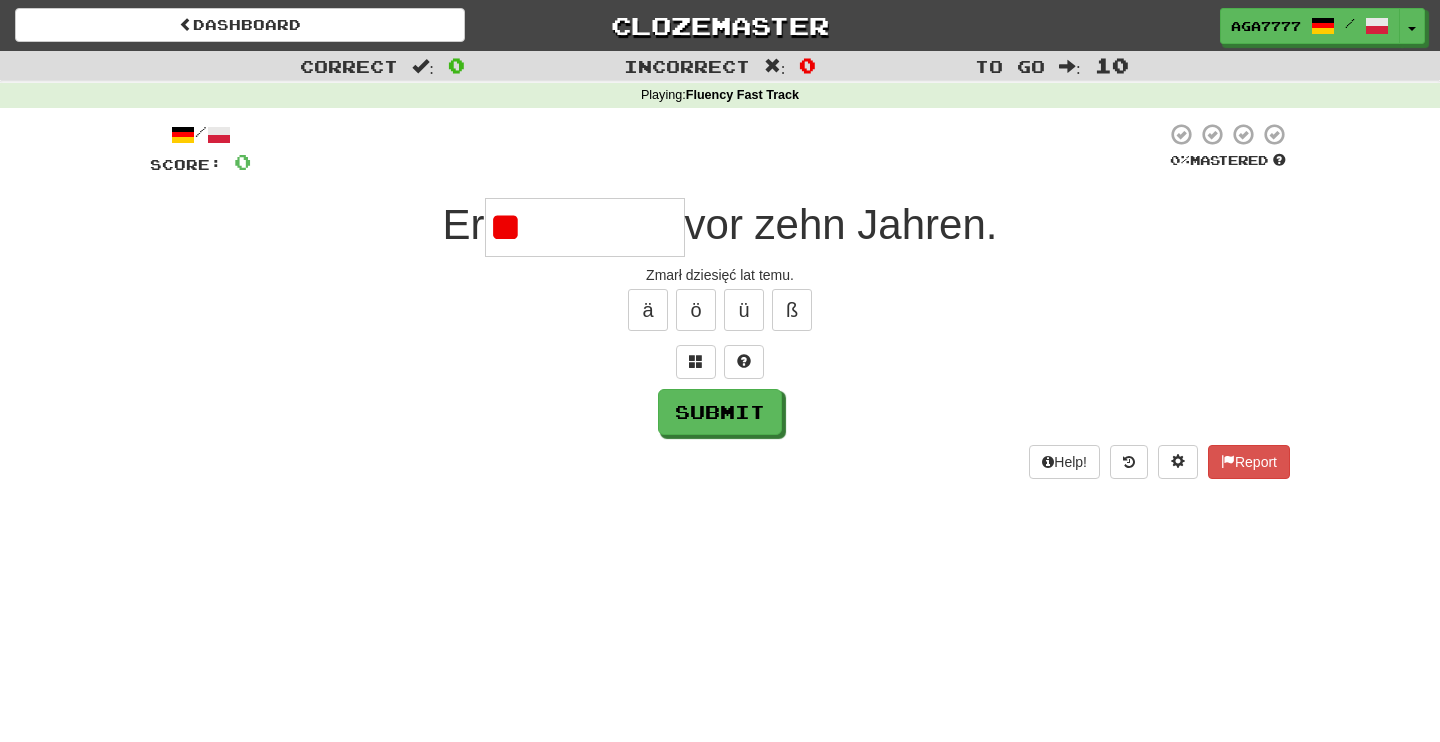 type on "*" 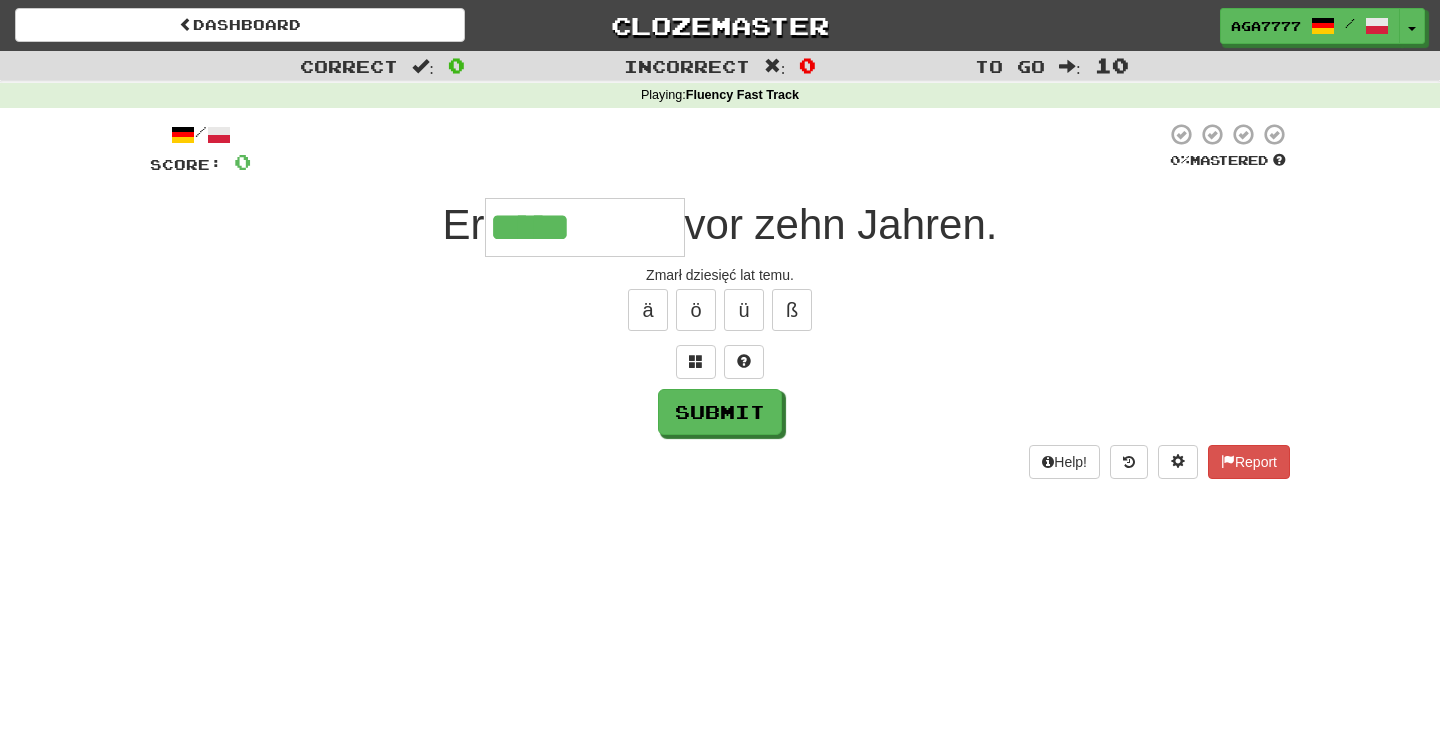 type on "*****" 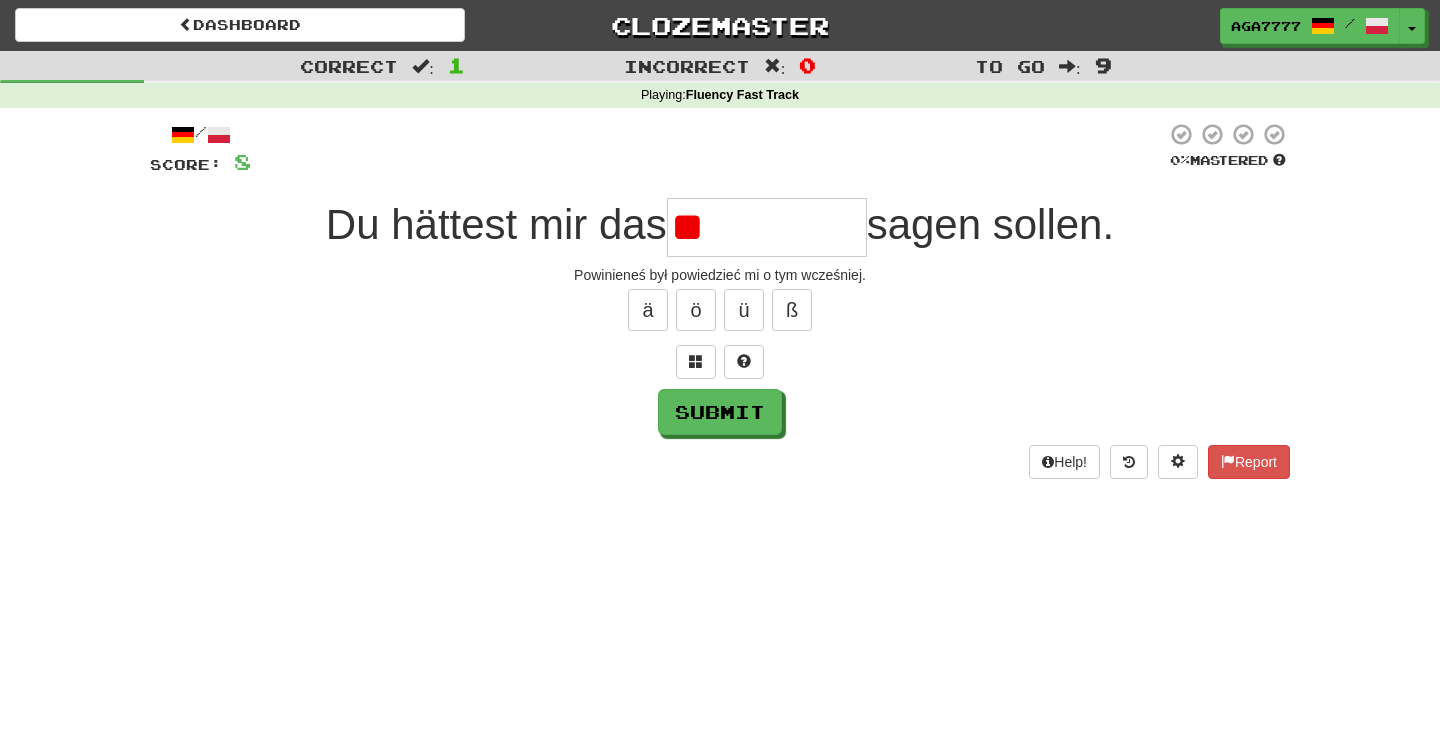 type on "*" 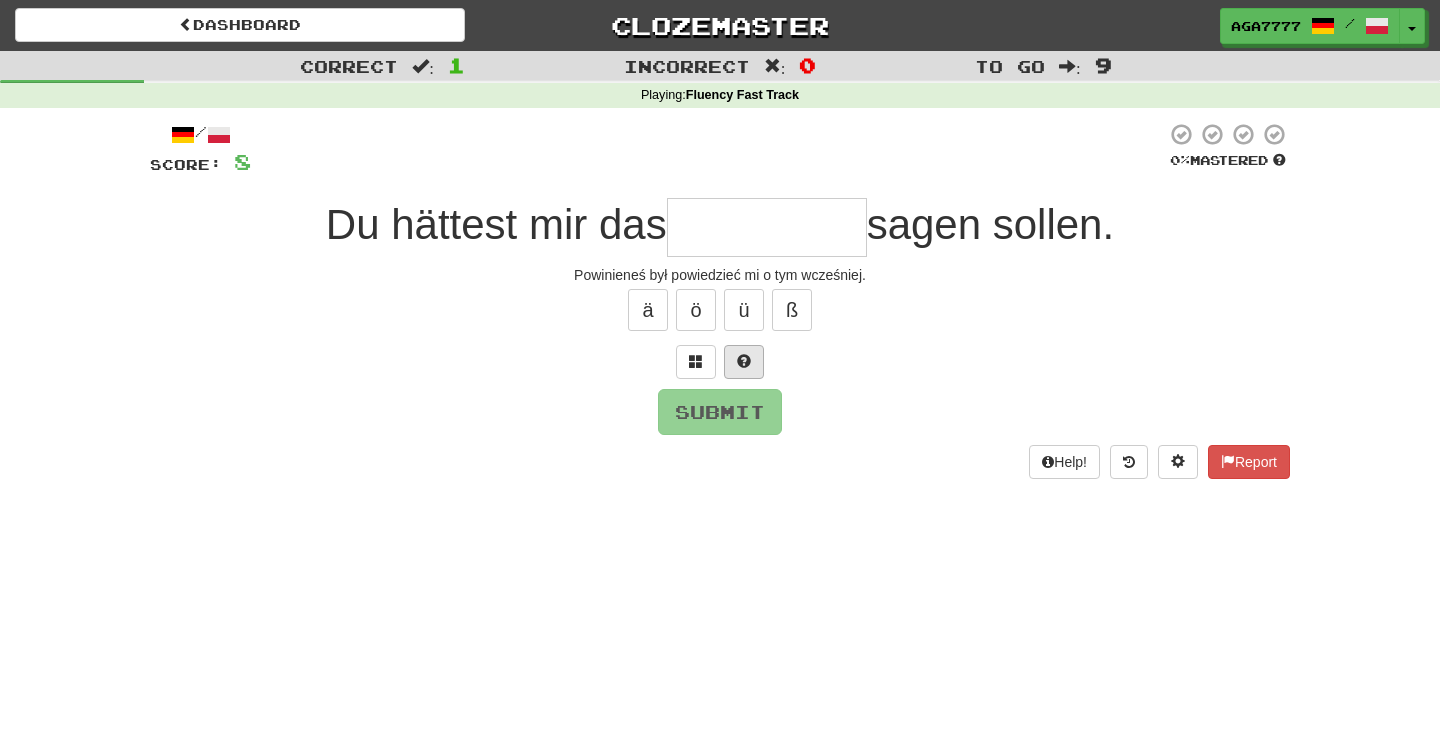 click at bounding box center (744, 362) 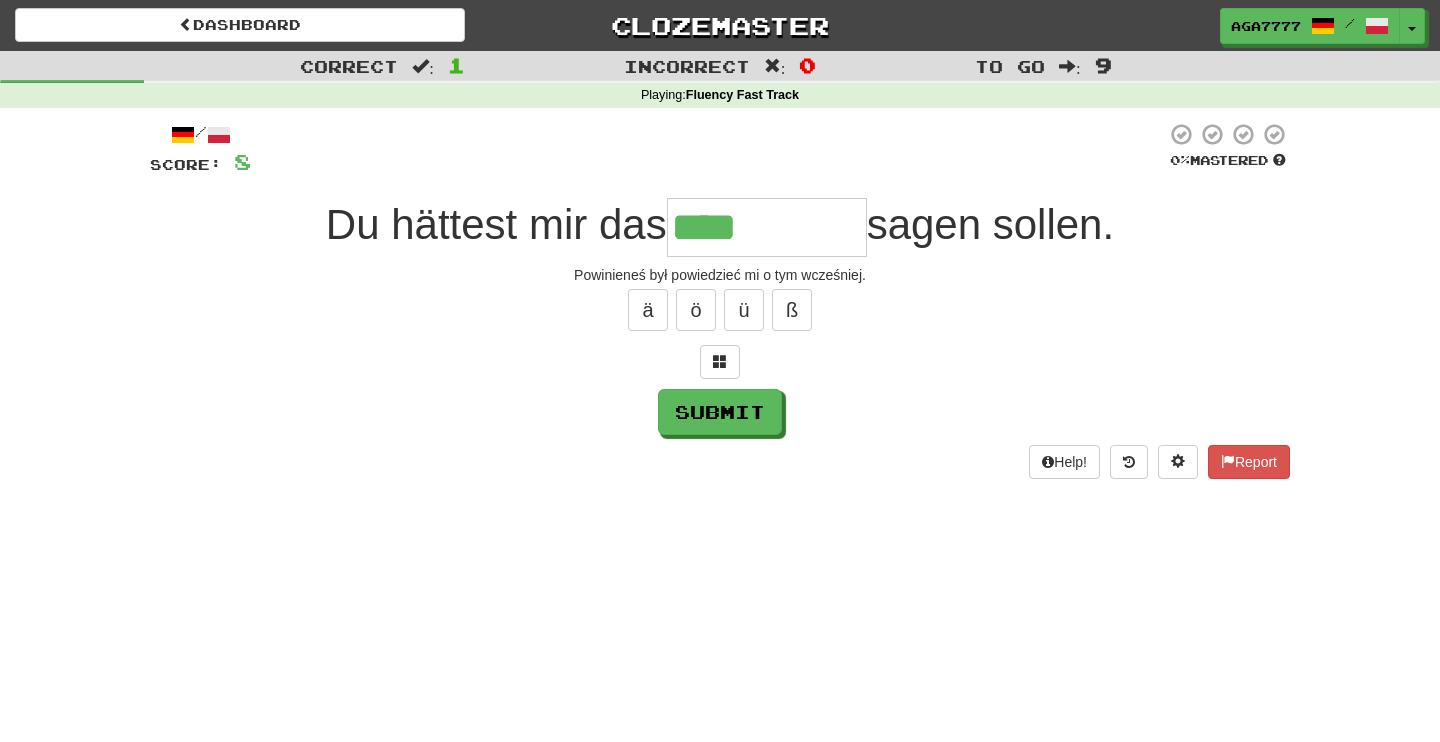type on "****" 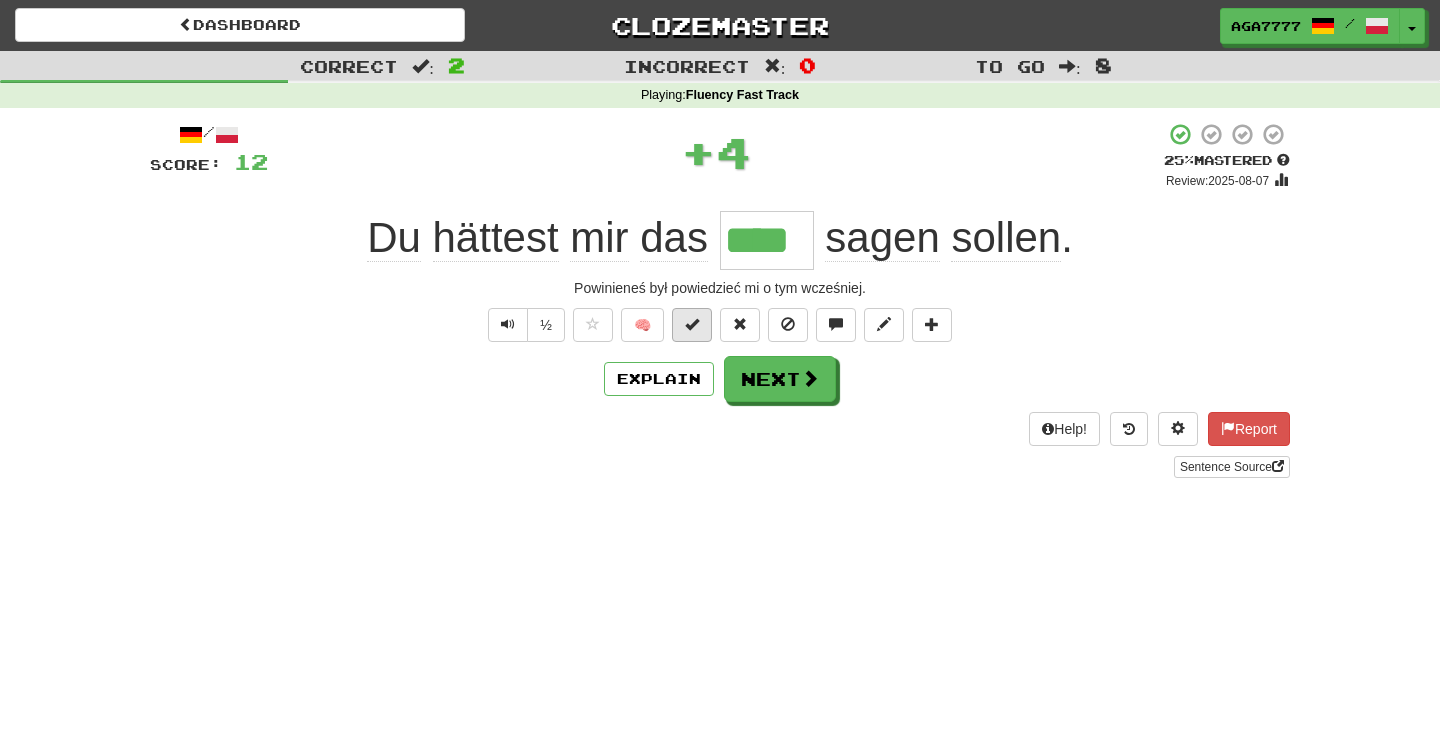 click at bounding box center [692, 325] 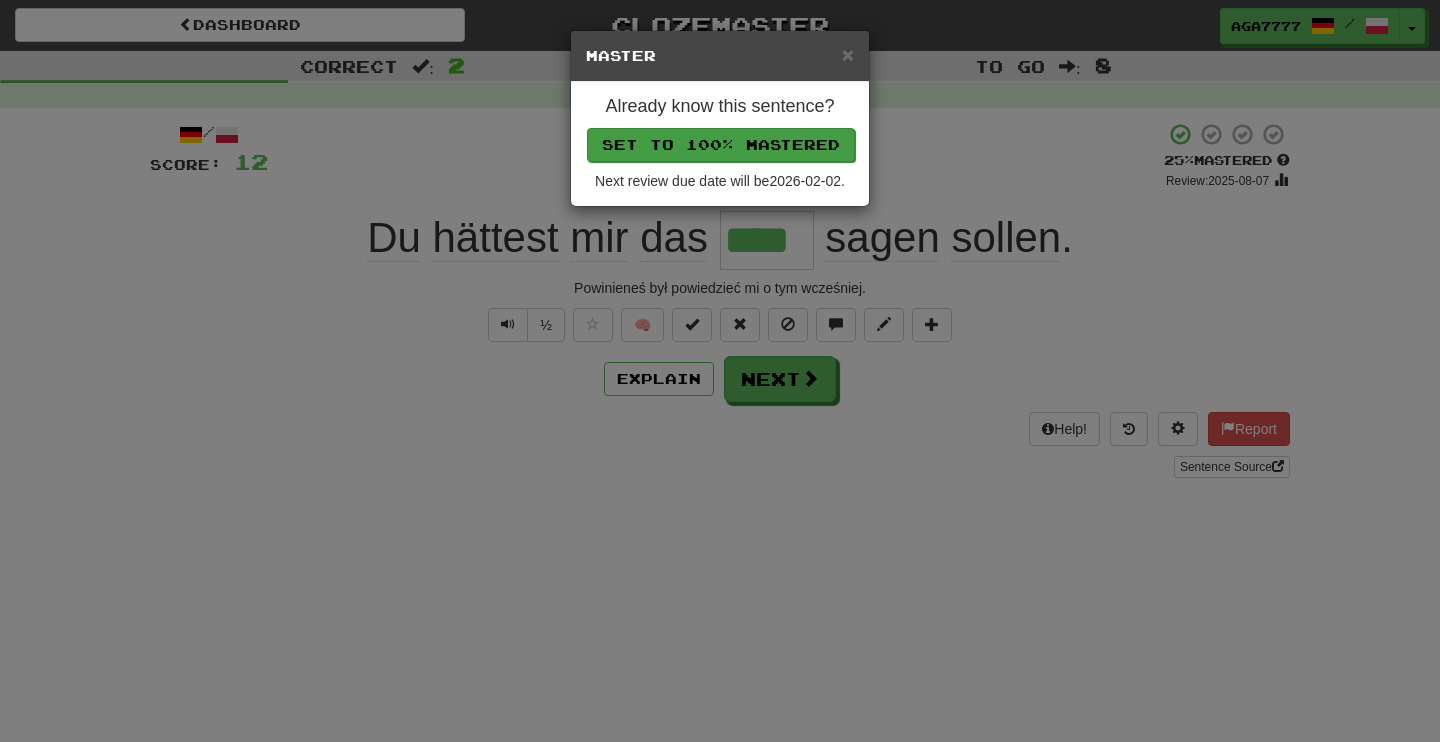 click on "Set to 100% Mastered" at bounding box center (721, 145) 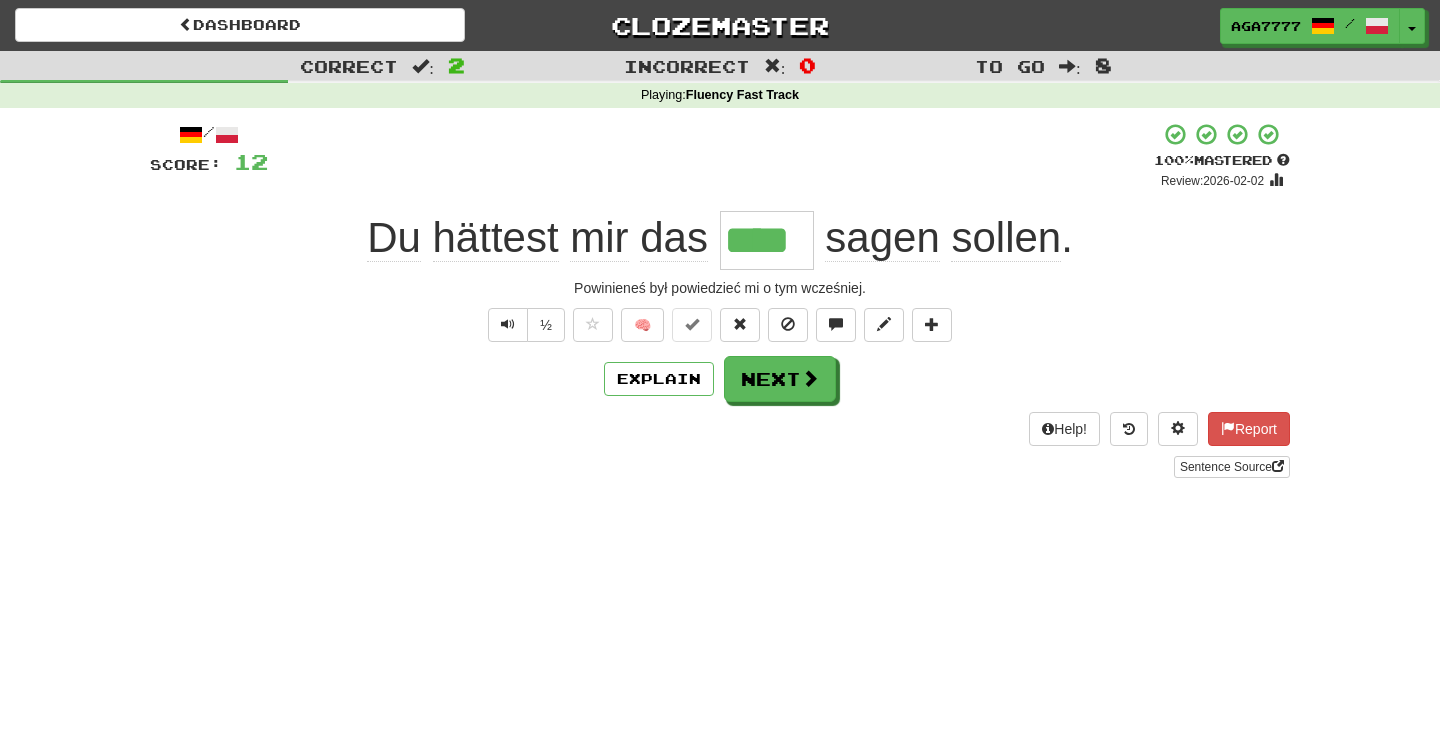 click on "/  Score:   12 + 4 100 %  Mastered Review:  2026-02-02 Du   hättest   mir   das   ****   sagen   sollen . Powinieneś był powiedzieć mi o tym wcześniej. ½ 🧠 Explain Next  Help!  Report Sentence Source" at bounding box center (720, 300) 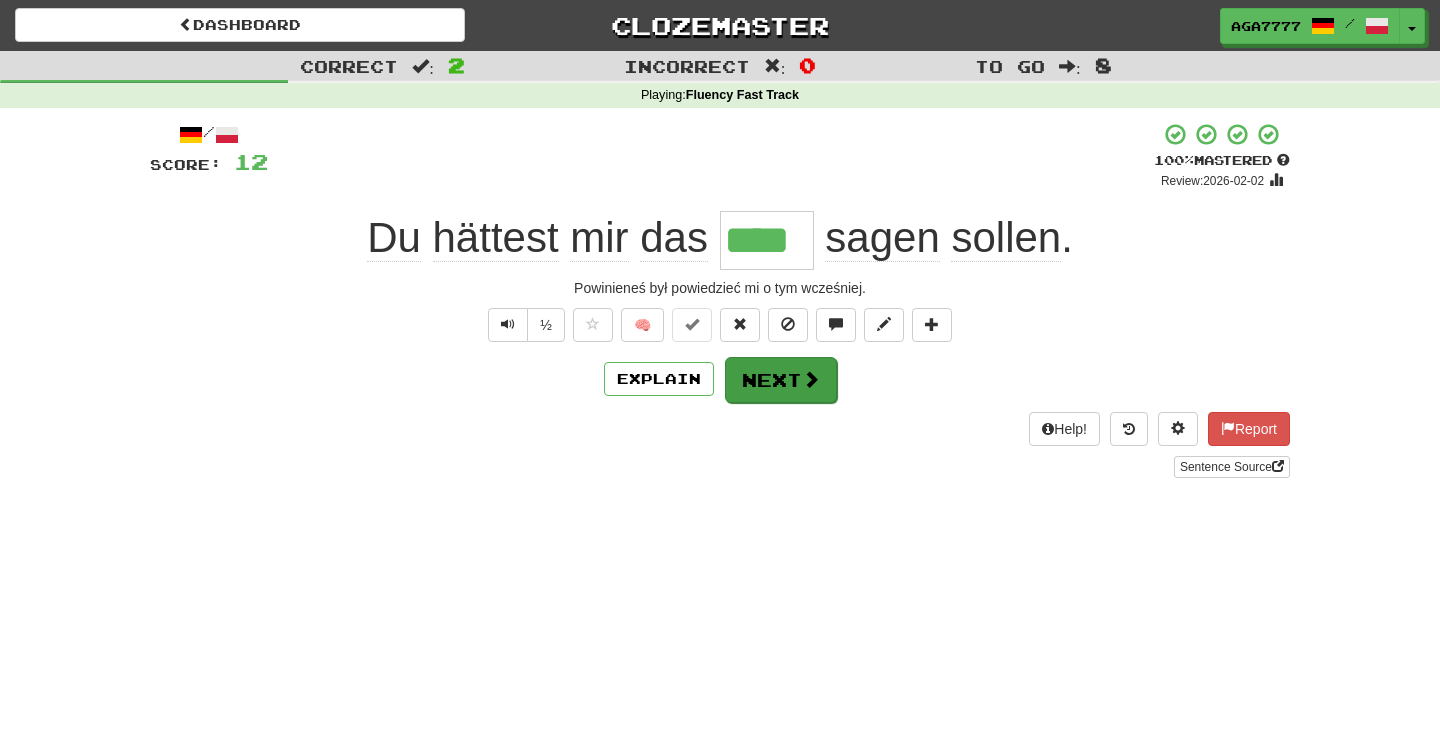 click on "Next" at bounding box center (781, 380) 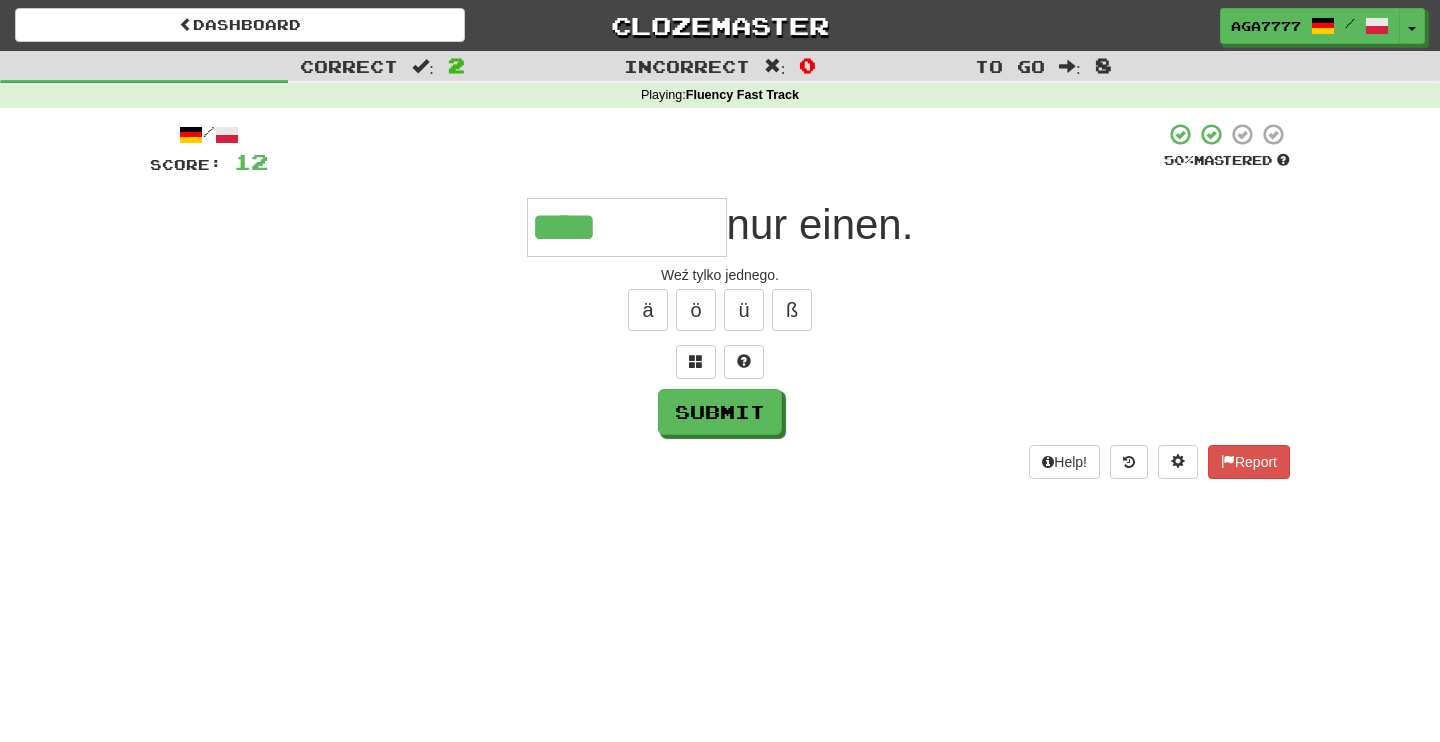 type on "****" 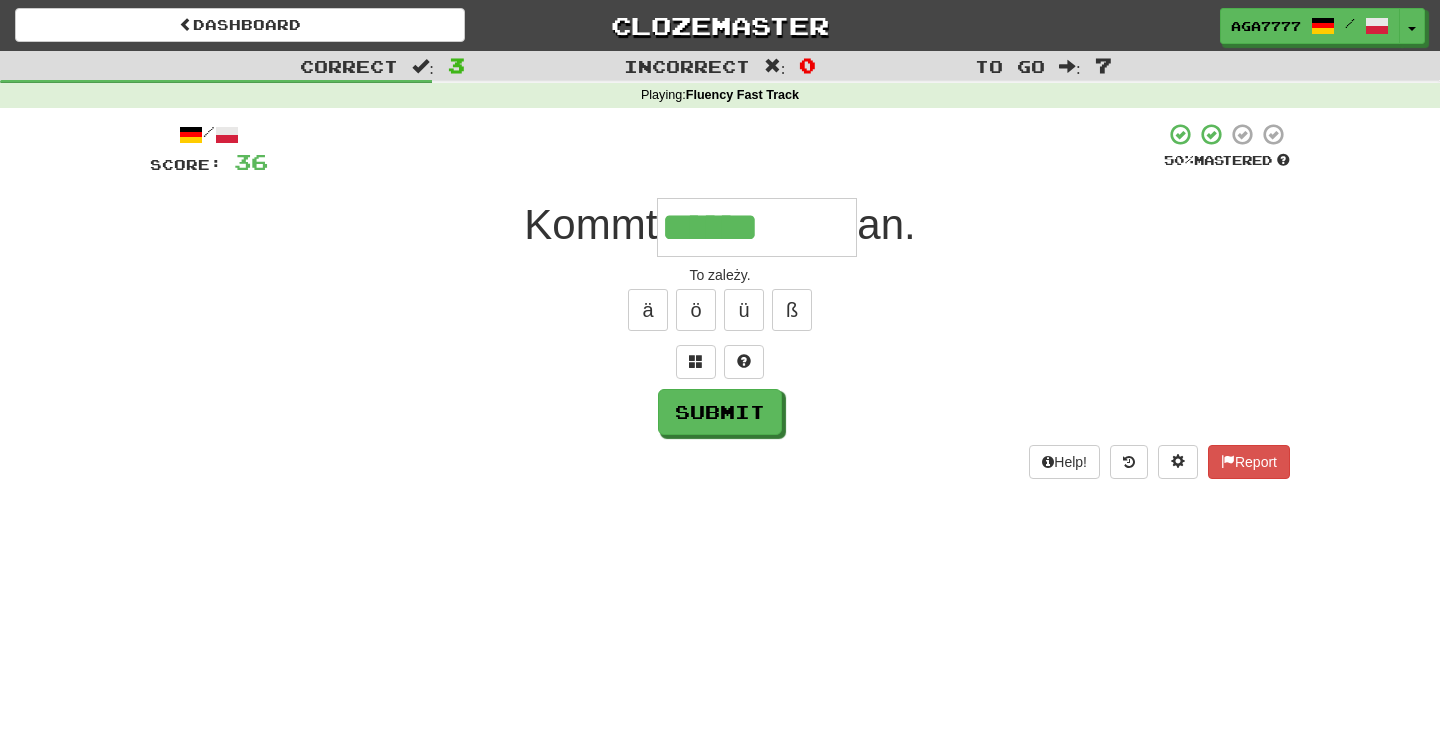 type on "******" 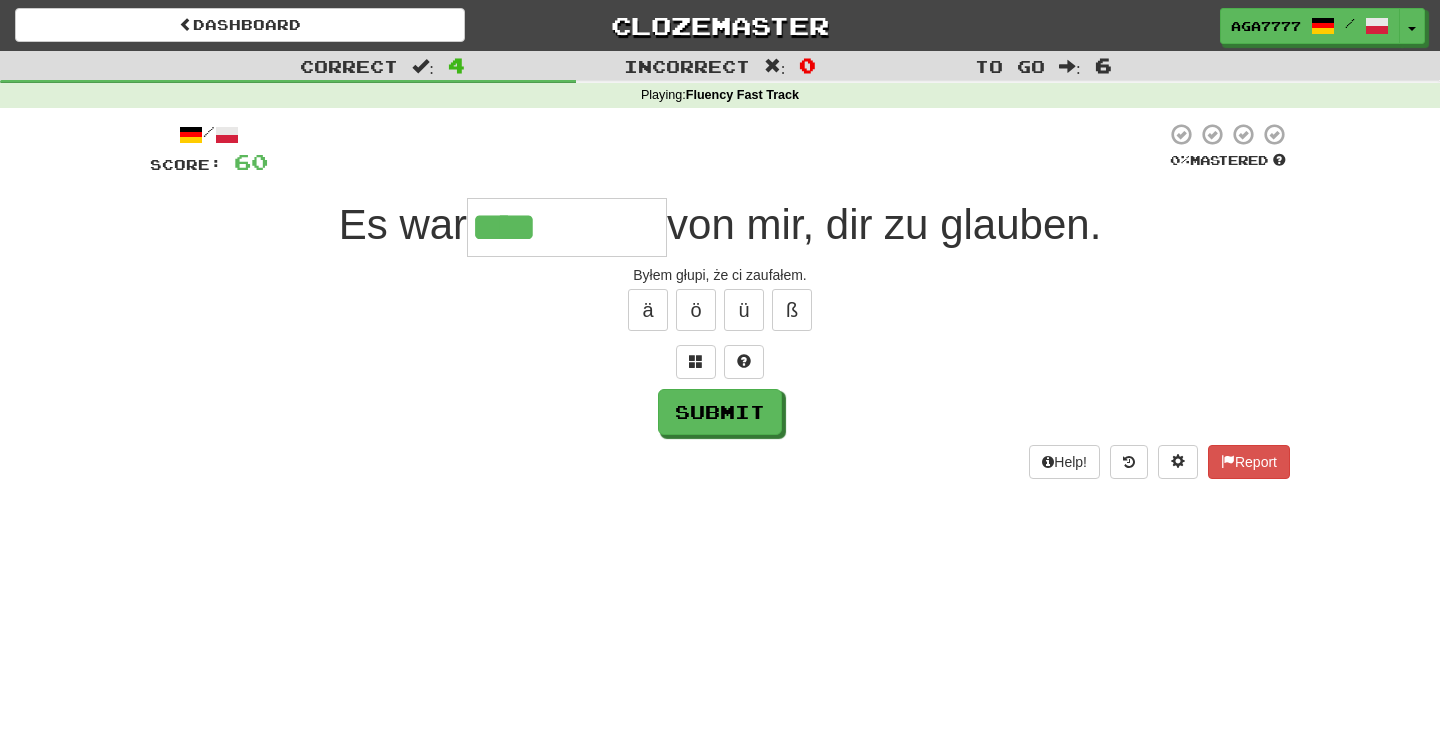 type on "****" 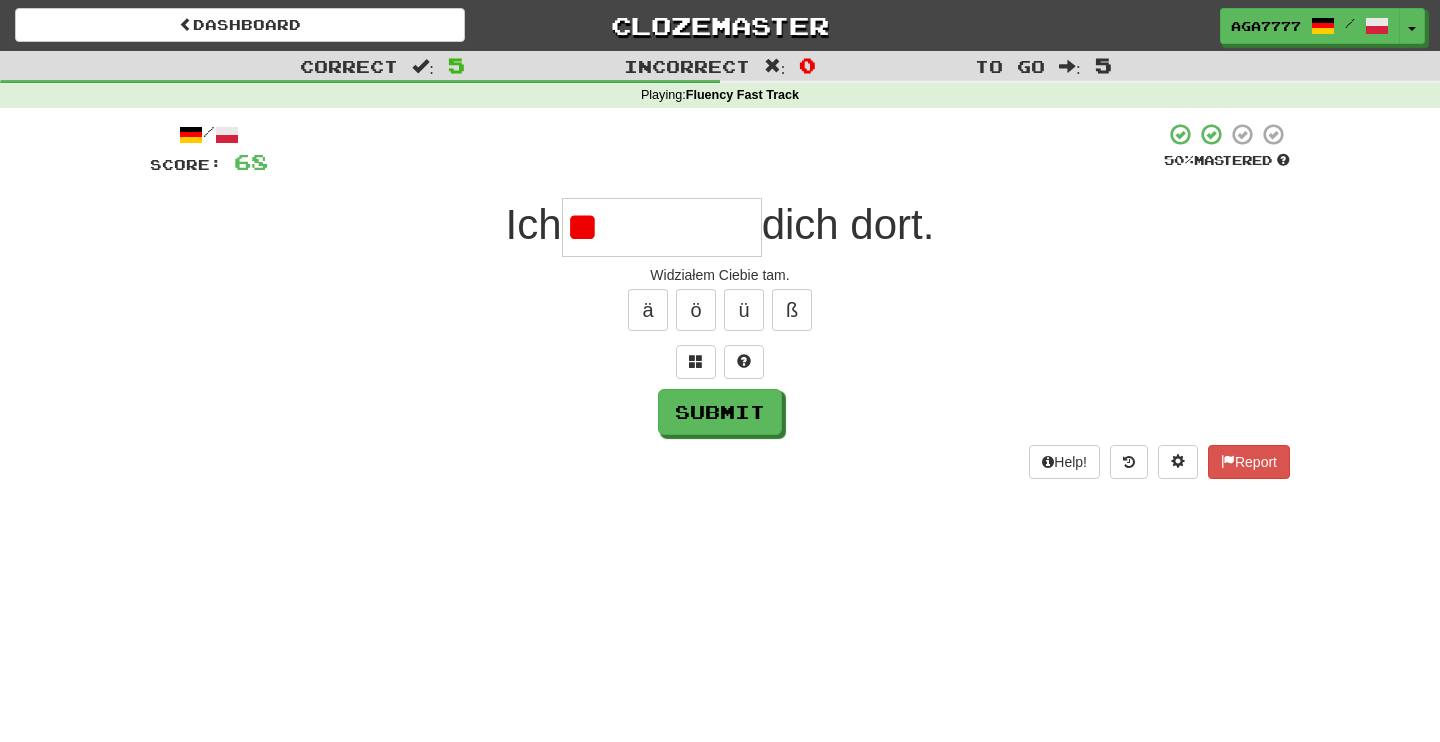 type on "*" 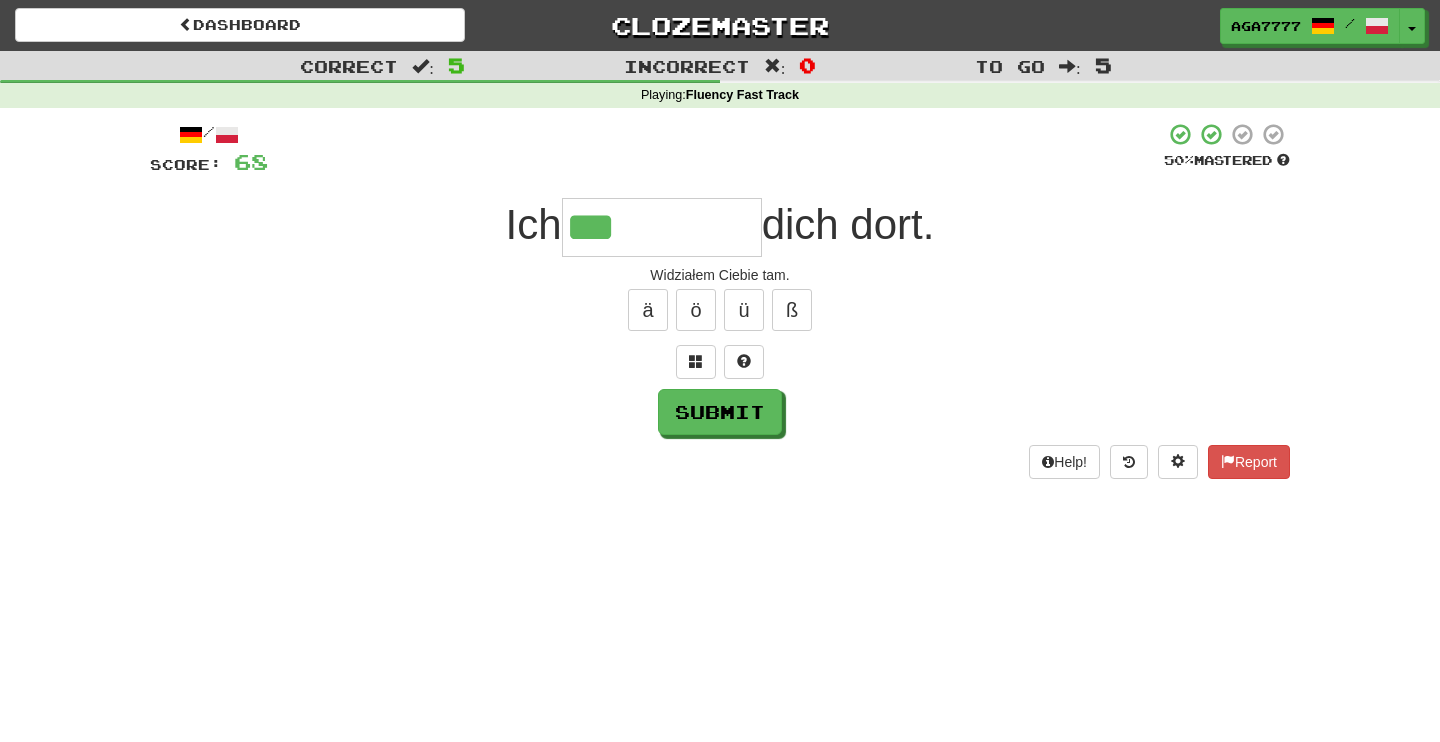 type on "***" 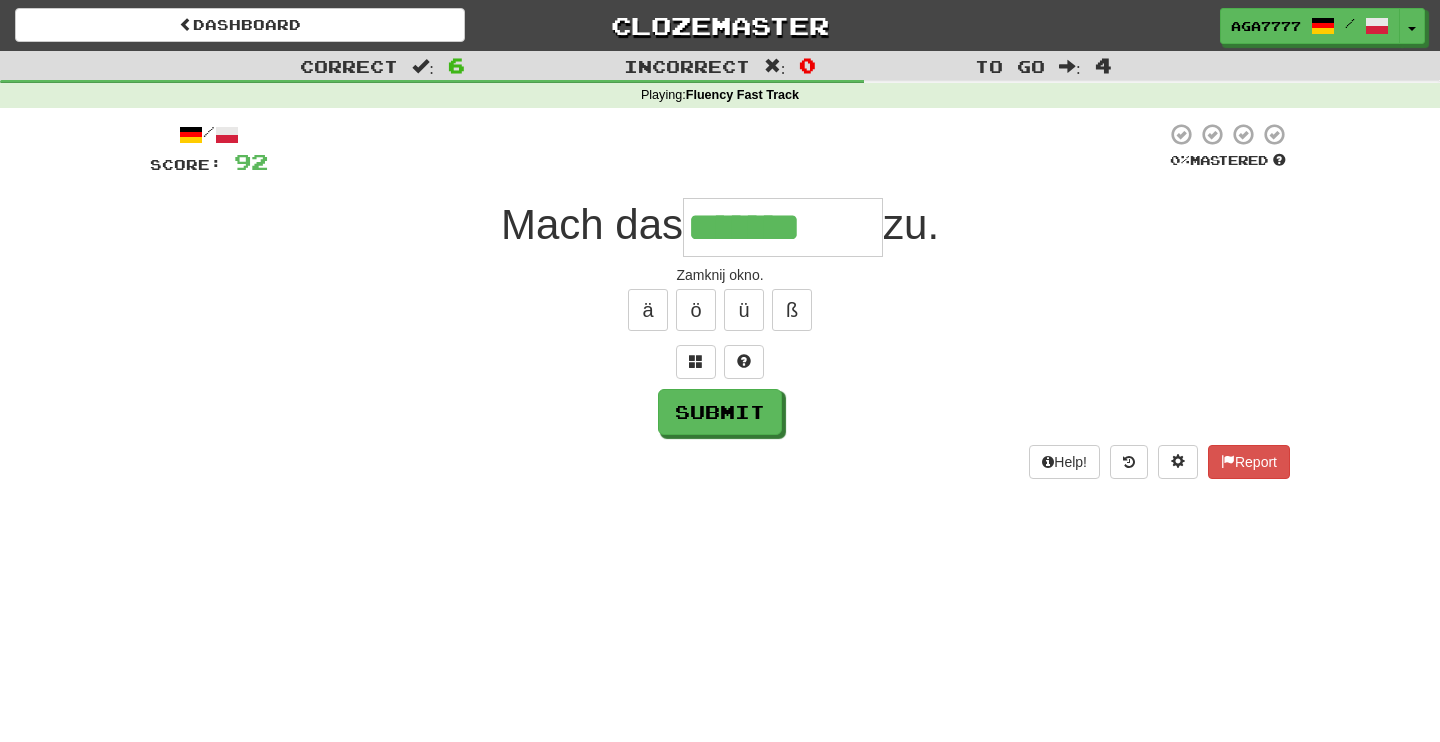 type on "*******" 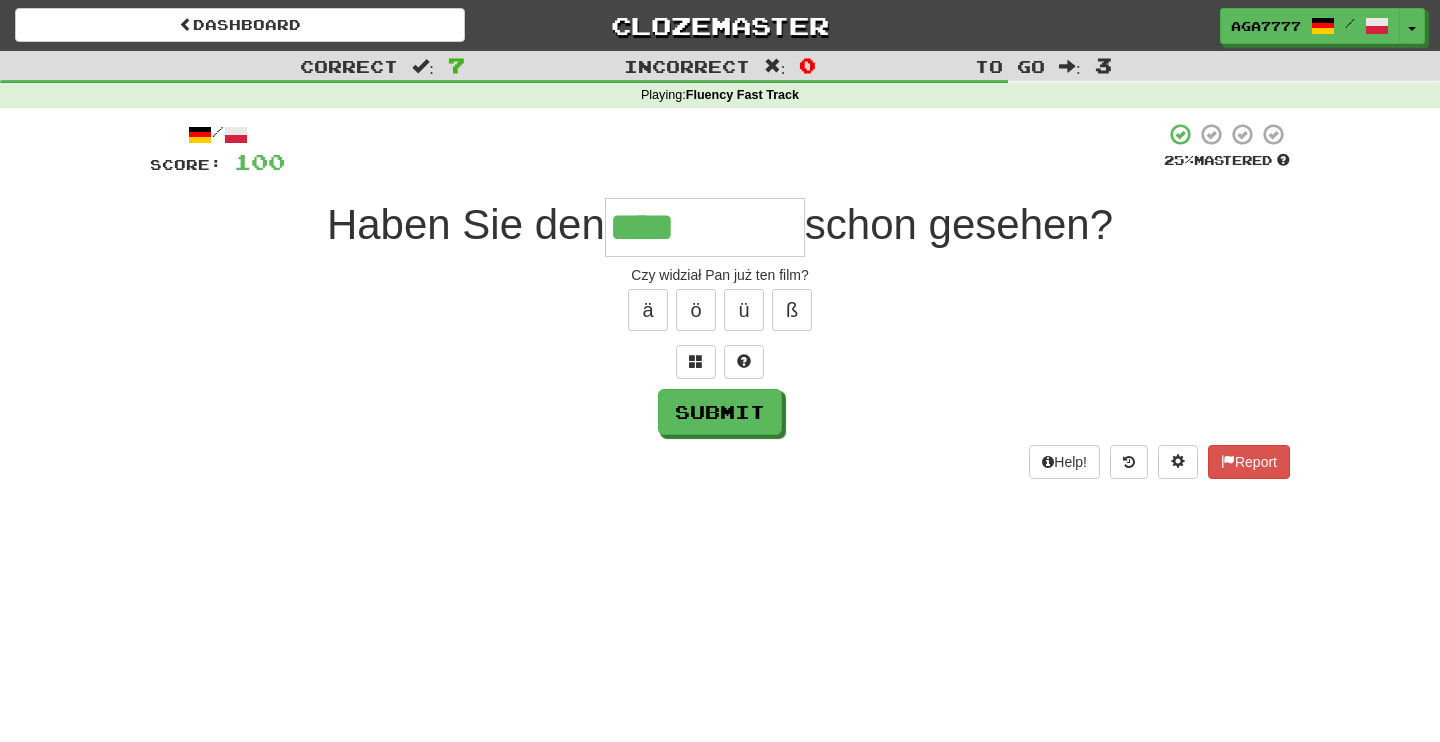 type on "****" 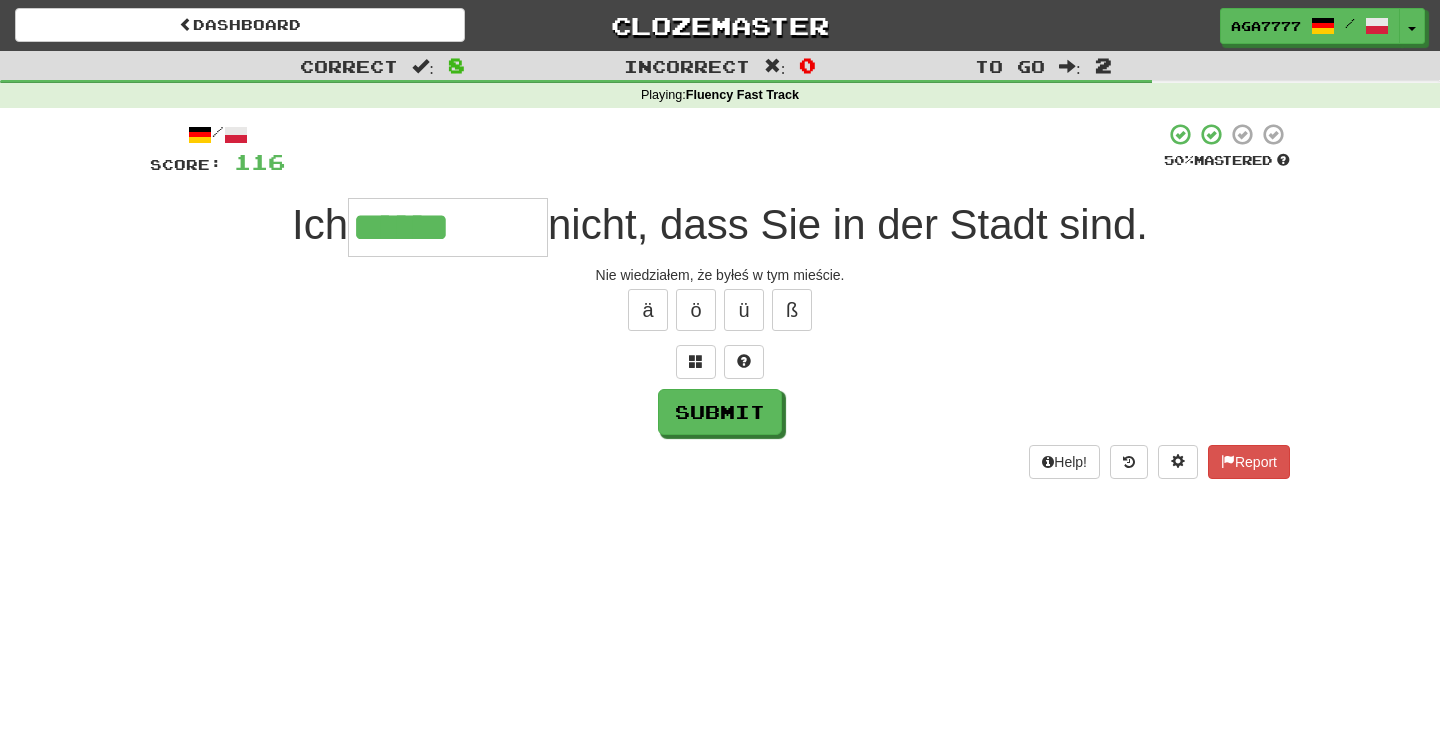type on "******" 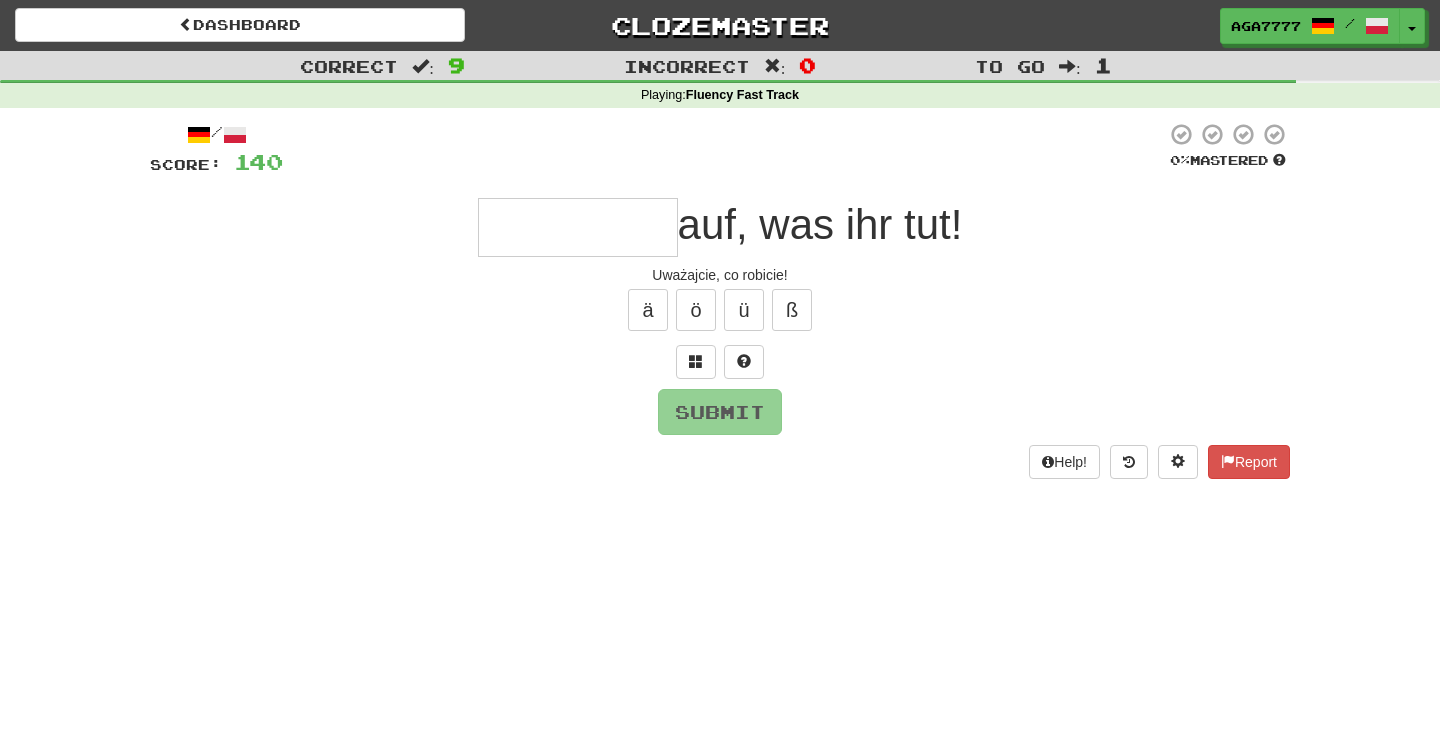 type on "*****" 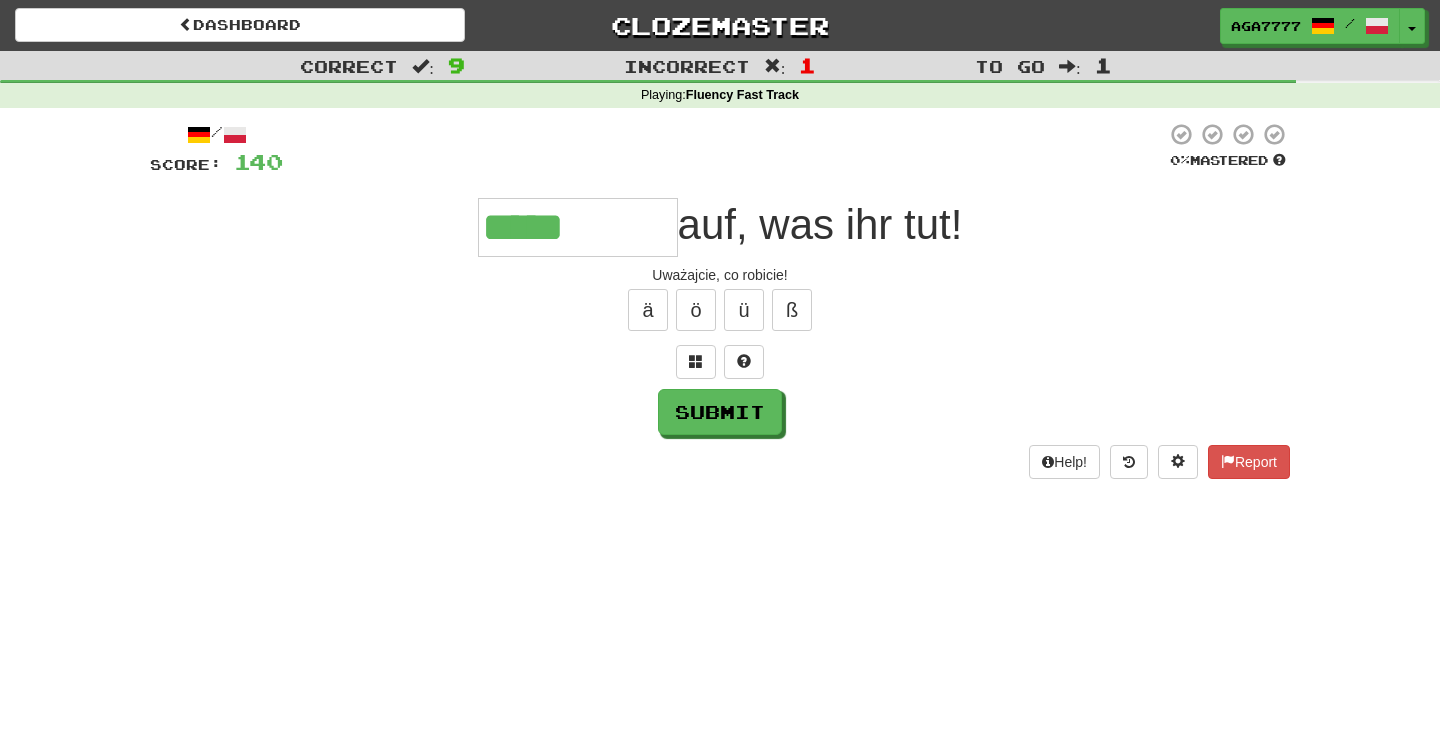 type on "*****" 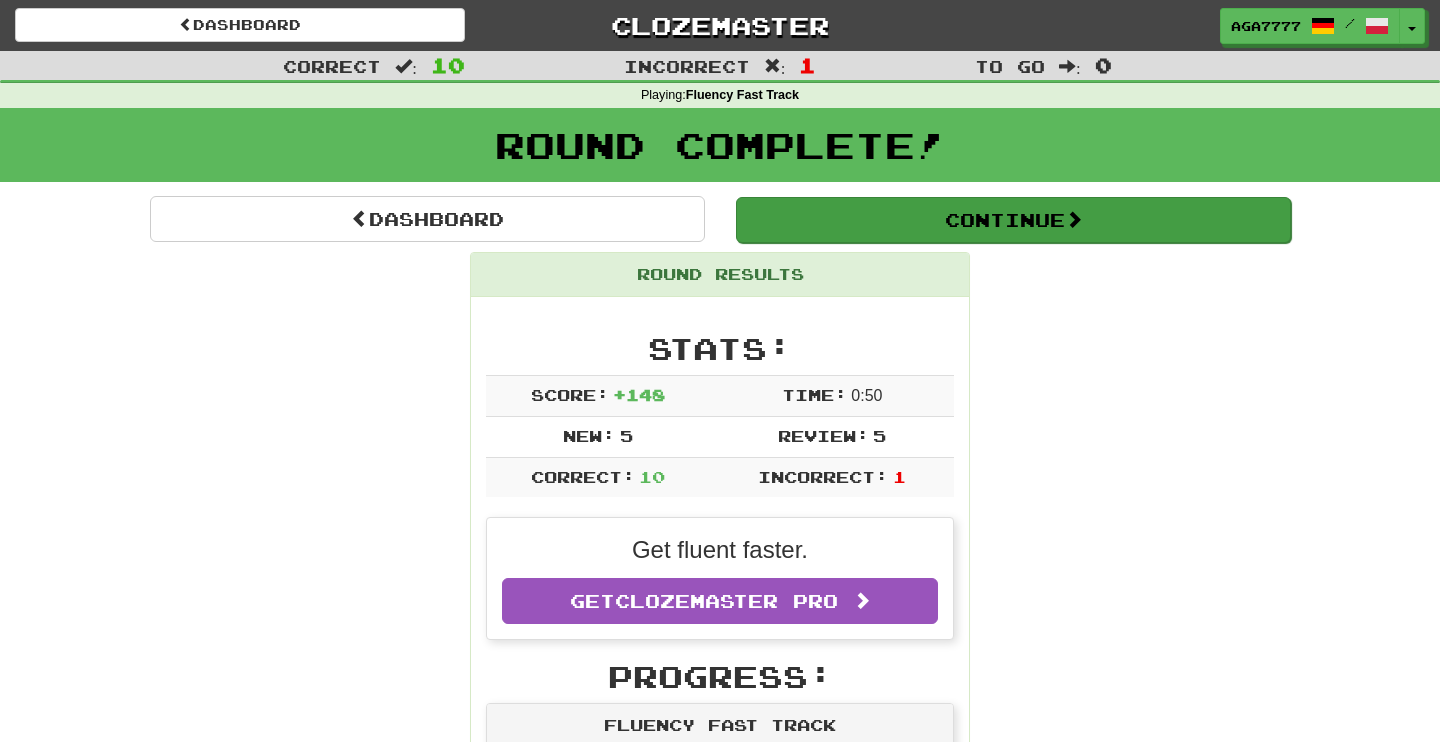 click on "Continue" at bounding box center (1013, 220) 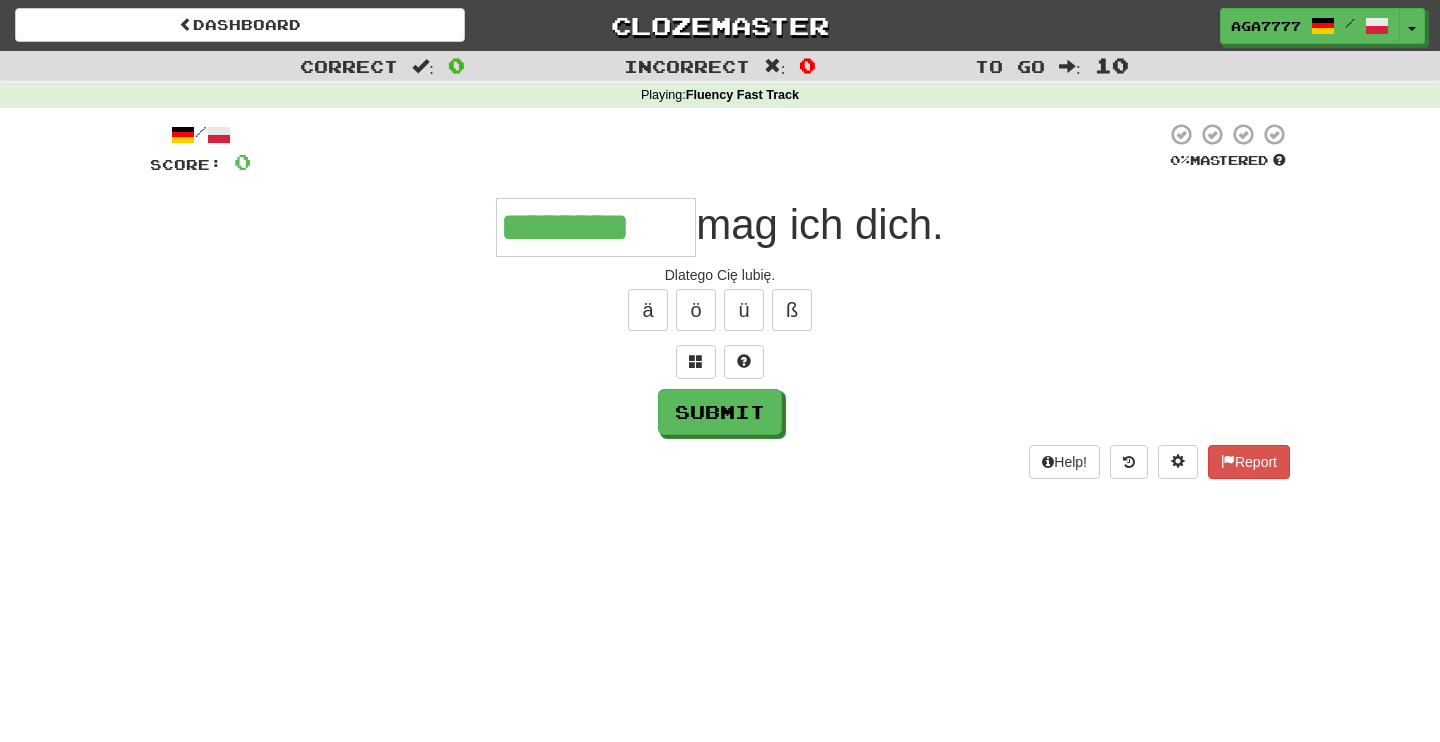 type on "********" 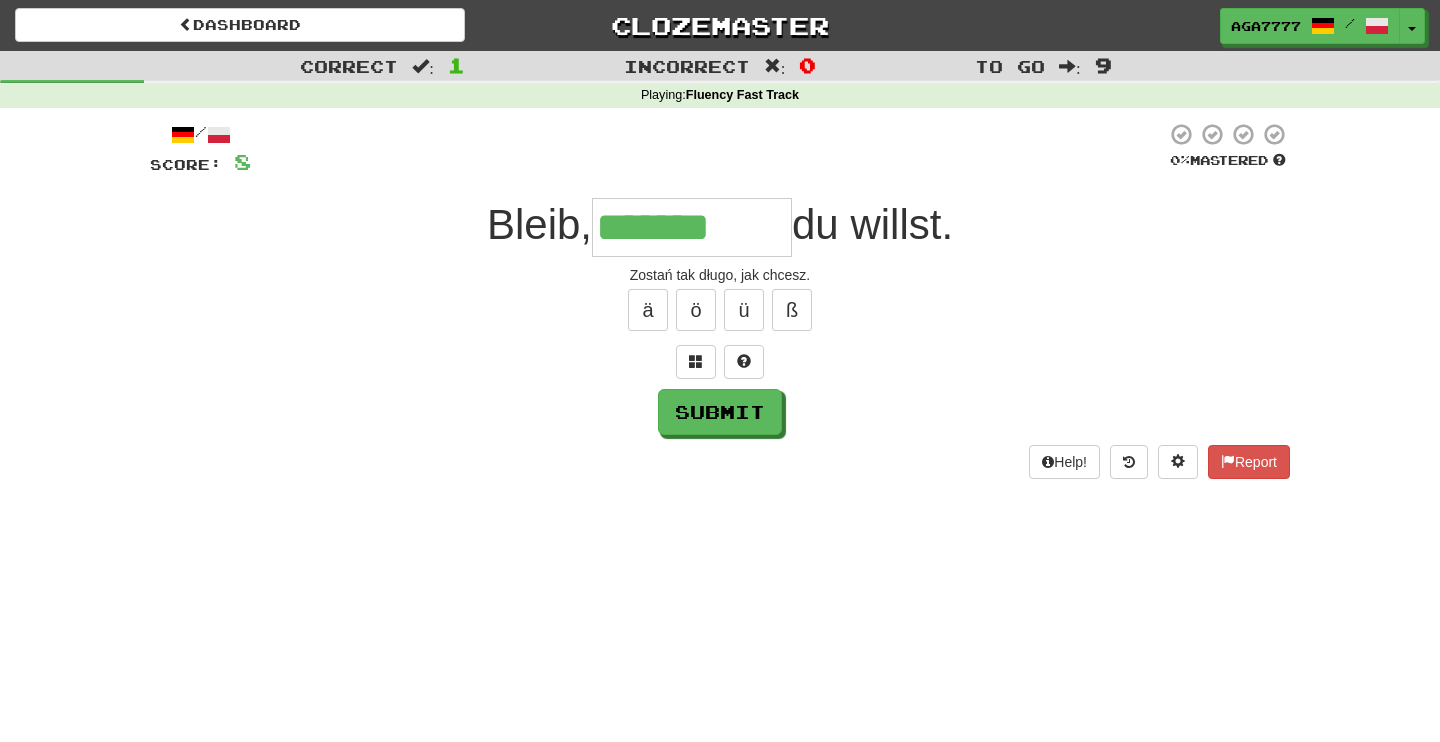 type on "*******" 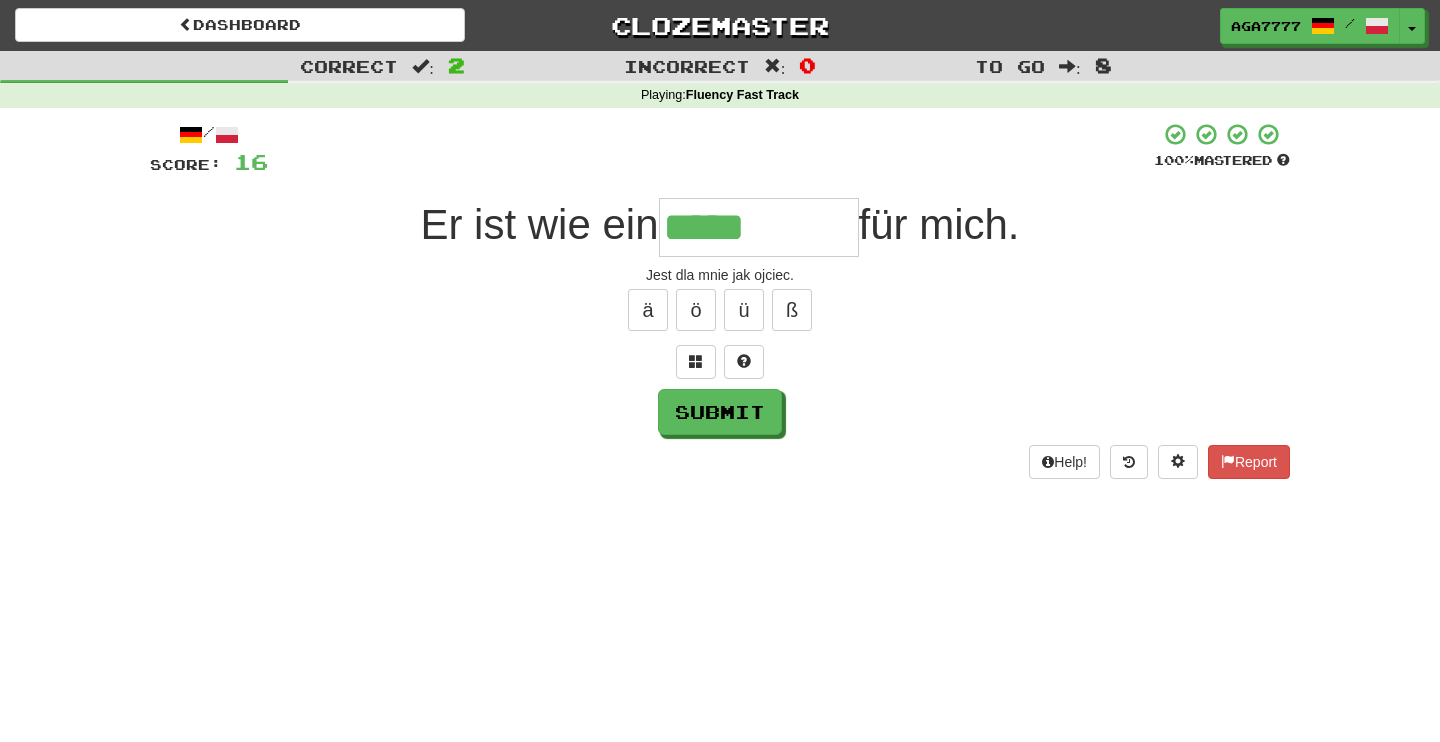 type on "*****" 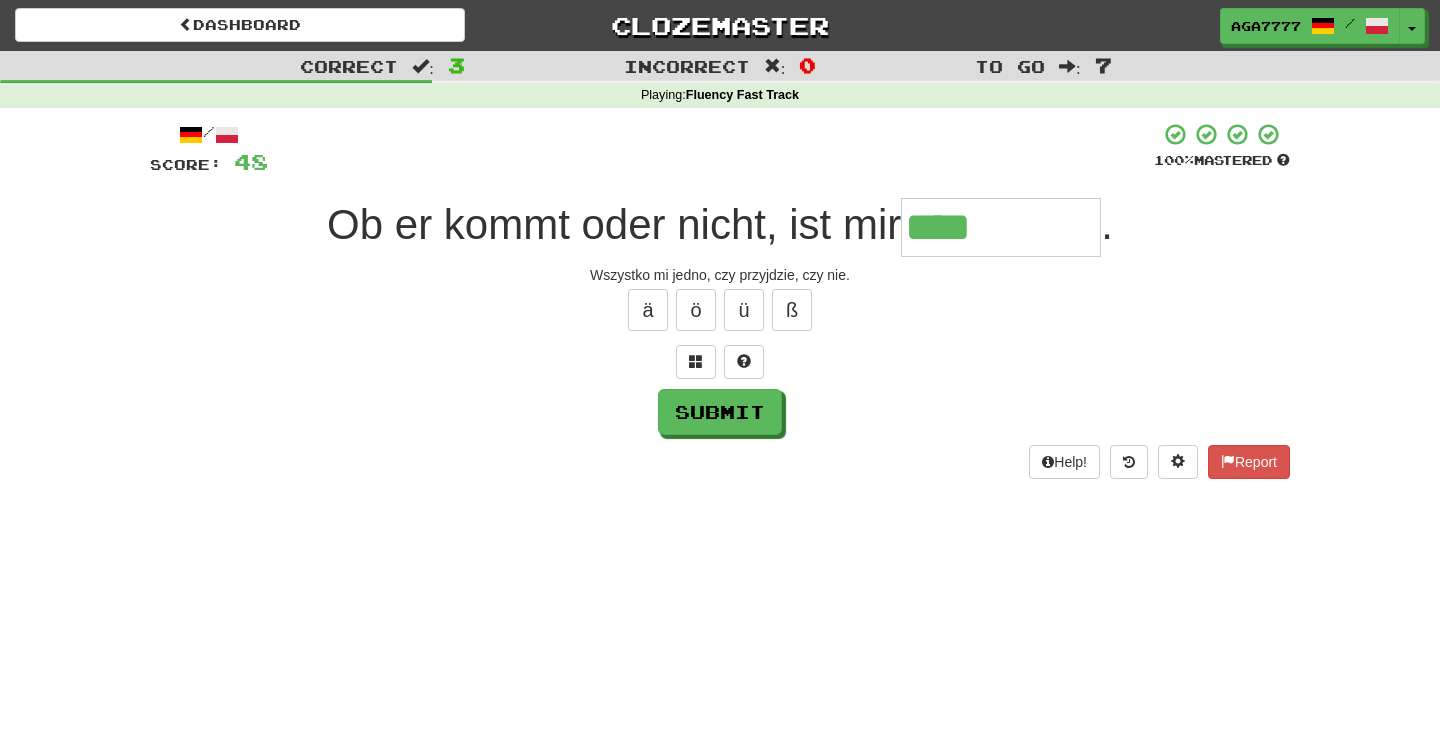 type on "****" 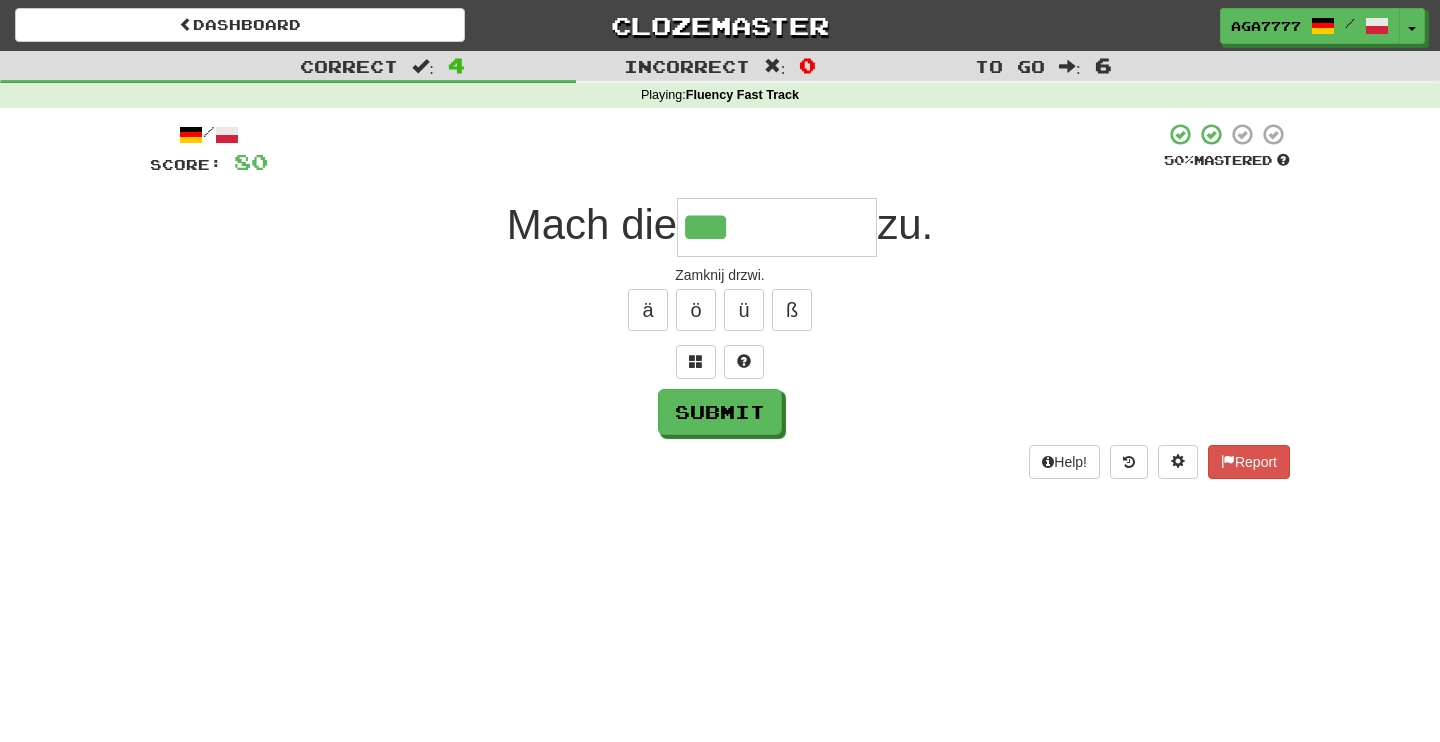 type on "***" 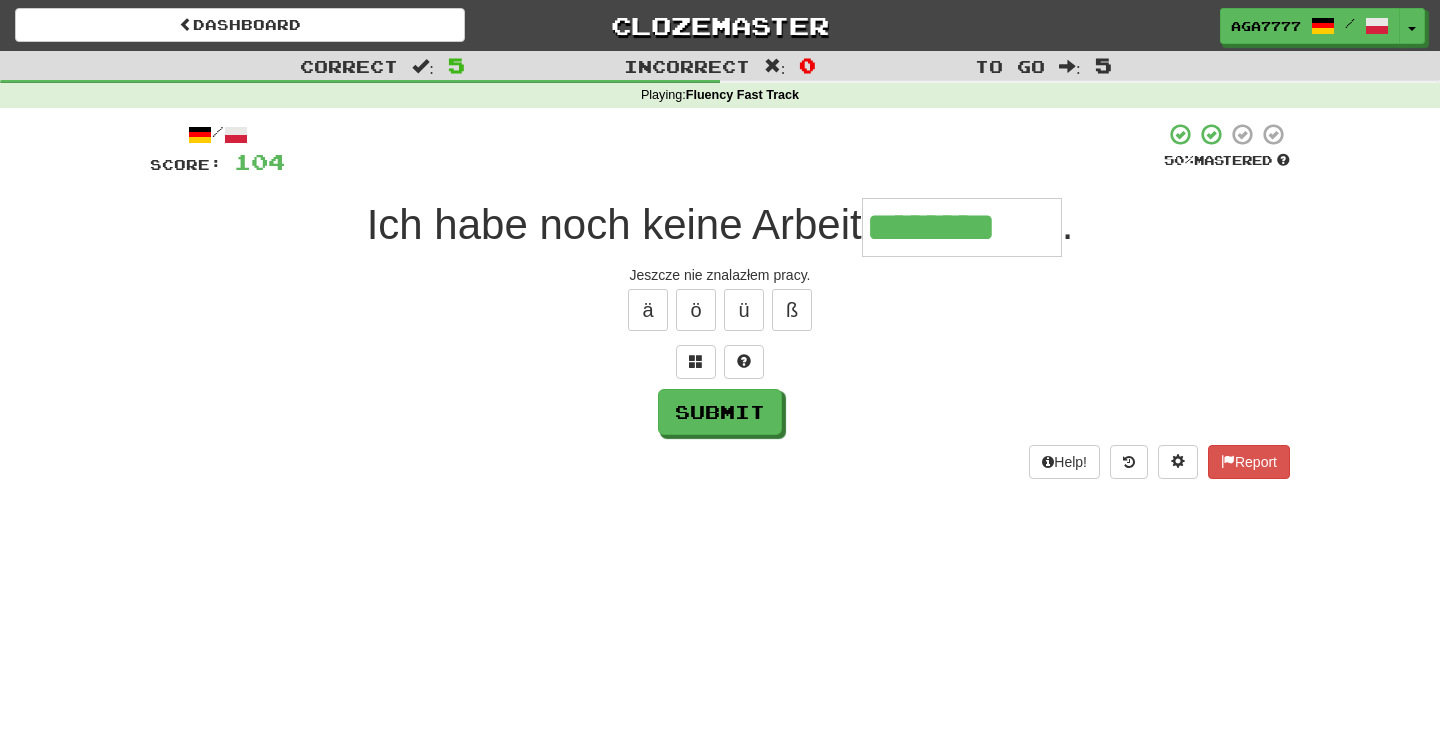 type on "********" 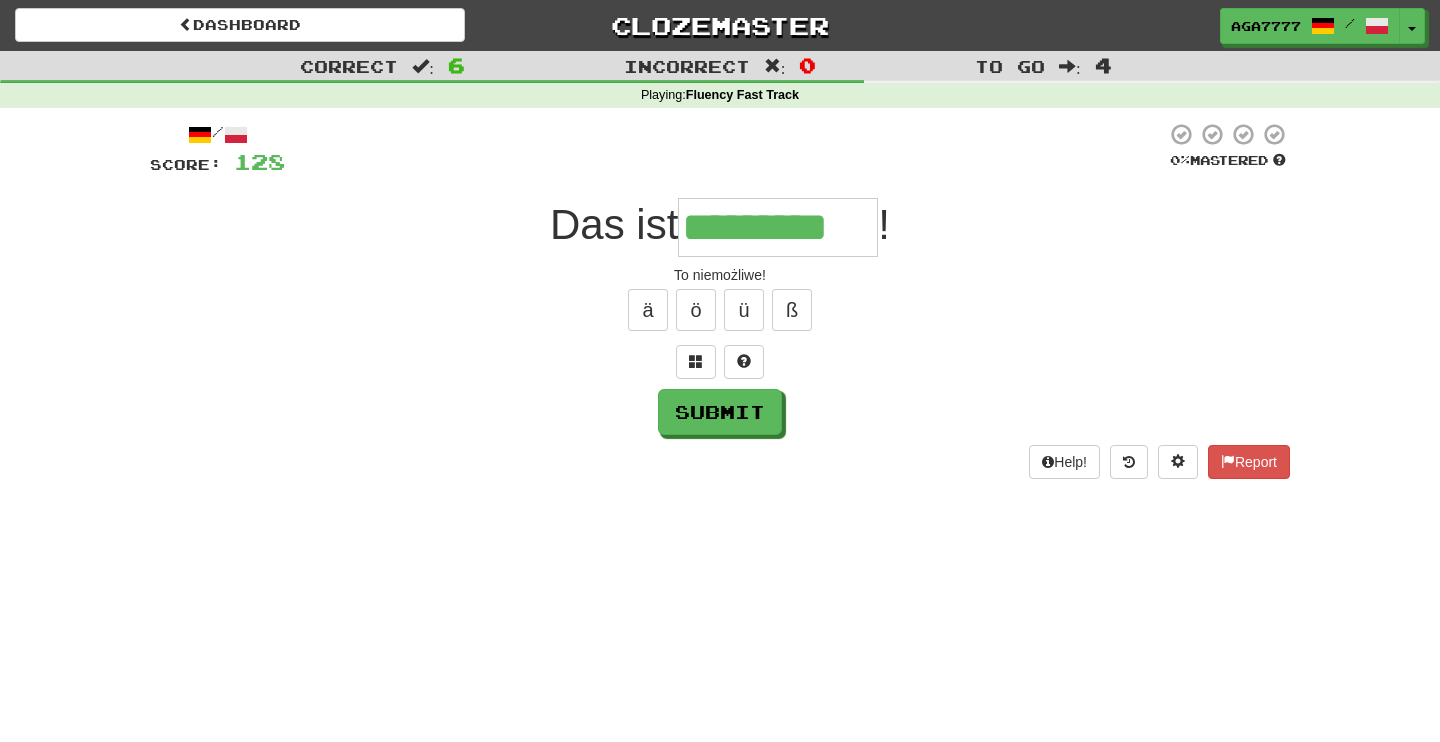type on "*********" 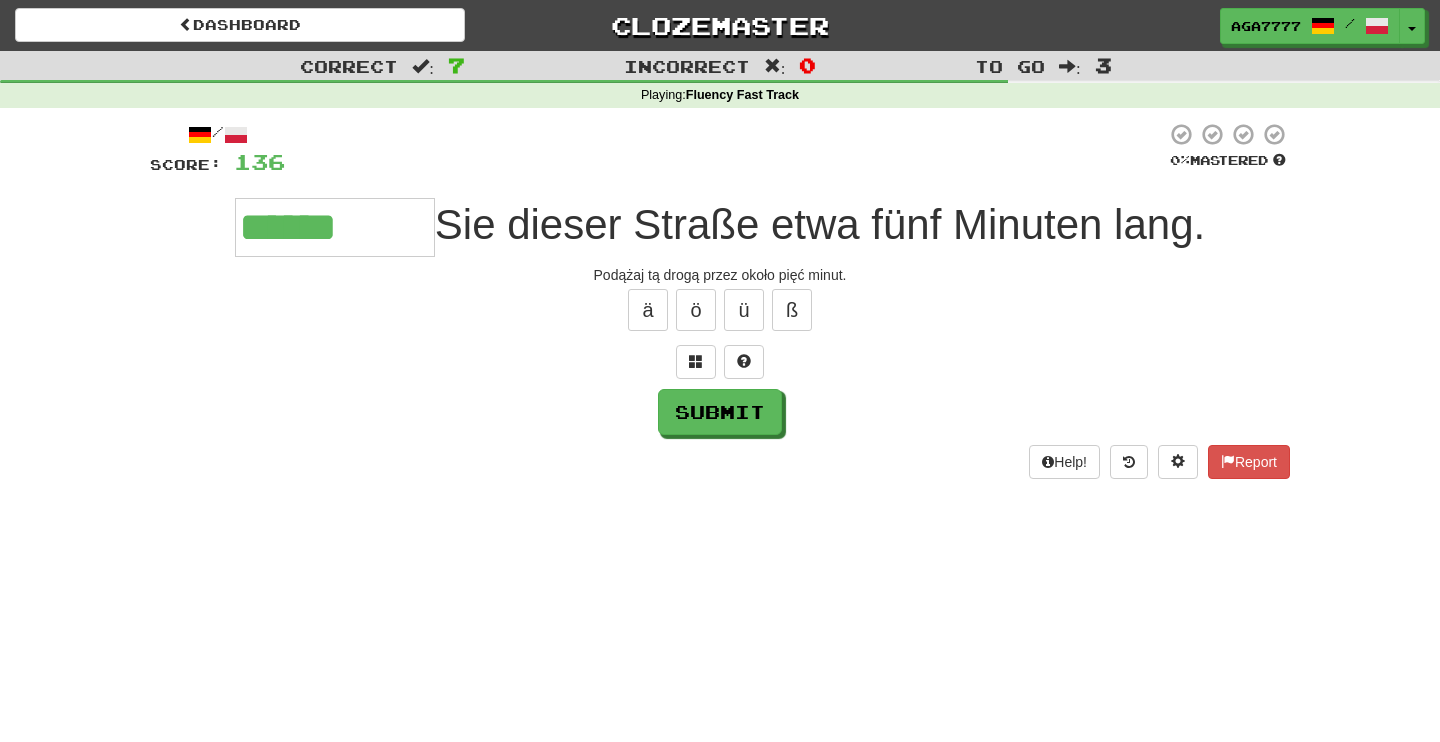 type on "******" 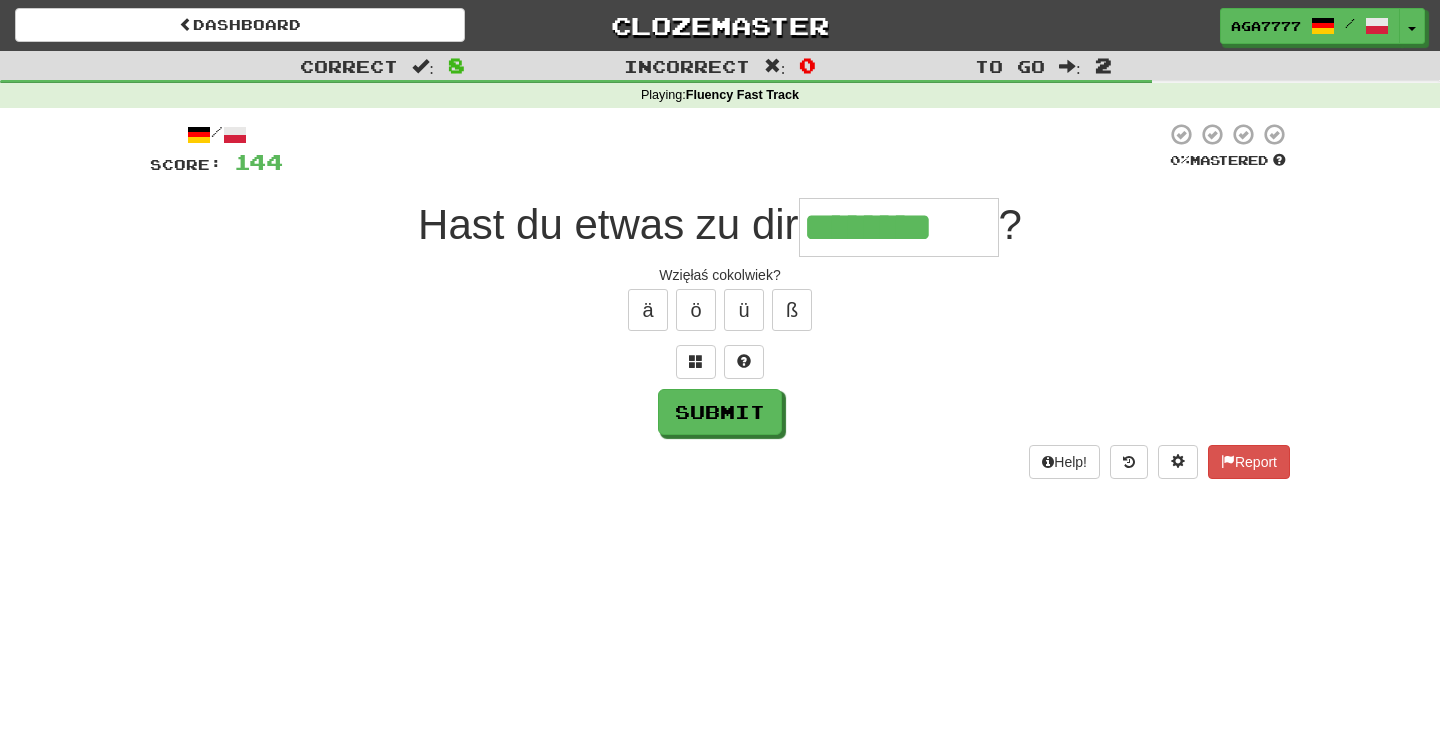 type on "********" 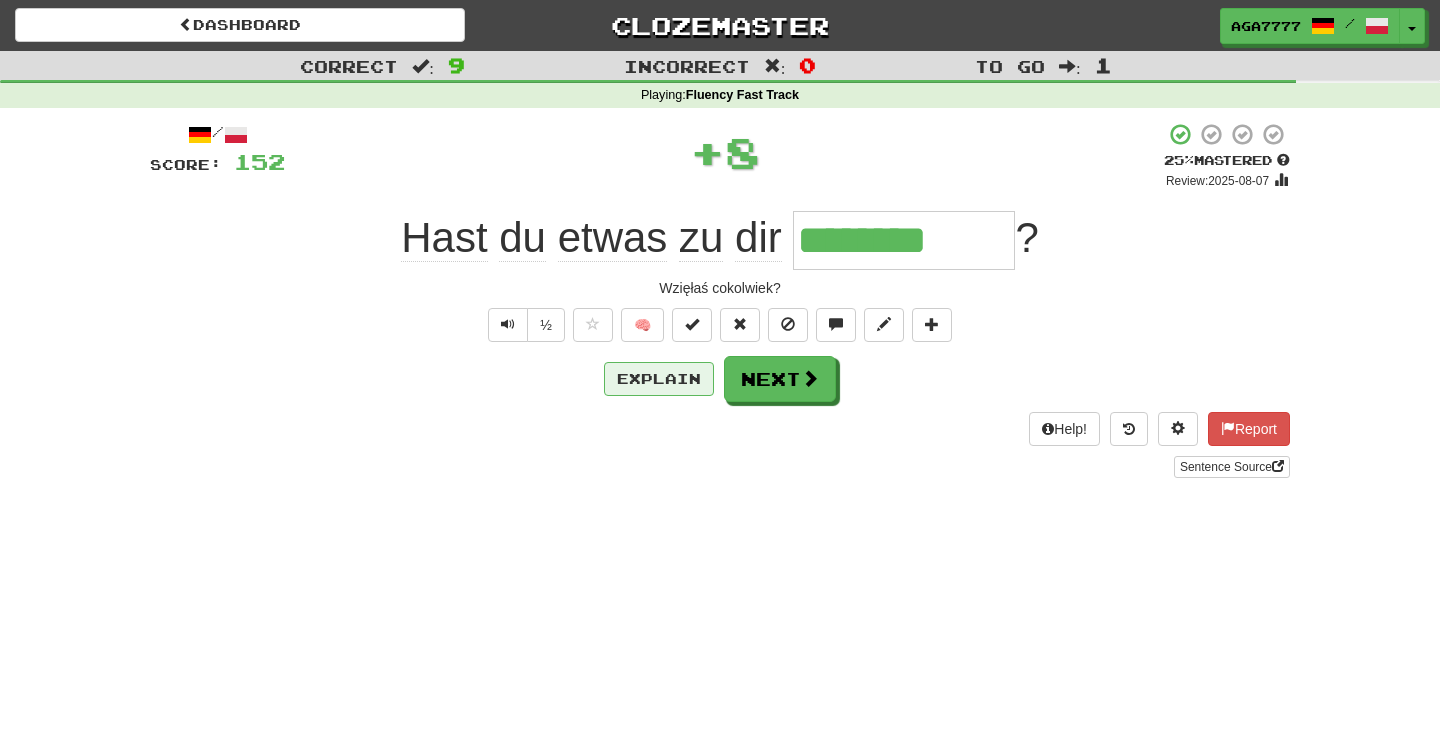 click on "Explain" at bounding box center [659, 379] 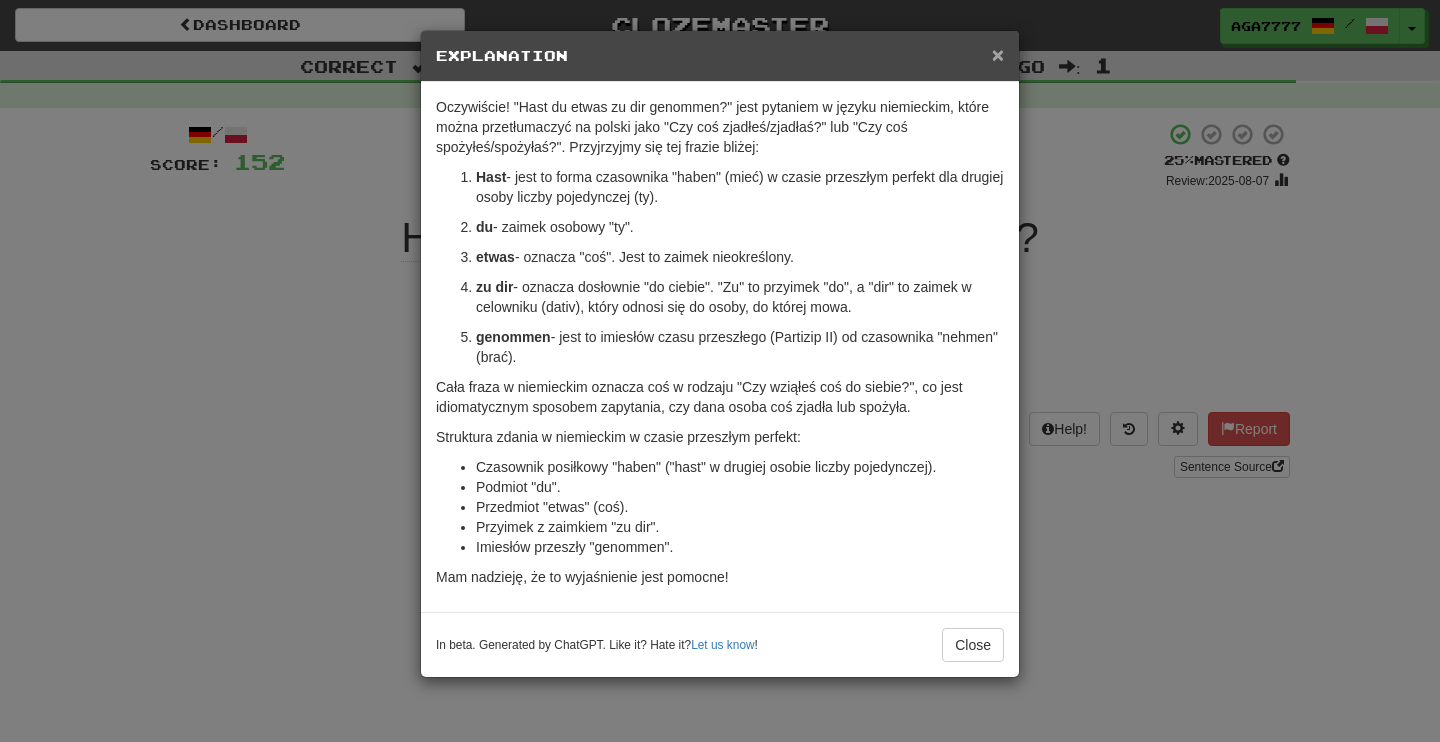 click on "×" at bounding box center (998, 54) 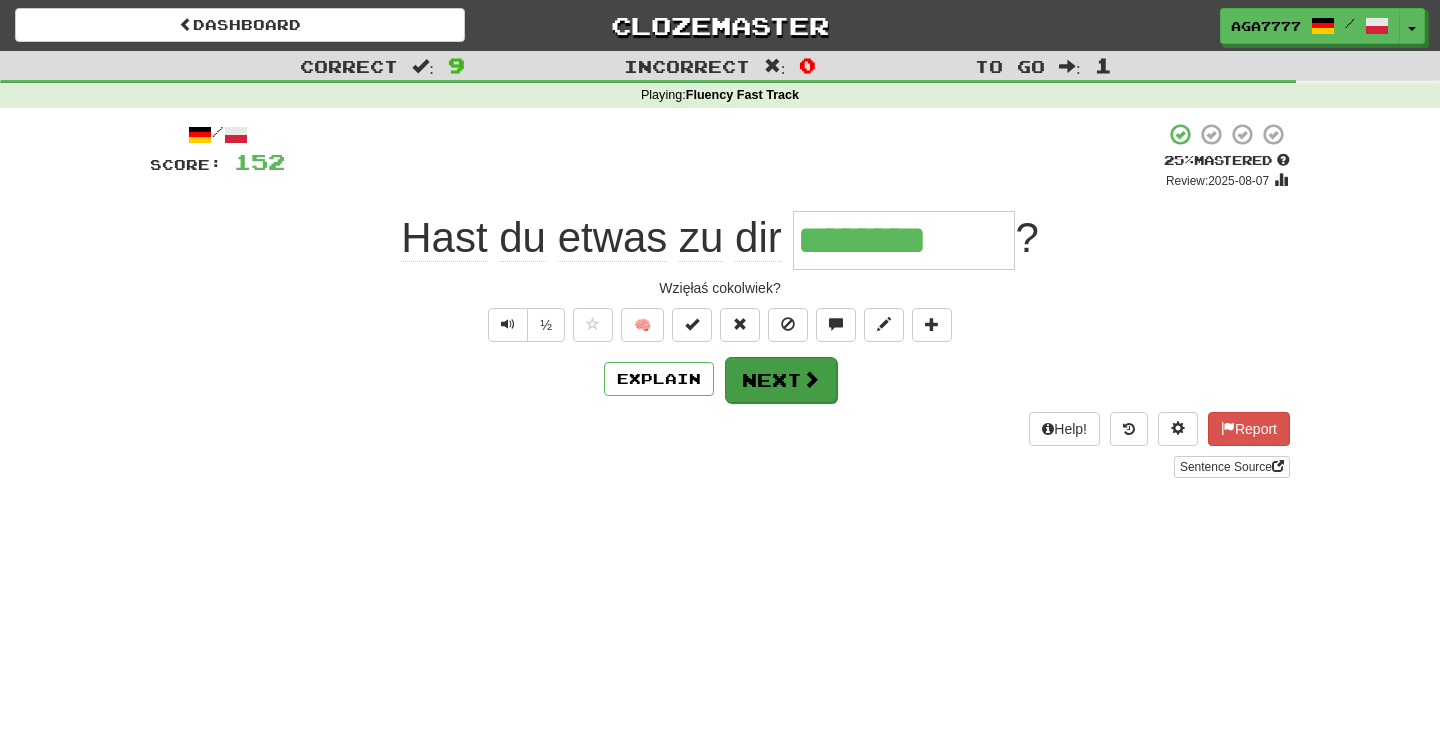 click on "Next" at bounding box center [781, 380] 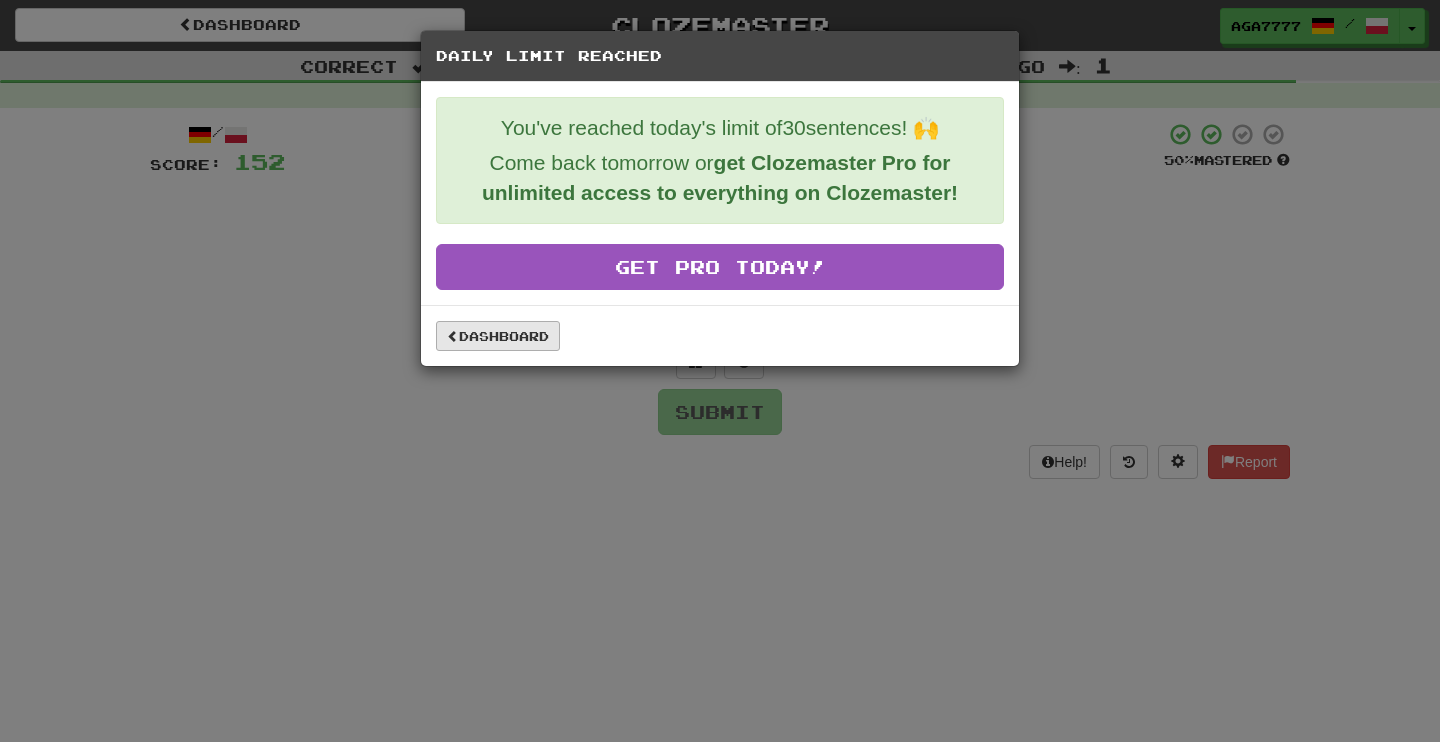 click on "Dashboard" at bounding box center [498, 336] 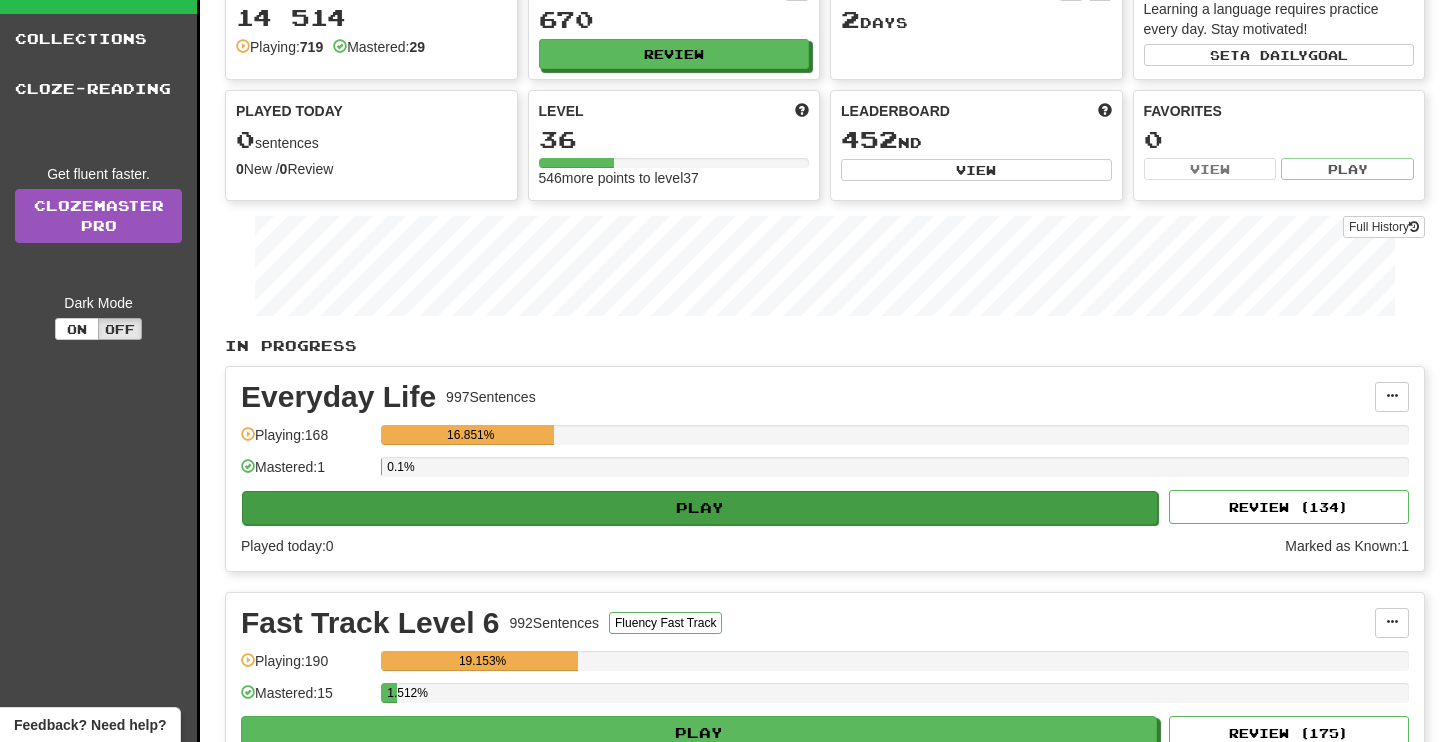 scroll, scrollTop: 124, scrollLeft: 0, axis: vertical 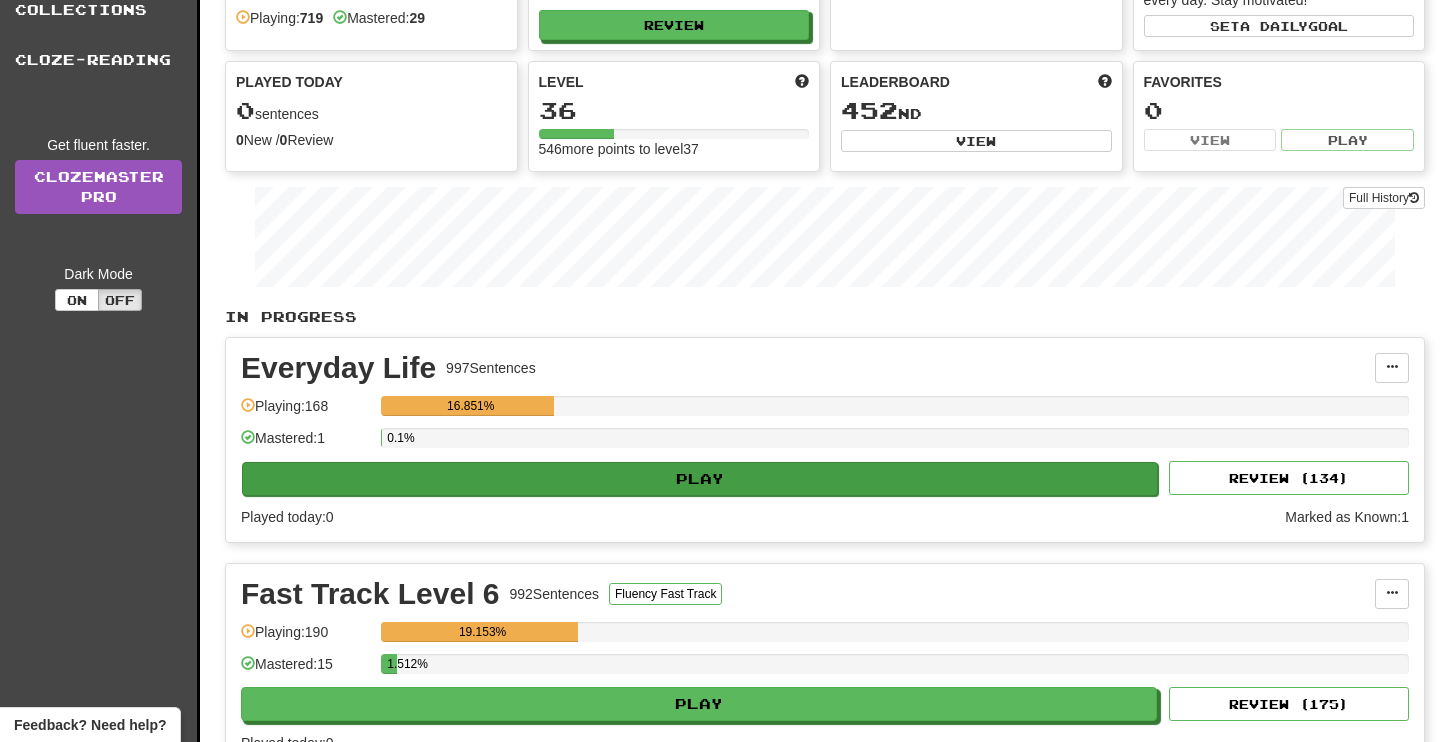 click on "Play" at bounding box center (700, 479) 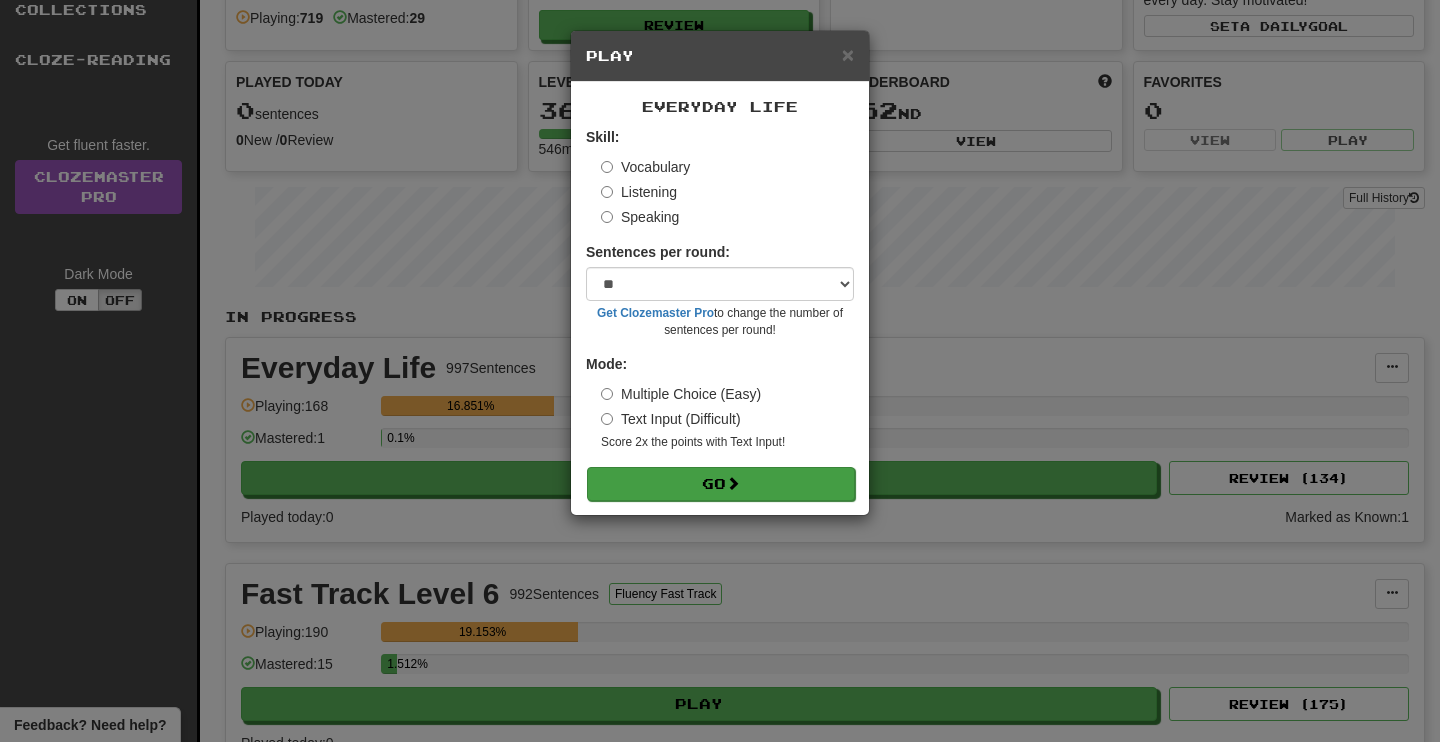 click on "Go" at bounding box center (721, 484) 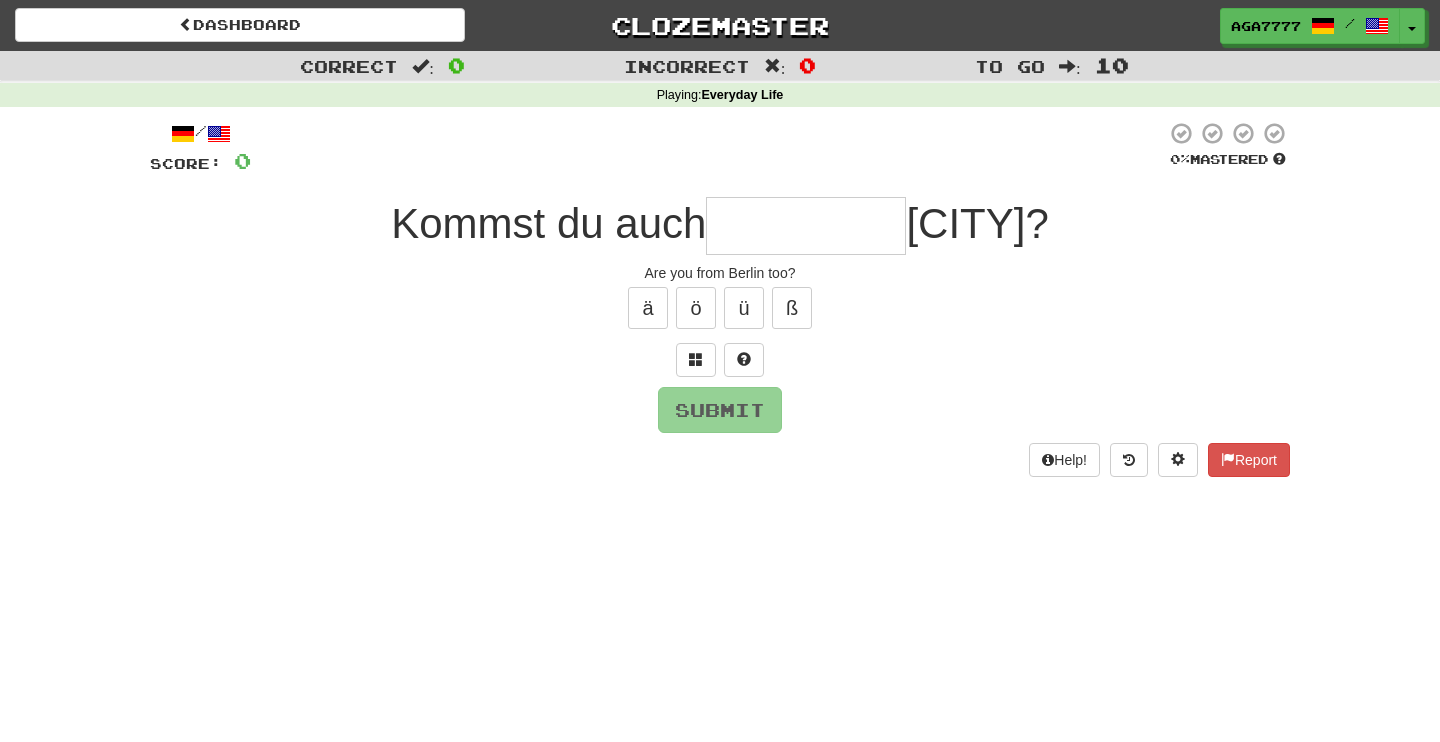 scroll, scrollTop: 0, scrollLeft: 0, axis: both 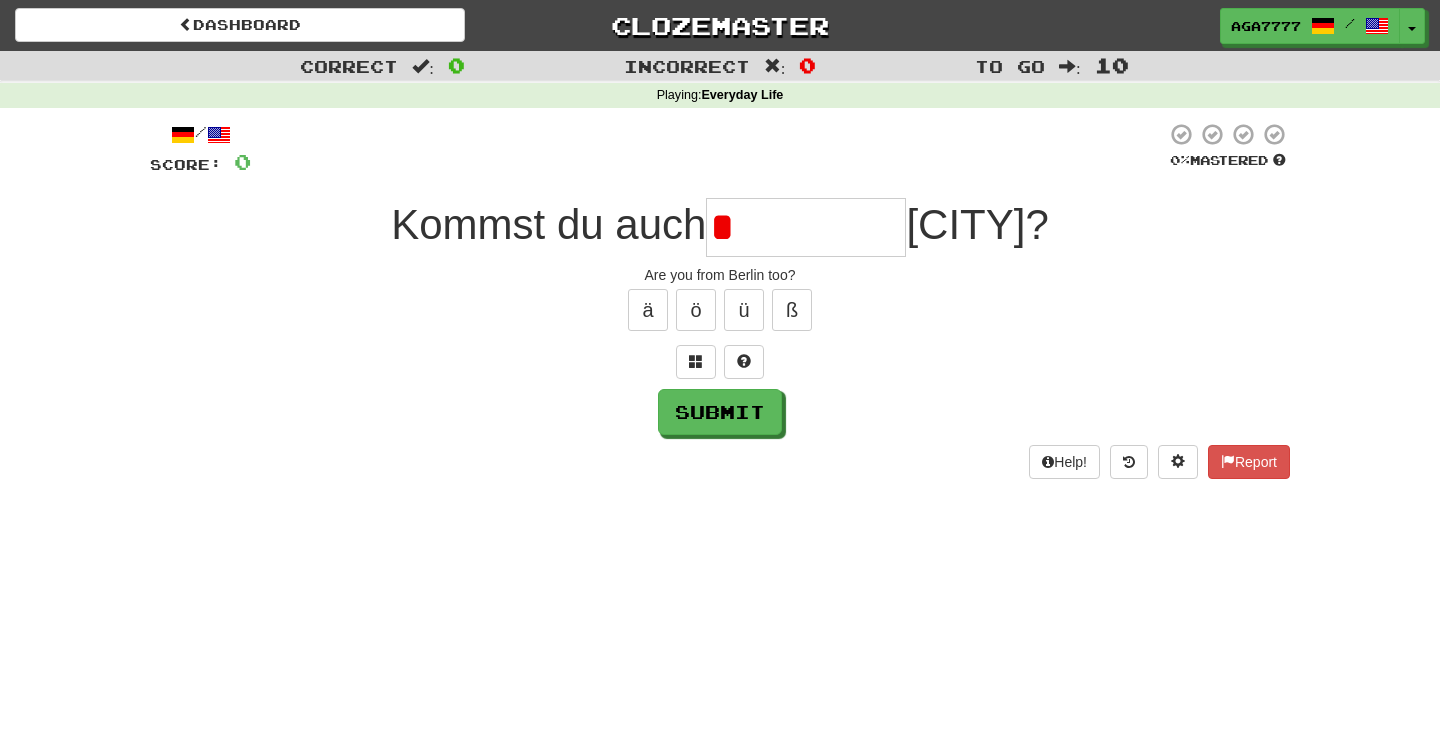 type on "*" 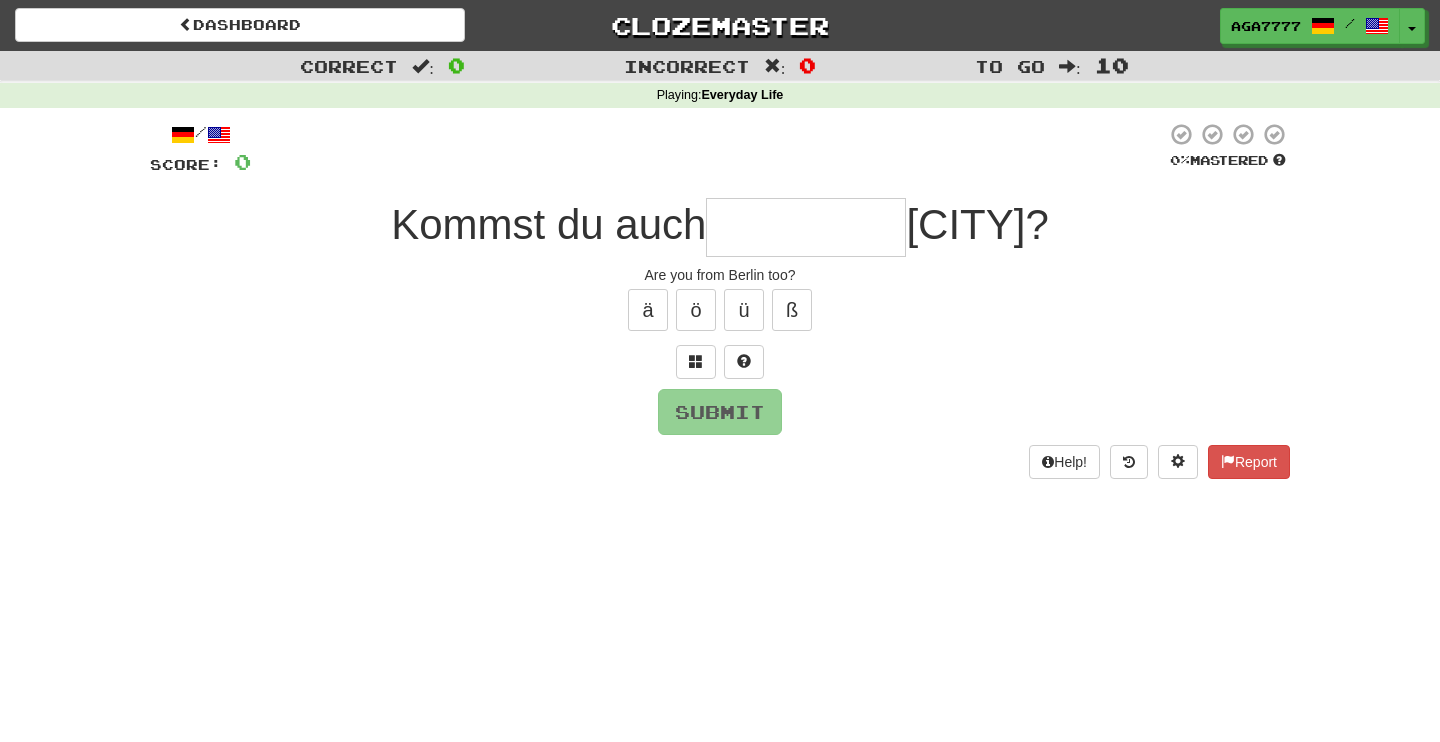 type on "*" 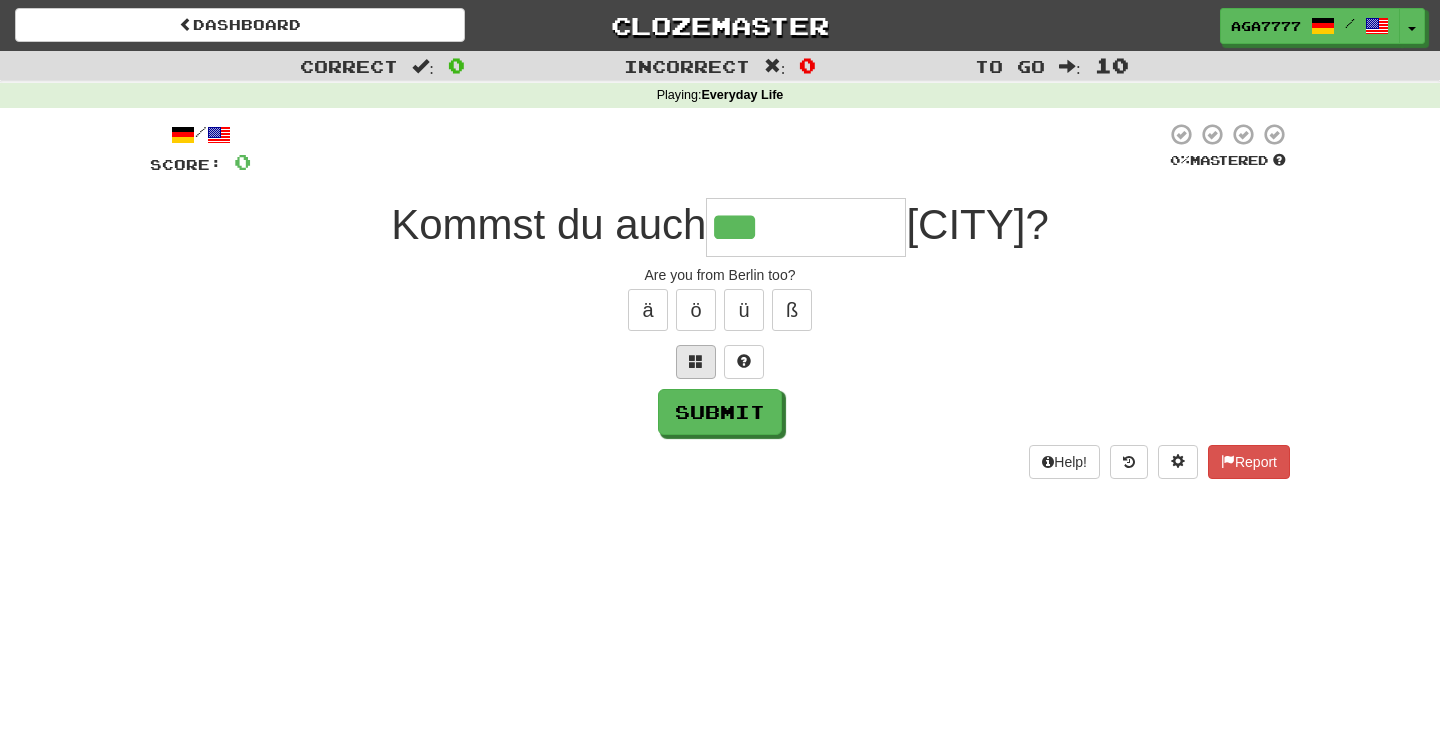 type on "***" 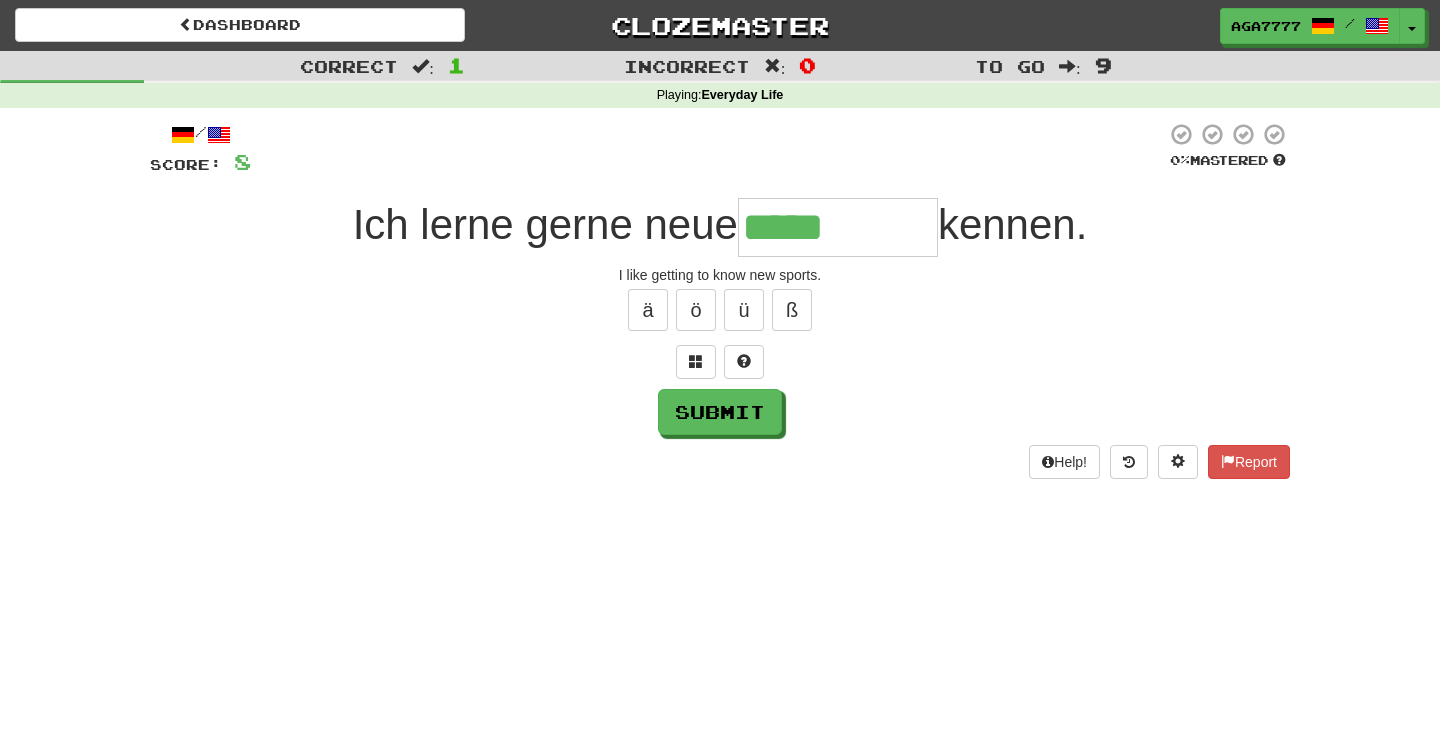 type on "**********" 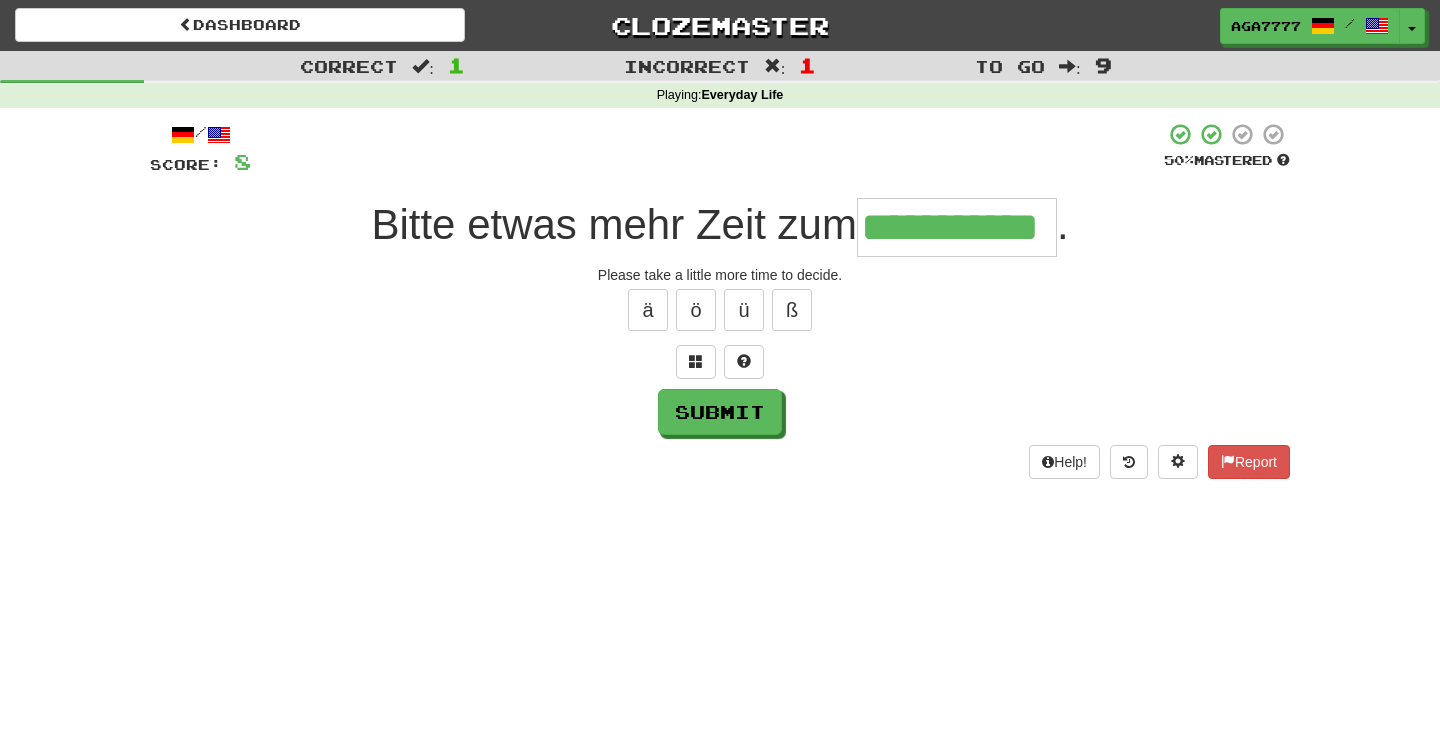 type on "**********" 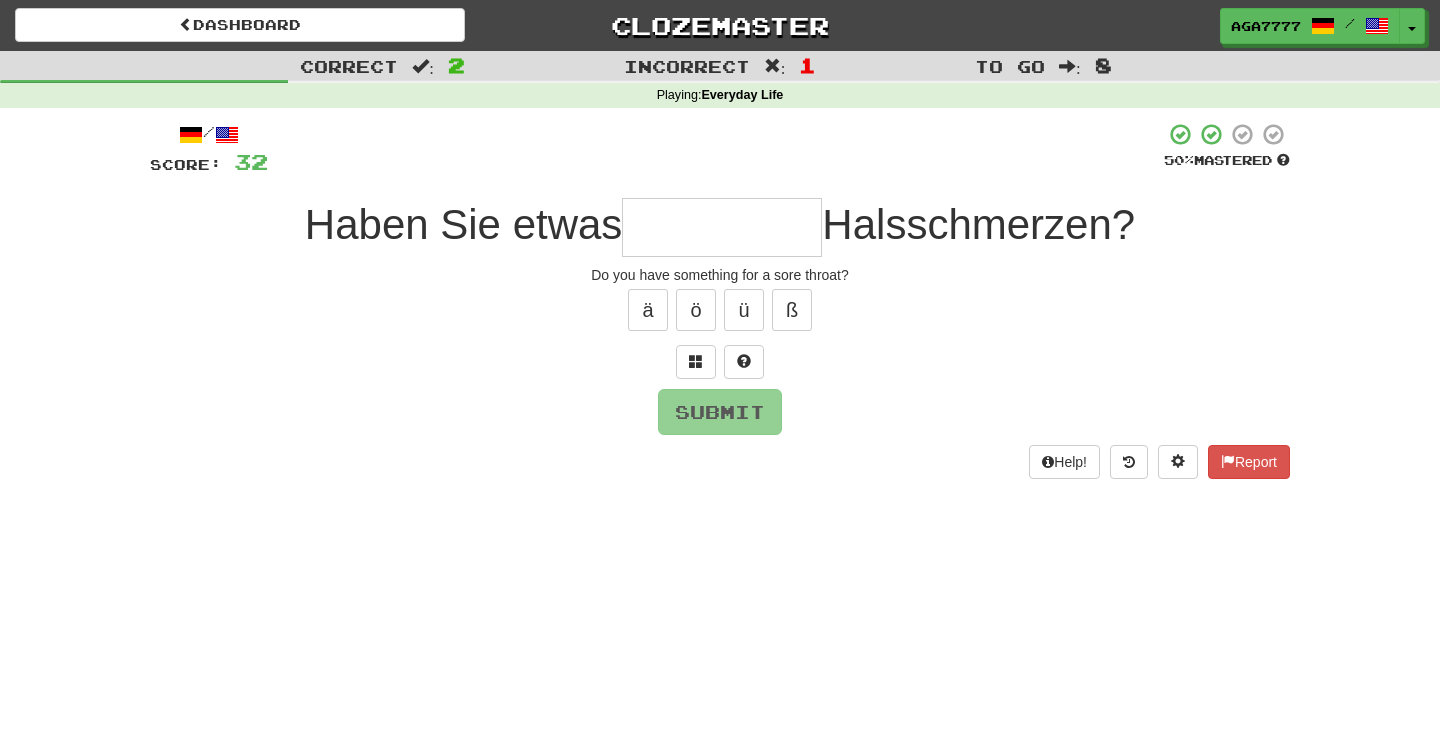type on "*" 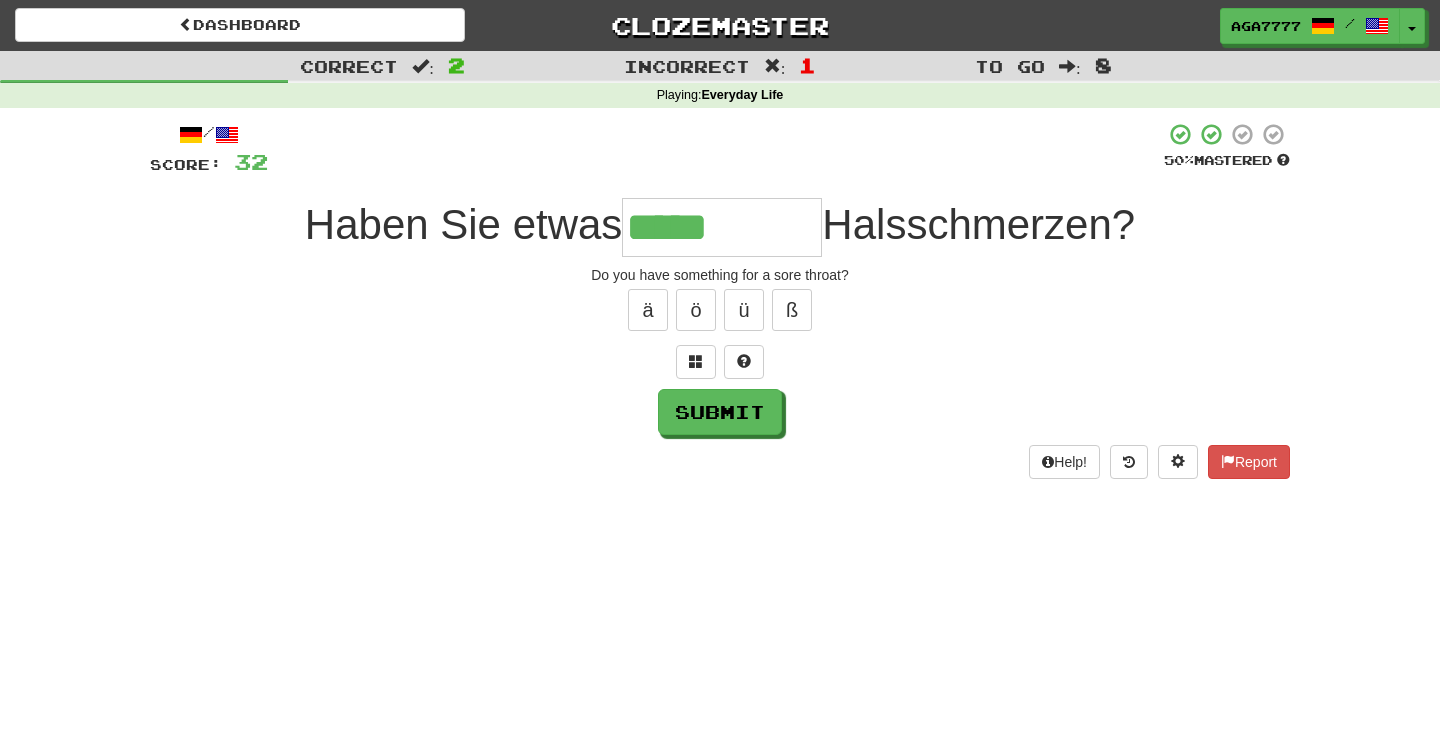 type on "*****" 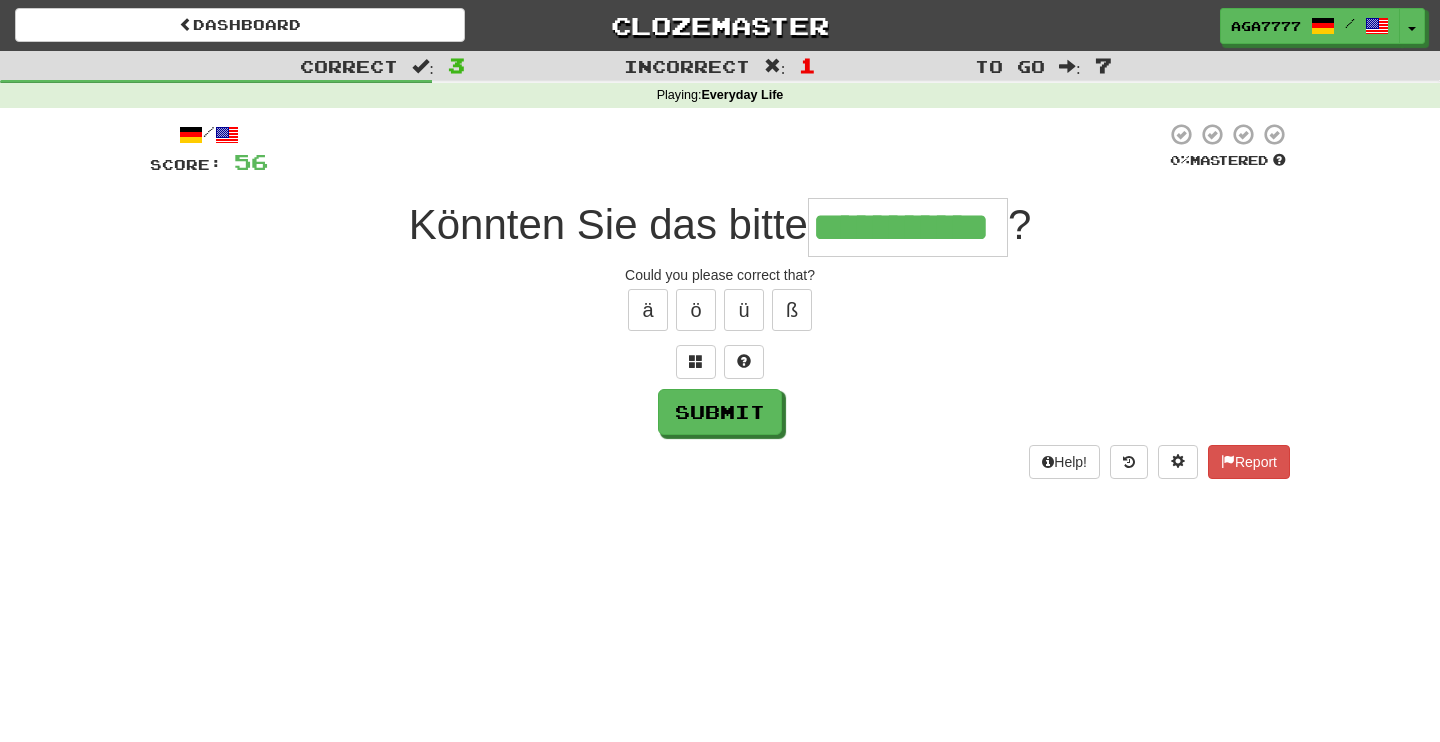 type on "**********" 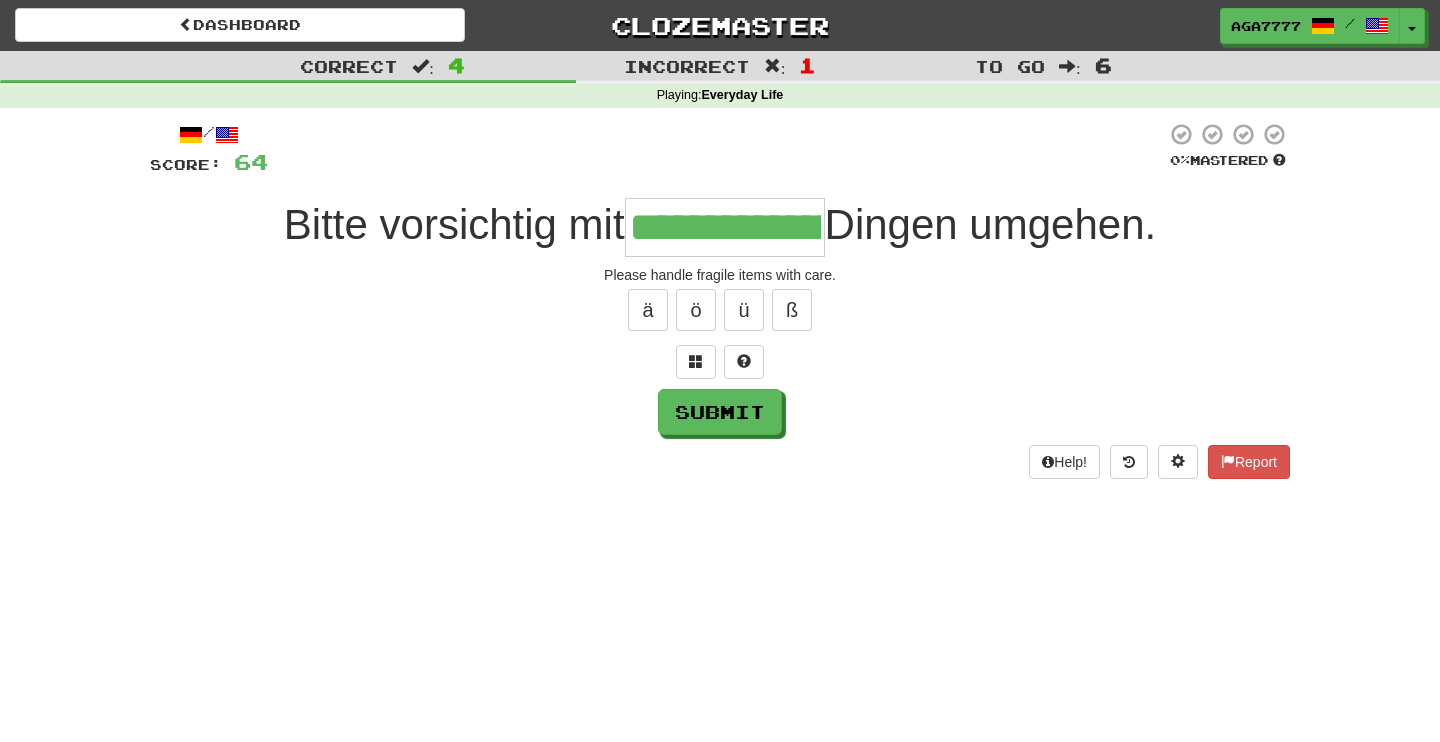 type on "**********" 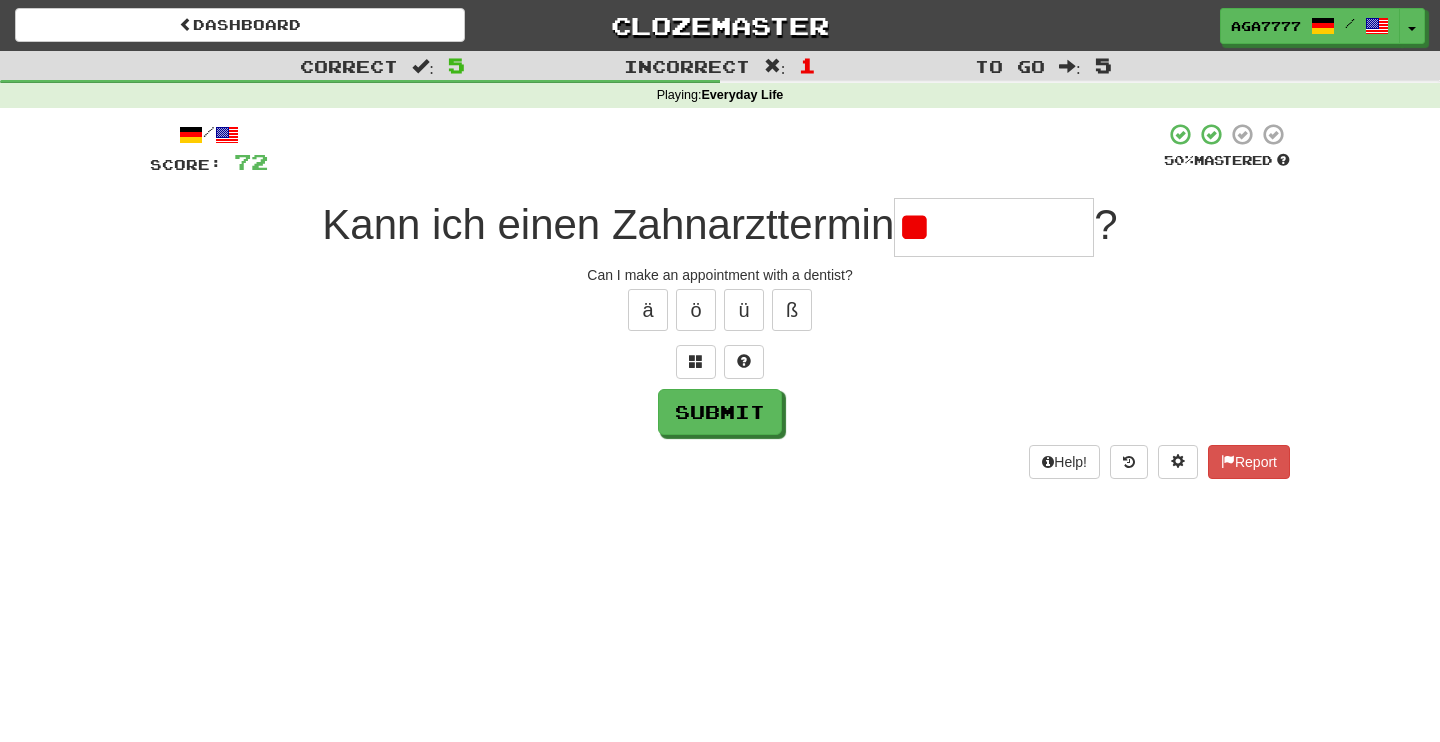 type on "*" 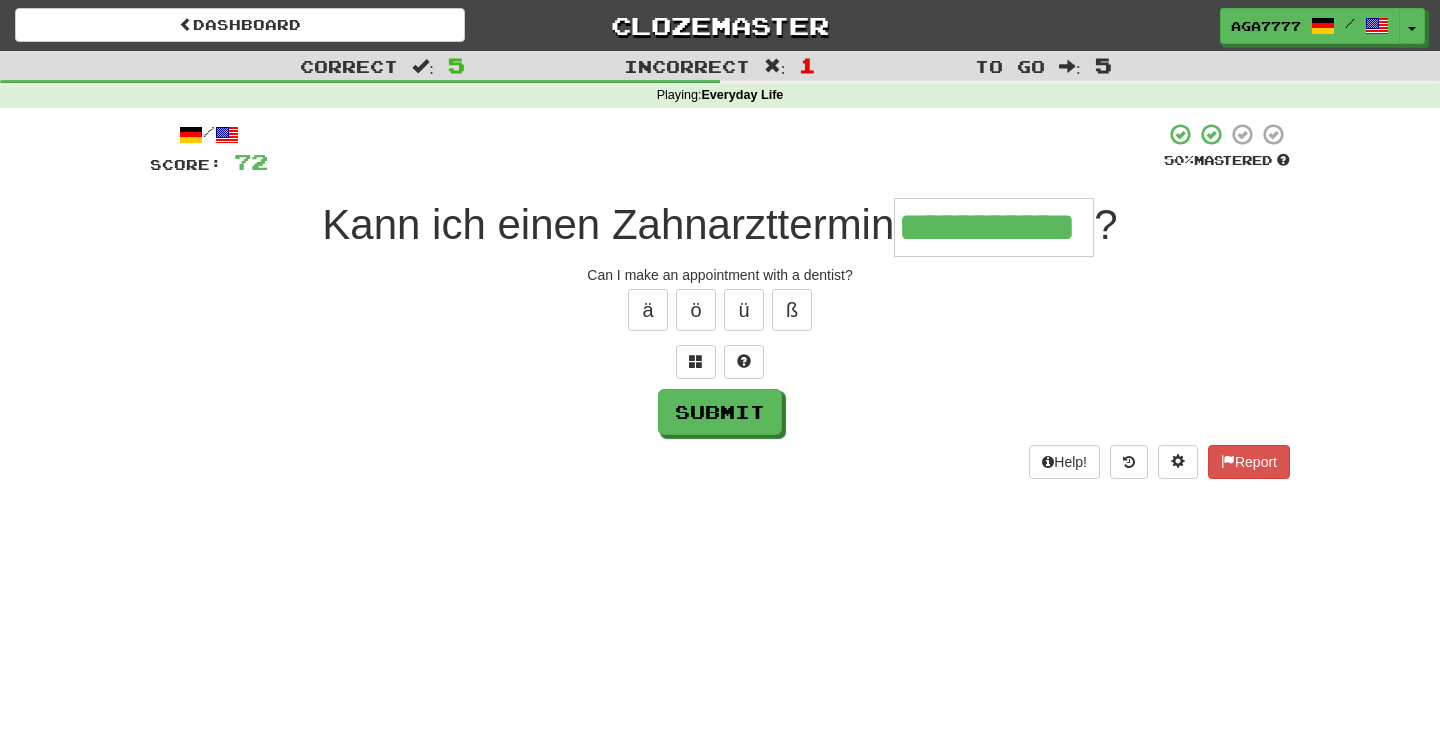 type on "**********" 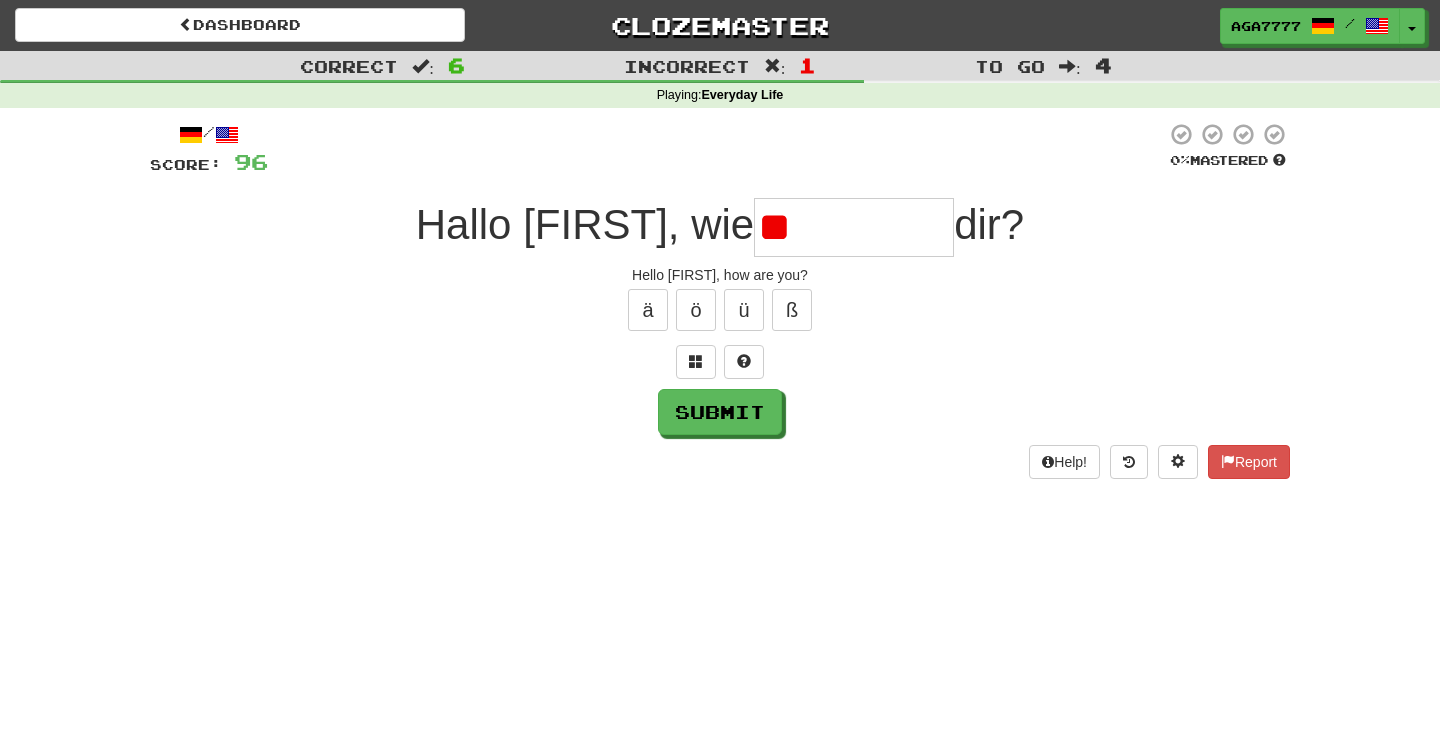 type on "*" 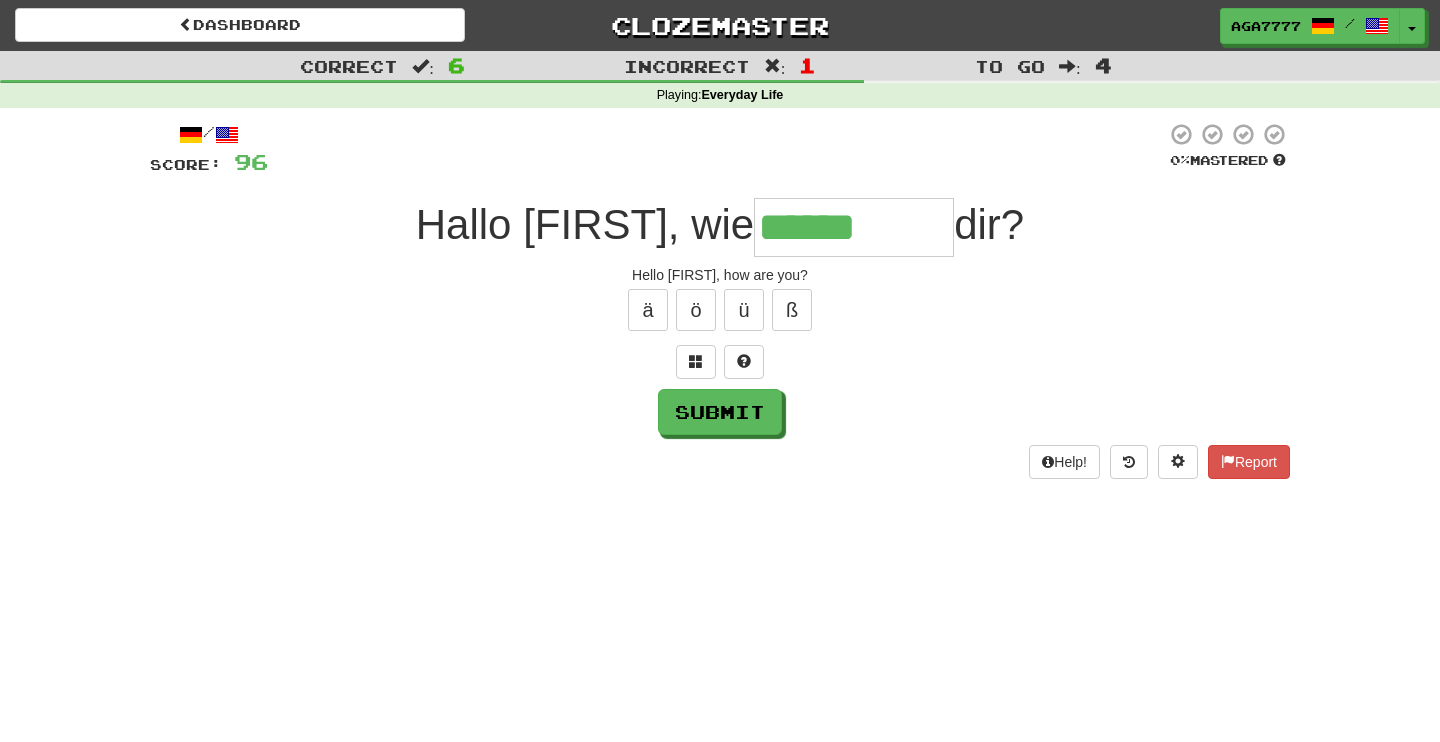 type on "******" 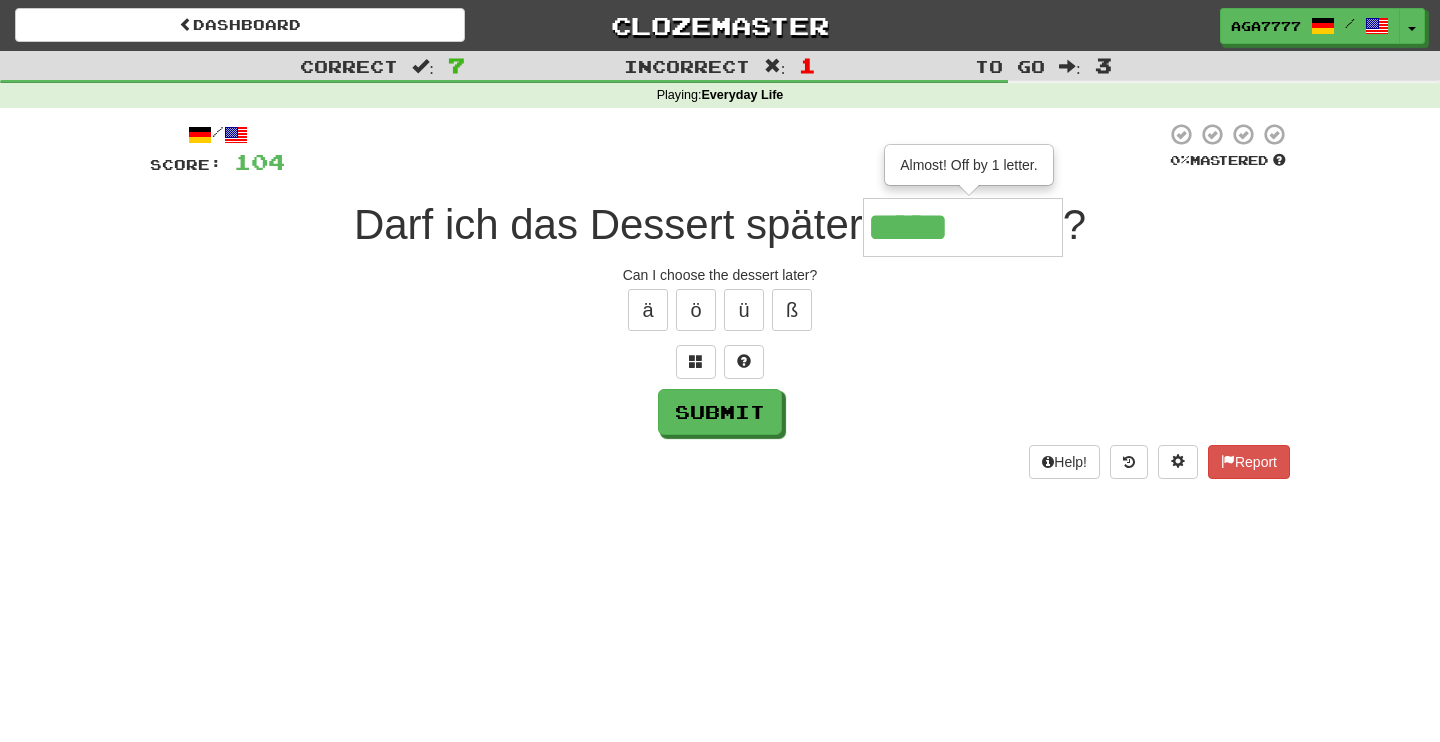 type on "******" 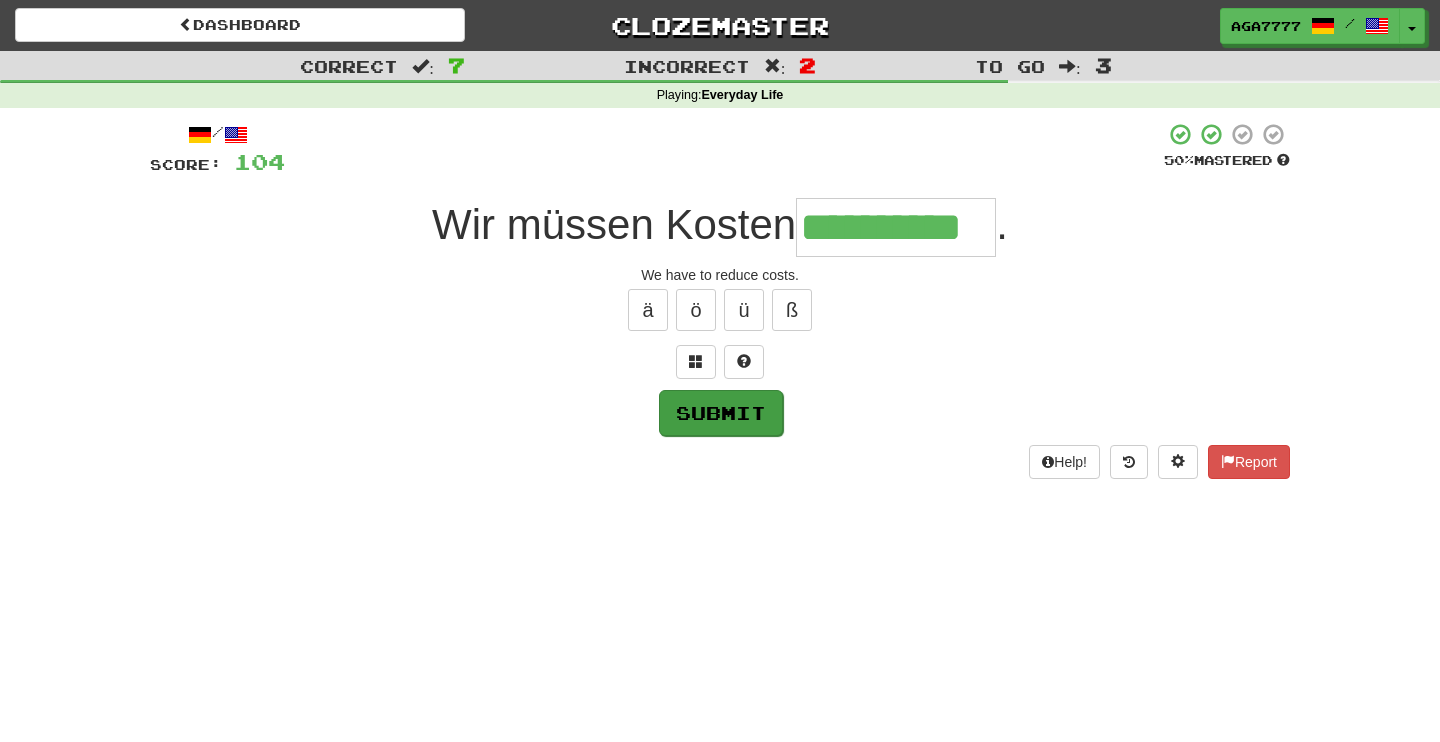 type on "**********" 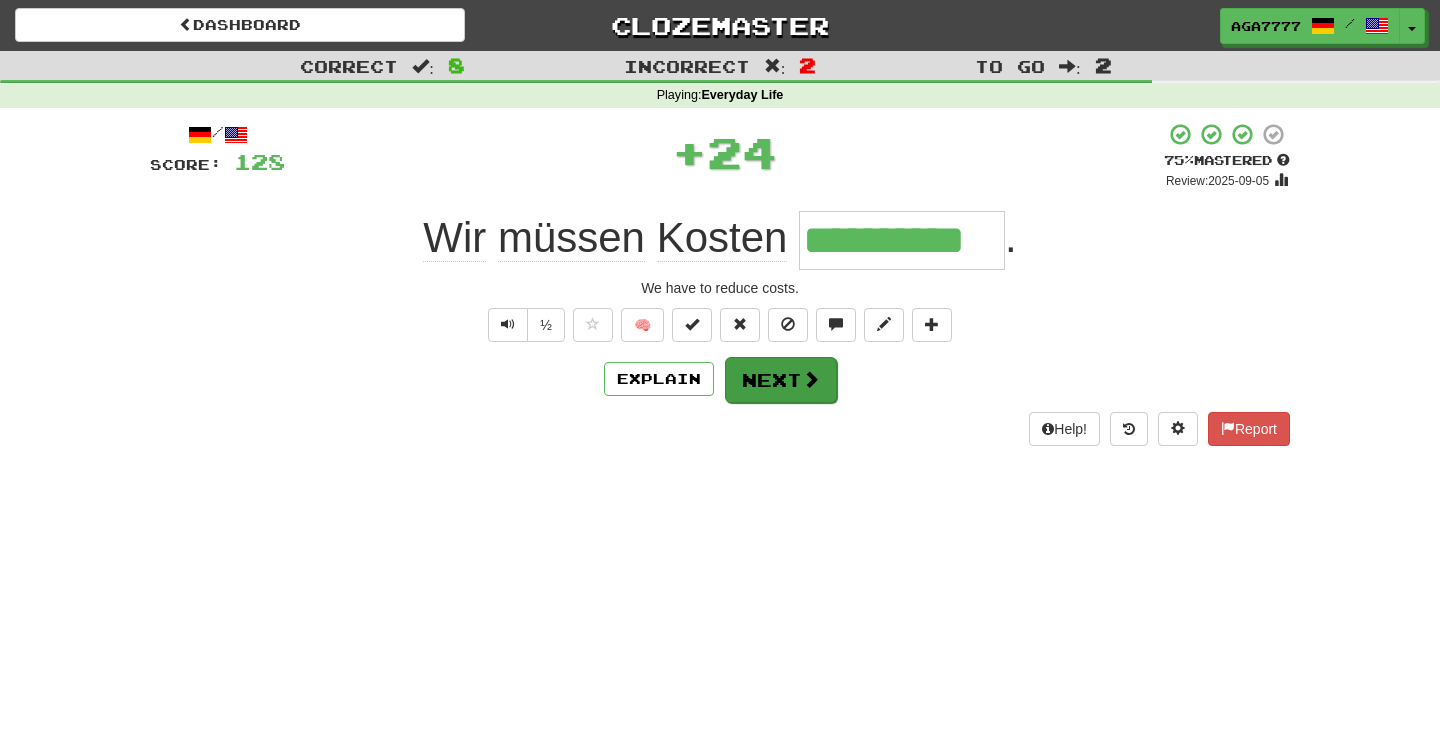 click on "Next" at bounding box center [781, 380] 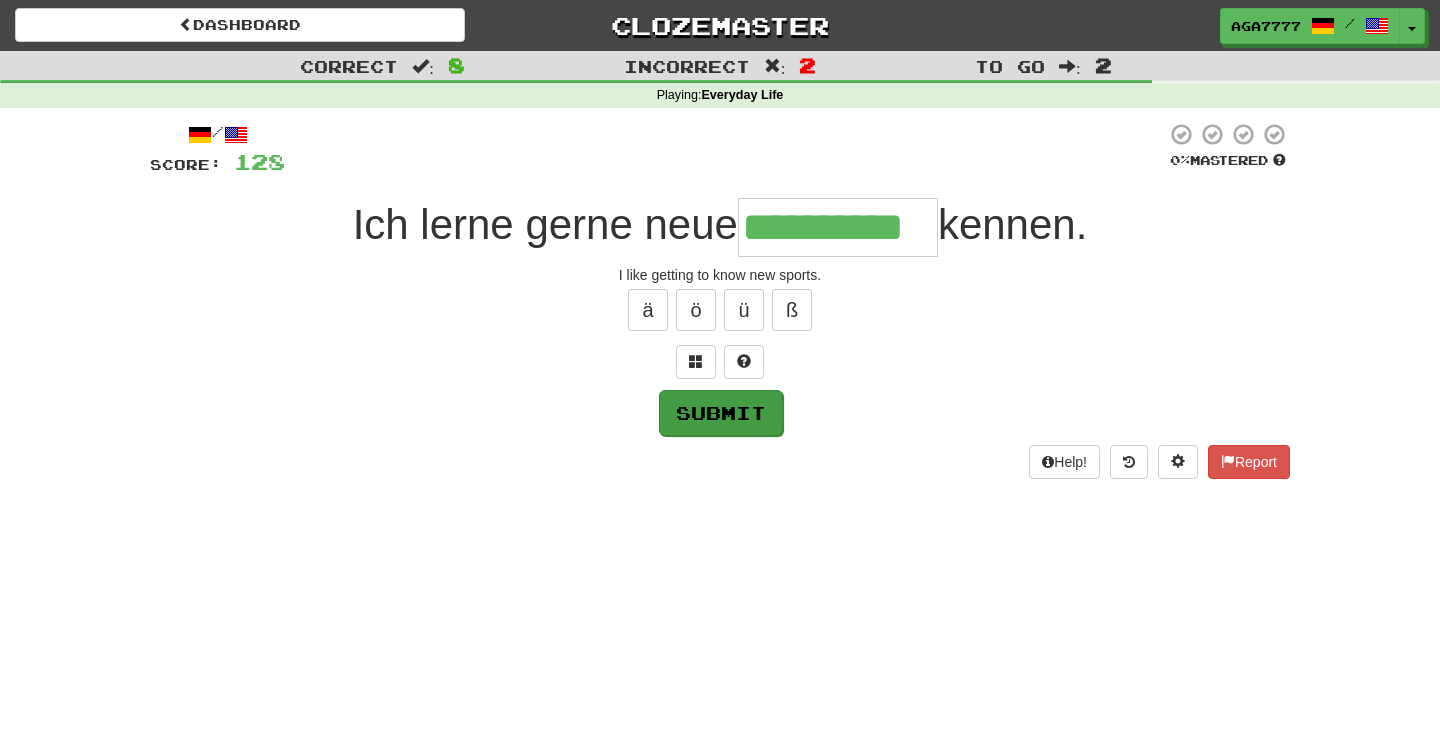 type on "**********" 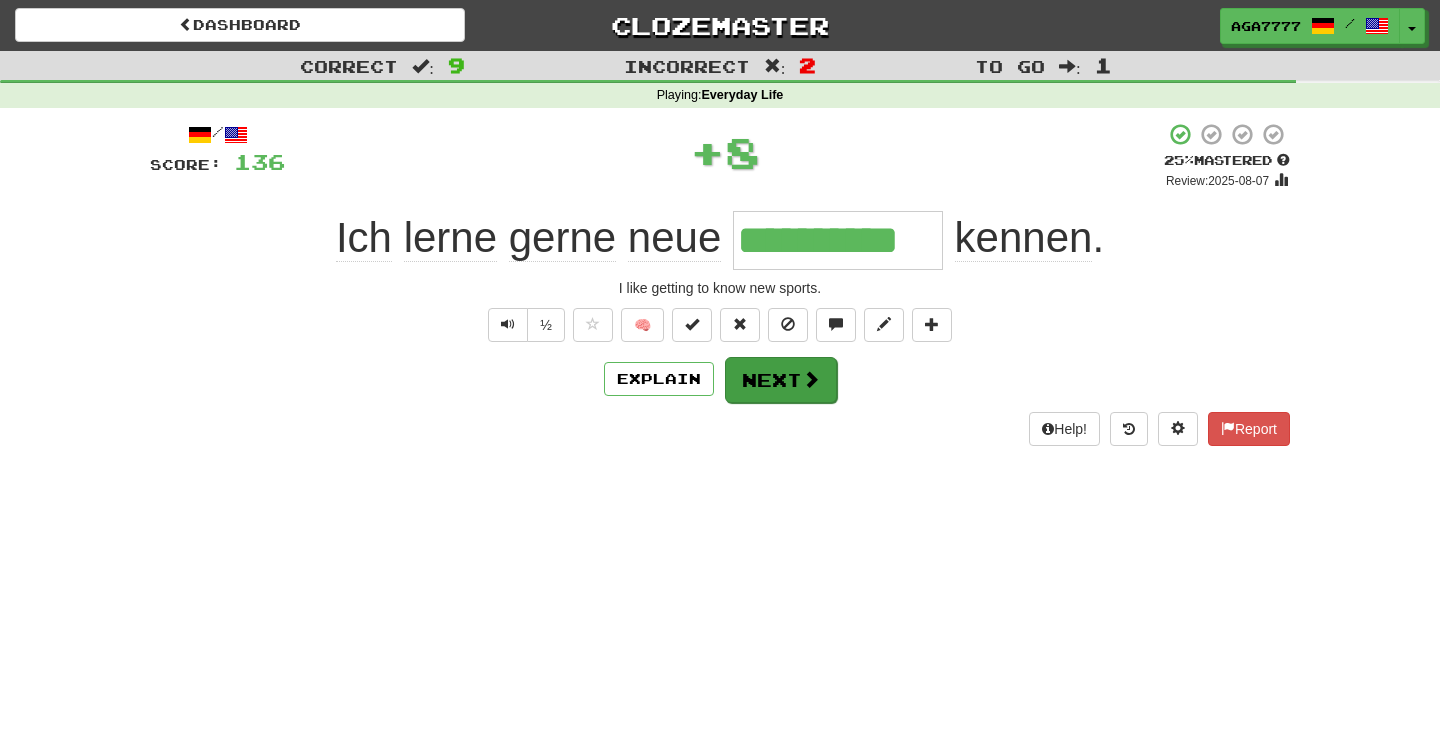 click on "Next" at bounding box center [781, 380] 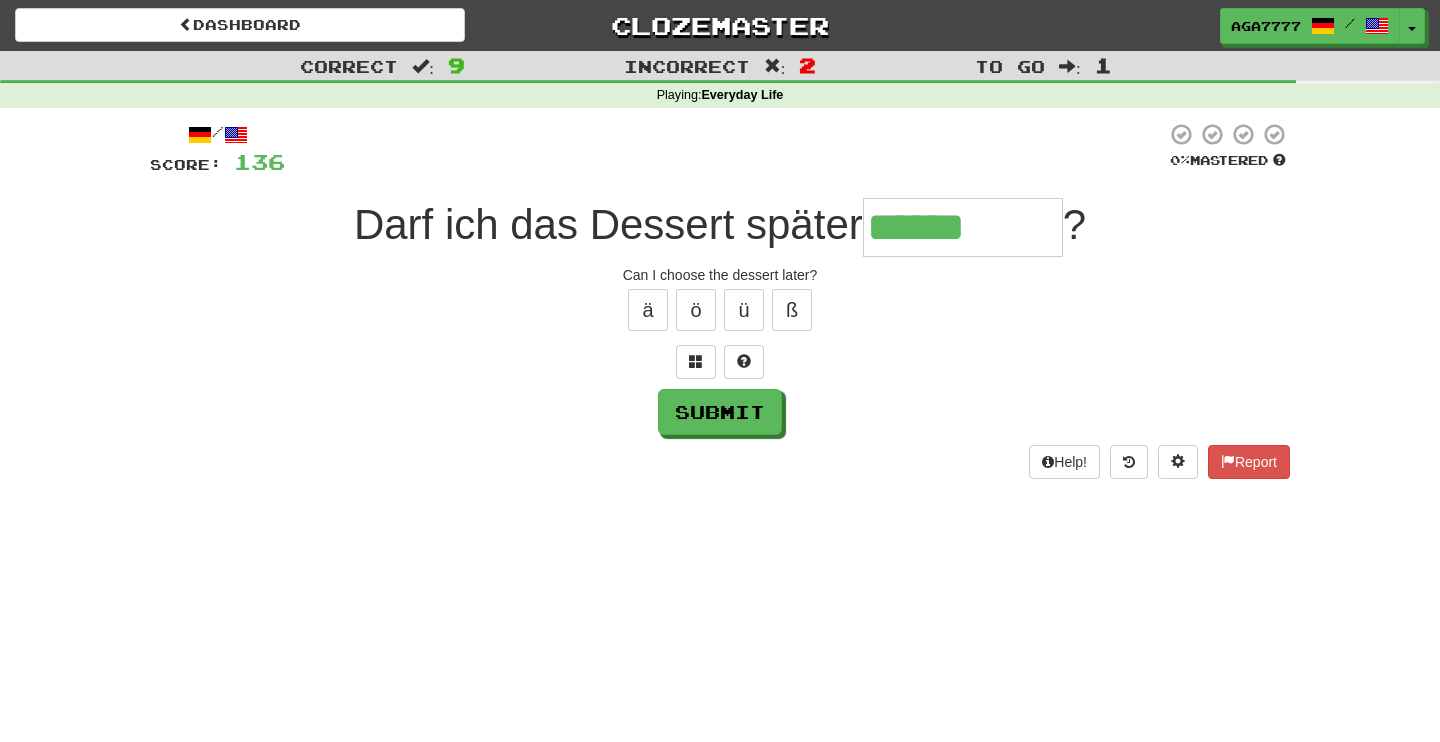 type on "******" 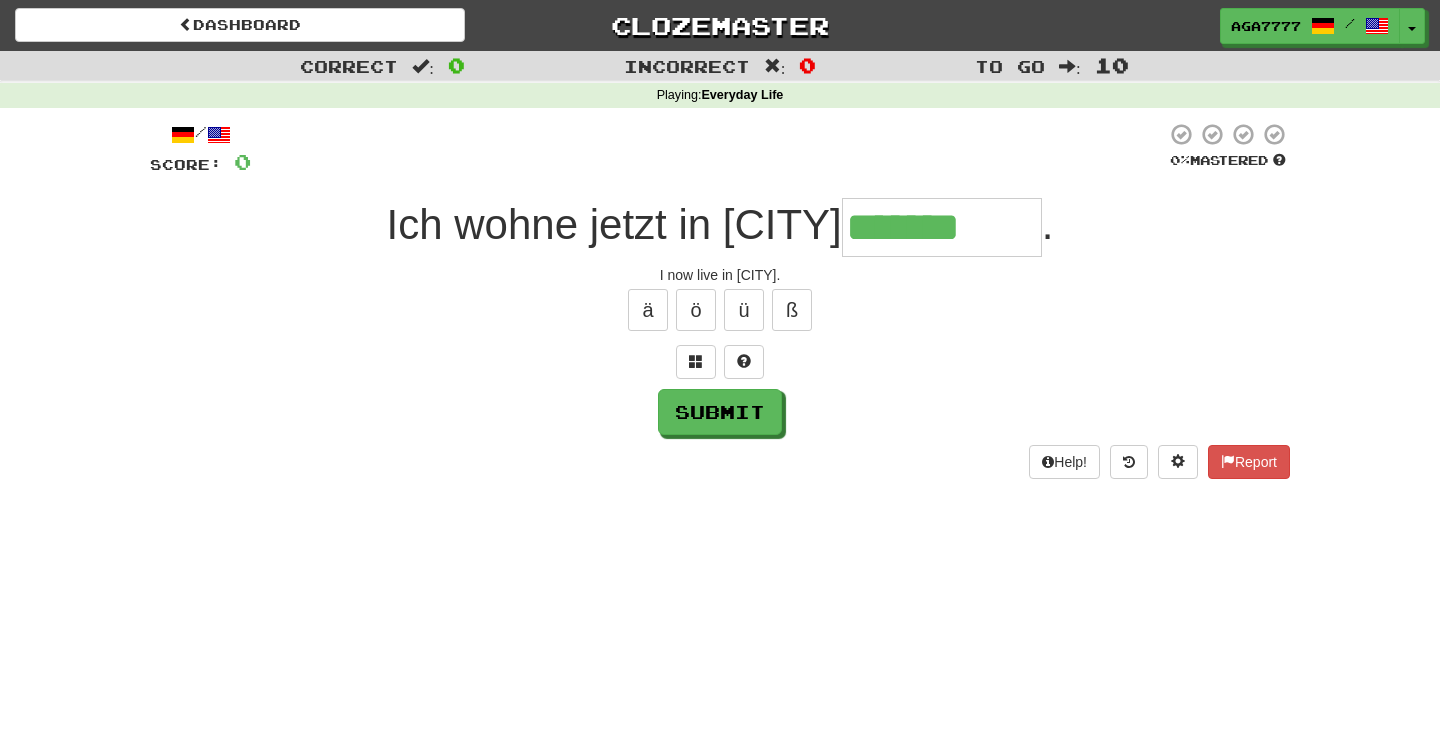 type on "*******" 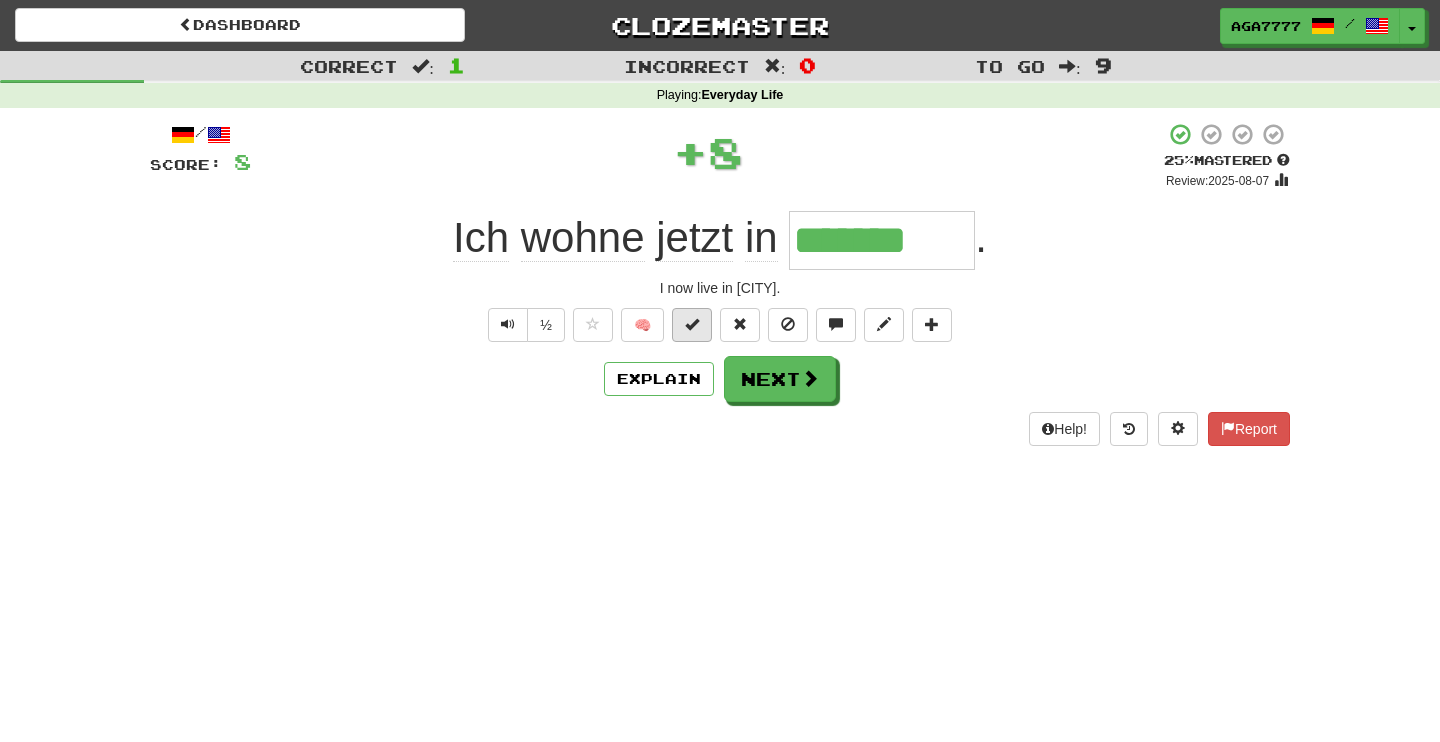 click at bounding box center (692, 325) 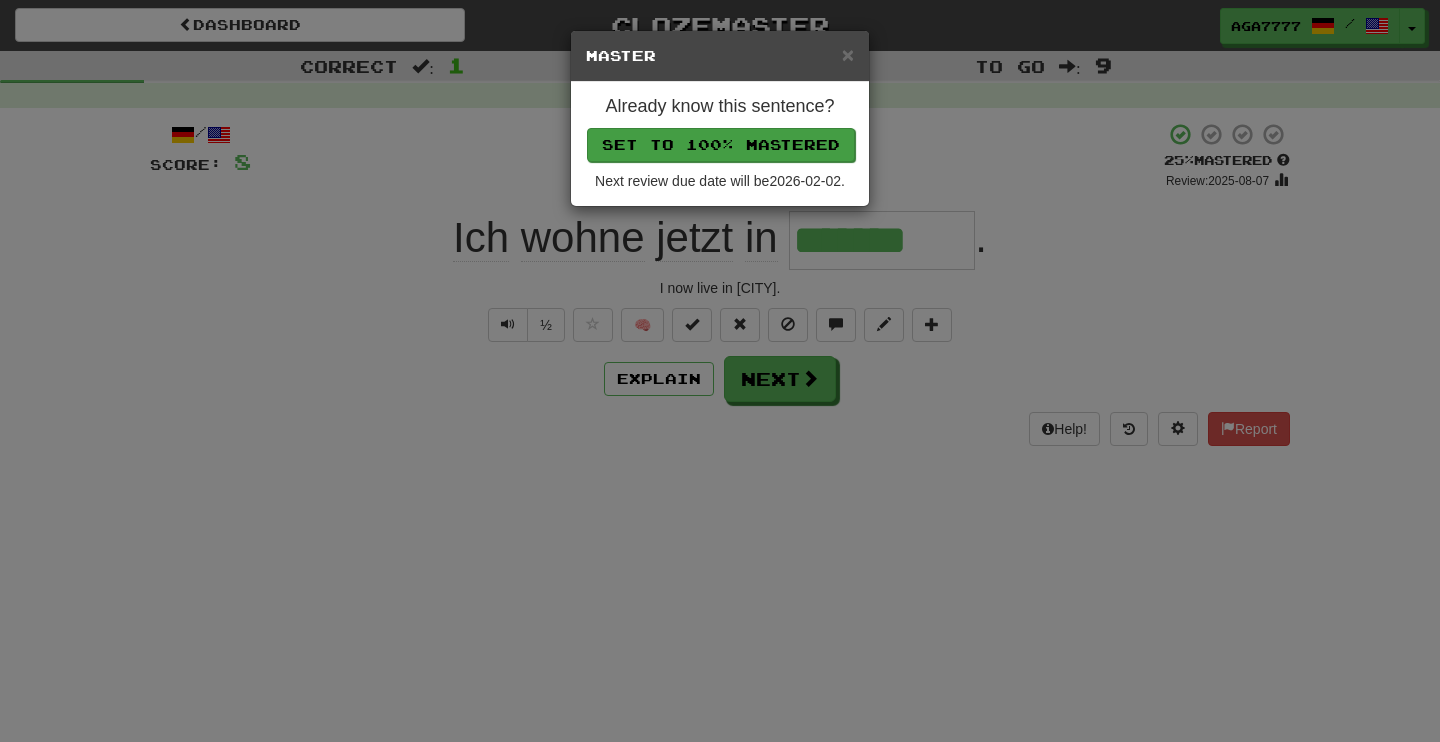 click on "Set to 100% Mastered" at bounding box center (721, 145) 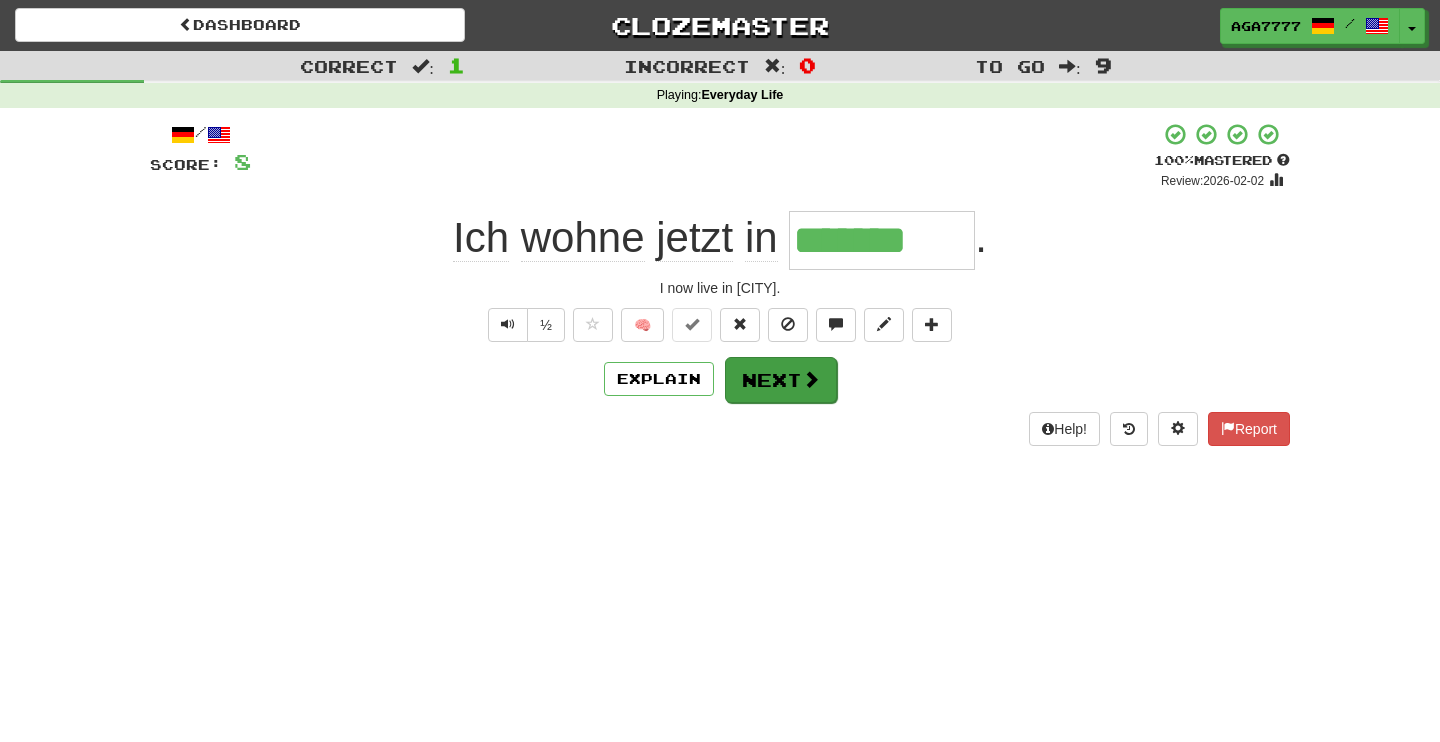 click on "Next" at bounding box center (781, 380) 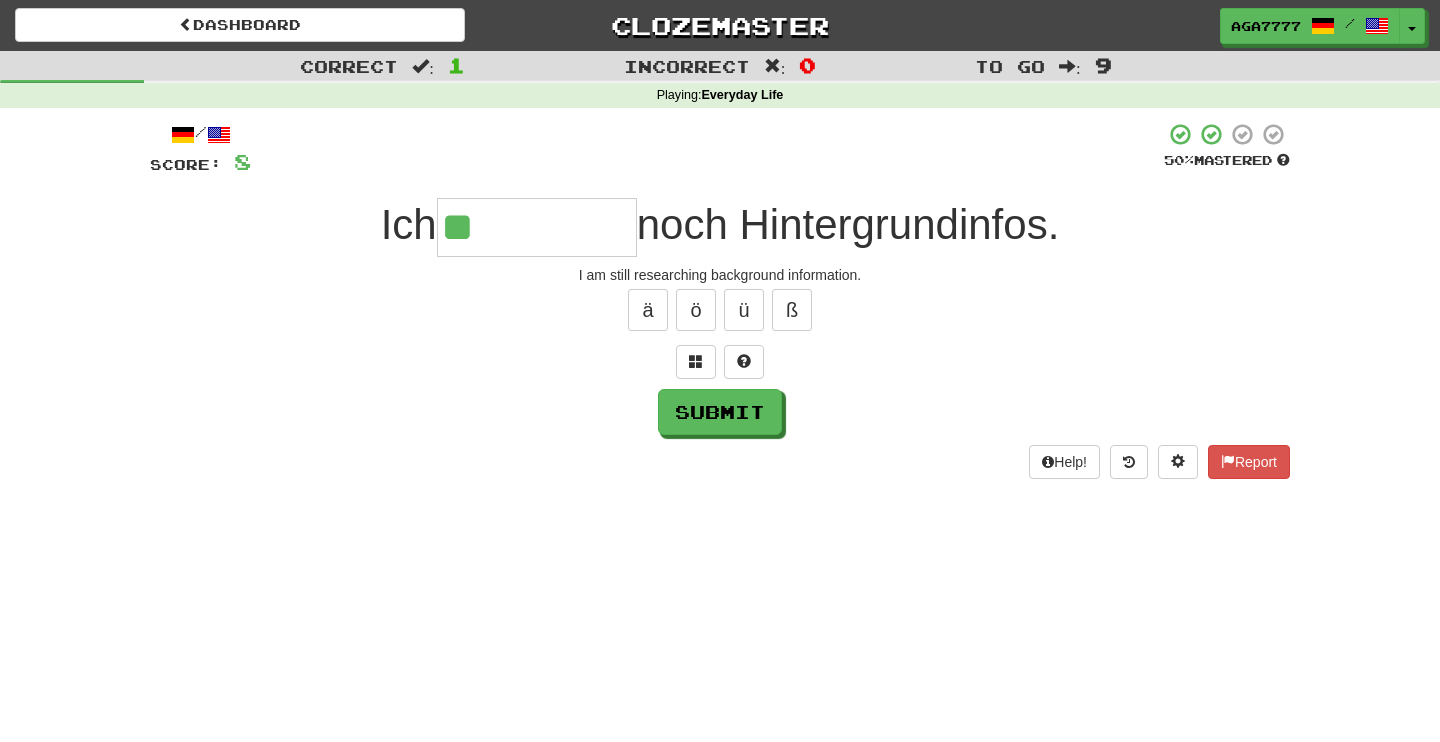 type on "*" 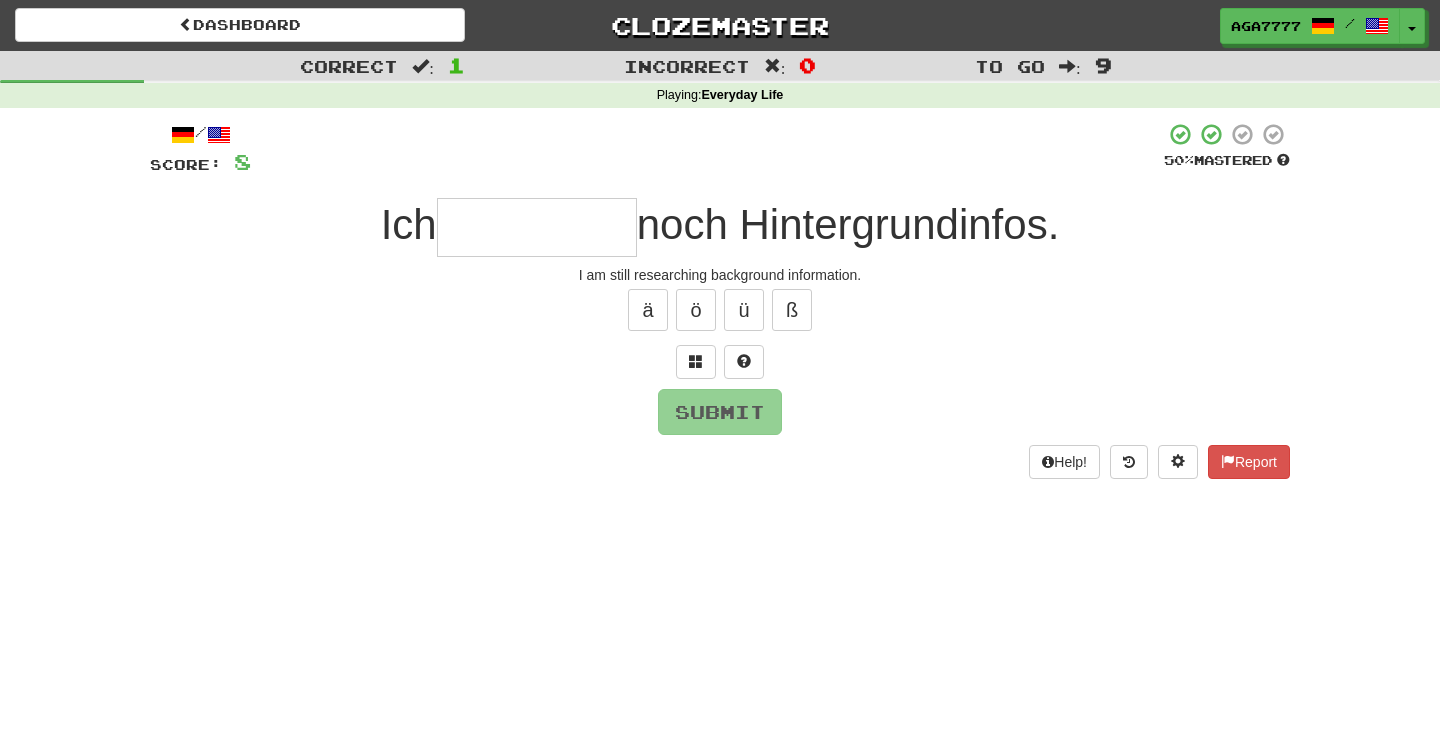 type on "**********" 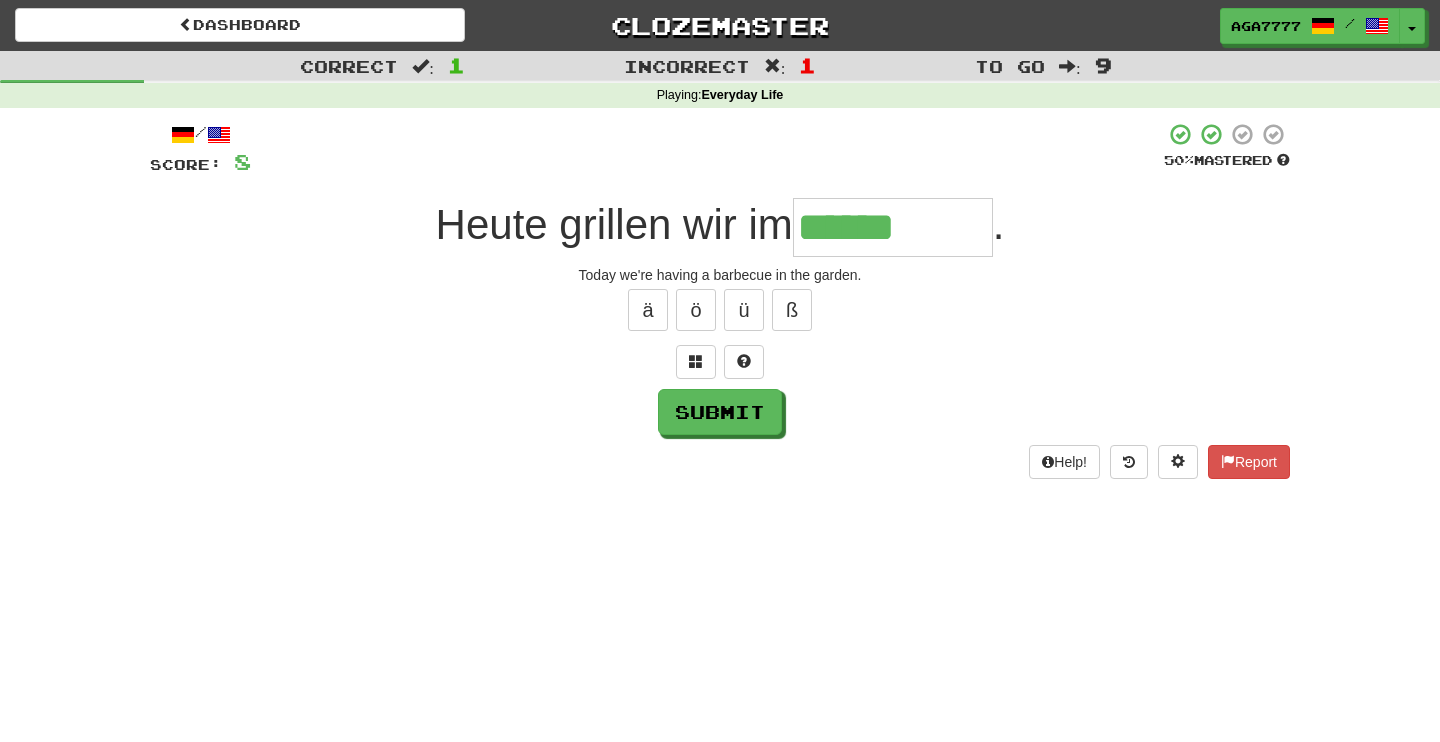 type on "******" 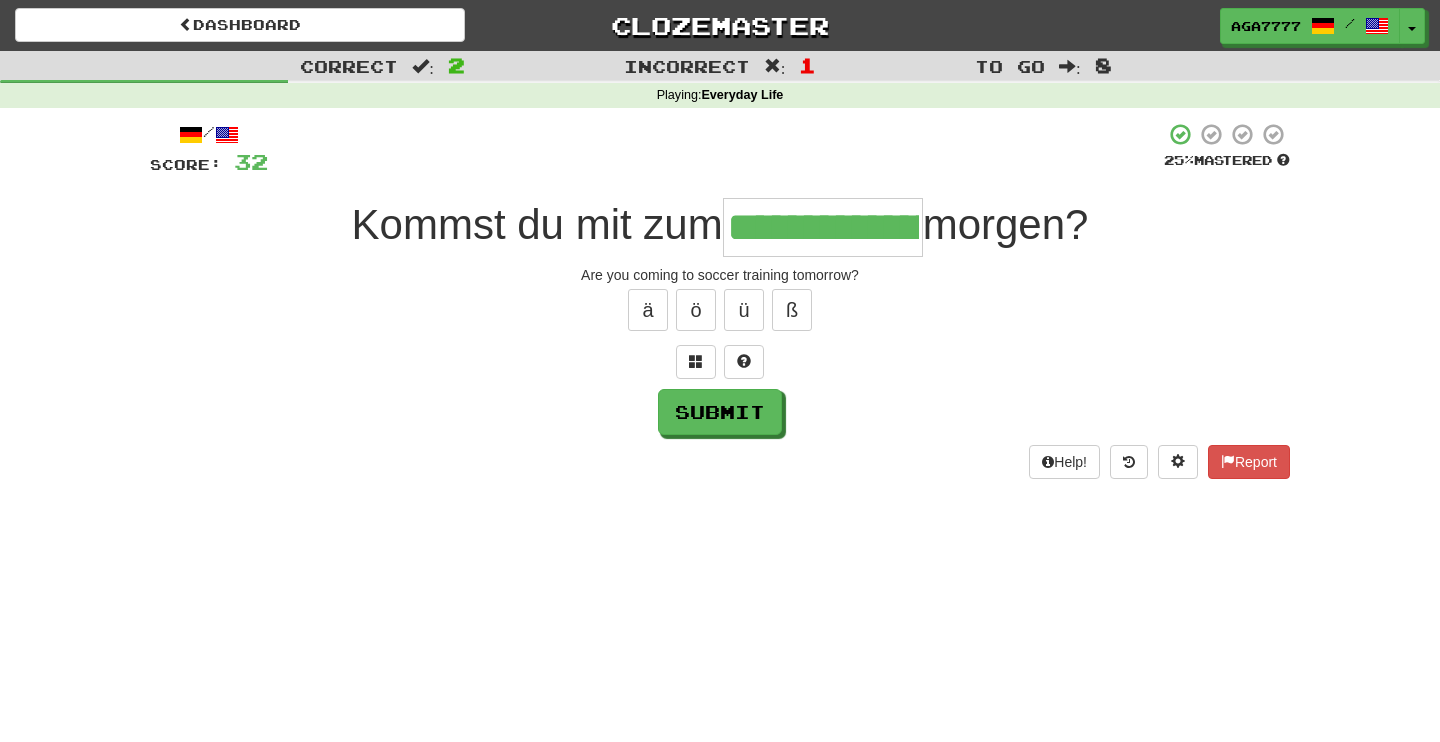 type on "**********" 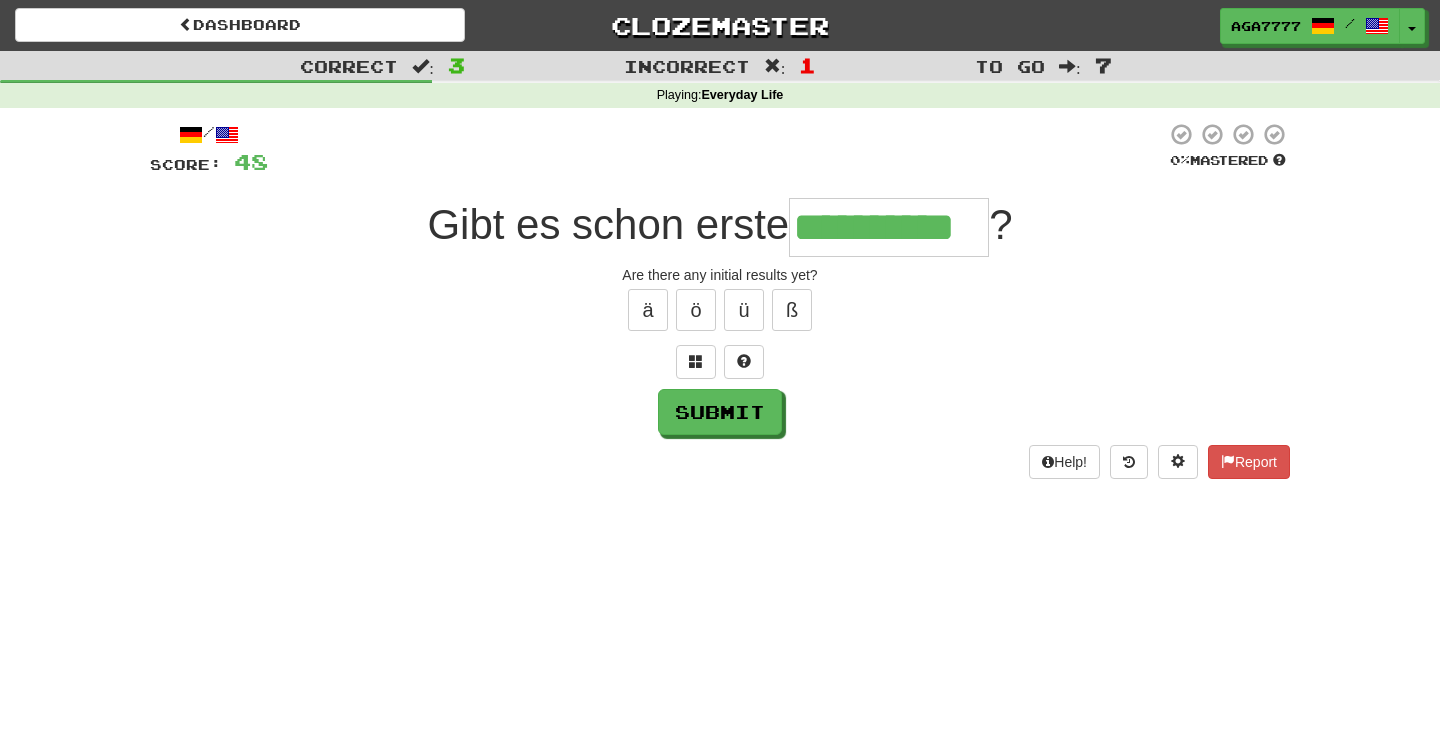 type on "**********" 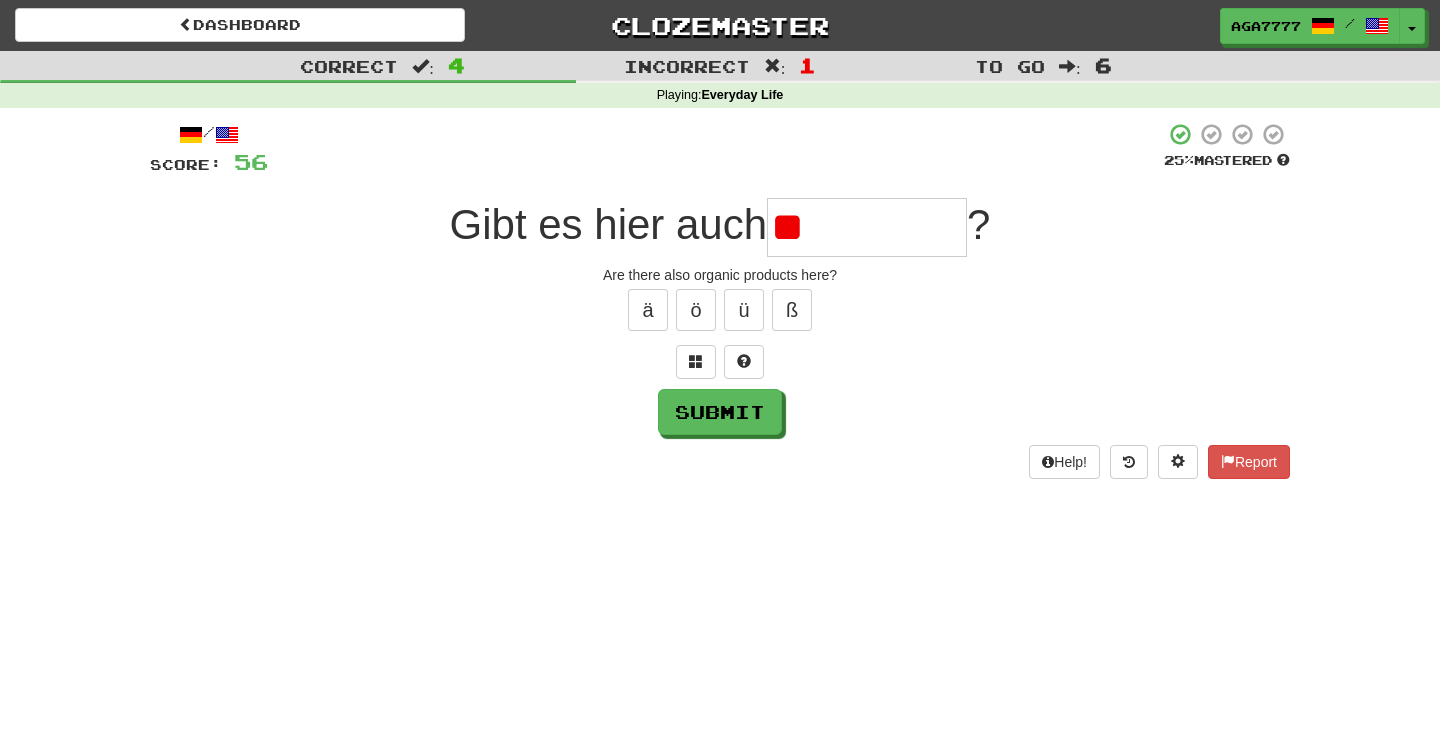 type on "*" 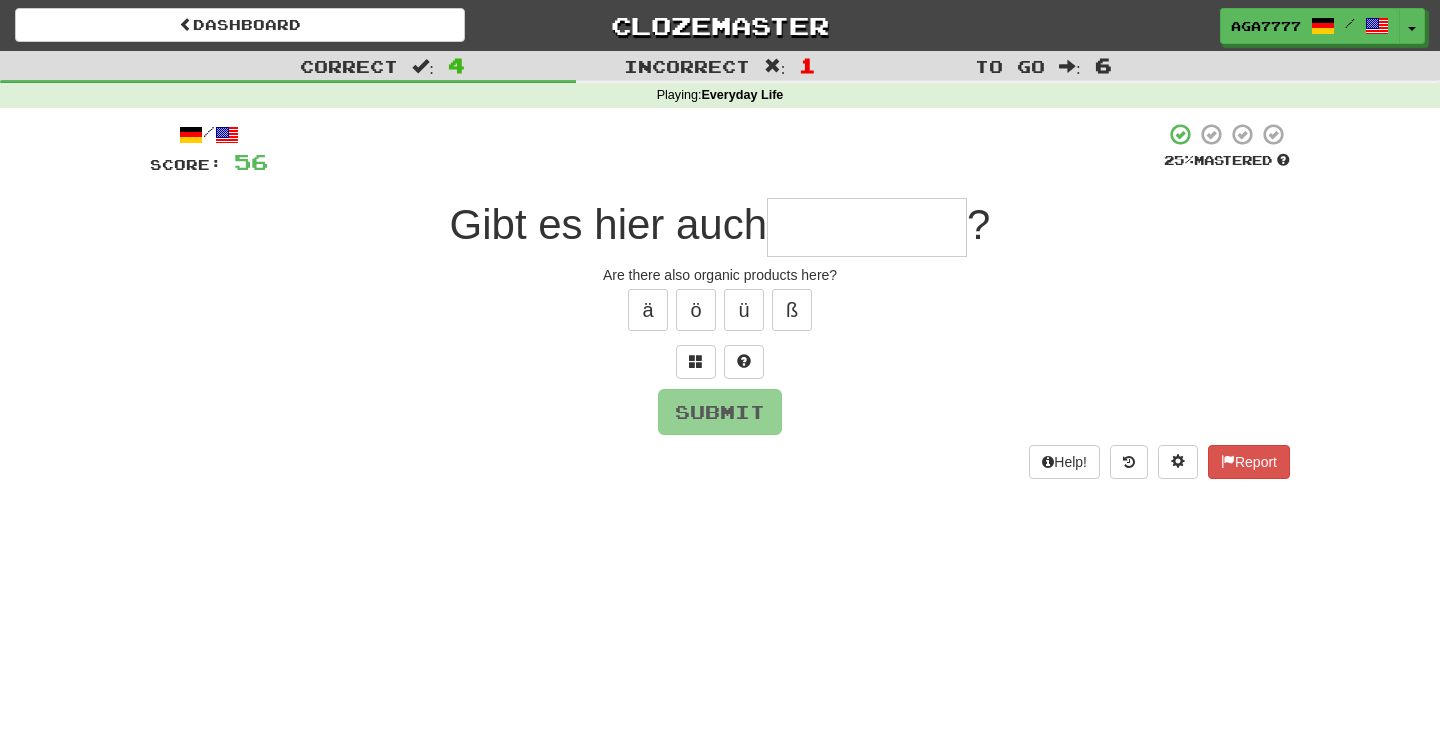 type on "*" 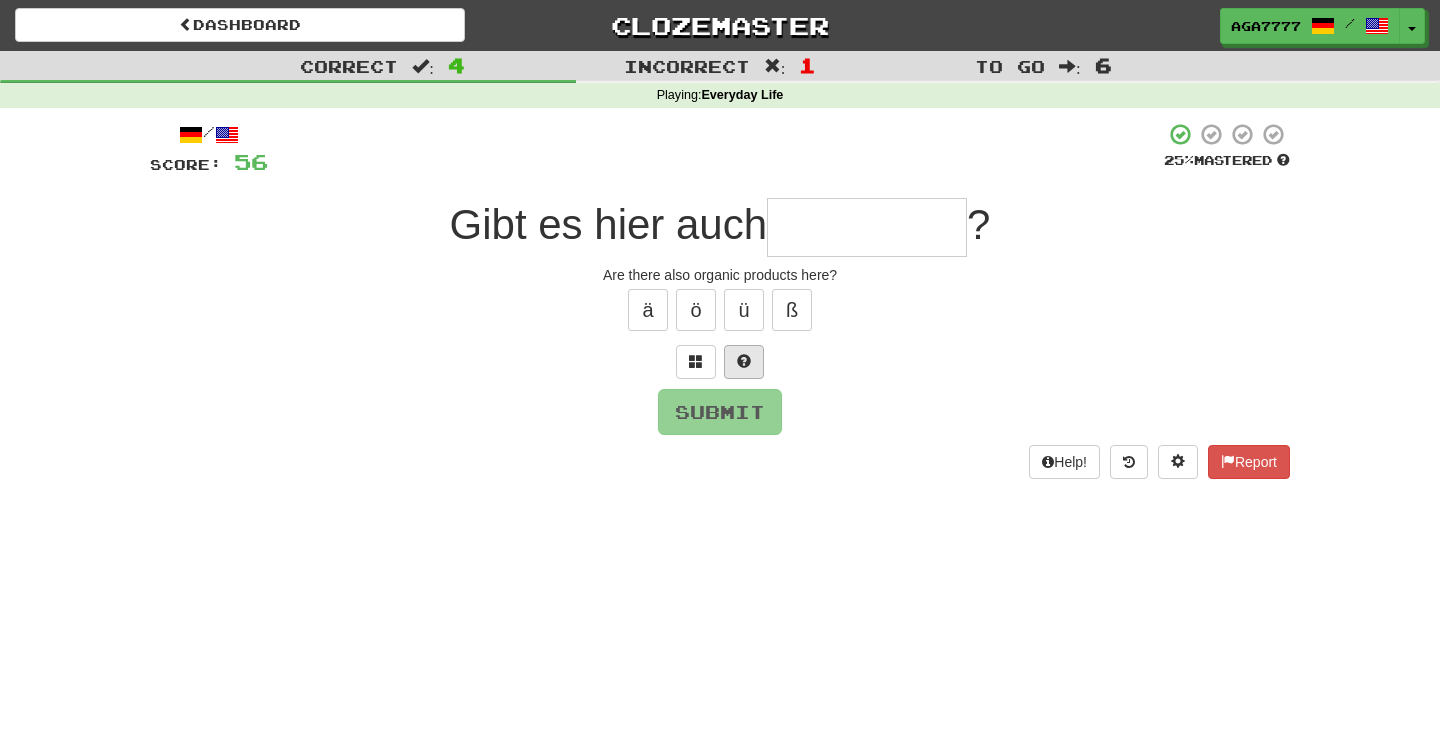 click at bounding box center [744, 361] 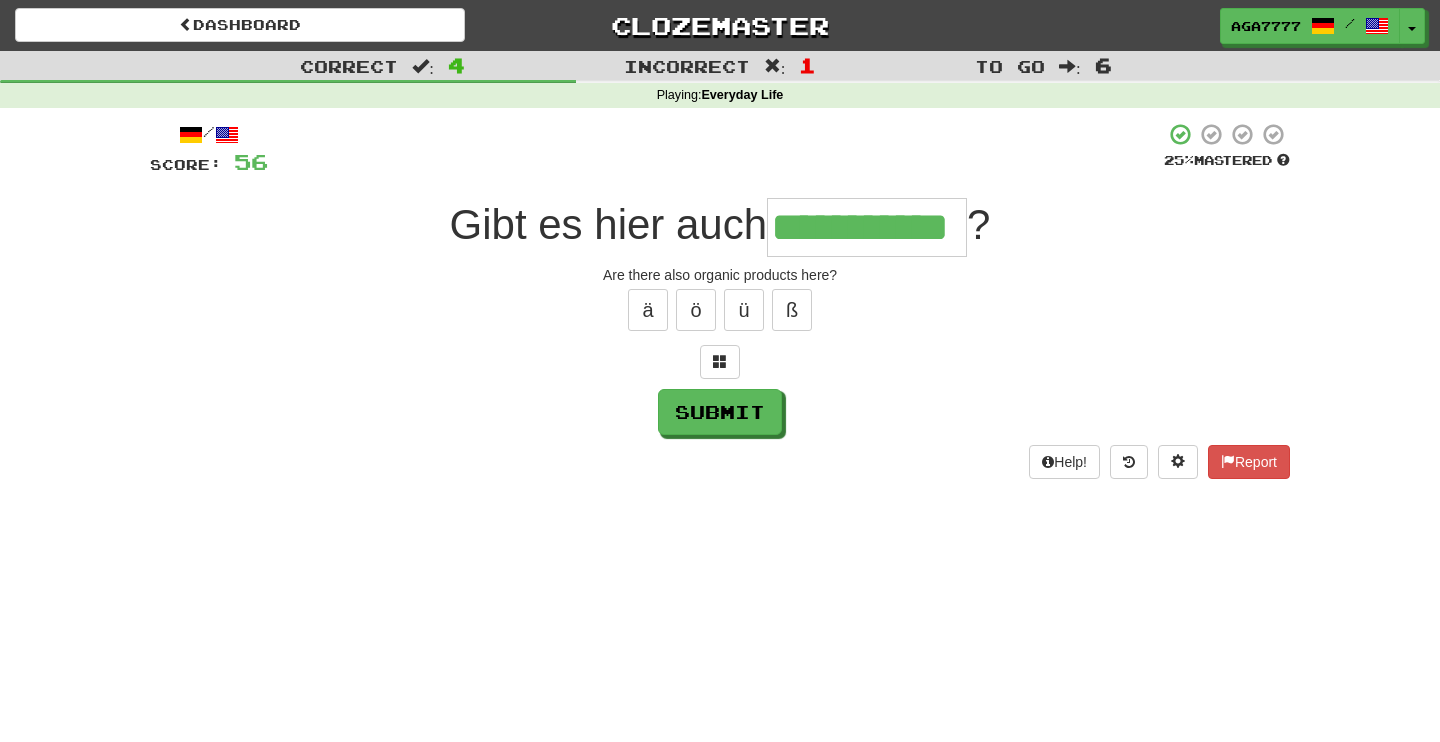 type on "**********" 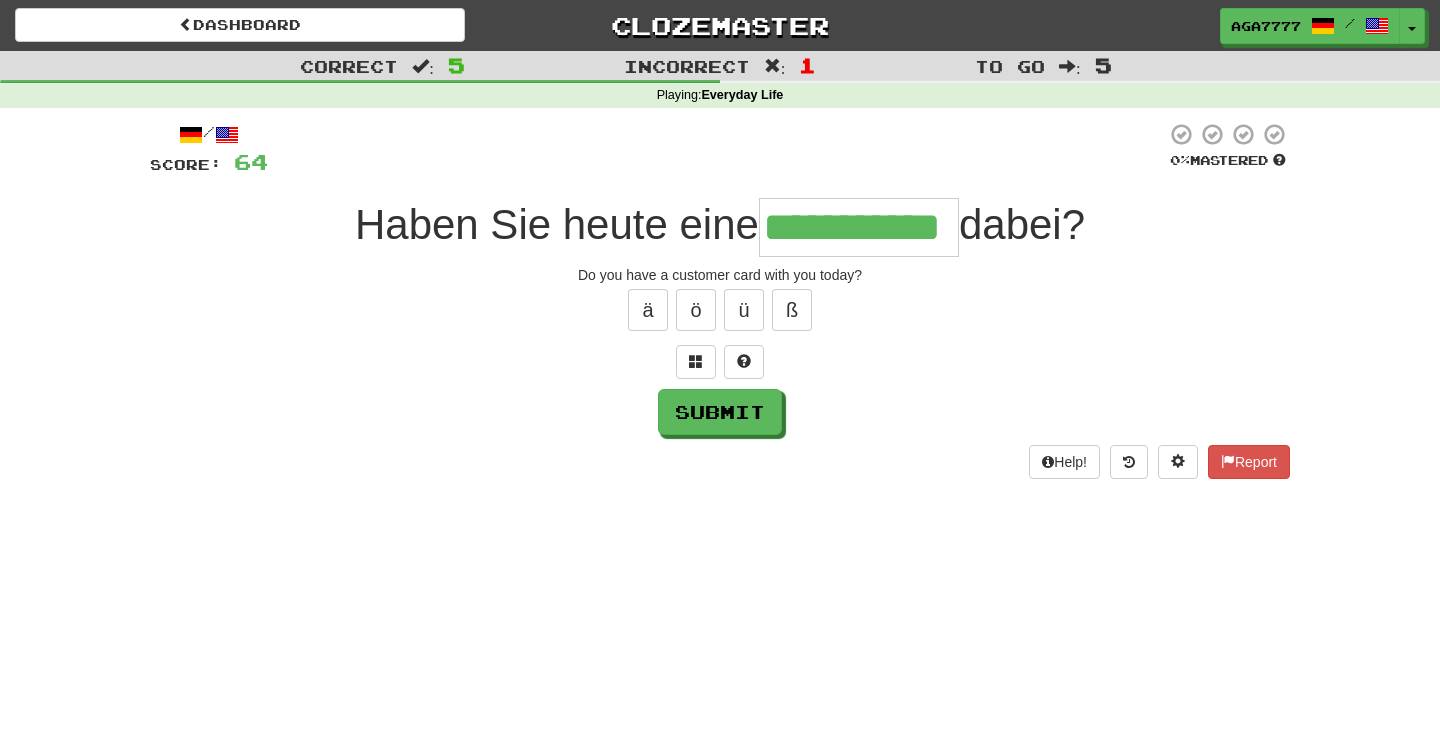 type on "**********" 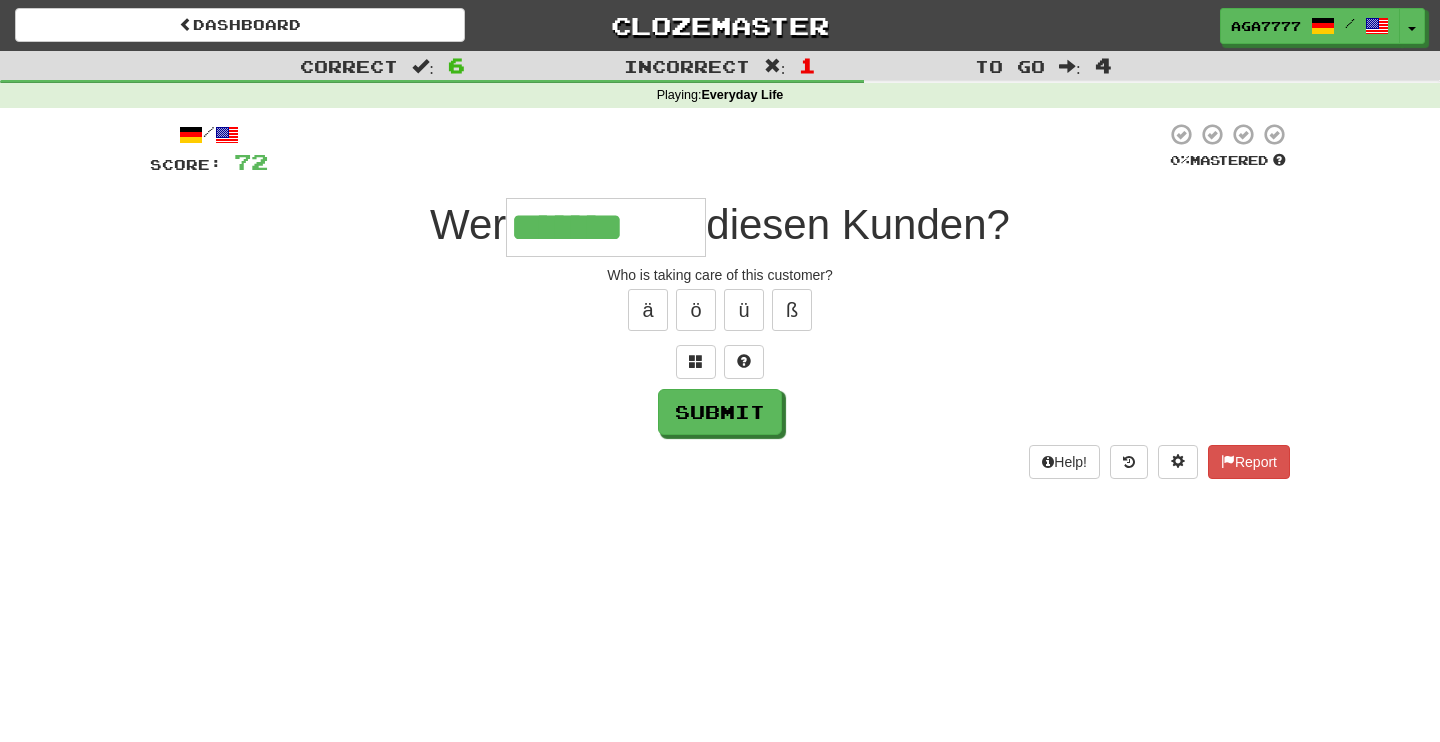 type on "*******" 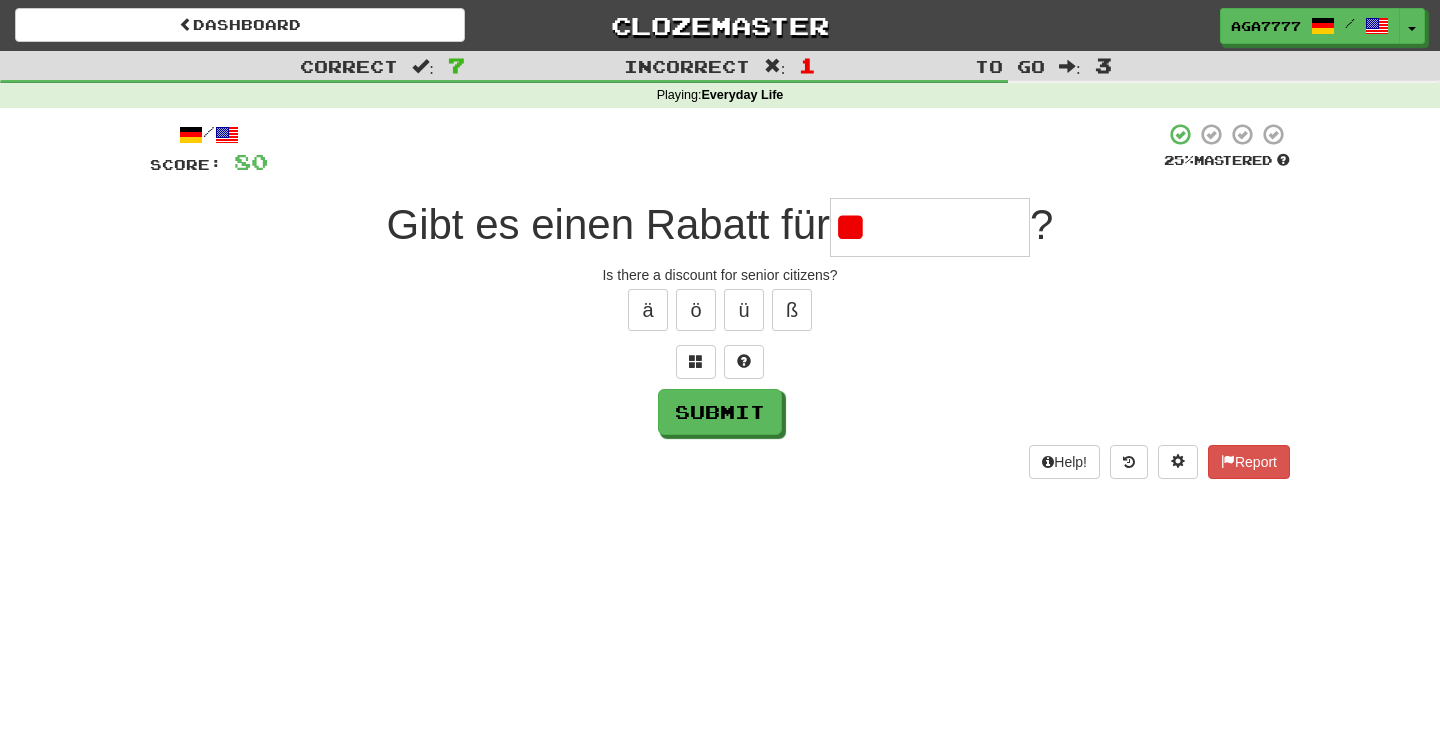 type on "*" 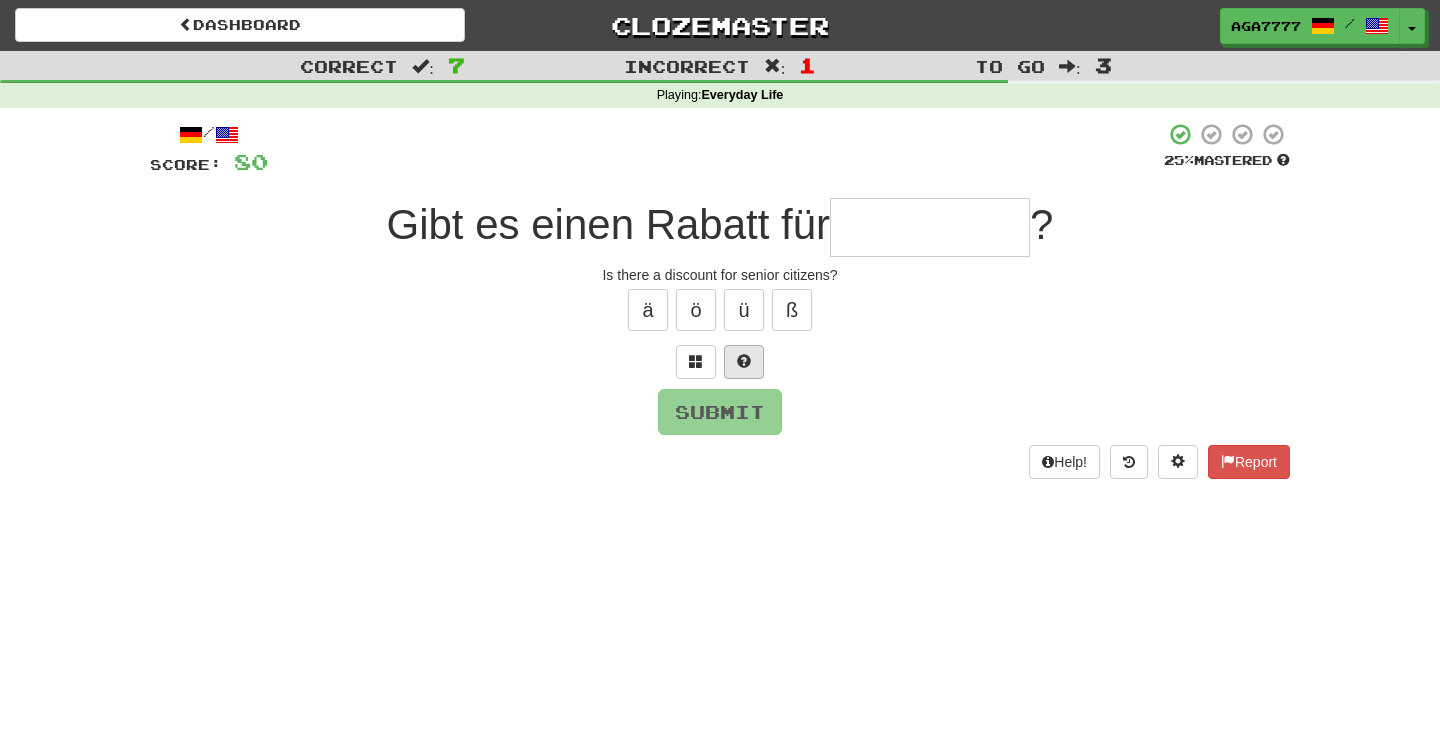 click at bounding box center [744, 362] 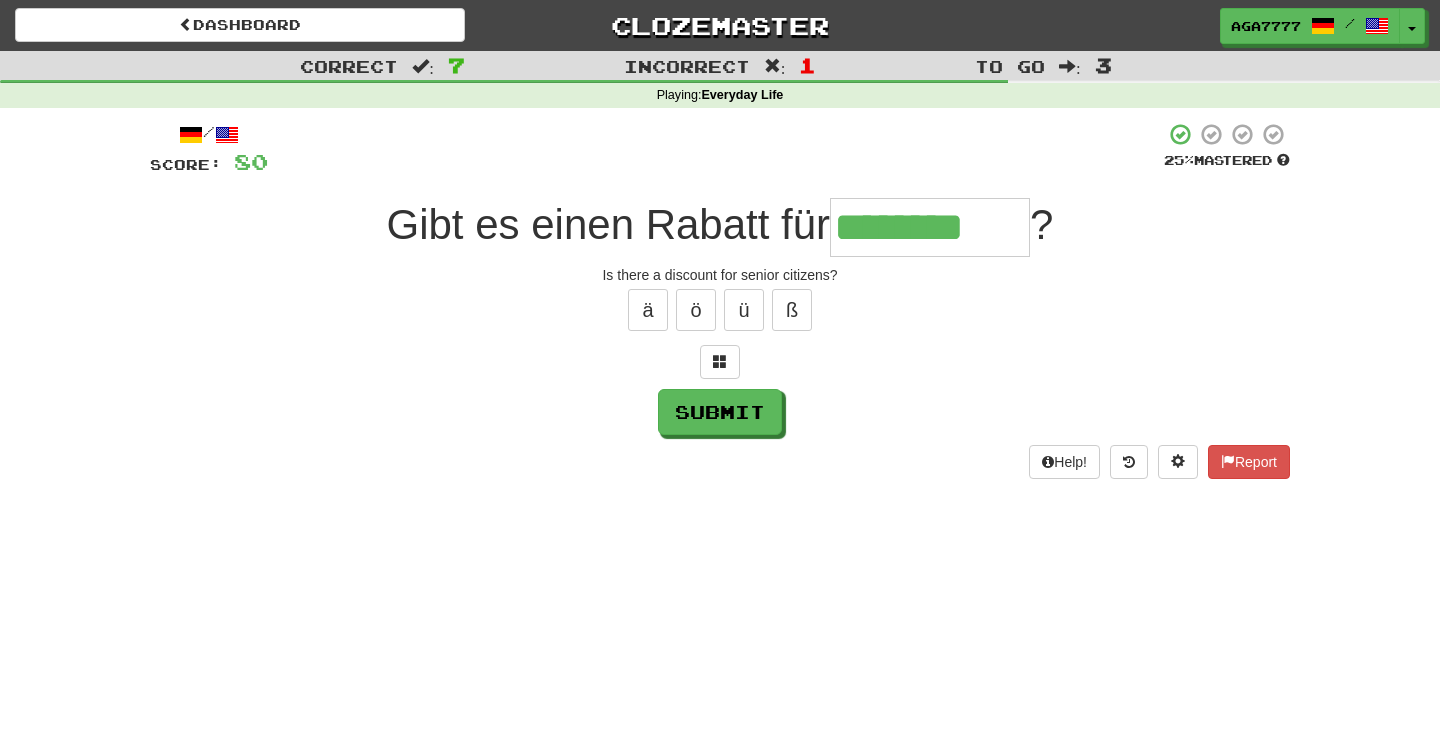 type on "********" 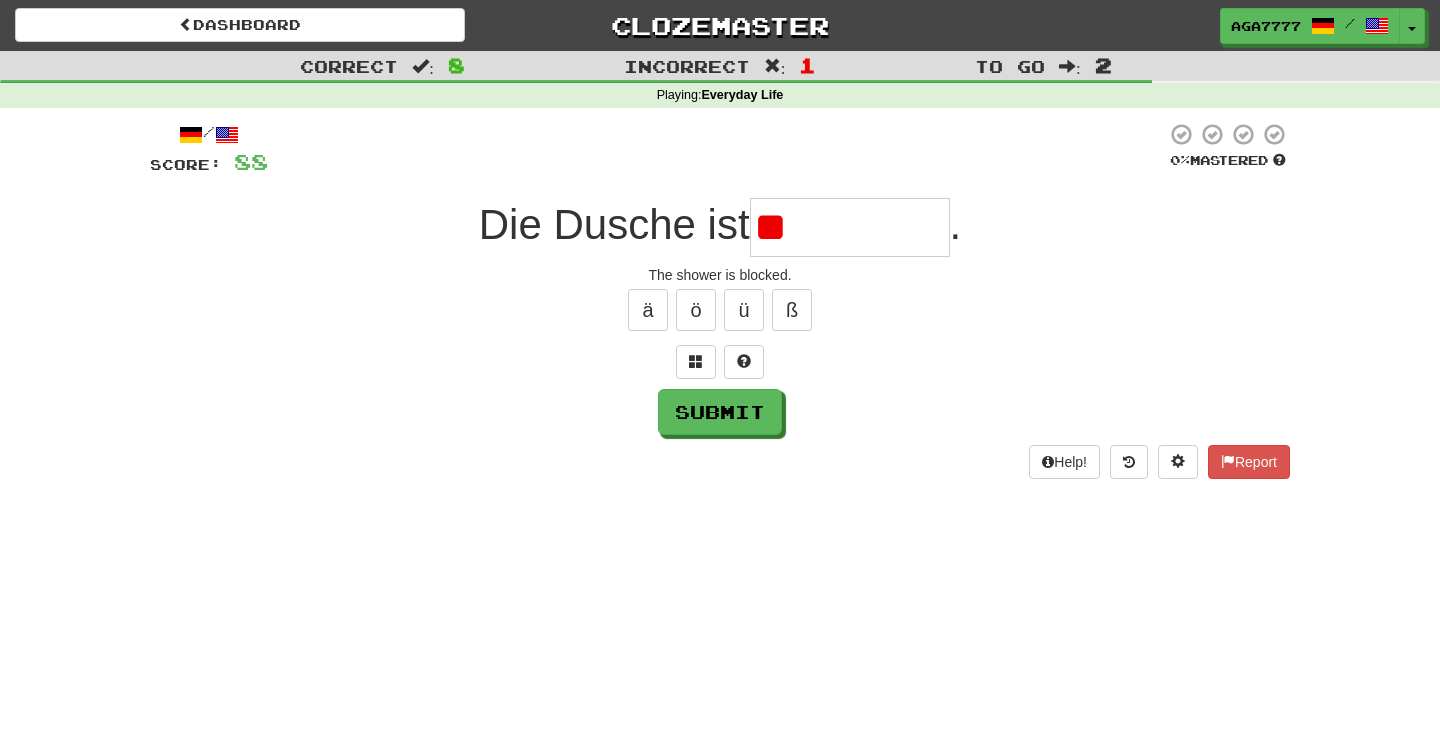type on "*" 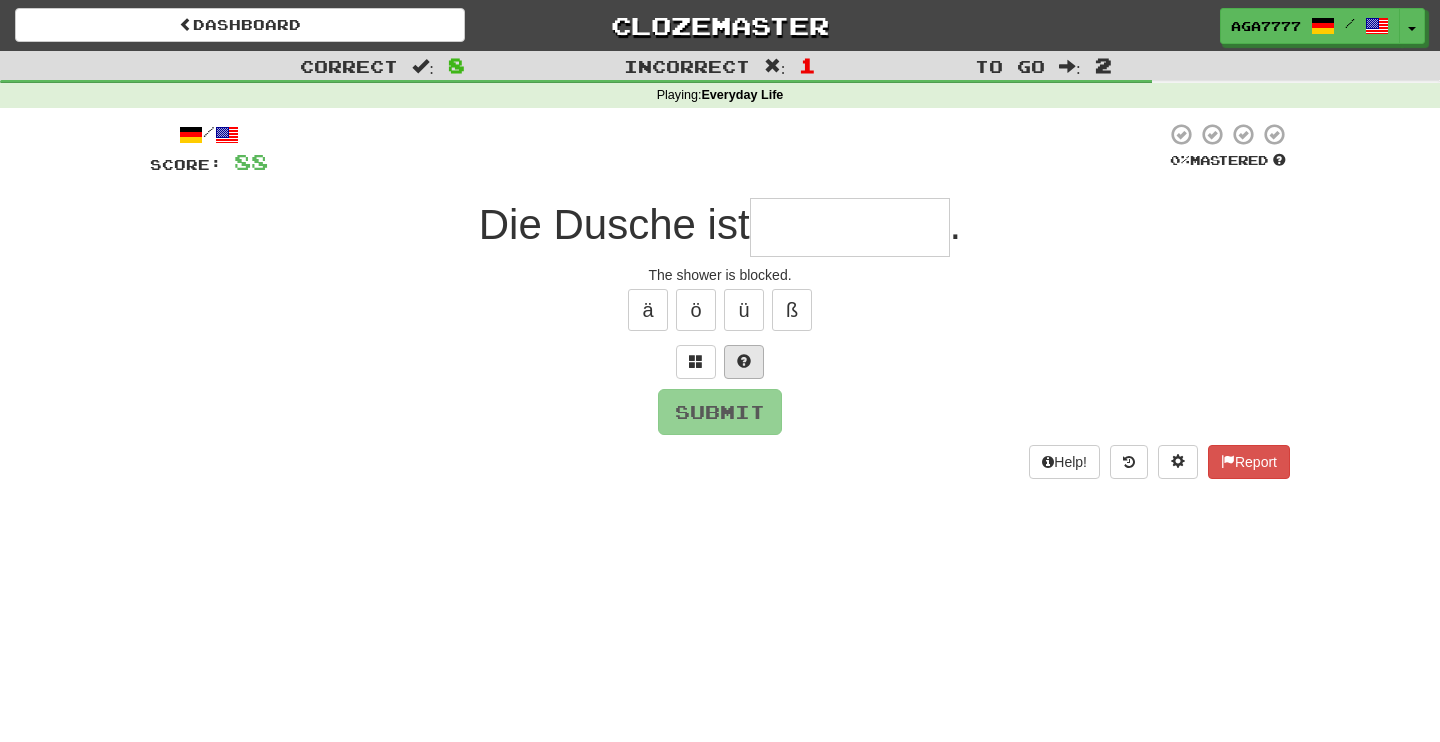 click at bounding box center [744, 361] 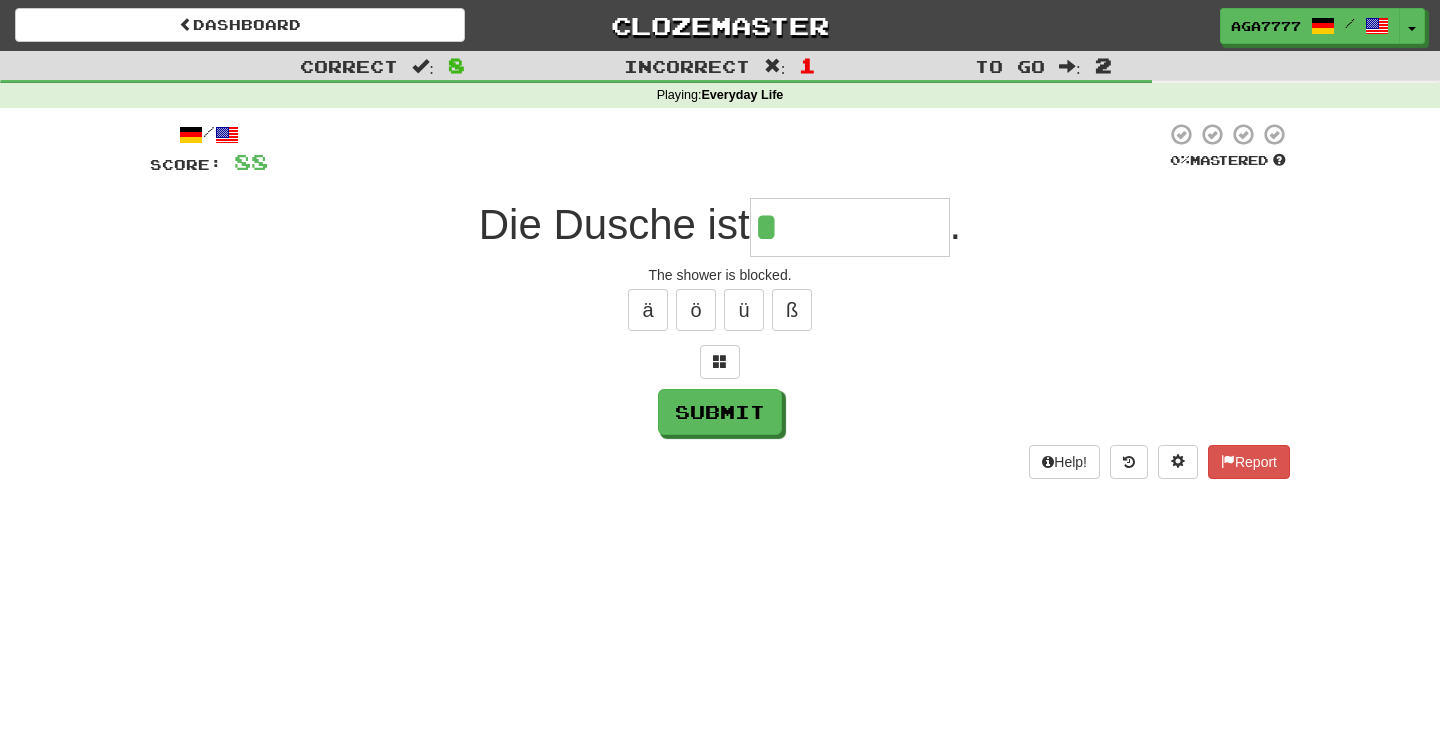 type on "*********" 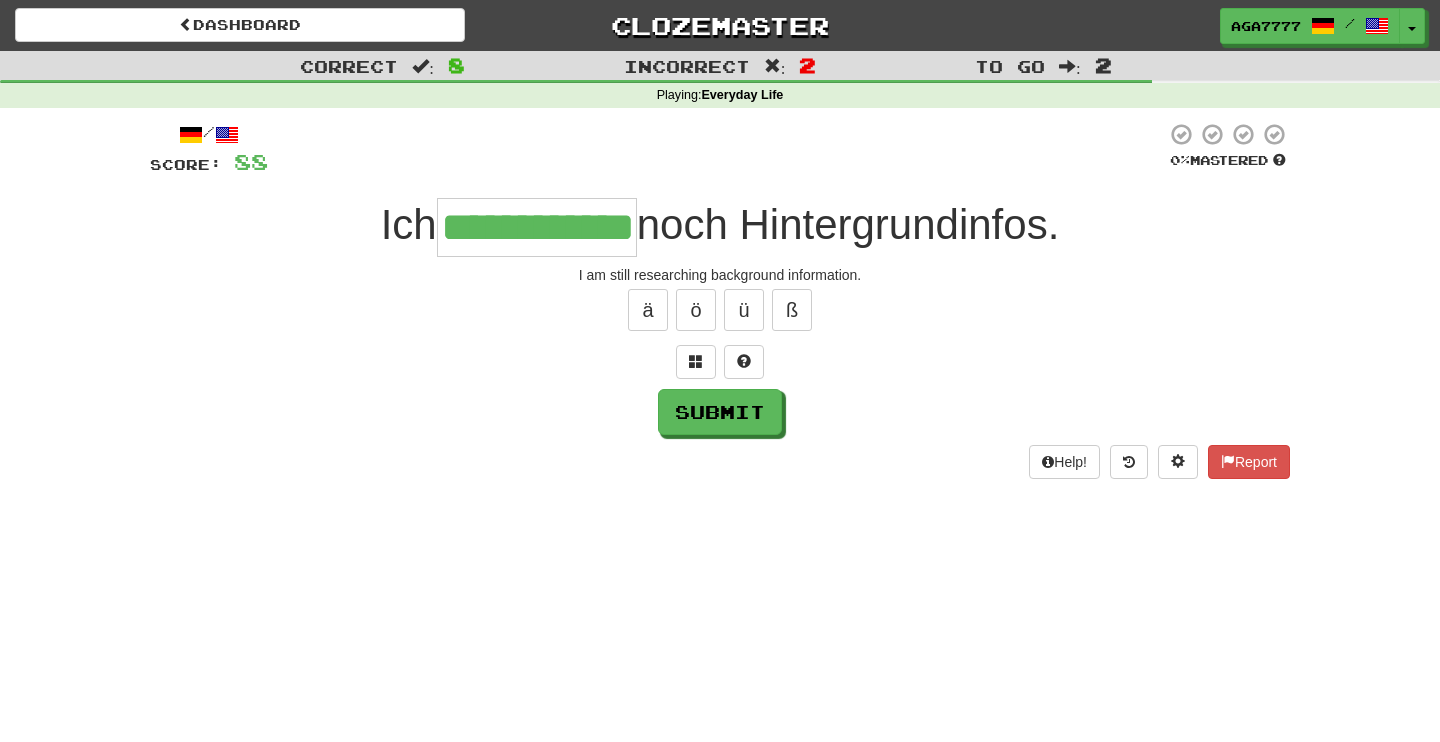 type on "**********" 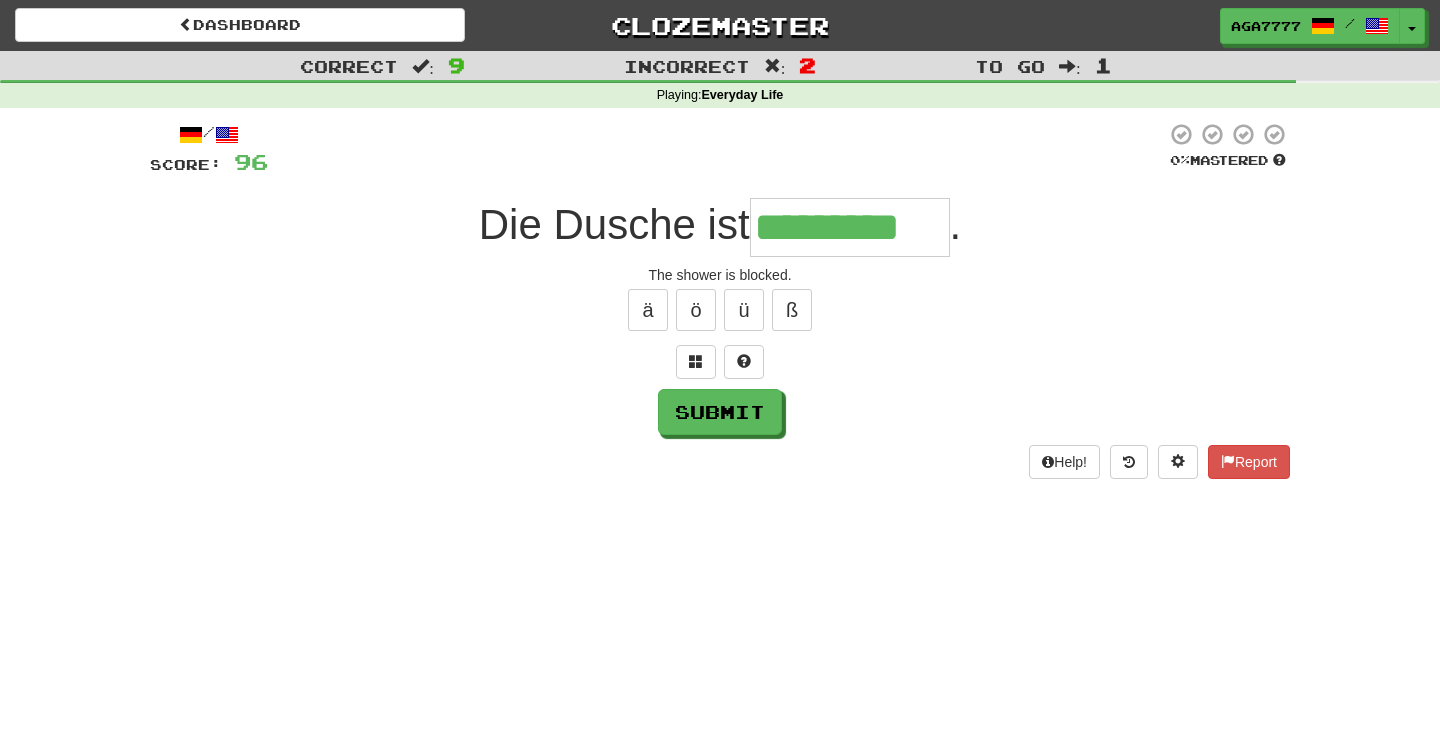 type on "*********" 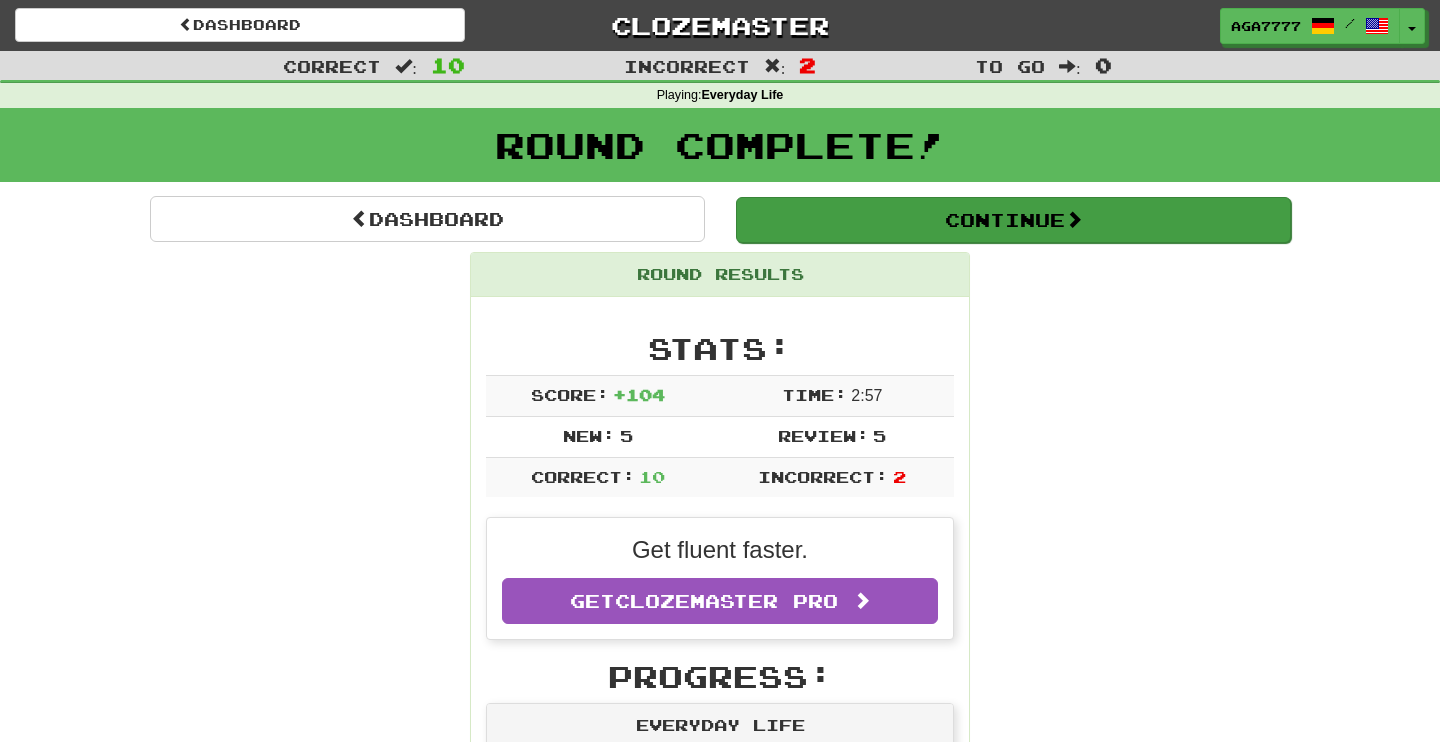 click on "Continue" at bounding box center (1013, 220) 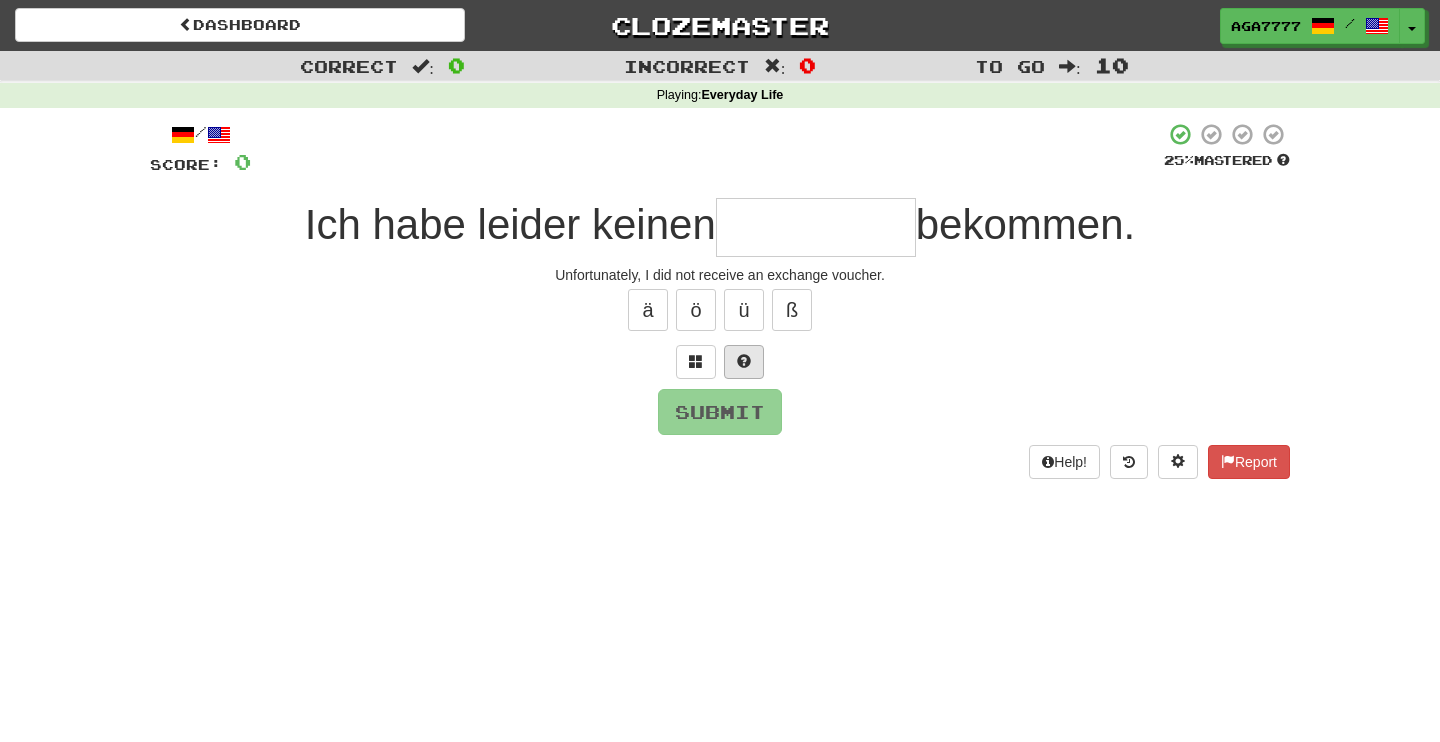 click at bounding box center [744, 361] 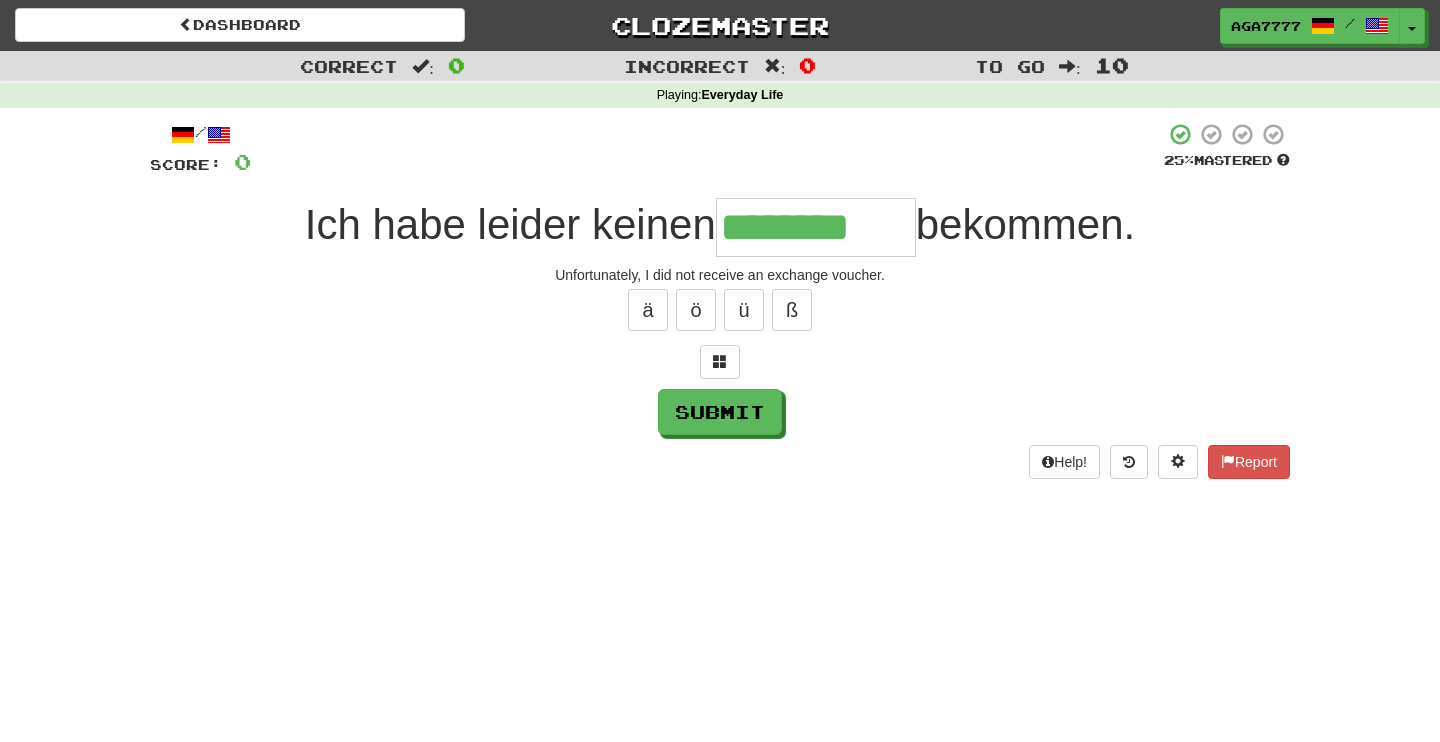 type on "**********" 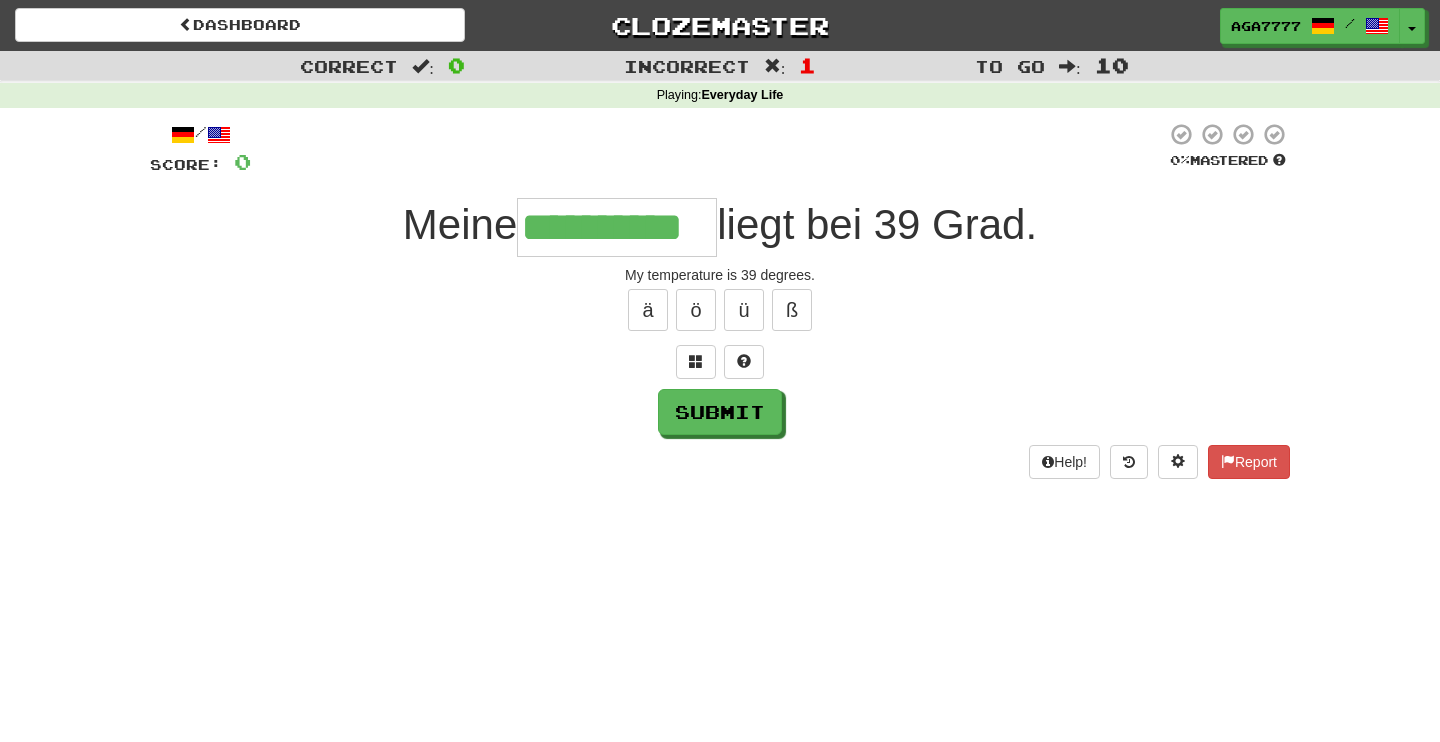 type on "**********" 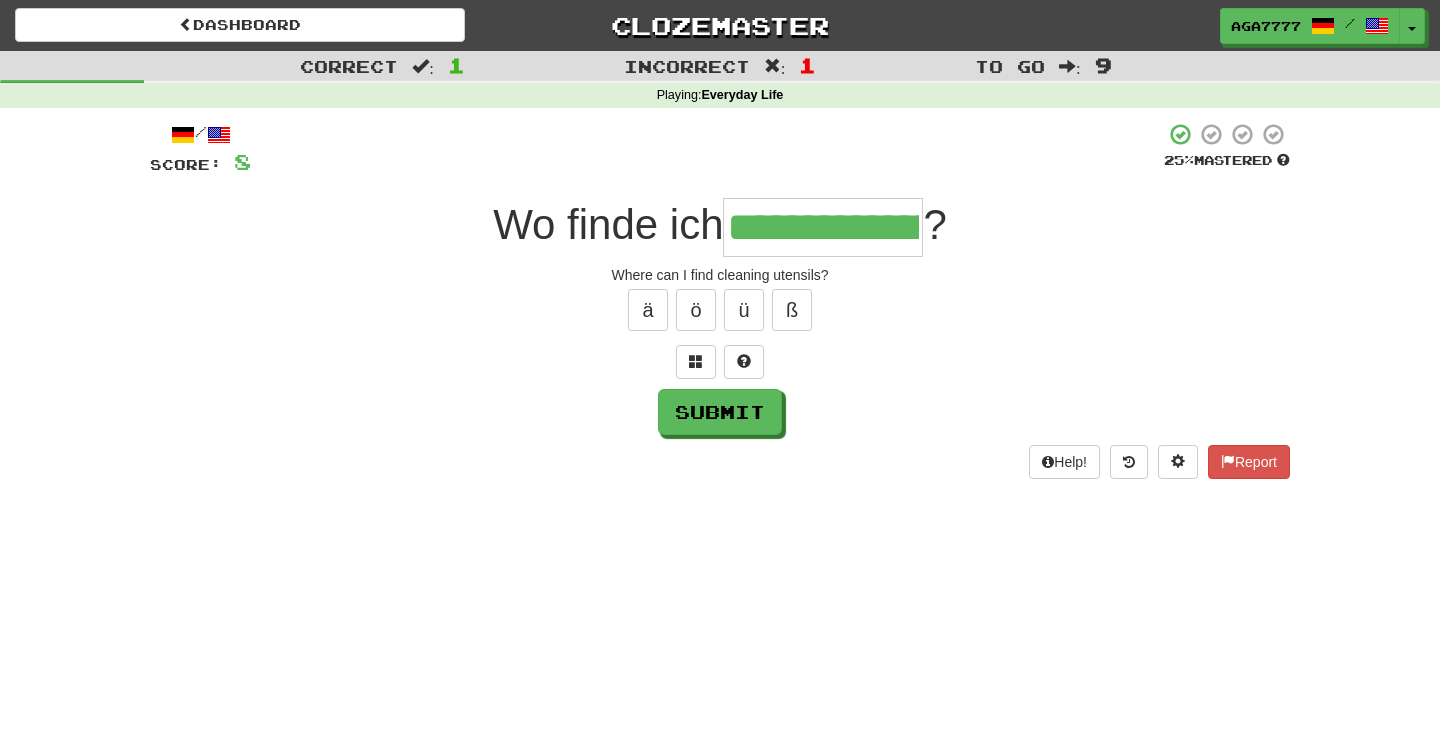 type on "**********" 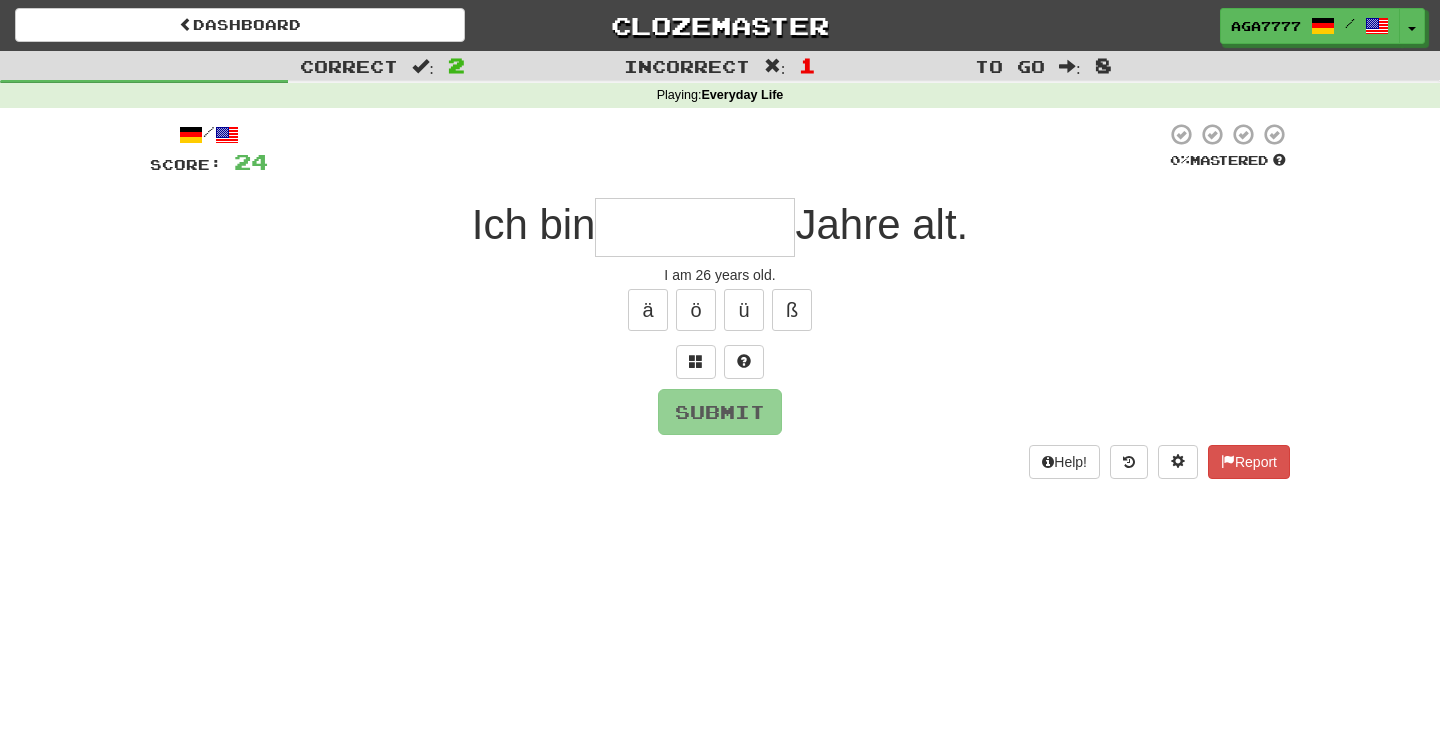 type on "*" 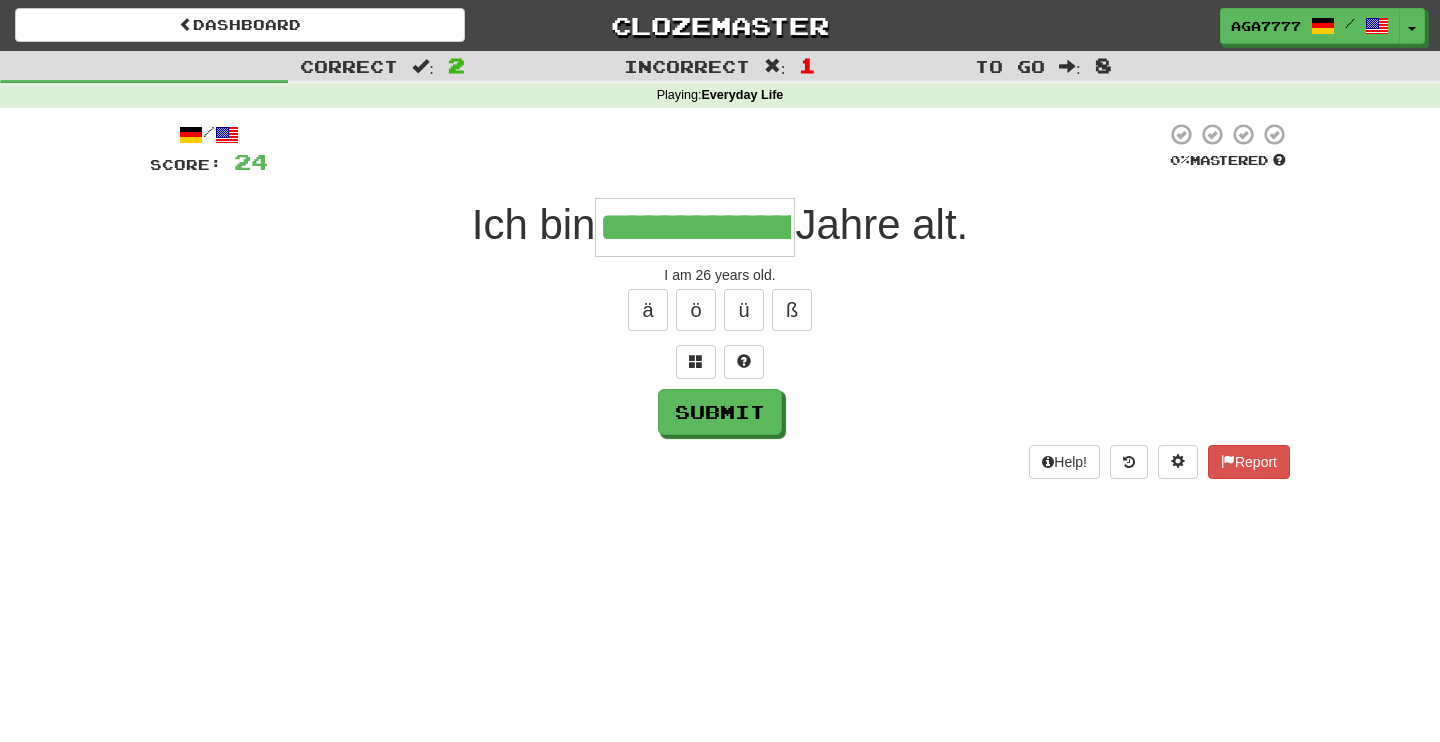type on "**********" 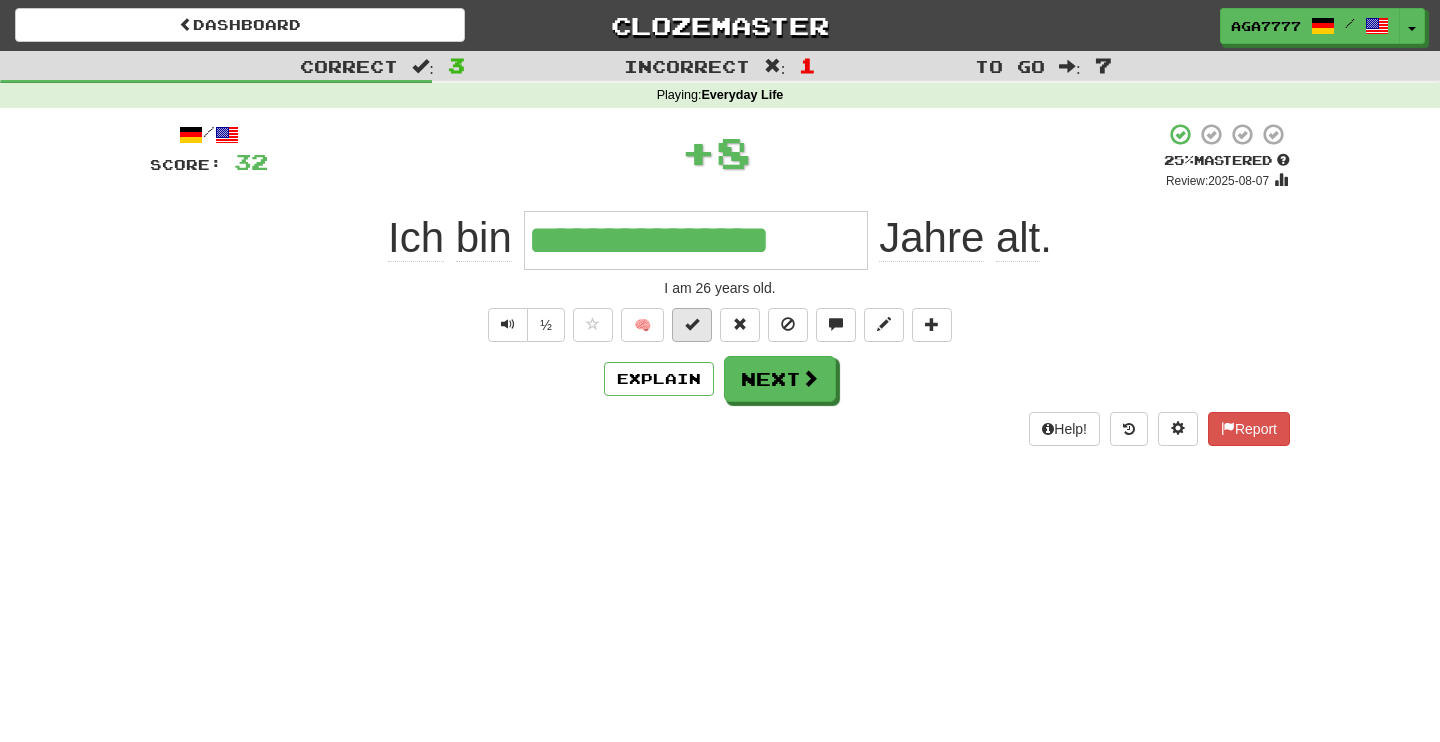 click at bounding box center [692, 325] 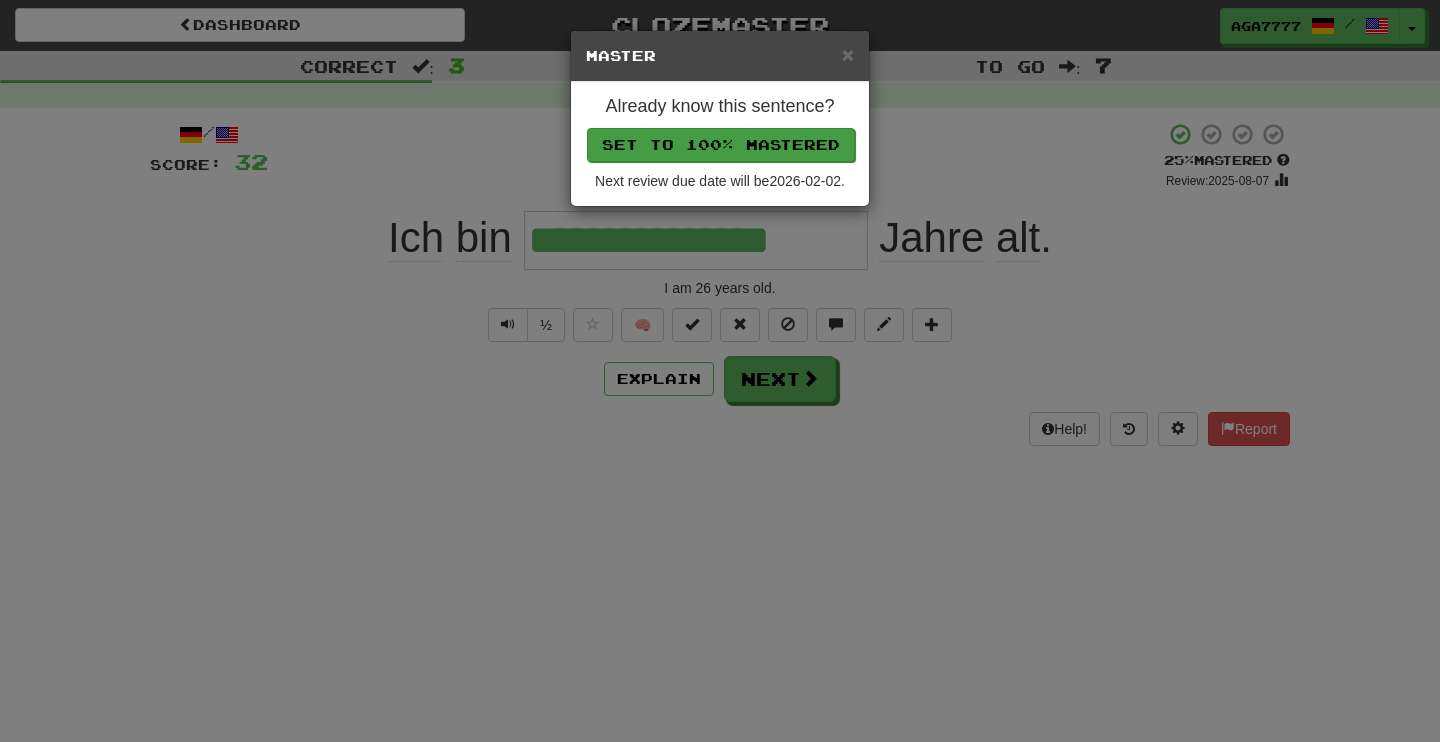 click on "Set to 100% Mastered" at bounding box center (721, 145) 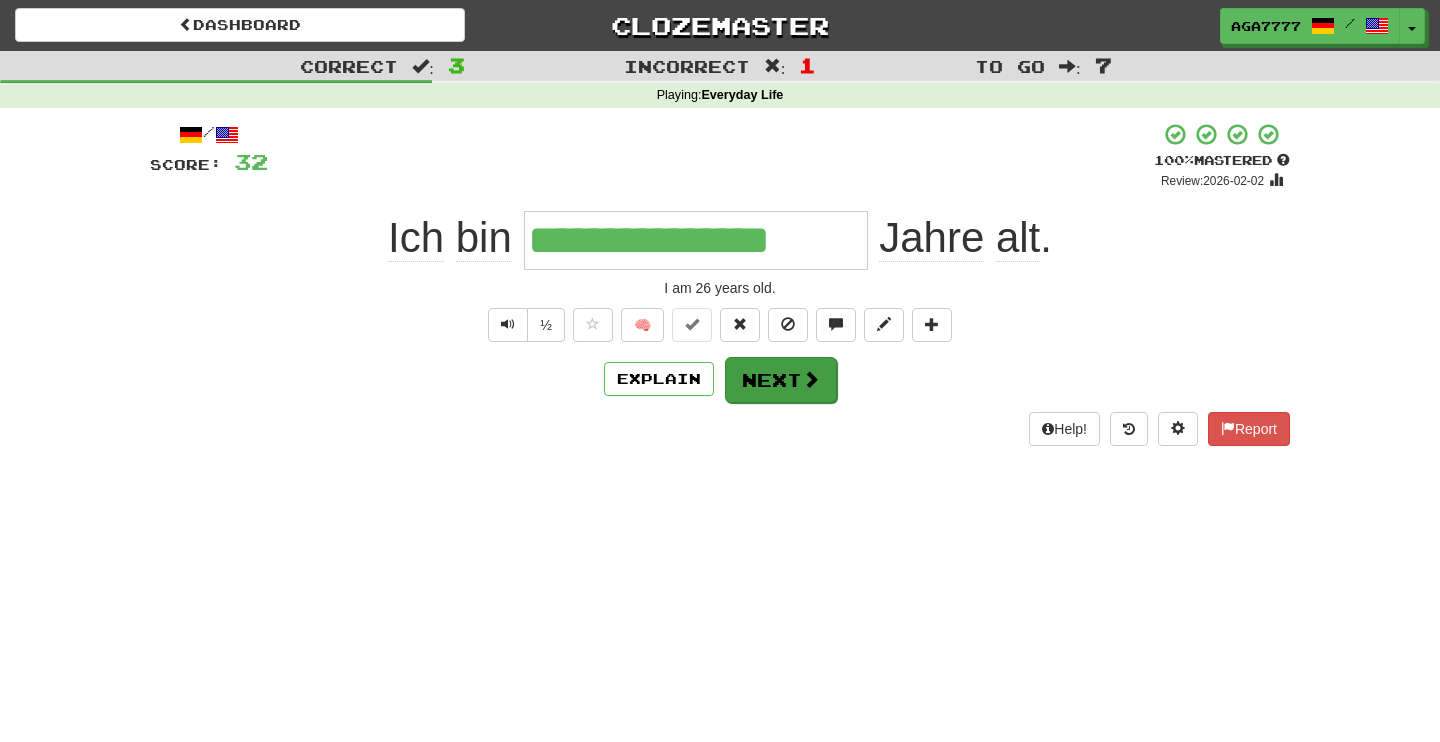 click on "Next" at bounding box center [781, 380] 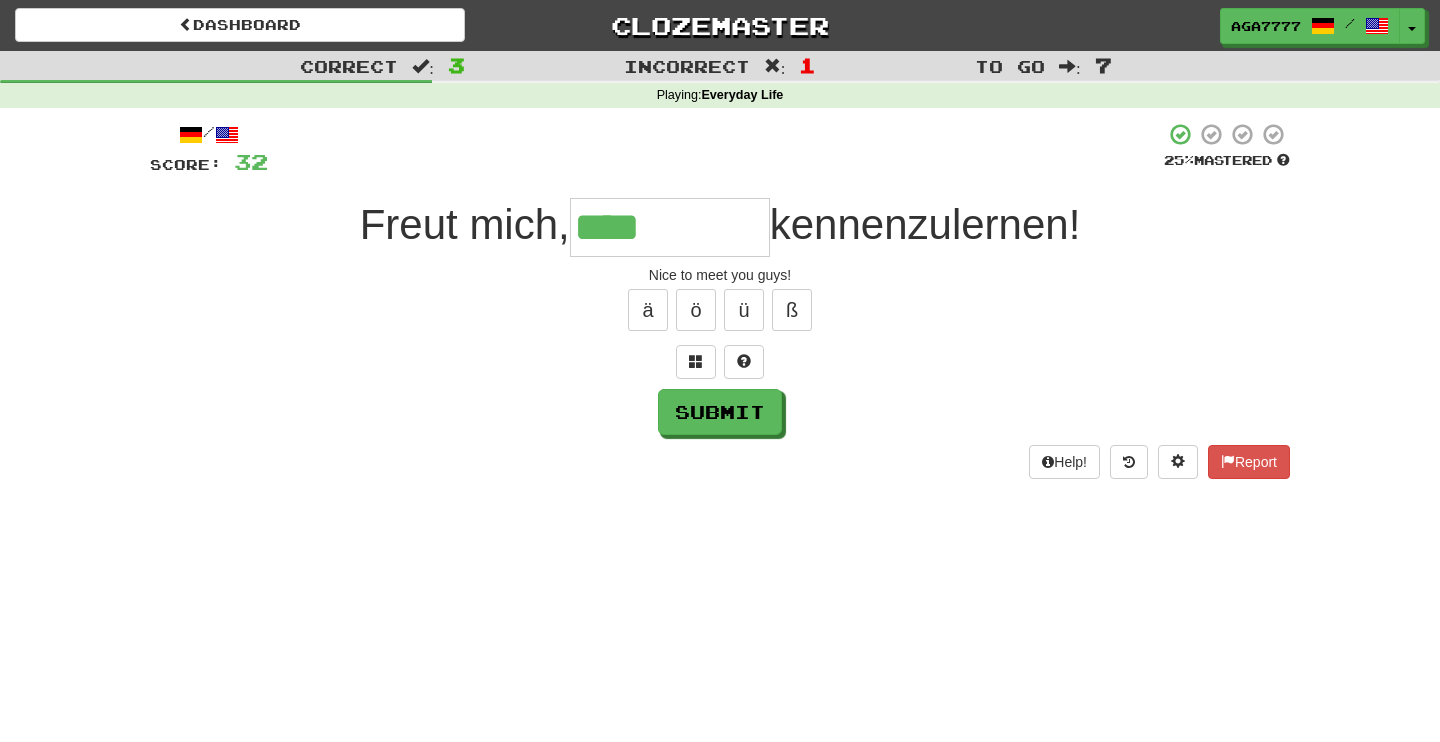 type on "****" 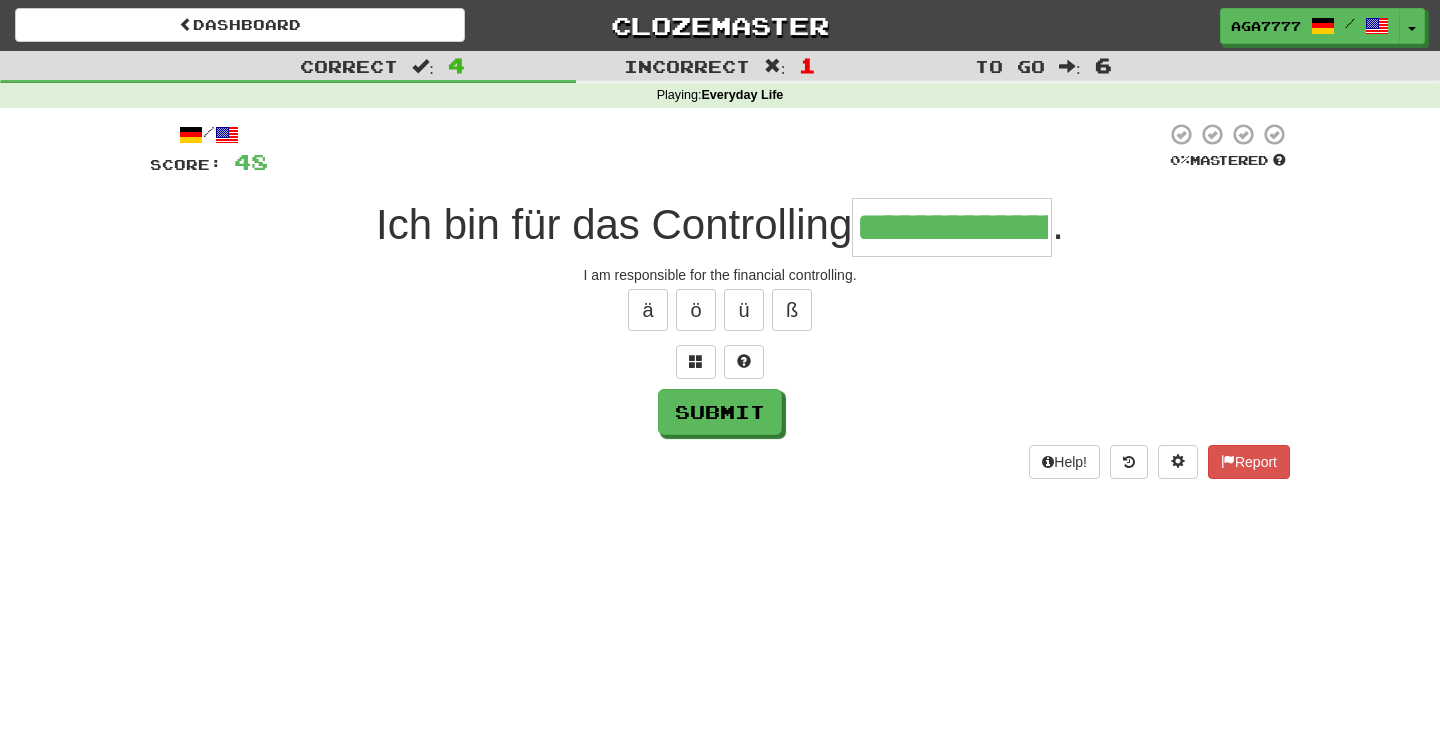 type on "**********" 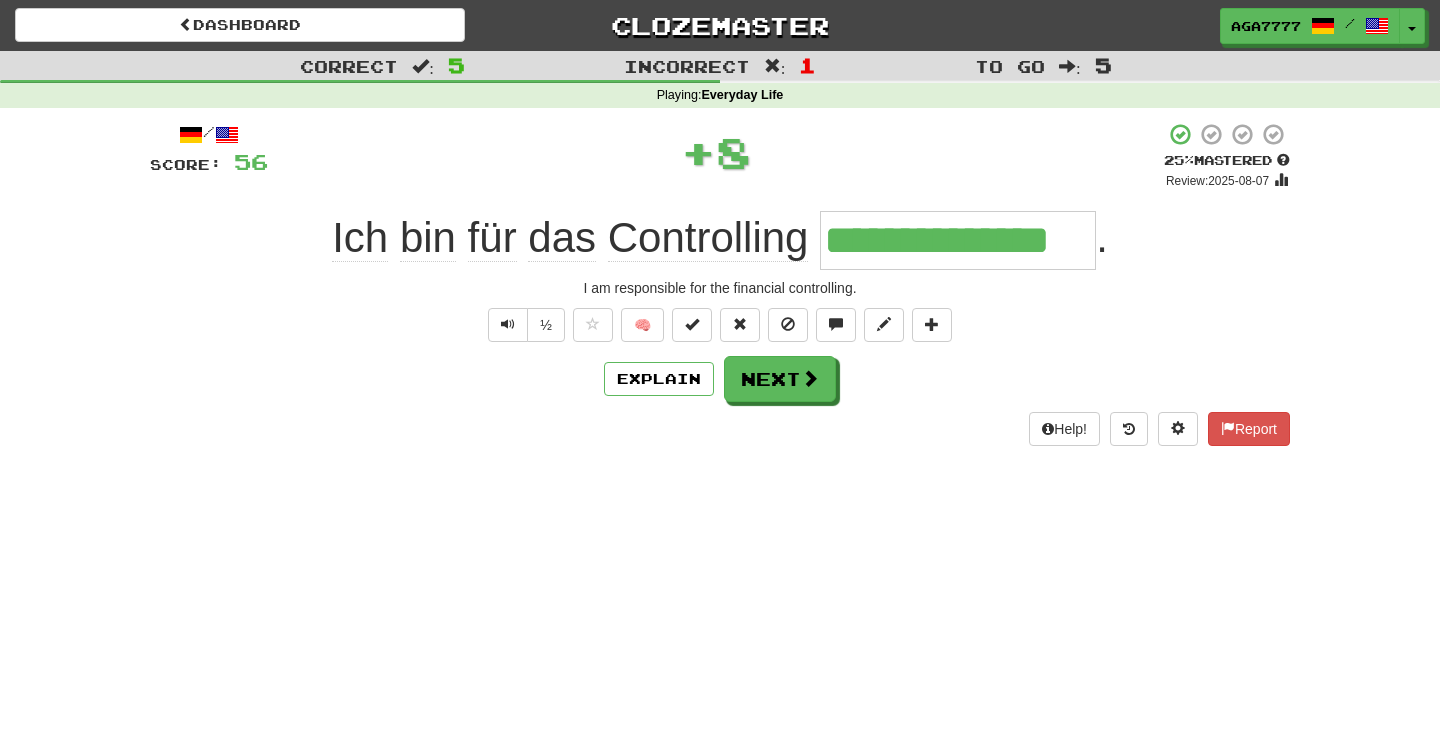 type 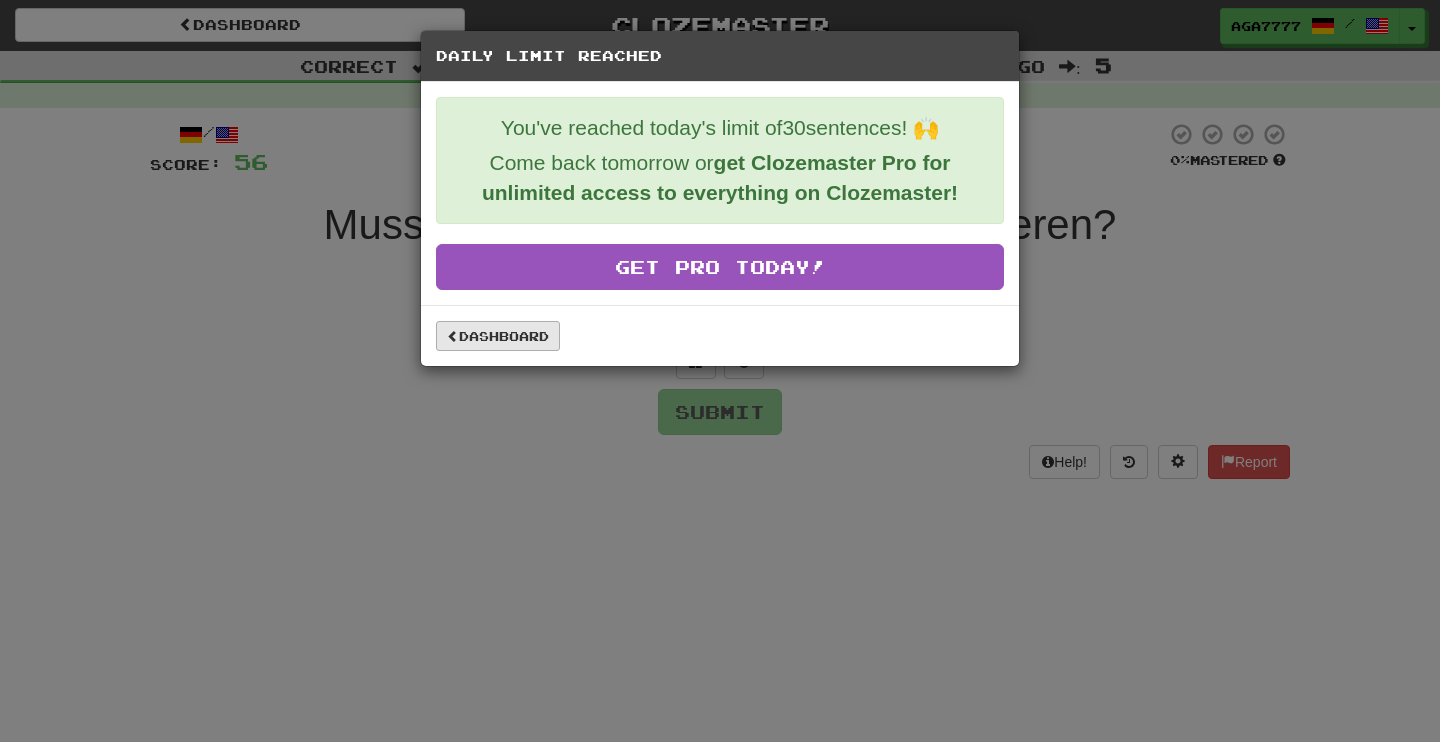 click on "Dashboard" at bounding box center [498, 336] 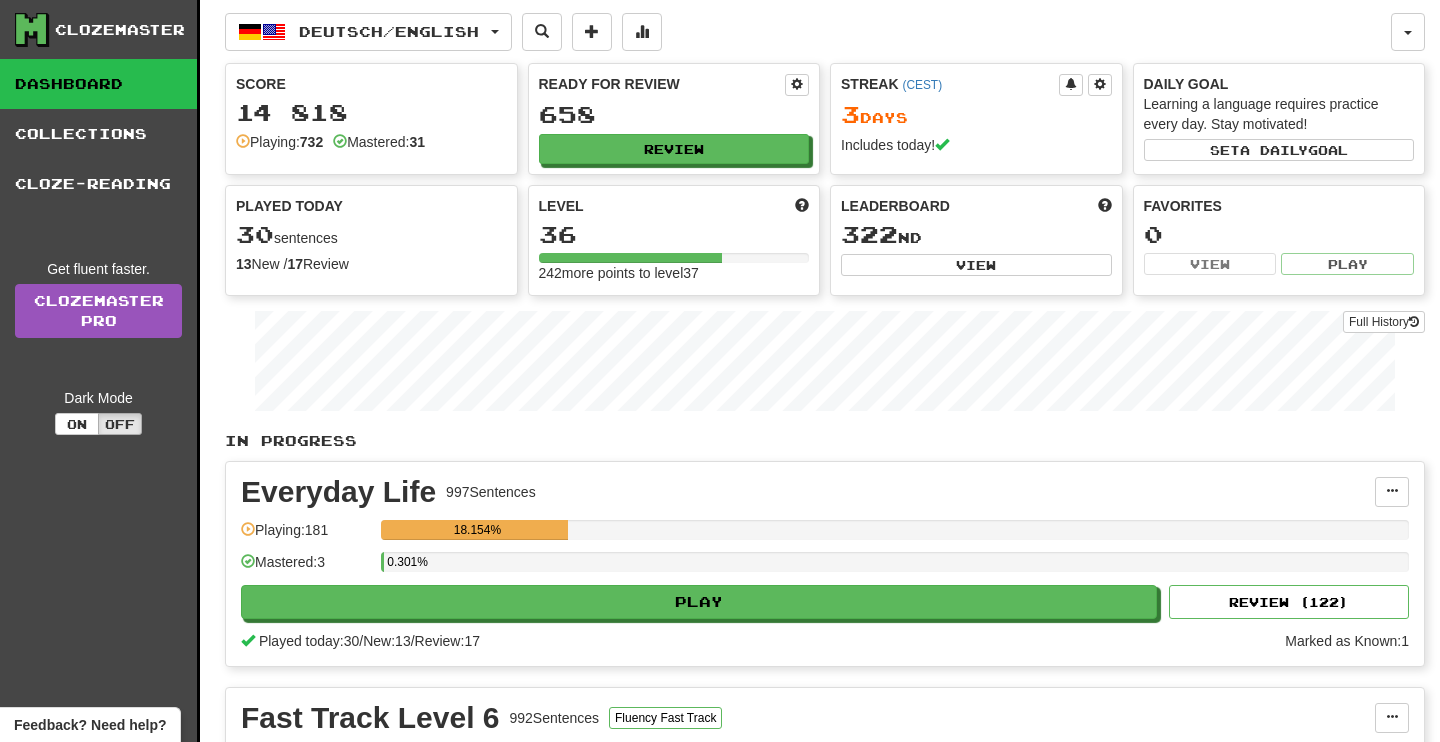 scroll, scrollTop: 0, scrollLeft: 0, axis: both 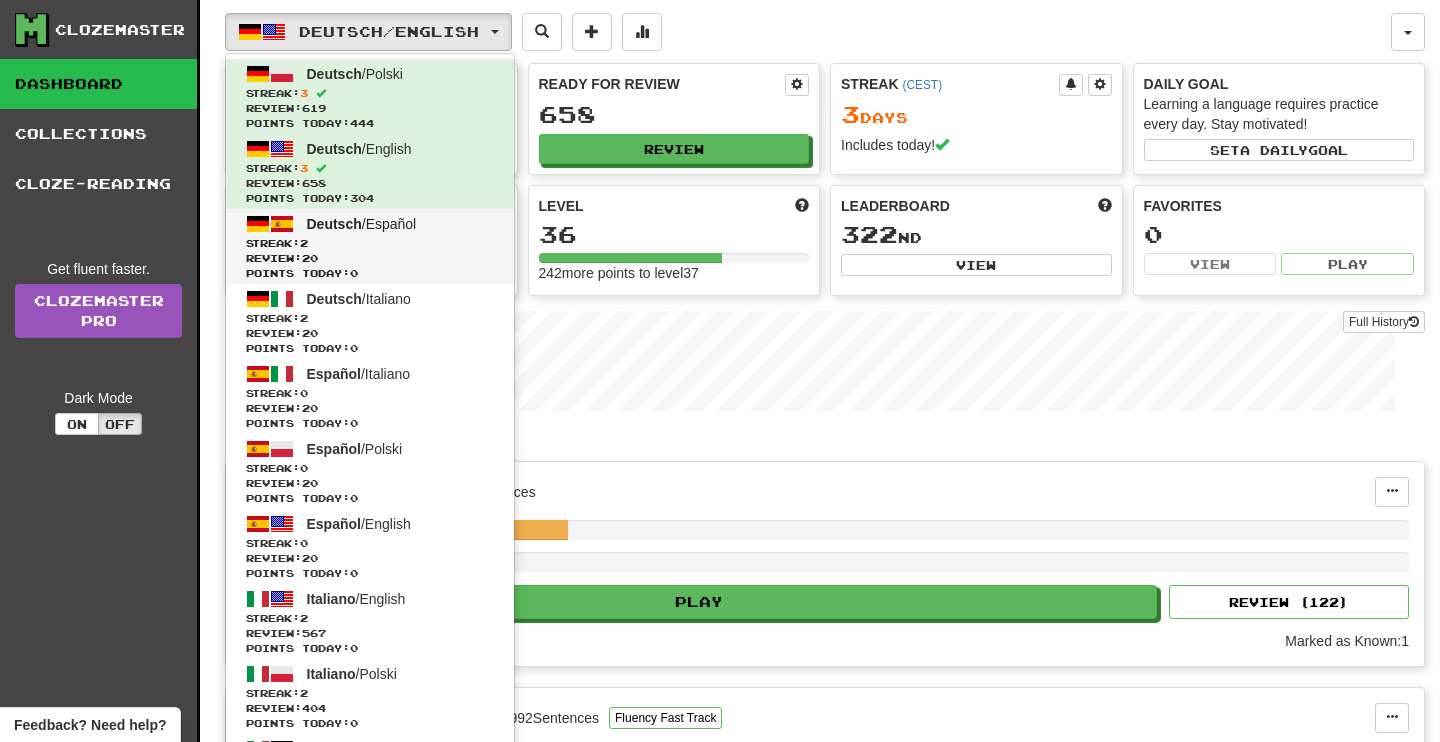 click on "Review:  20" at bounding box center [370, 258] 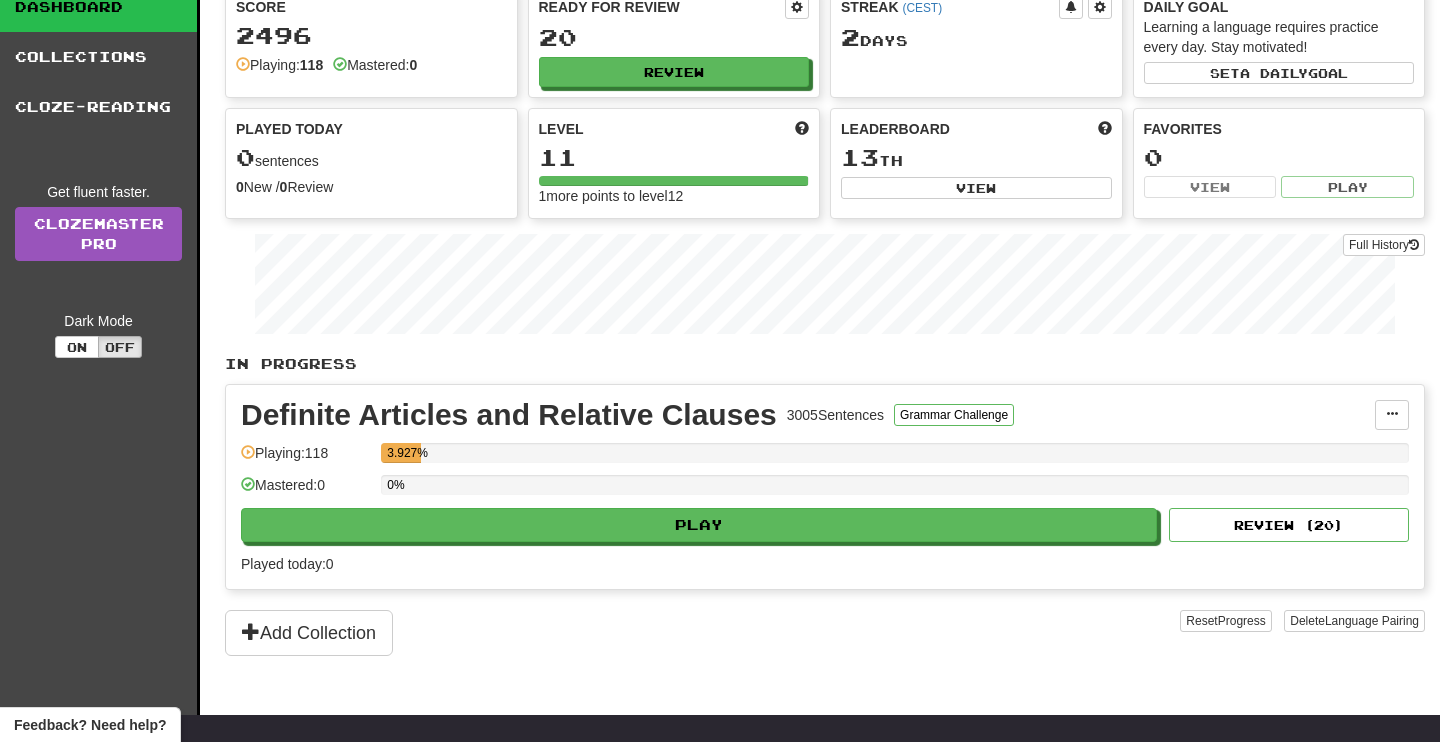 scroll, scrollTop: 180, scrollLeft: 0, axis: vertical 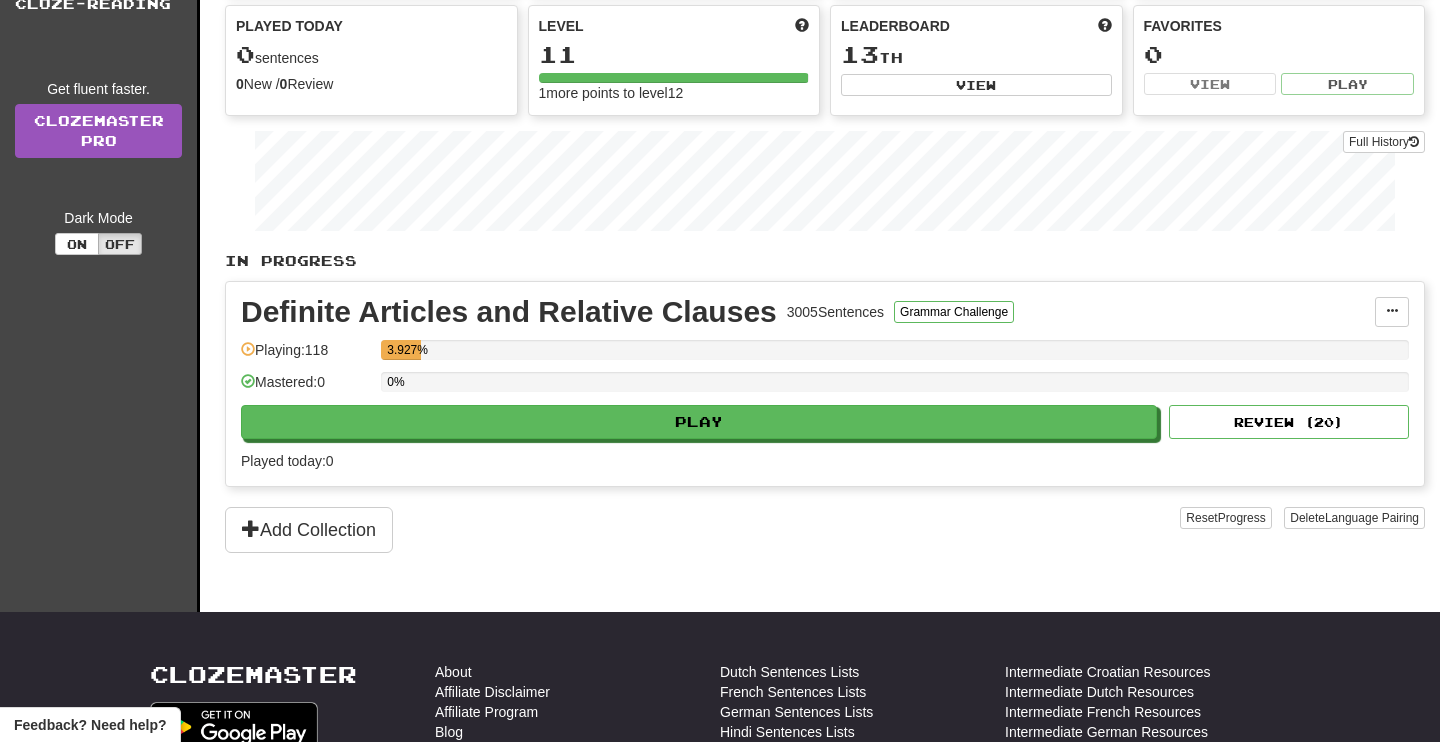 click on "Definite Articles and Relative Clauses 3005  Sentences Grammar Challenge Manage Sentences Unpin from Dashboard  Playing:  118 3.927%  Mastered:  0 0% Play Review ( 20 ) Played today:  0" at bounding box center (825, 384) 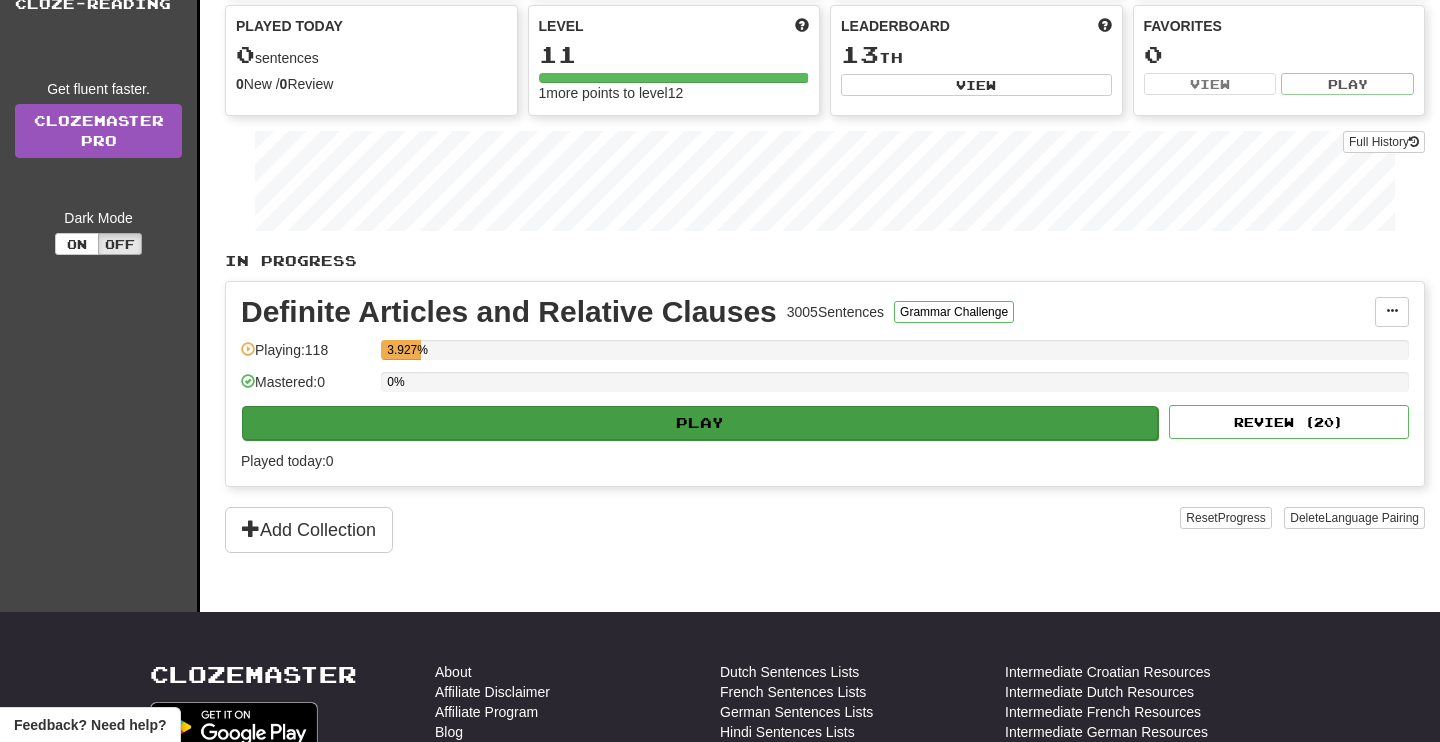 click on "Play" at bounding box center [700, 423] 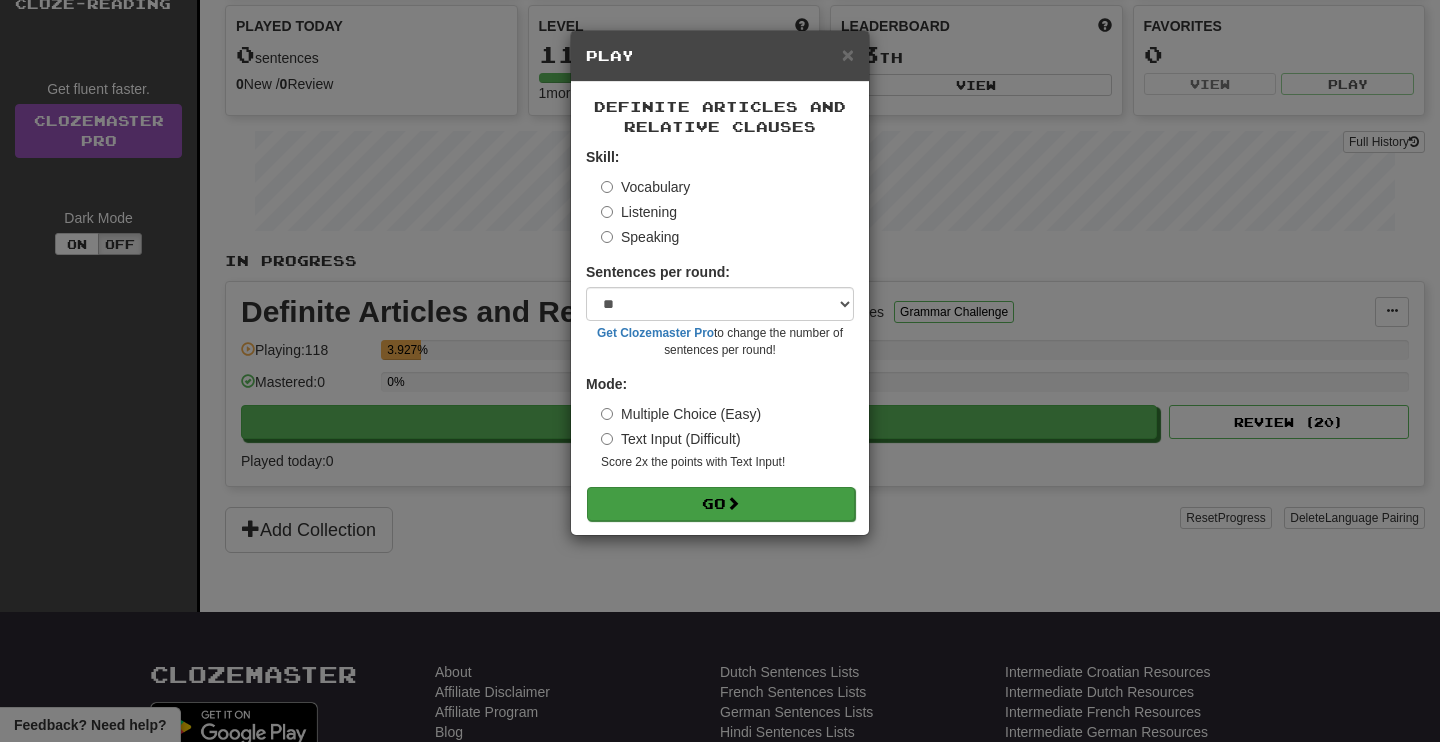 click on "Go" at bounding box center (721, 504) 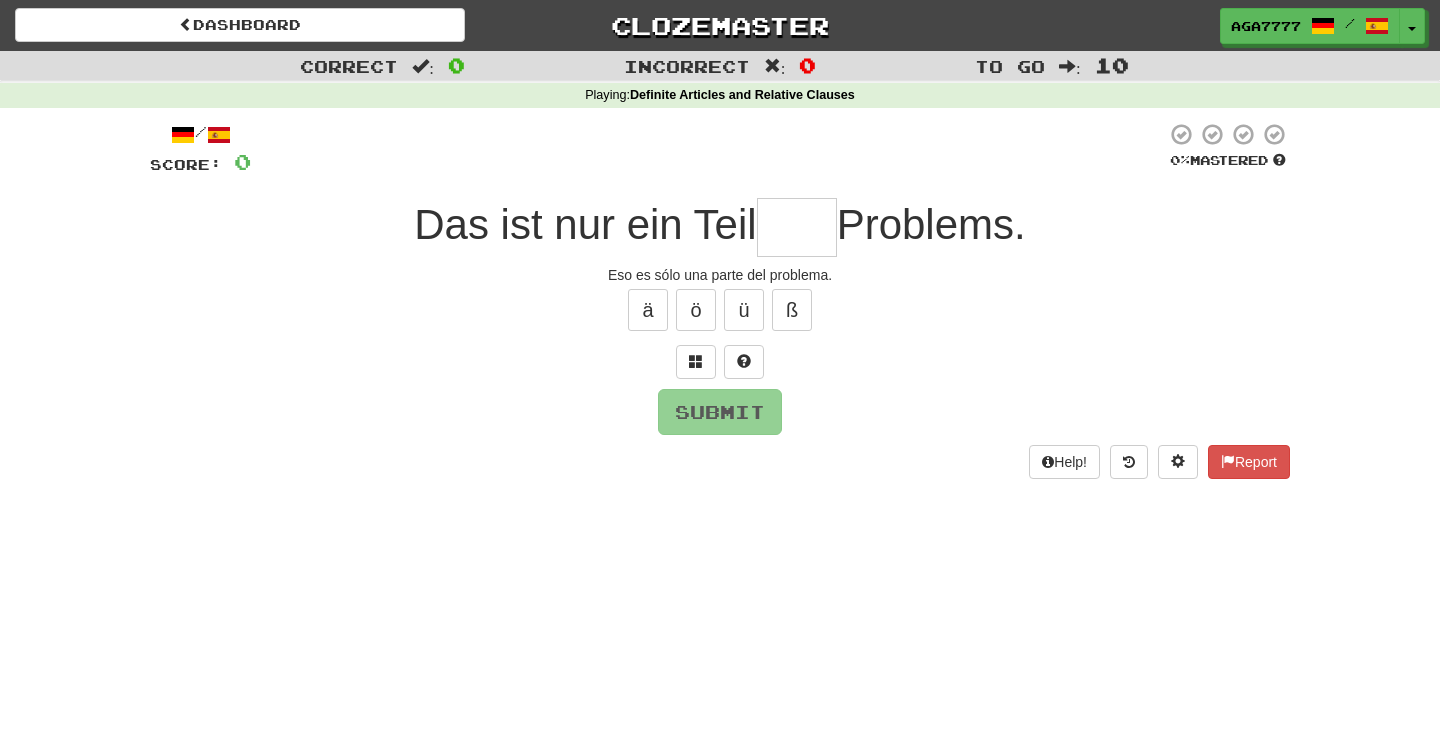 scroll, scrollTop: 0, scrollLeft: 0, axis: both 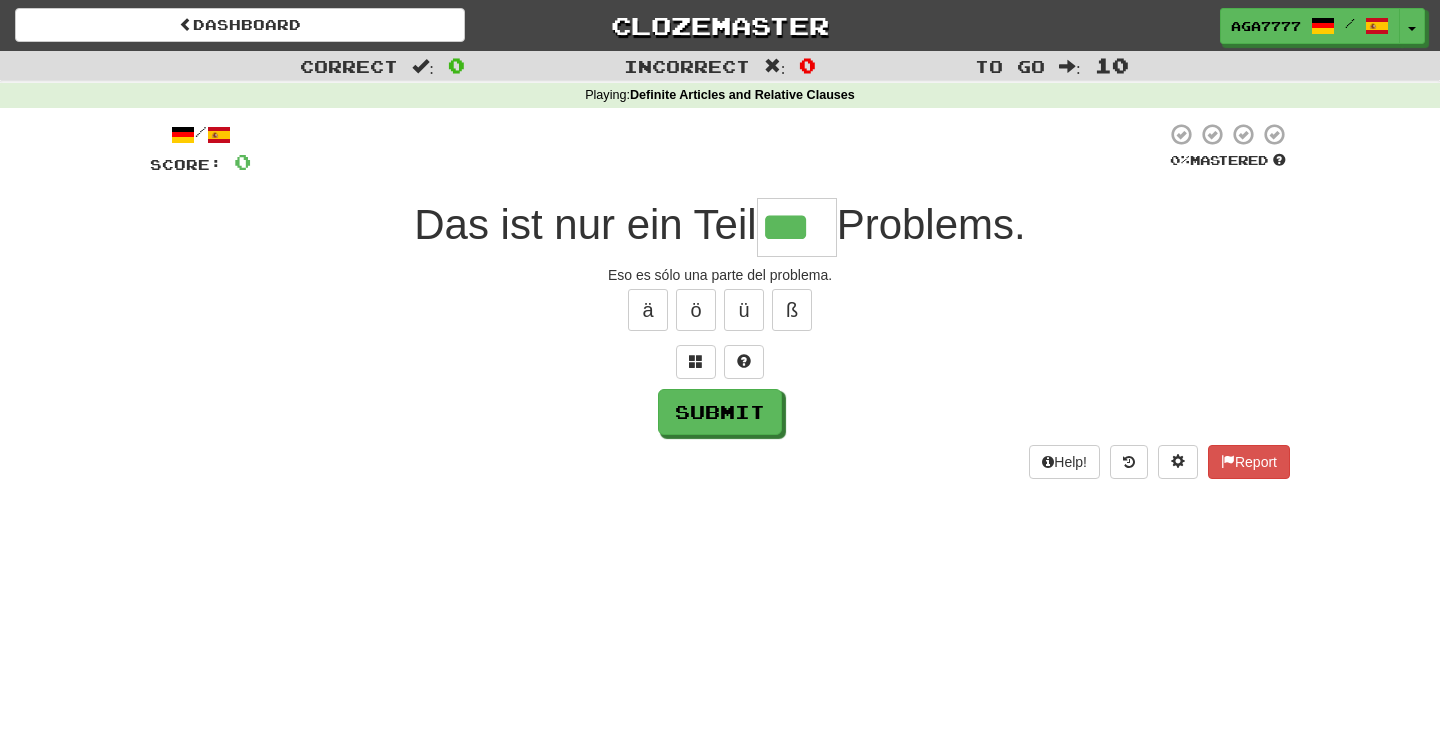 type on "***" 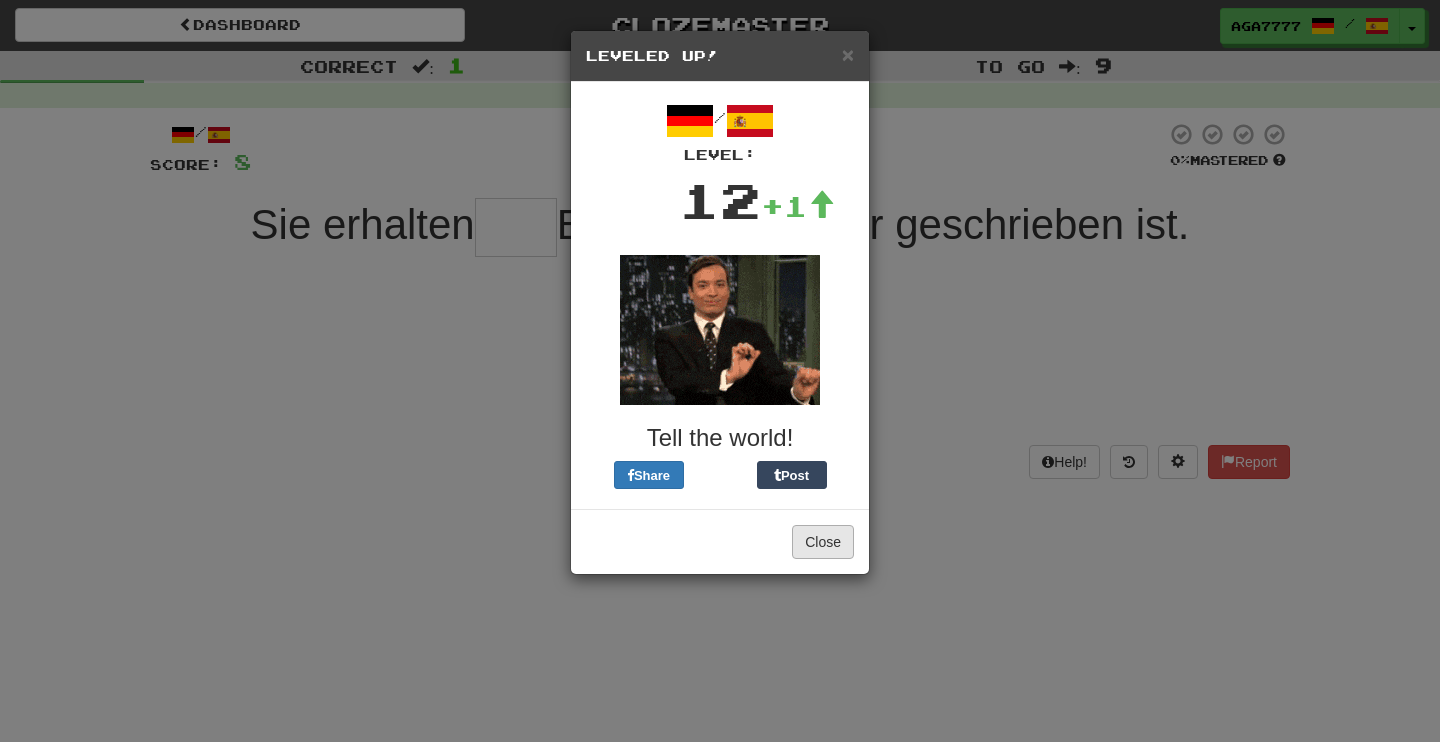click on "Close" at bounding box center (823, 542) 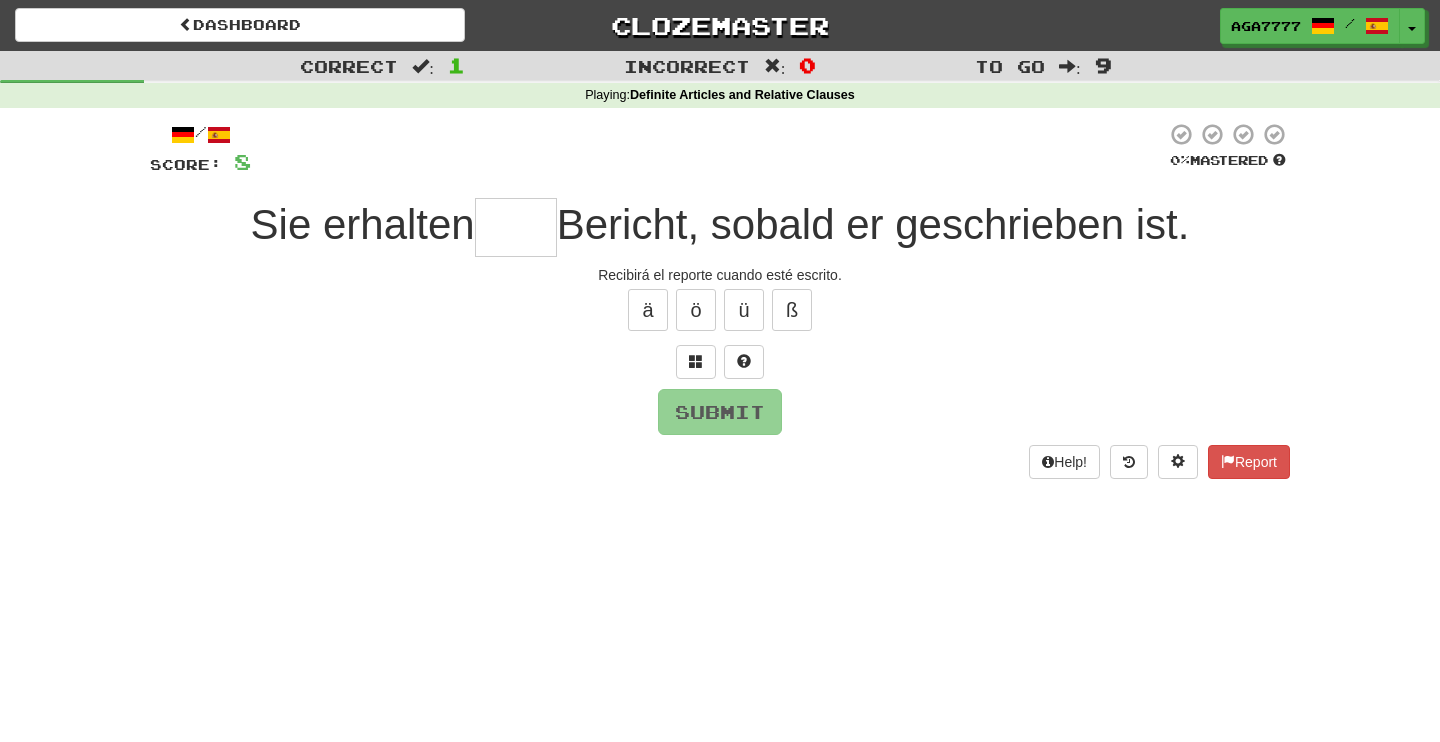 click at bounding box center [516, 227] 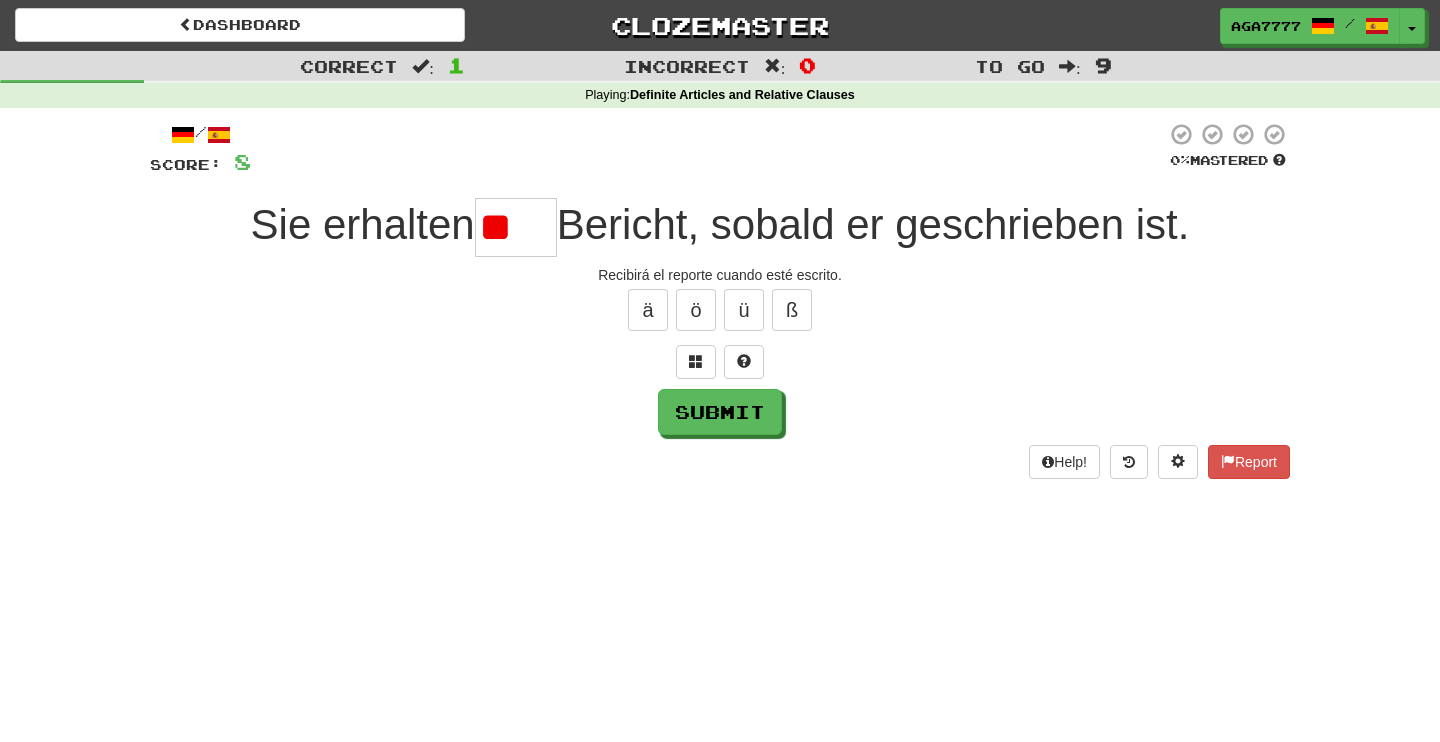 type on "*" 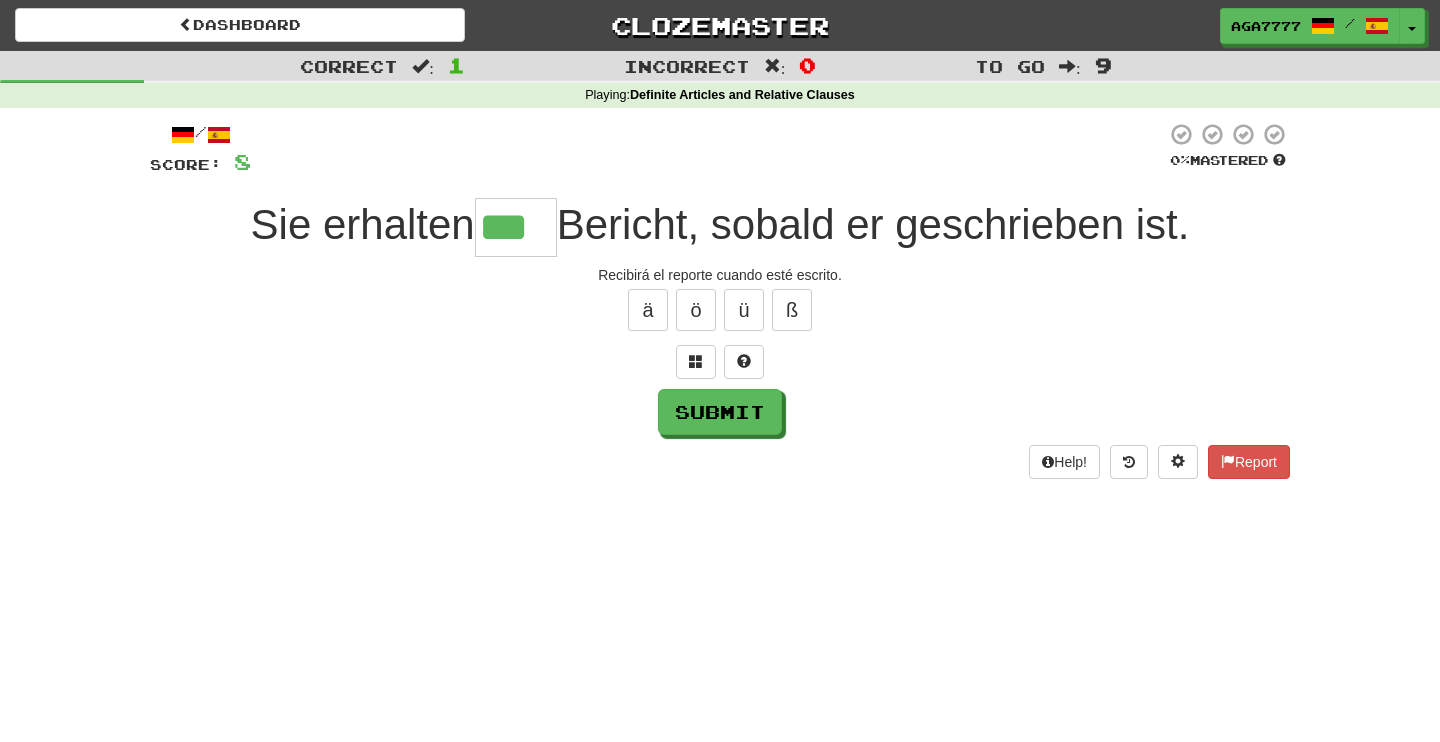 type on "***" 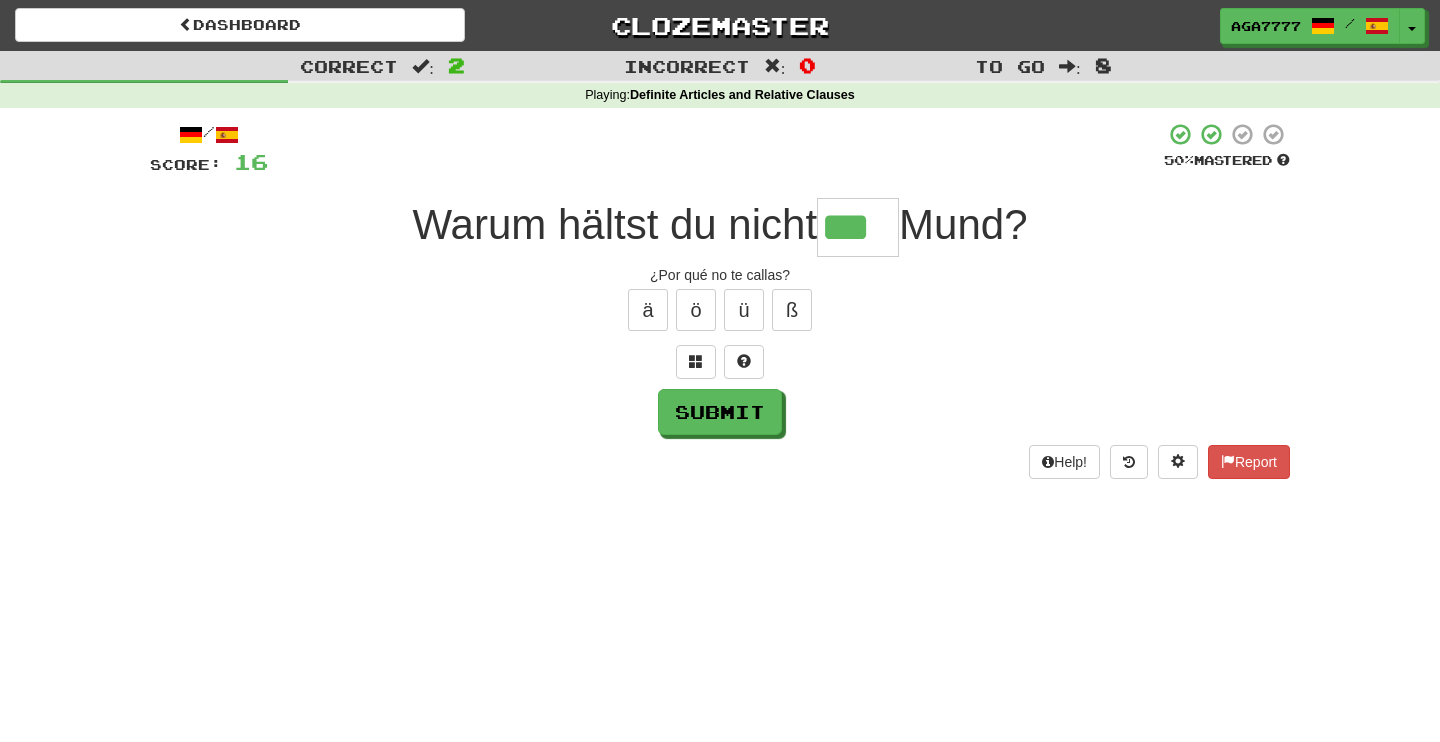 type on "***" 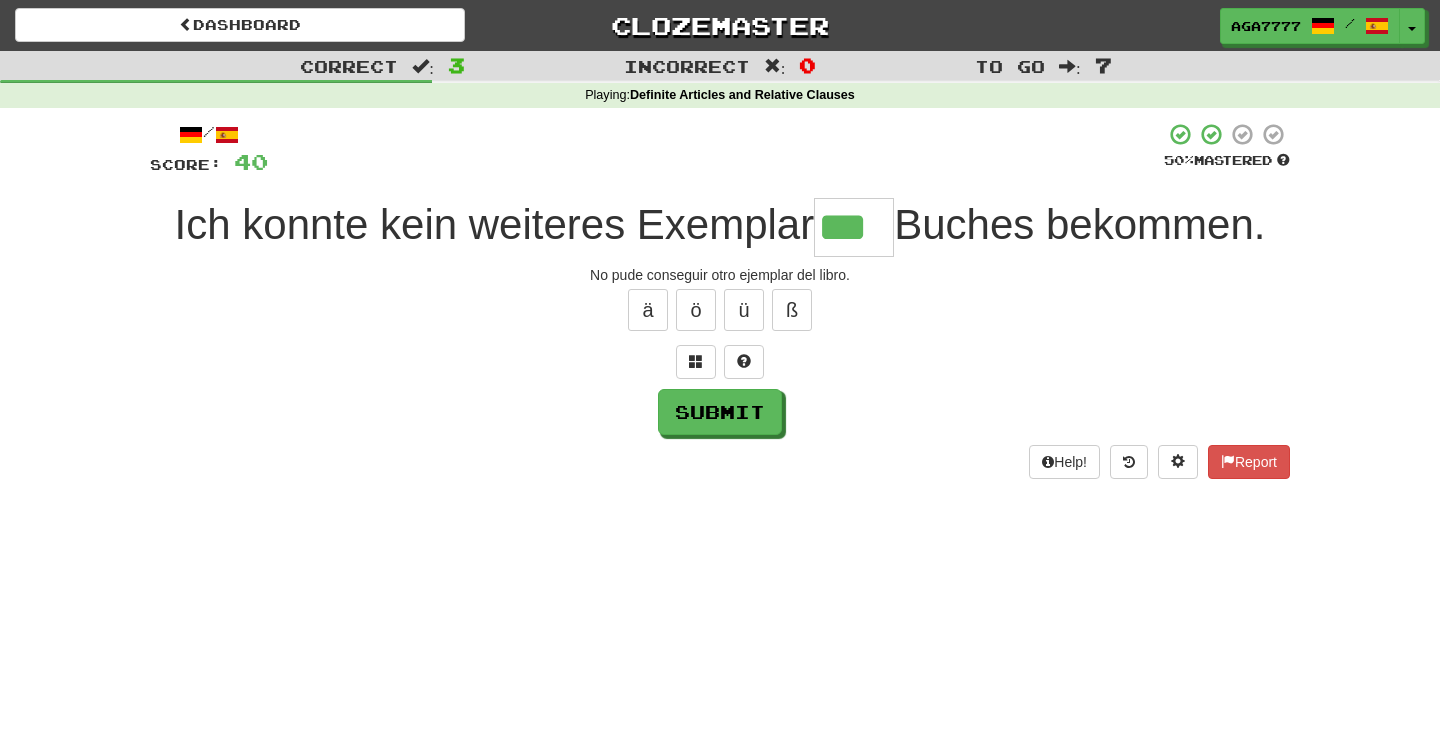 type on "***" 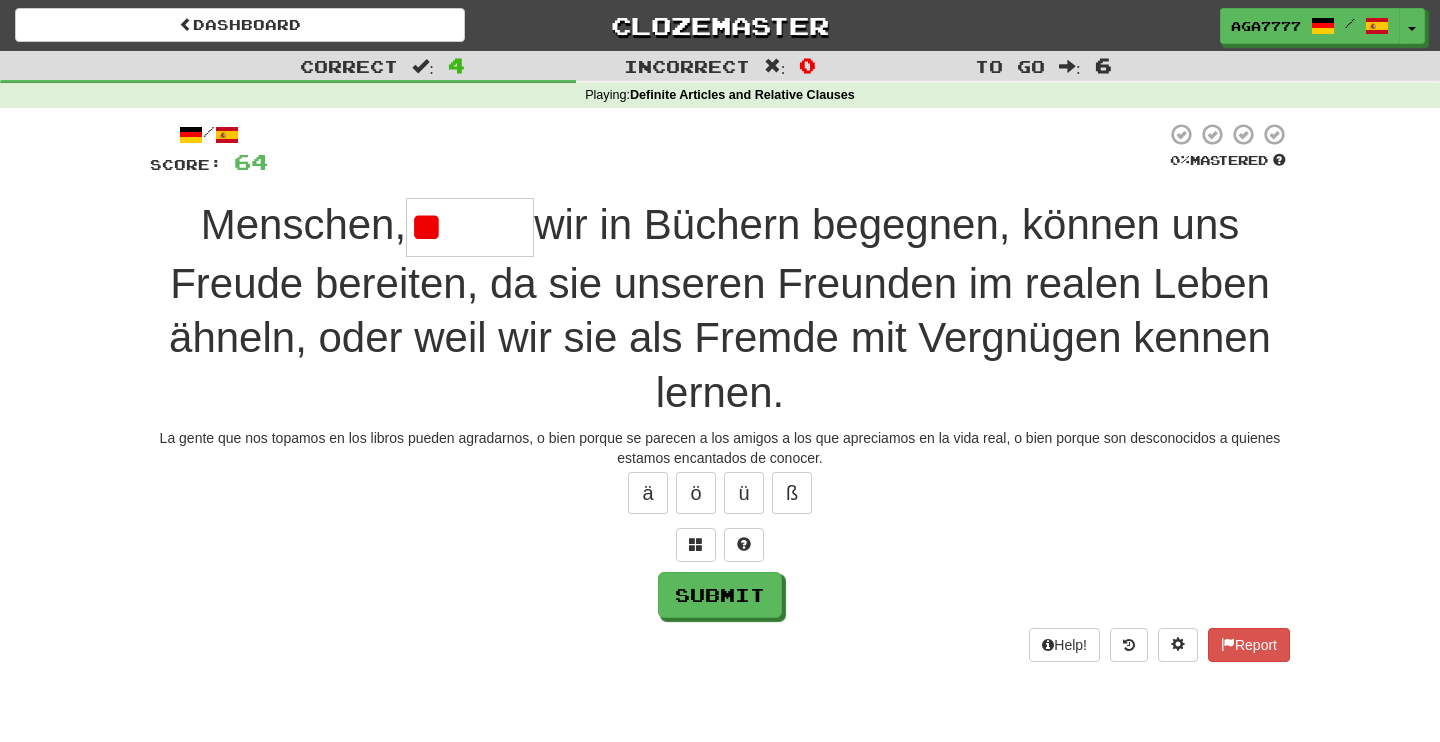 type on "*" 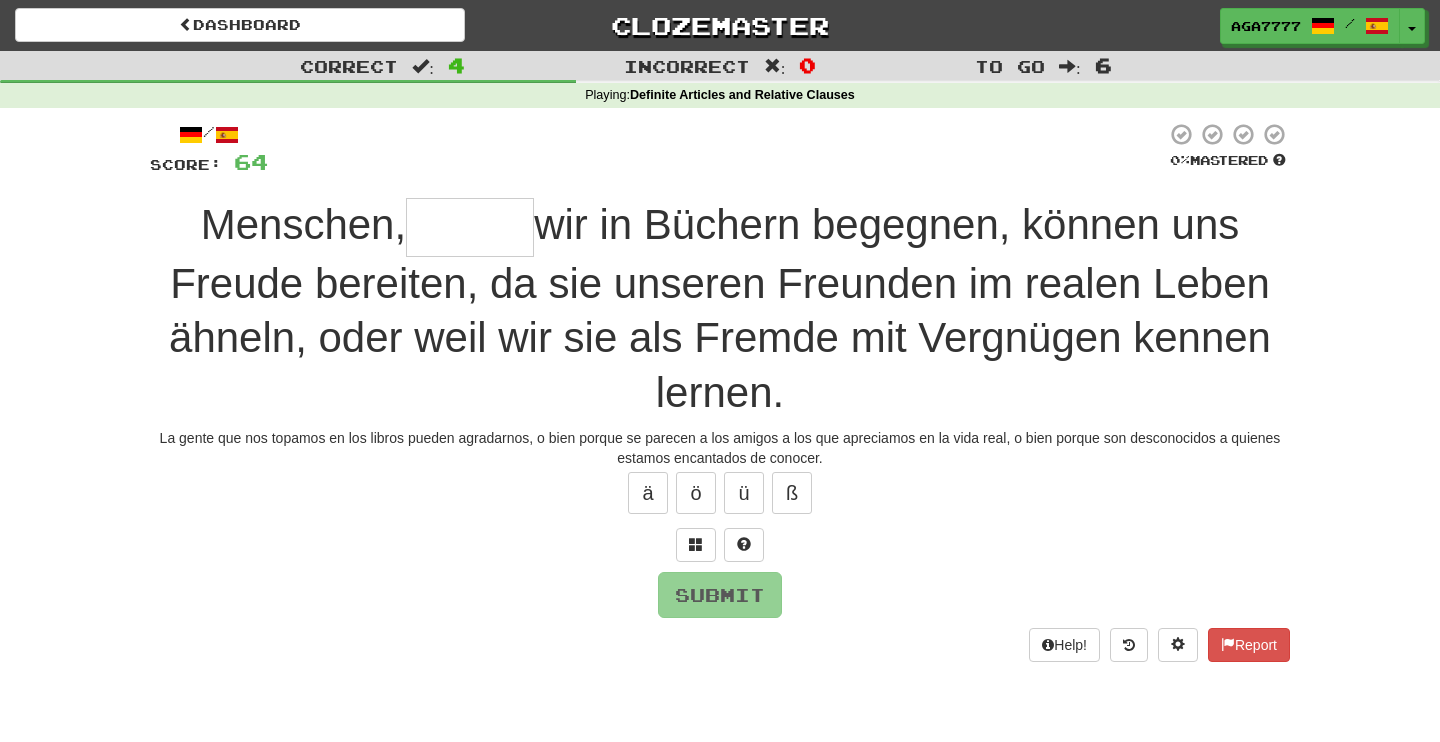 type on "*****" 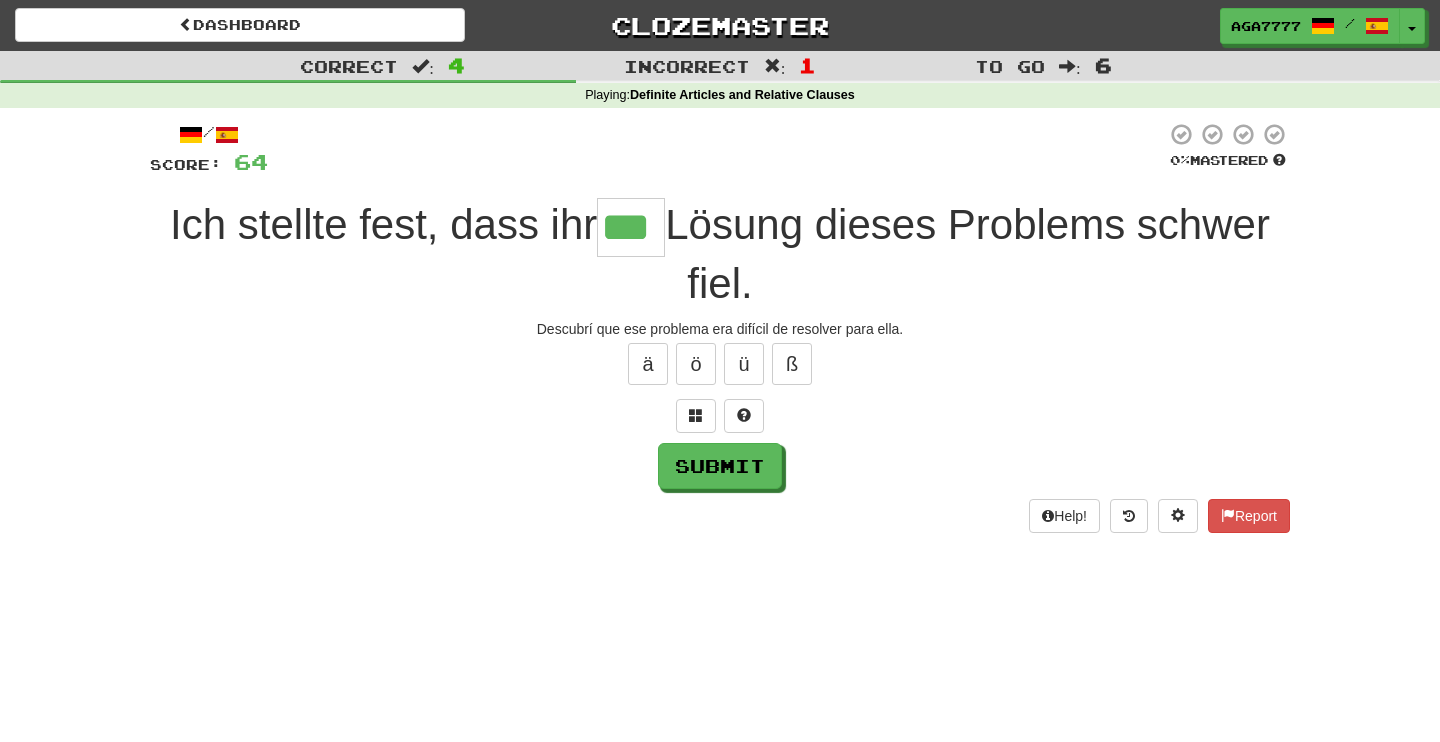 type on "***" 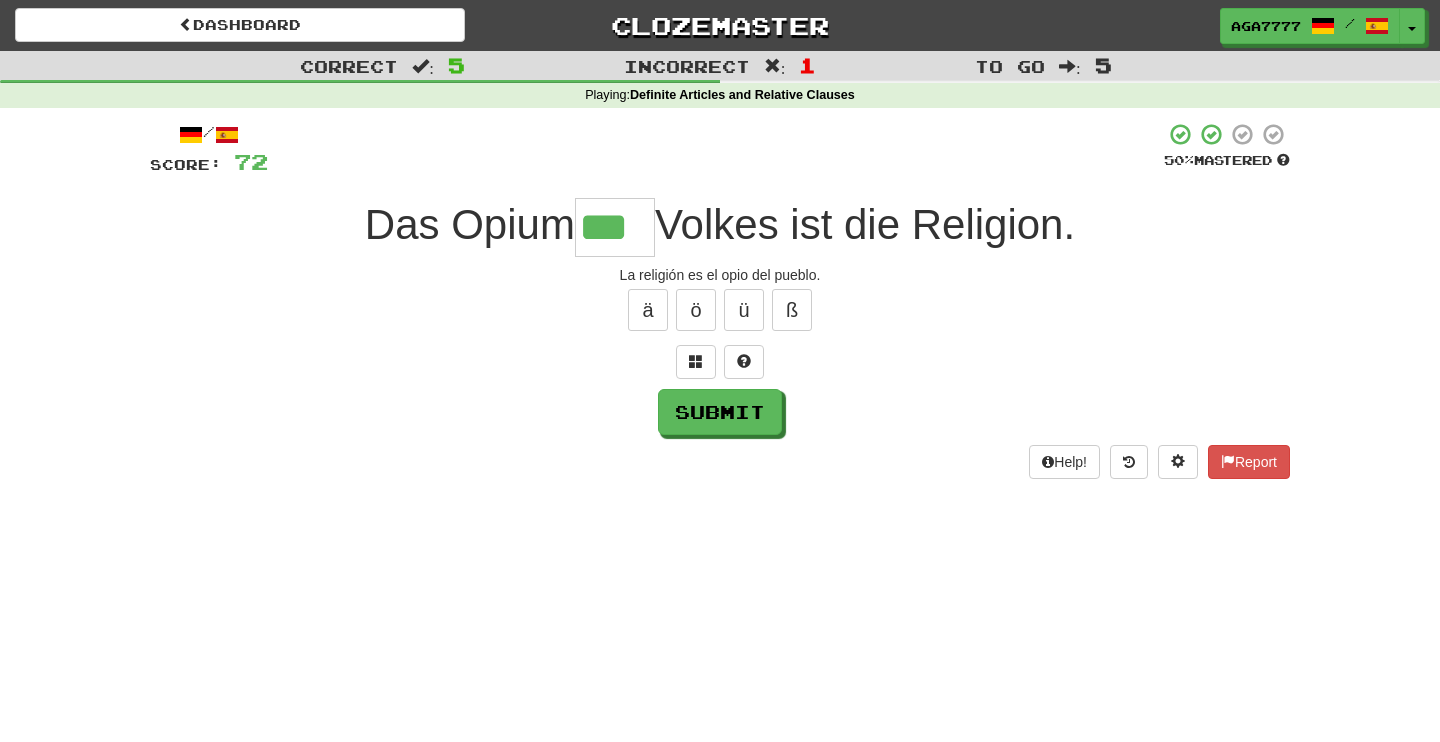 type on "***" 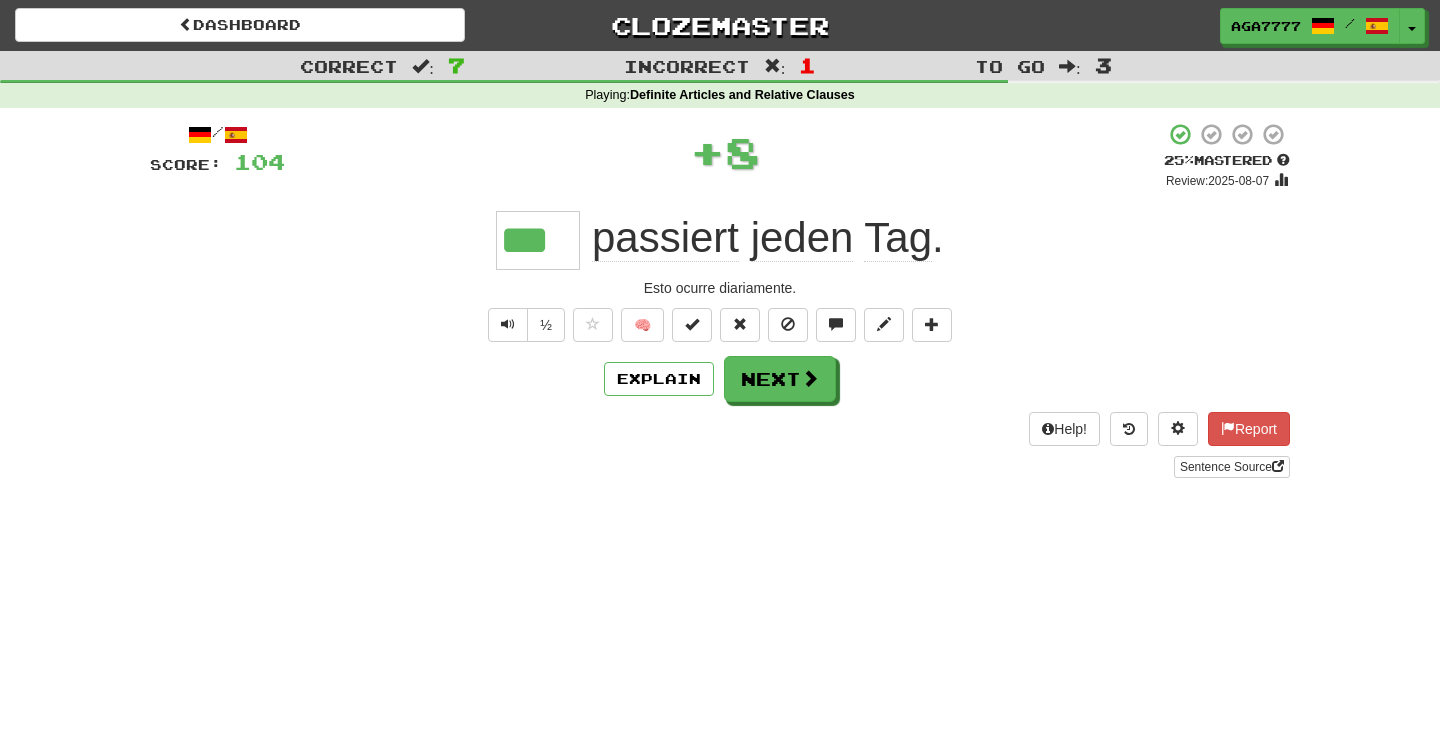 type on "***" 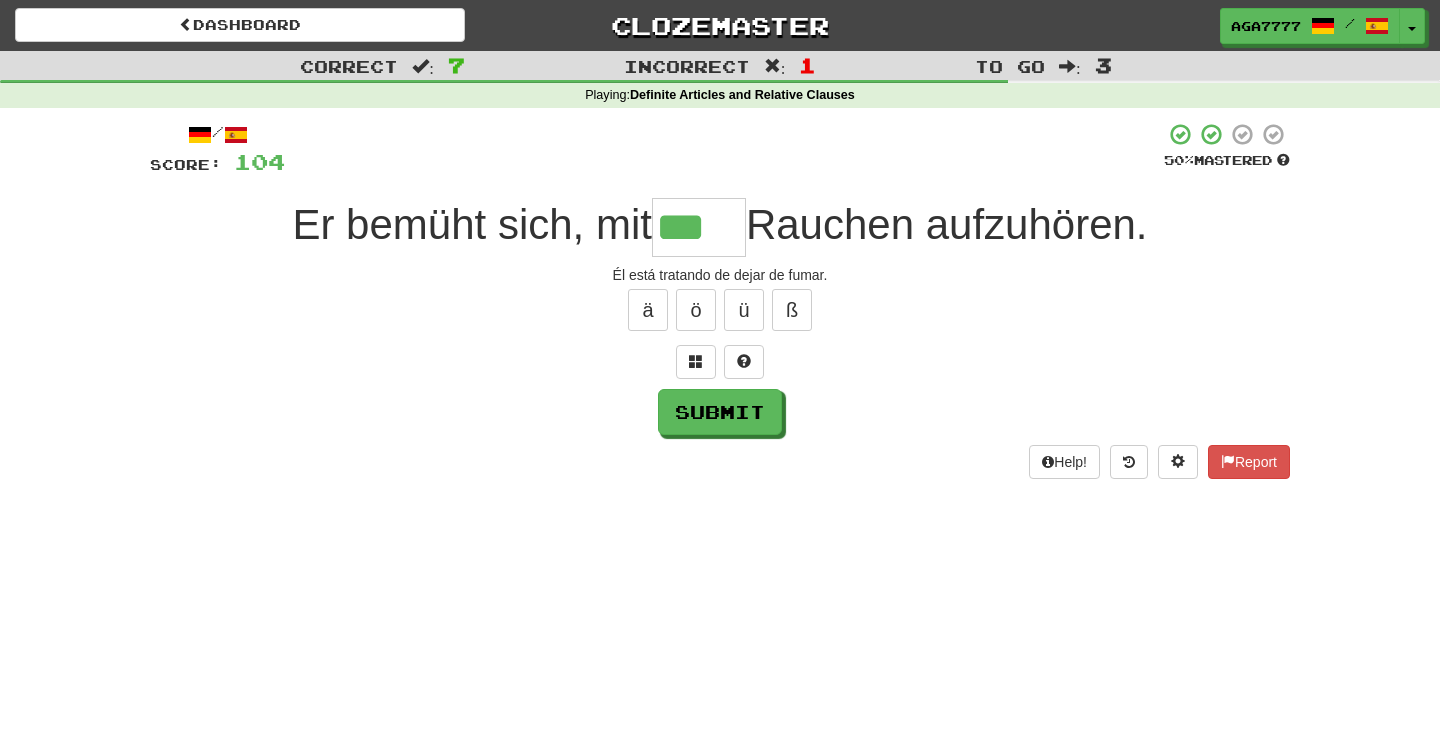 type on "***" 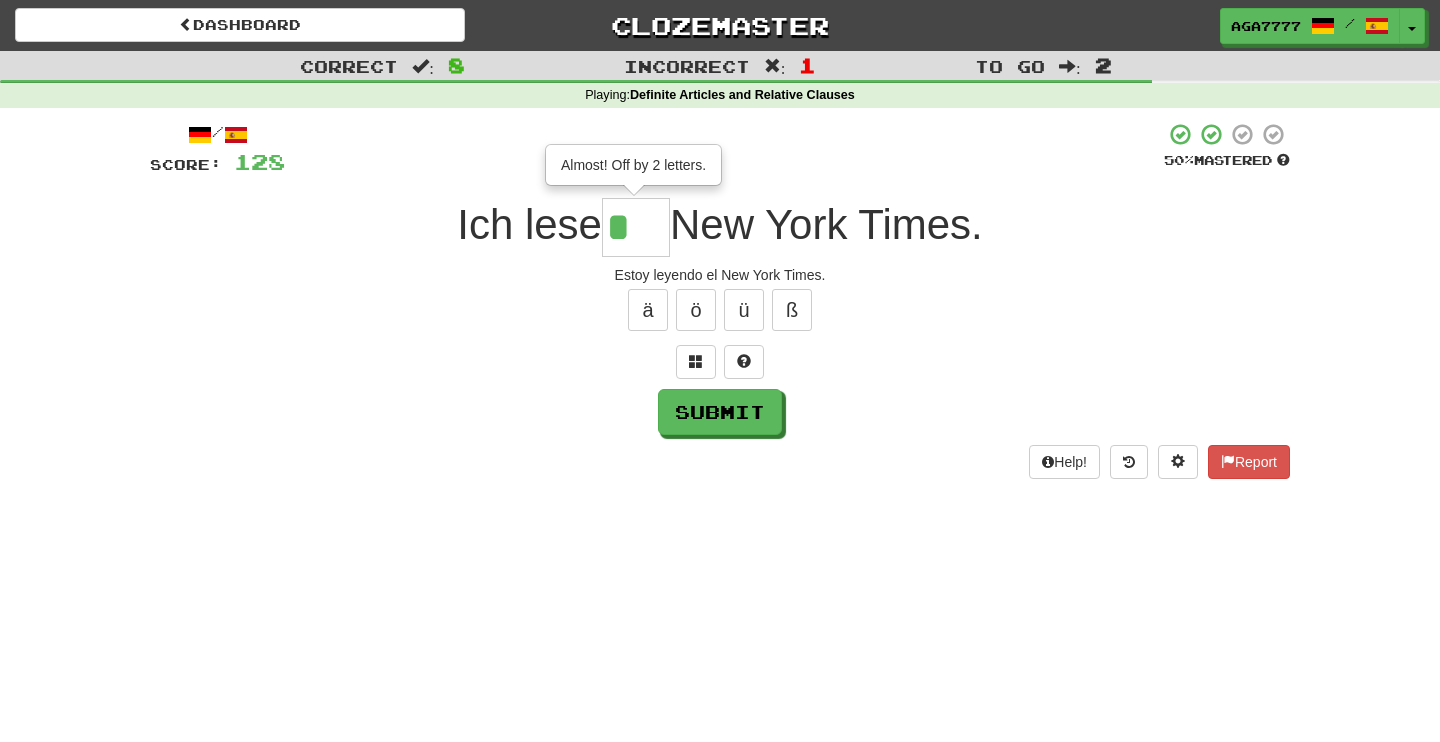 type on "***" 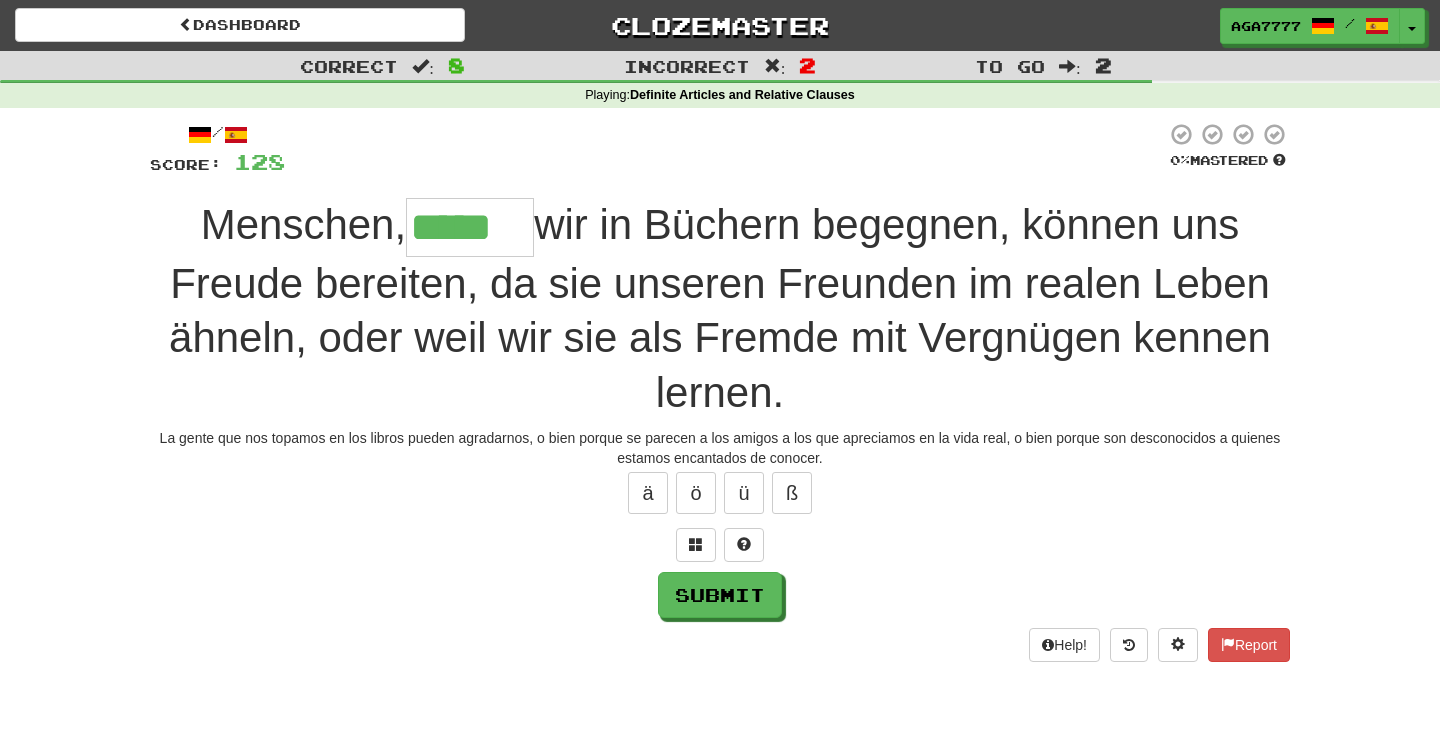 type on "*****" 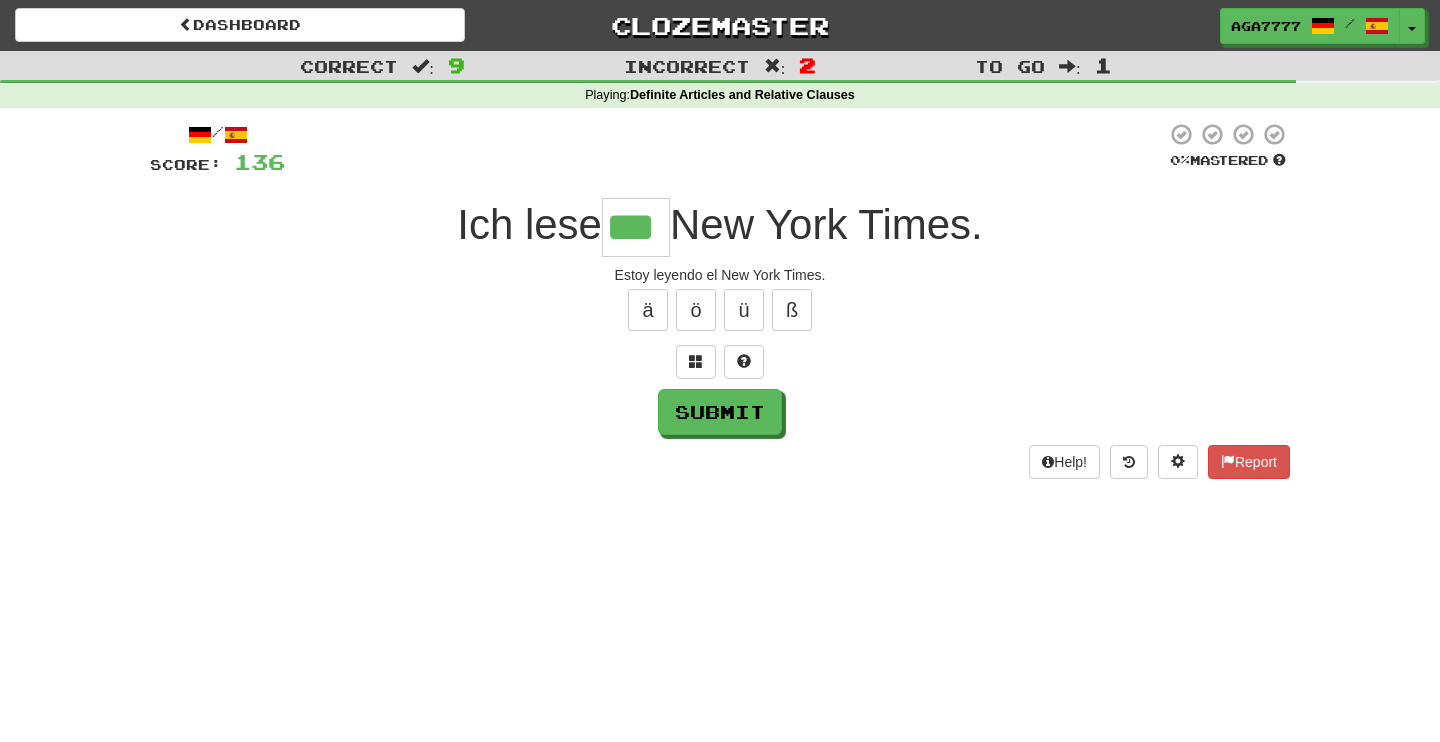 type on "***" 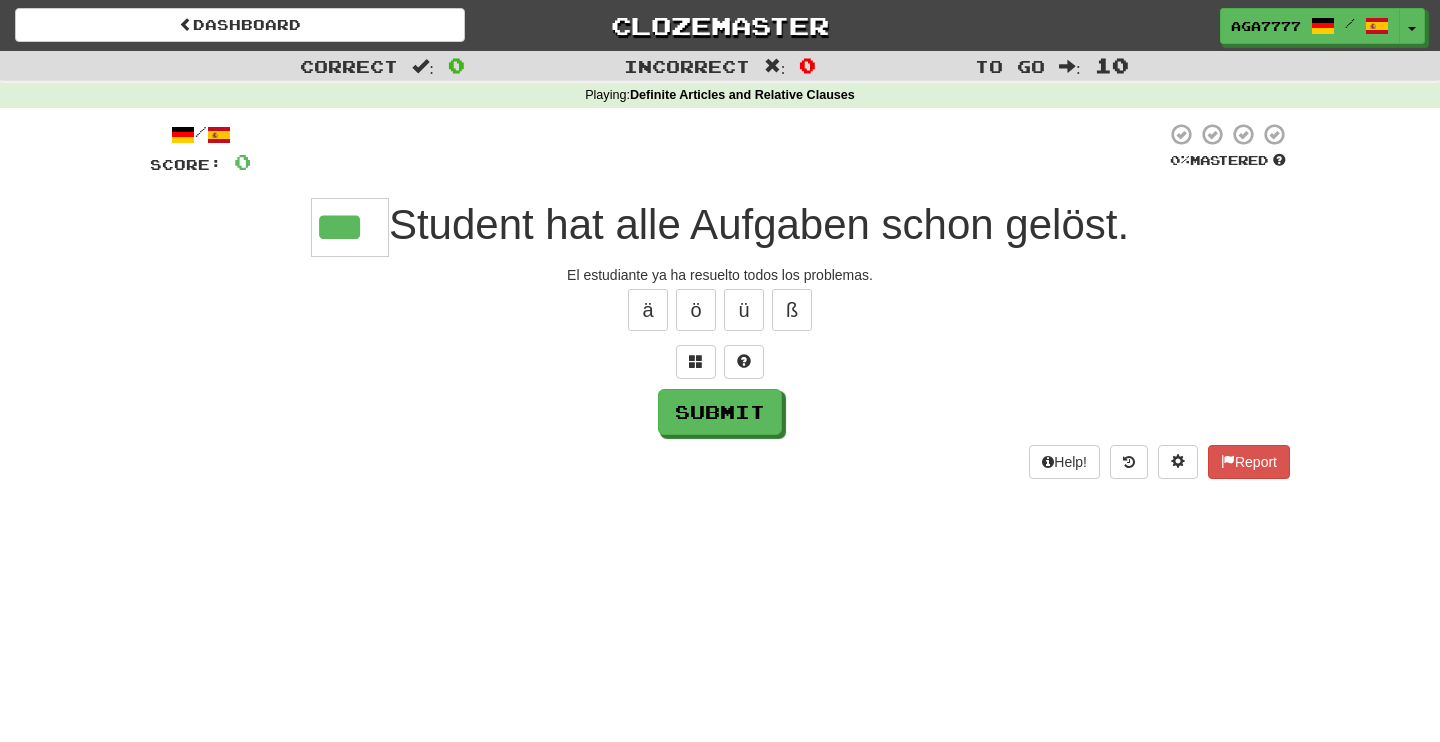 type on "***" 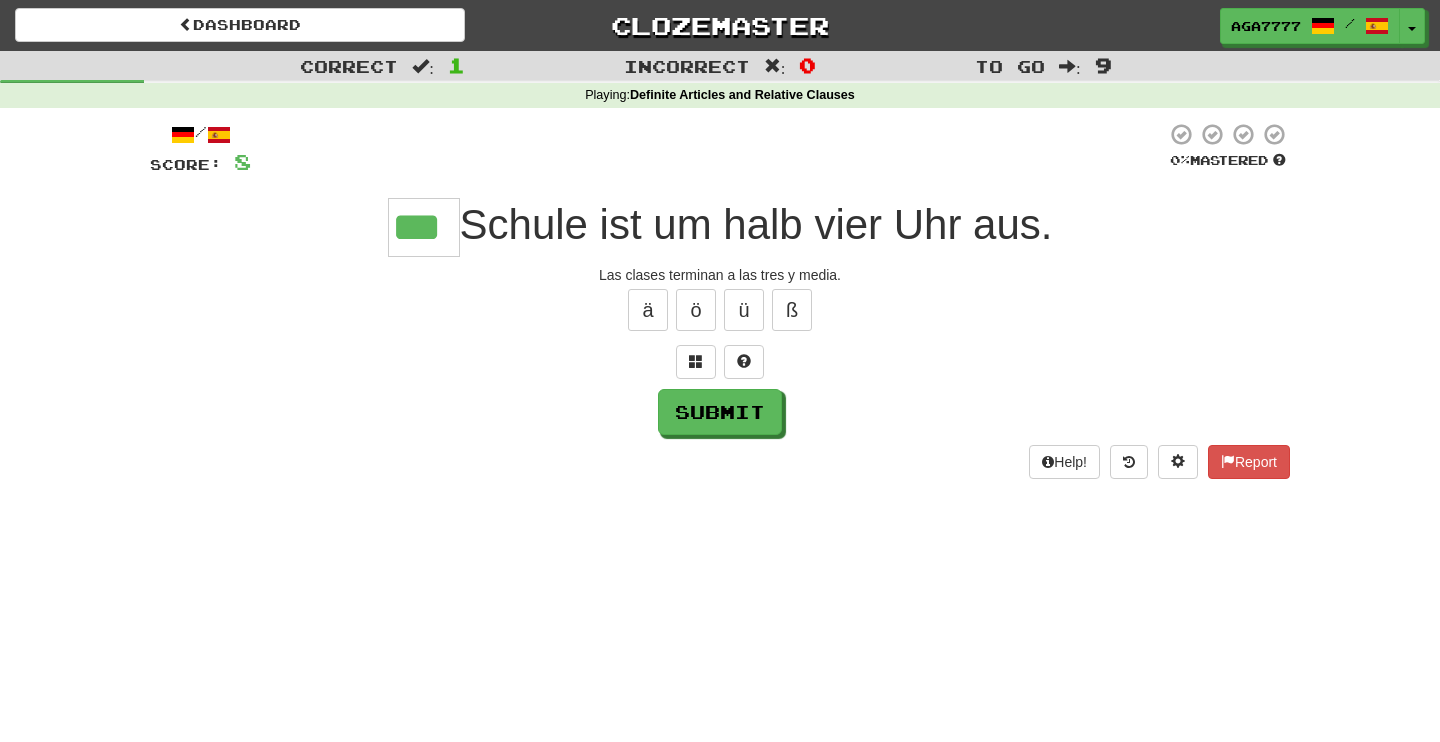 type on "***" 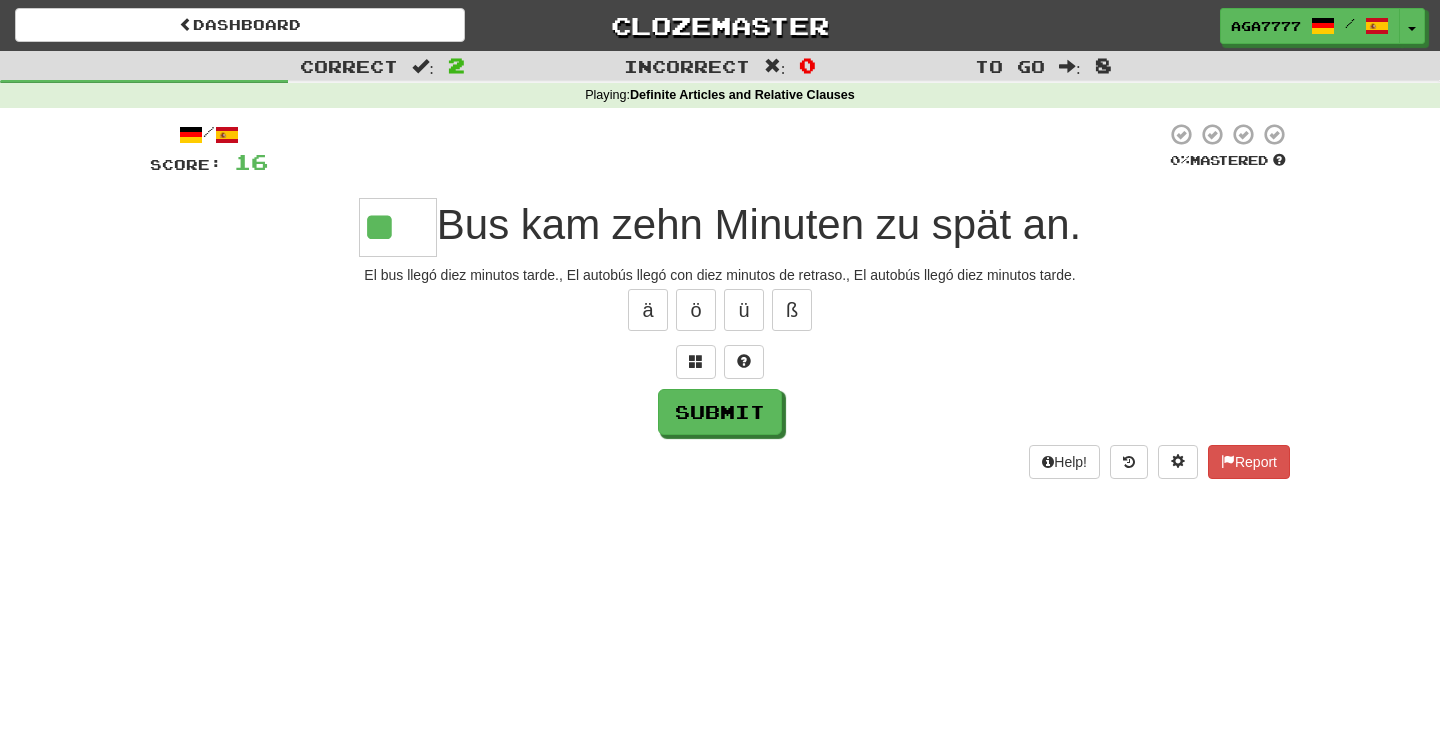 type on "*" 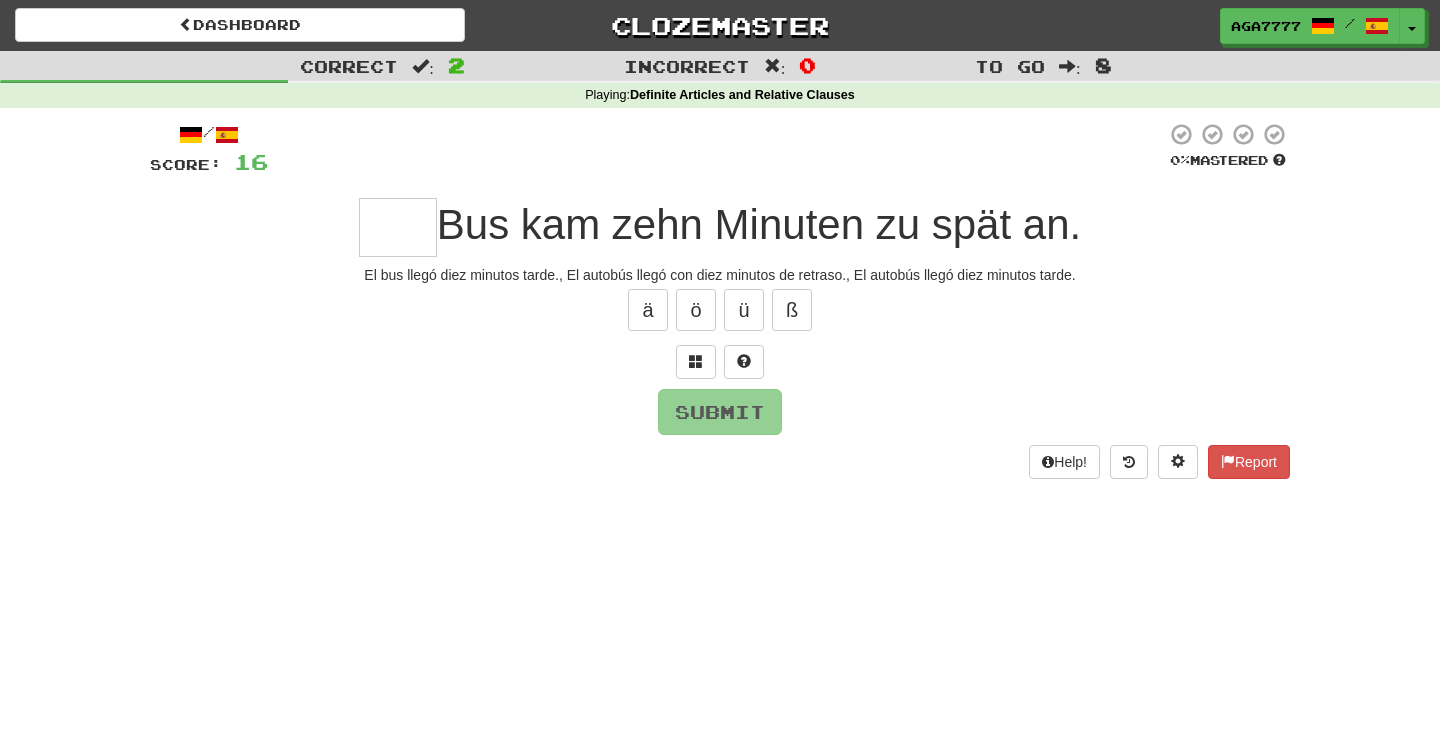 type on "***" 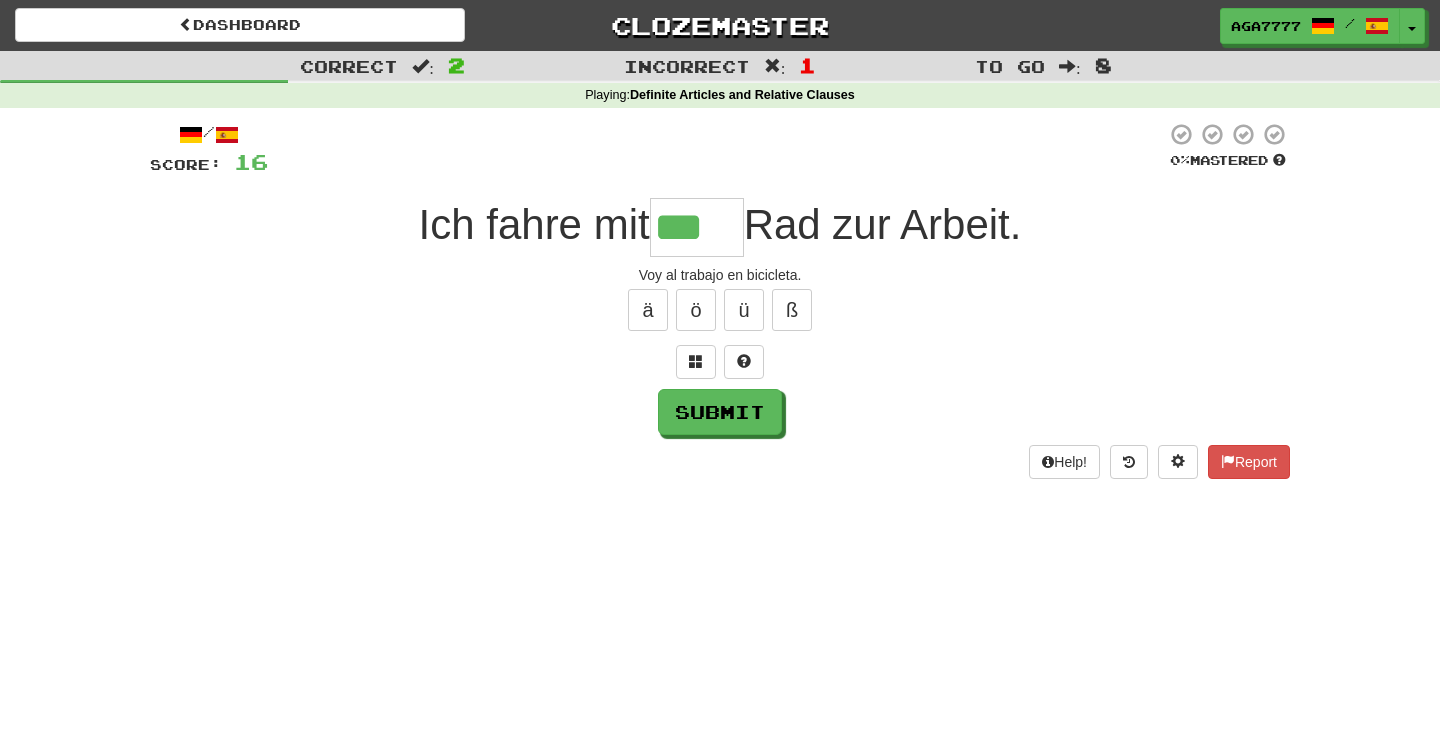 type on "***" 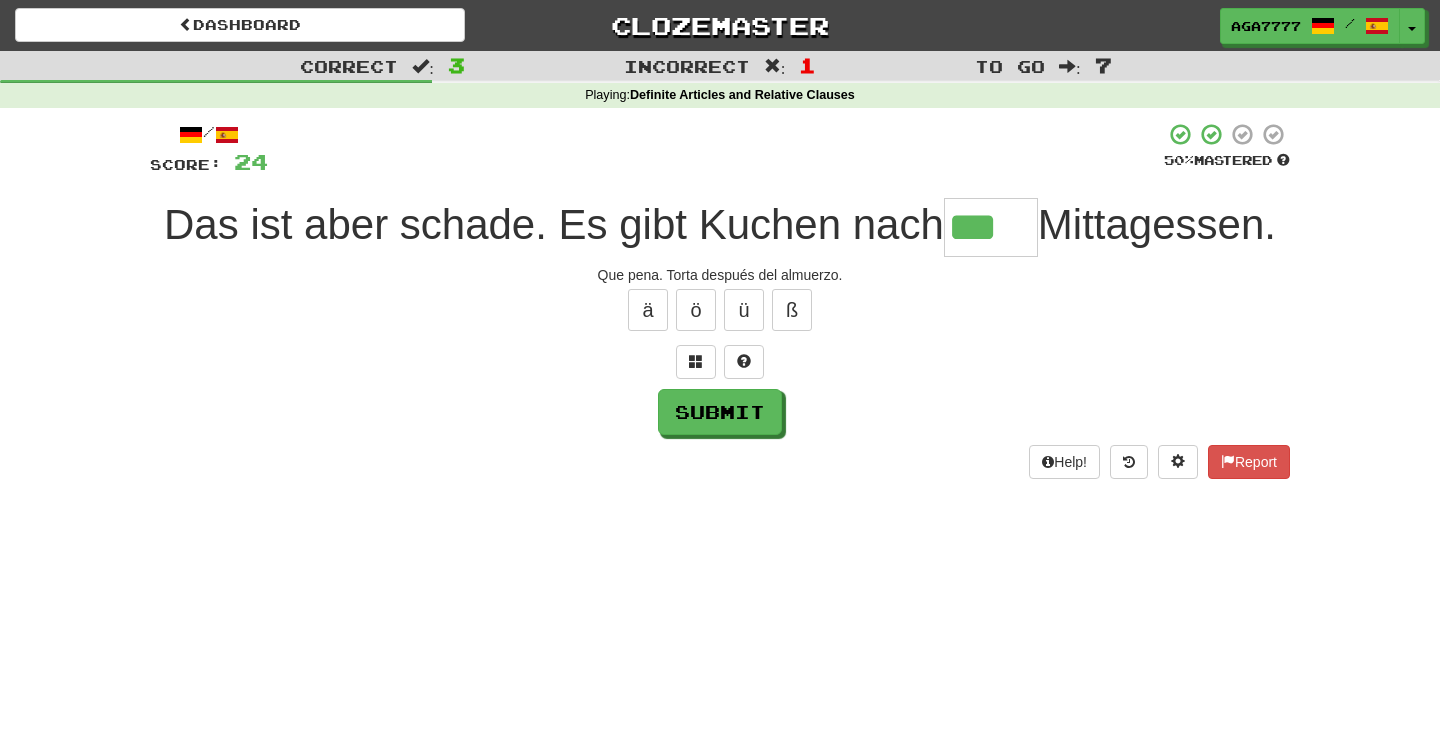 type on "***" 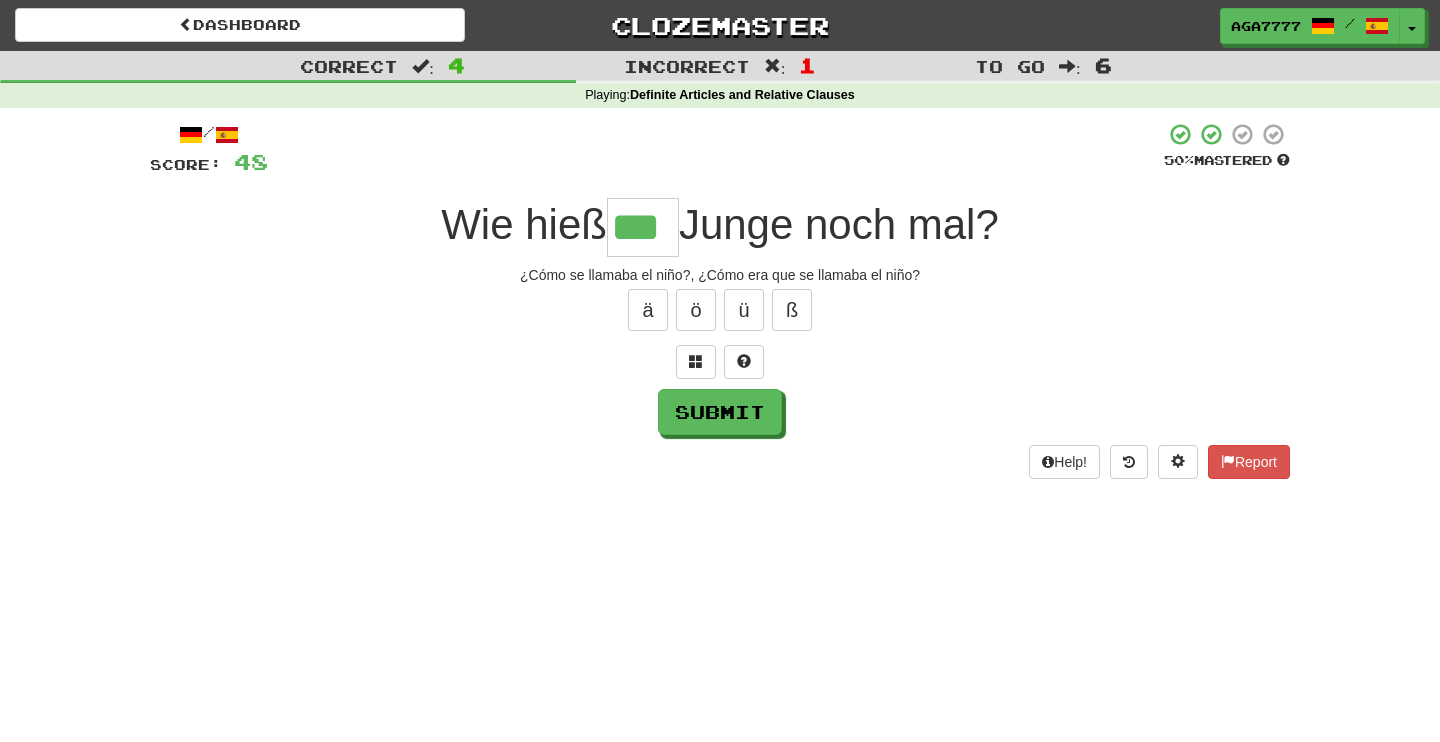 type on "***" 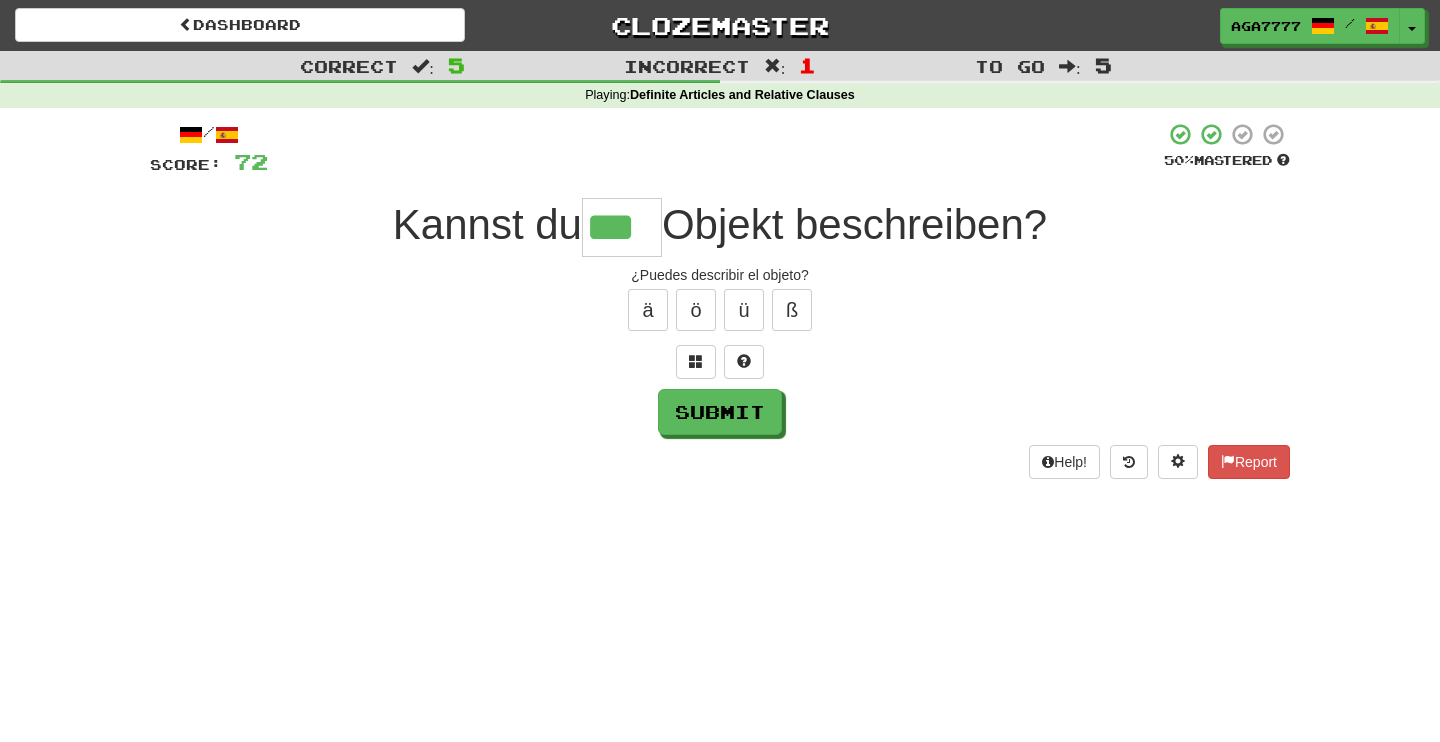 type on "***" 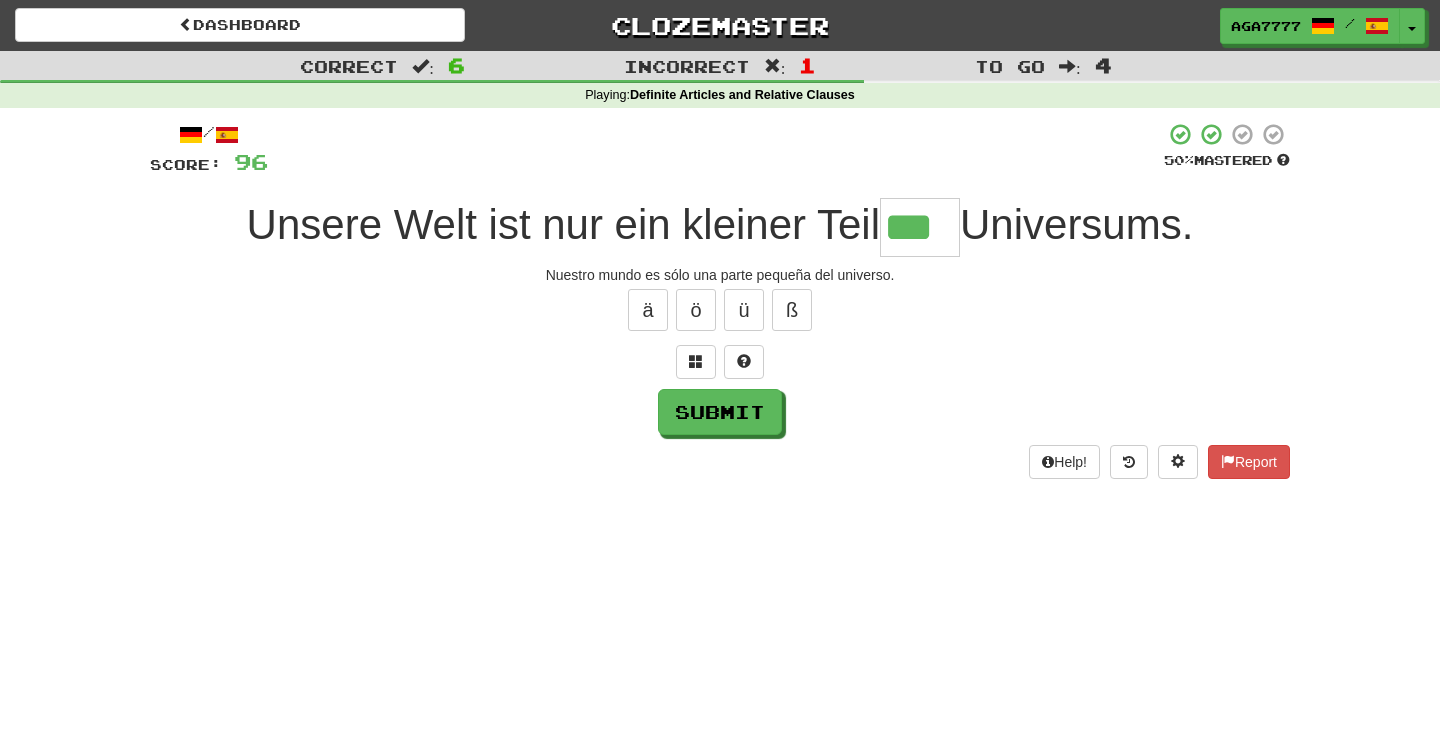 type on "***" 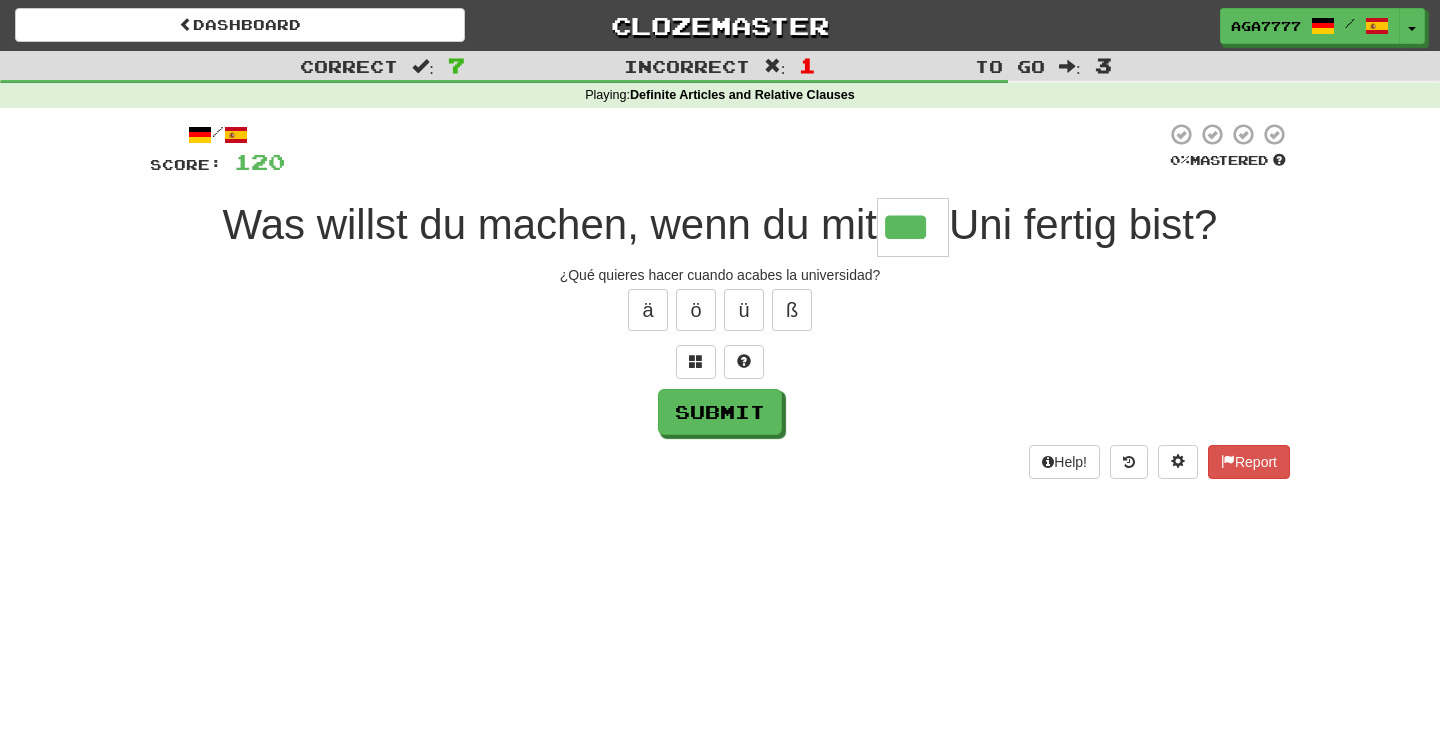 type on "***" 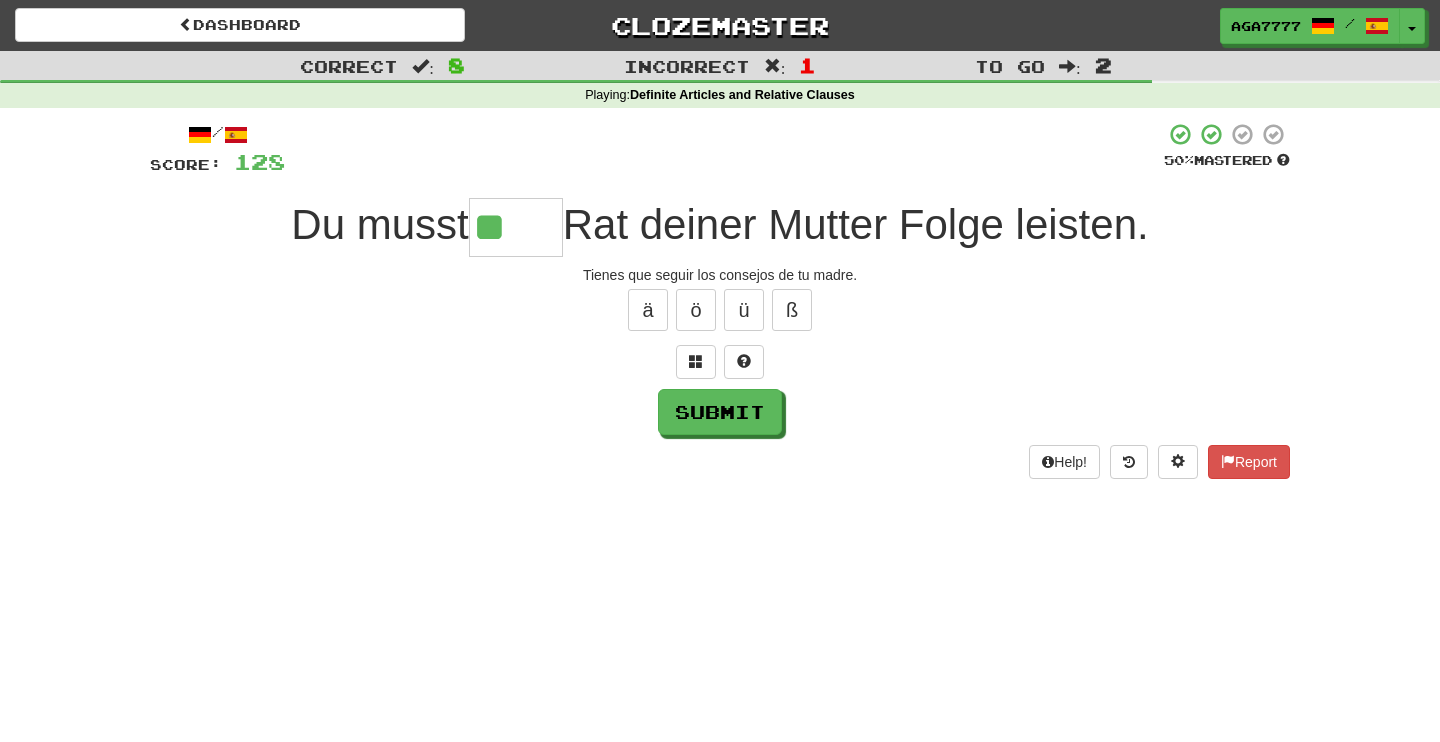type on "*" 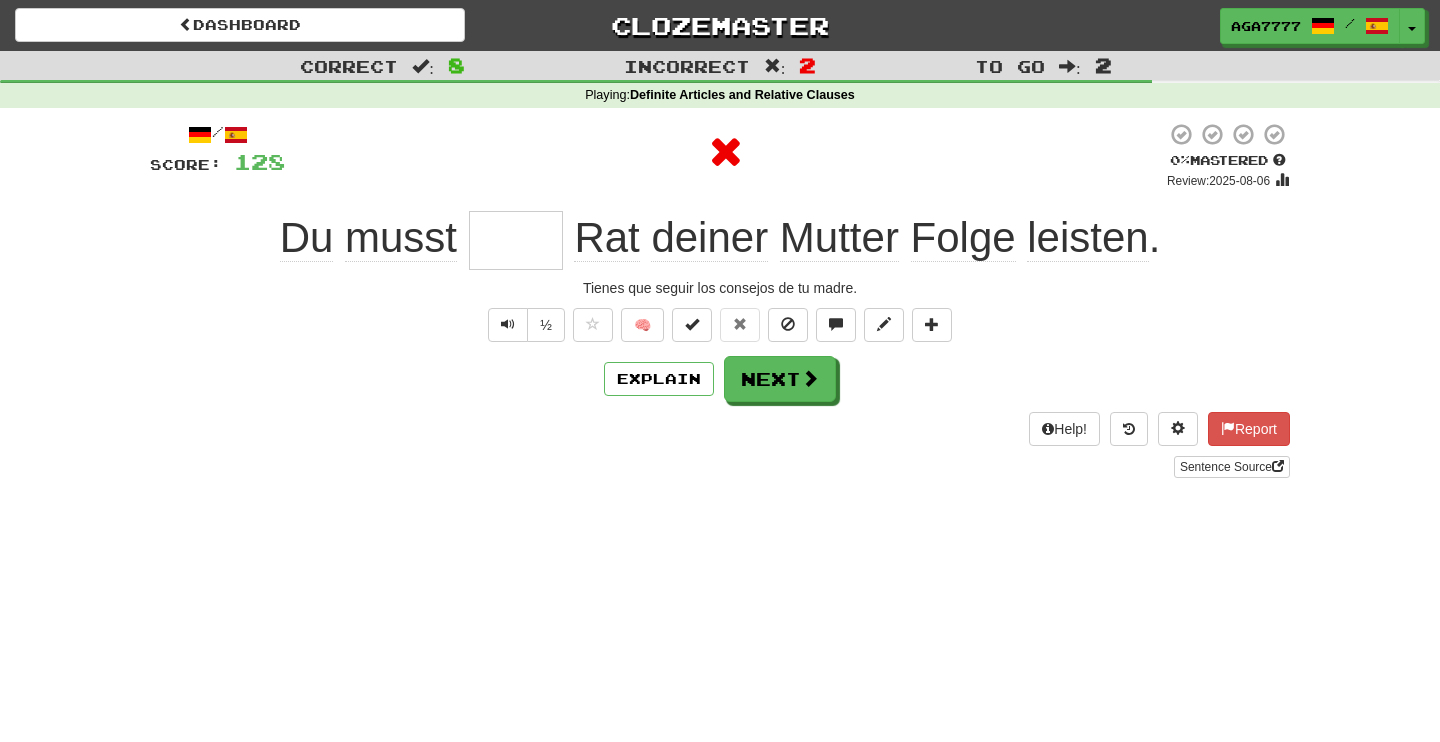 type on "***" 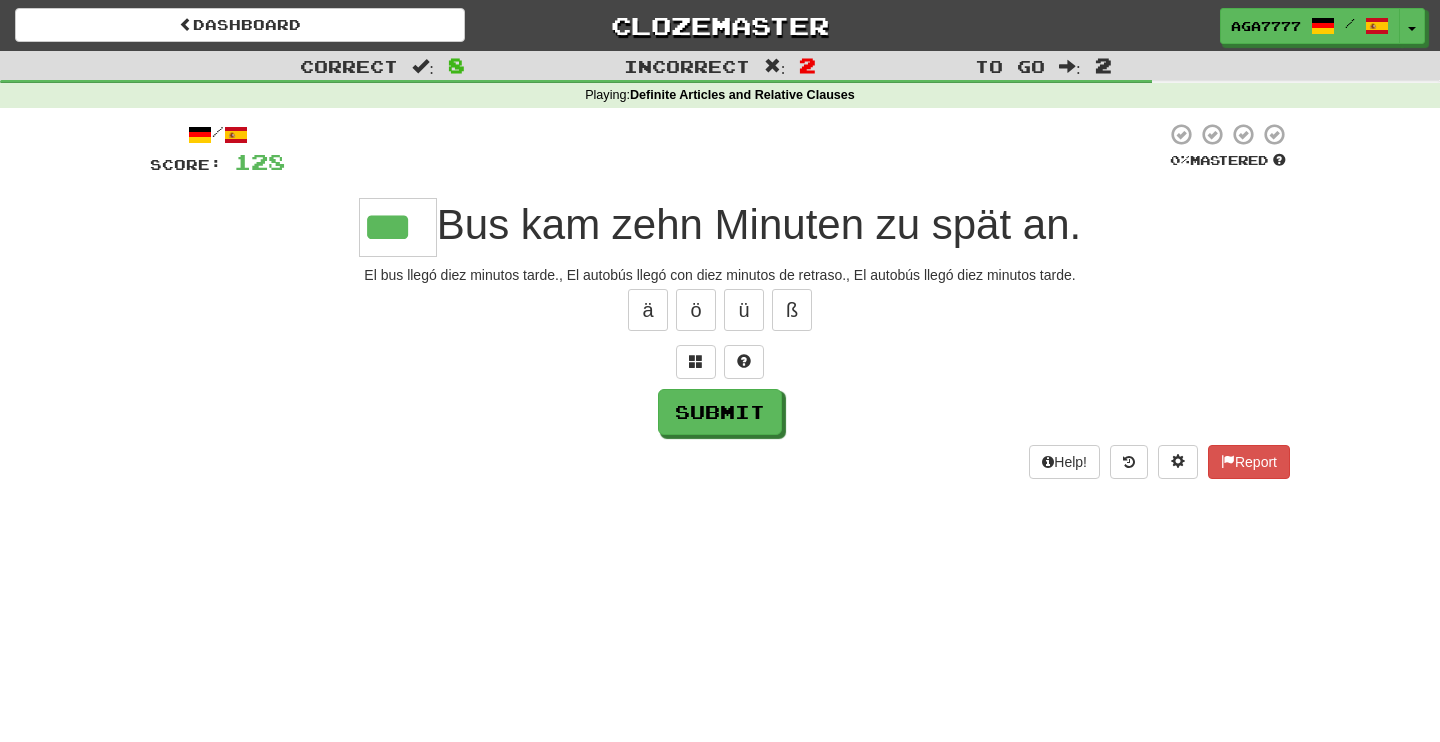 type on "***" 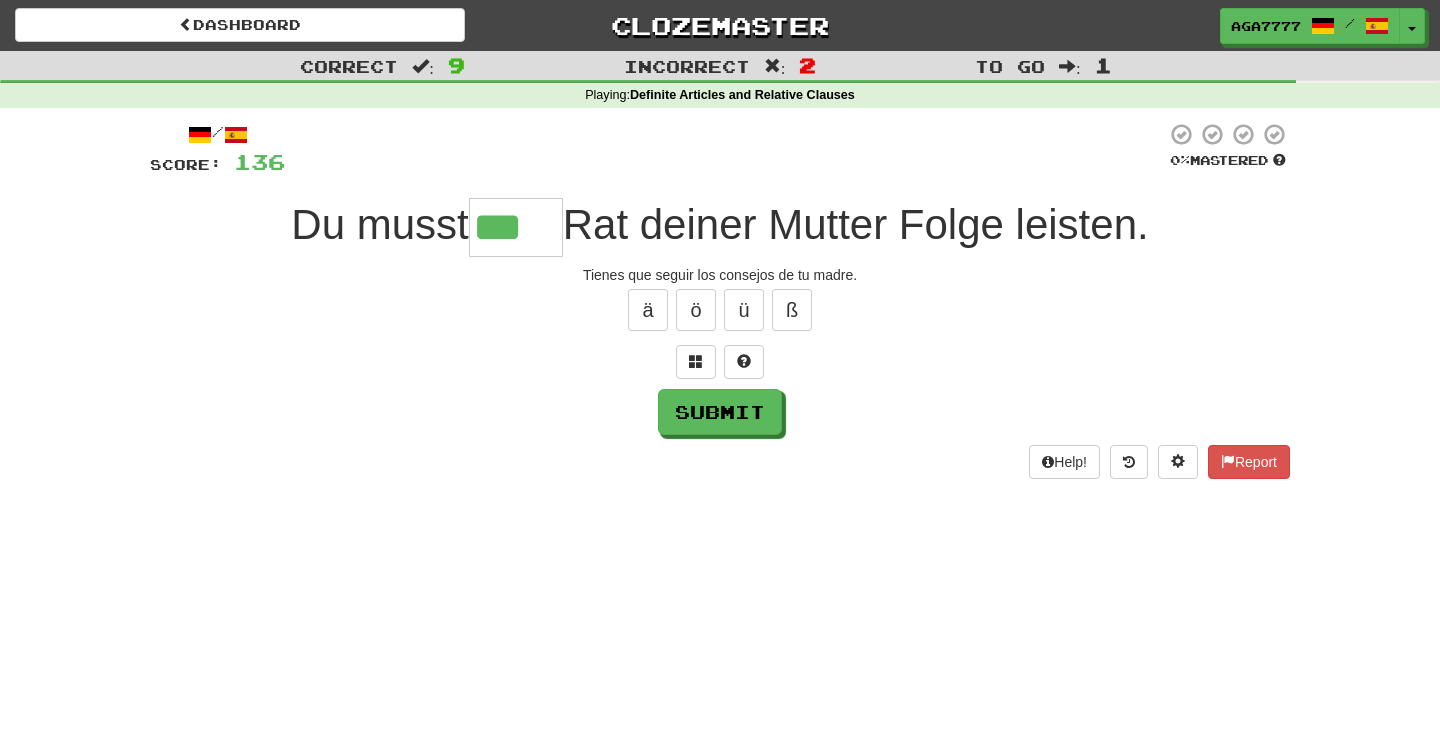 type on "***" 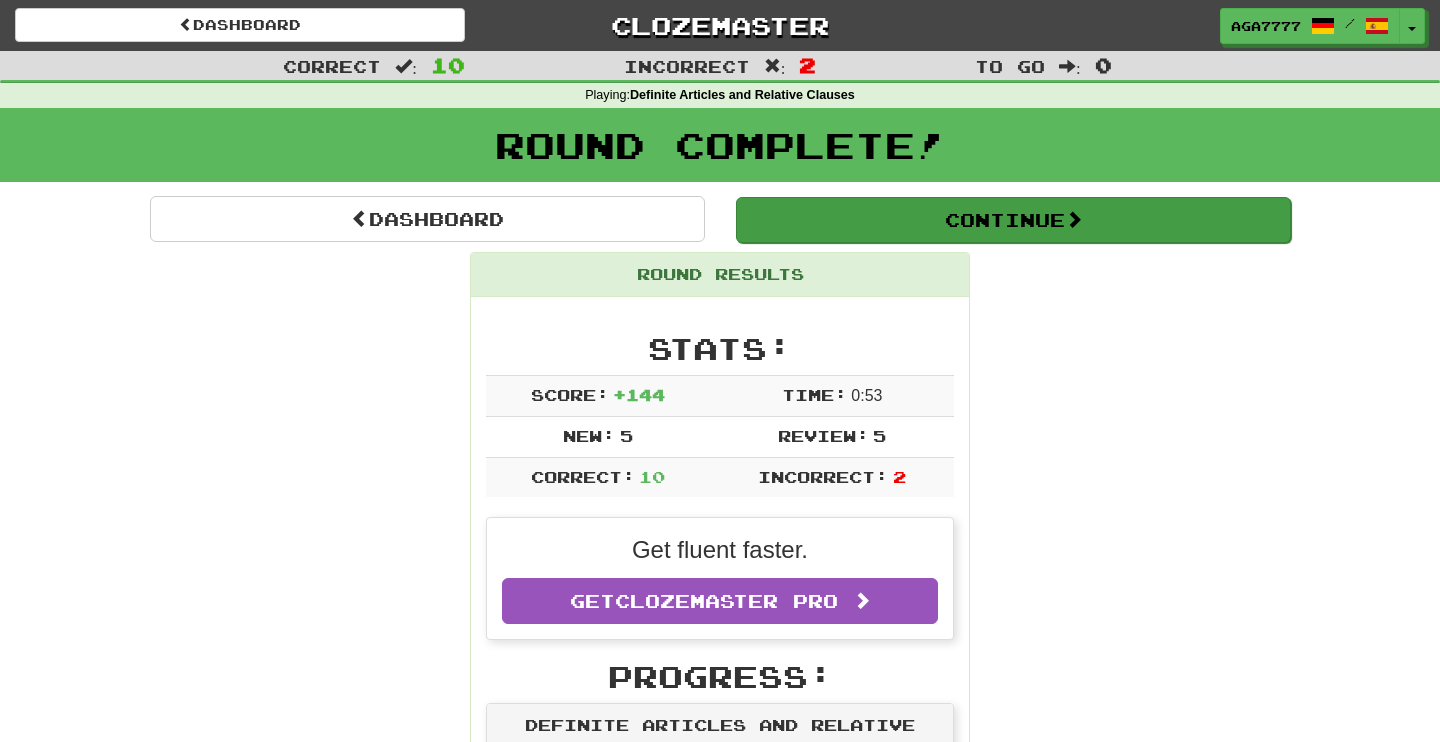 click on "Continue" at bounding box center [1013, 220] 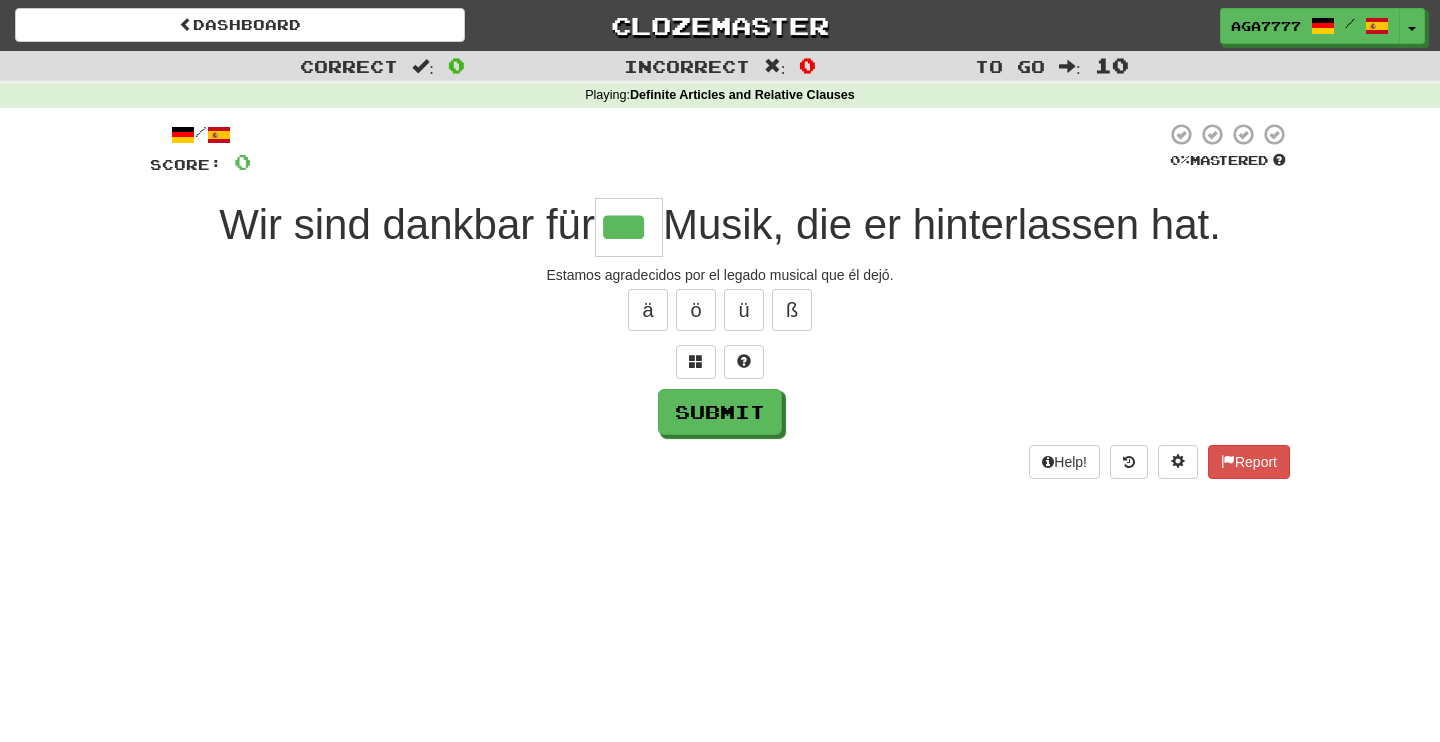 type on "***" 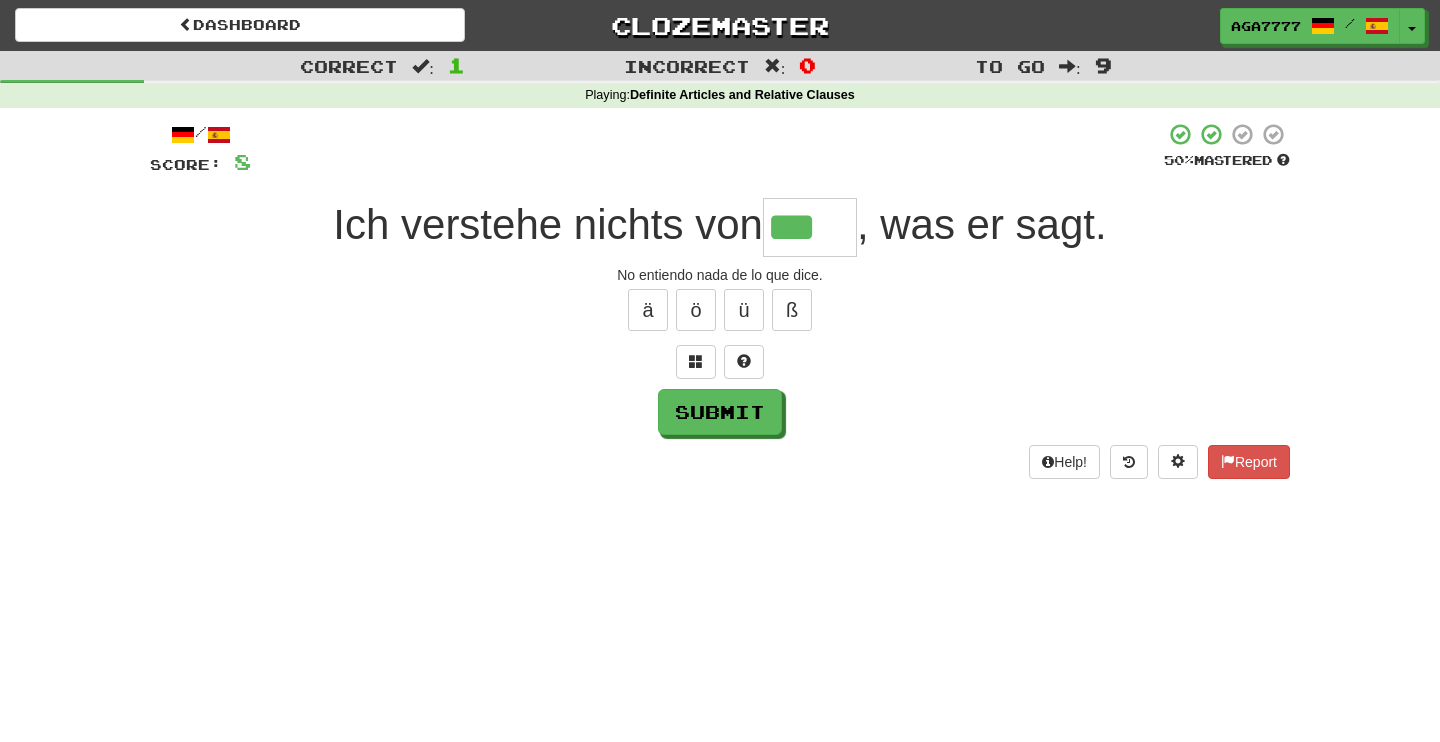 type on "***" 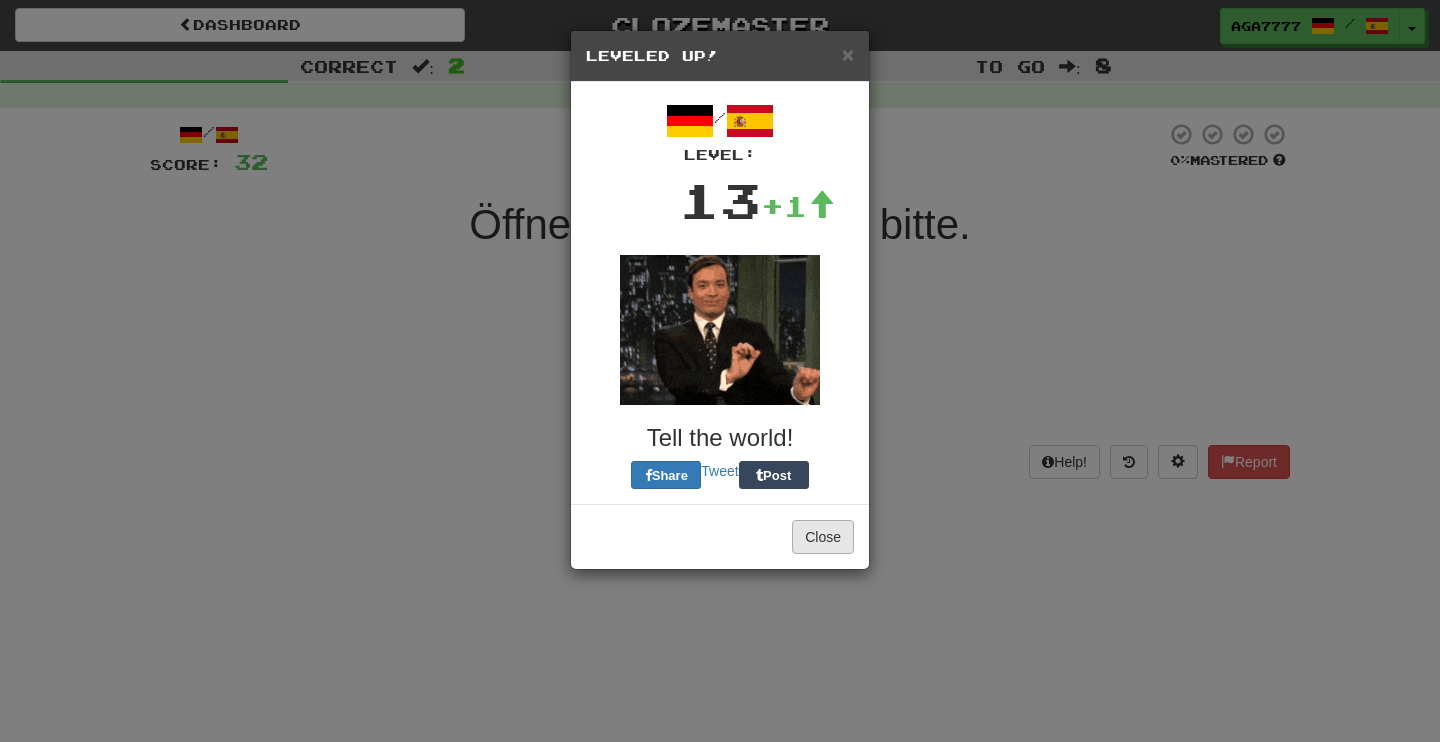 click on "Close" at bounding box center [823, 537] 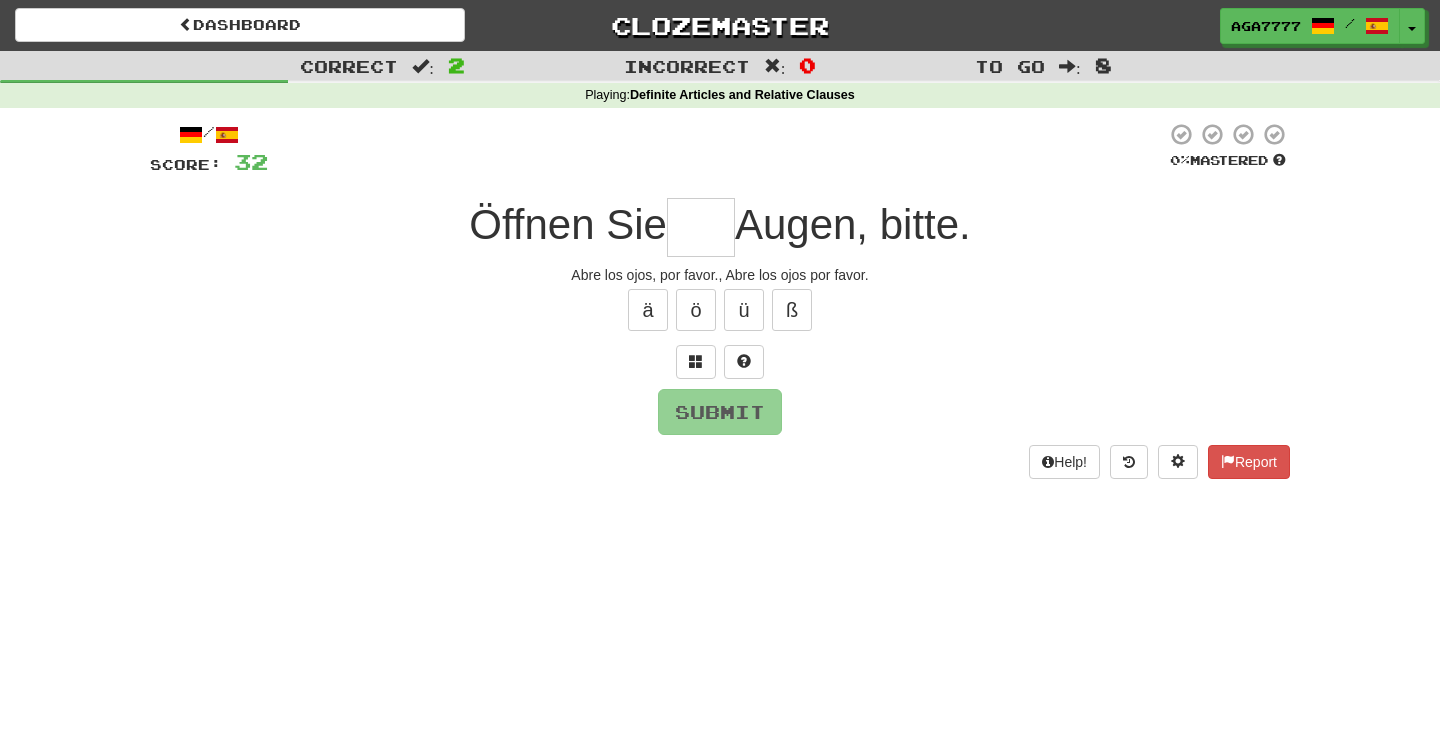 click on "Augen, bitte." at bounding box center [853, 224] 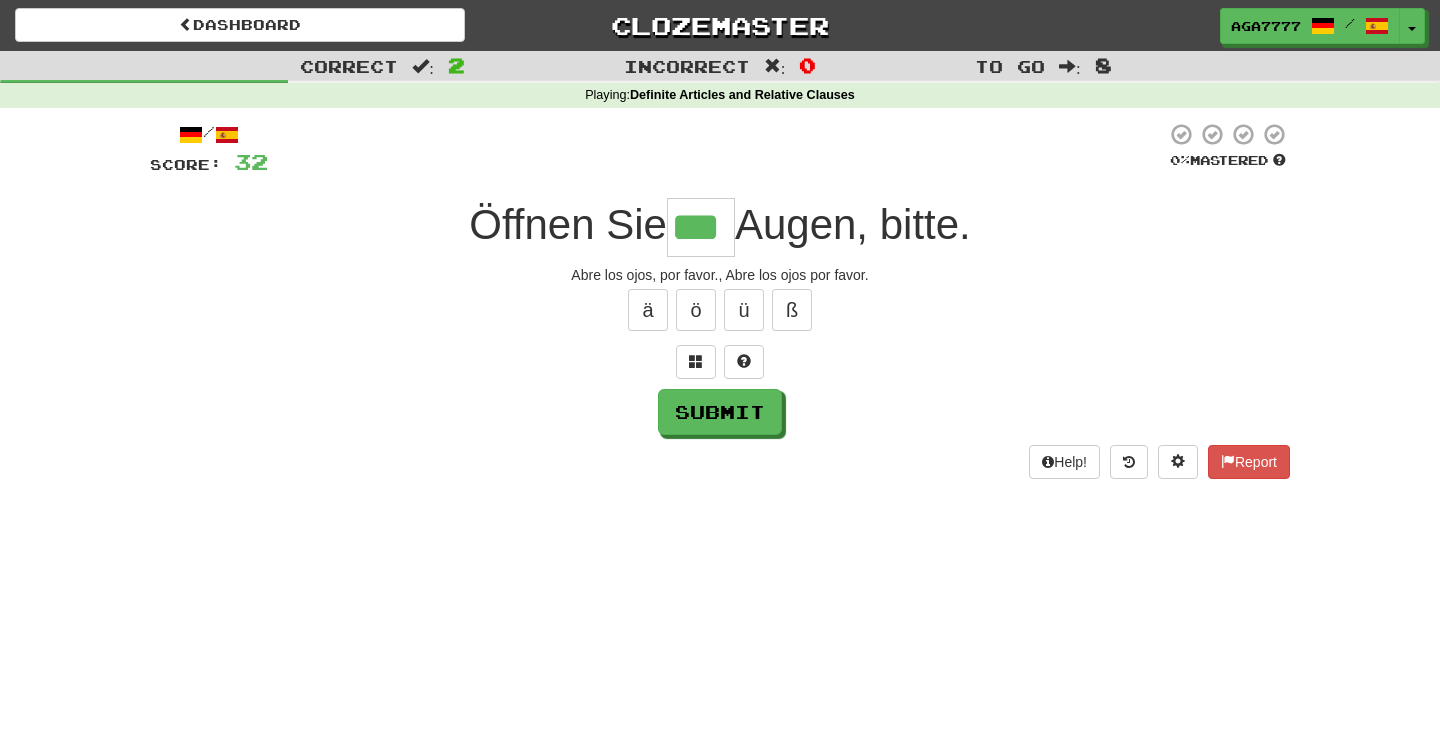 type on "***" 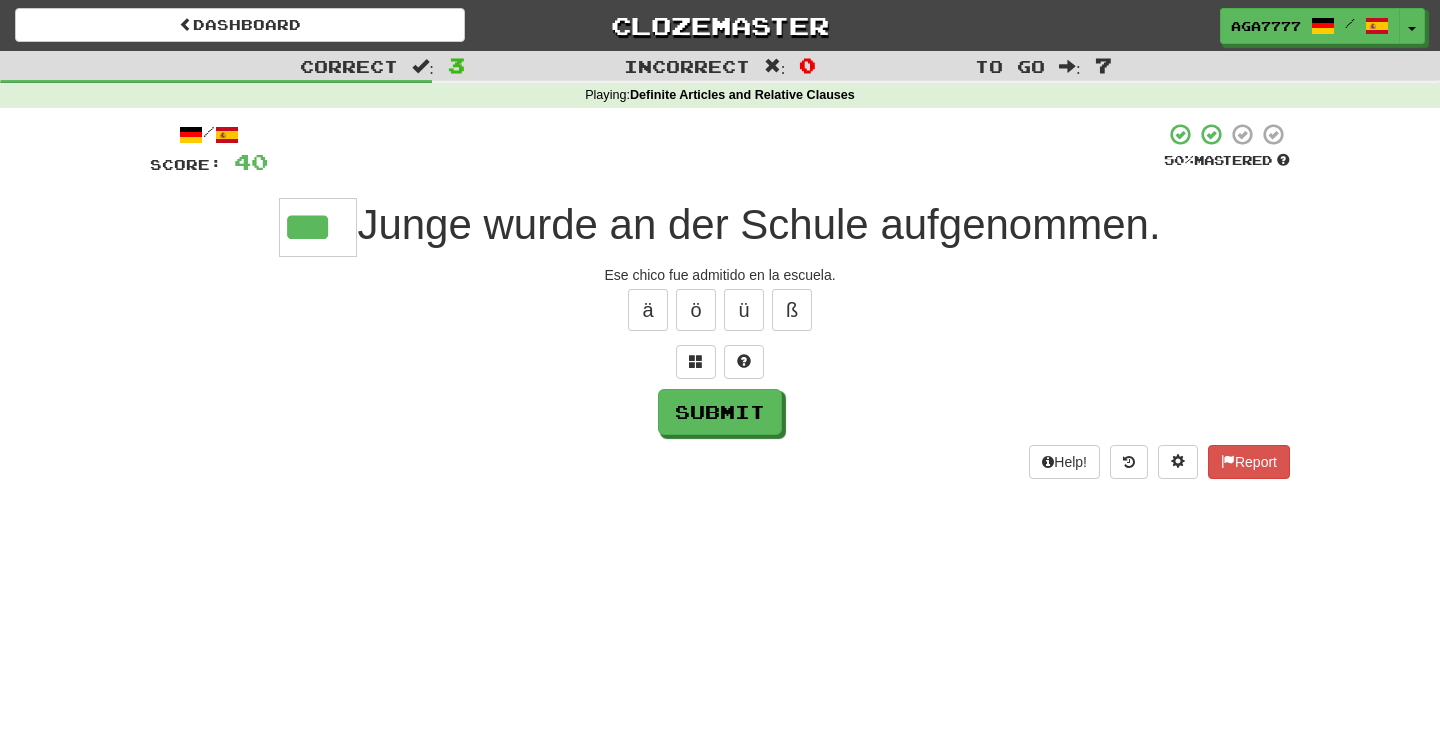 type on "***" 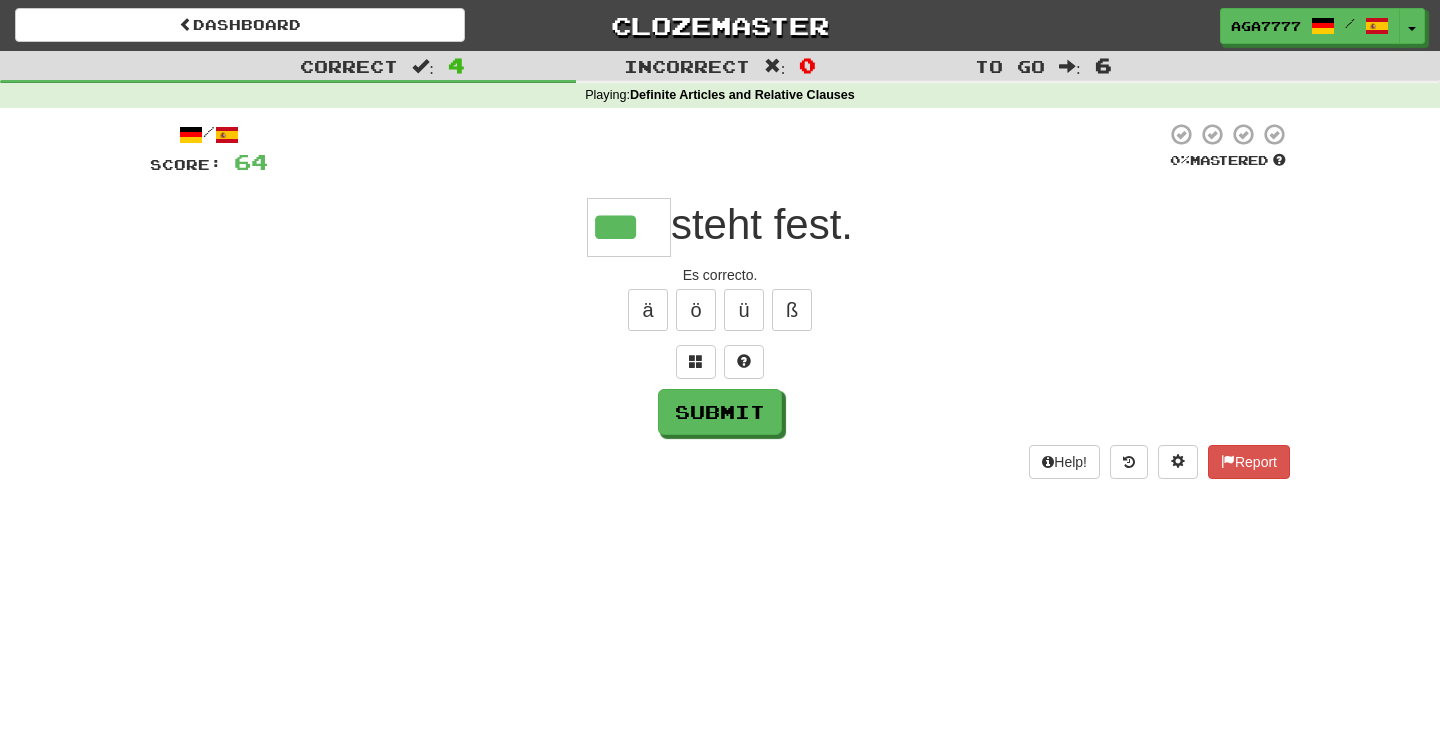 type on "***" 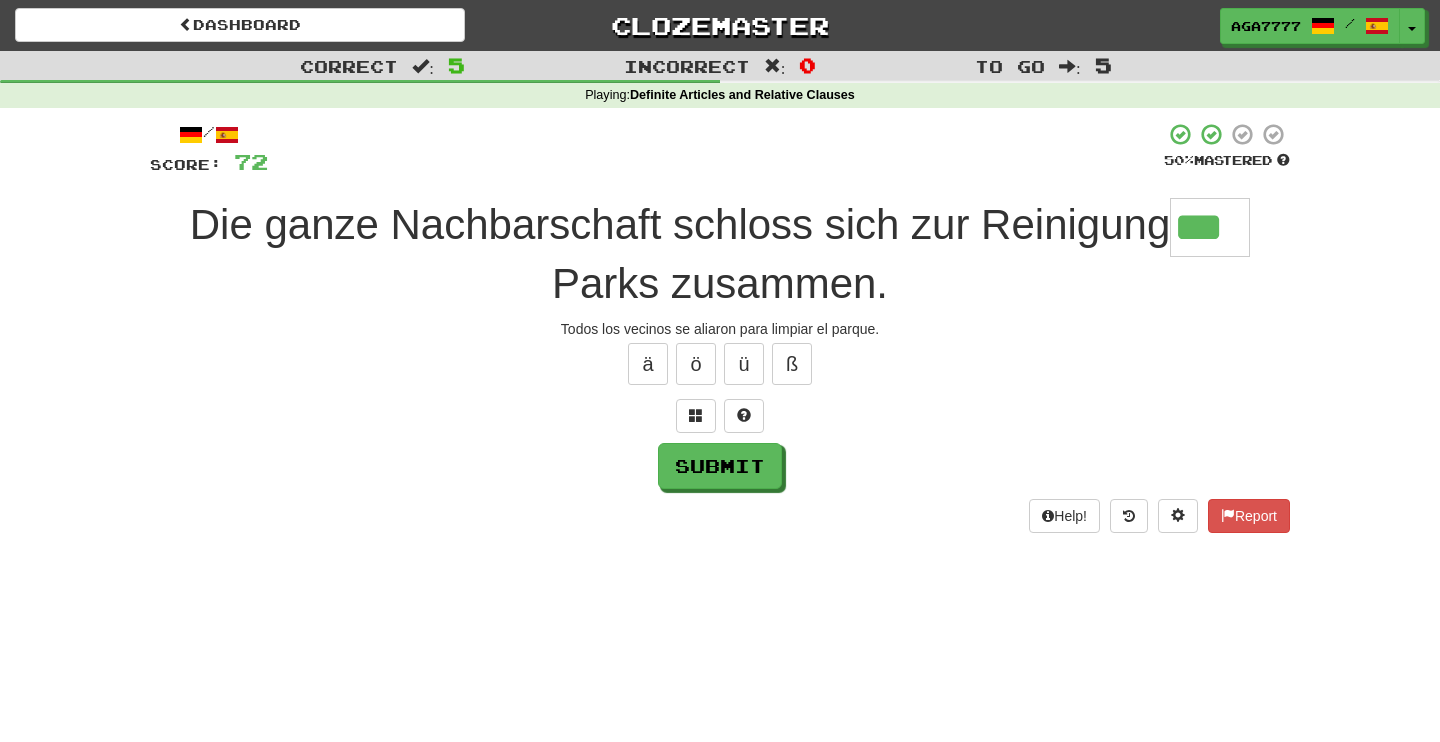 type on "***" 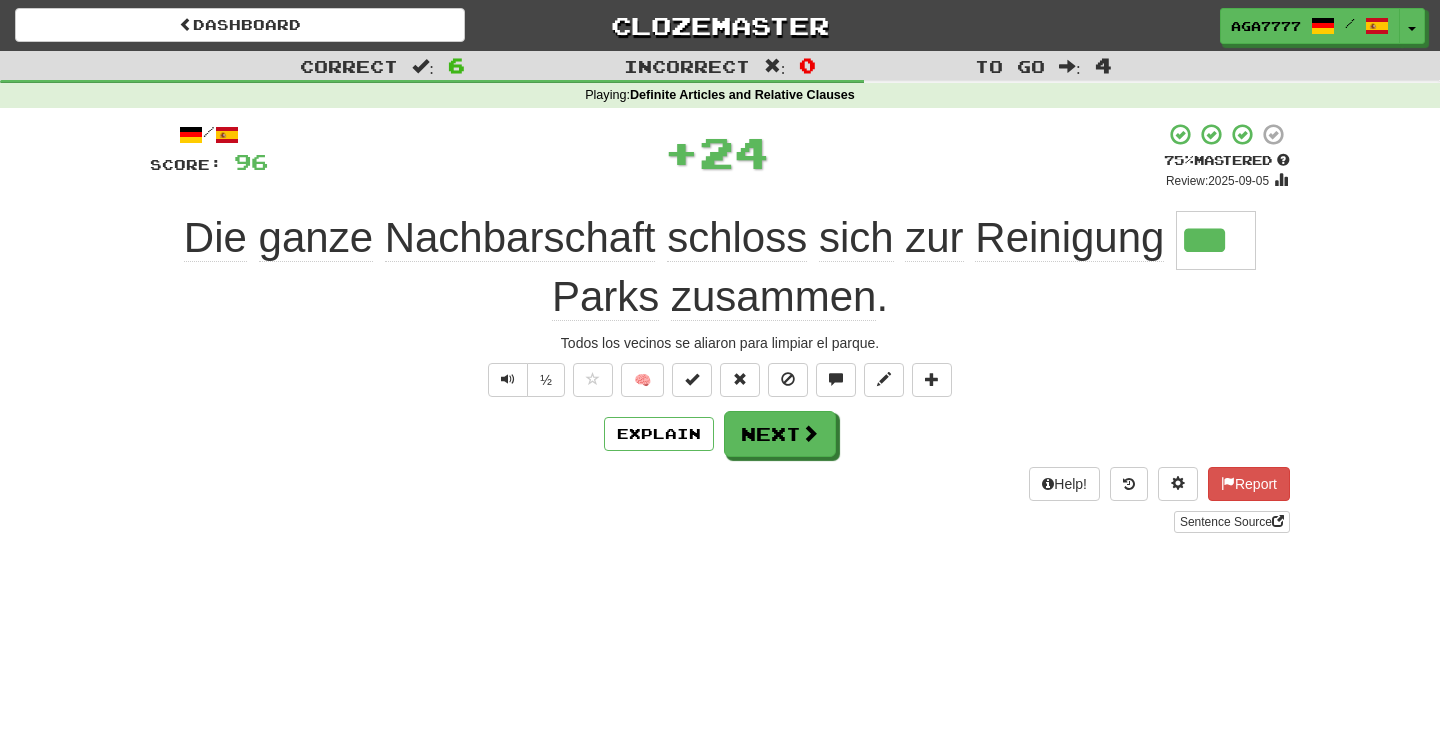 type 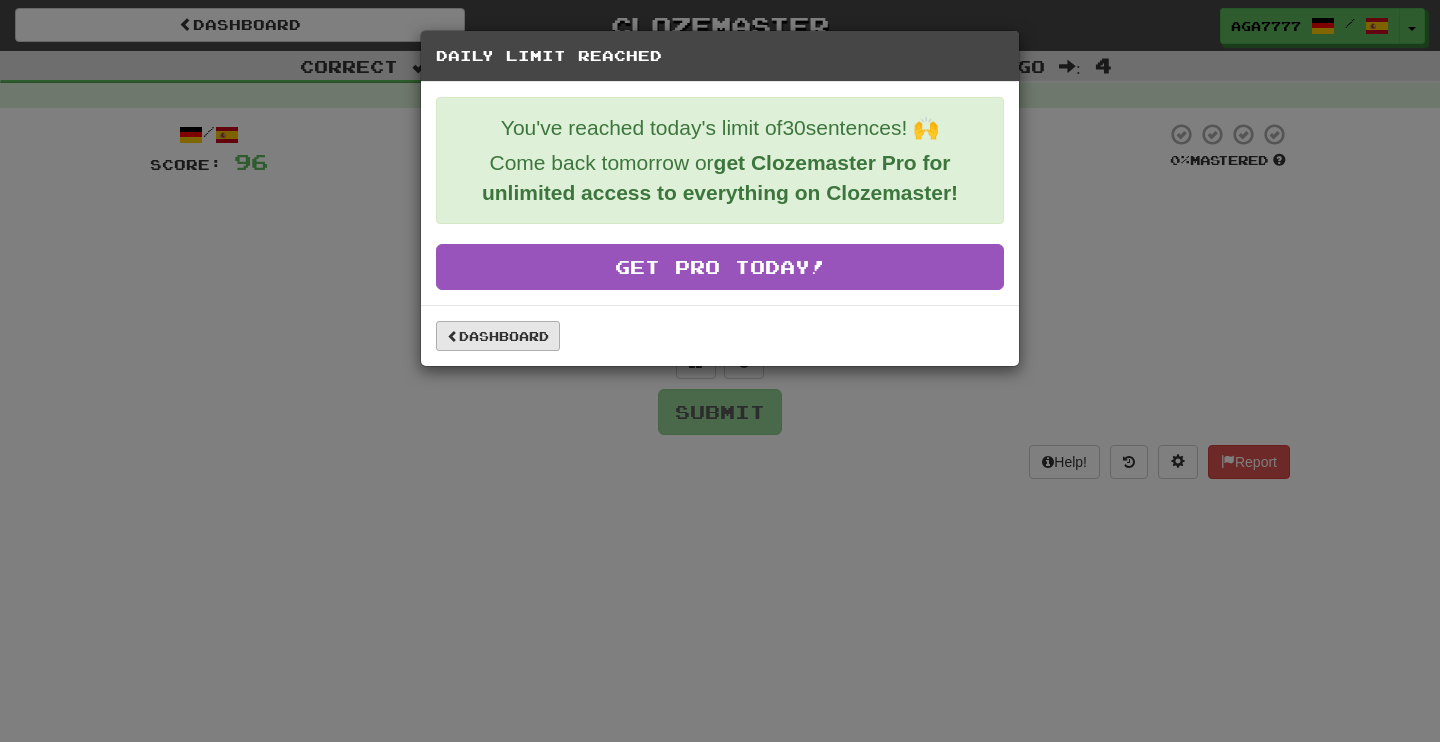 click on "Dashboard" at bounding box center [498, 336] 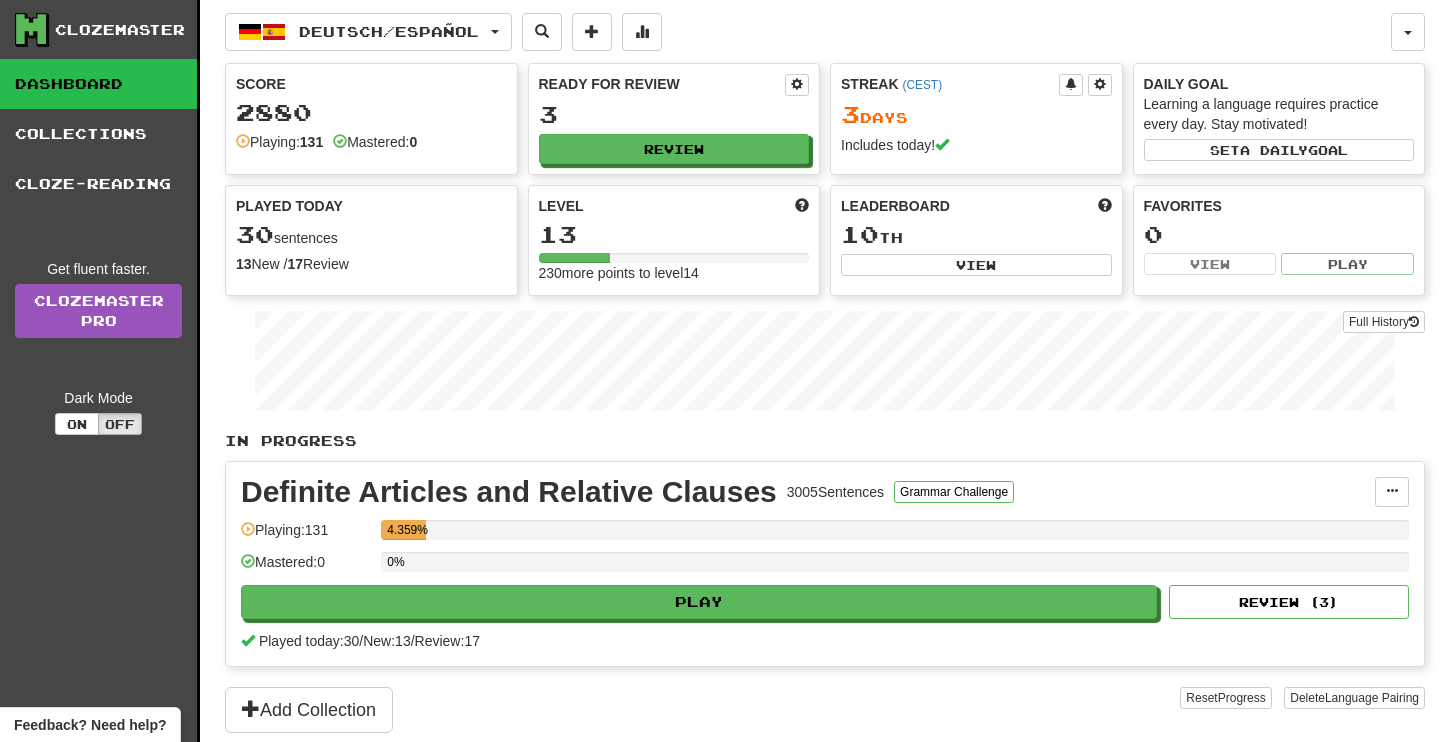scroll, scrollTop: 0, scrollLeft: 0, axis: both 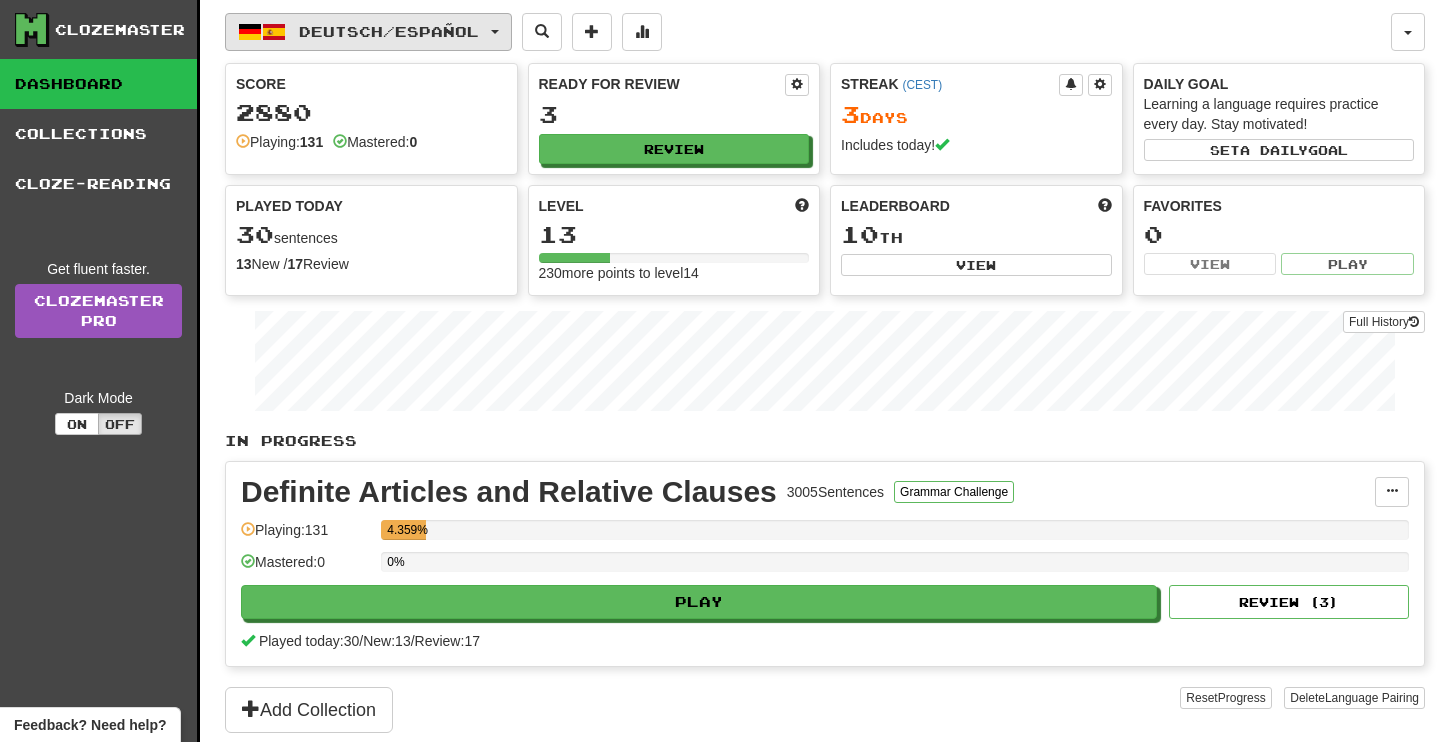 click on "Deutsch  /  Español" at bounding box center (368, 32) 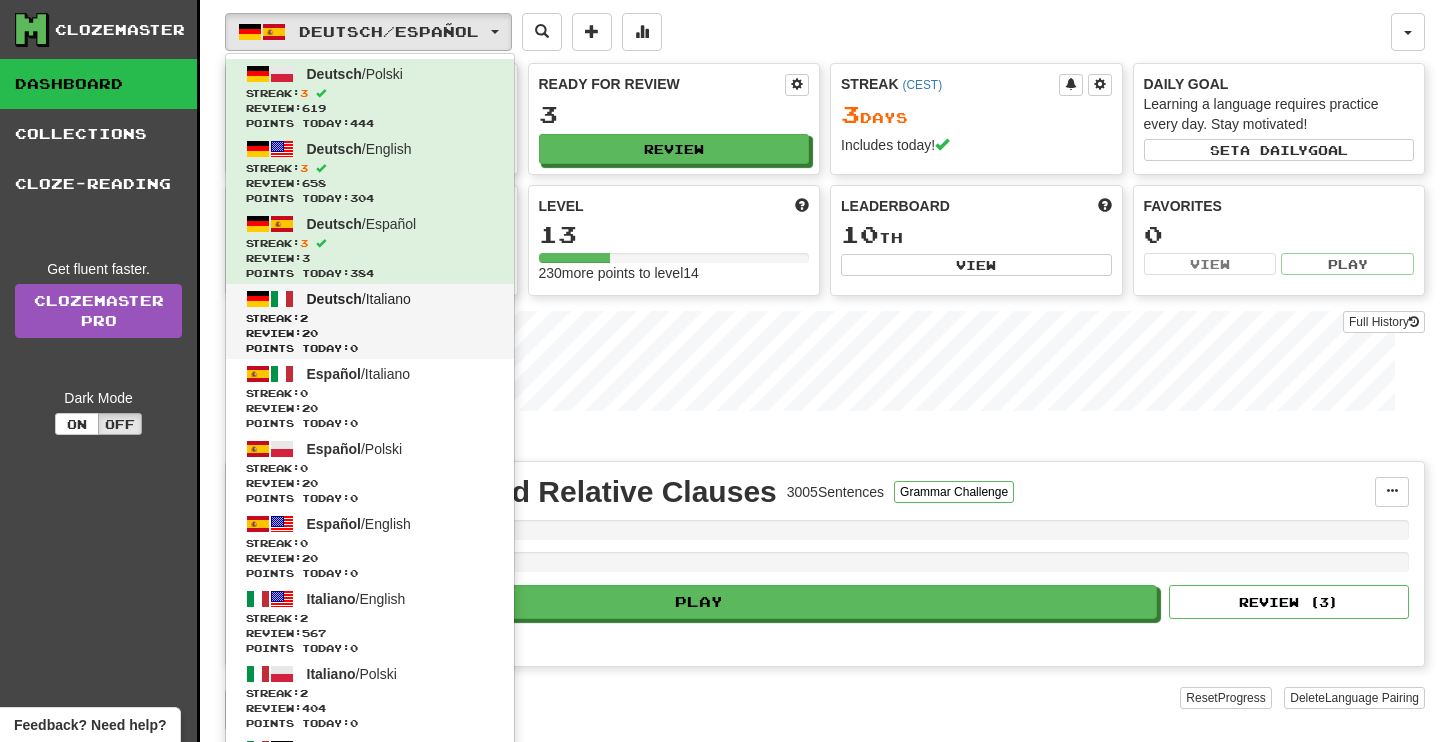 click on "Review:  20" at bounding box center [370, 333] 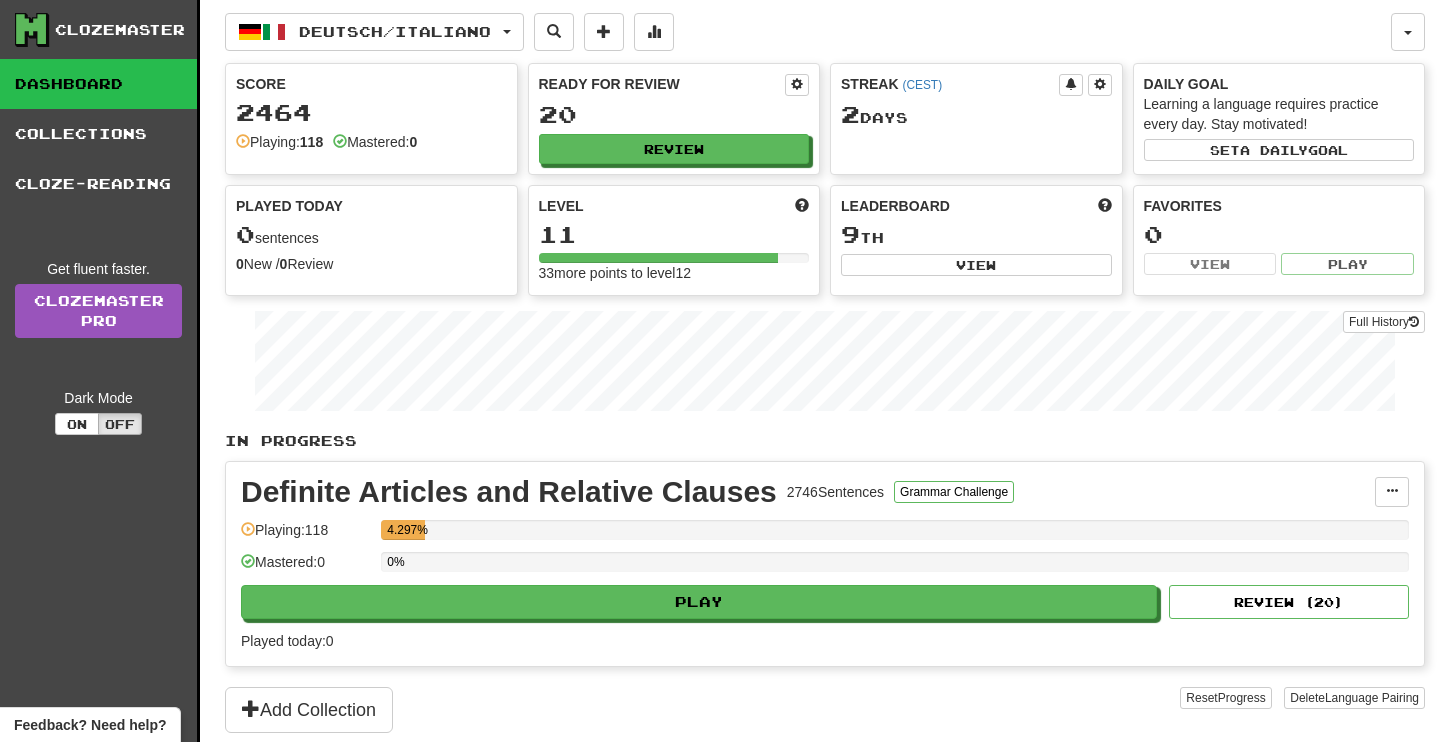 scroll, scrollTop: 0, scrollLeft: 0, axis: both 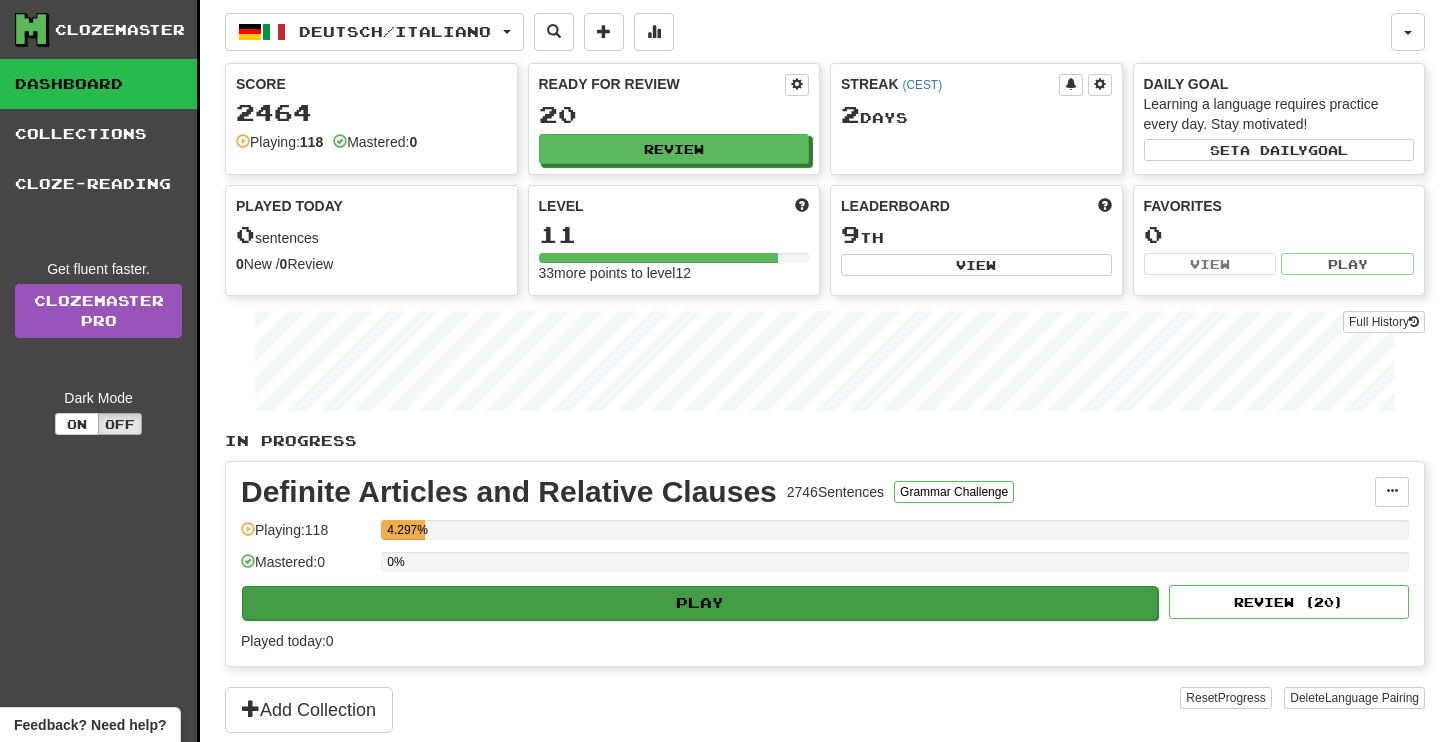 click on "Play" at bounding box center [700, 603] 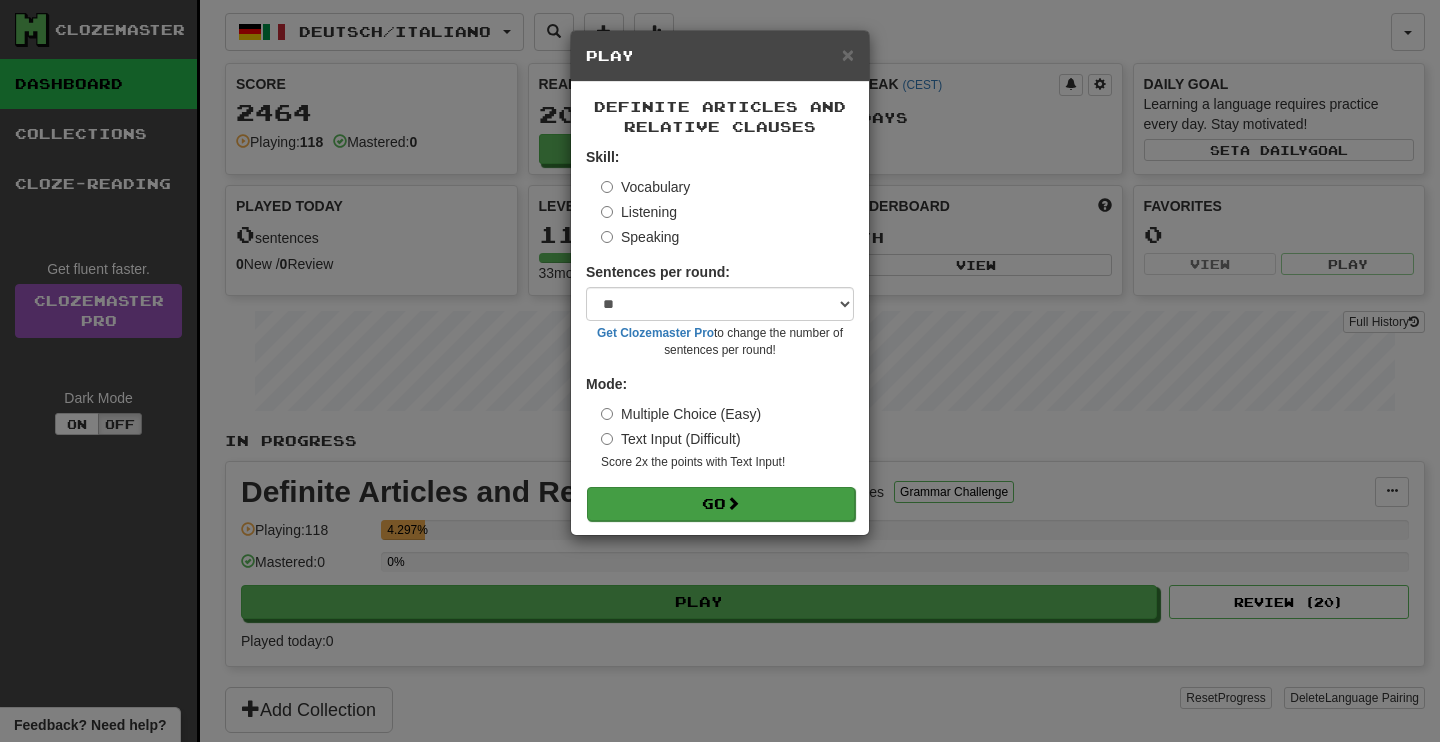 click on "Go" at bounding box center (721, 504) 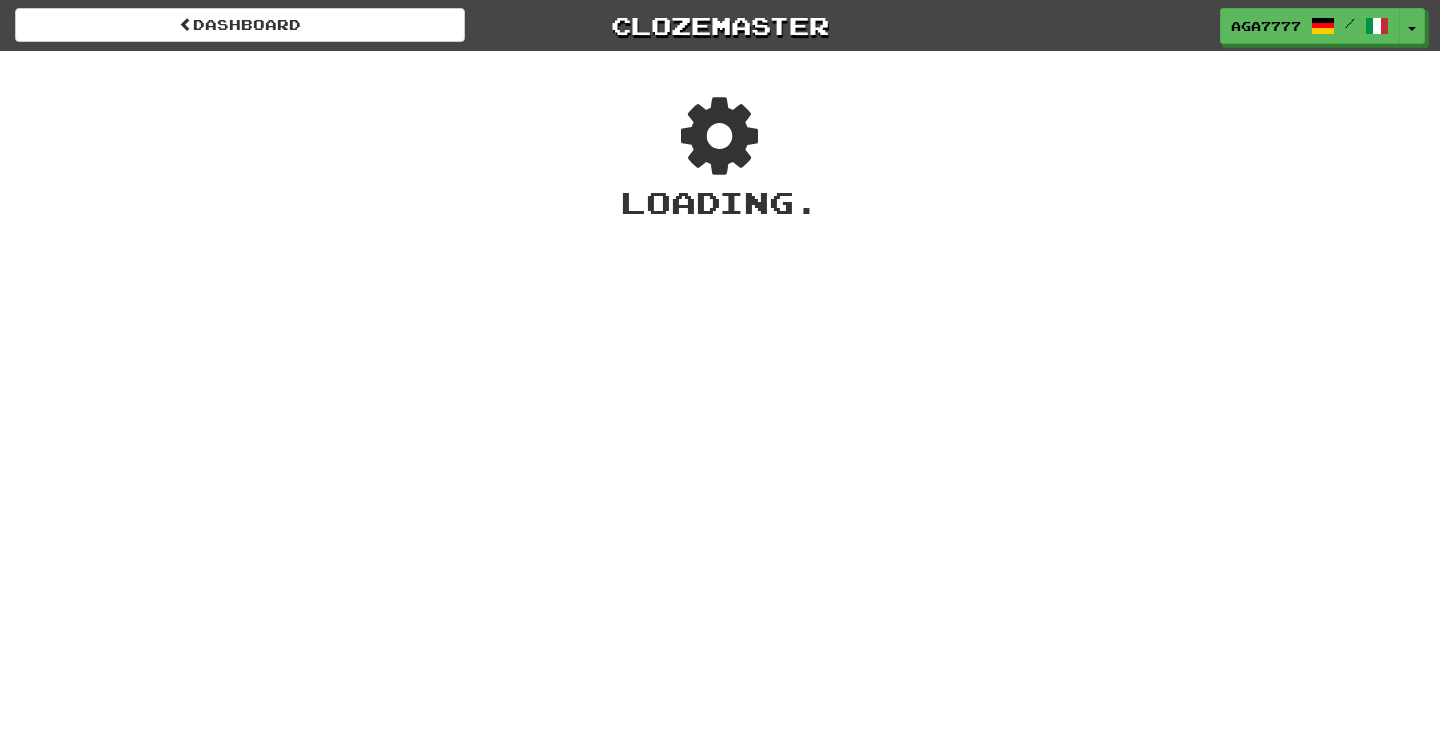 scroll, scrollTop: 0, scrollLeft: 0, axis: both 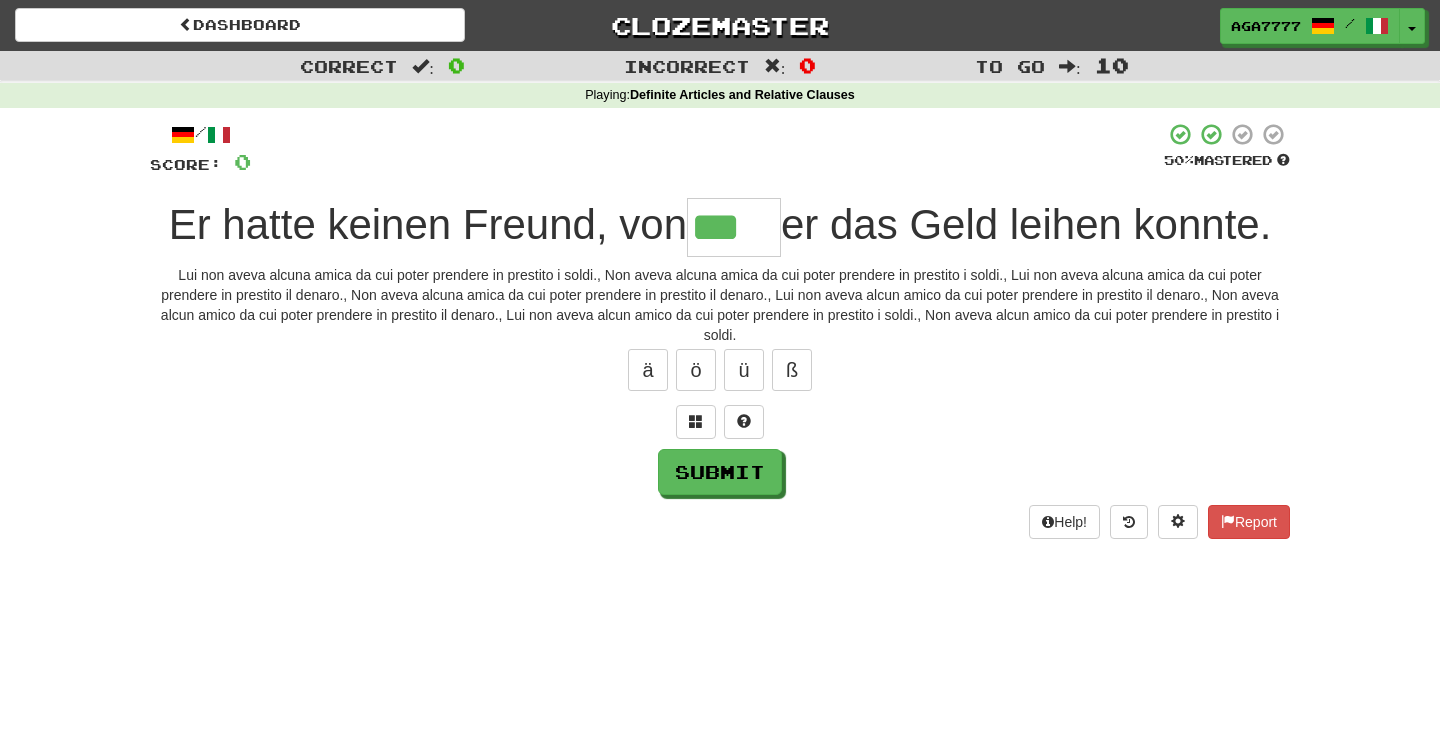 type on "***" 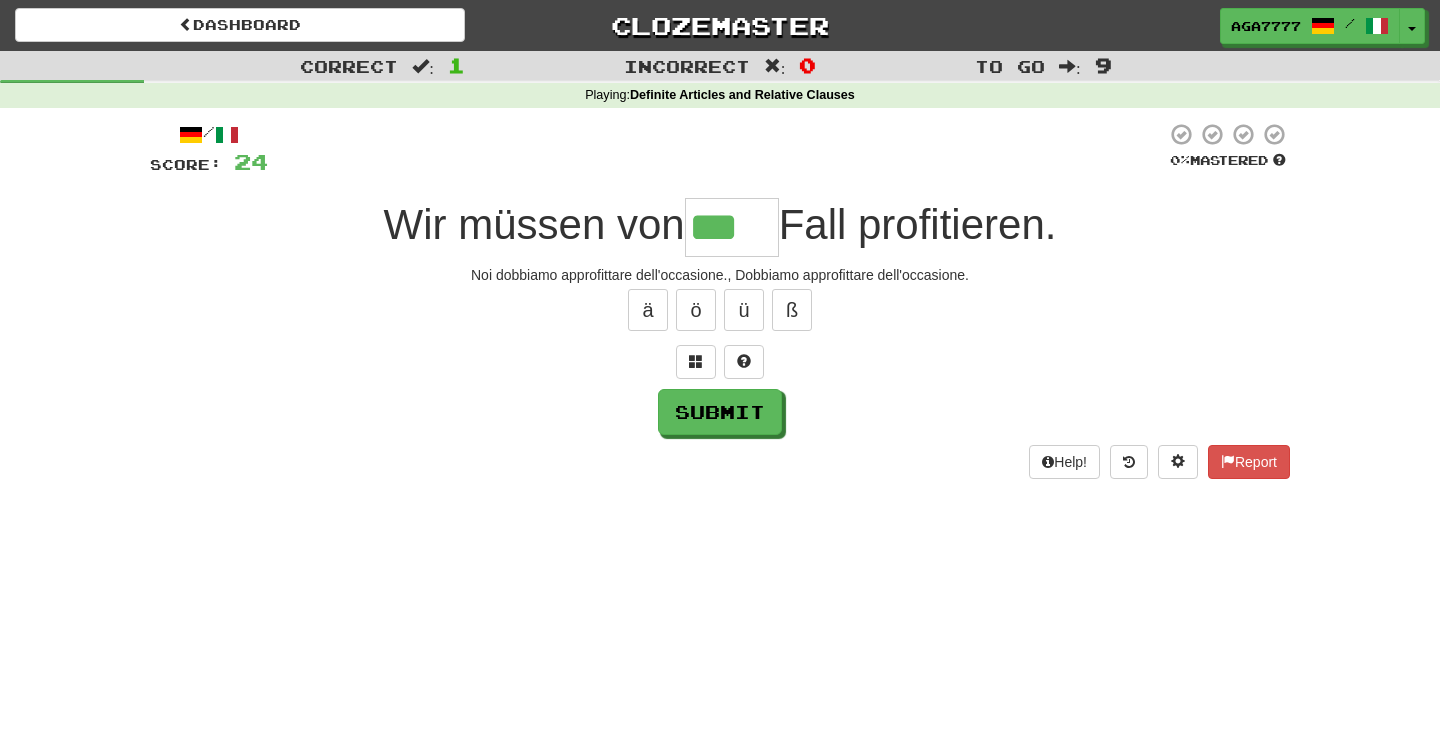 type on "***" 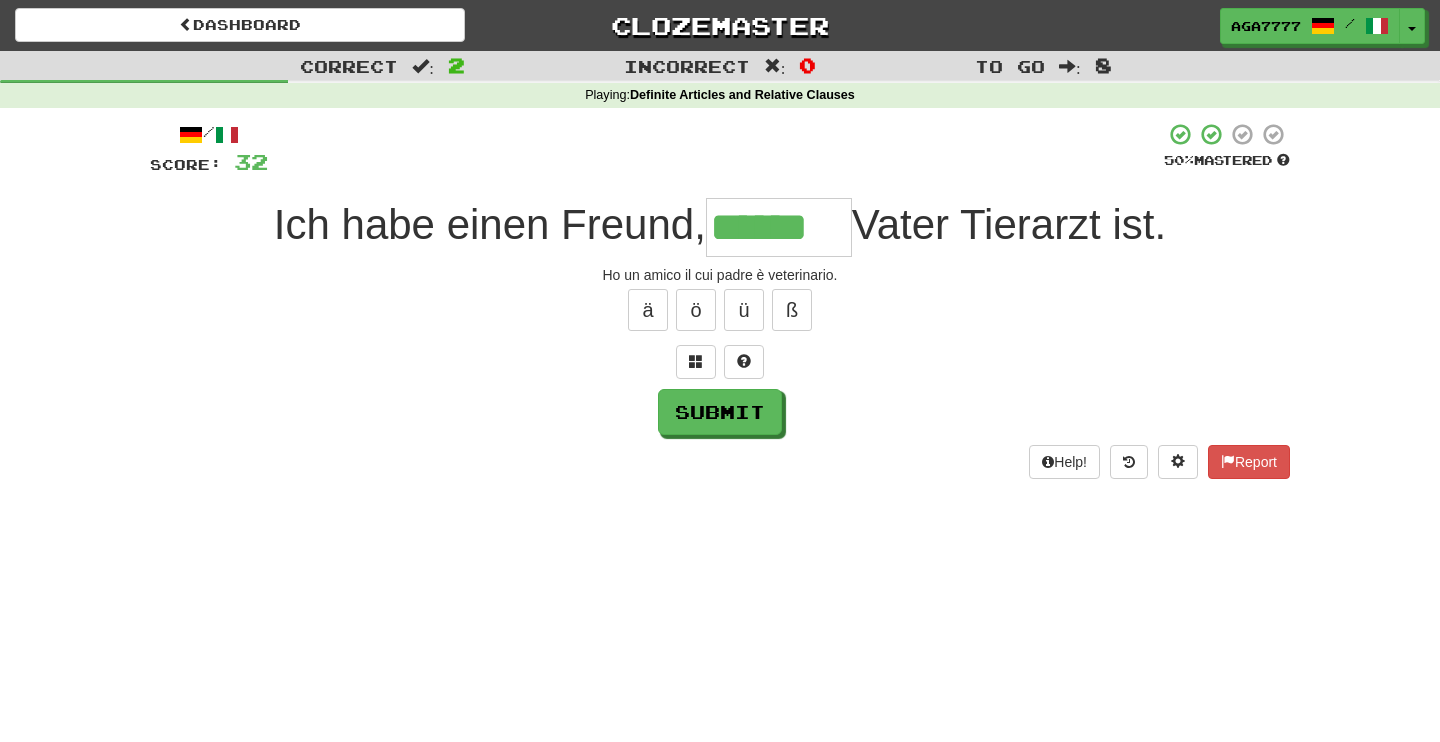 type on "******" 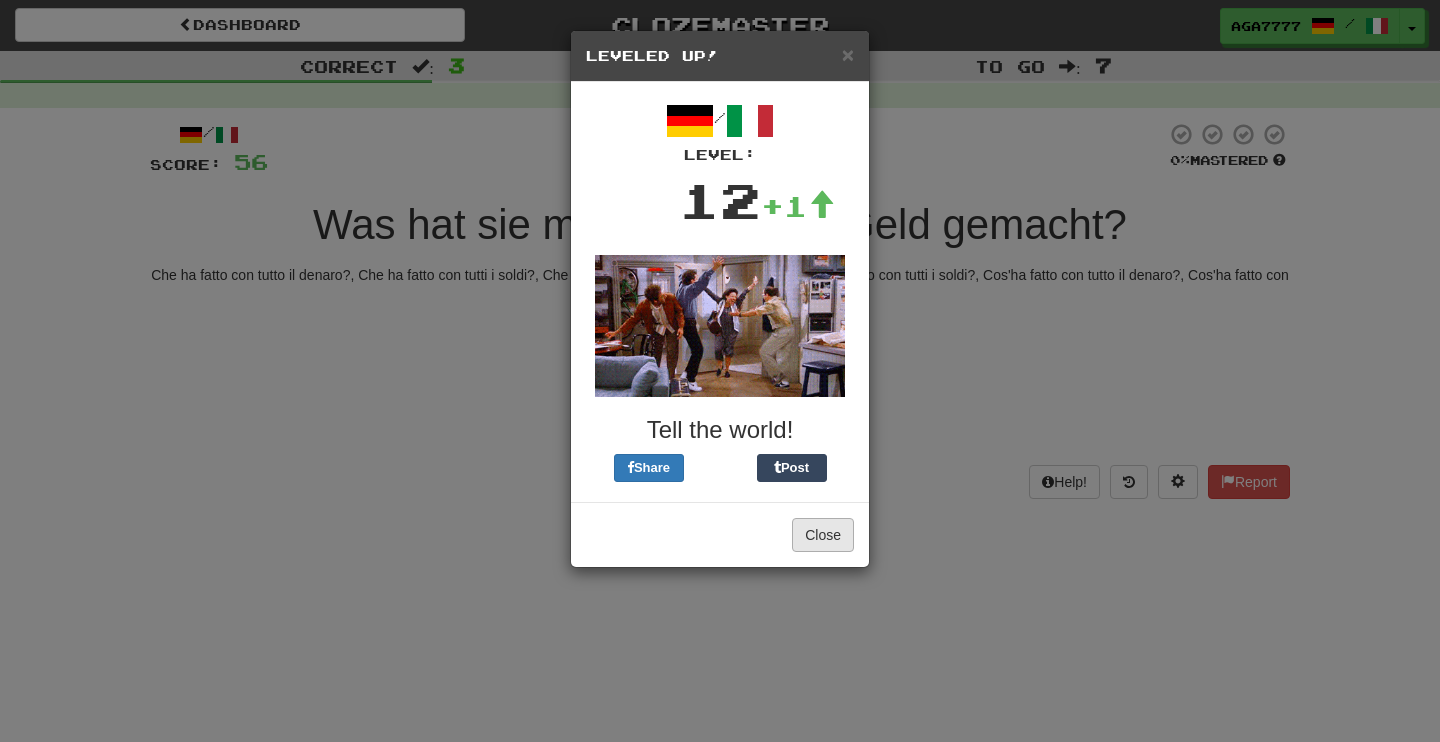click on "Close" at bounding box center [823, 535] 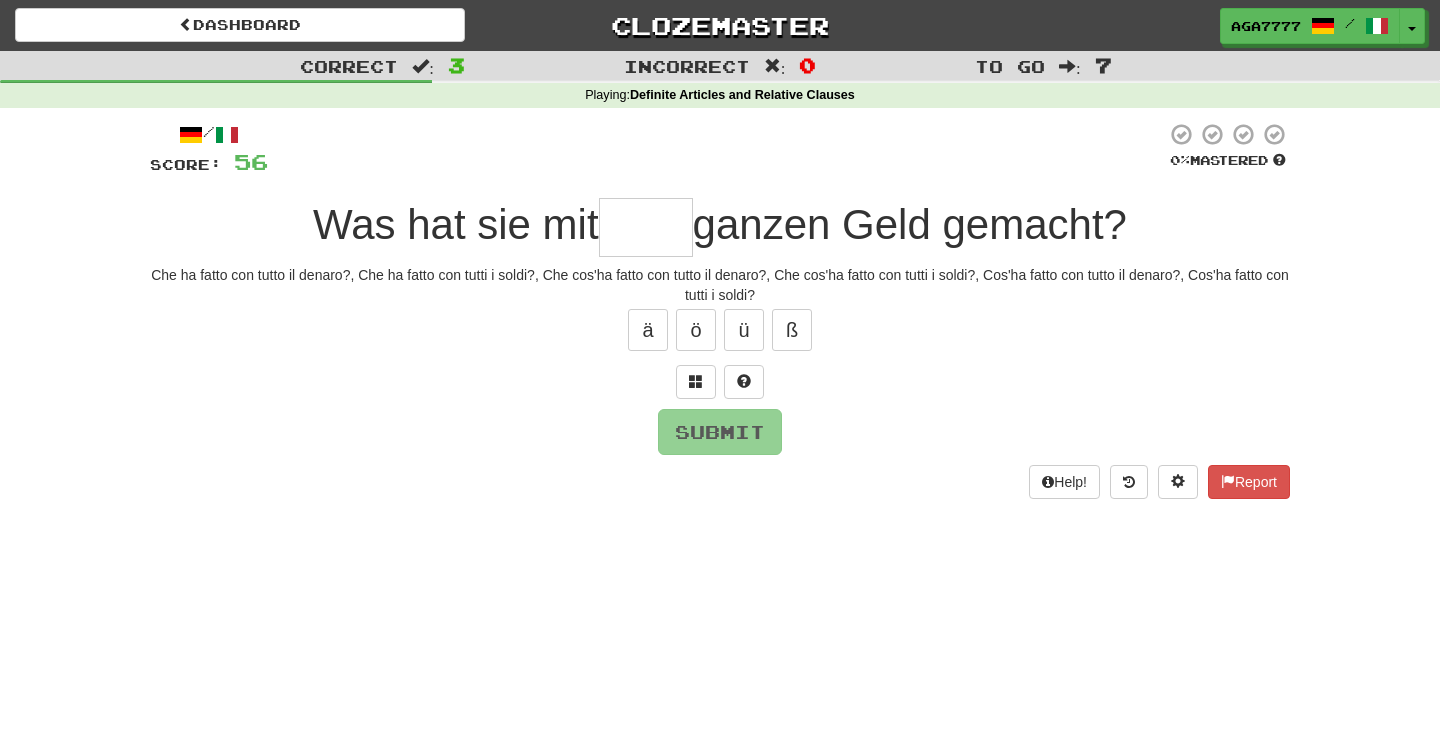 click at bounding box center [646, 227] 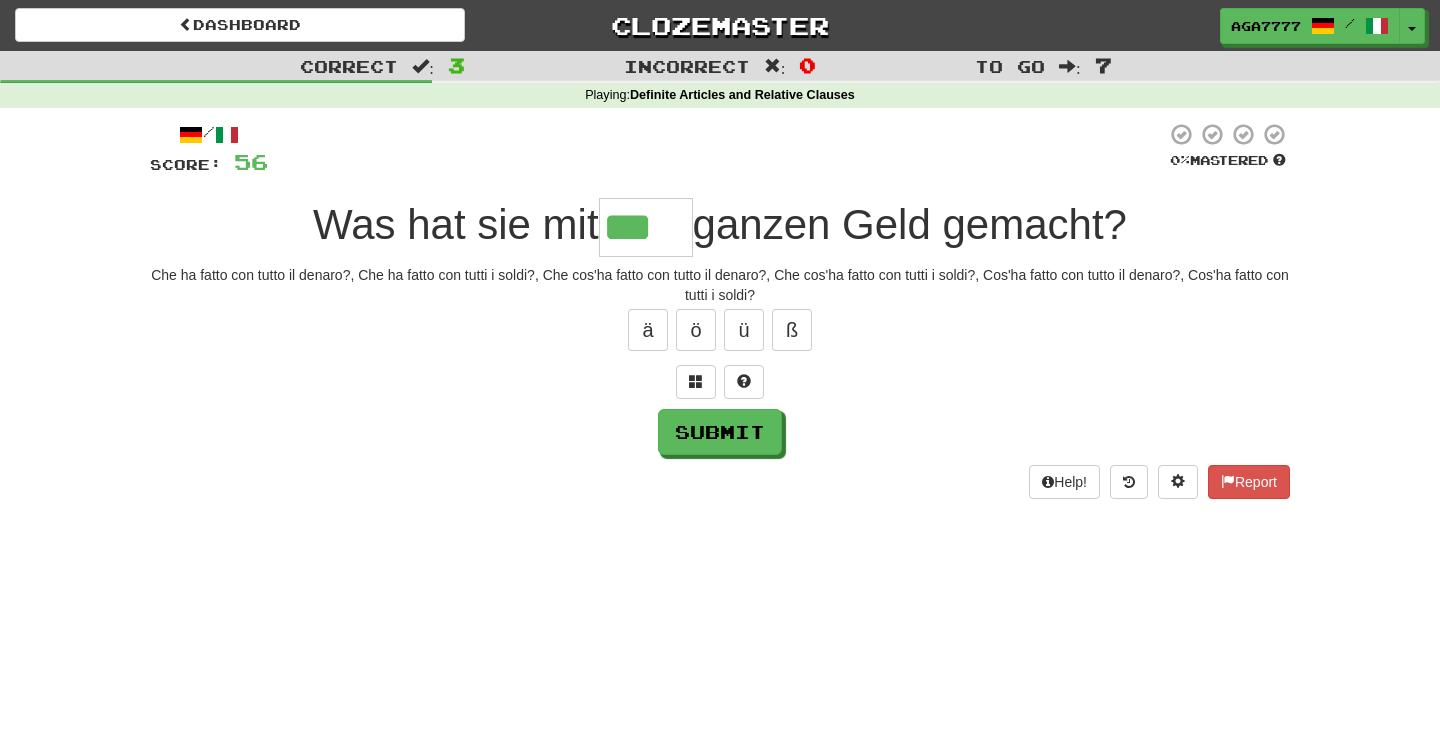 type on "***" 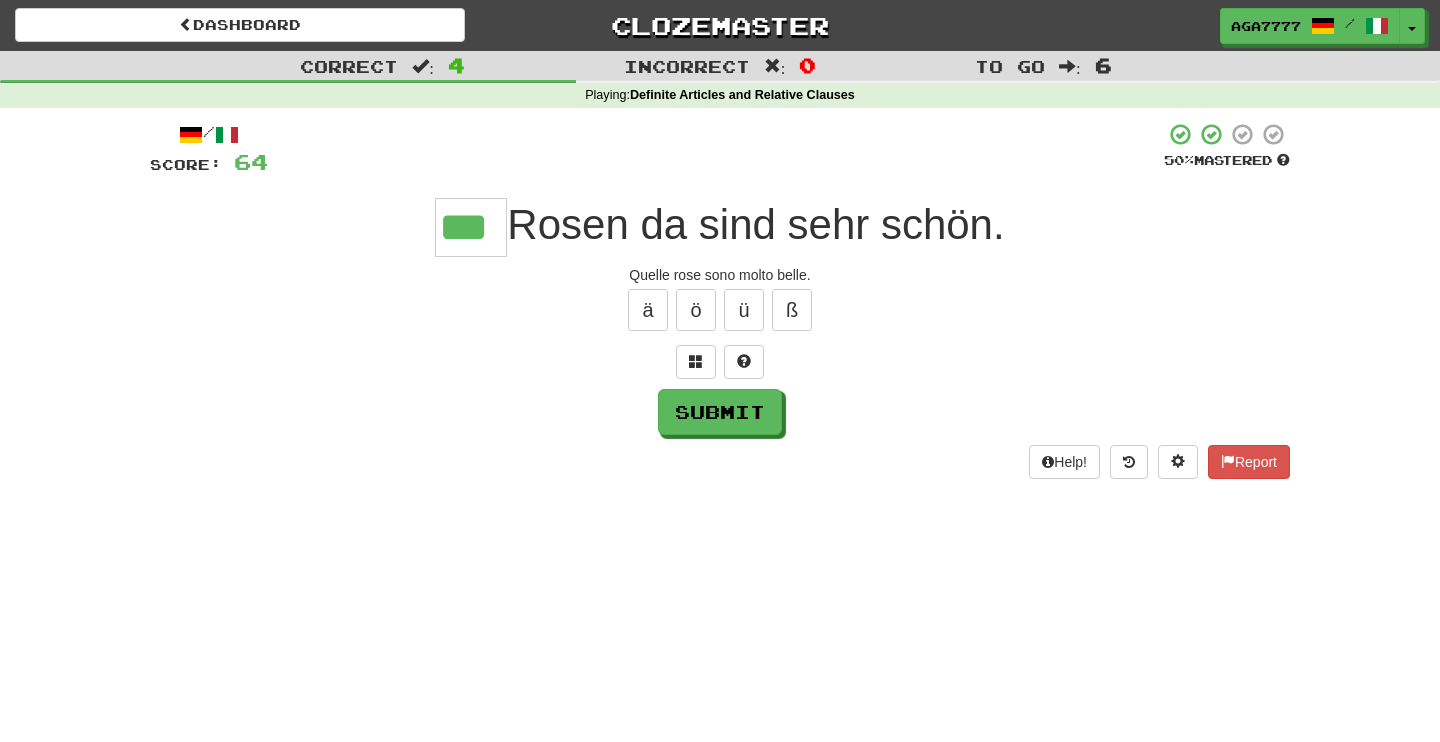 type on "***" 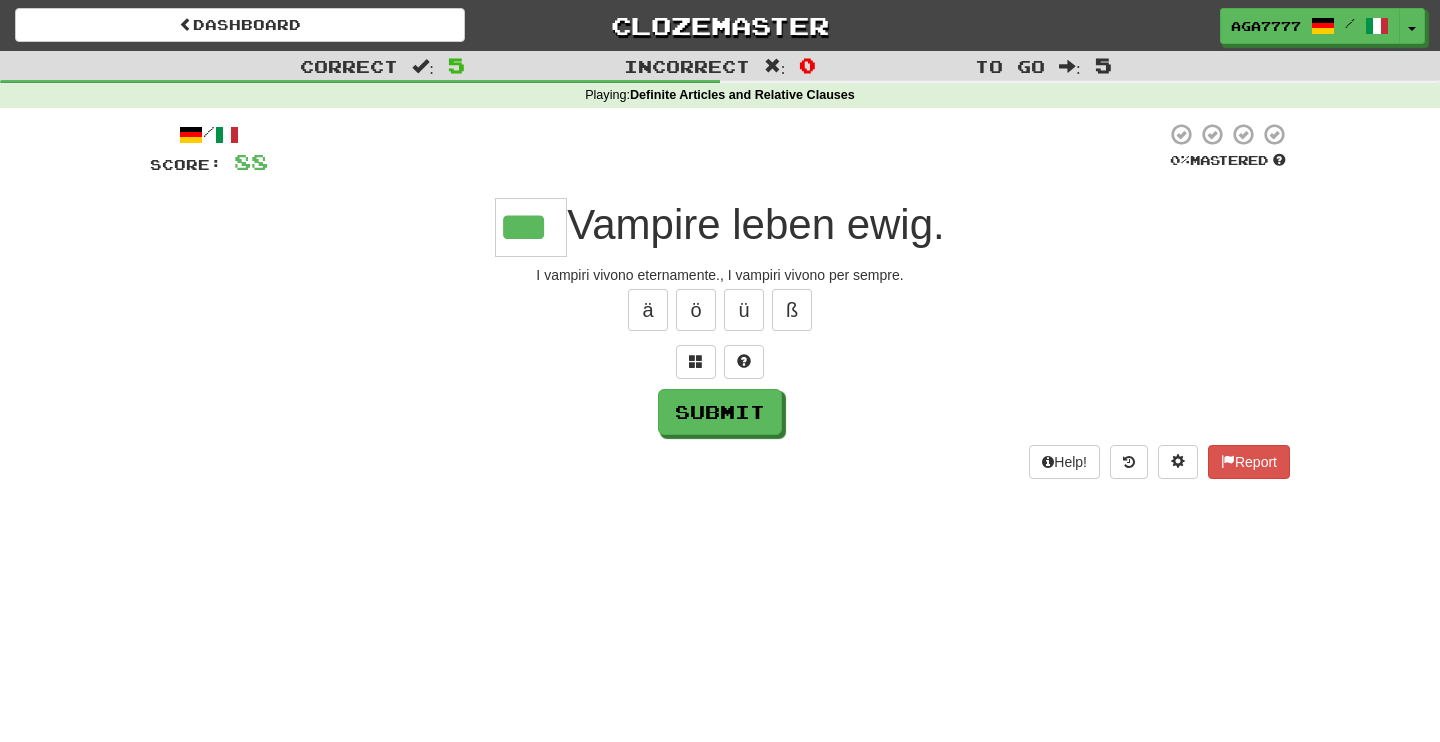 type on "***" 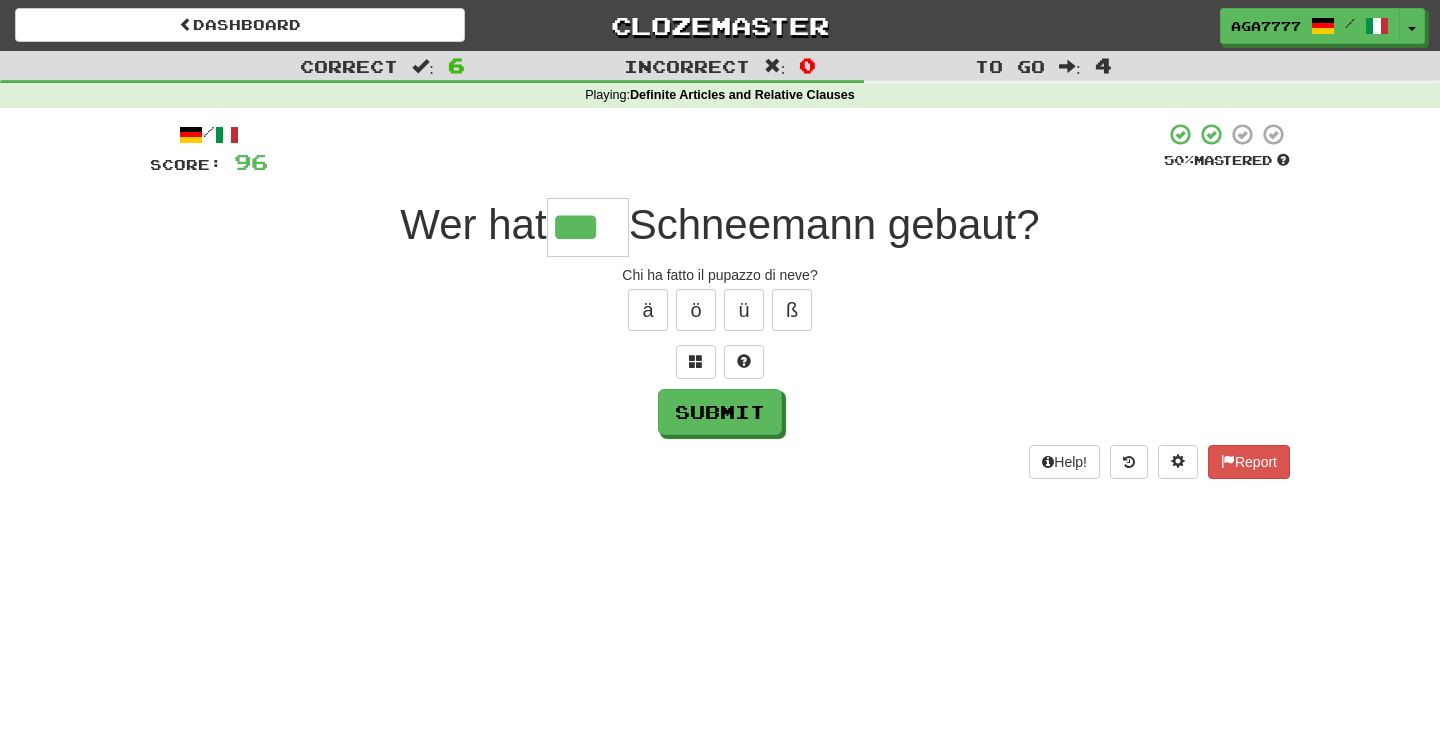 type on "***" 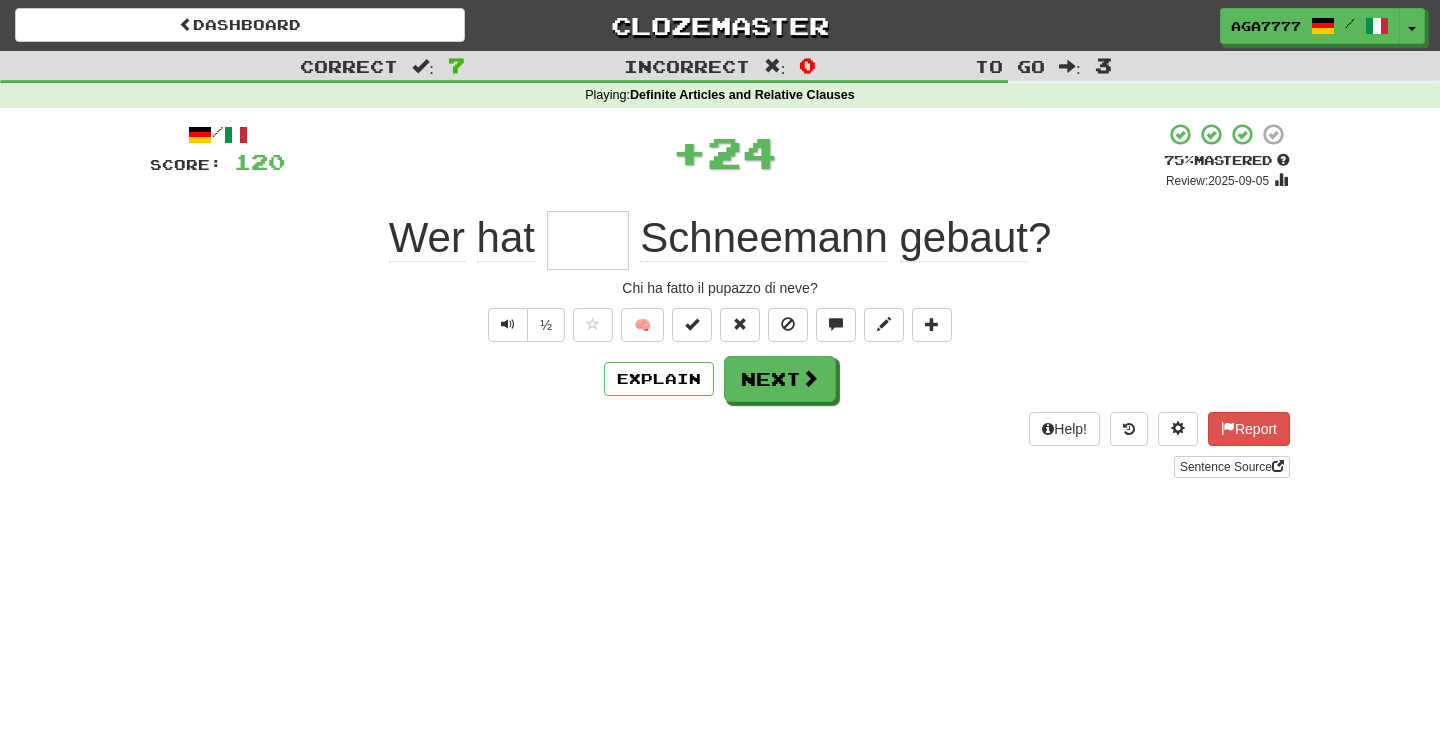 type on "***" 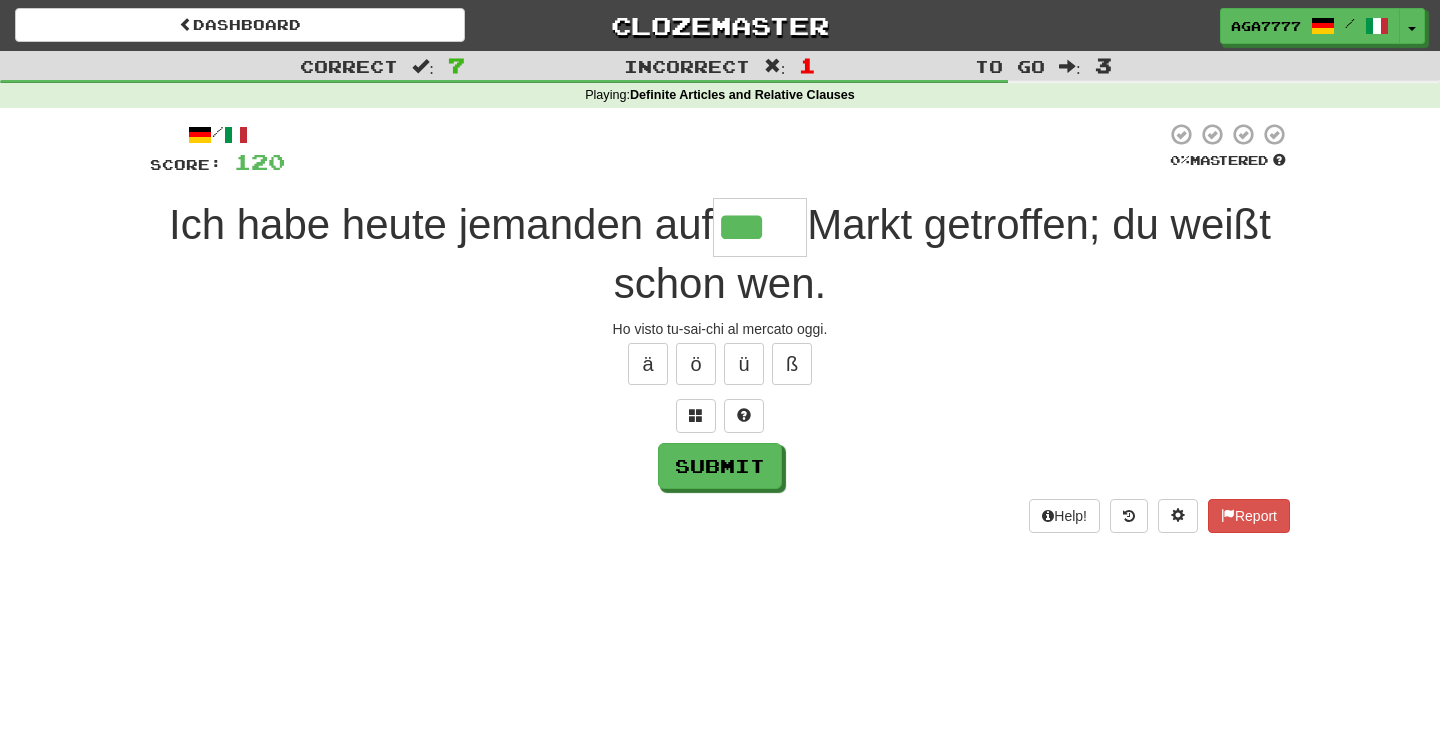 type on "***" 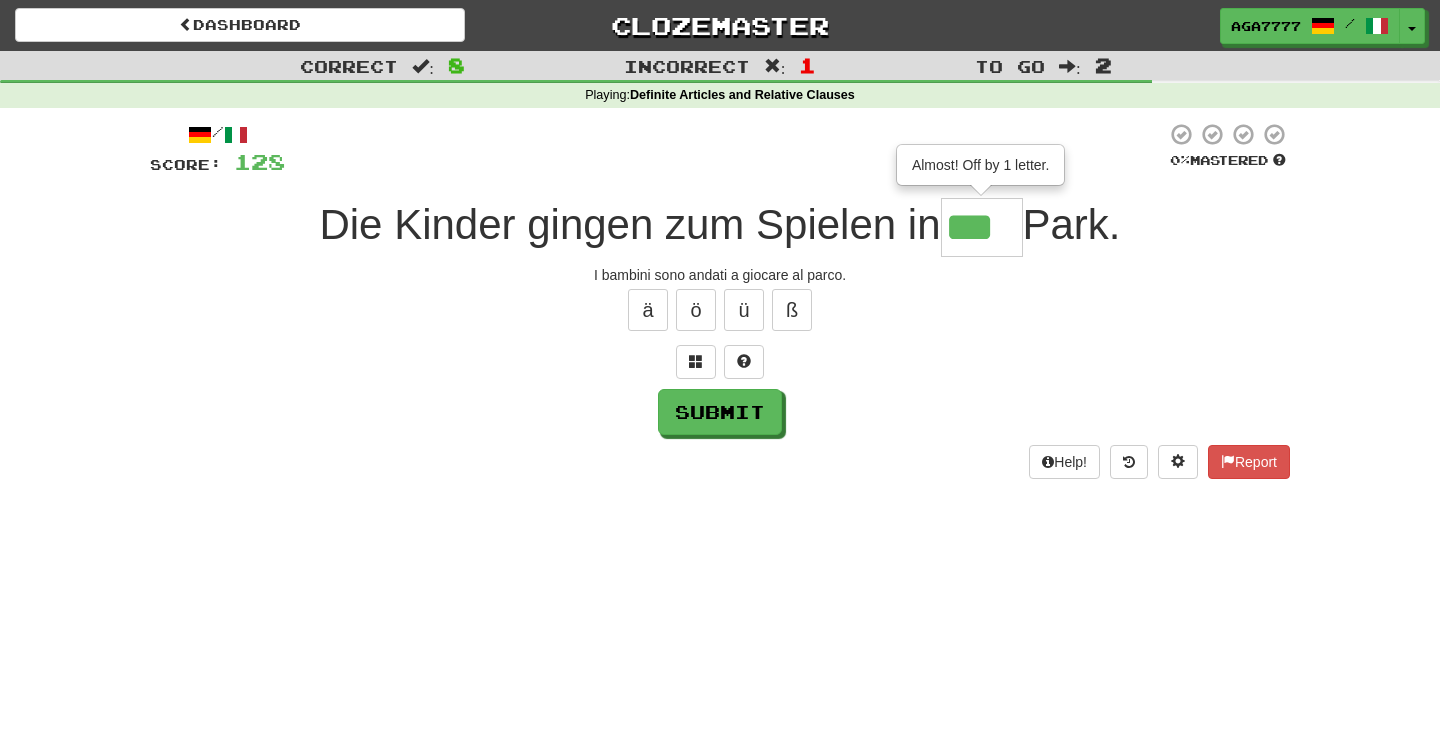 type on "***" 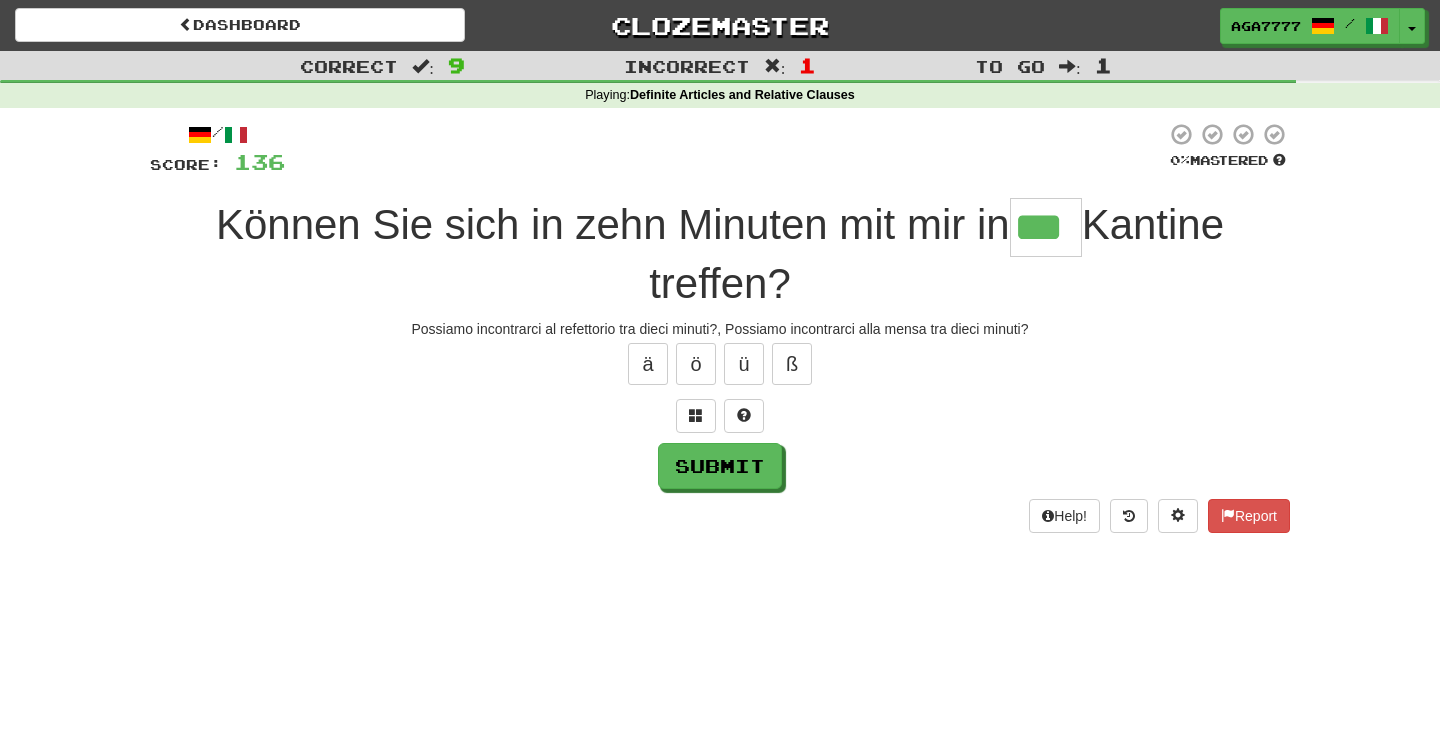 type on "***" 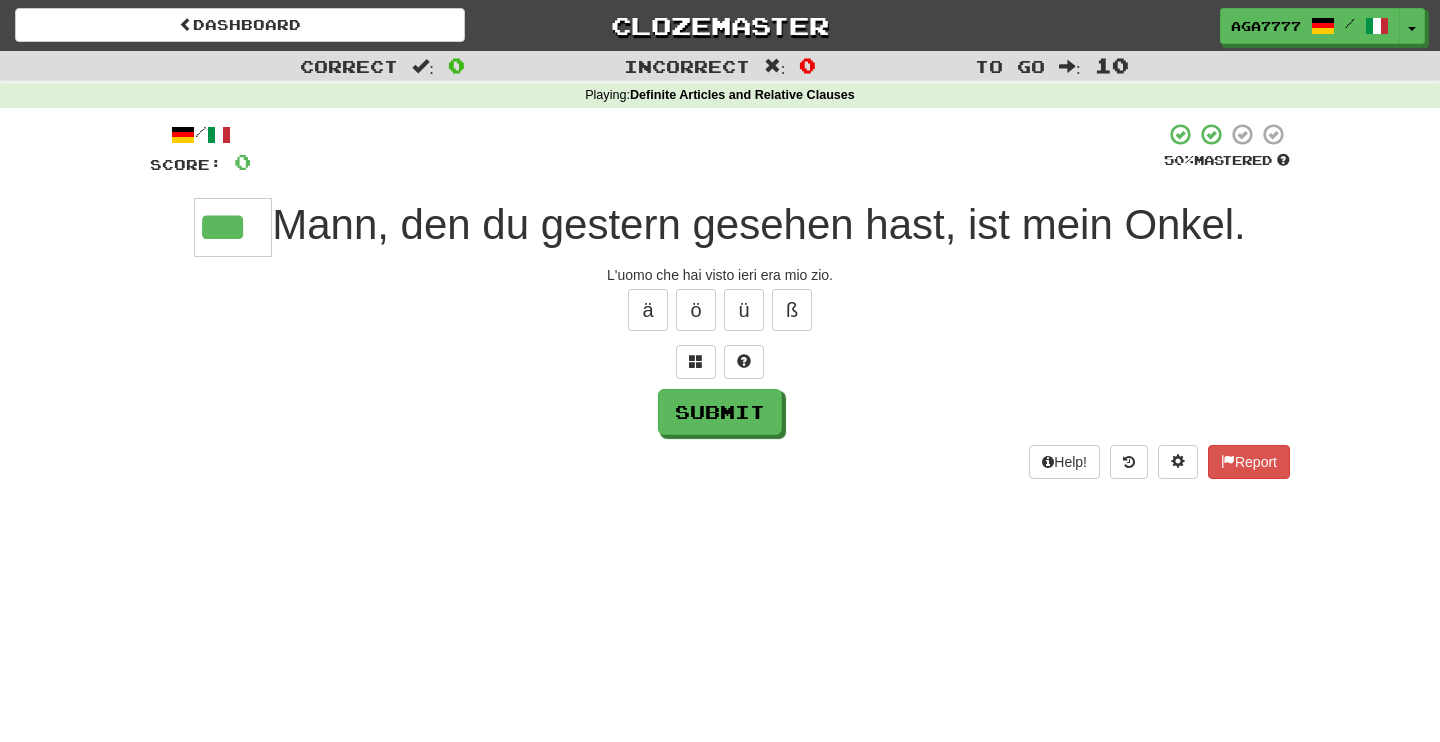 type on "***" 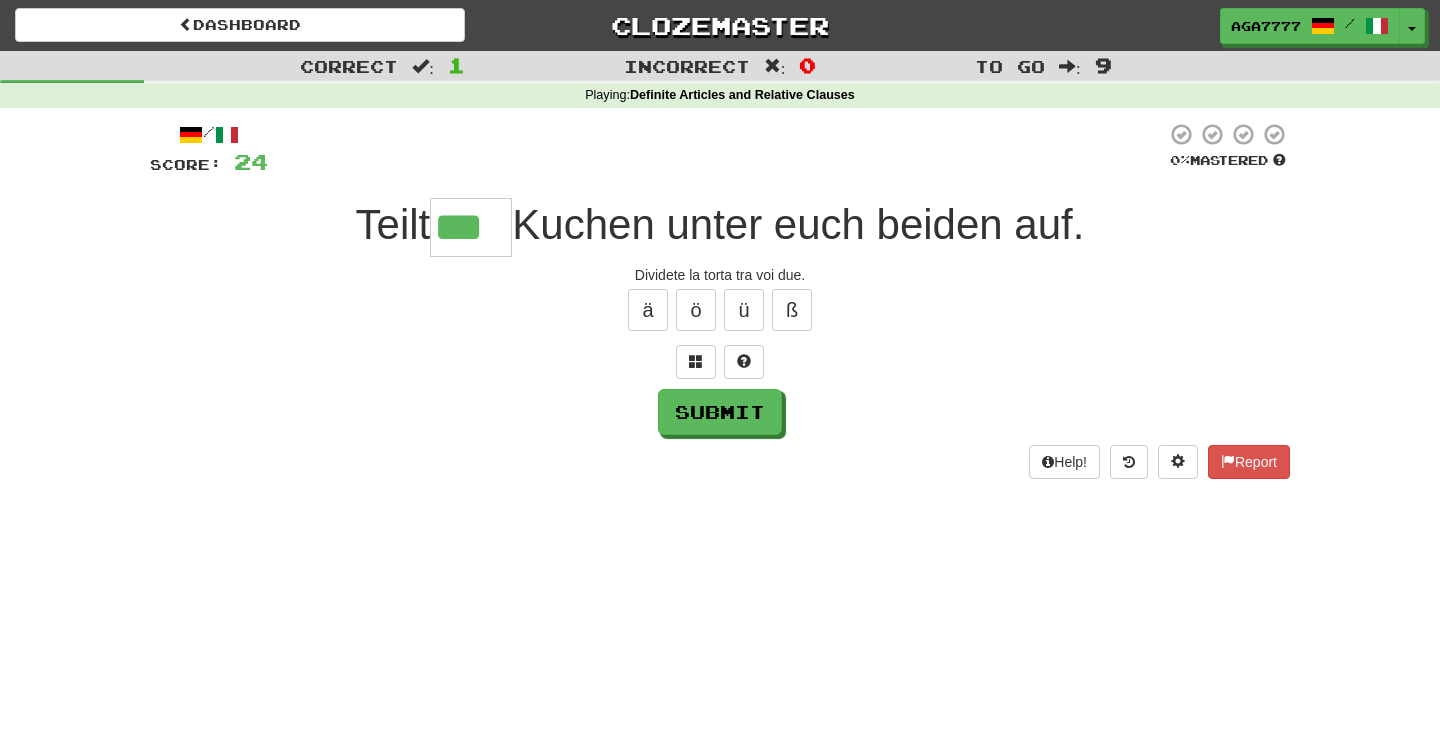 type on "***" 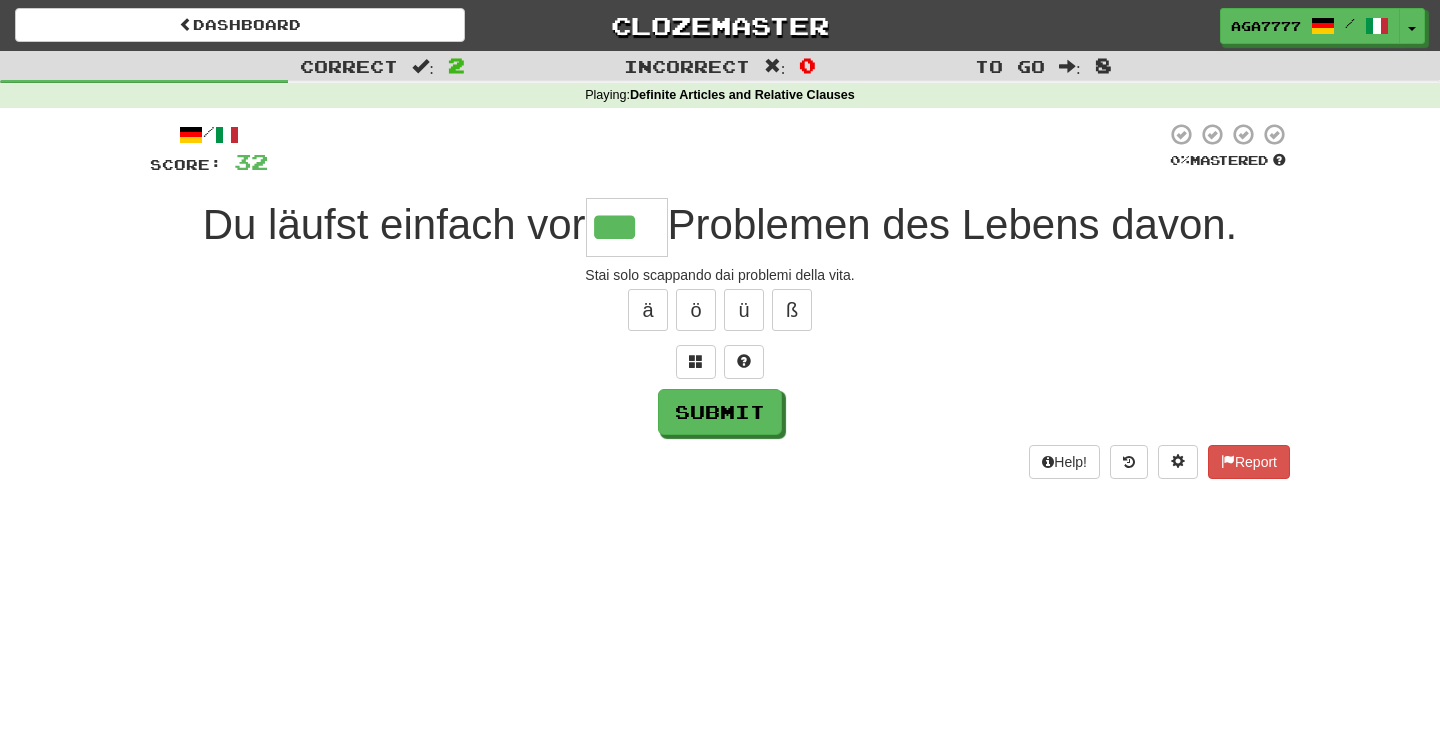type on "***" 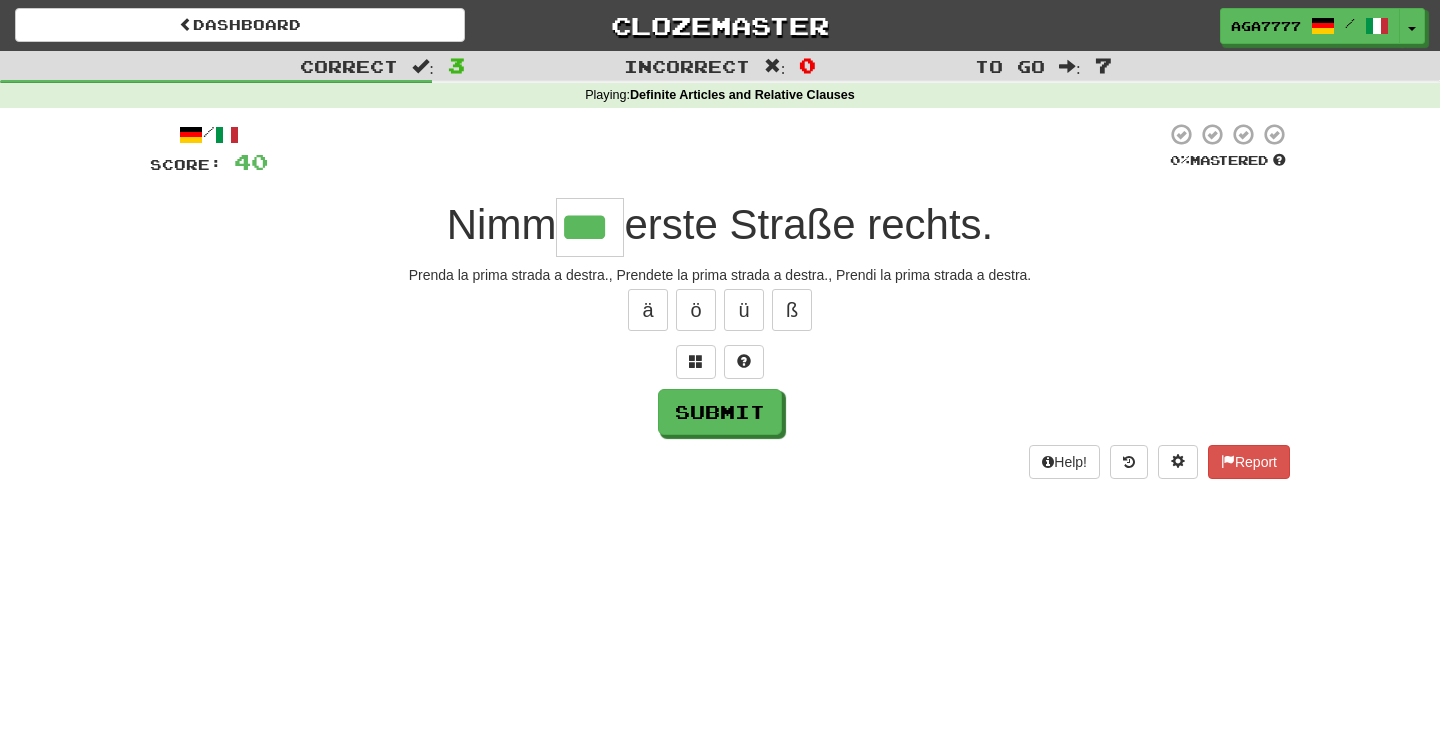 type on "***" 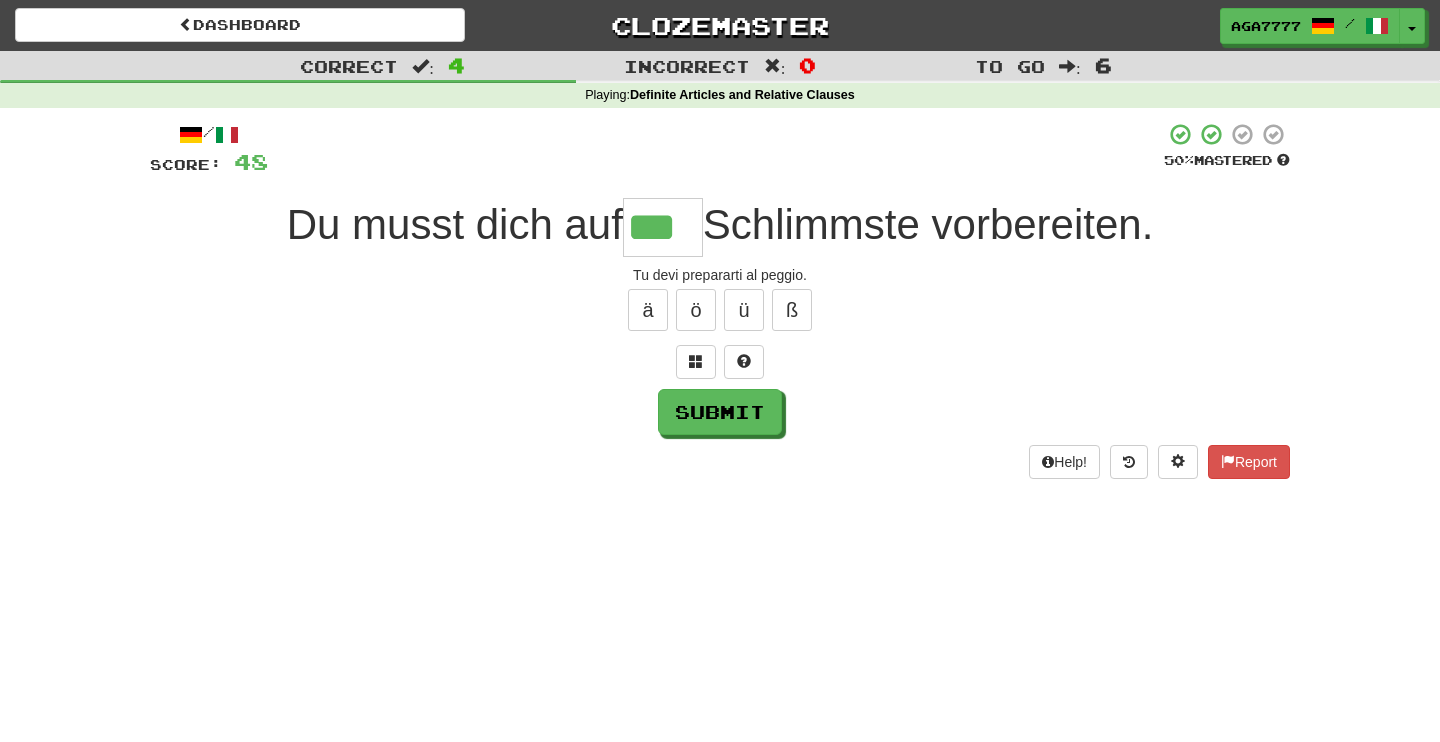 type on "***" 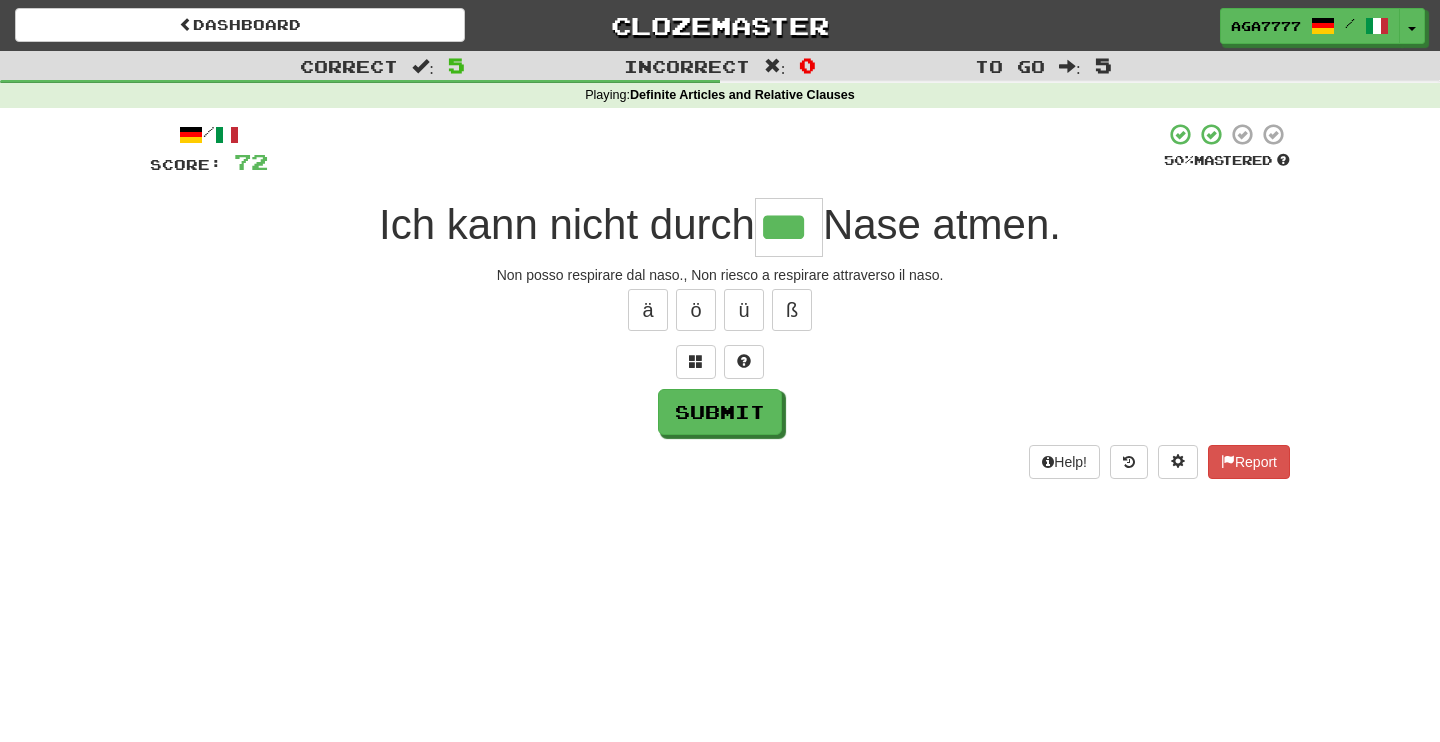 type on "***" 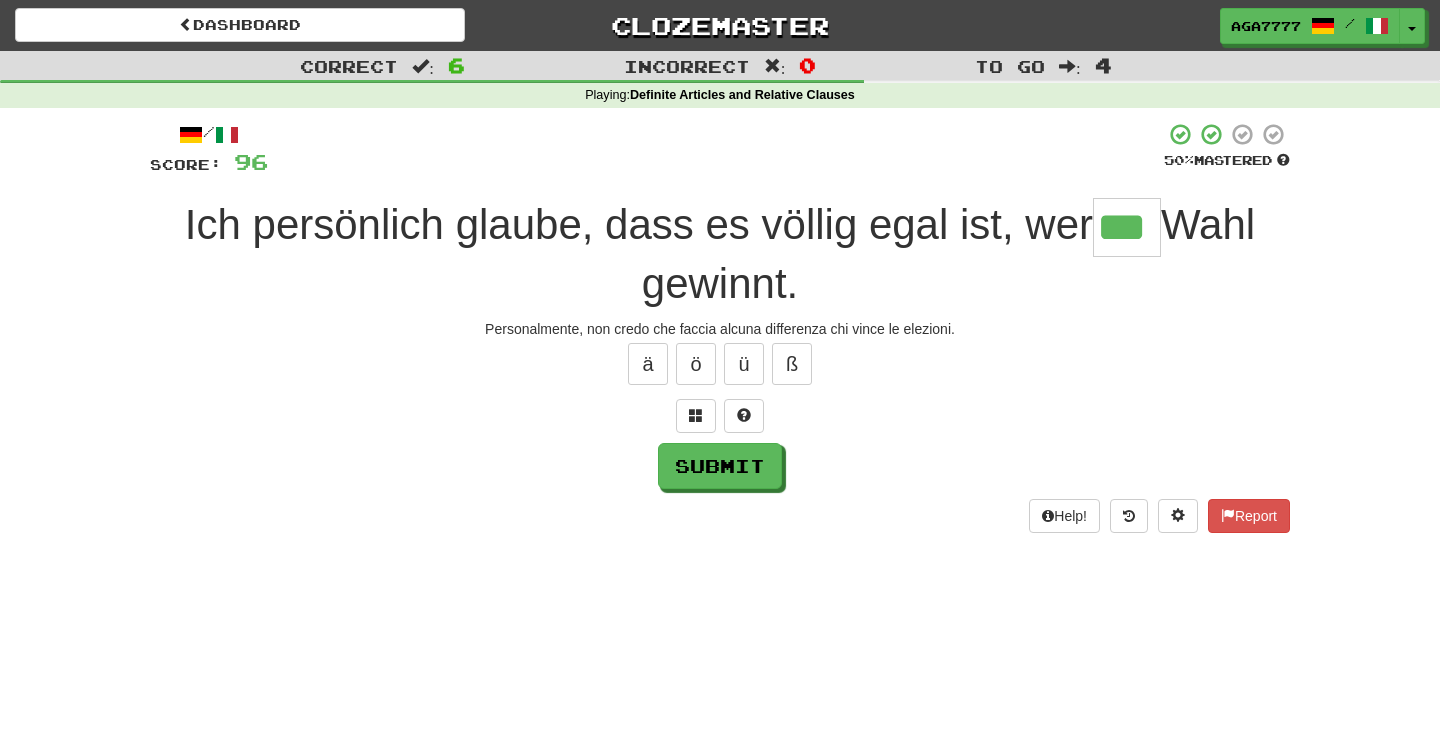 type on "***" 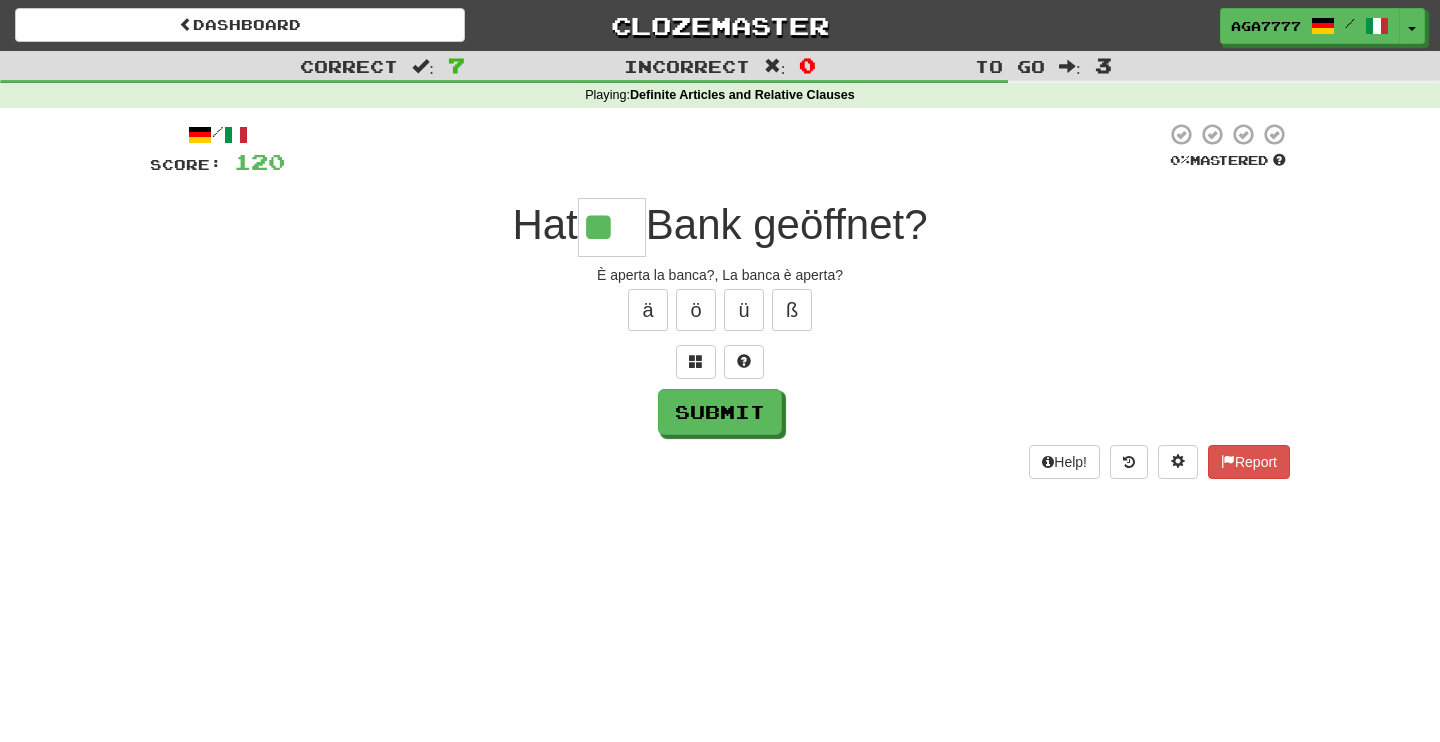 type on "*" 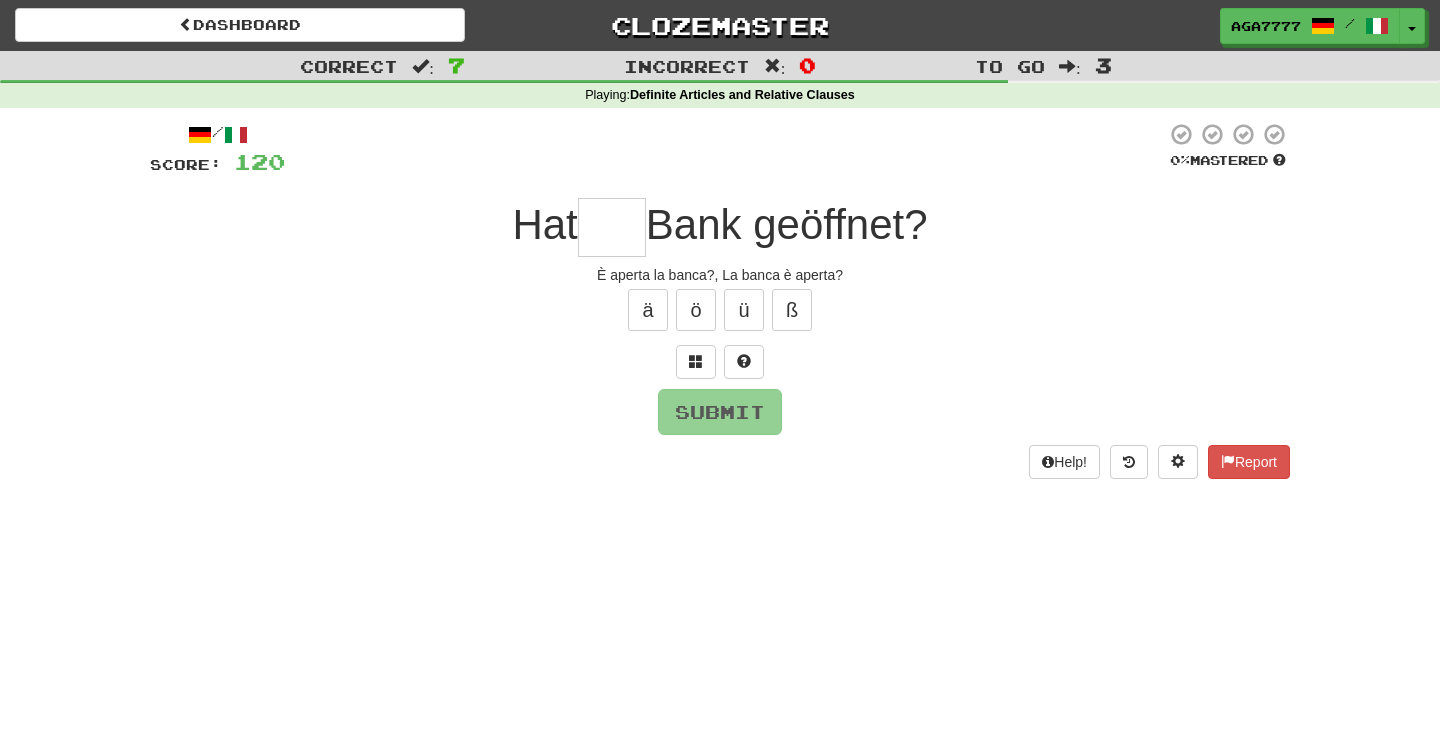 type on "***" 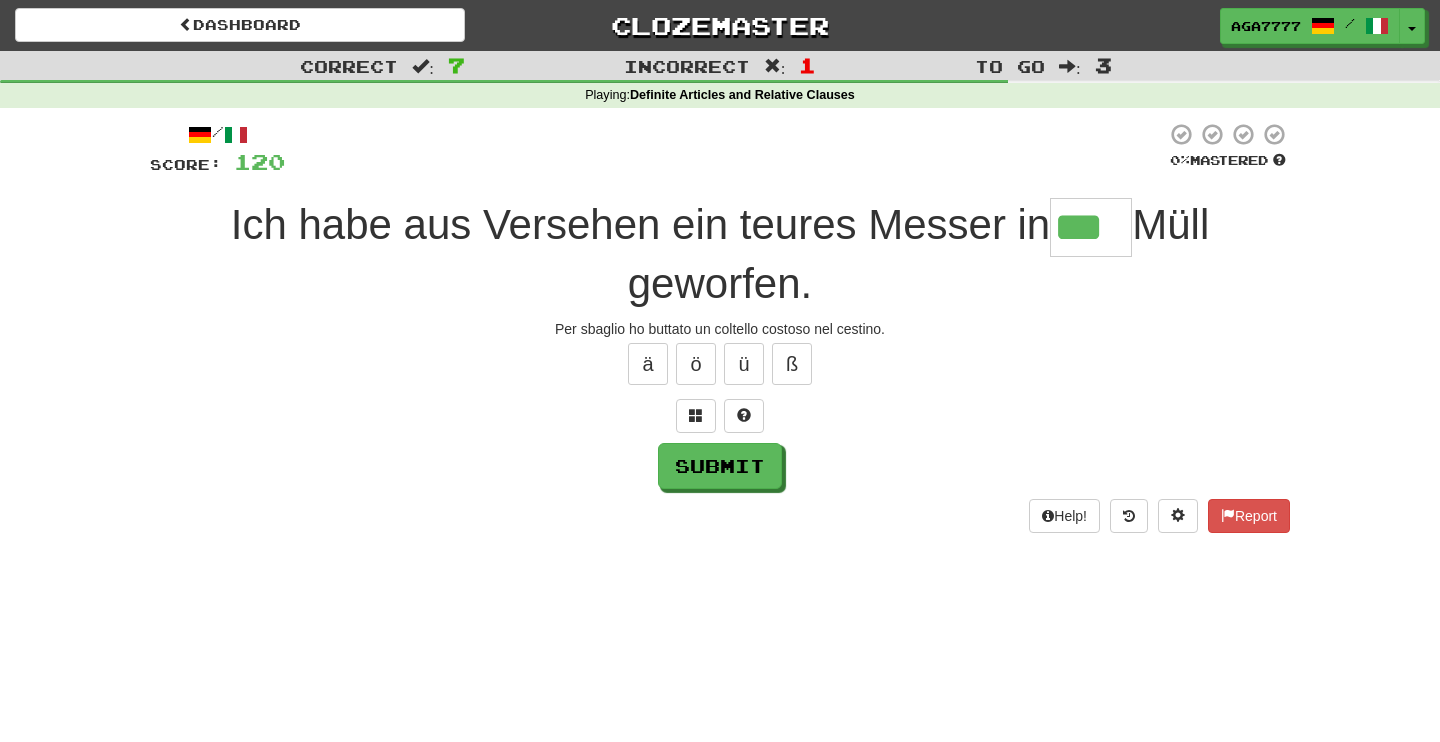 type on "***" 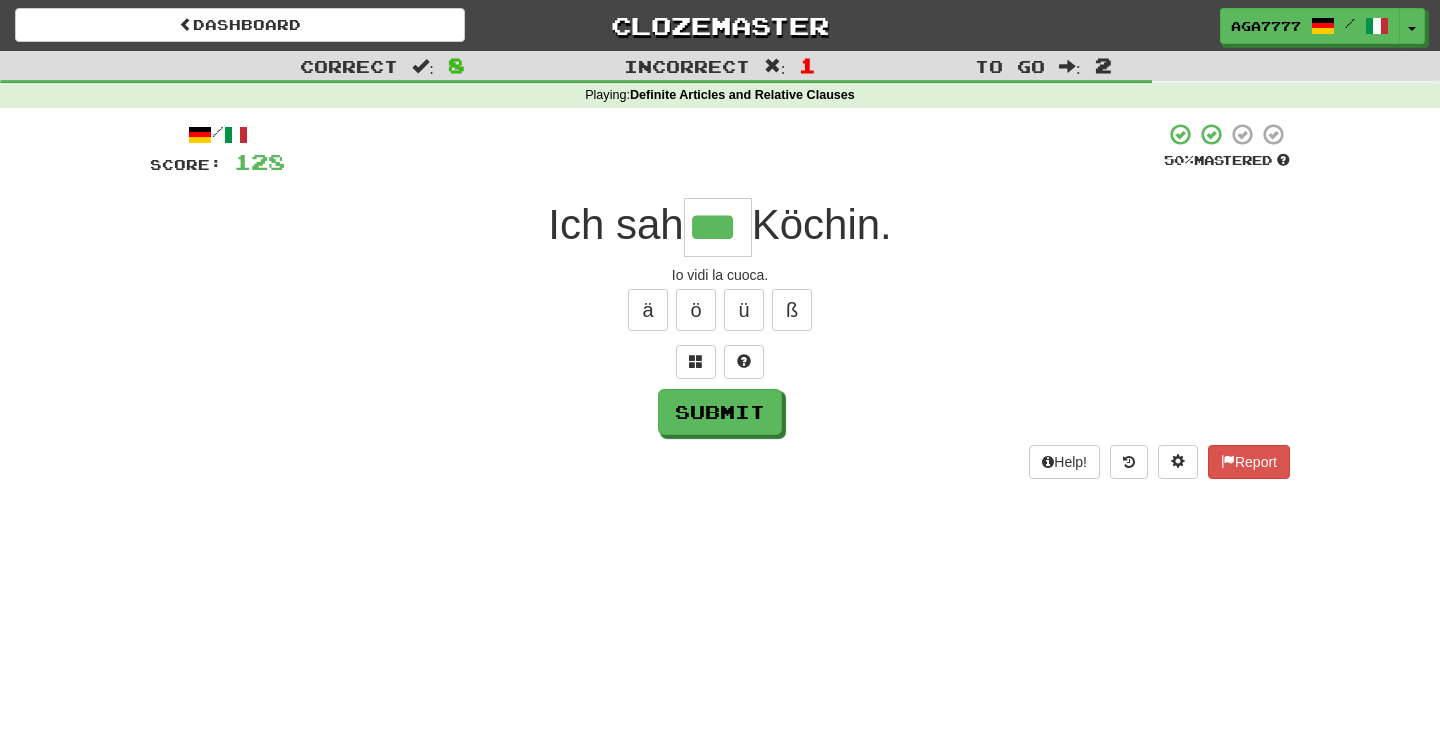 type on "***" 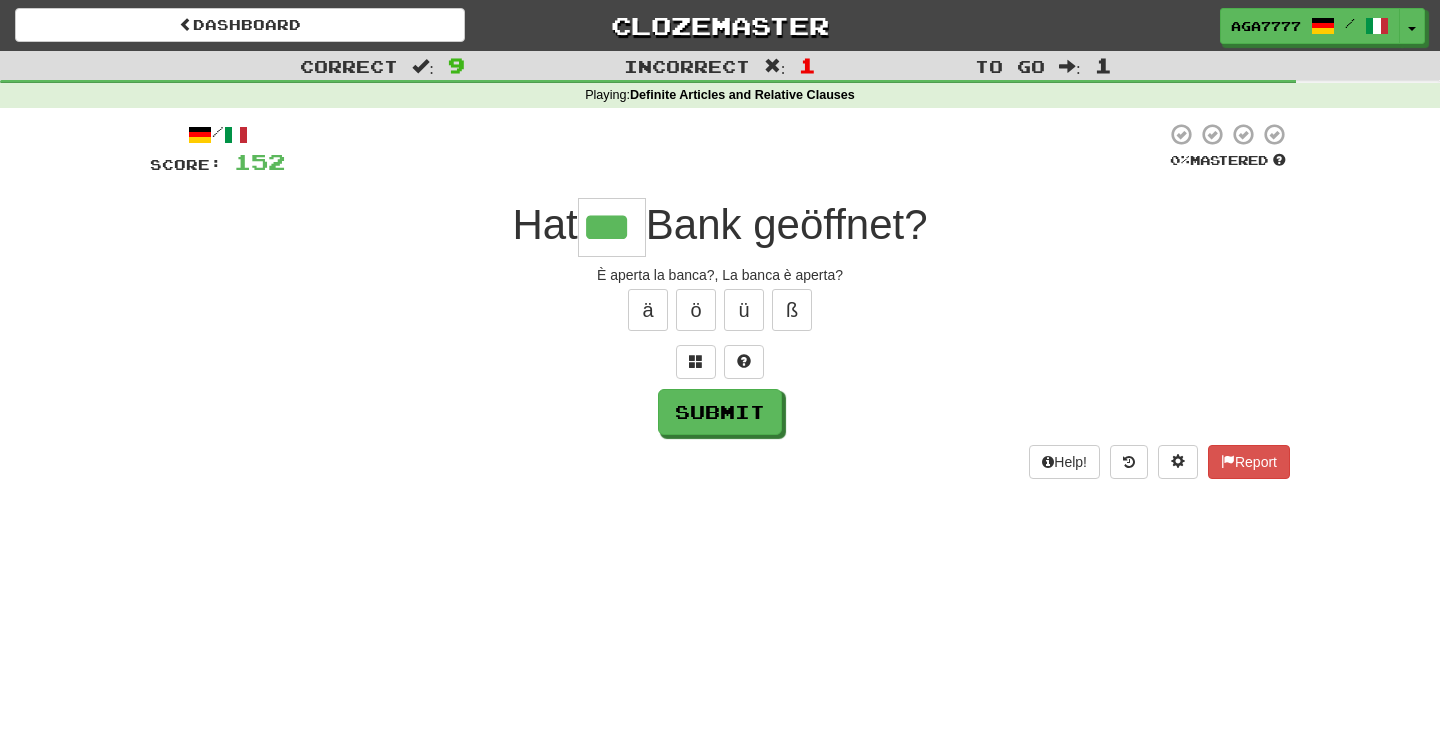 type on "***" 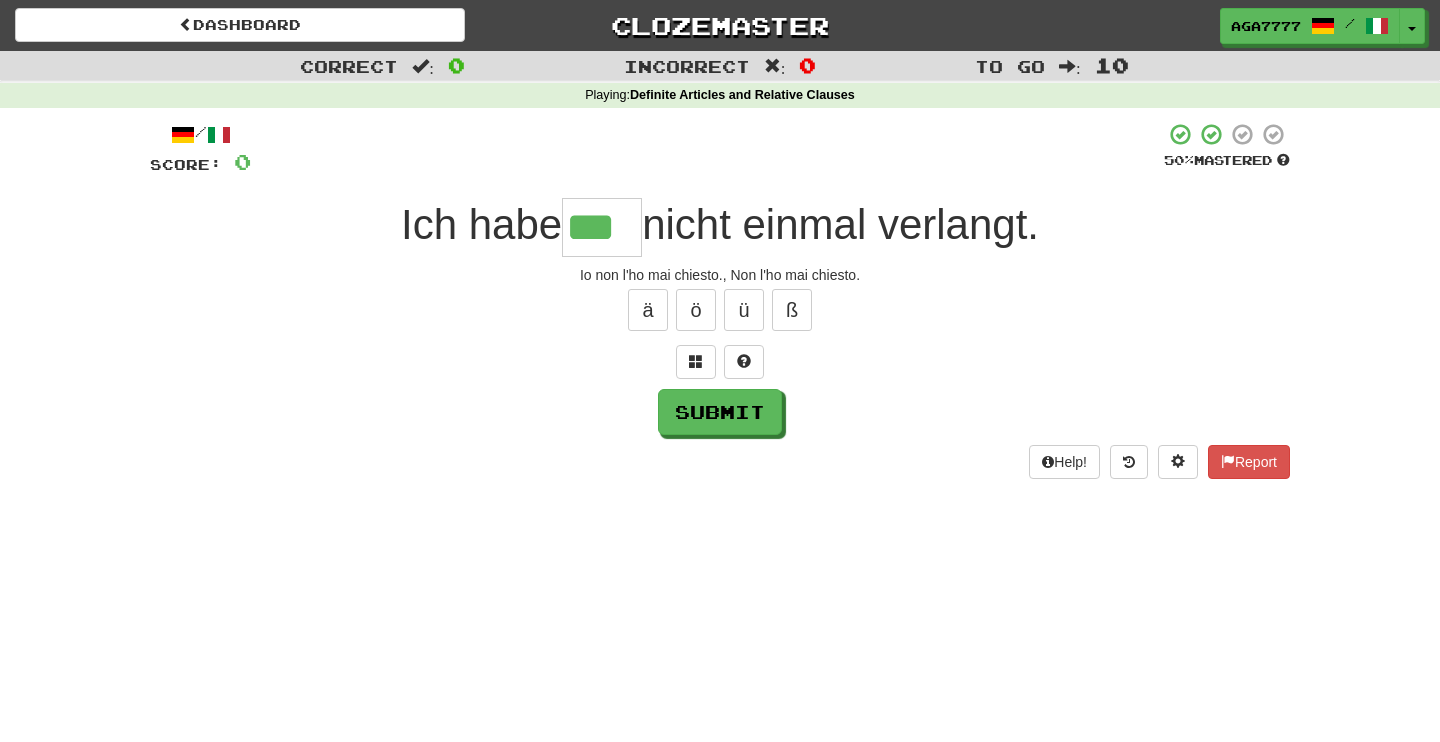 type on "***" 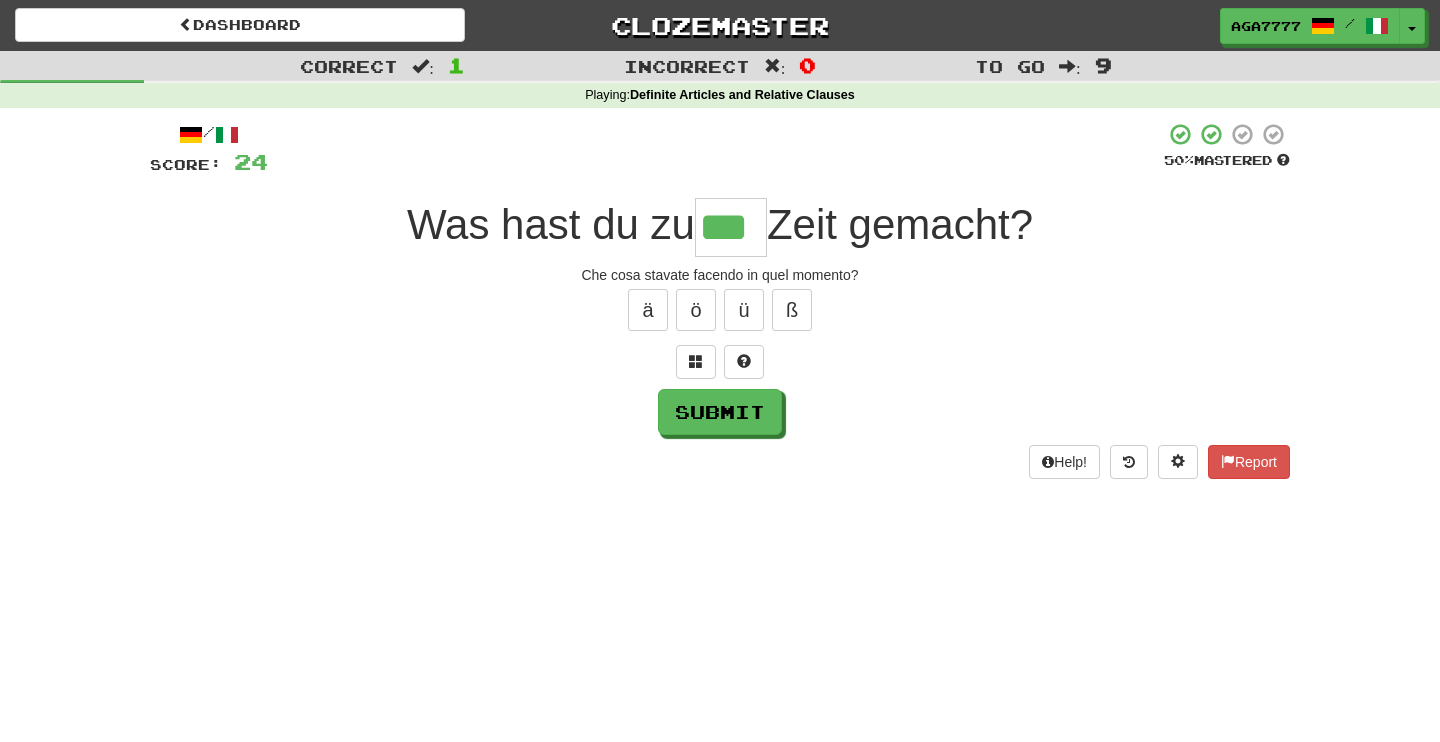 type on "***" 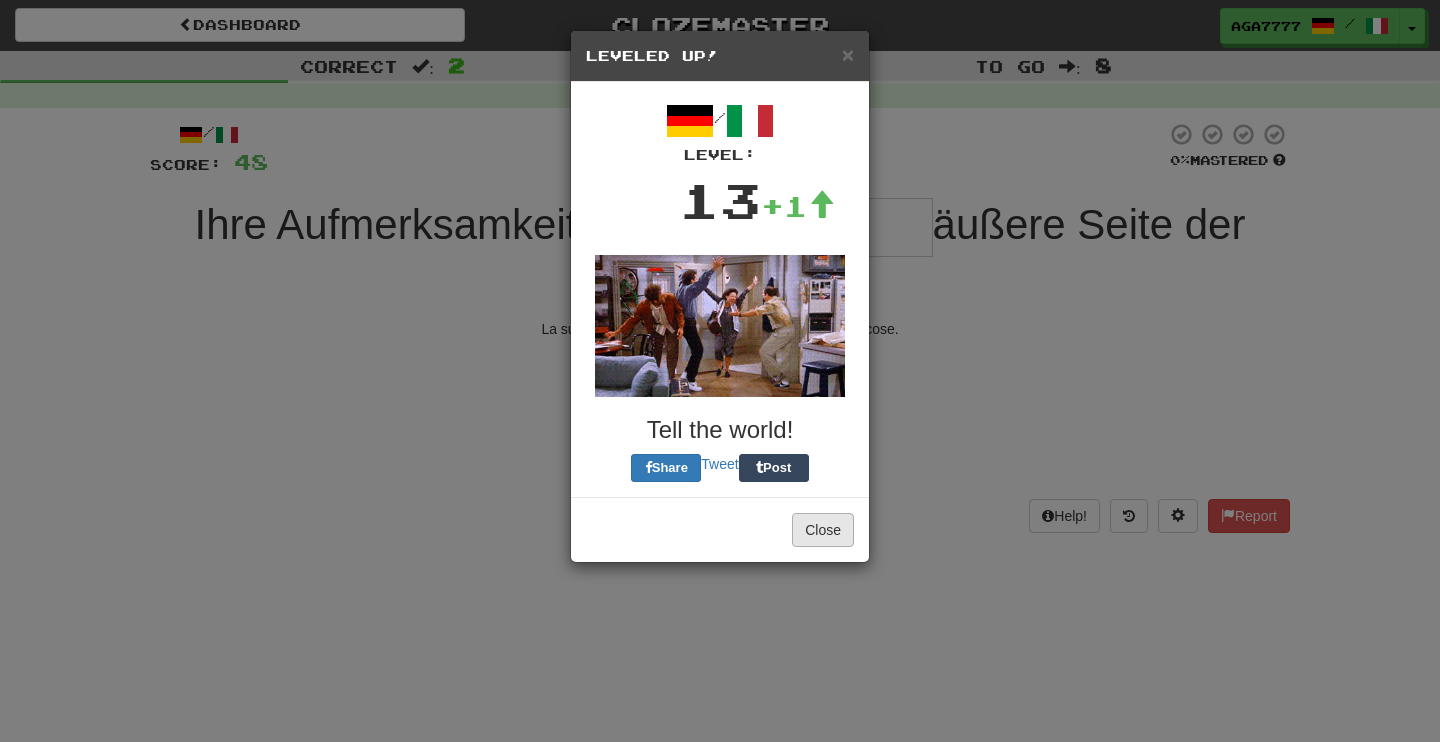 click on "Close" at bounding box center [823, 530] 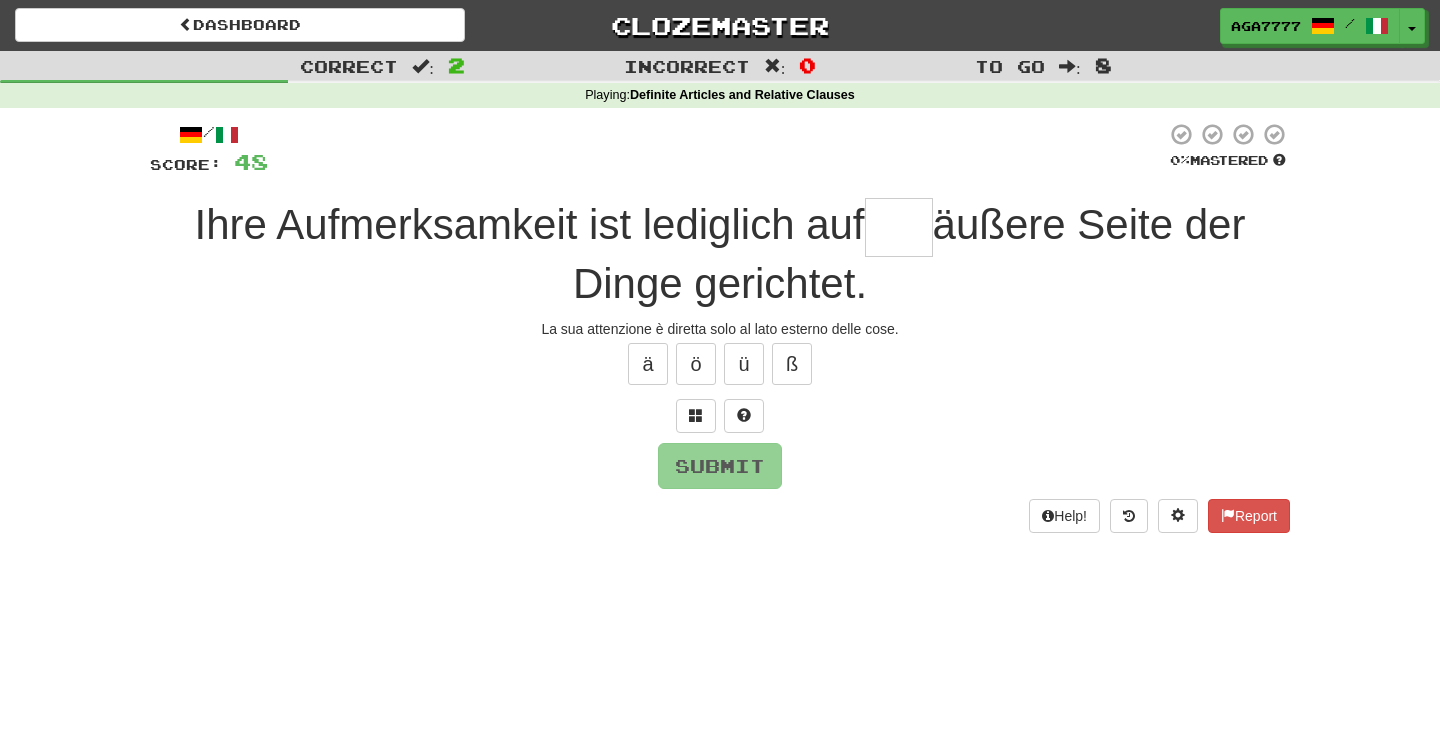 click at bounding box center (899, 227) 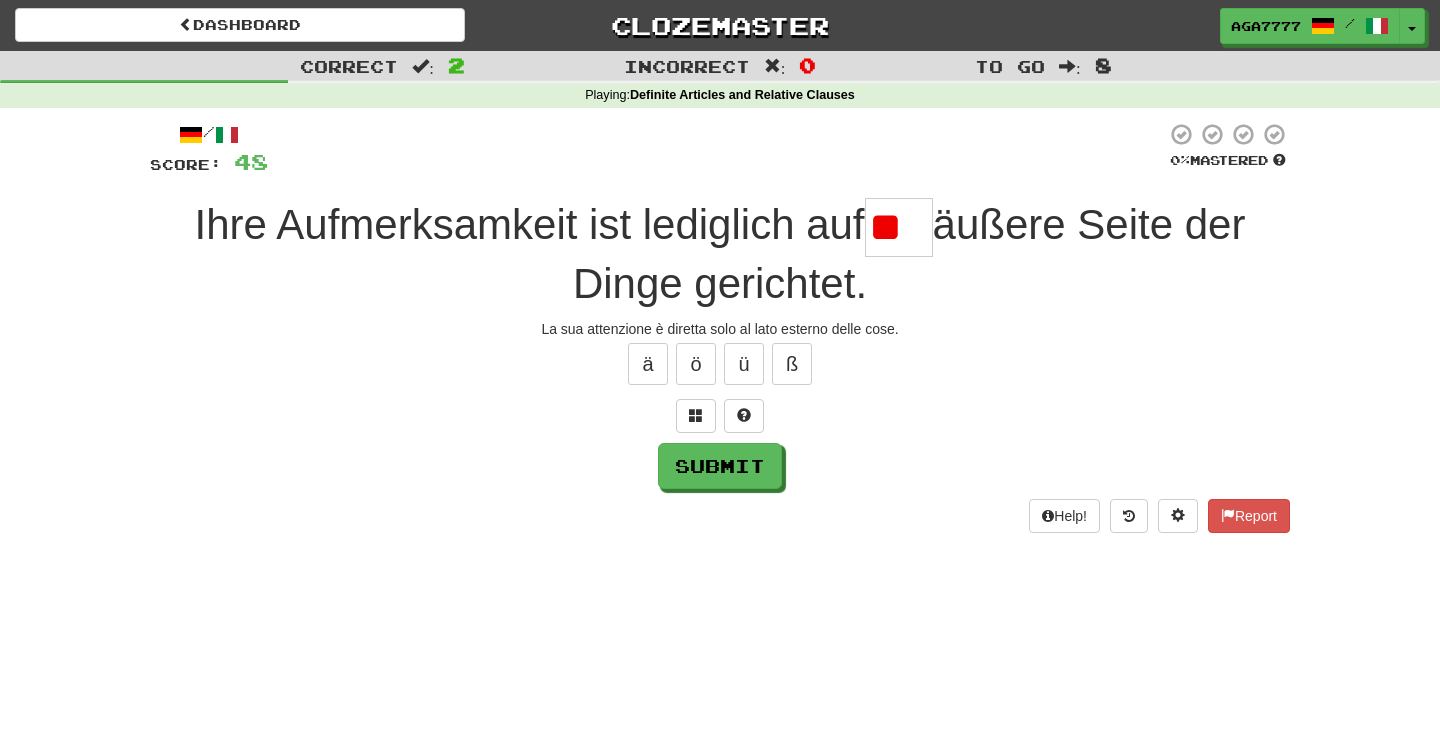 type on "*" 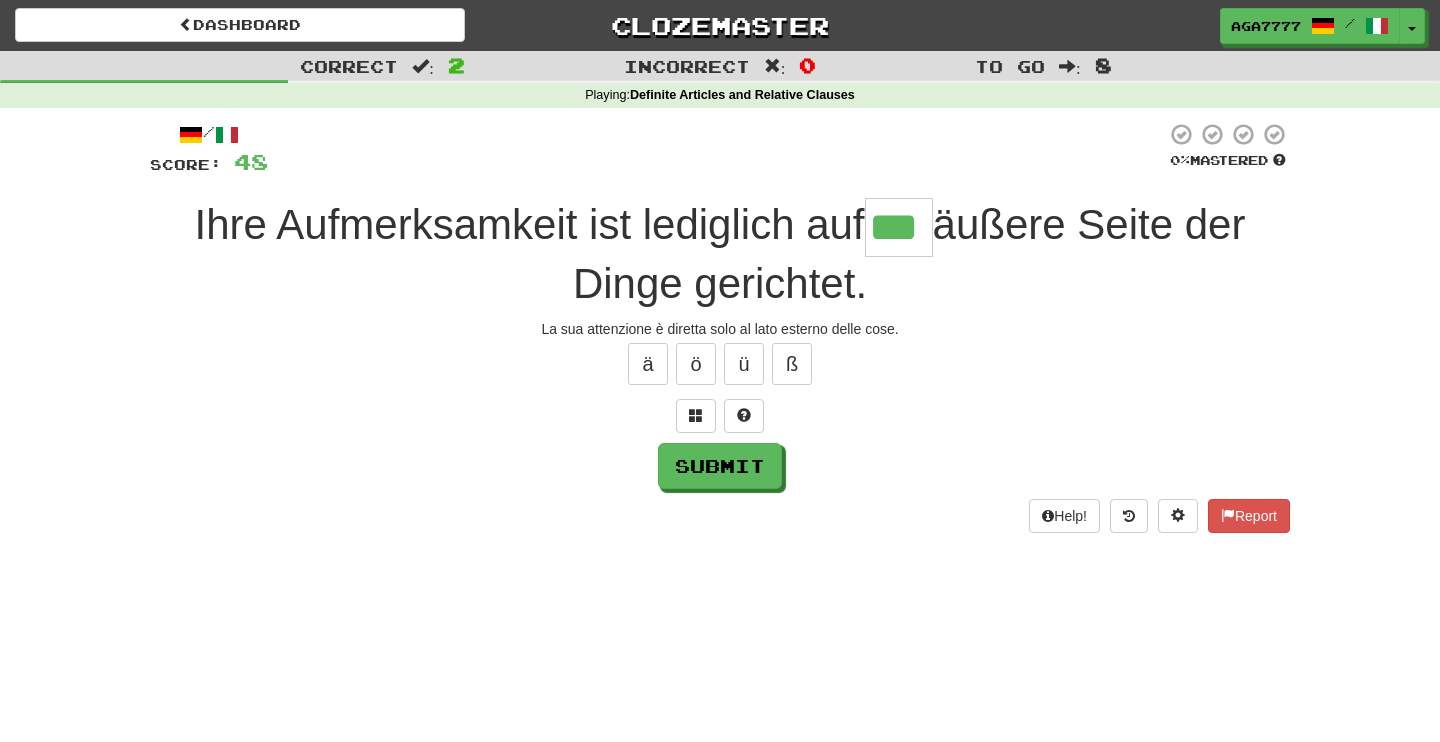 type on "***" 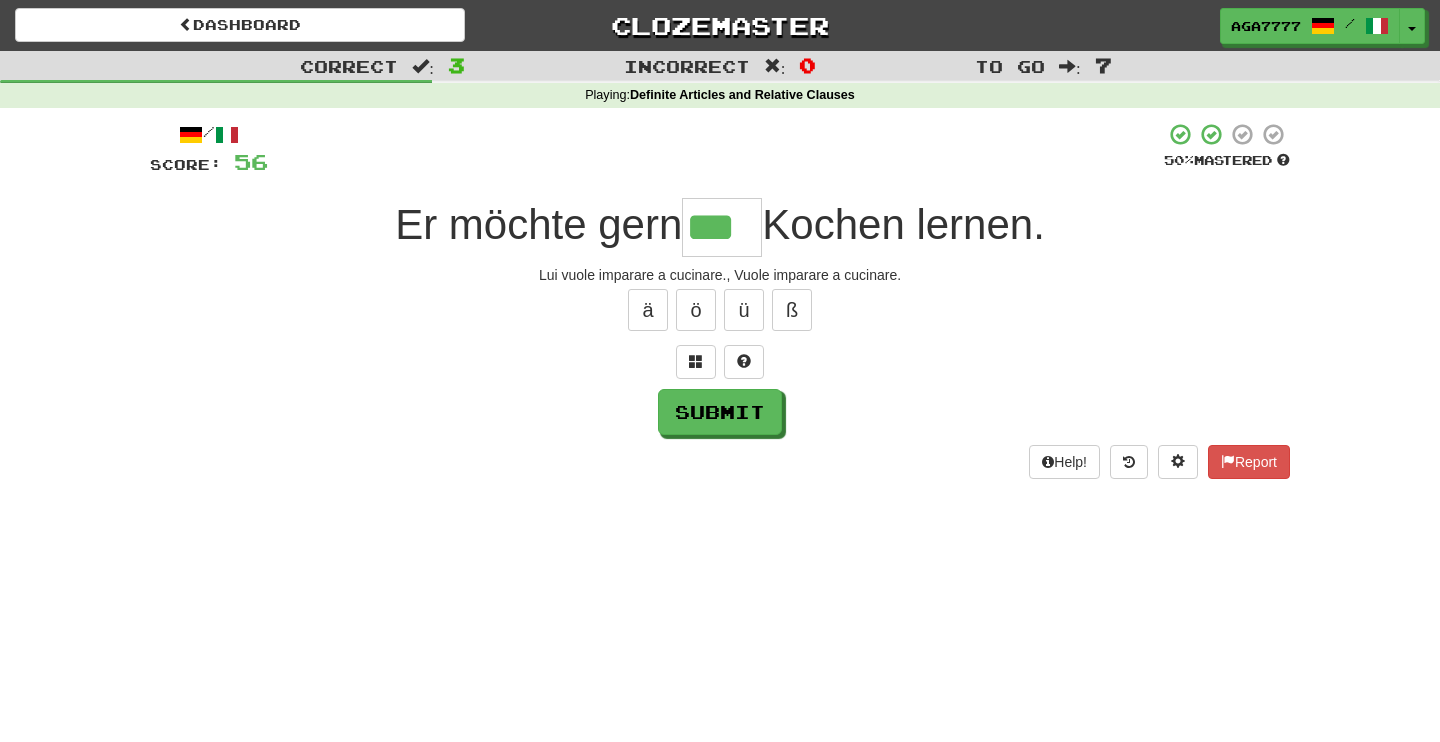 type on "***" 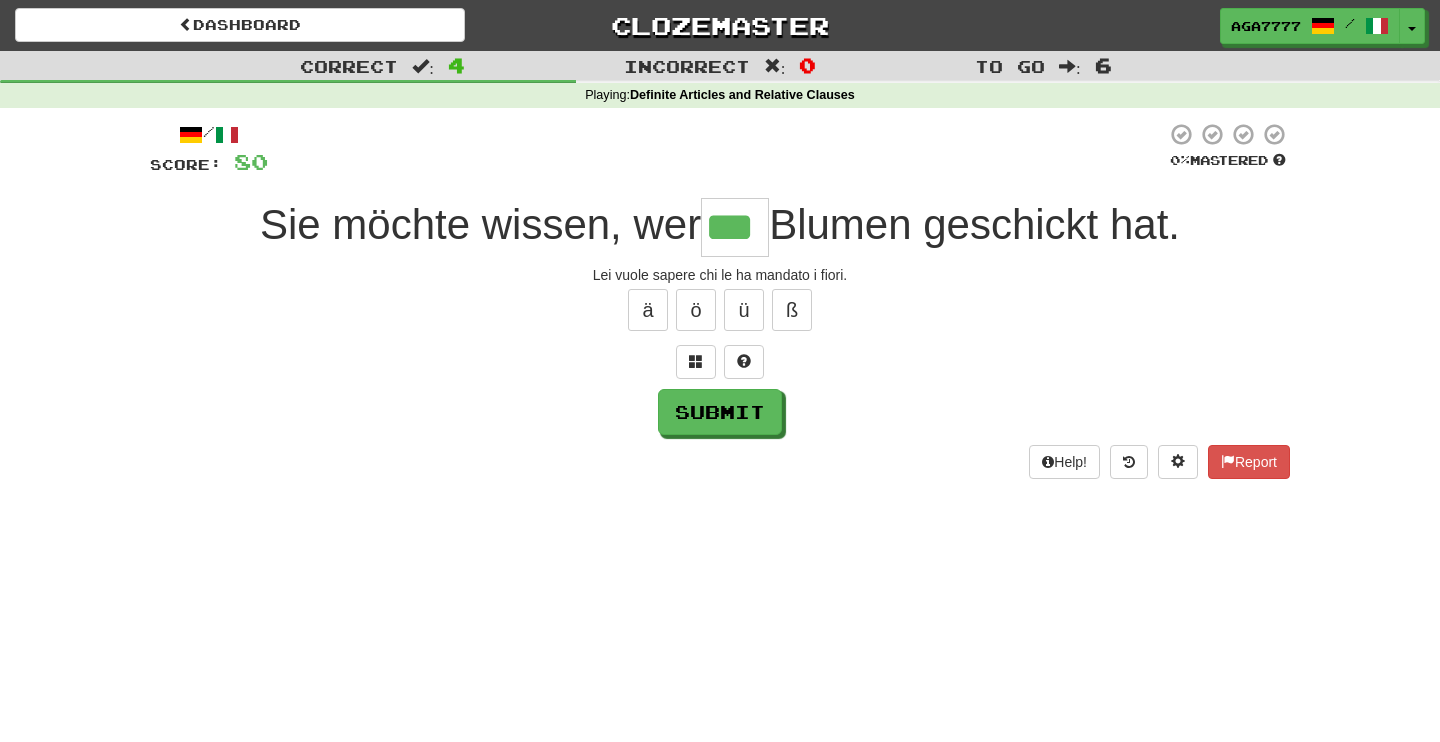 type on "***" 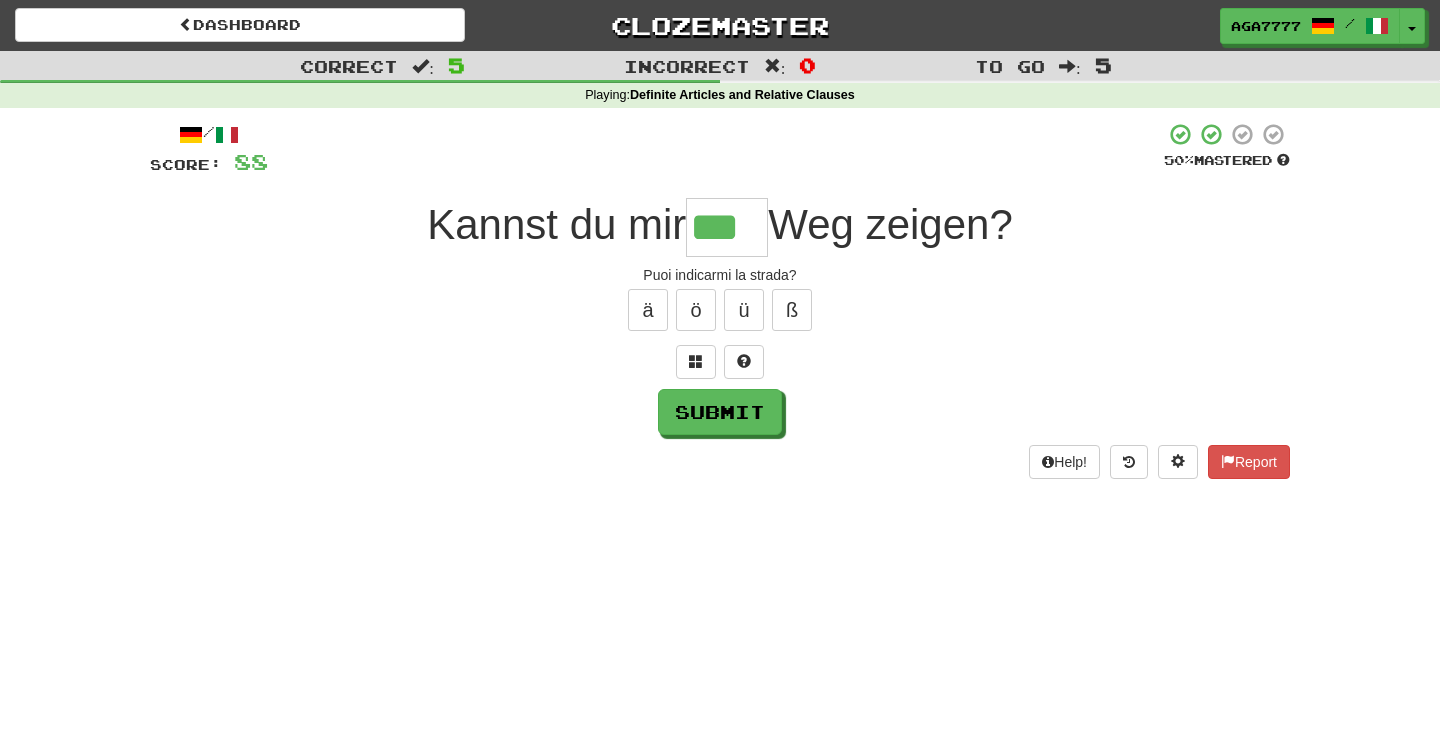 type on "***" 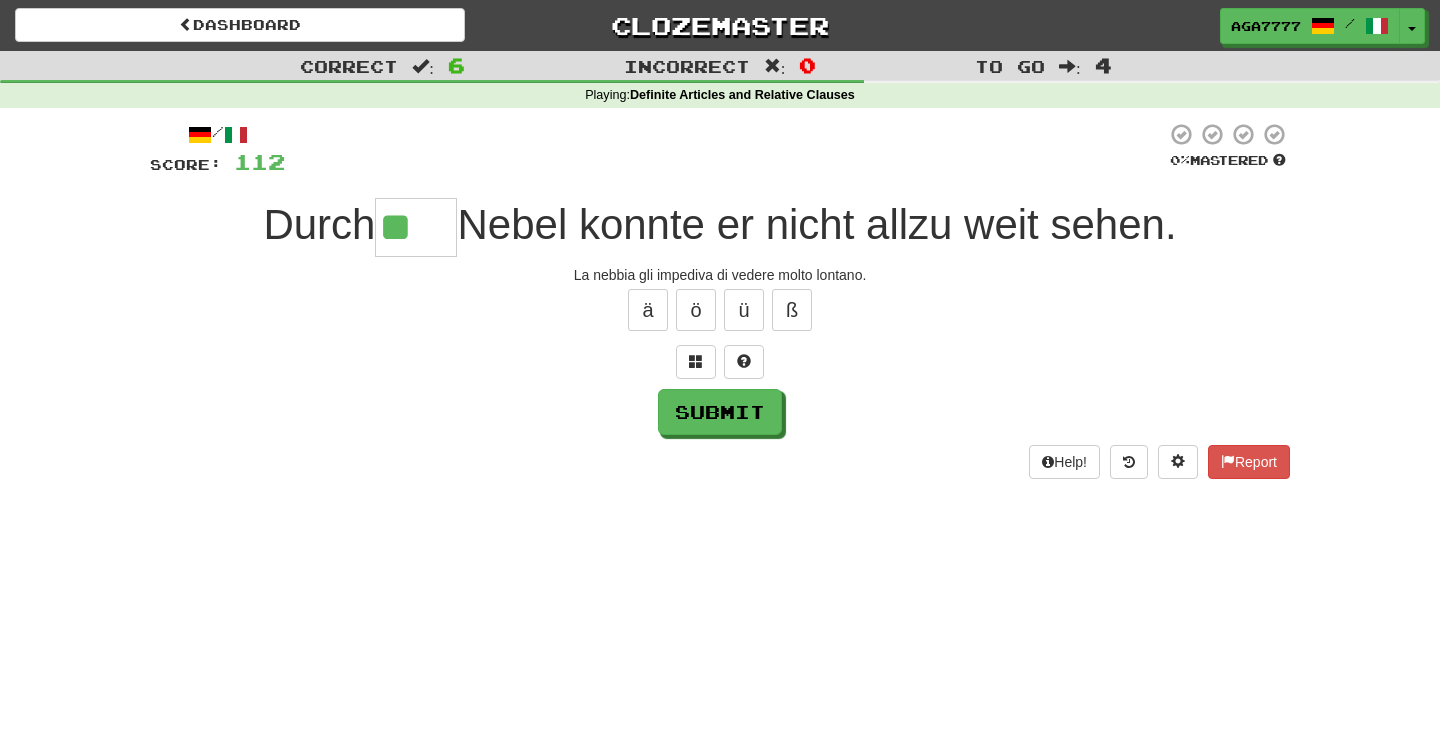 type on "*" 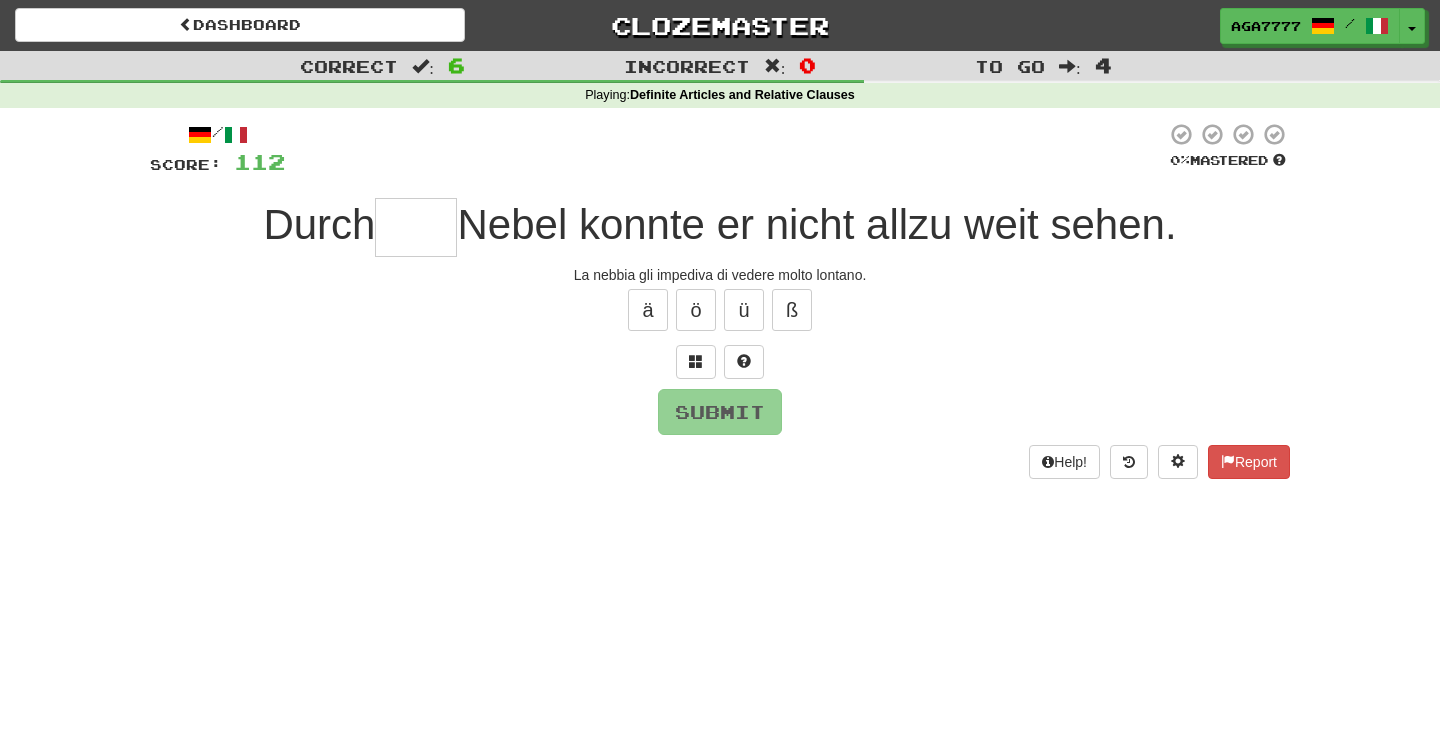 type on "***" 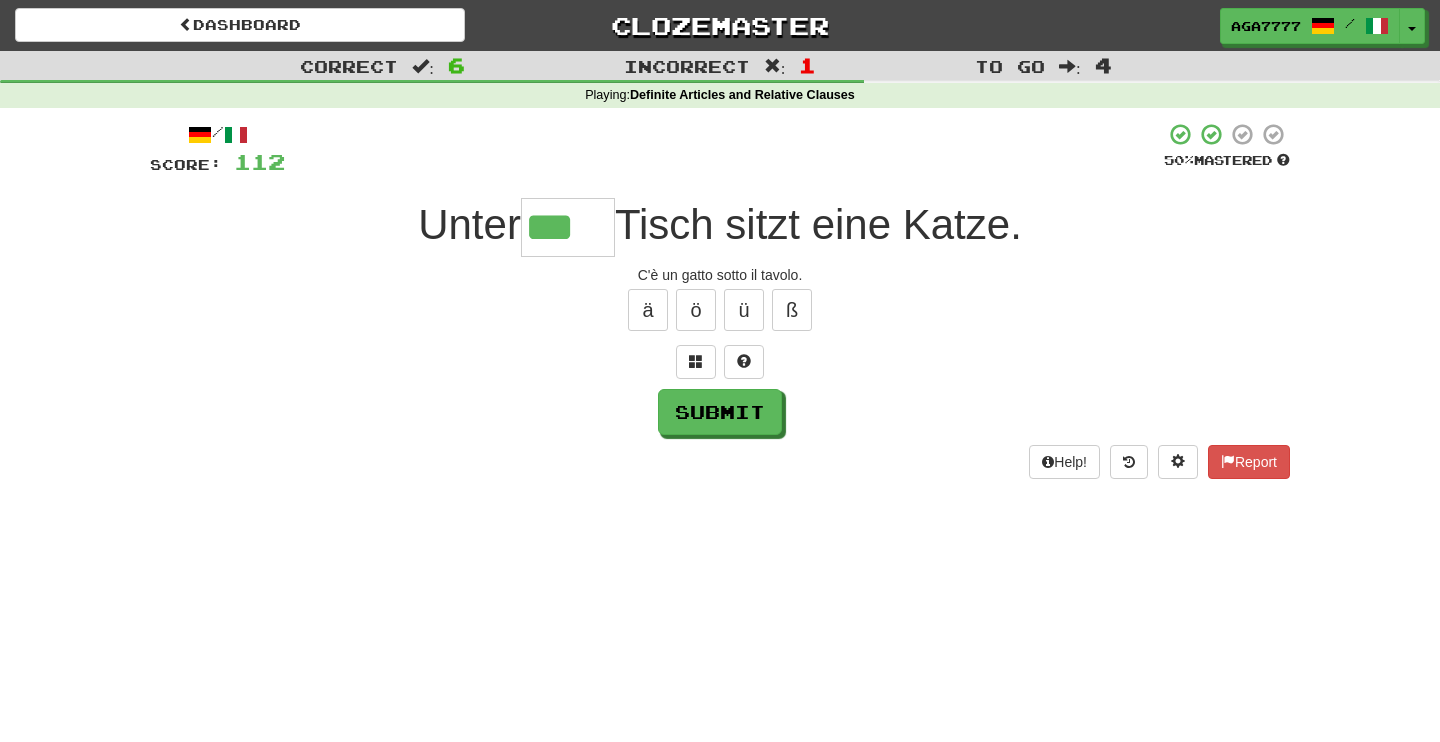 type on "***" 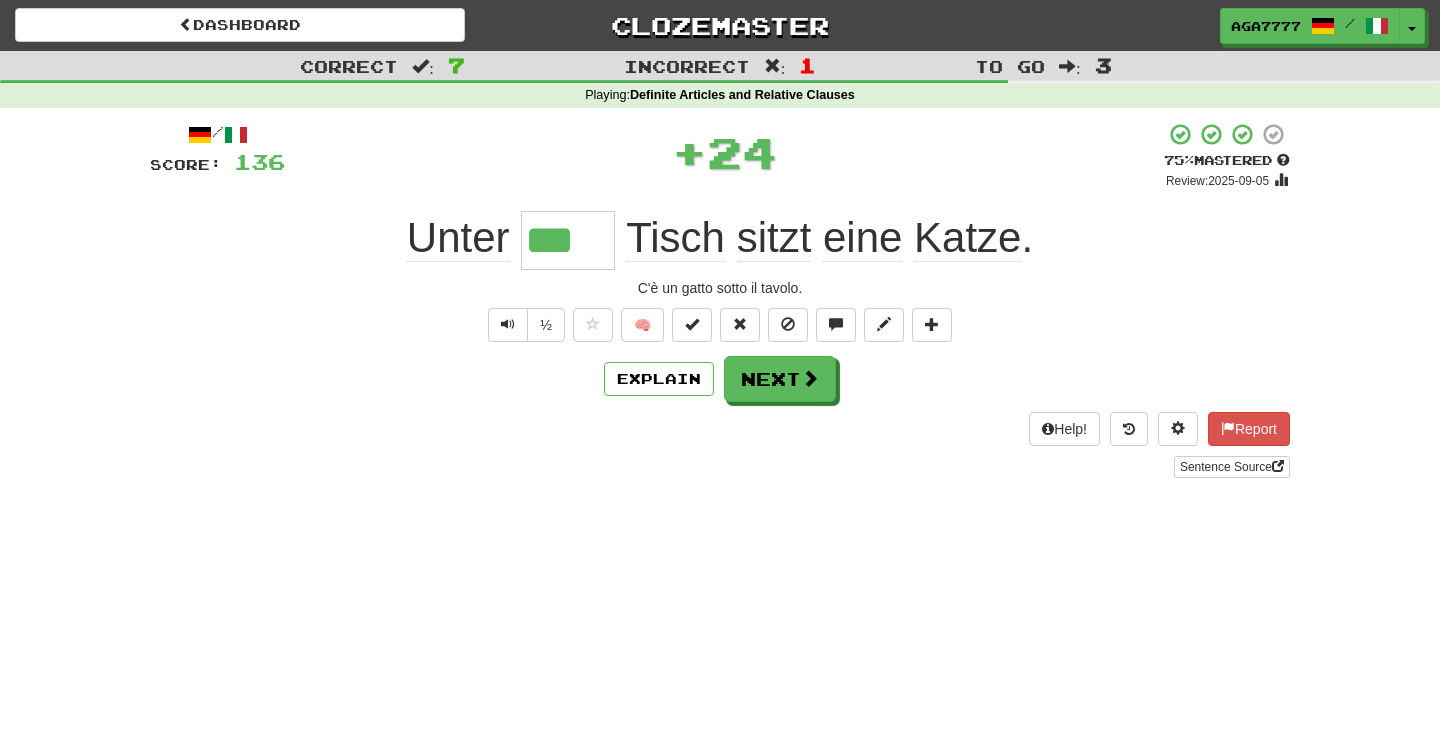 type 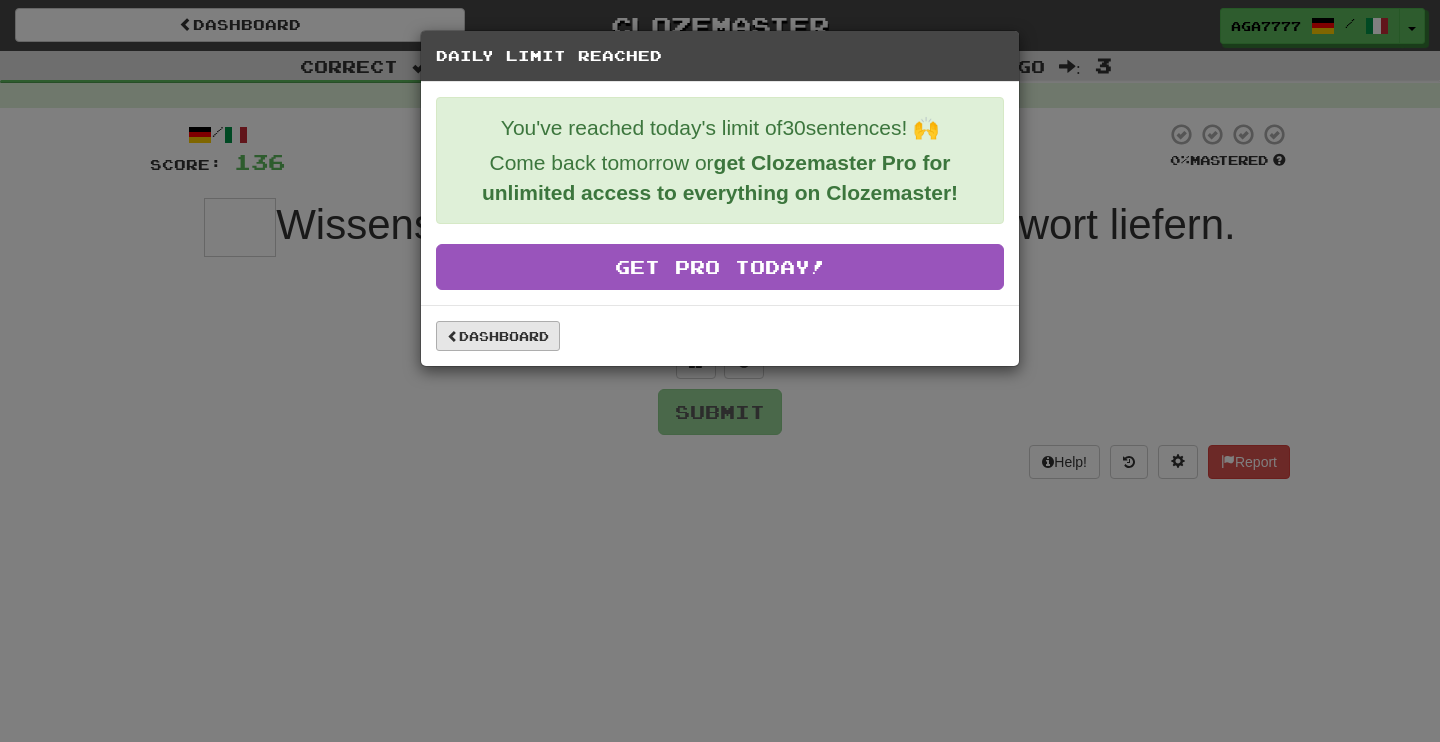 click on "Dashboard" at bounding box center (498, 336) 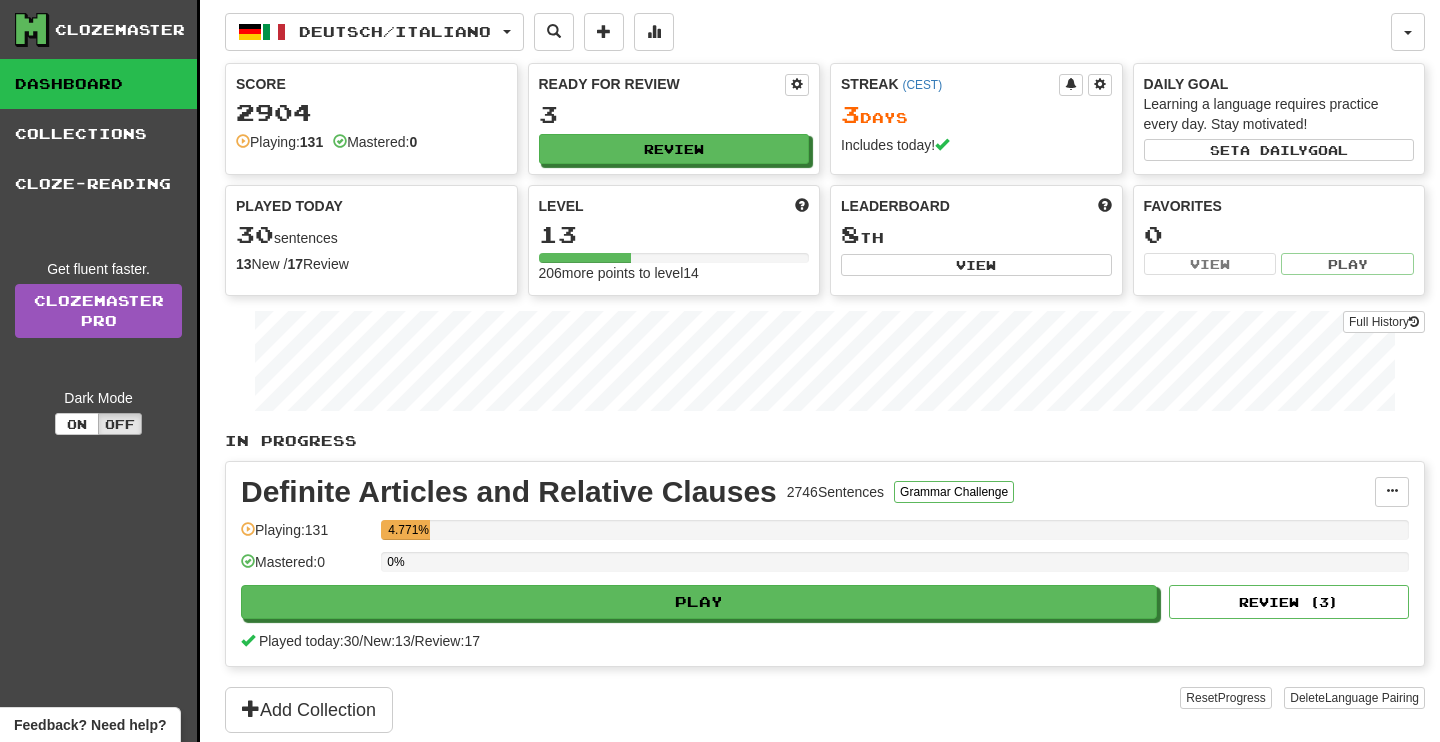 scroll, scrollTop: 0, scrollLeft: 0, axis: both 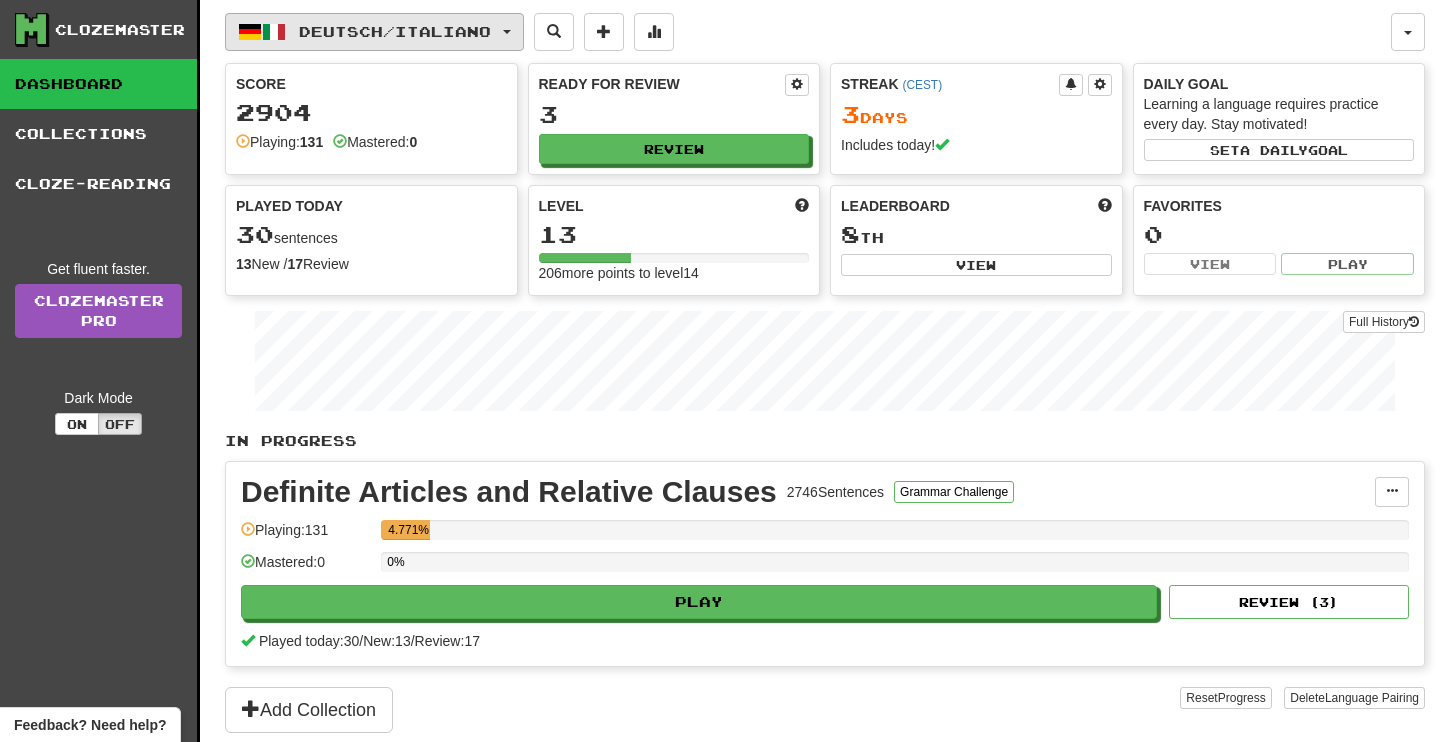 click on "Deutsch  /  Italiano" at bounding box center (395, 31) 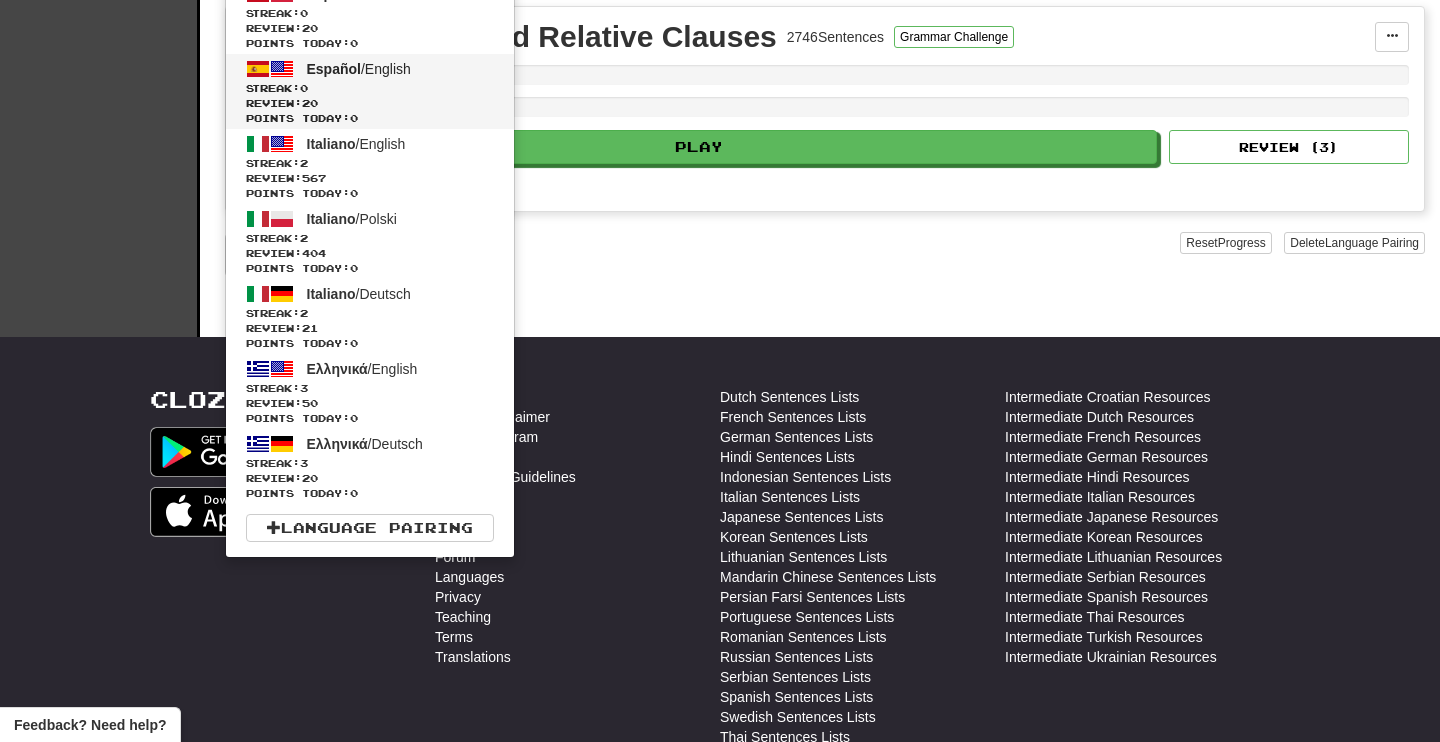 scroll, scrollTop: 467, scrollLeft: 0, axis: vertical 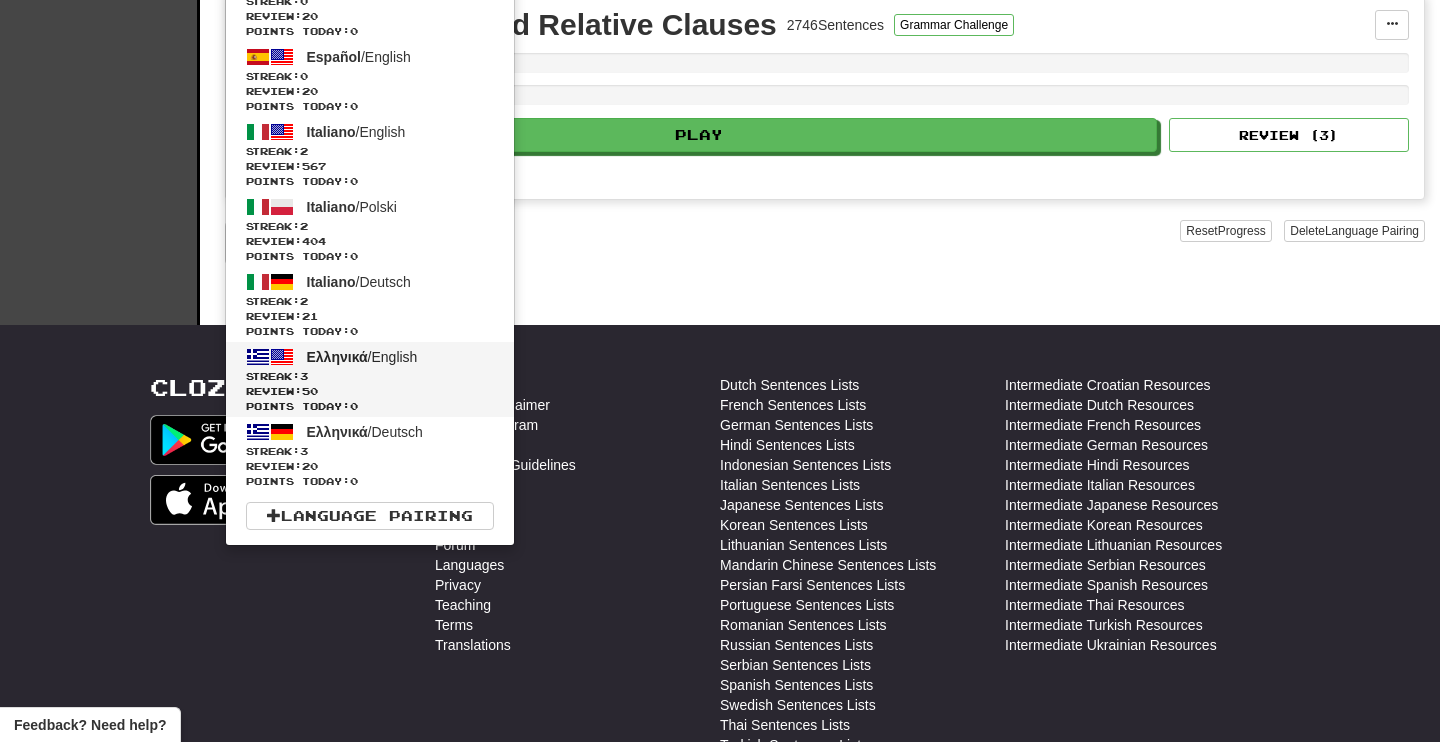 click on "Review:  50" at bounding box center (370, 391) 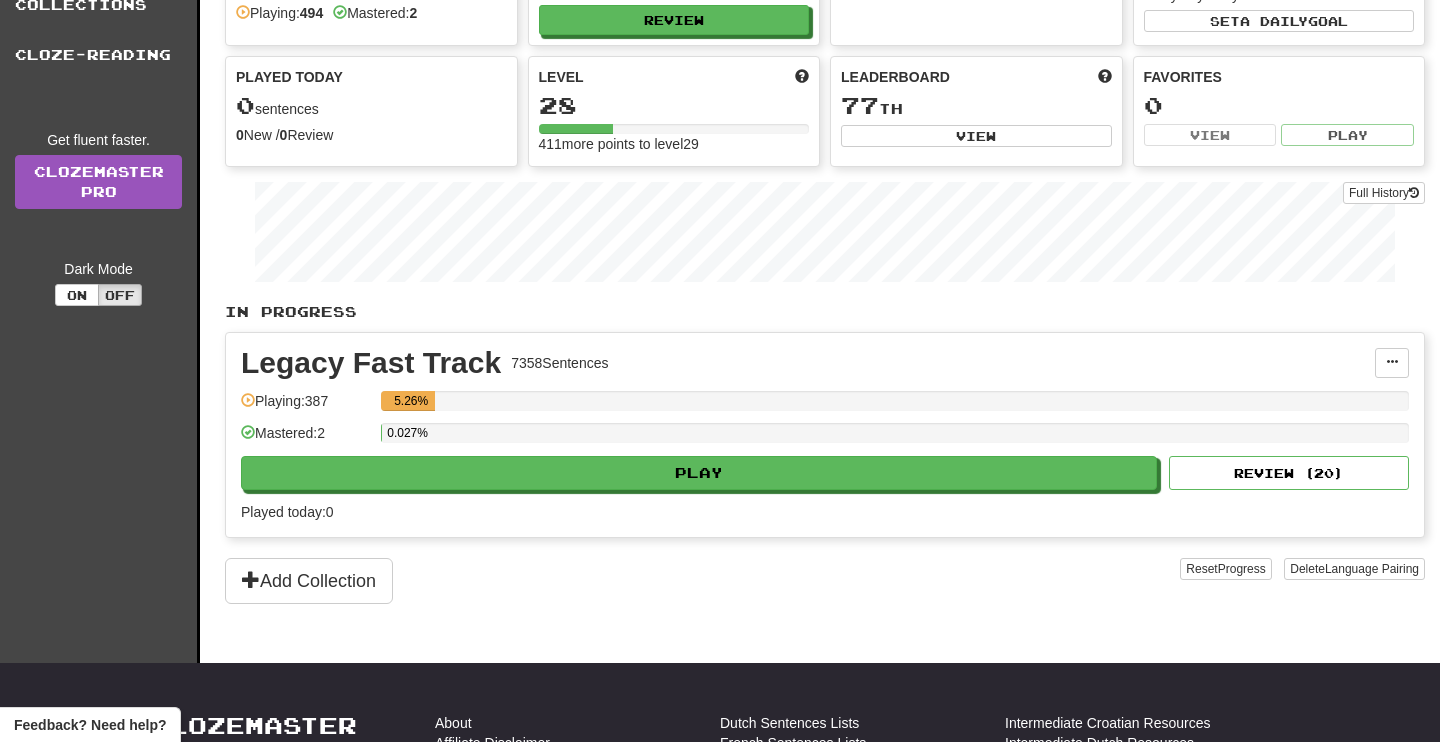 scroll, scrollTop: 130, scrollLeft: 0, axis: vertical 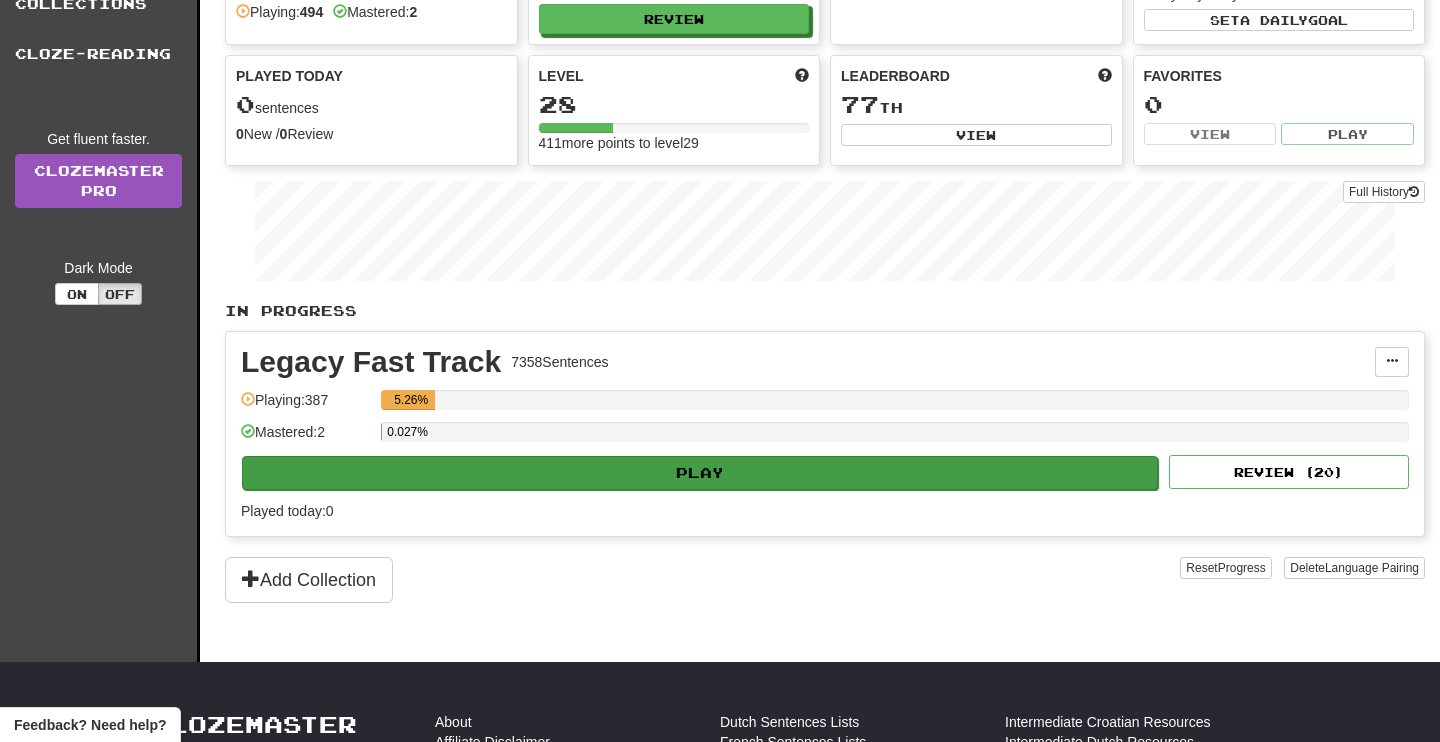 click on "Play" at bounding box center [700, 473] 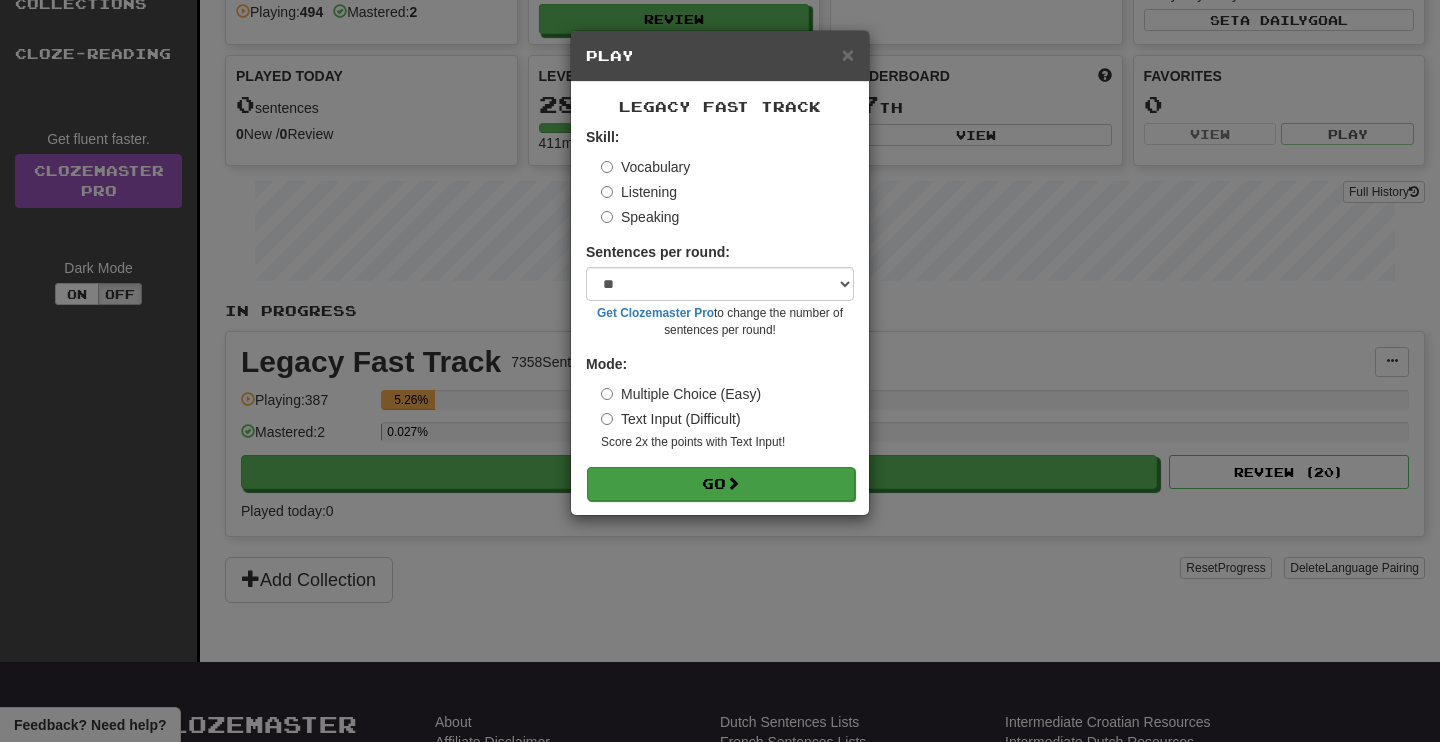 click on "Go" at bounding box center [721, 484] 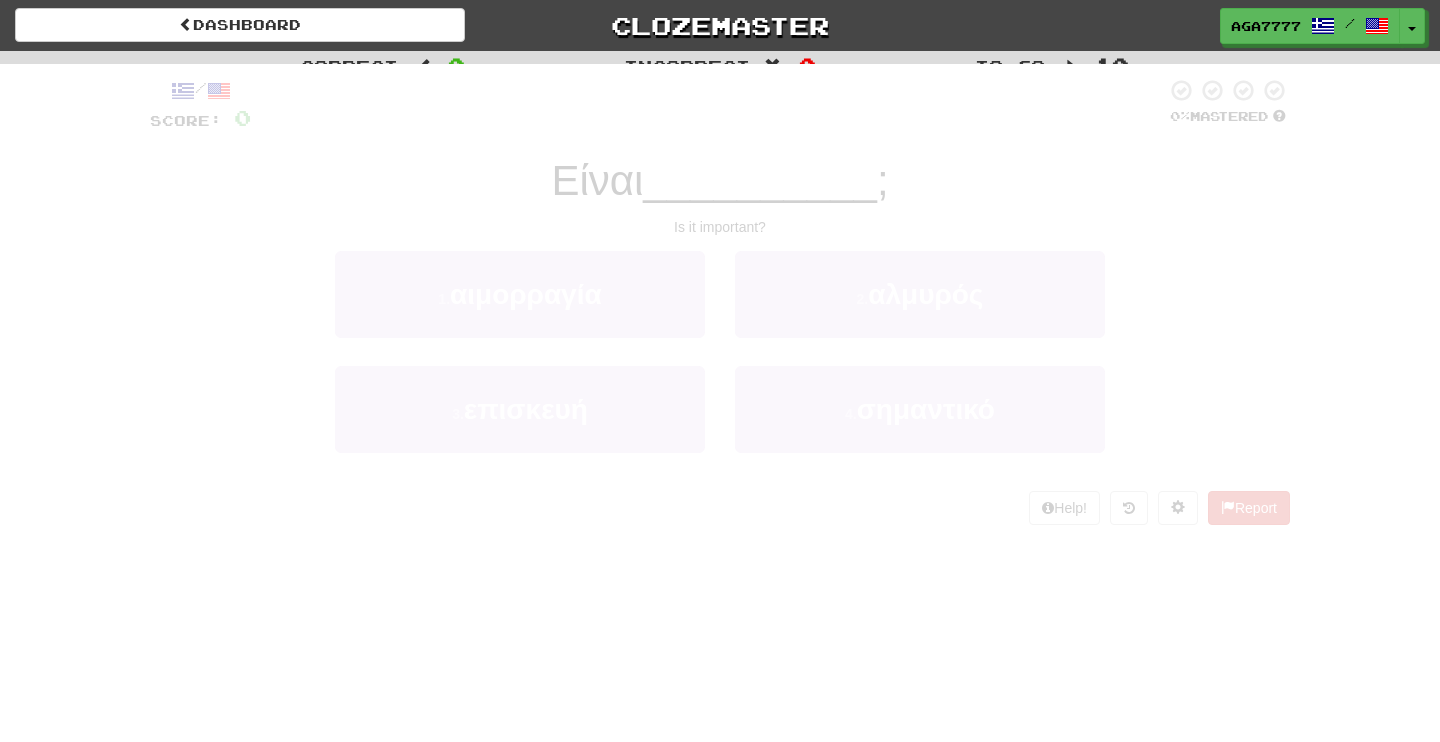 scroll, scrollTop: 0, scrollLeft: 0, axis: both 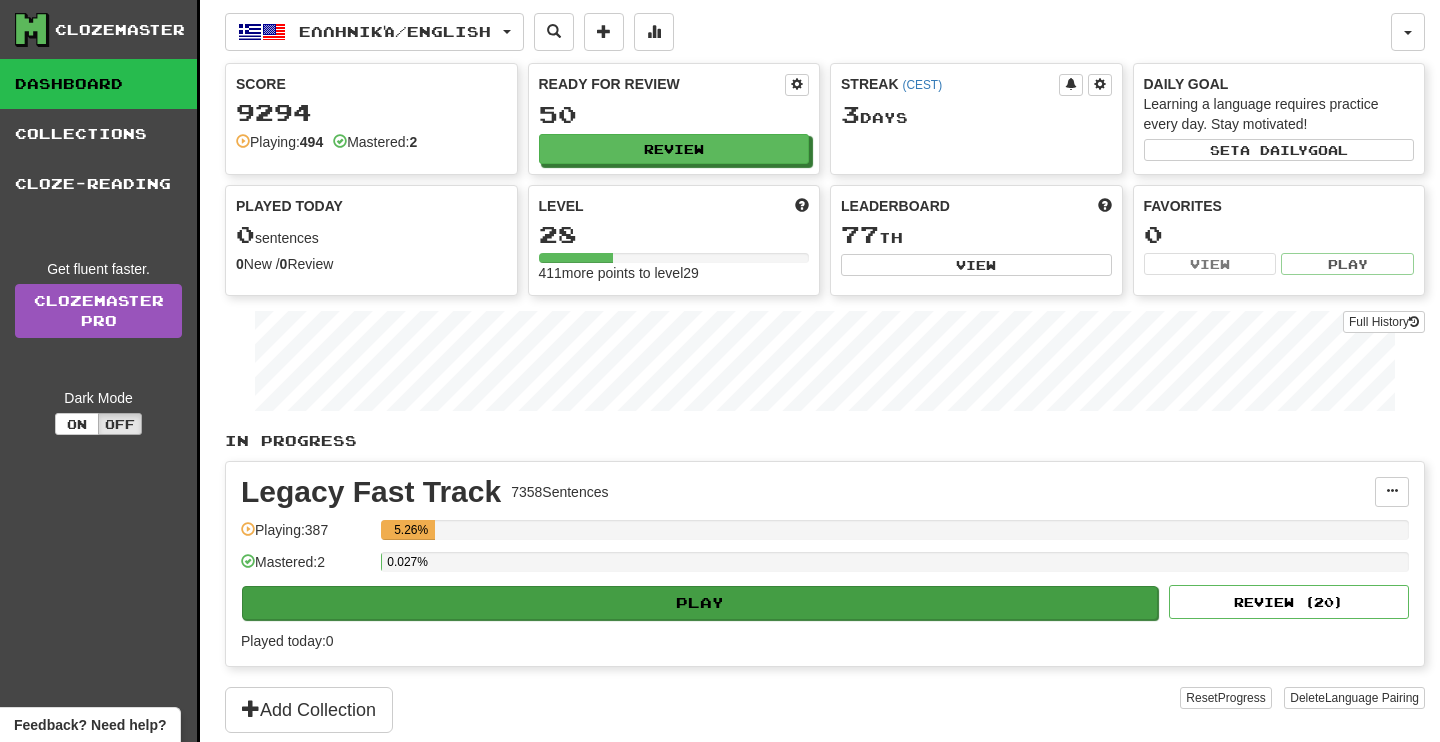 click on "Play" at bounding box center (700, 603) 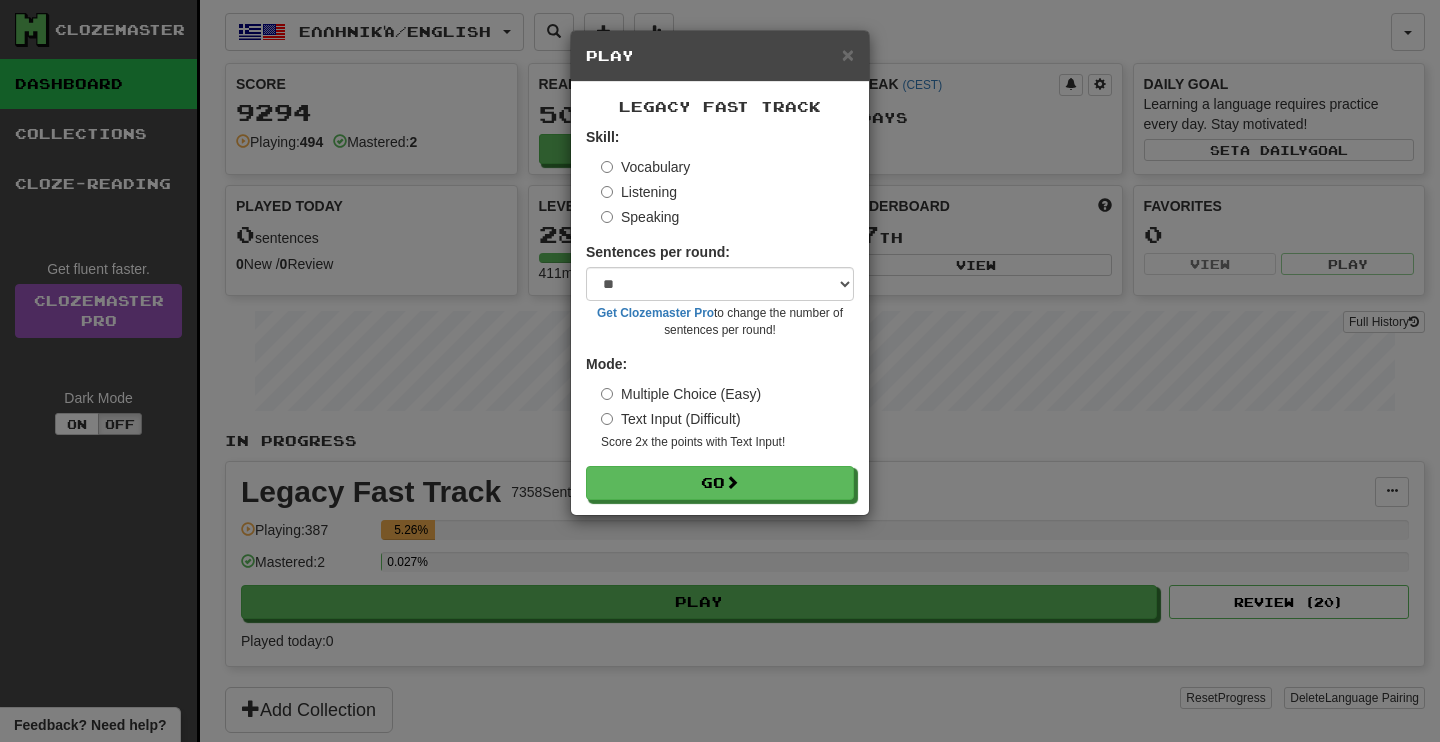 click on "Multiple Choice (Easy) Text Input (Difficult) Score 2x the points with Text Input !" at bounding box center [727, 417] 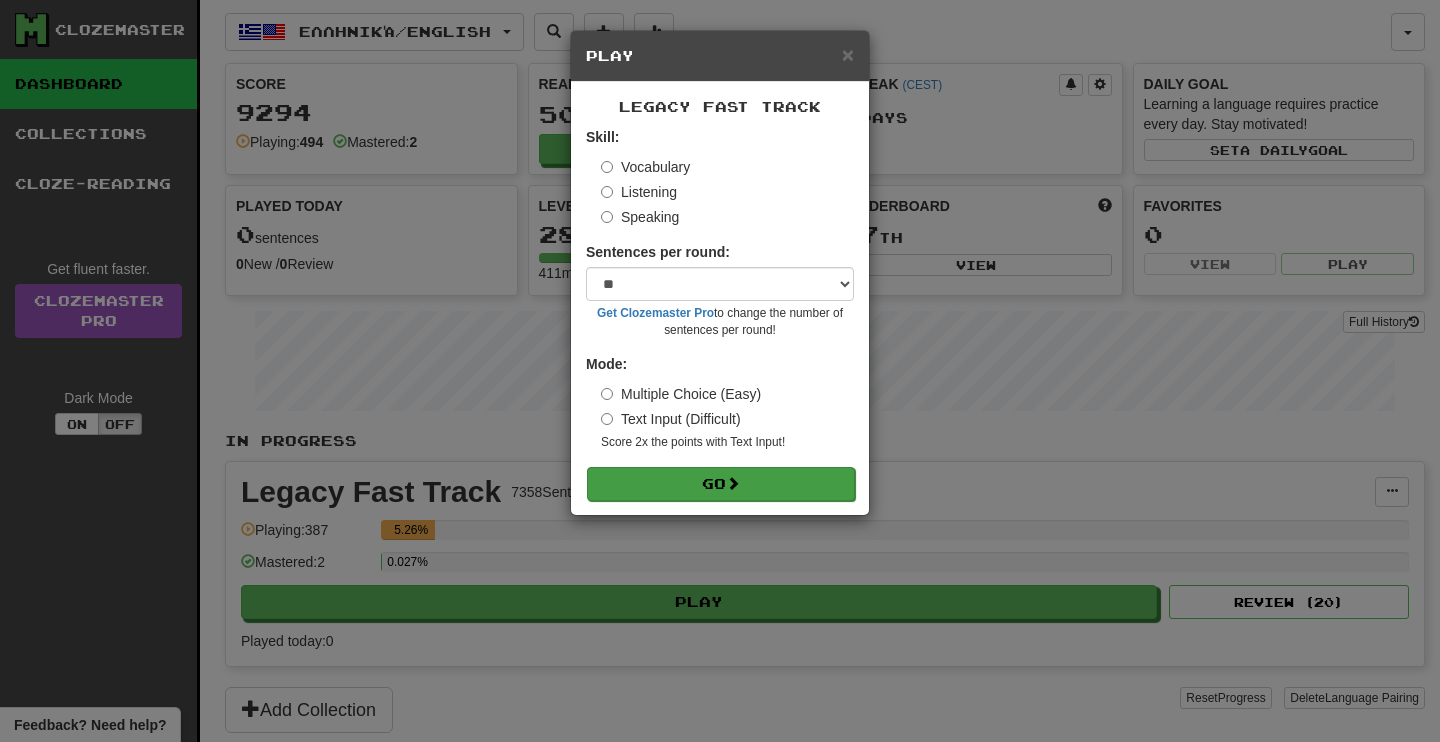 click on "Go" at bounding box center (721, 484) 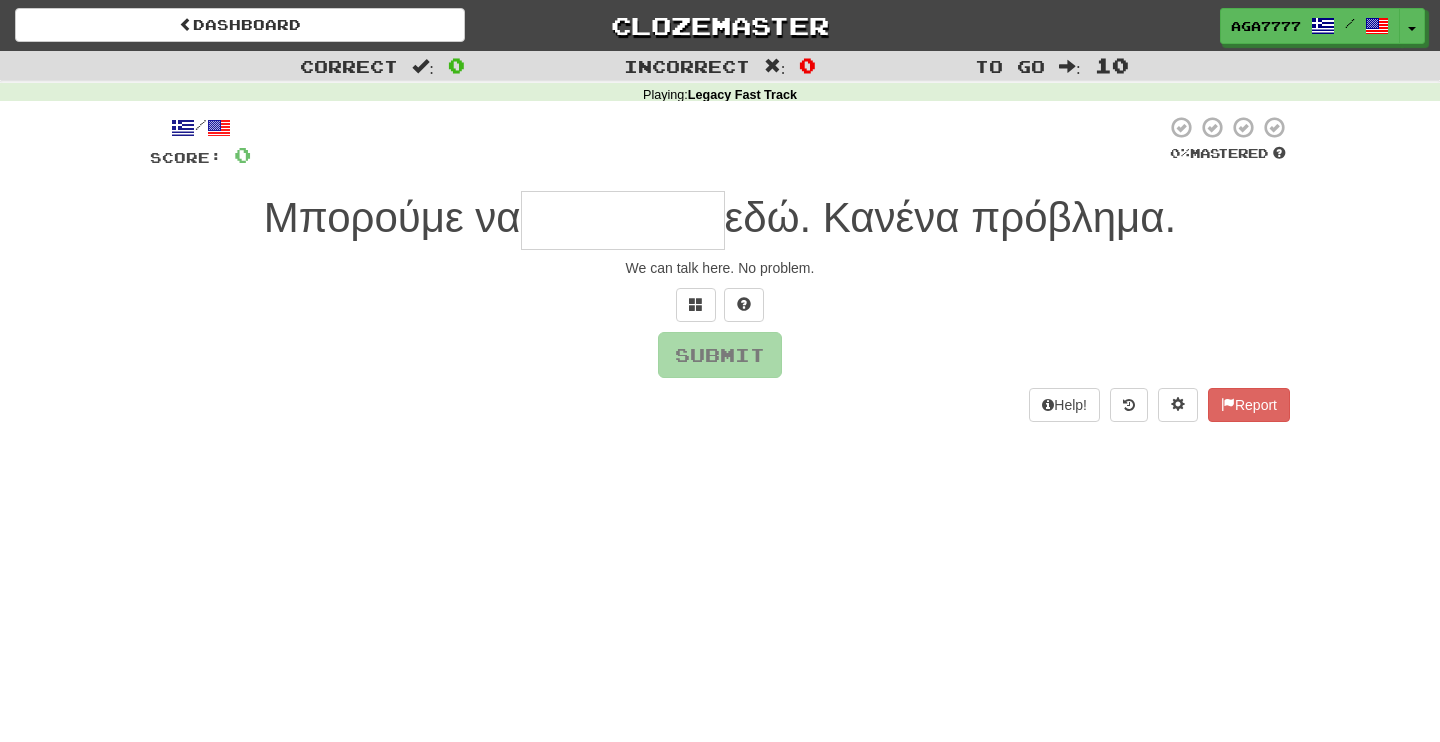 scroll, scrollTop: 0, scrollLeft: 0, axis: both 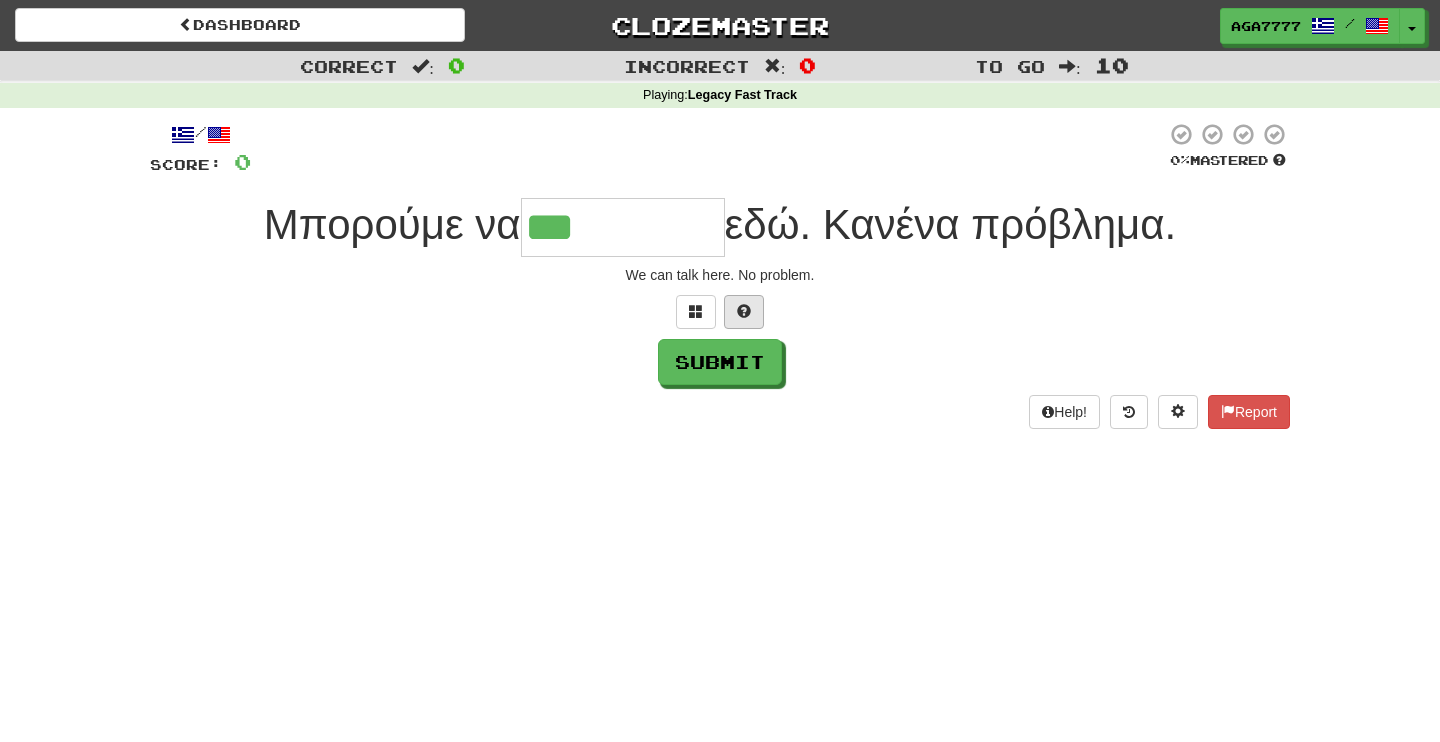 click at bounding box center (744, 312) 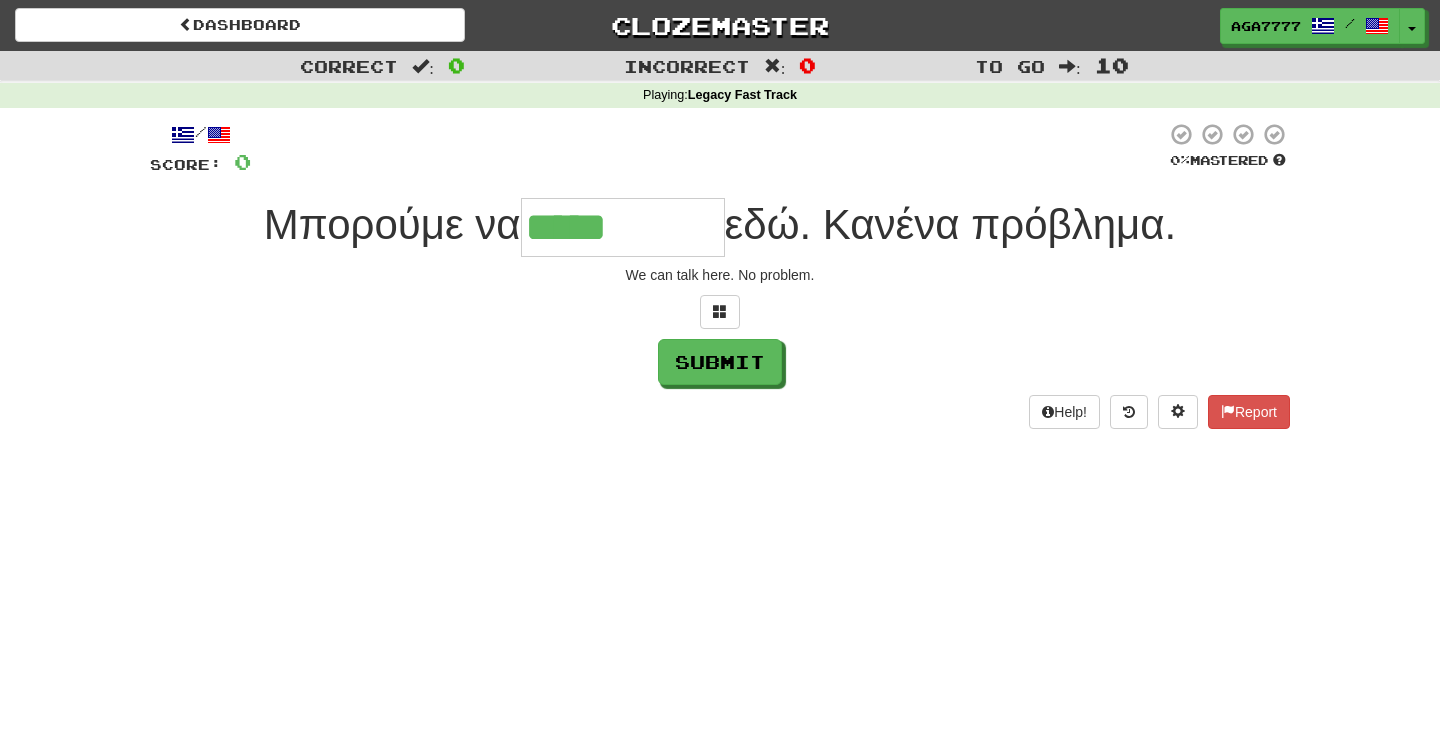 type on "*********" 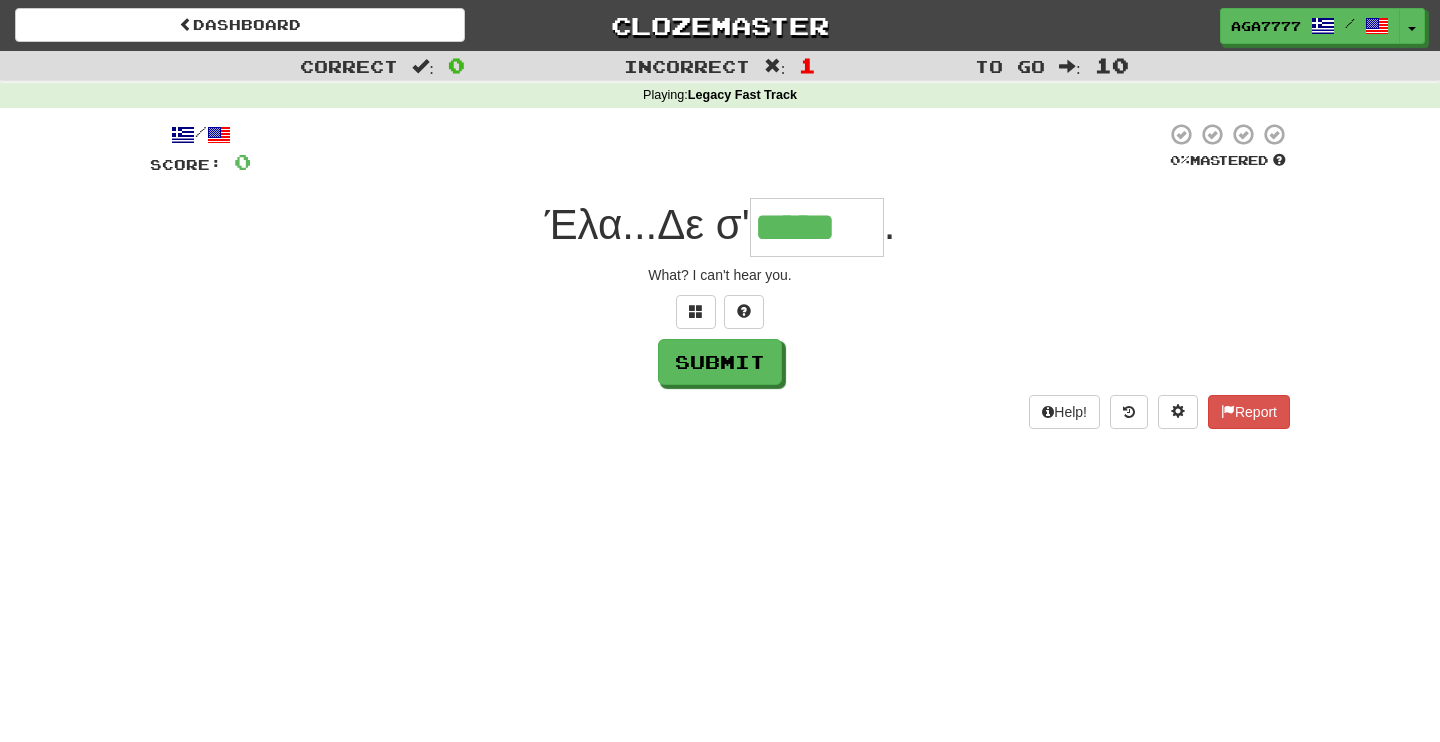 type on "*****" 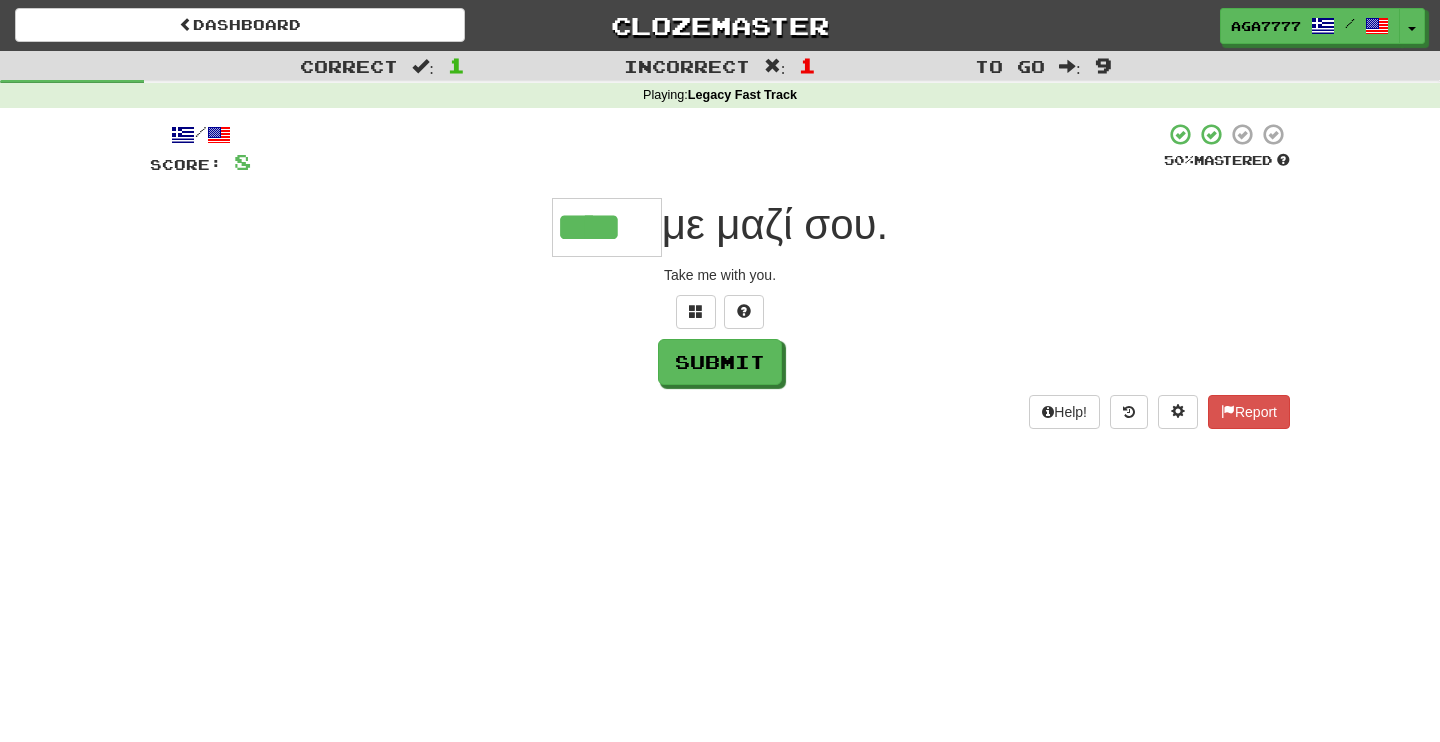 type on "****" 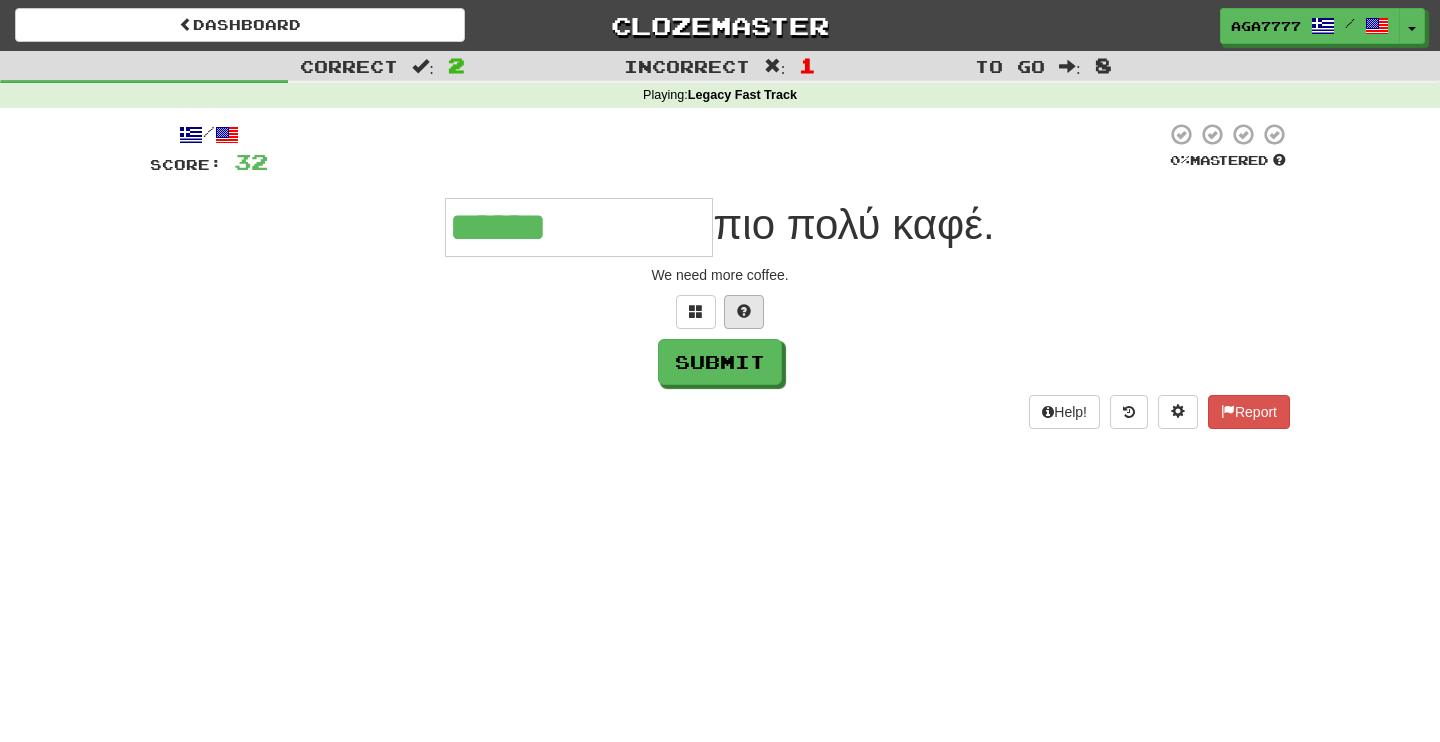 click at bounding box center (744, 311) 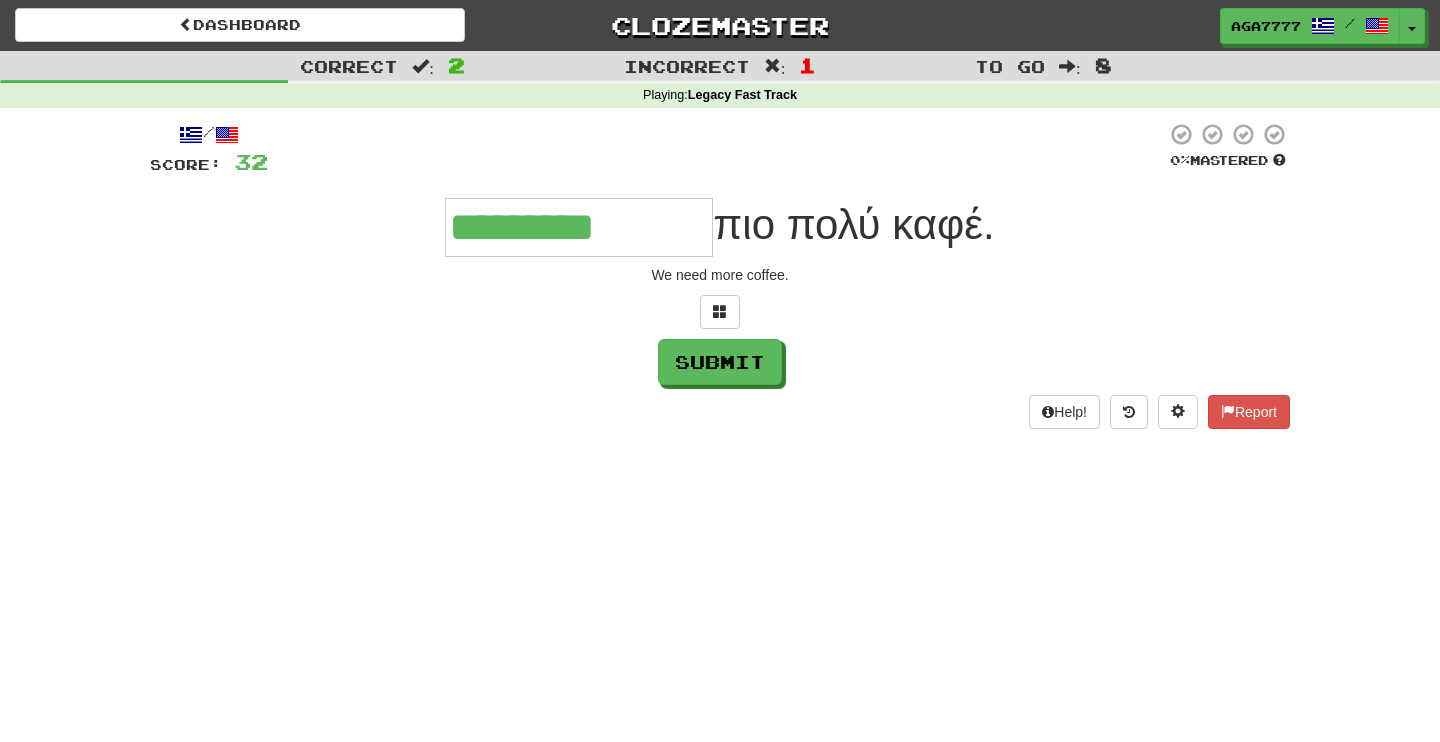 type on "**********" 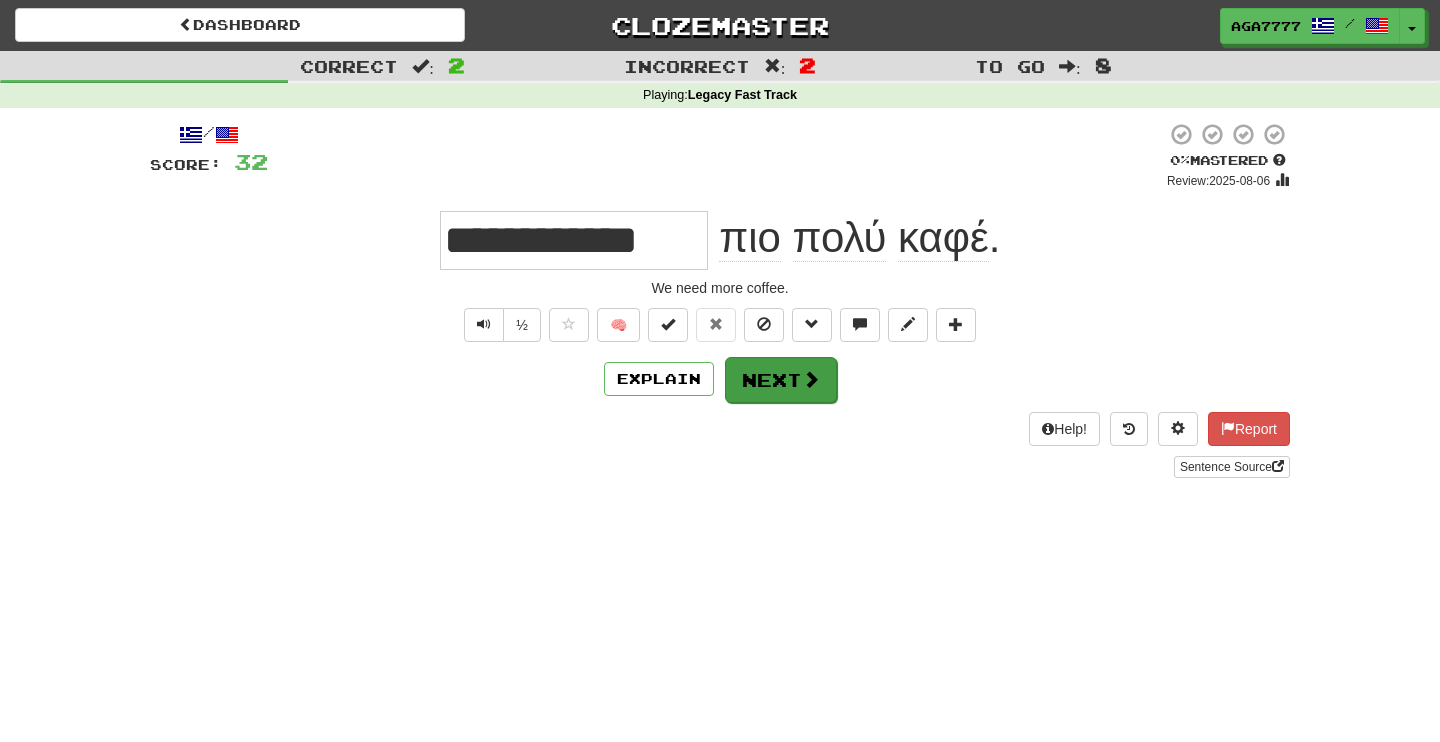 click on "Next" at bounding box center (781, 380) 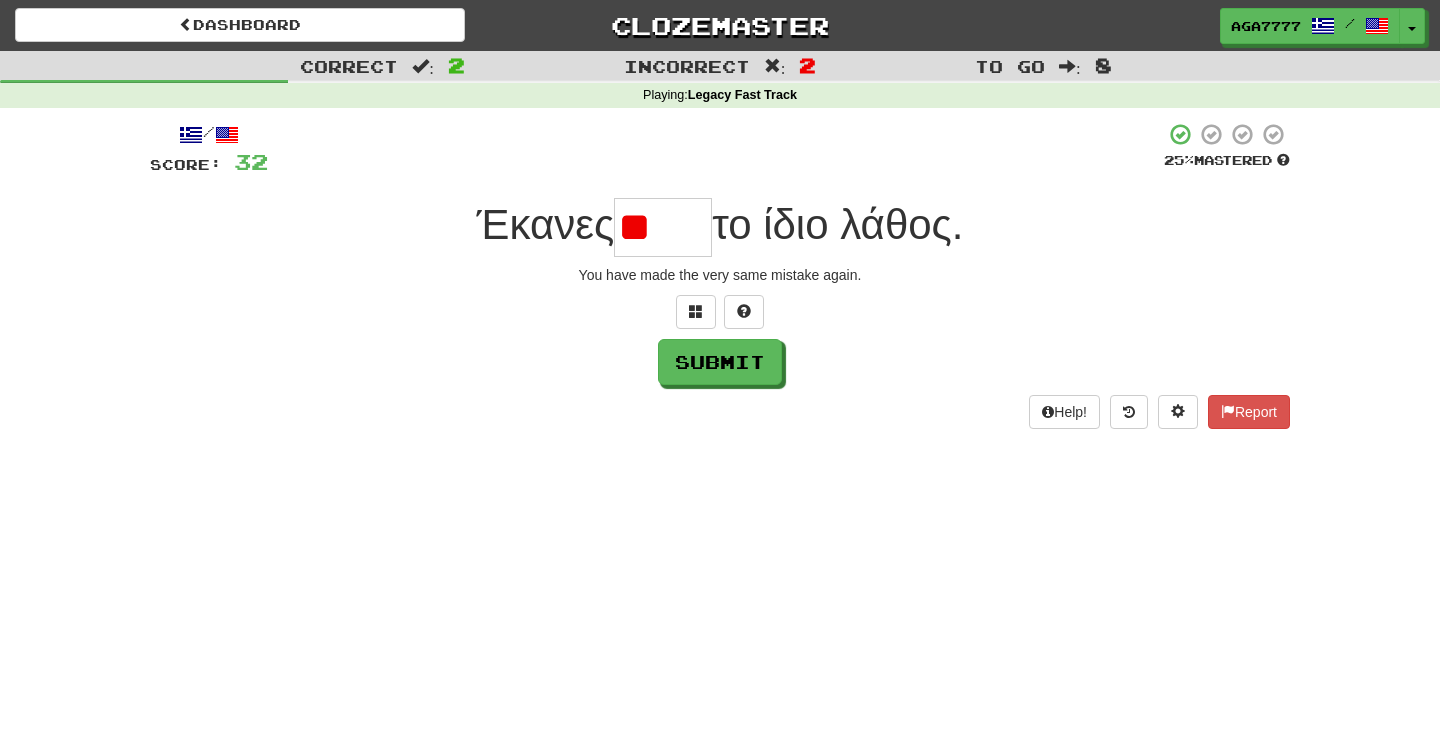 type on "*" 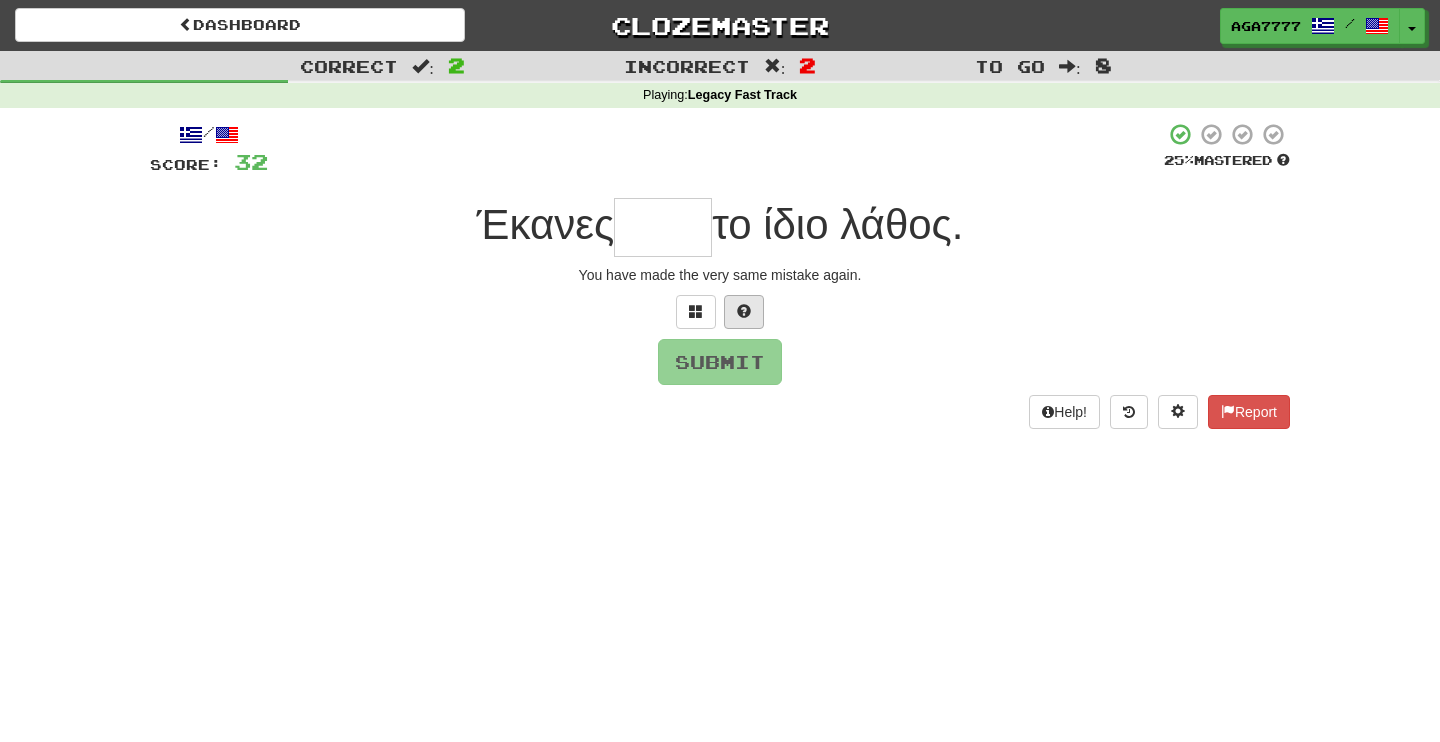 click at bounding box center (744, 312) 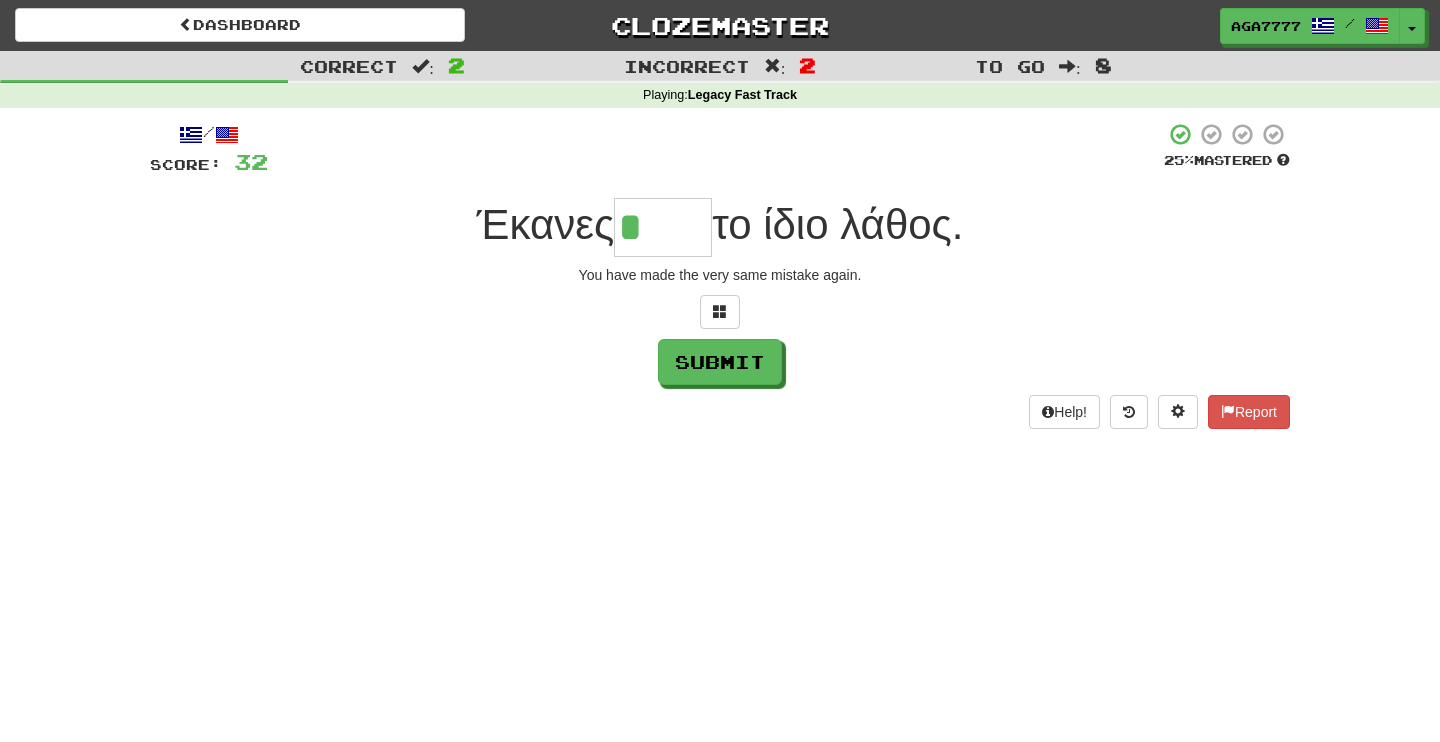 type on "****" 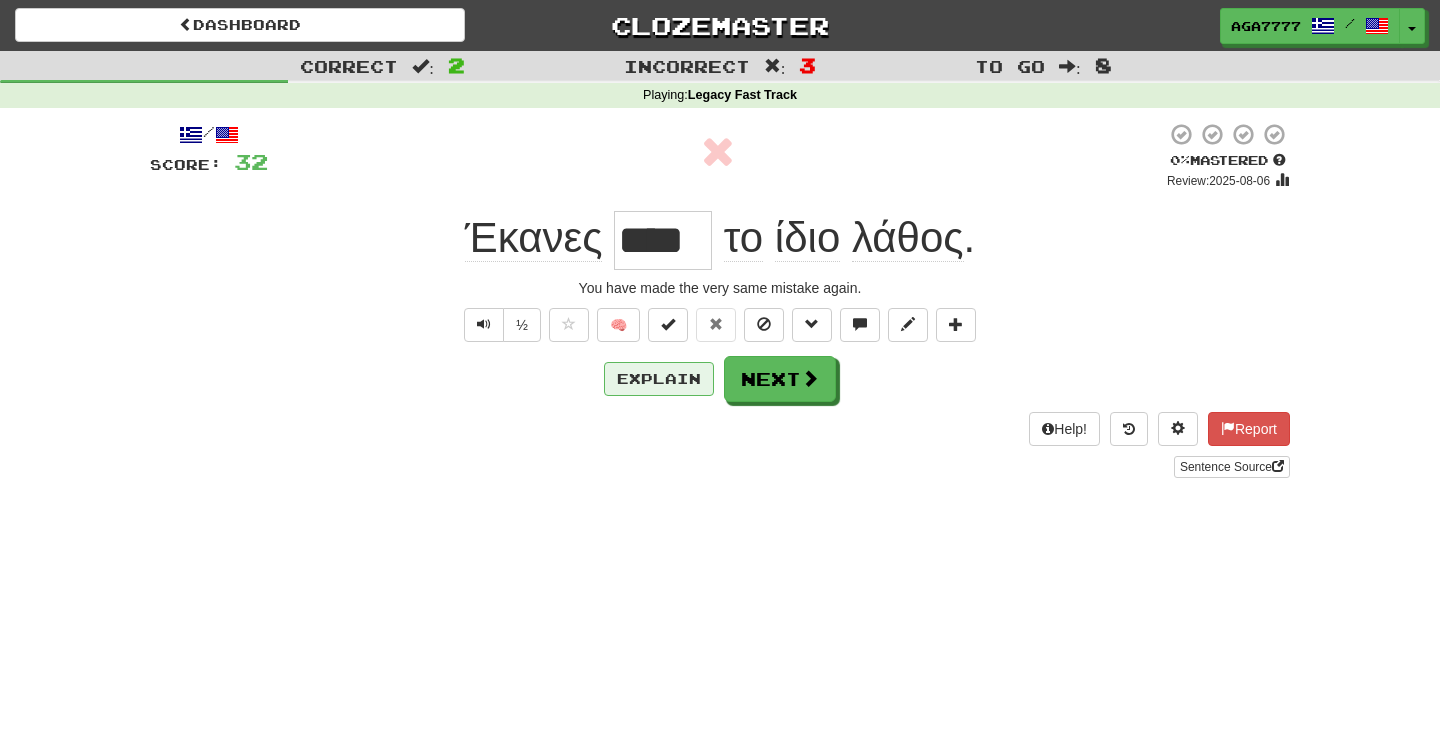 click on "Explain" at bounding box center [659, 379] 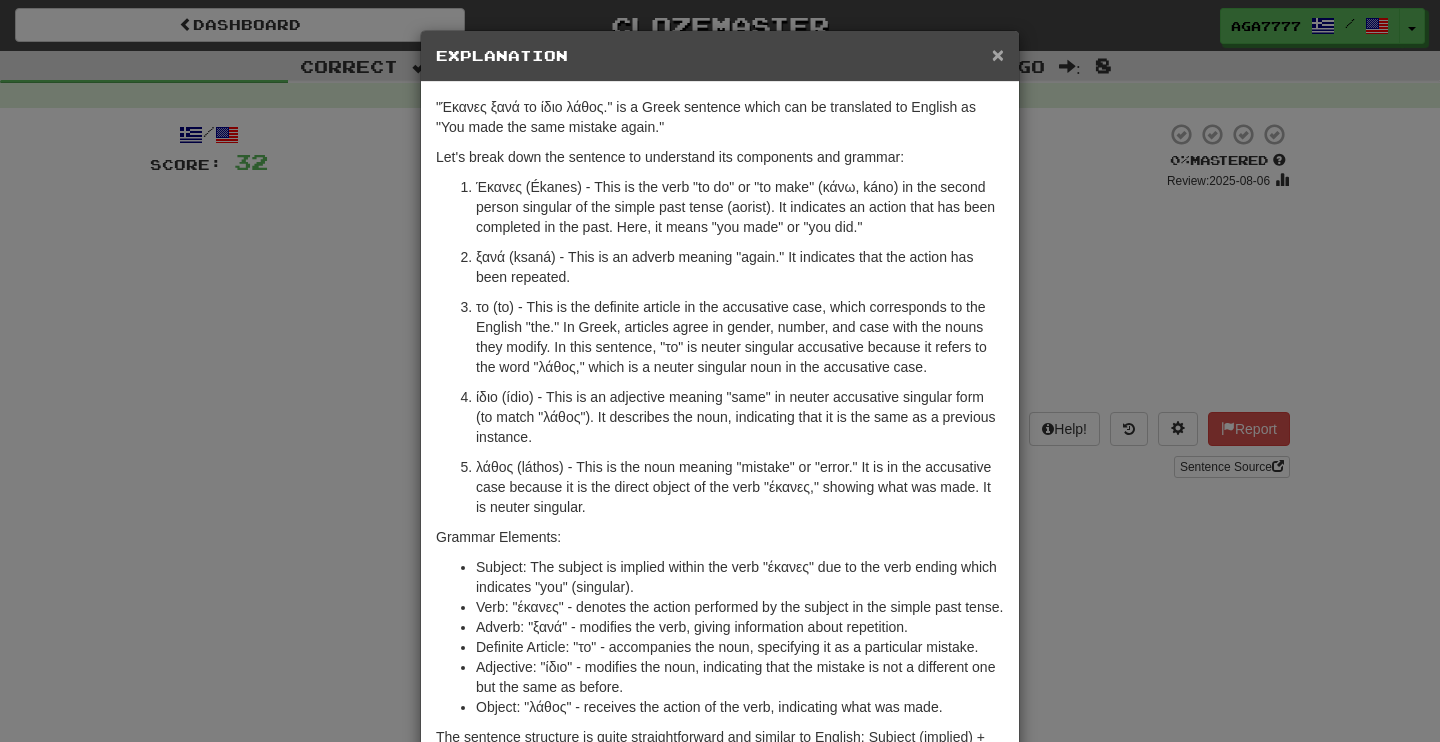 click on "×" at bounding box center [998, 54] 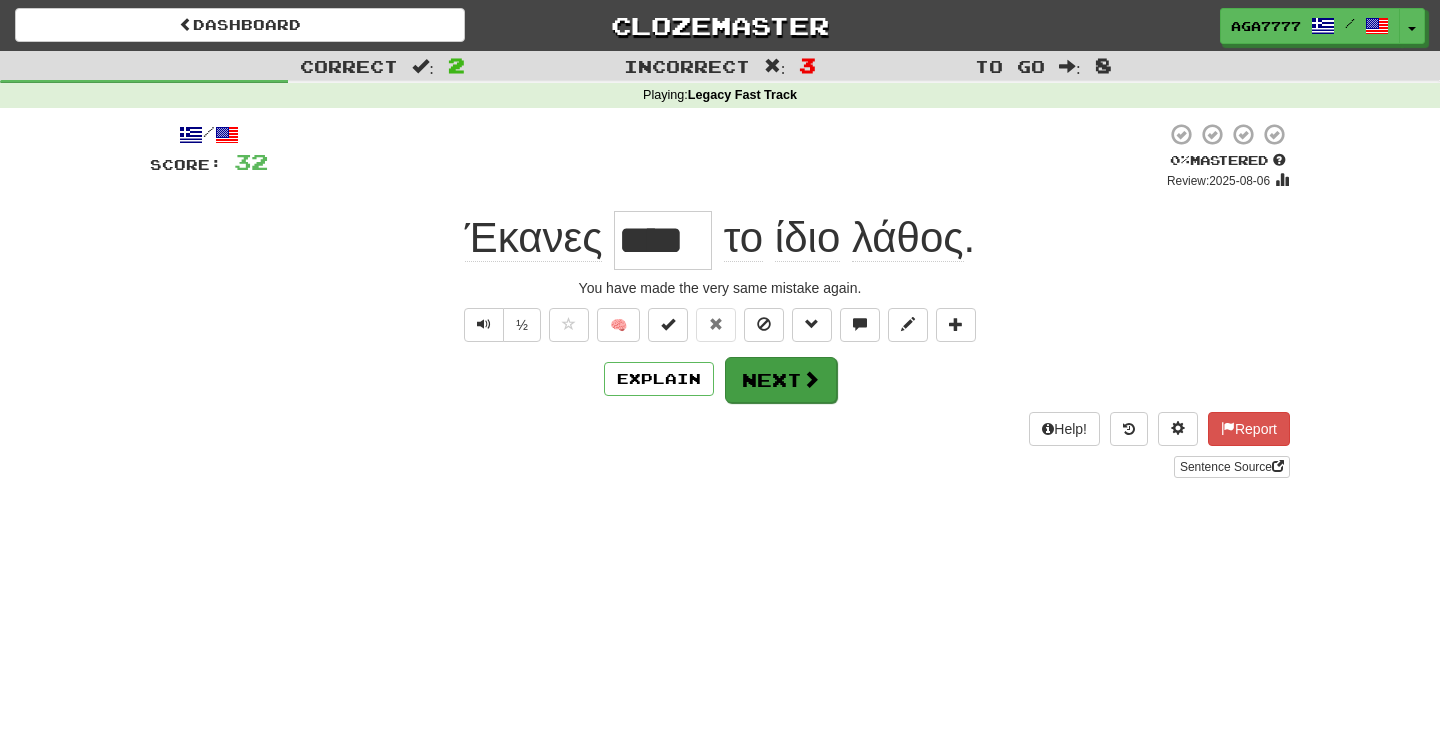 click on "Next" at bounding box center [781, 380] 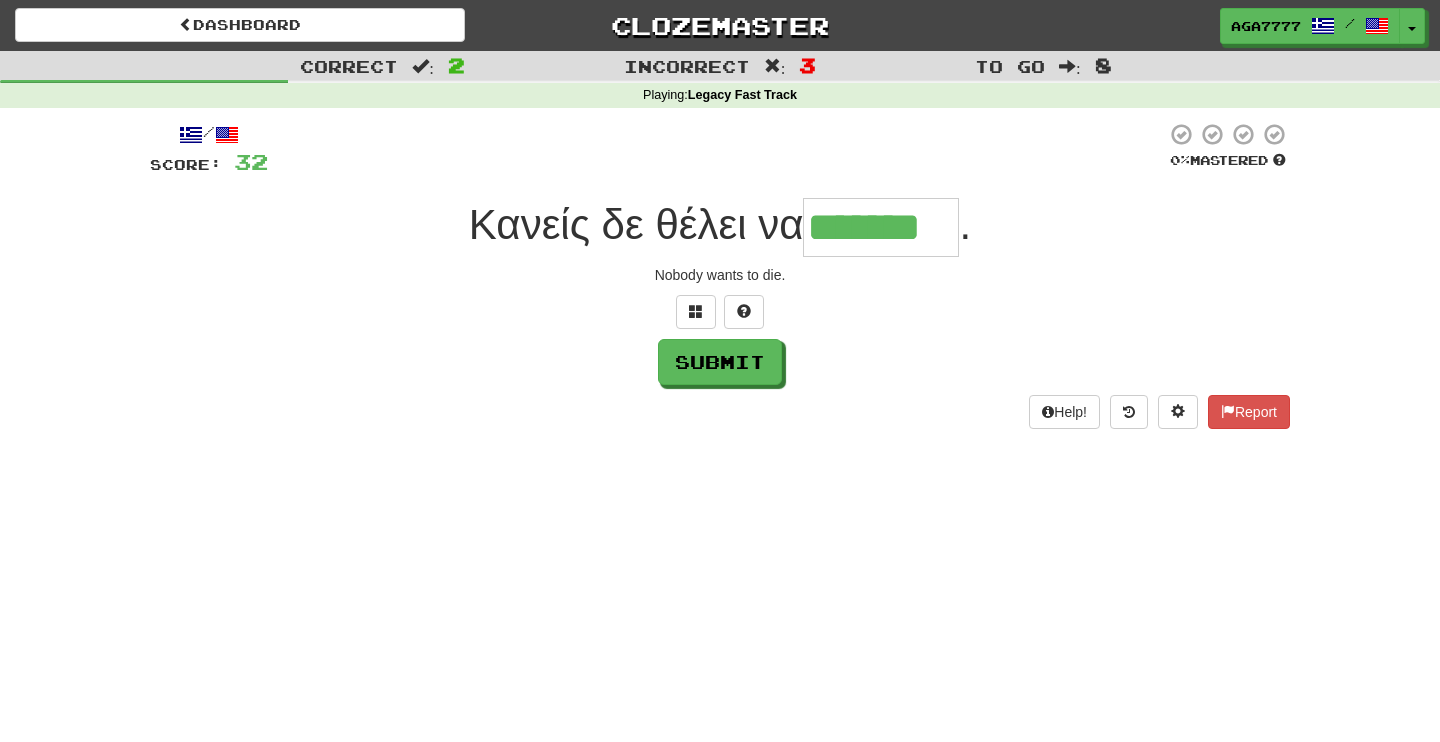 type on "*******" 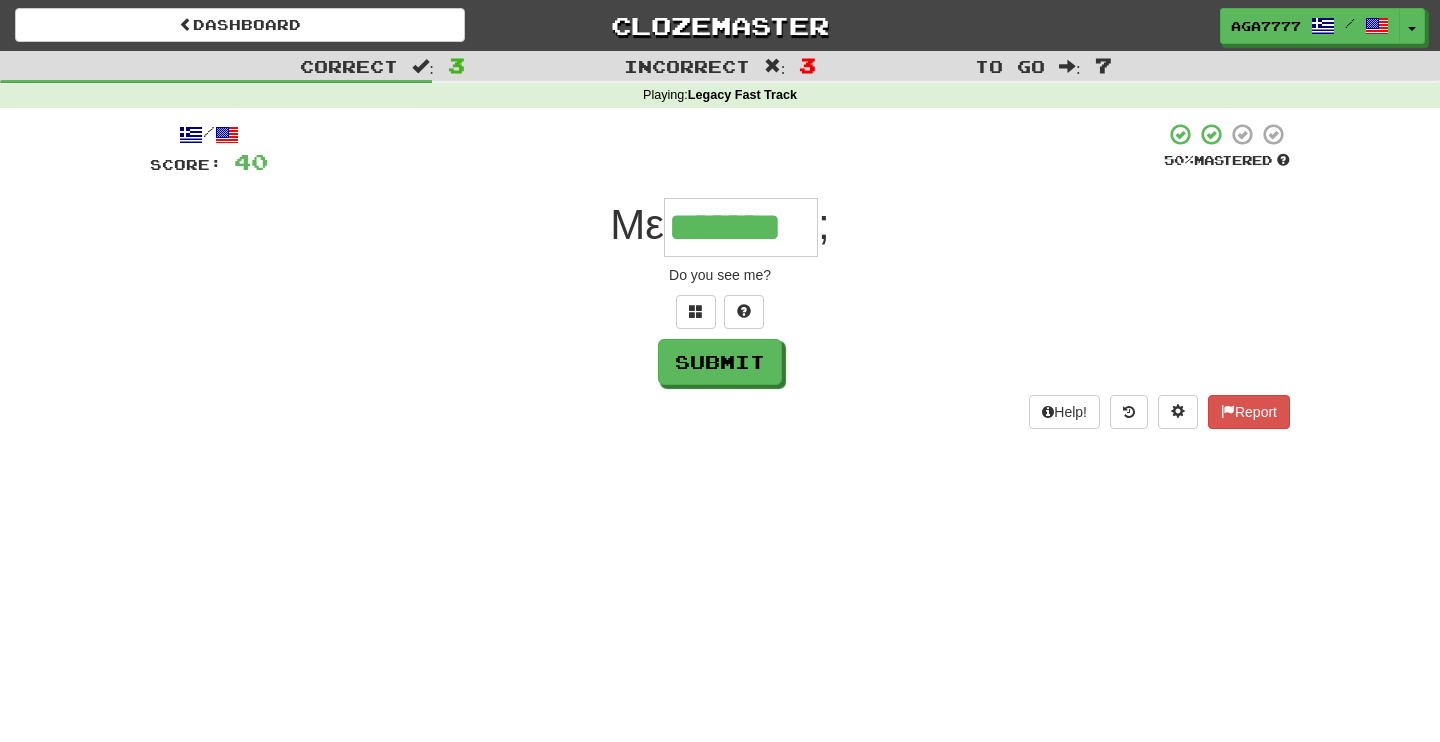 type on "*******" 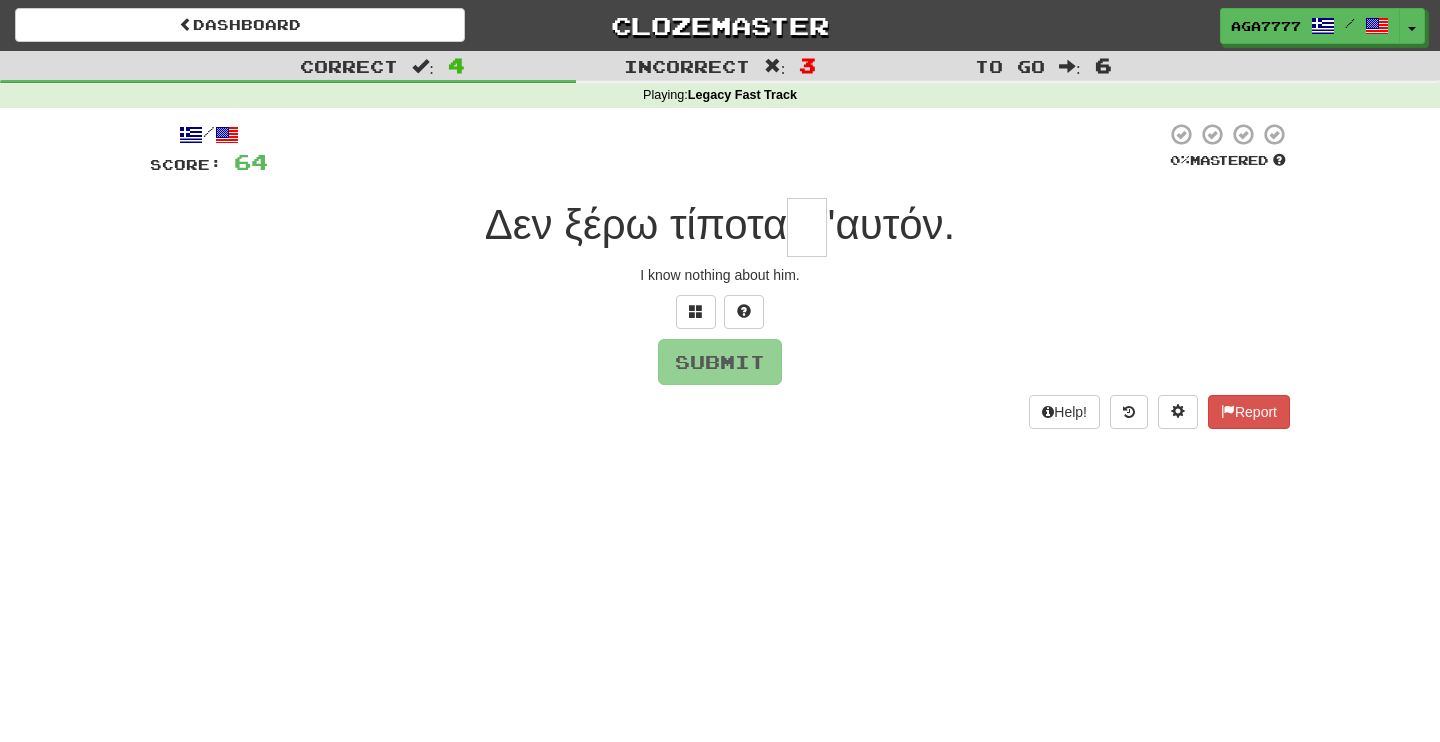 type on "*" 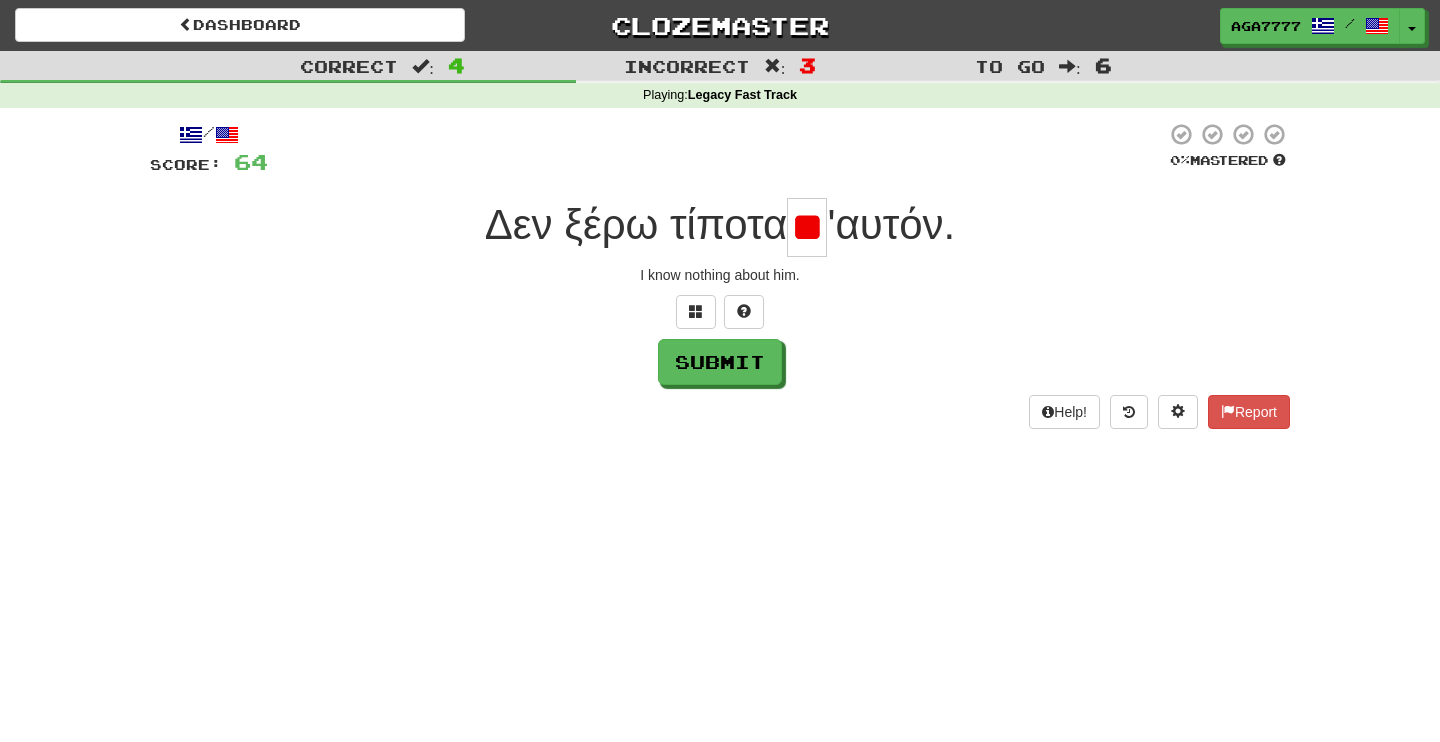 type on "*" 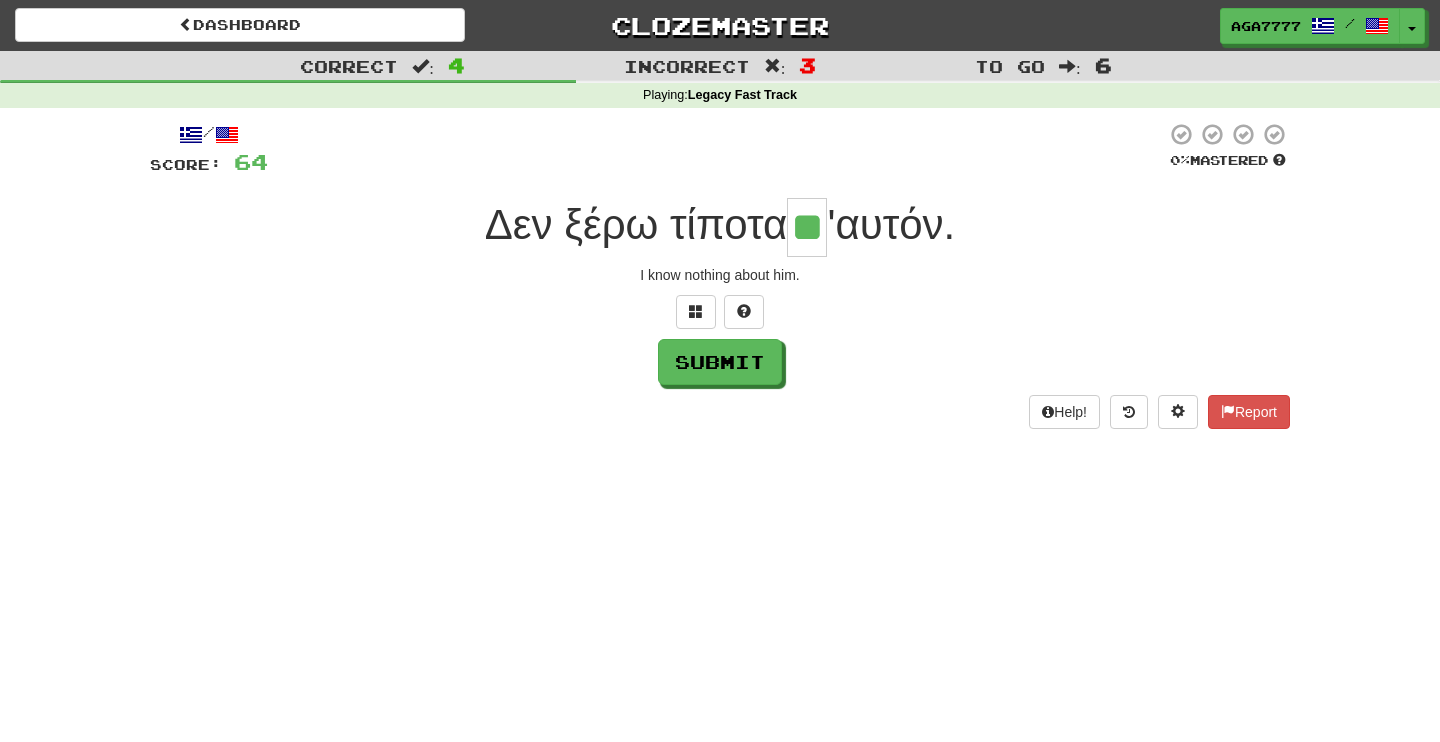 type on "**" 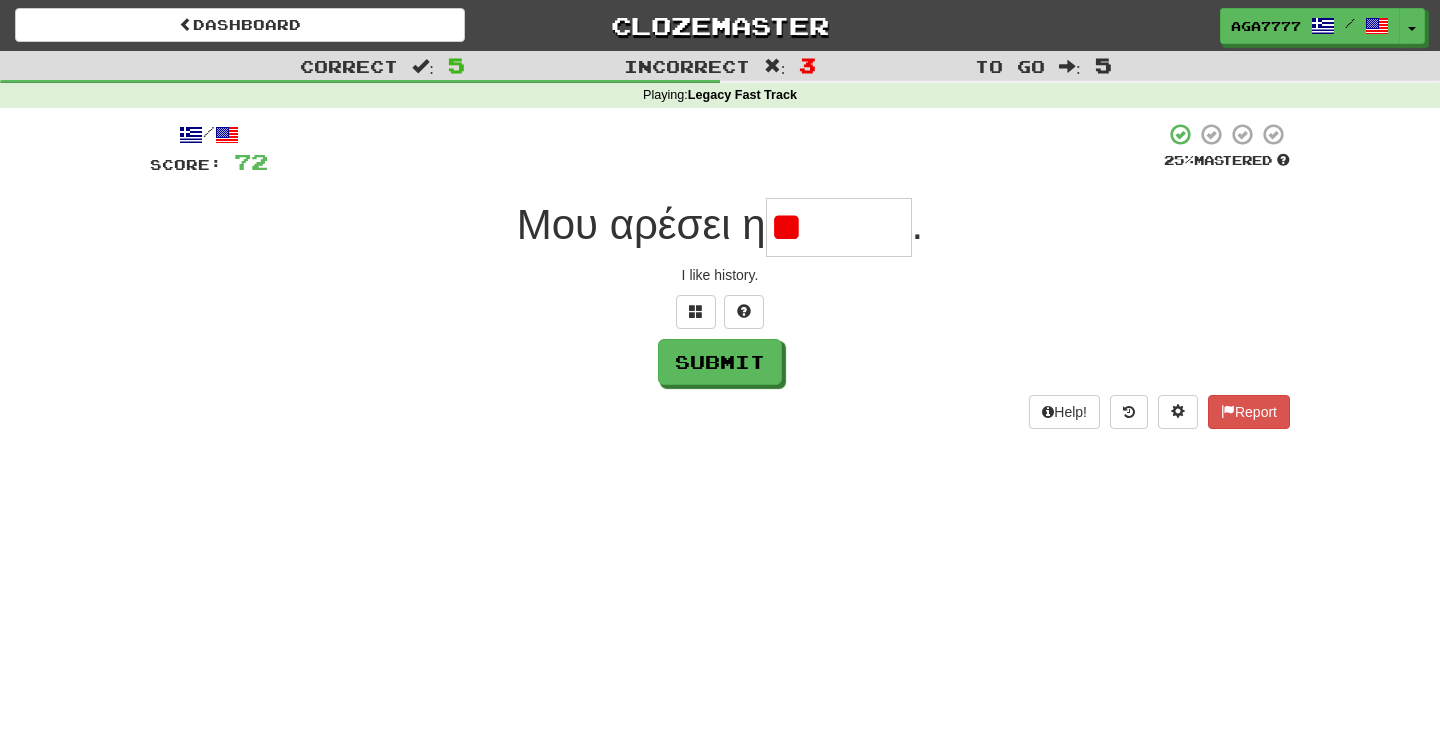 type on "*" 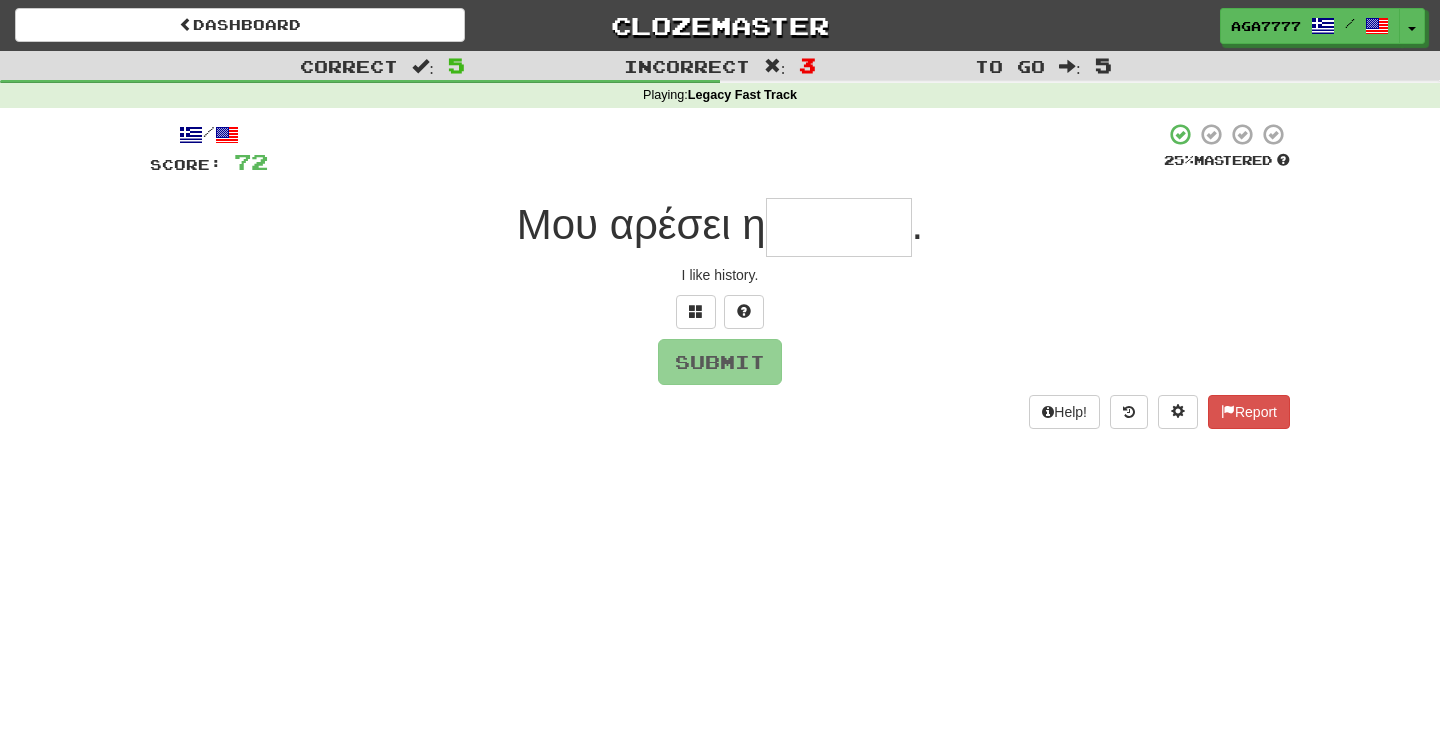 type on "*" 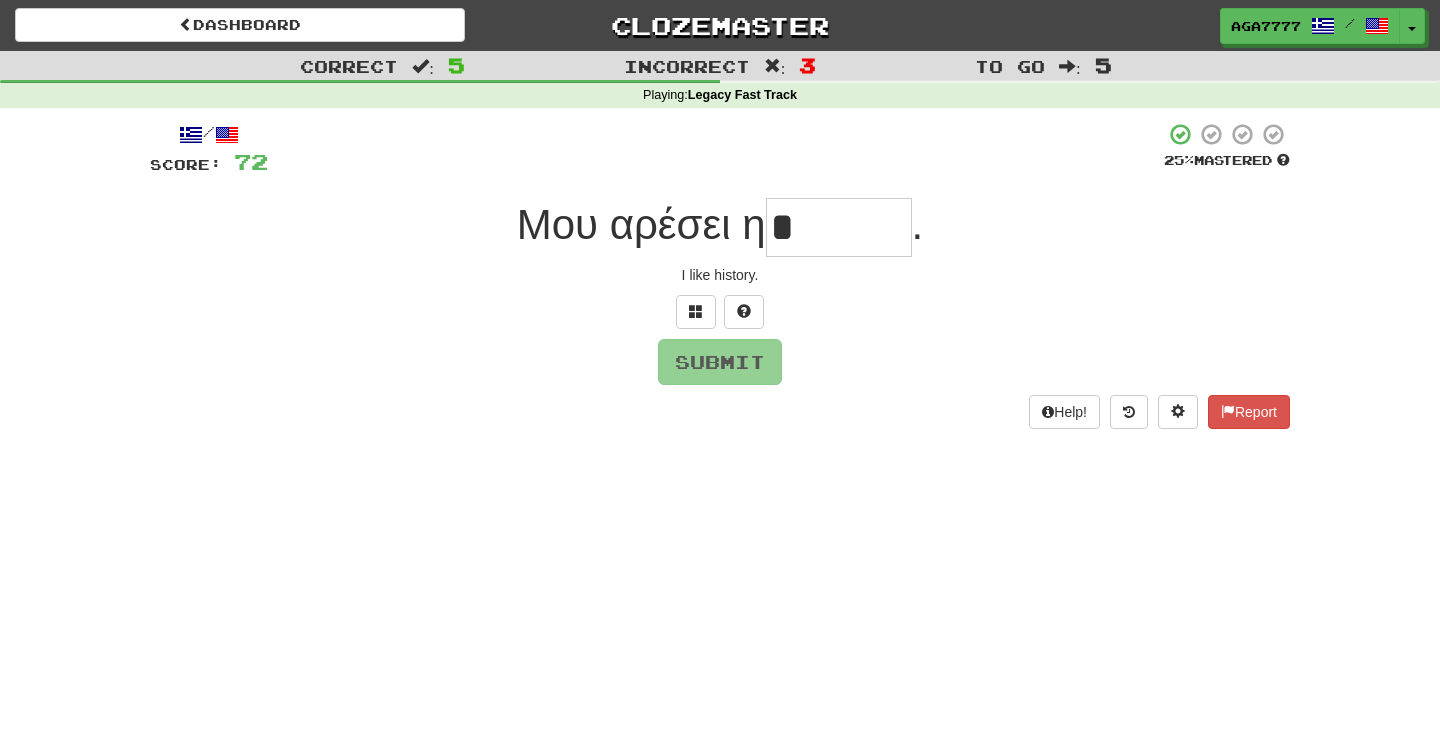 type on "*" 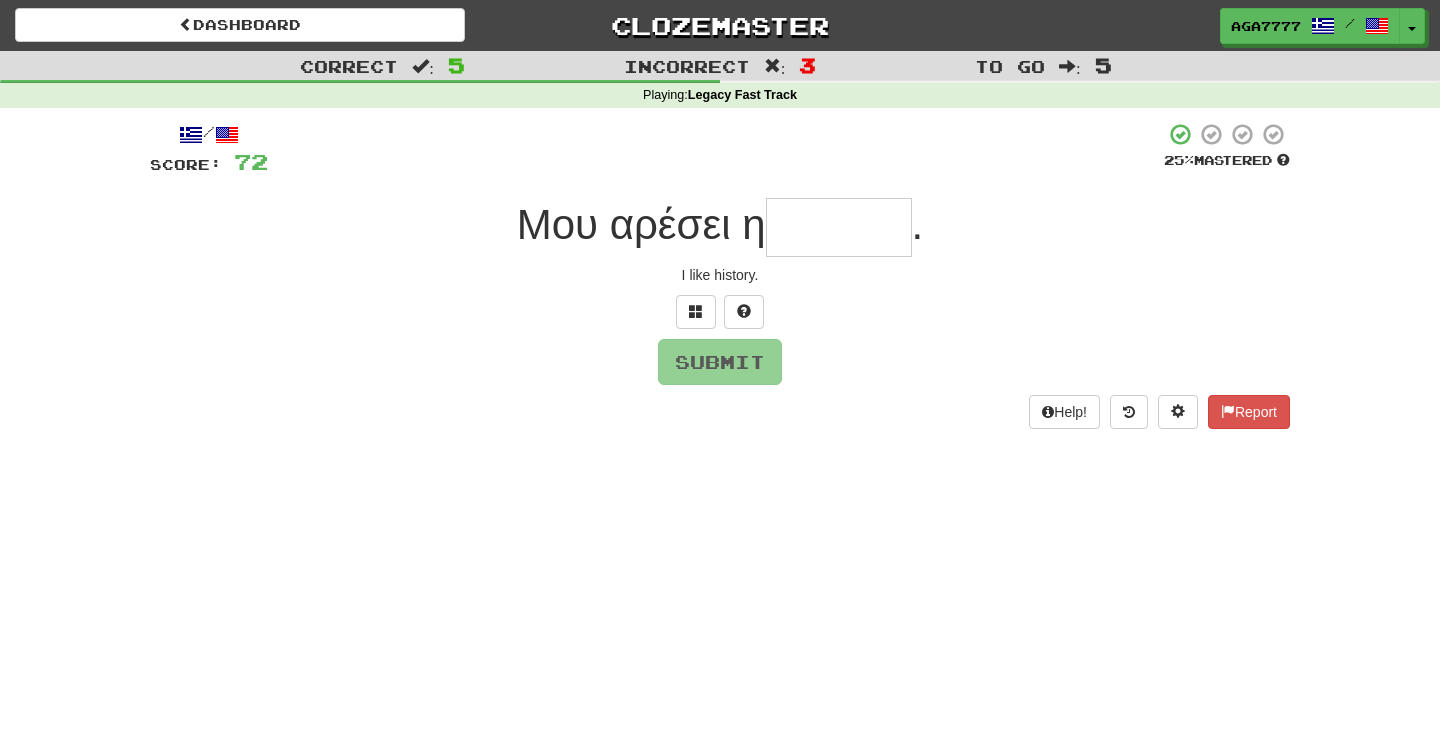 click at bounding box center [720, 312] 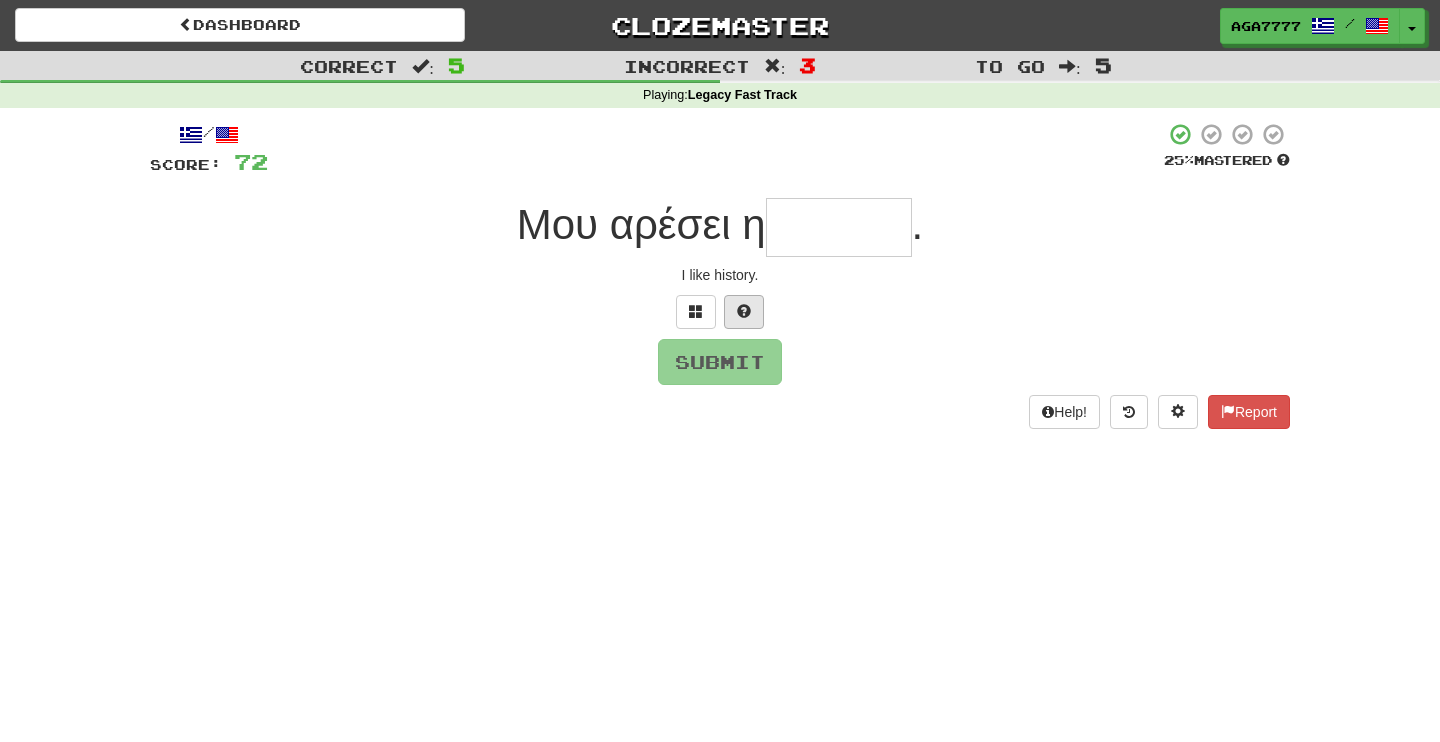 click at bounding box center (744, 312) 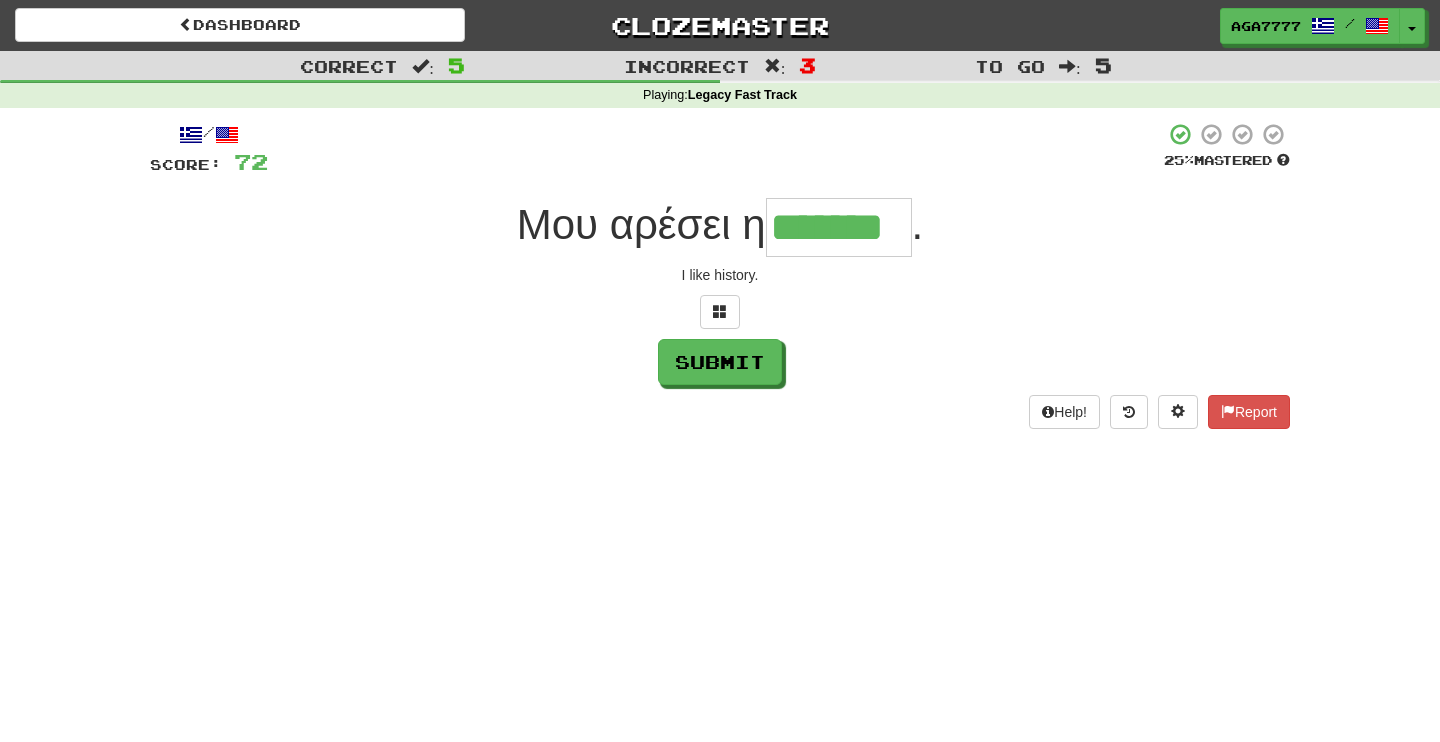 type on "*******" 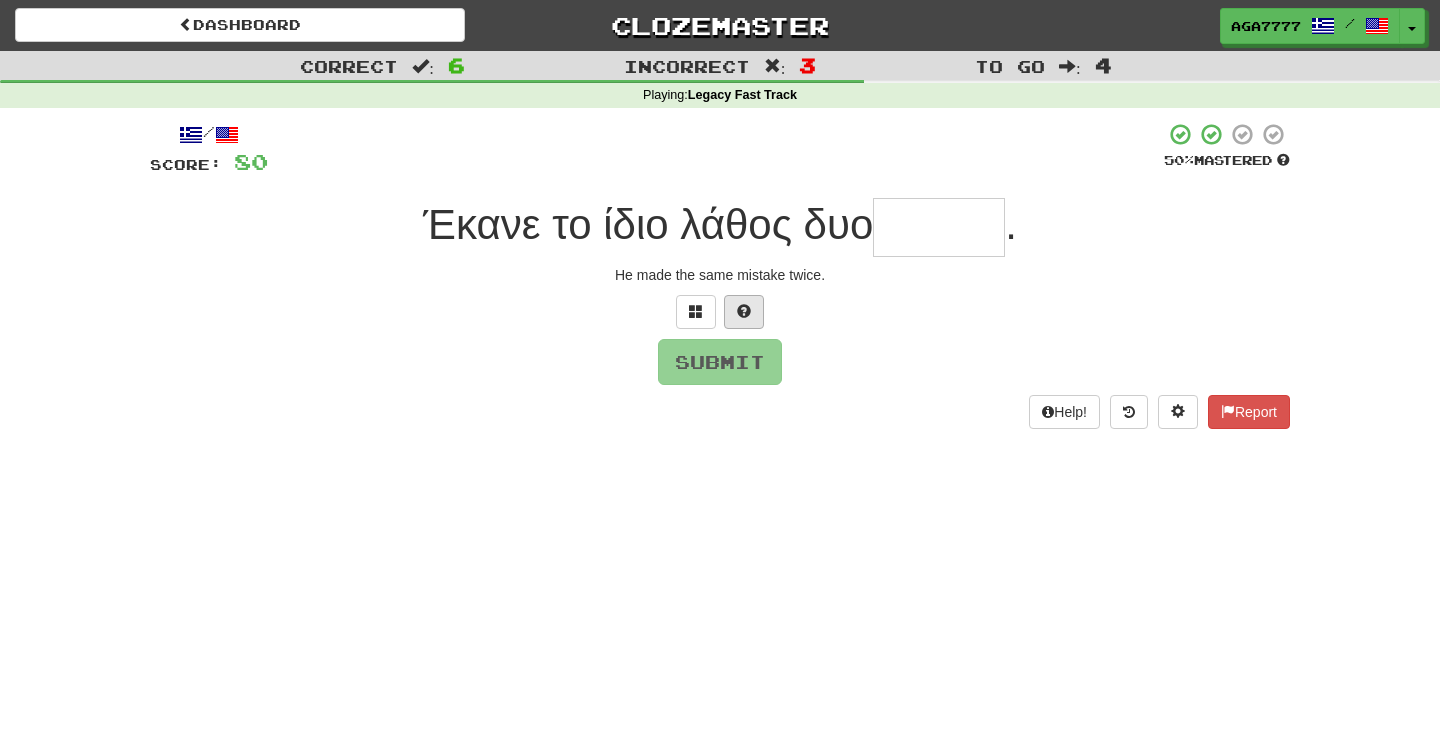 click at bounding box center (744, 311) 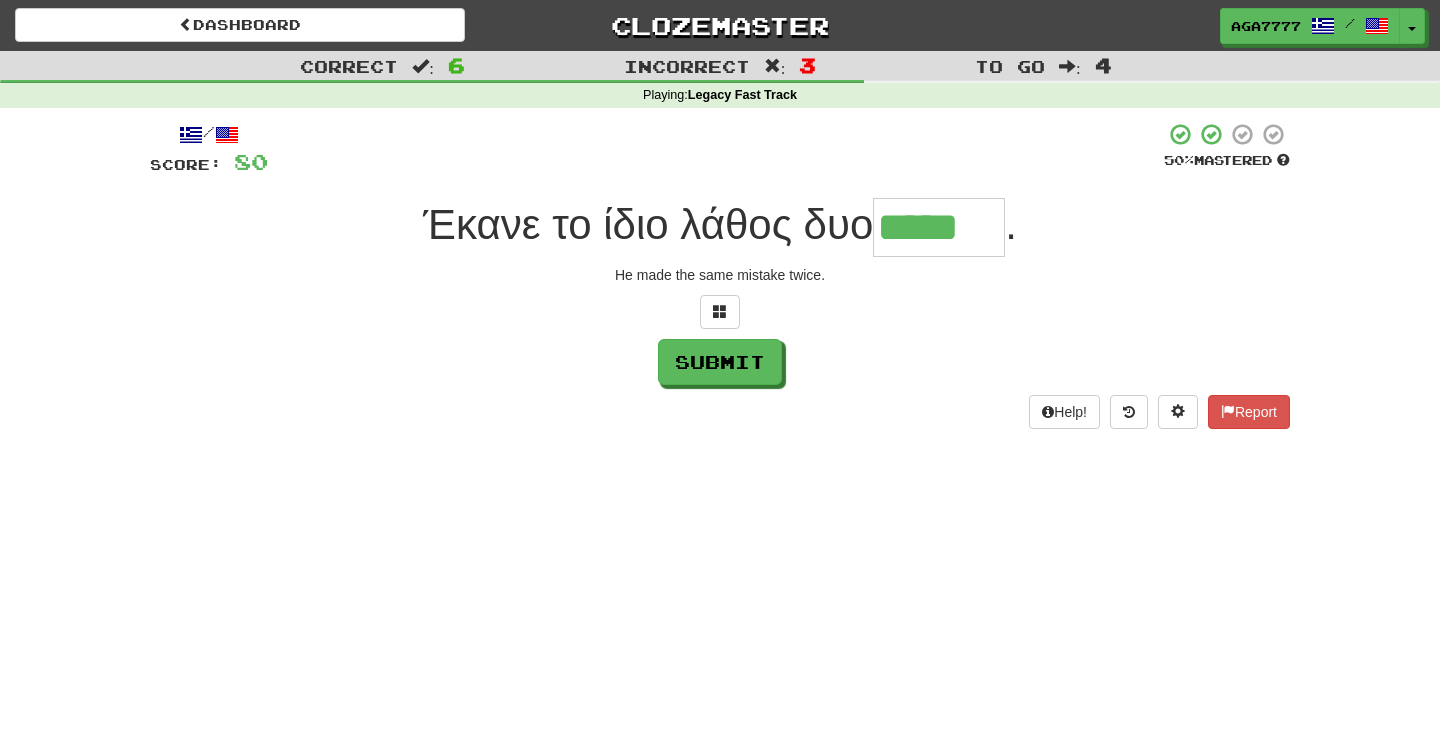 type on "*****" 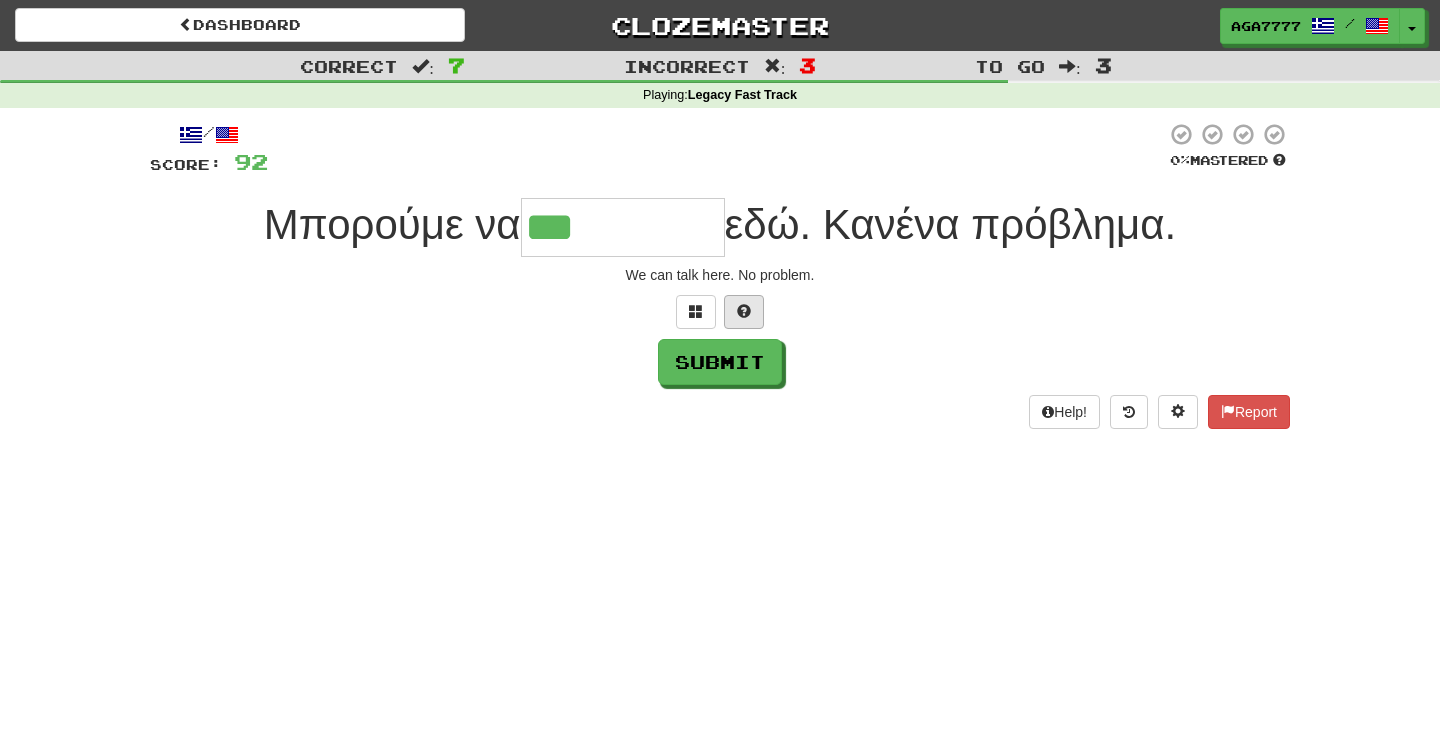 click at bounding box center [744, 311] 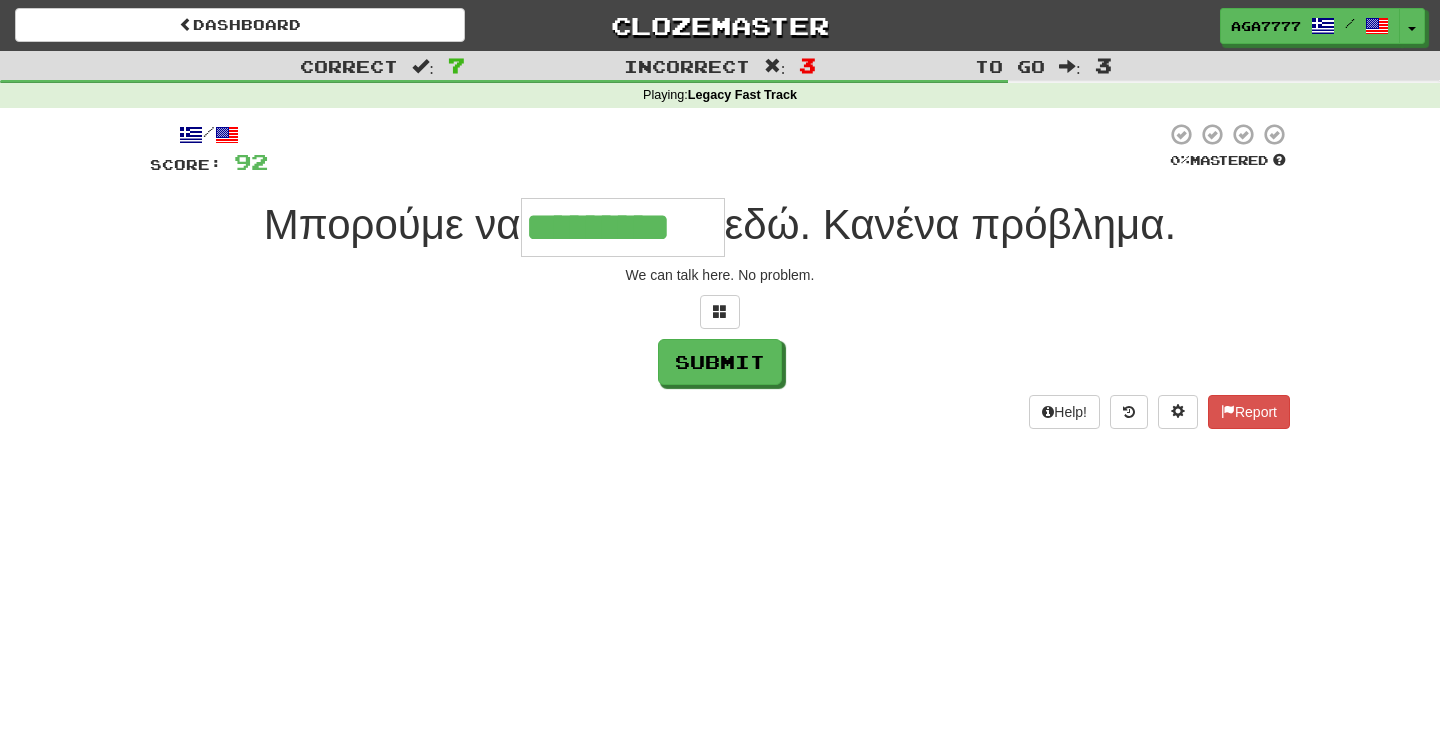 type on "*********" 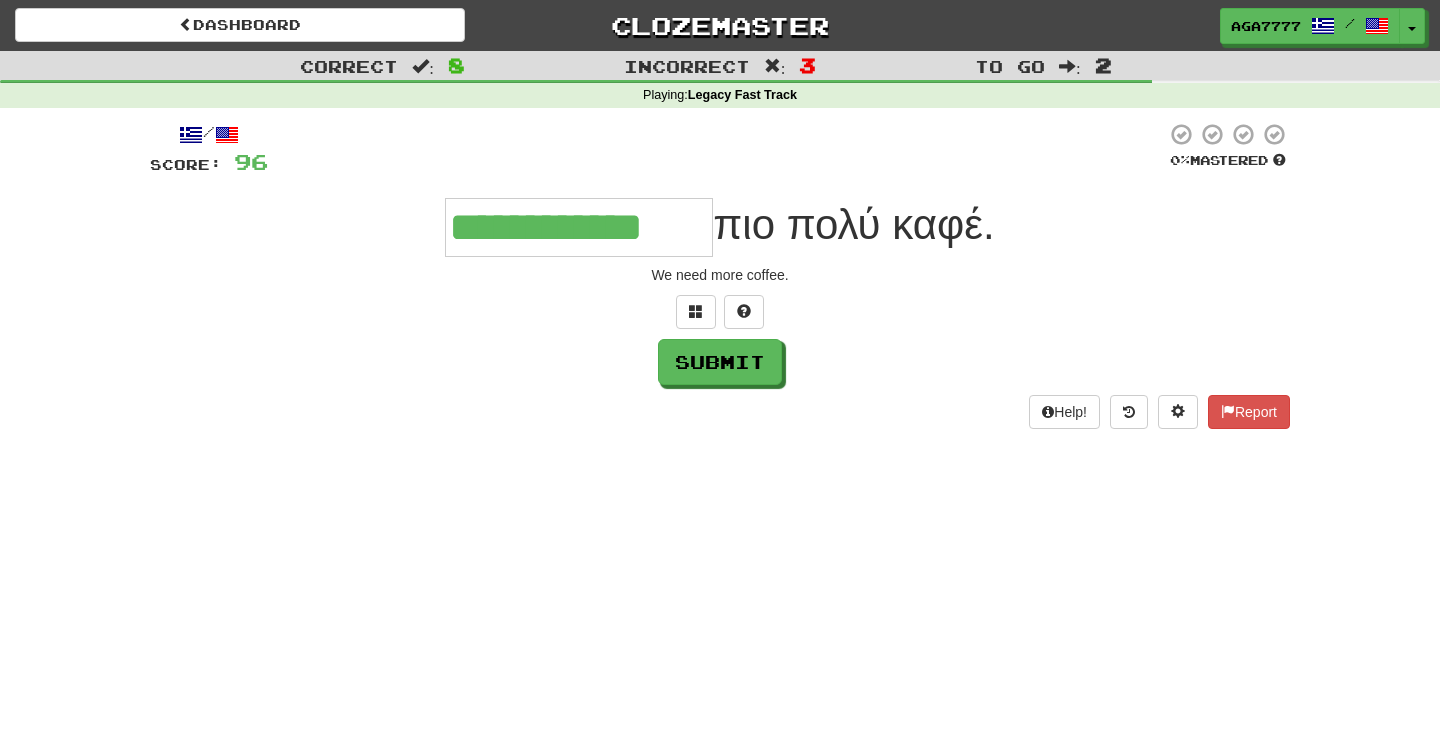 type on "**********" 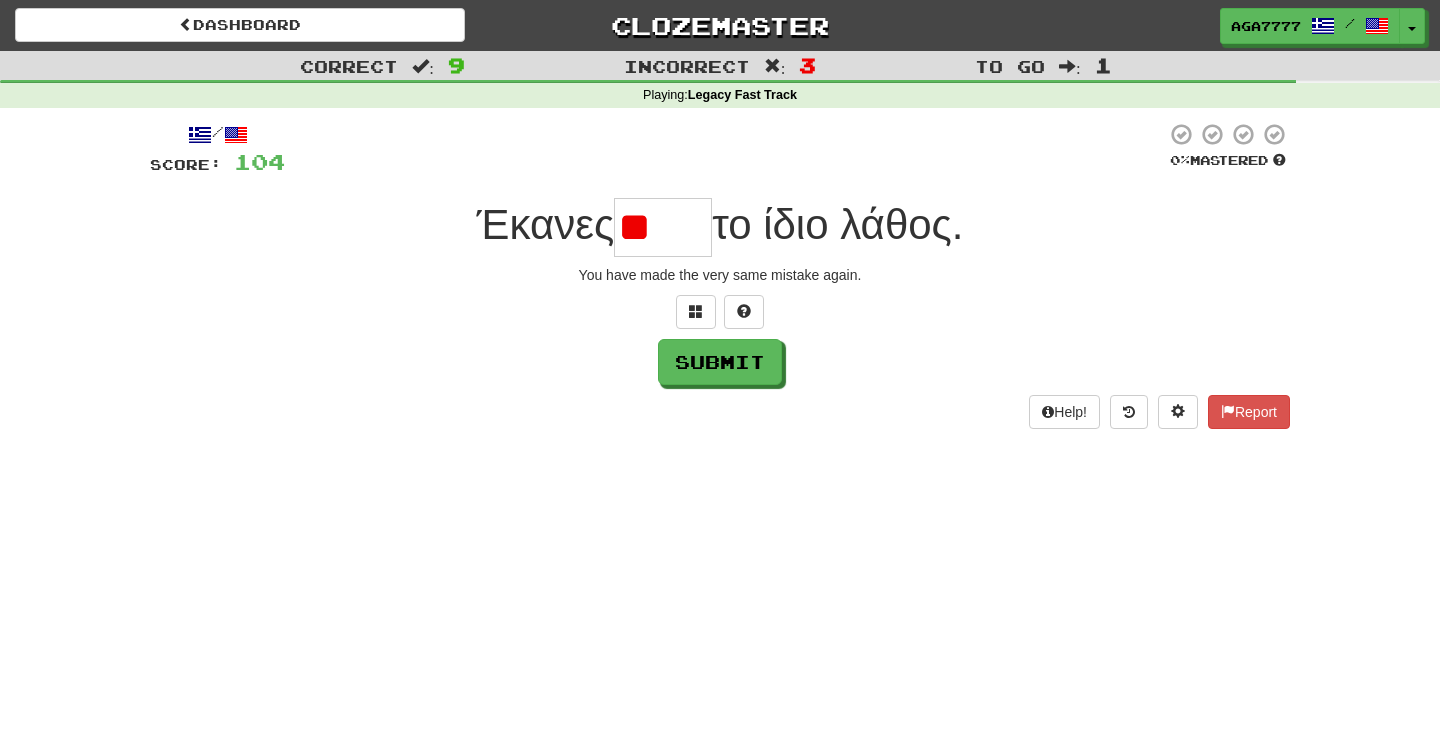 type on "*" 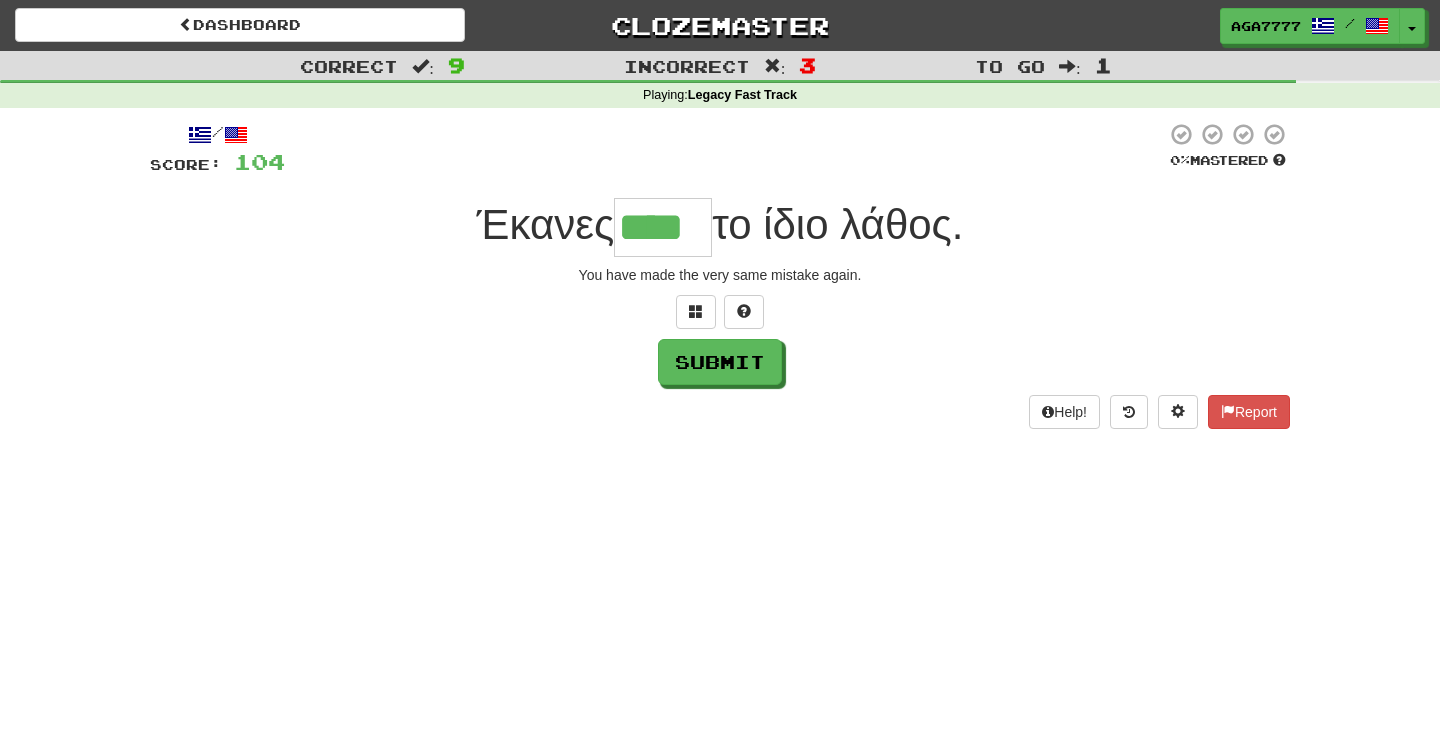 type on "****" 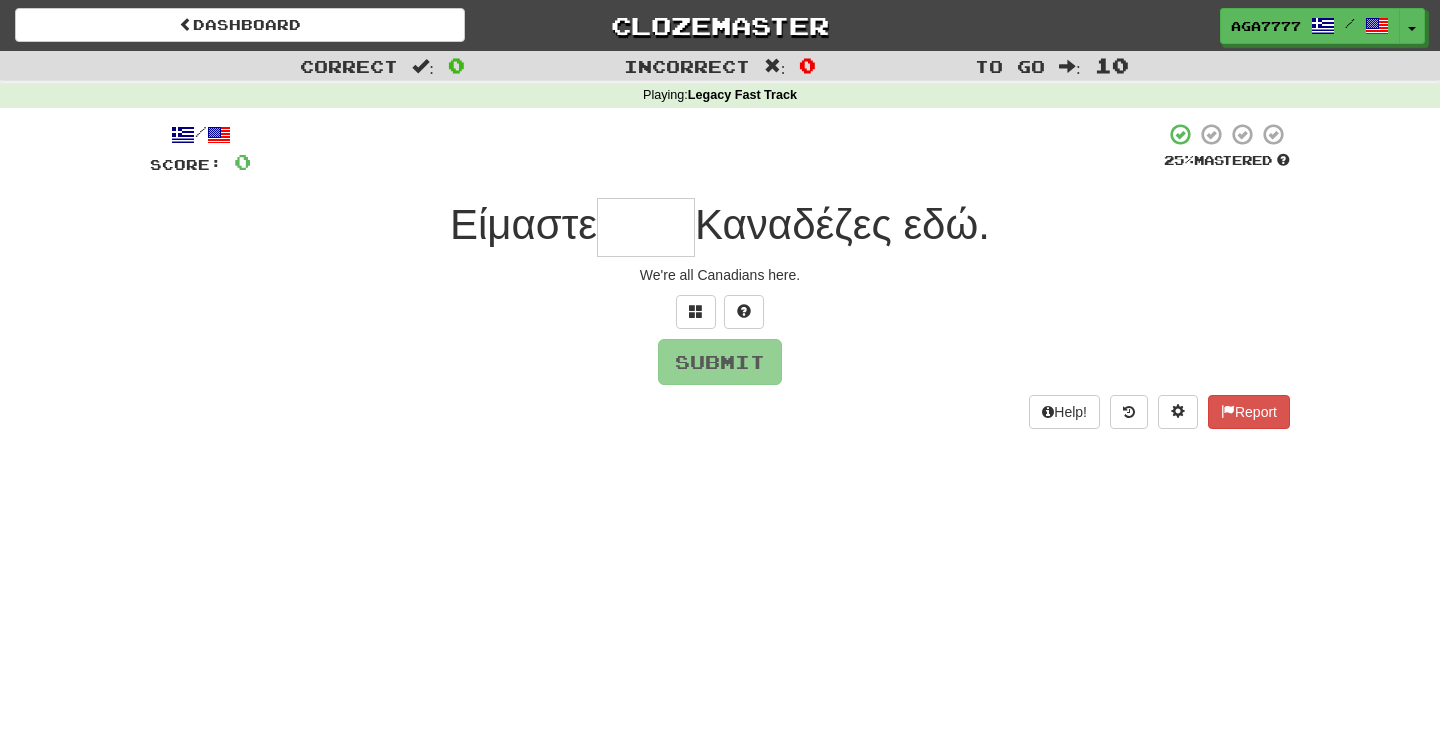 type on "*" 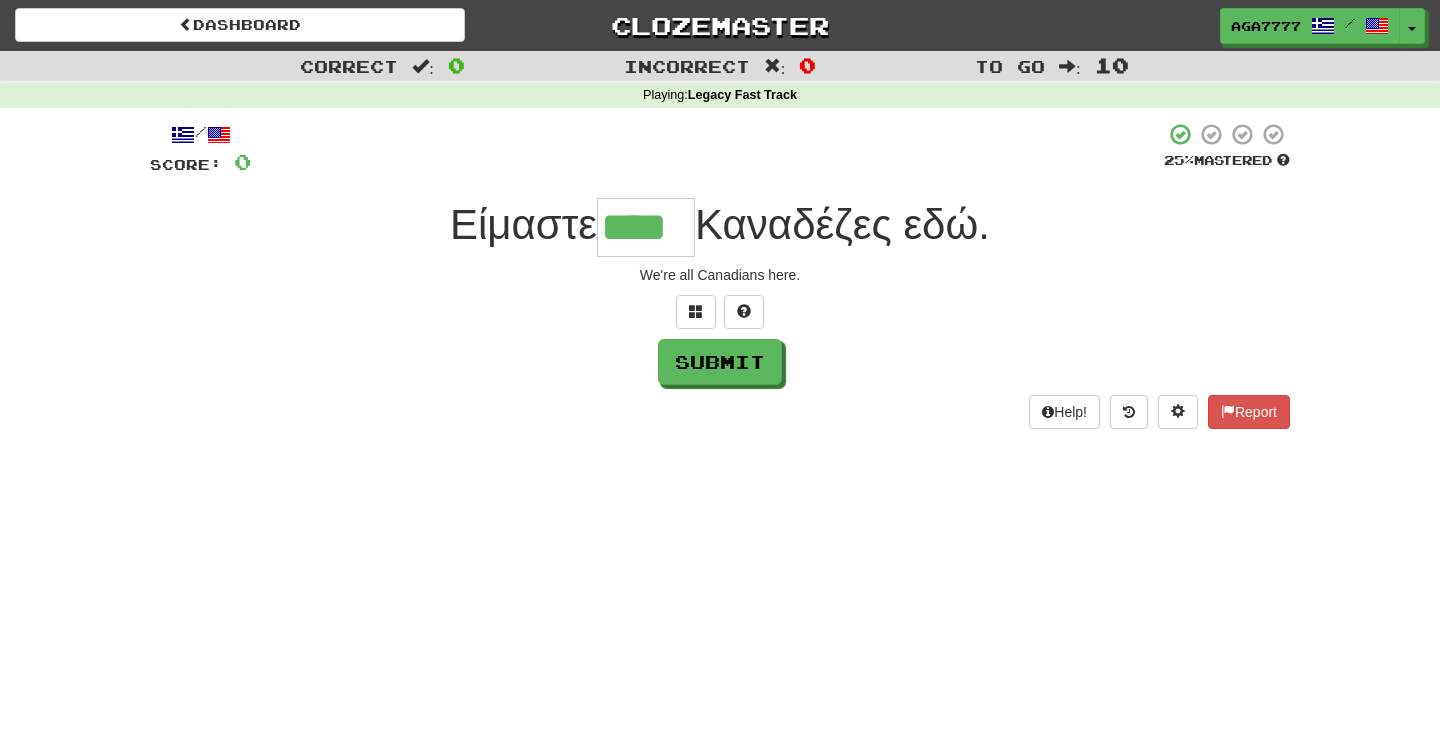 type on "****" 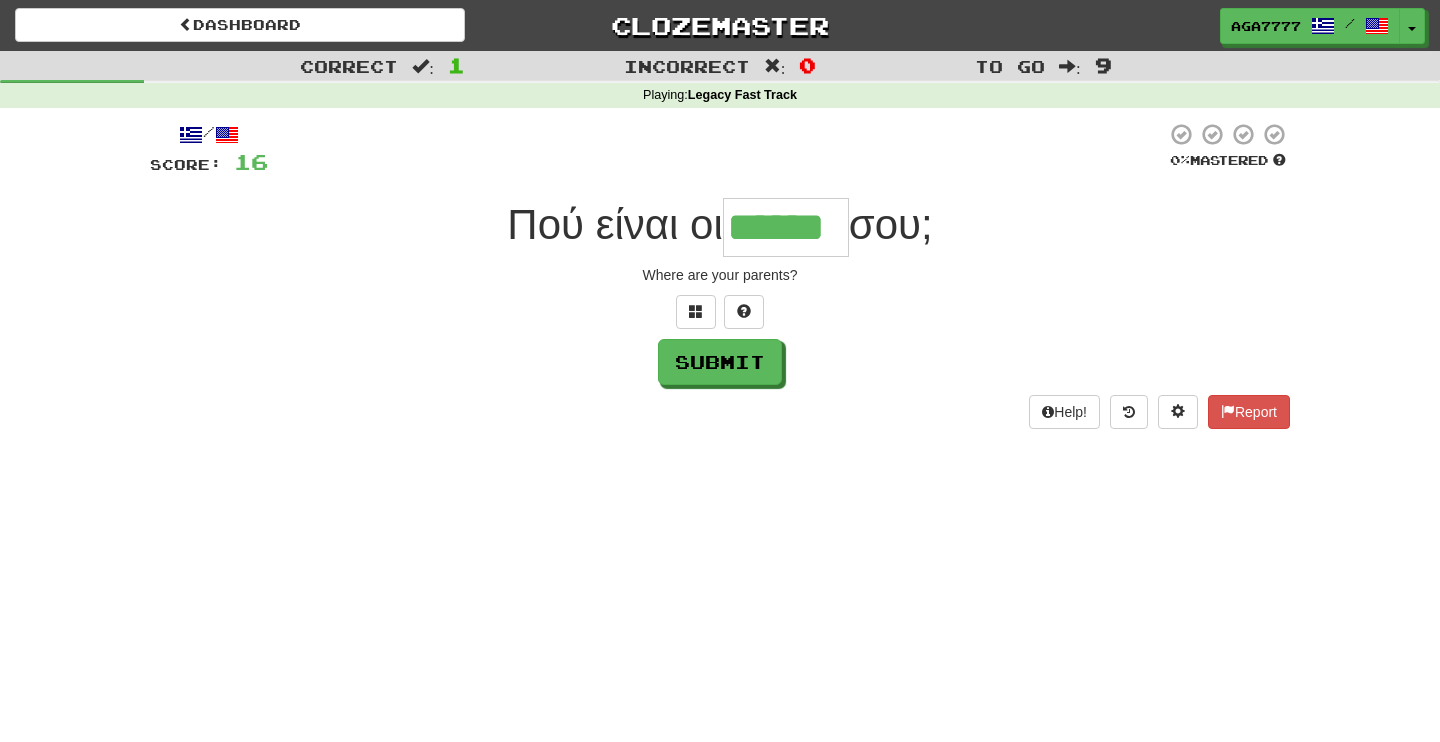 type on "******" 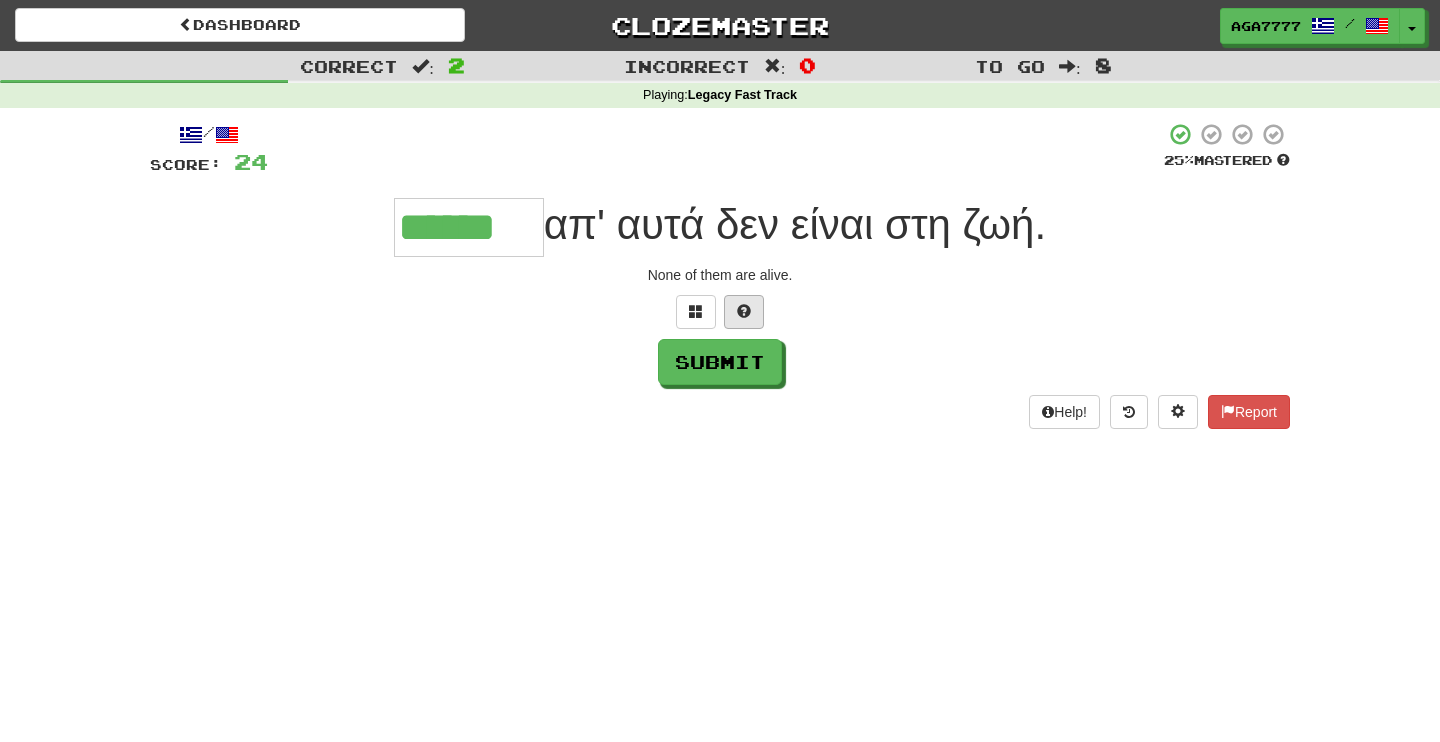 click at bounding box center [744, 312] 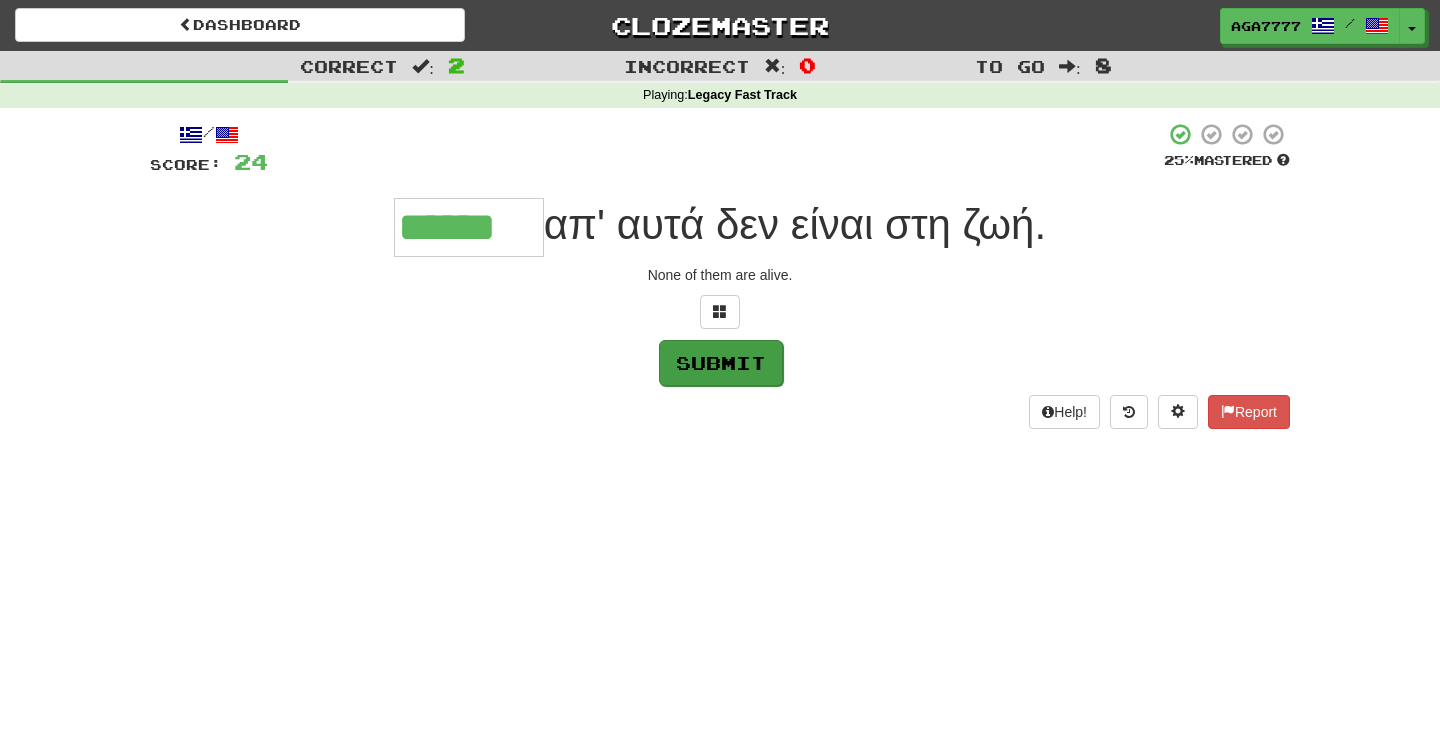 click on "Submit" at bounding box center (721, 363) 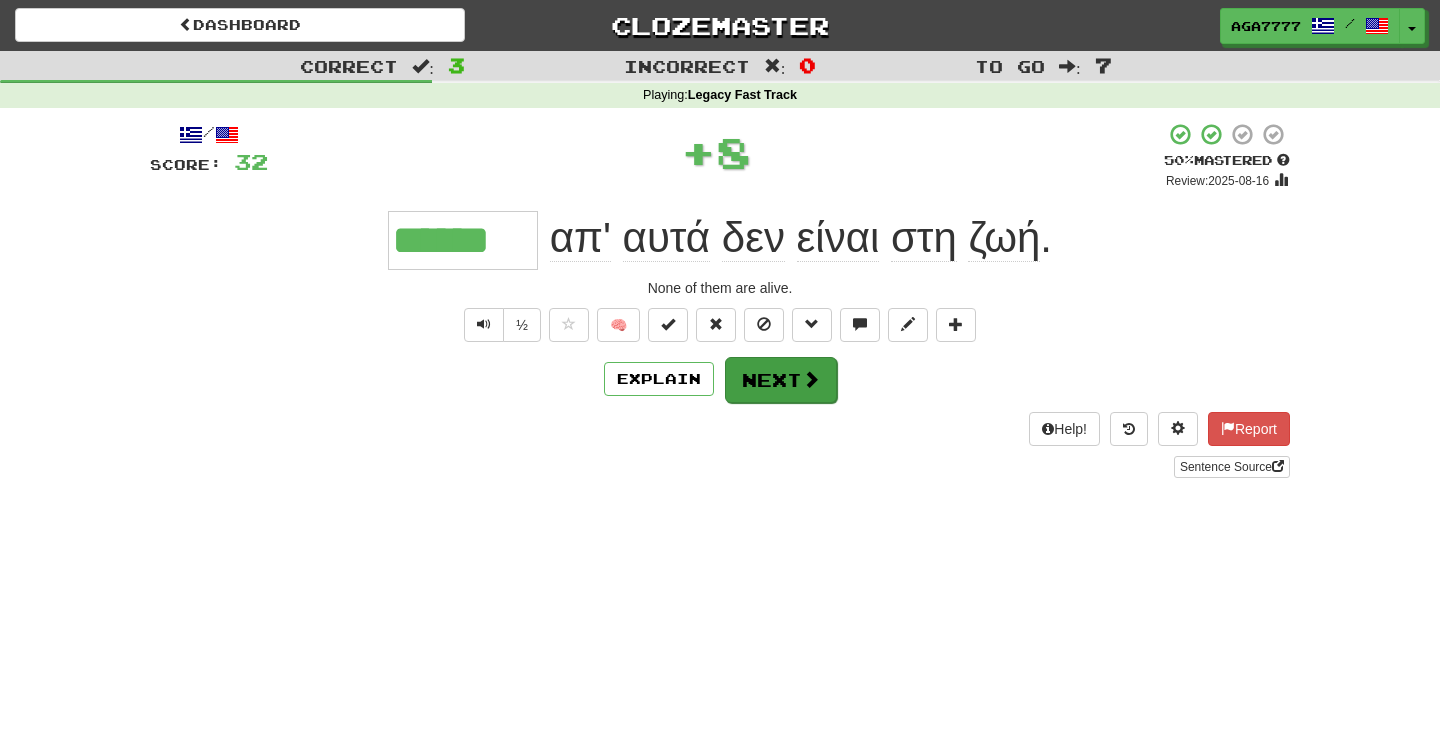 click on "Next" at bounding box center (781, 380) 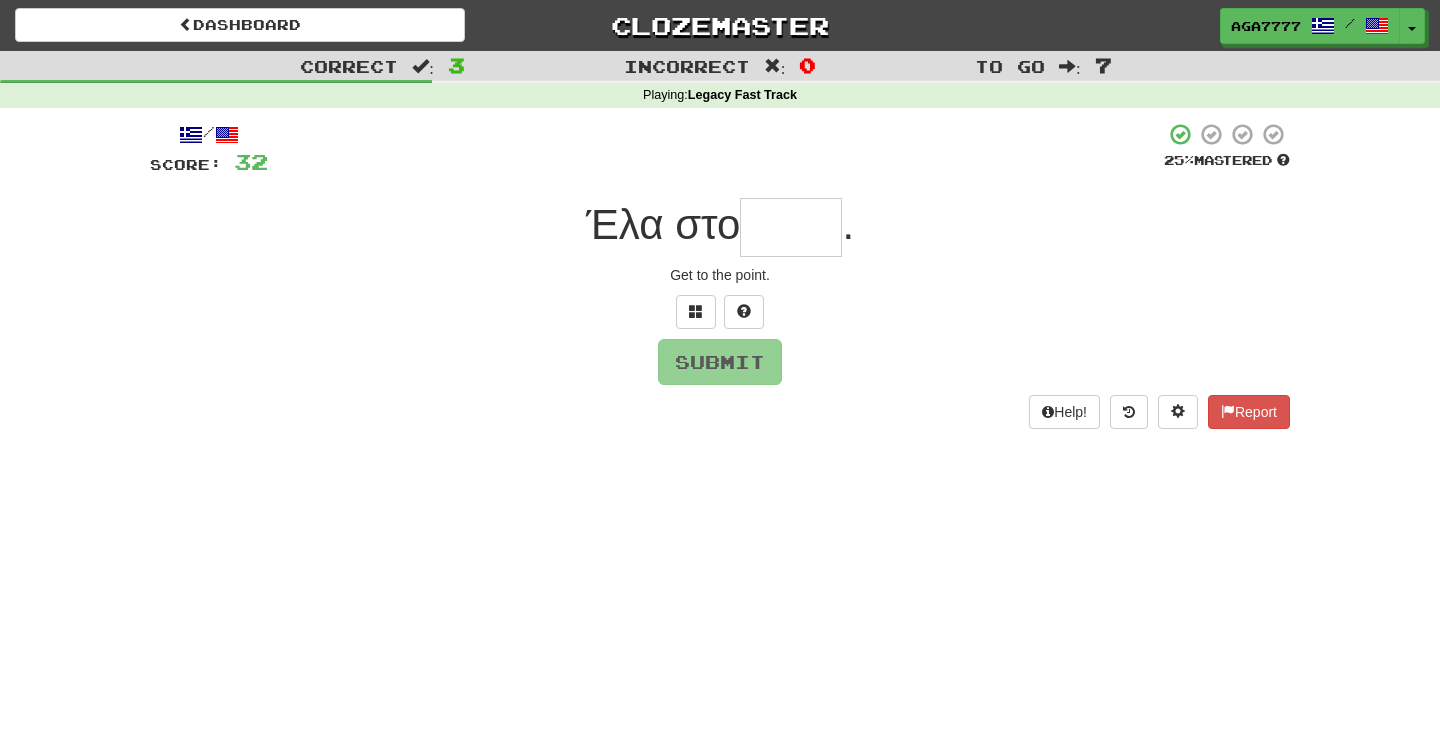 type on "****" 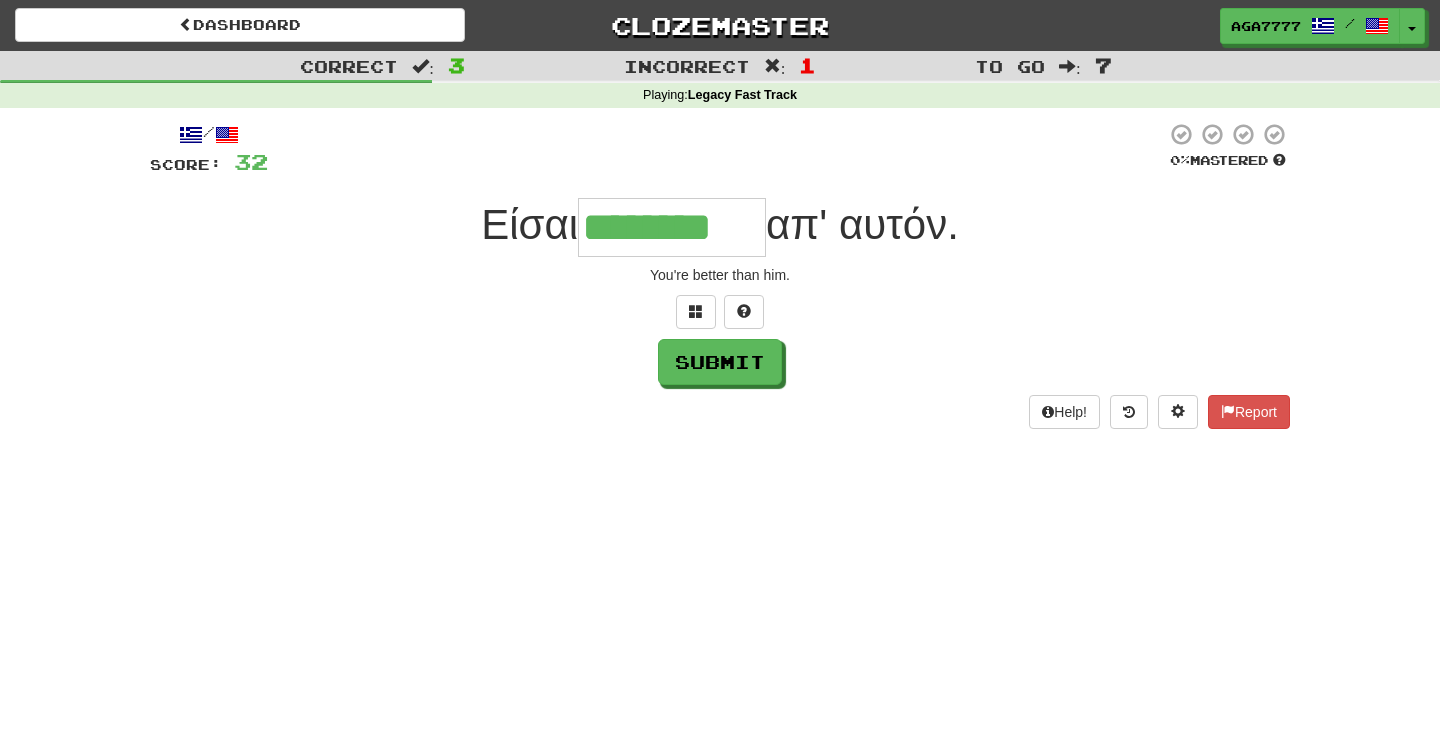 type on "********" 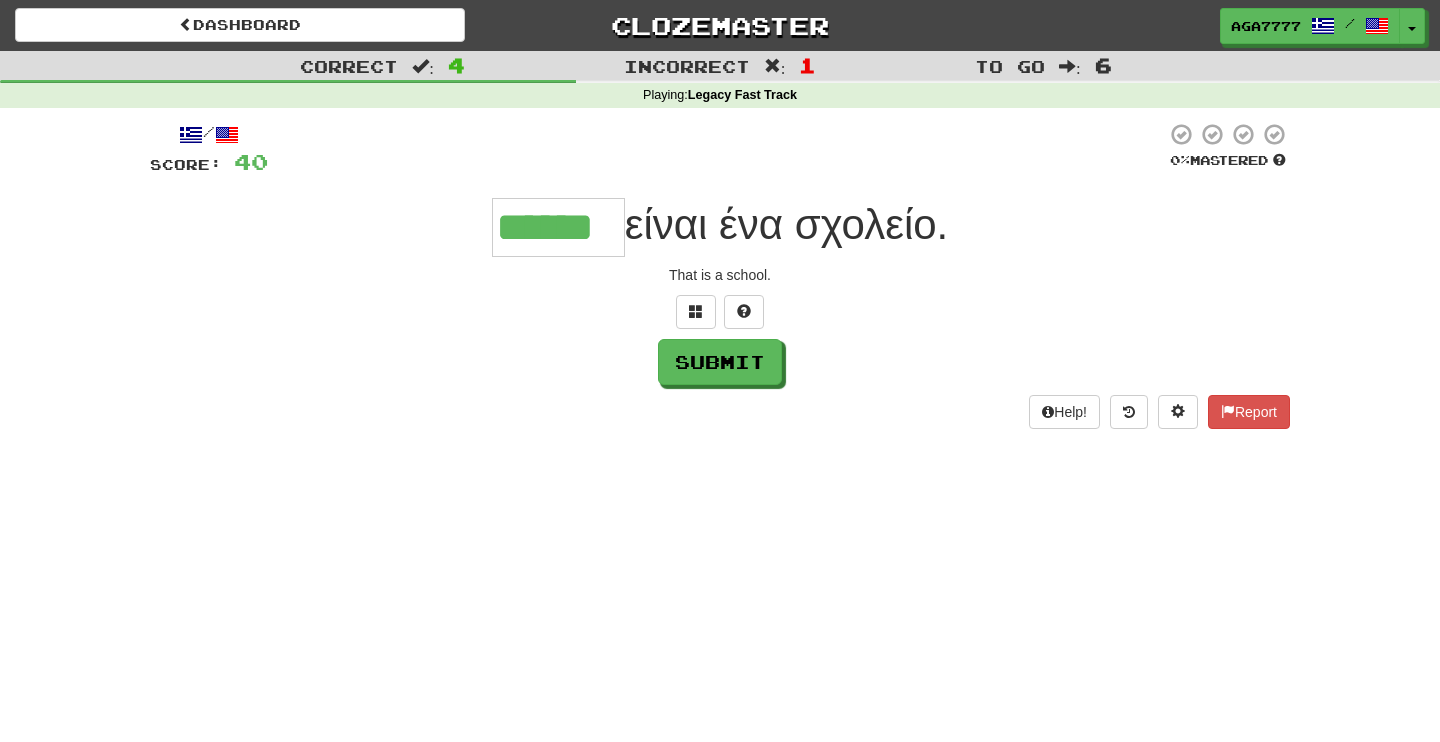 type on "******" 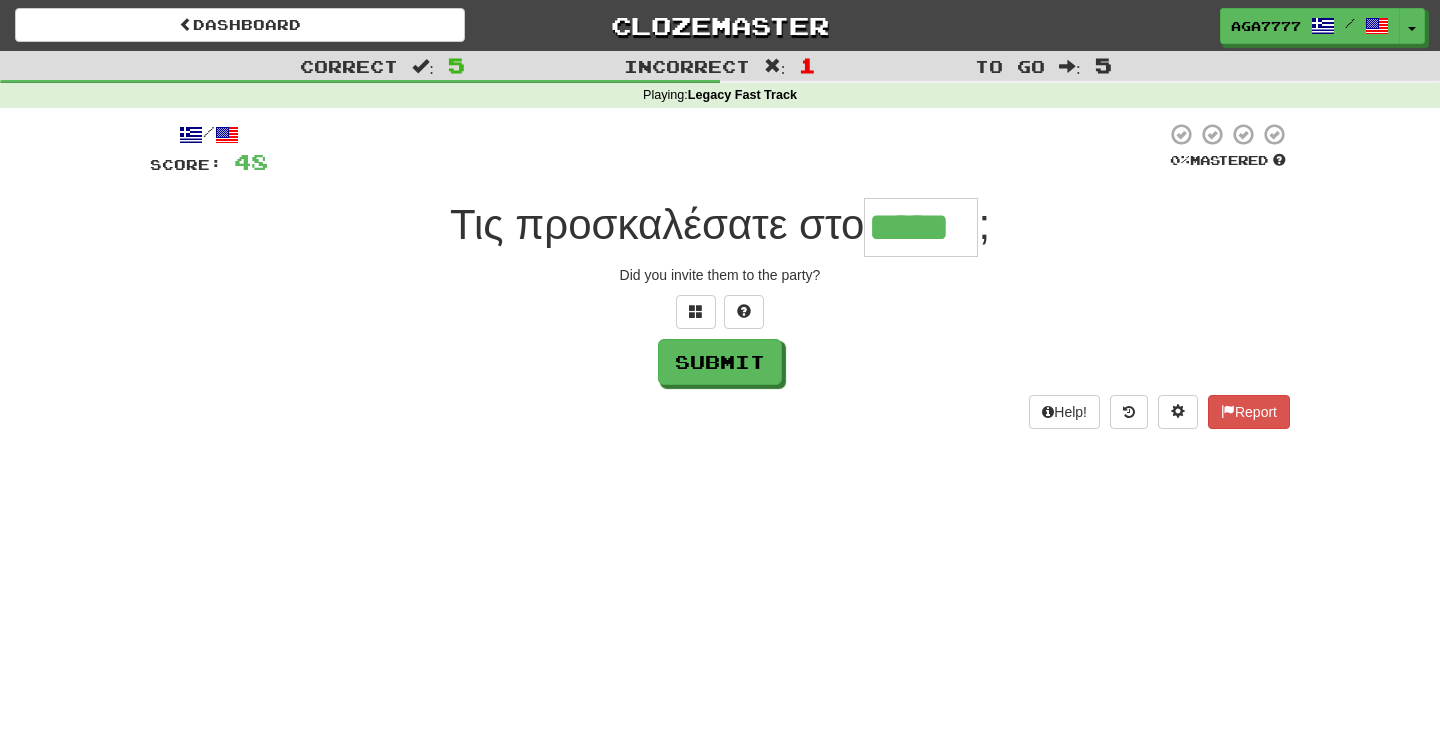 type on "*****" 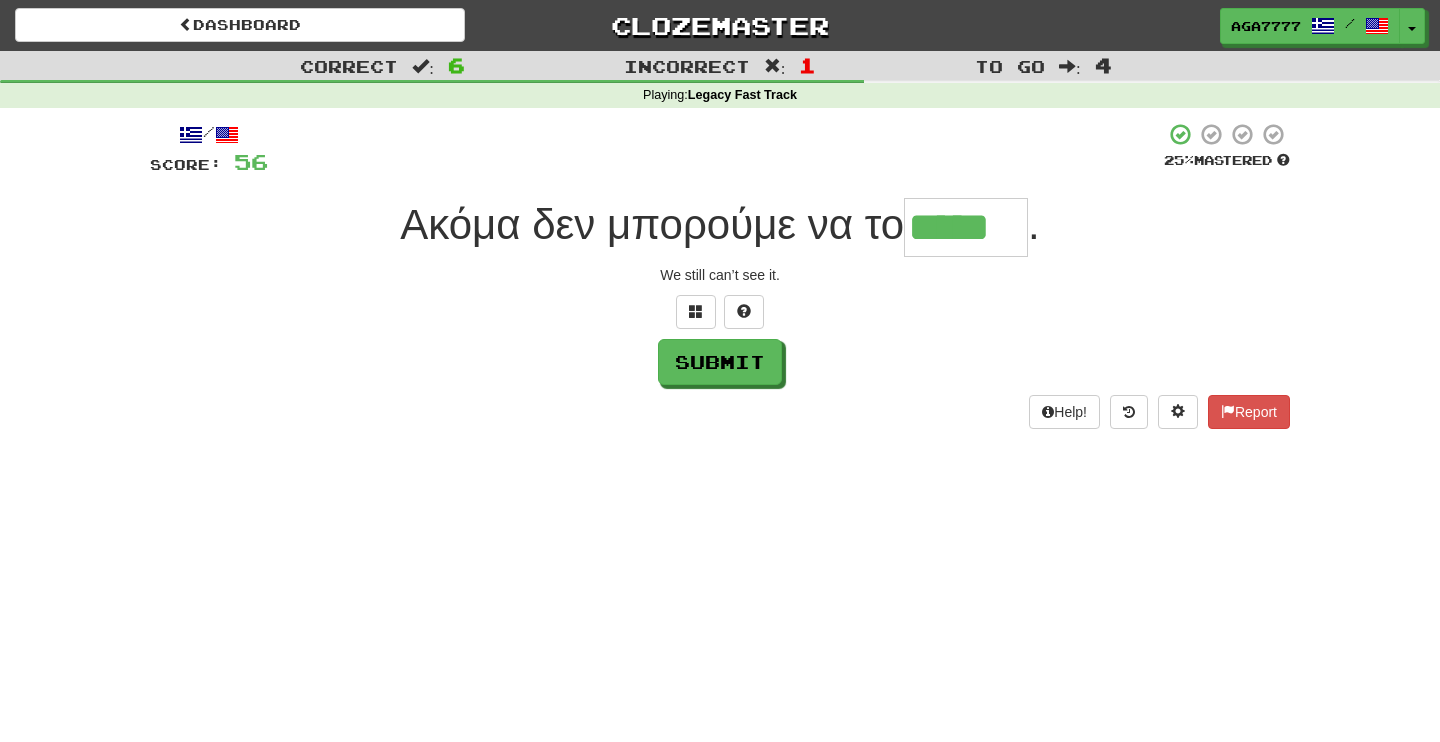 type on "*****" 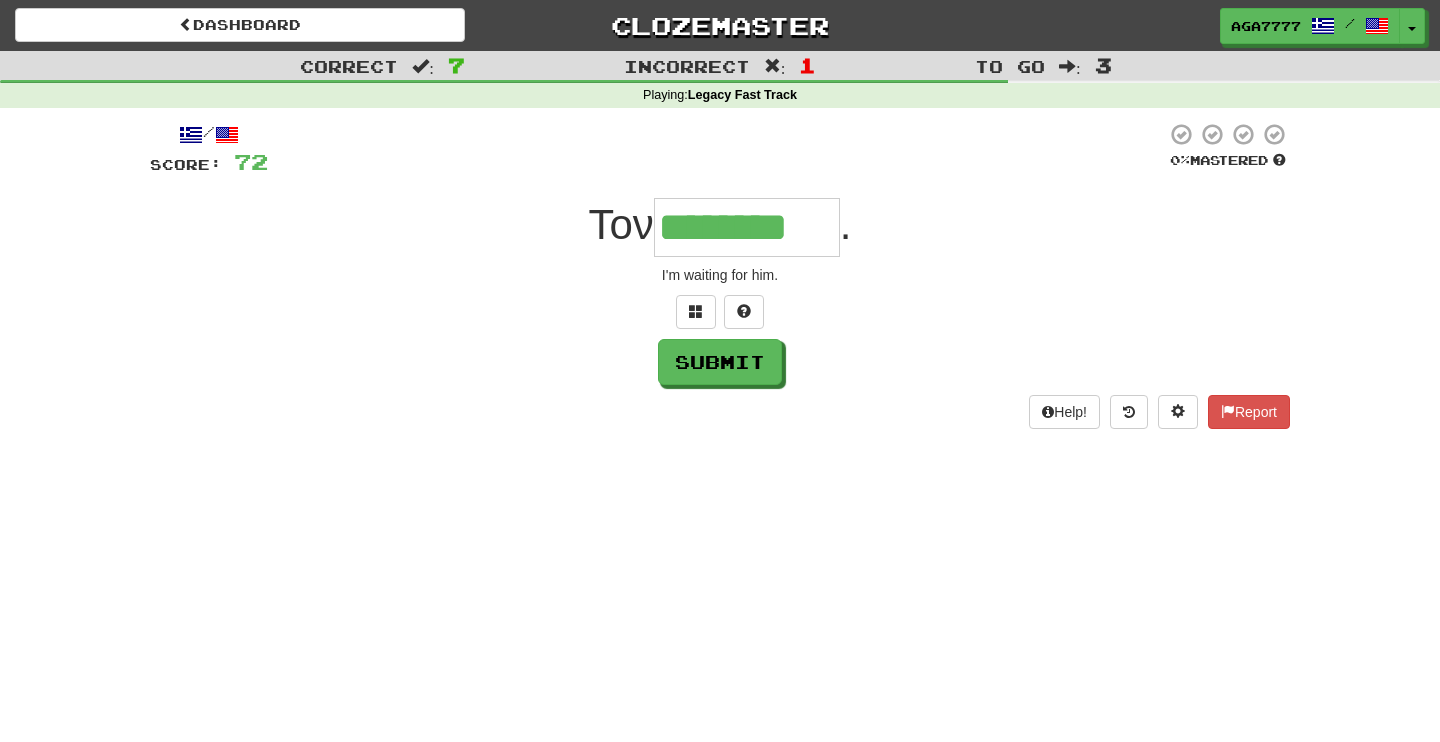 type on "********" 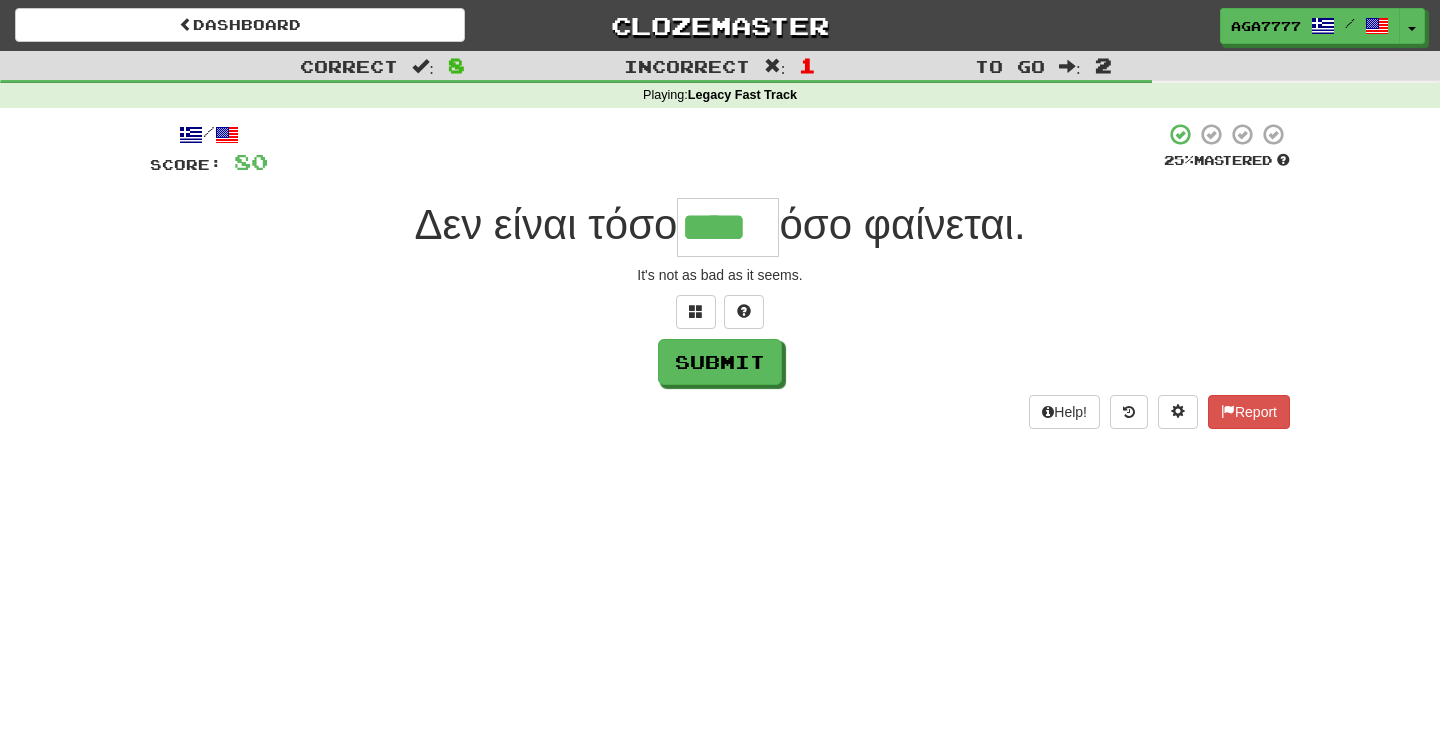 type on "****" 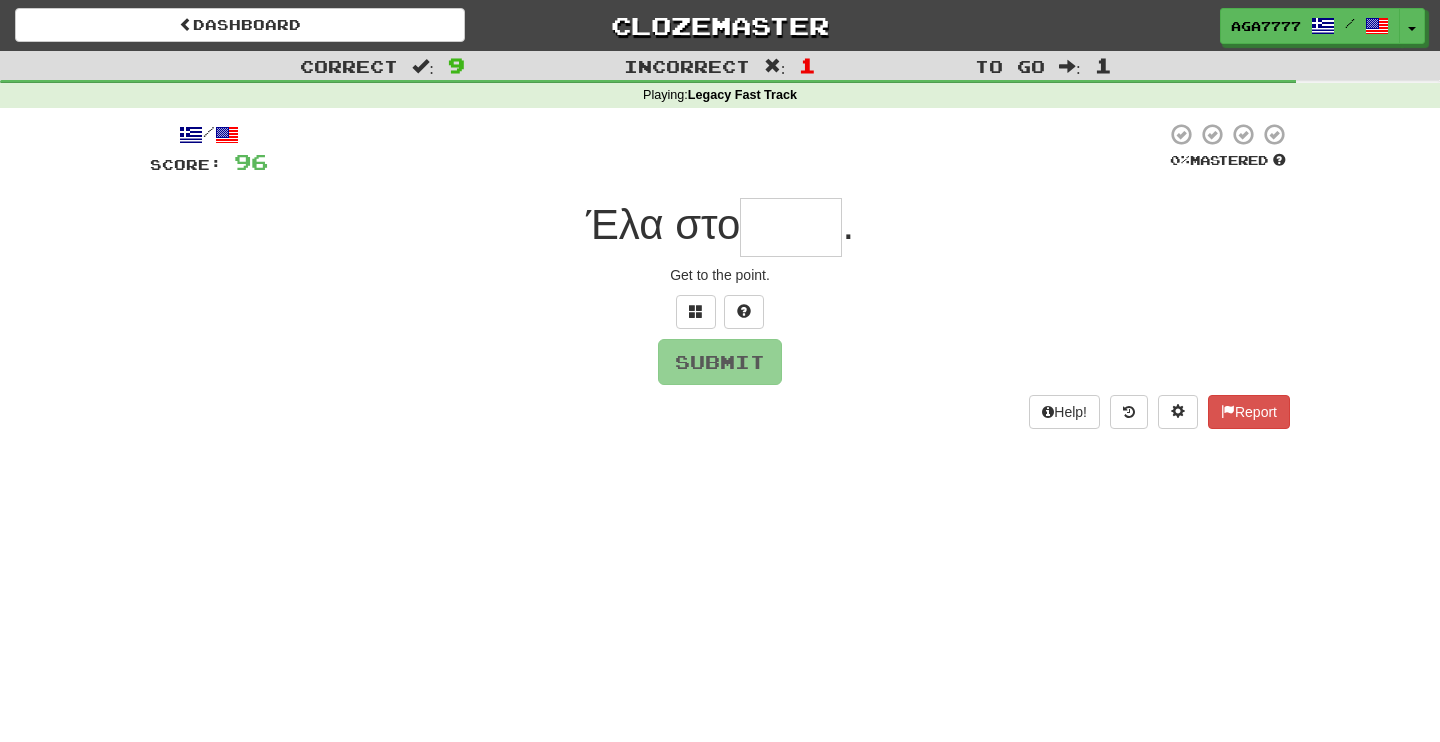type on "*" 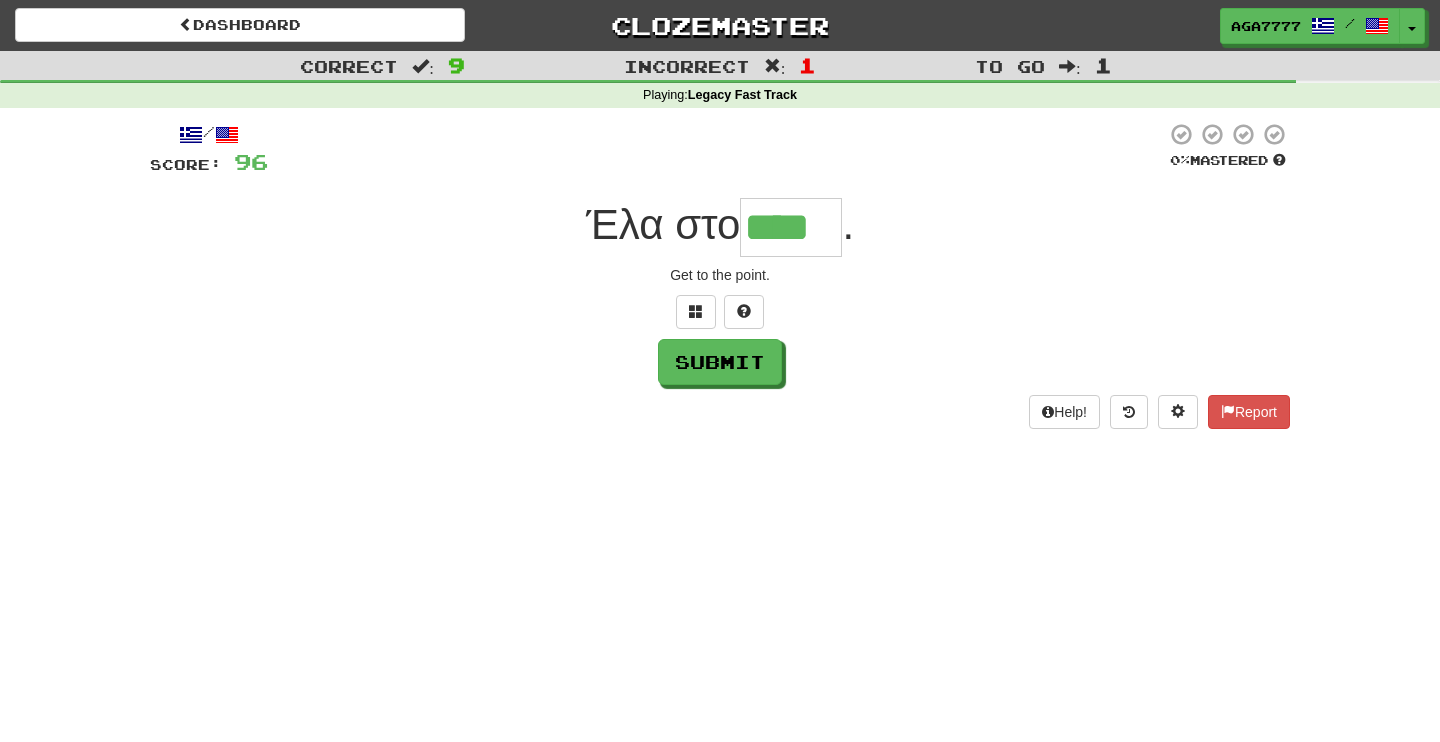 type on "****" 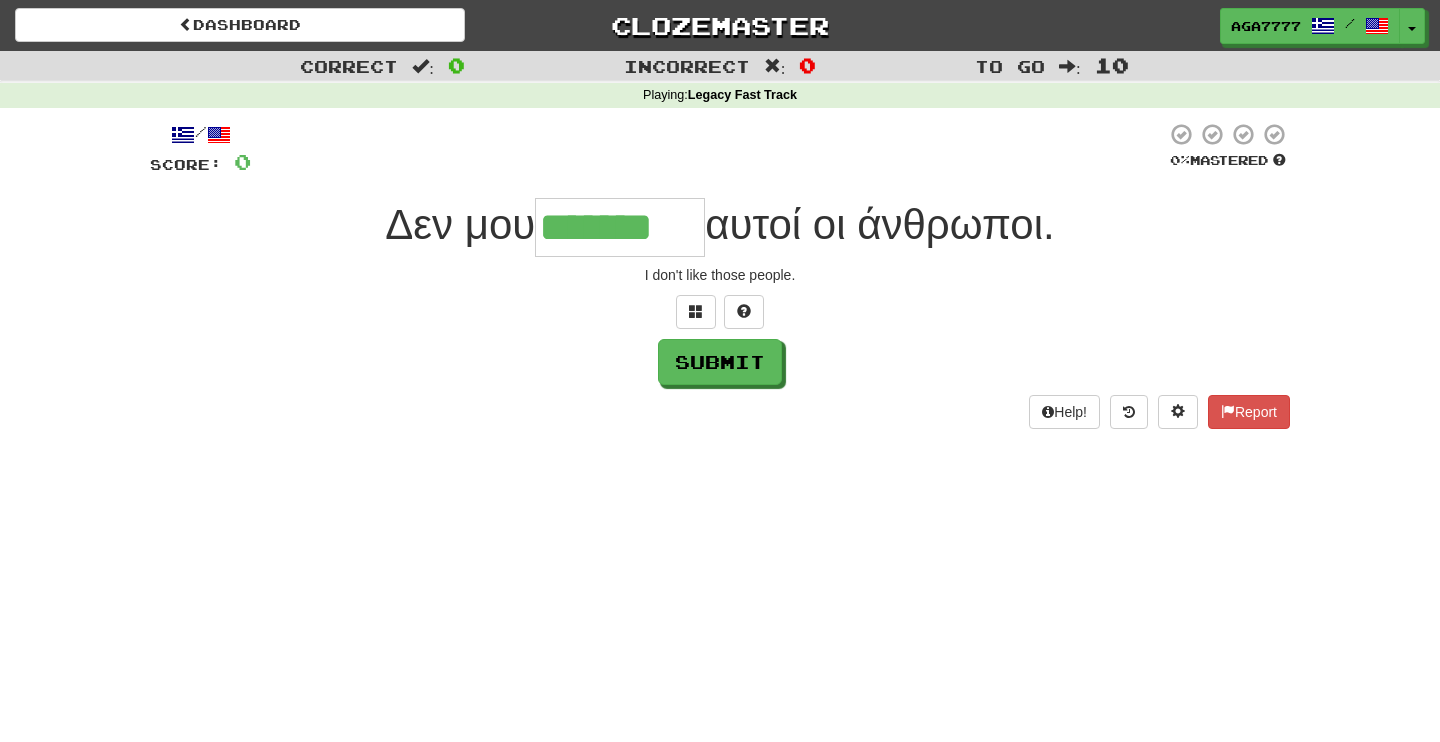 type on "*******" 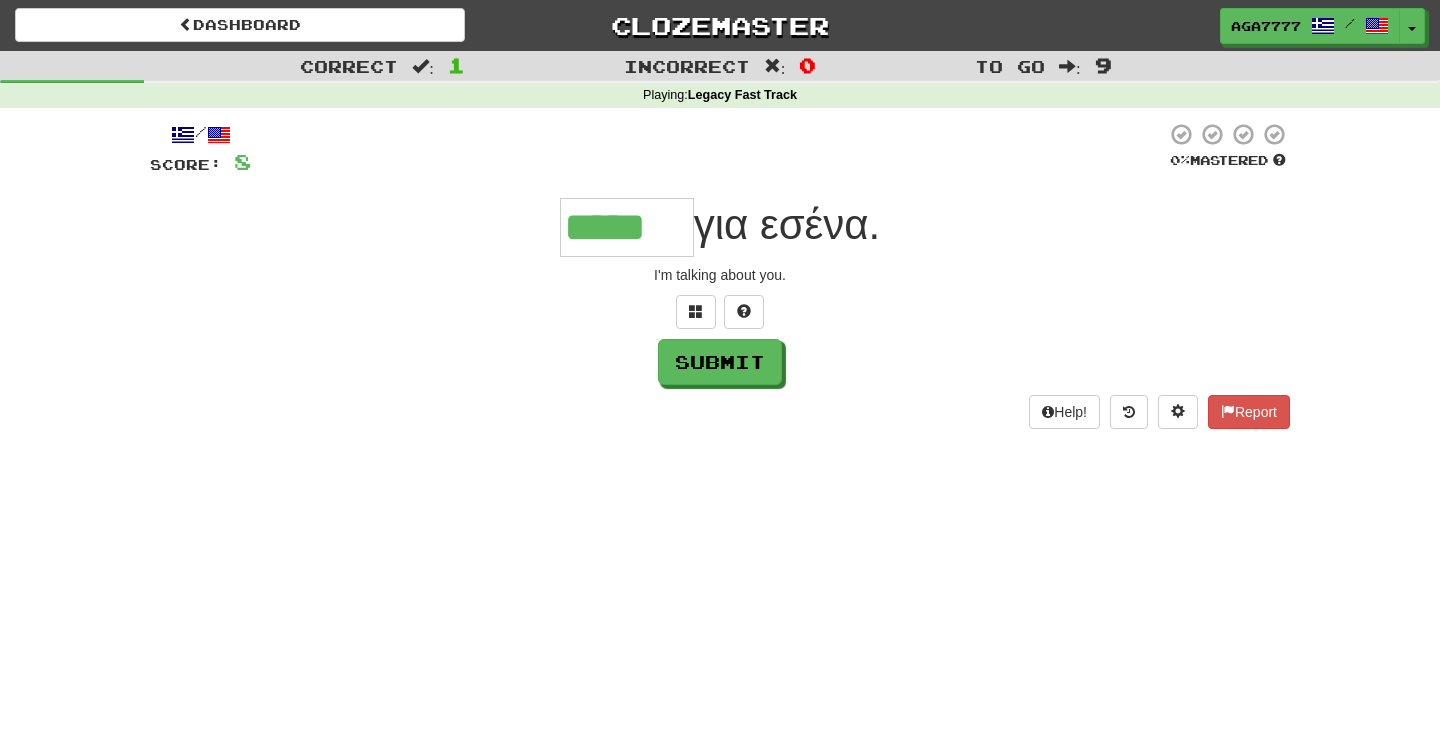 type on "*****" 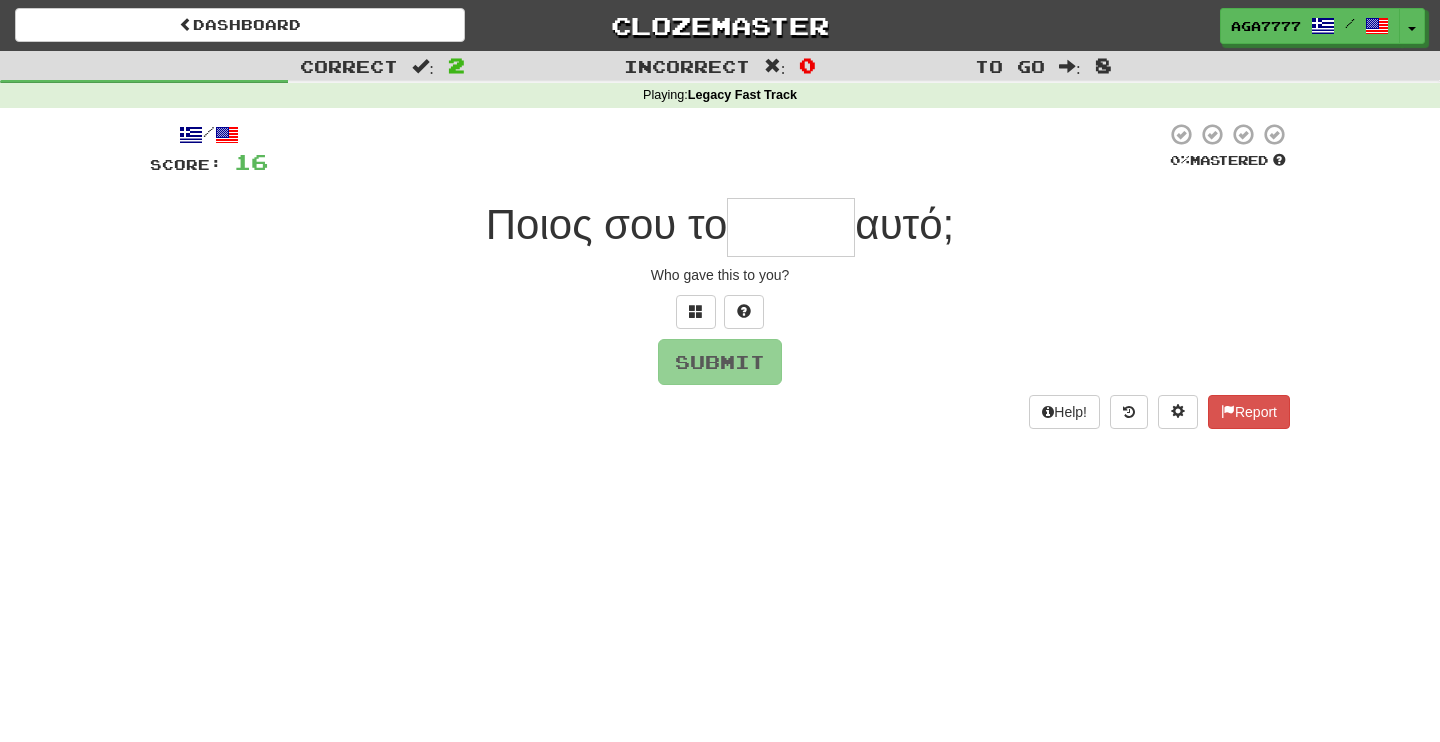 type on "*" 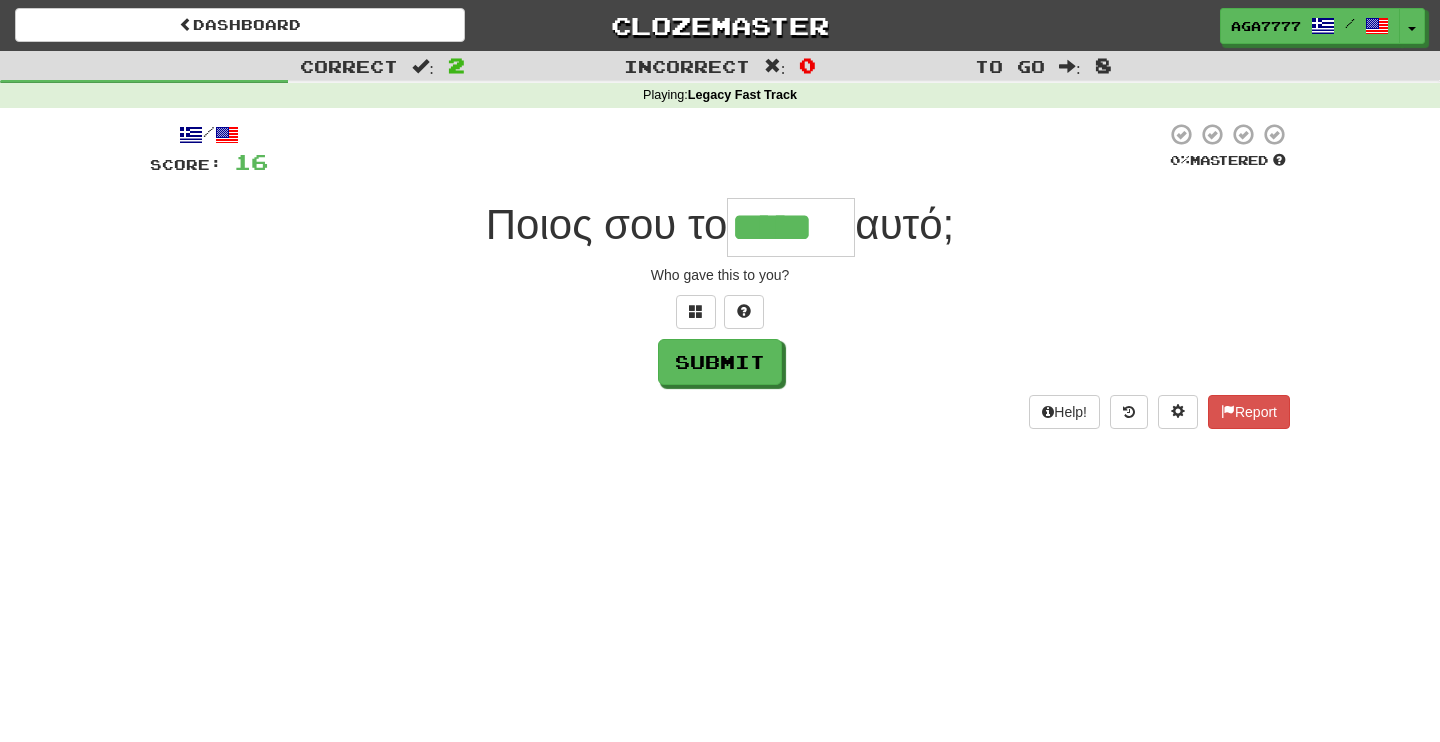 type on "*****" 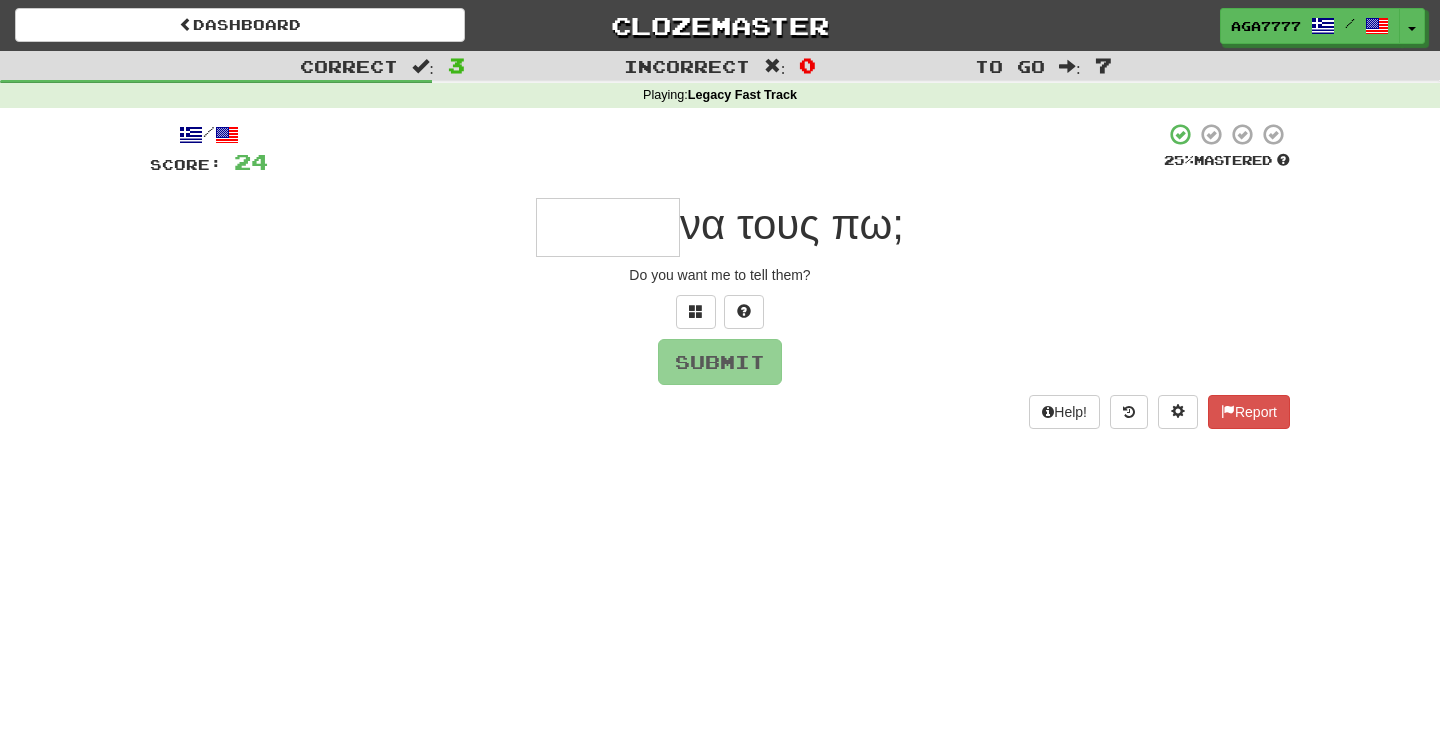 type on "*" 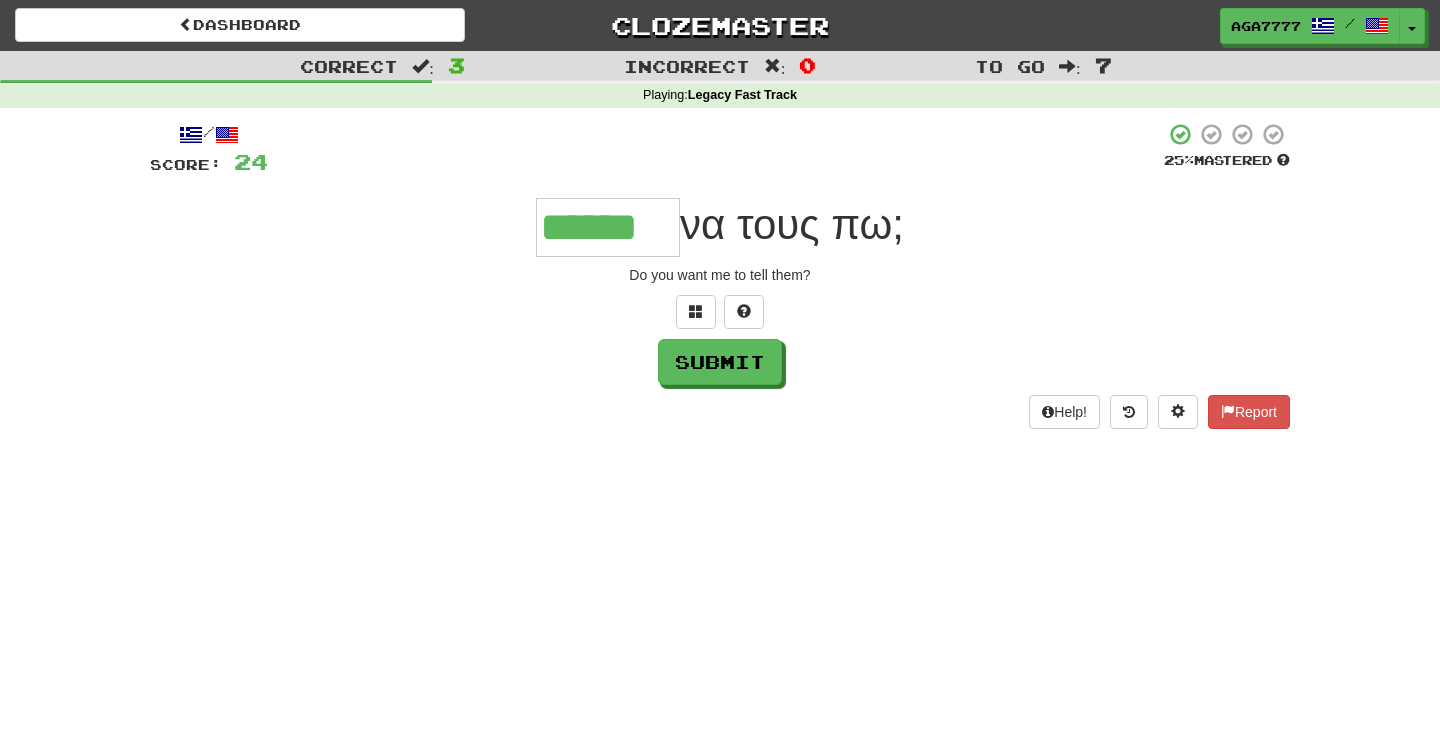 type on "******" 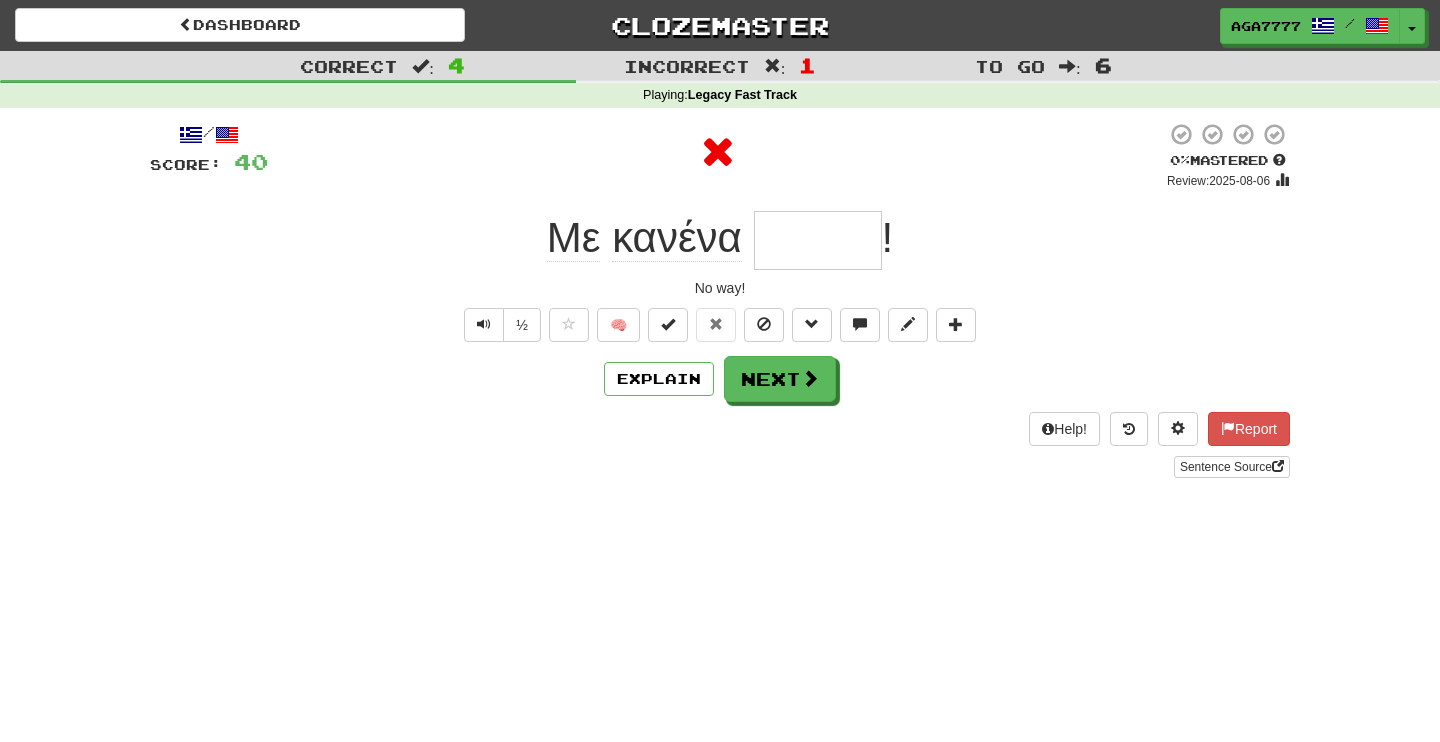 type on "*****" 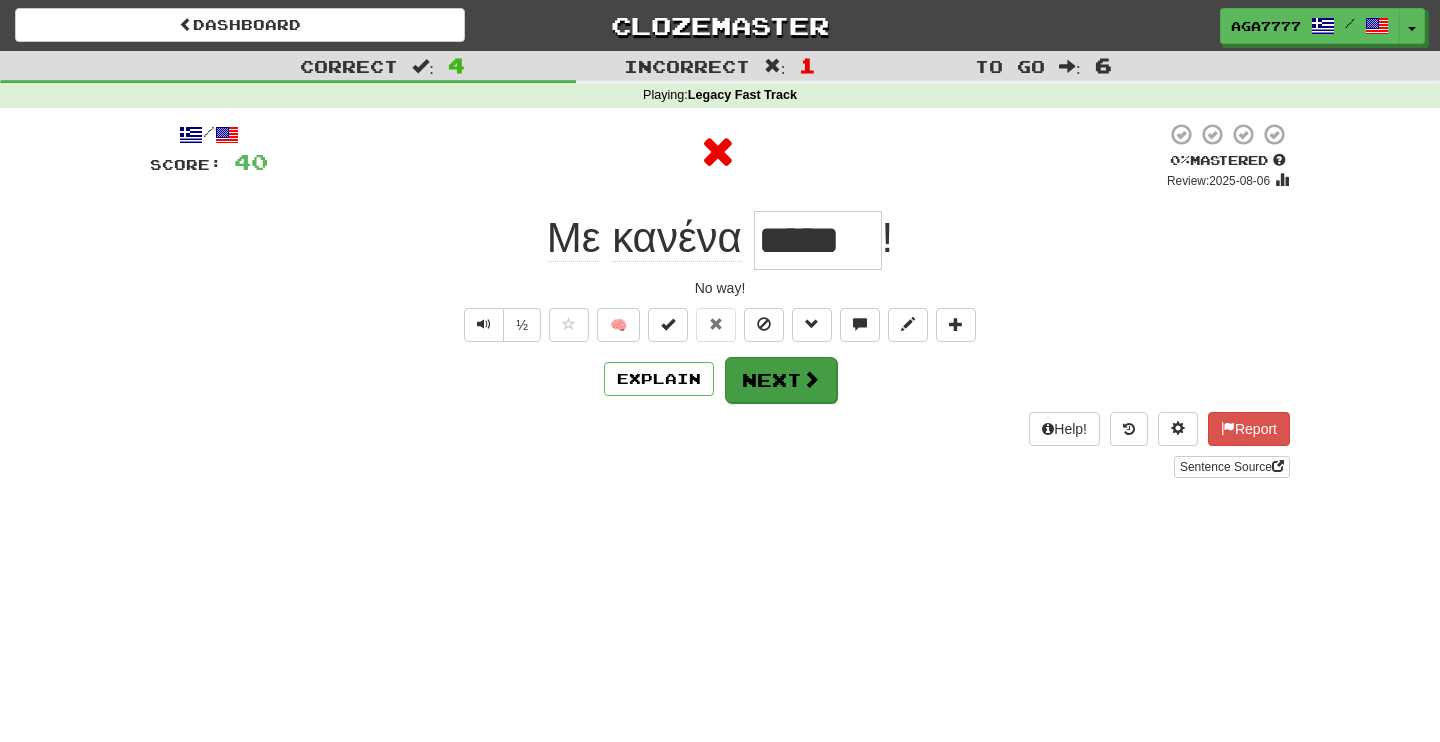 click on "Next" at bounding box center (781, 380) 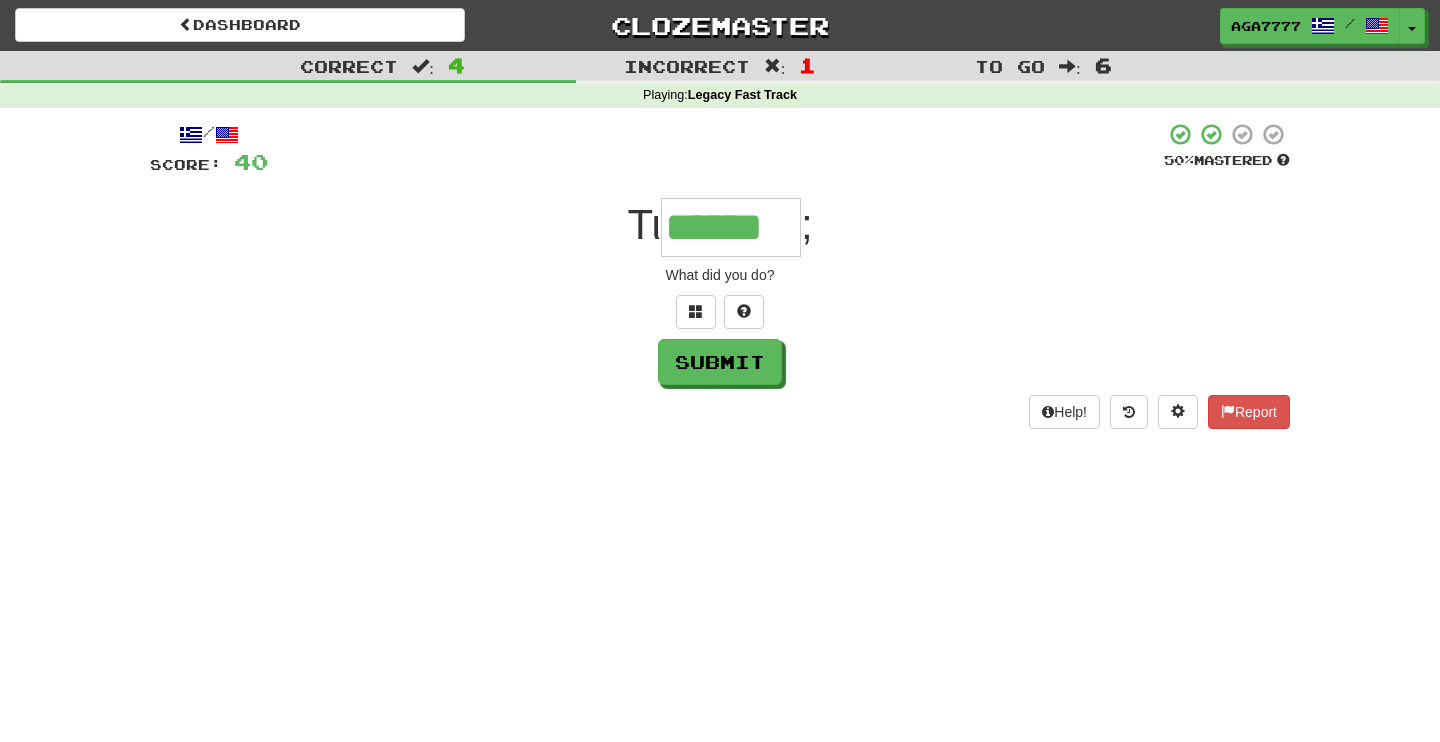 type on "******" 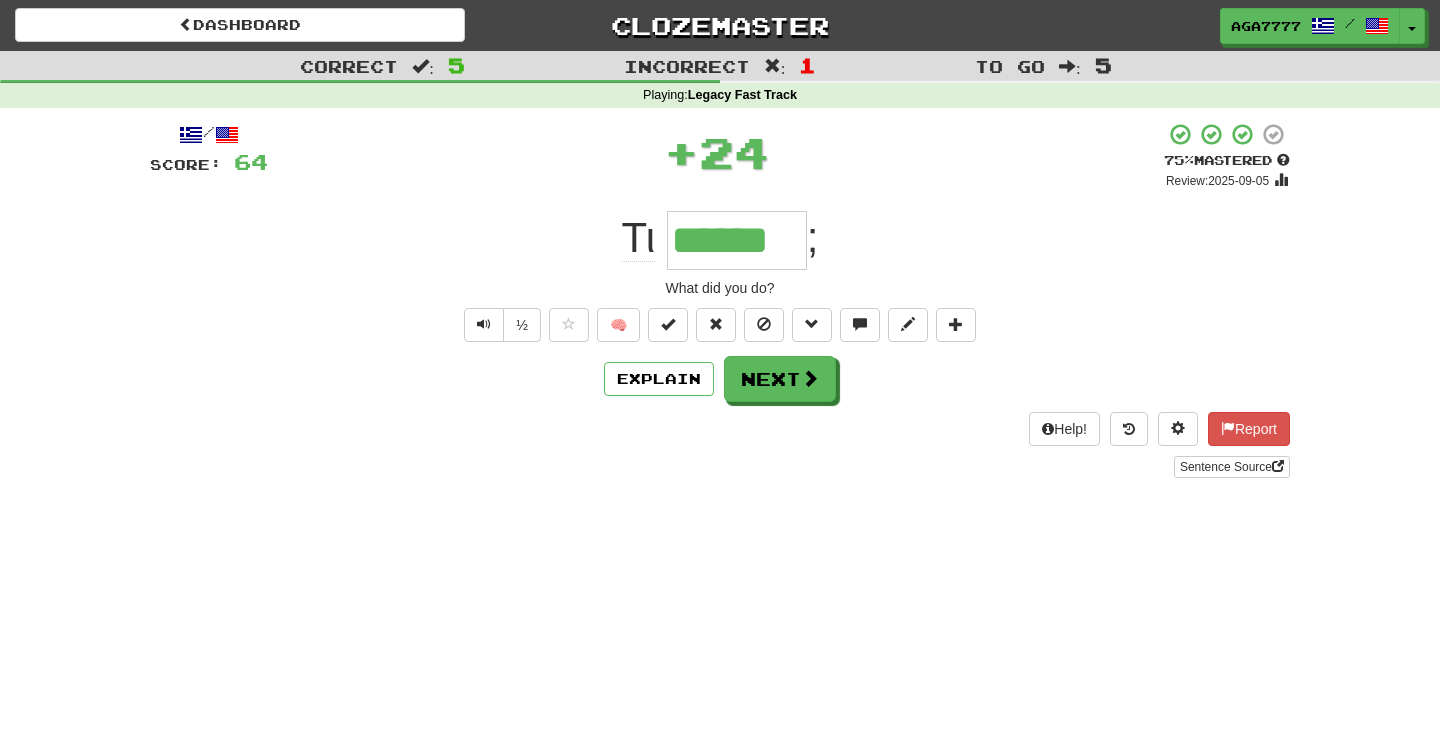 type 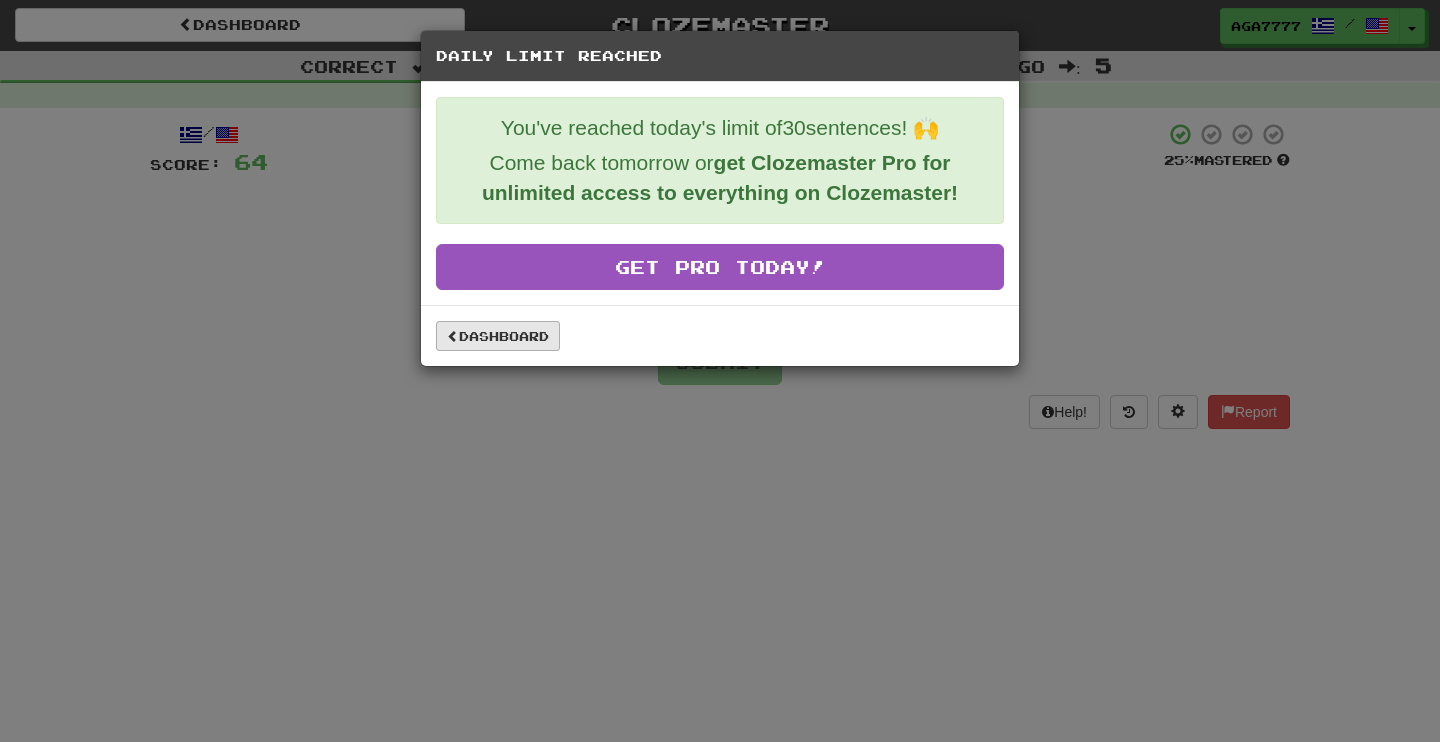 click on "Dashboard" at bounding box center (498, 336) 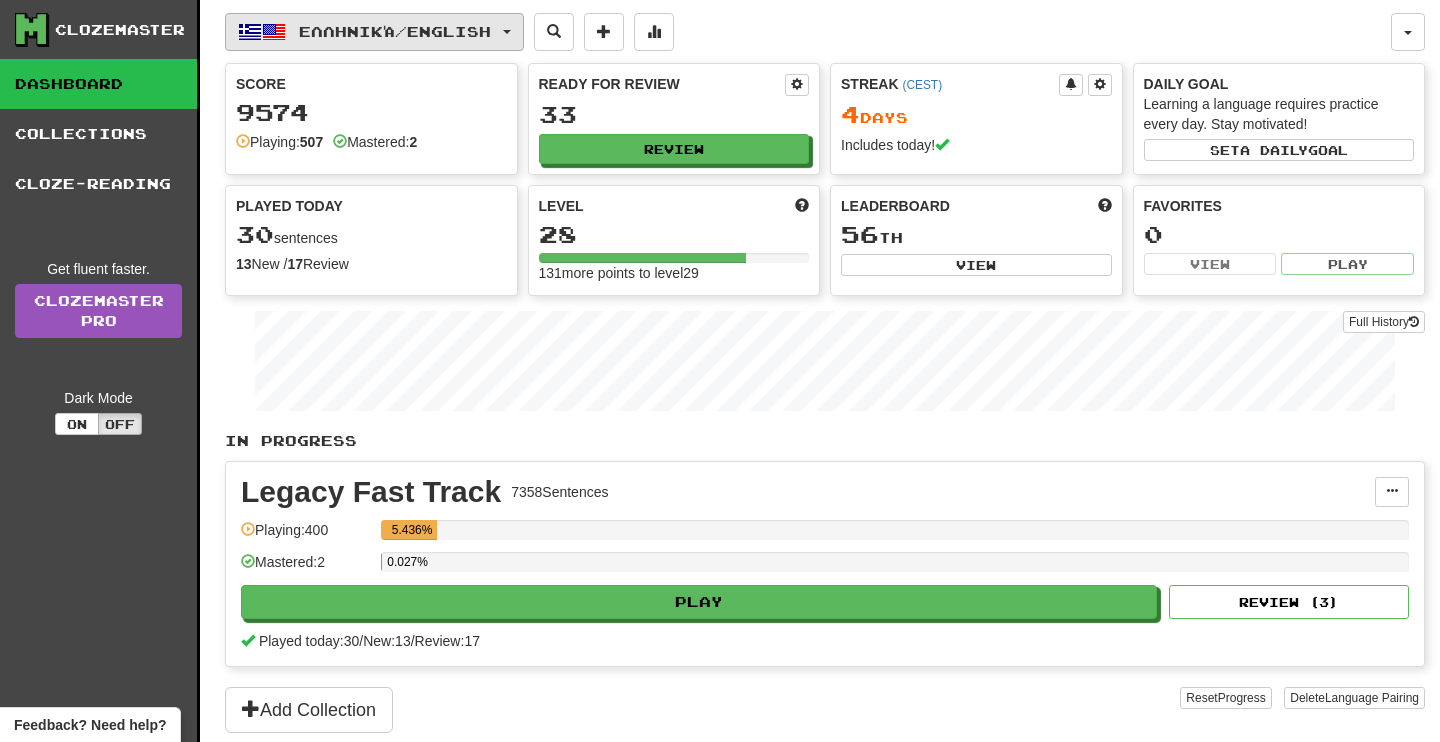 scroll, scrollTop: 0, scrollLeft: 0, axis: both 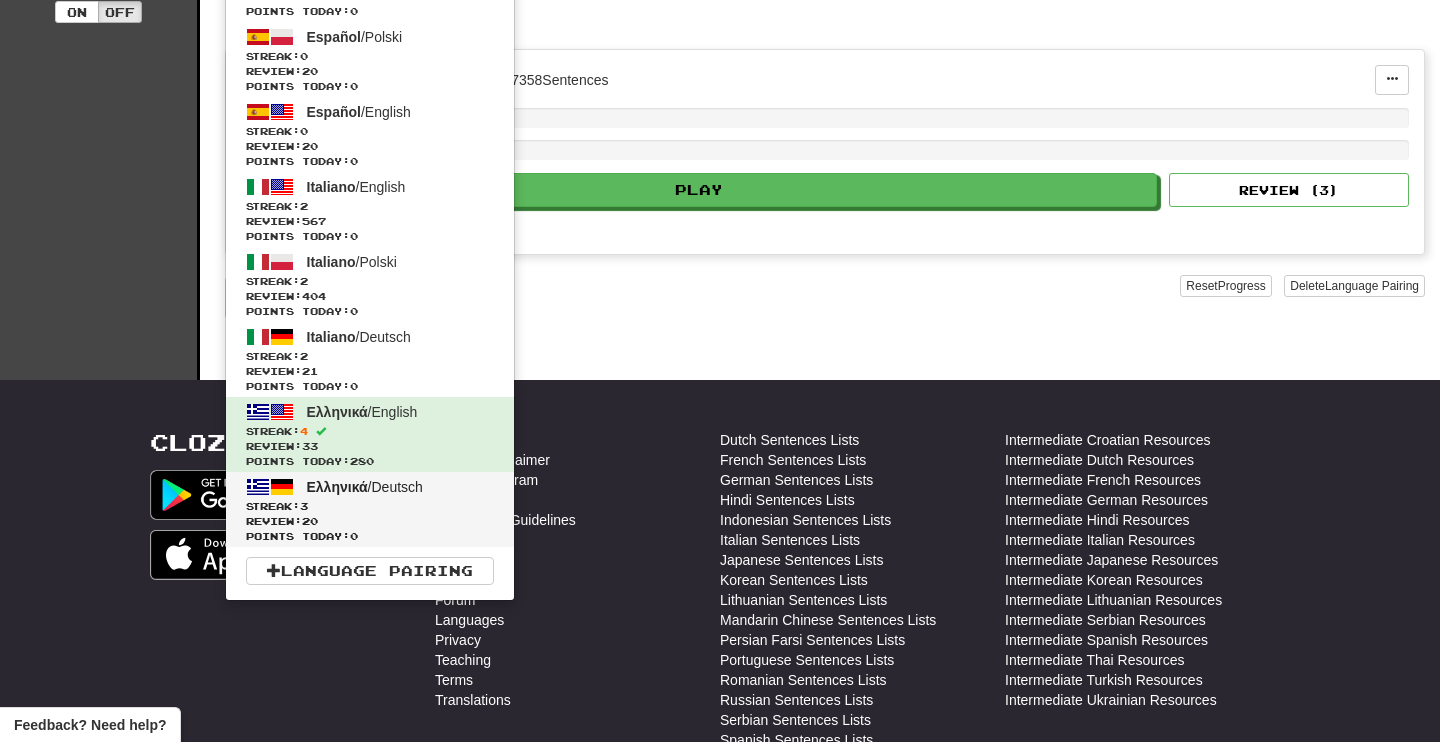 click on "Ελληνικά" at bounding box center (337, 487) 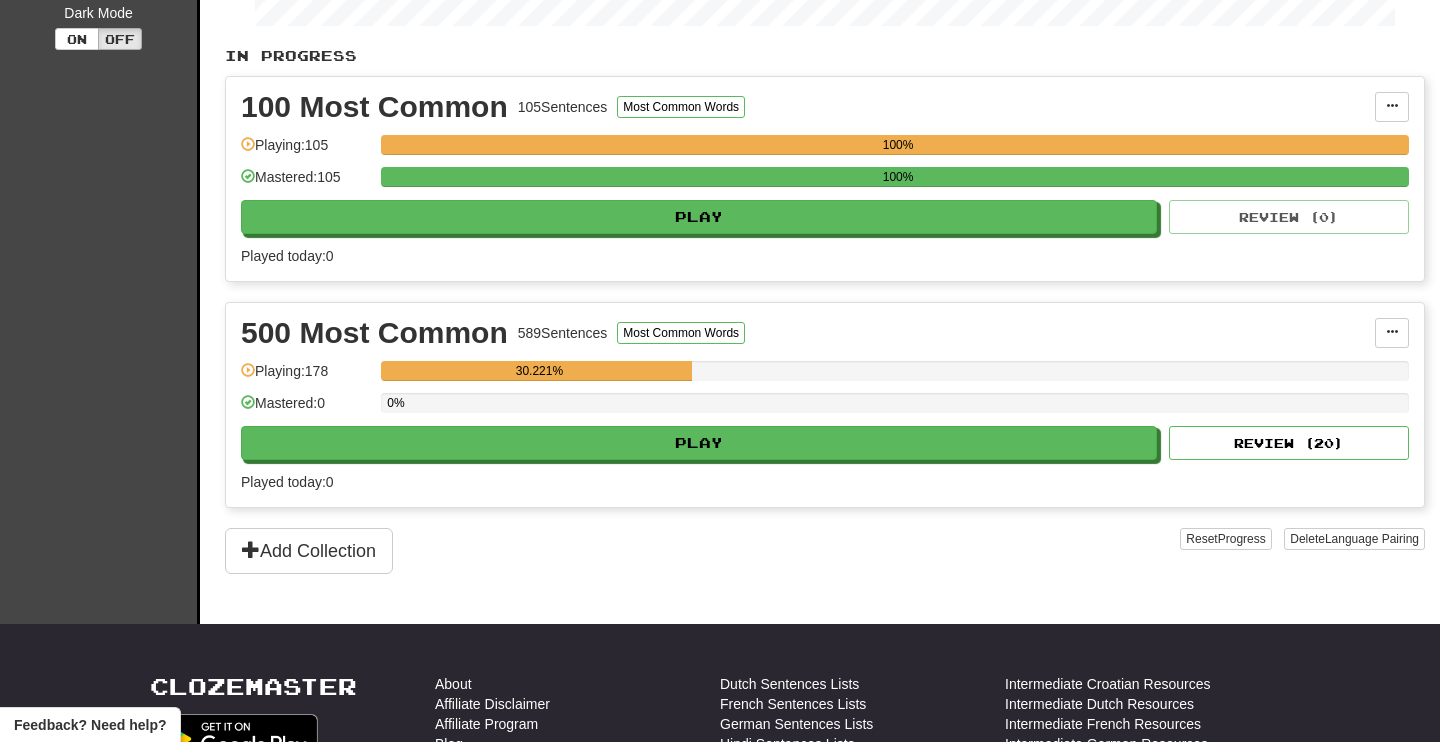 scroll, scrollTop: 390, scrollLeft: 0, axis: vertical 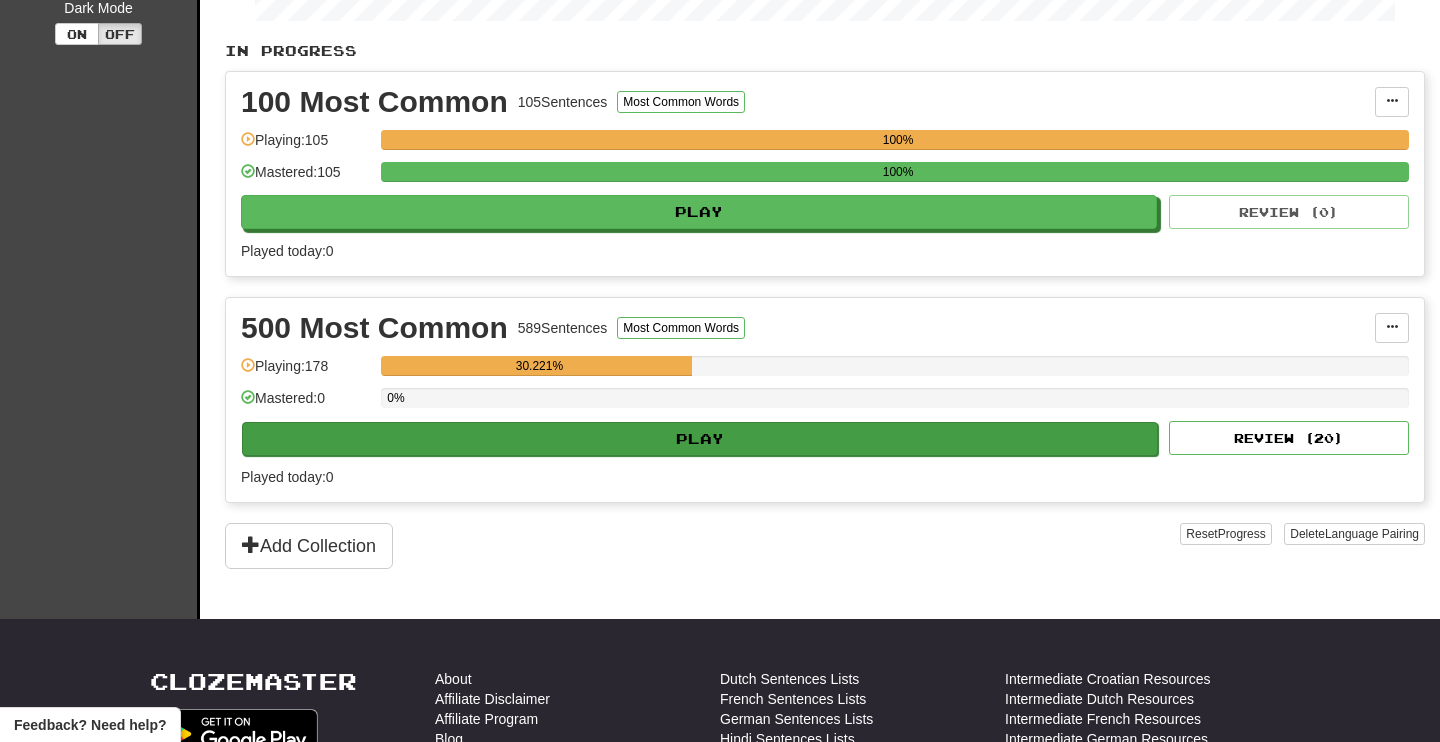 click on "Play" at bounding box center [700, 439] 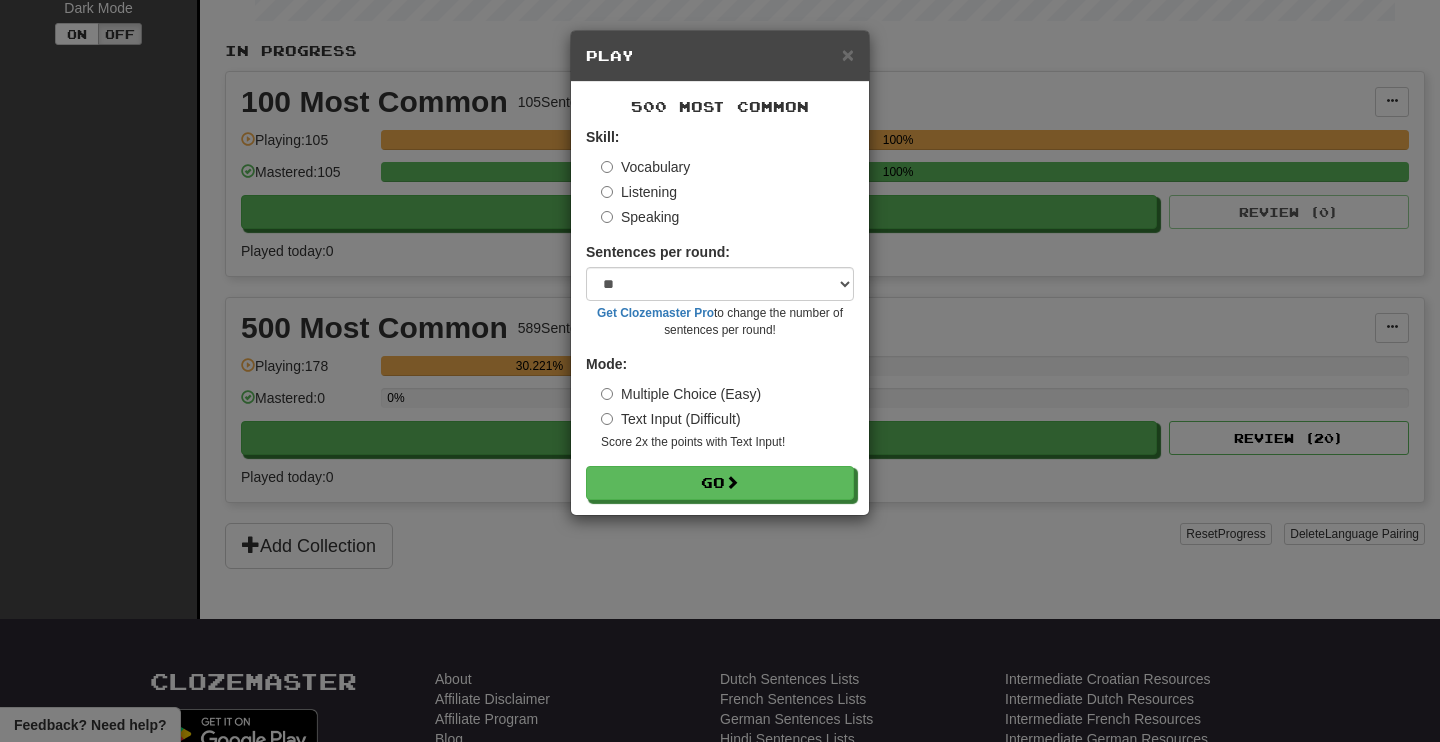 click on "Skill: Vocabulary Listening Speaking Sentences per round: * ** ** ** ** ** *** ******** Get Clozemaster Pro  to change the number of sentences per round! Mode: Multiple Choice (Easy) Text Input (Difficult) Score 2x the points with Text Input ! Go" at bounding box center (720, 313) 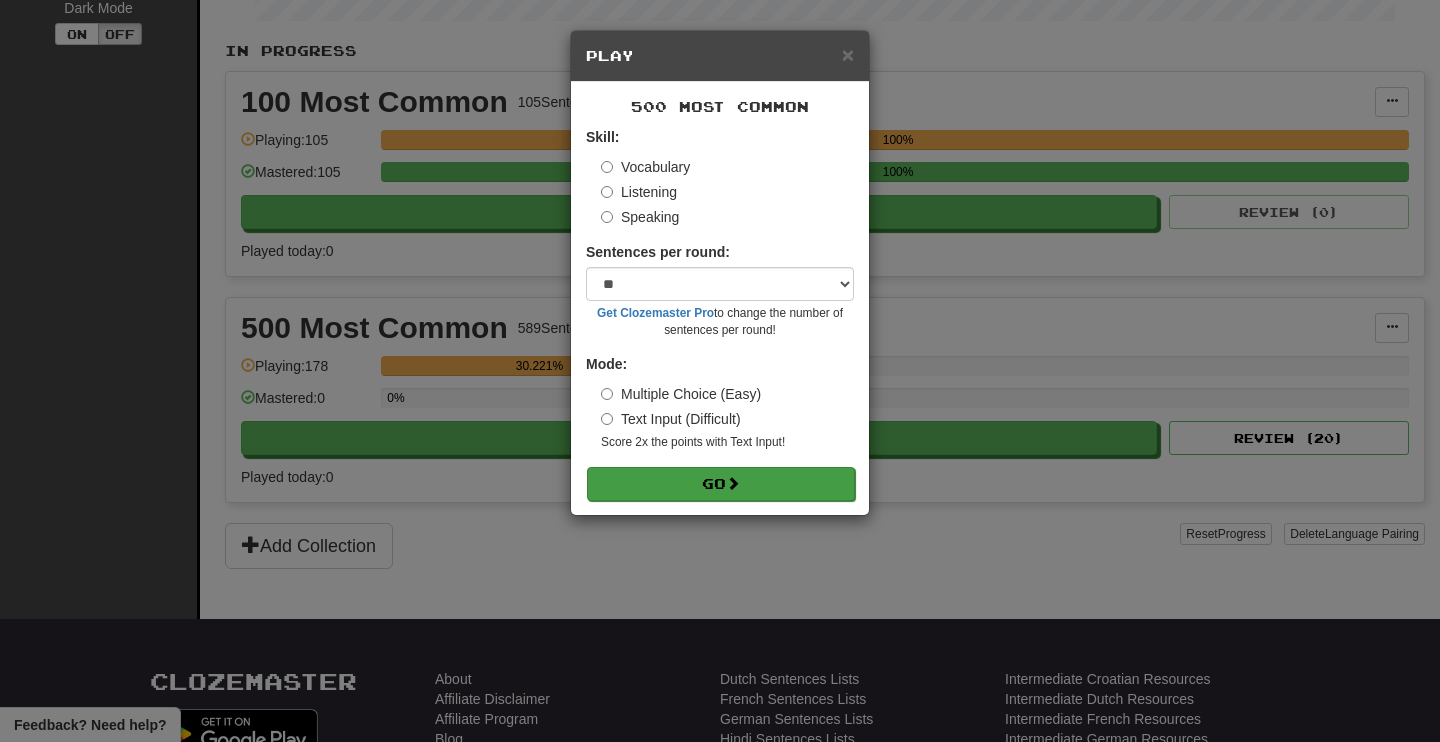 click on "Go" at bounding box center [721, 484] 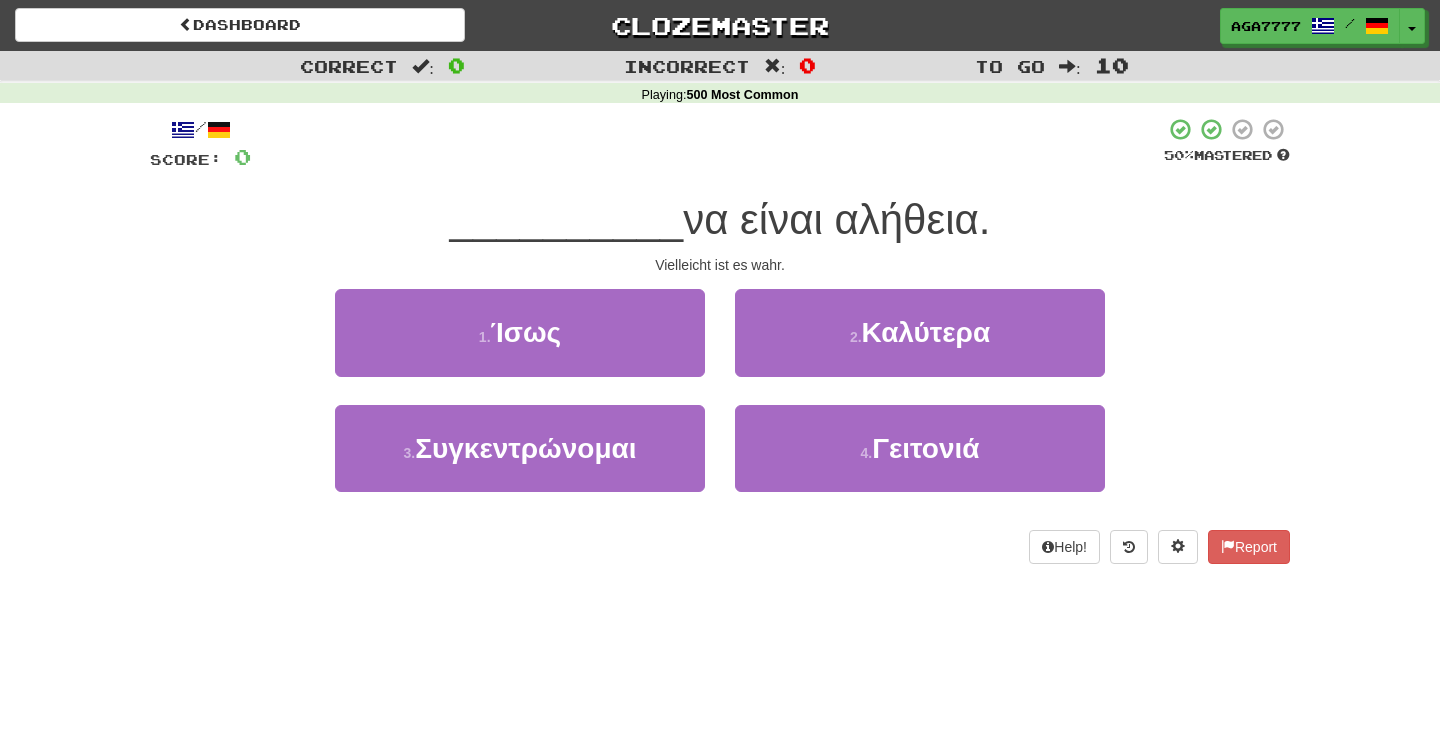 scroll, scrollTop: 0, scrollLeft: 0, axis: both 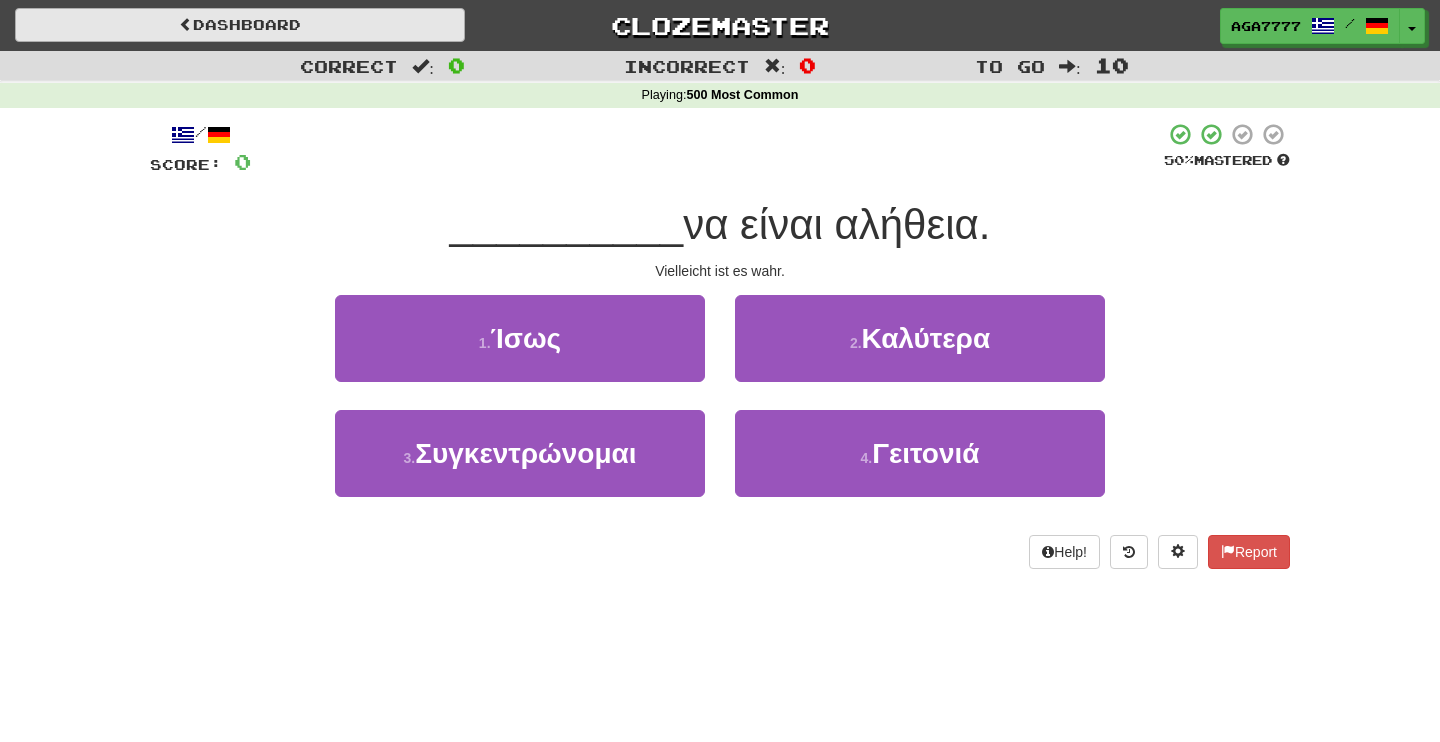 click on "Dashboard" at bounding box center [240, 25] 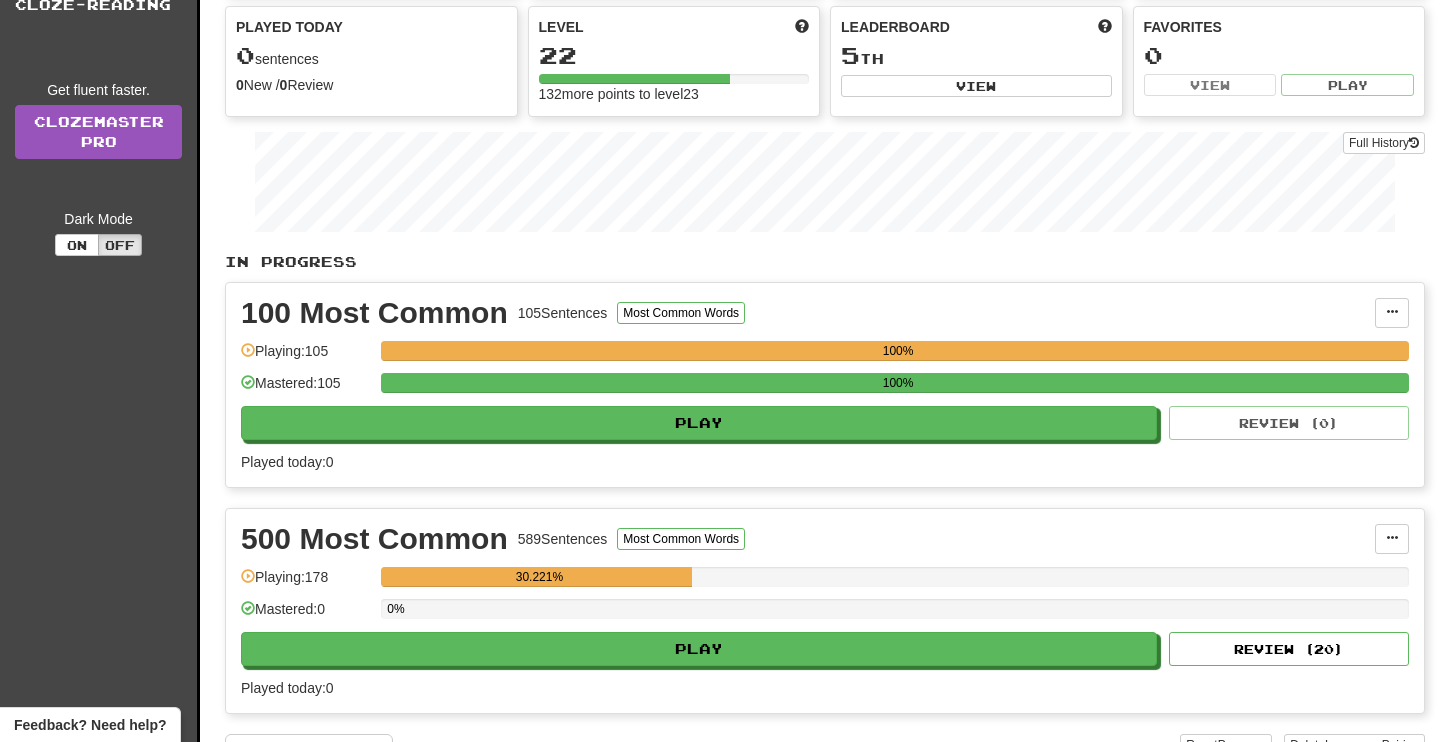 scroll, scrollTop: 232, scrollLeft: 0, axis: vertical 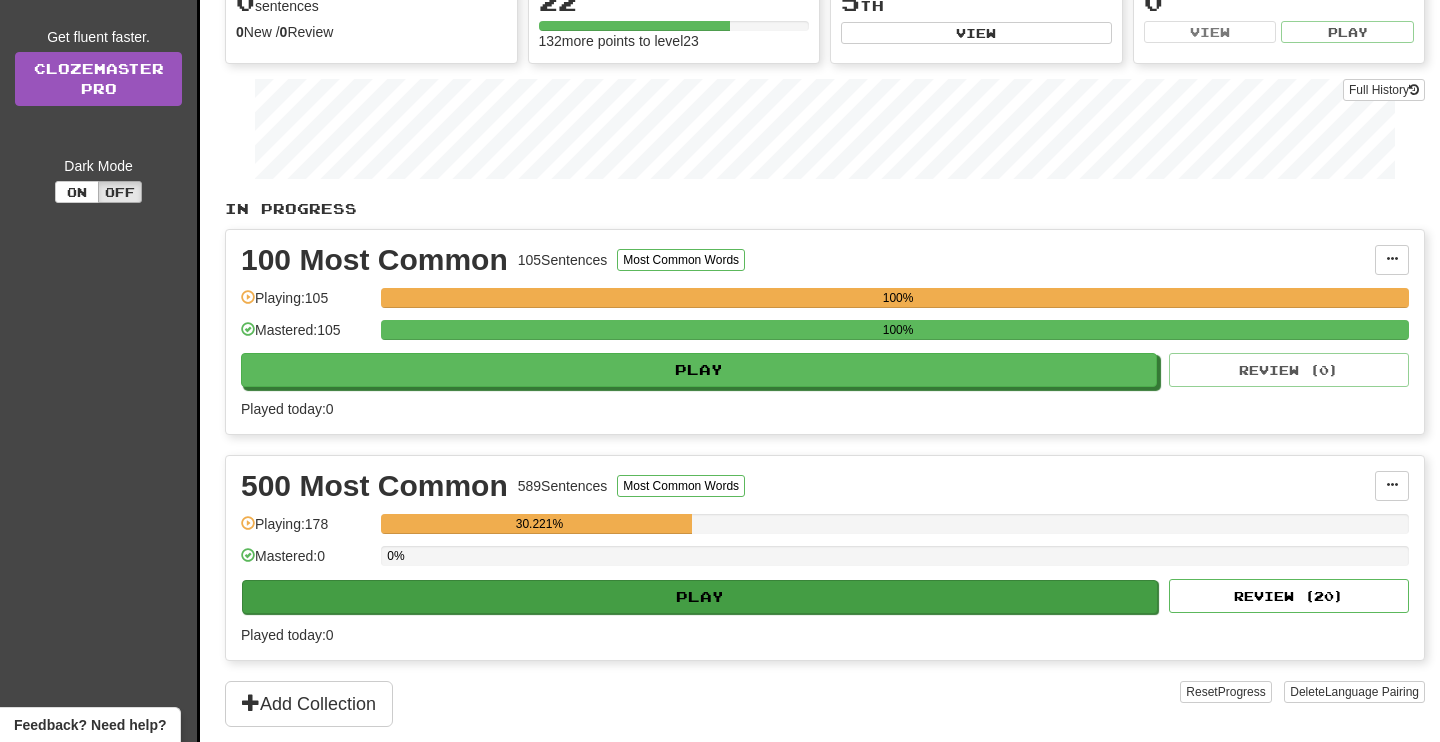 click on "Play" at bounding box center [700, 597] 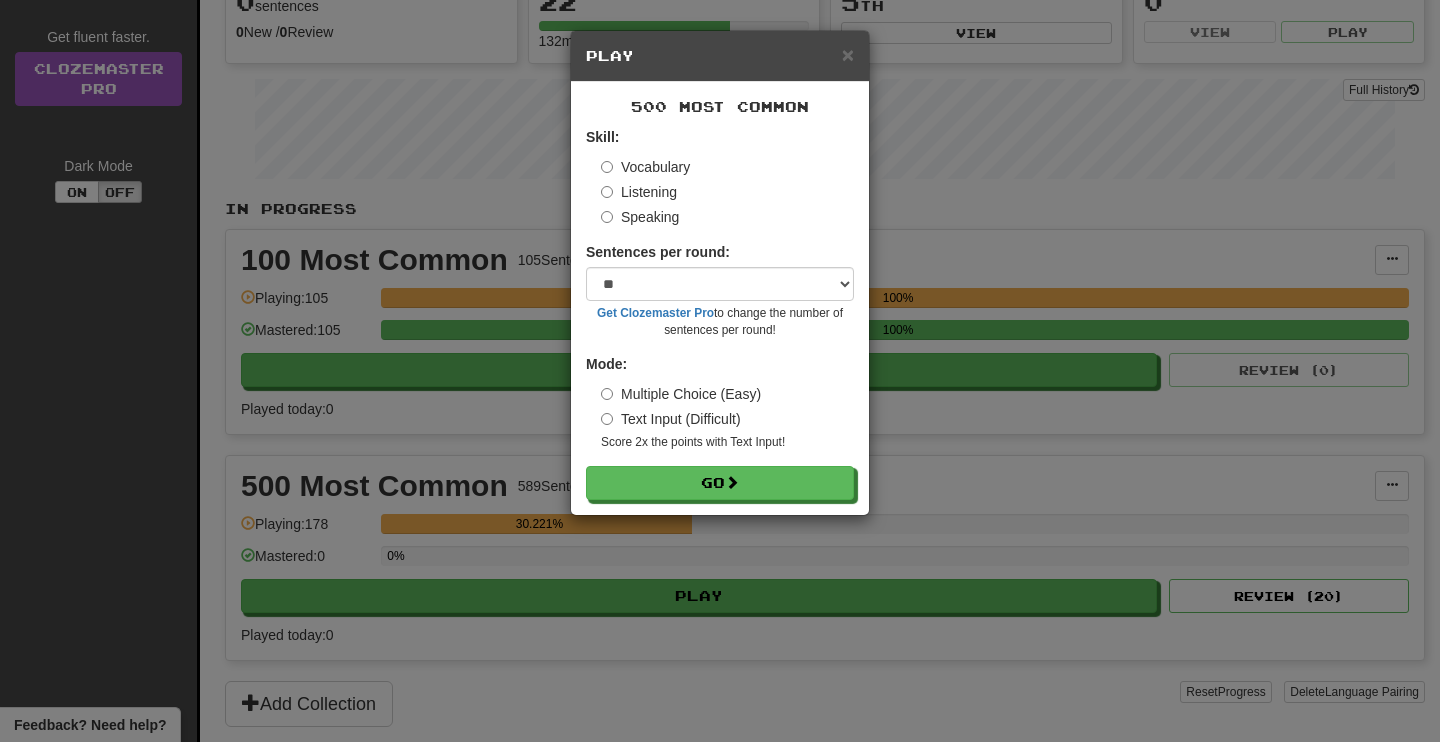 click on "Text Input (Difficult)" at bounding box center [671, 419] 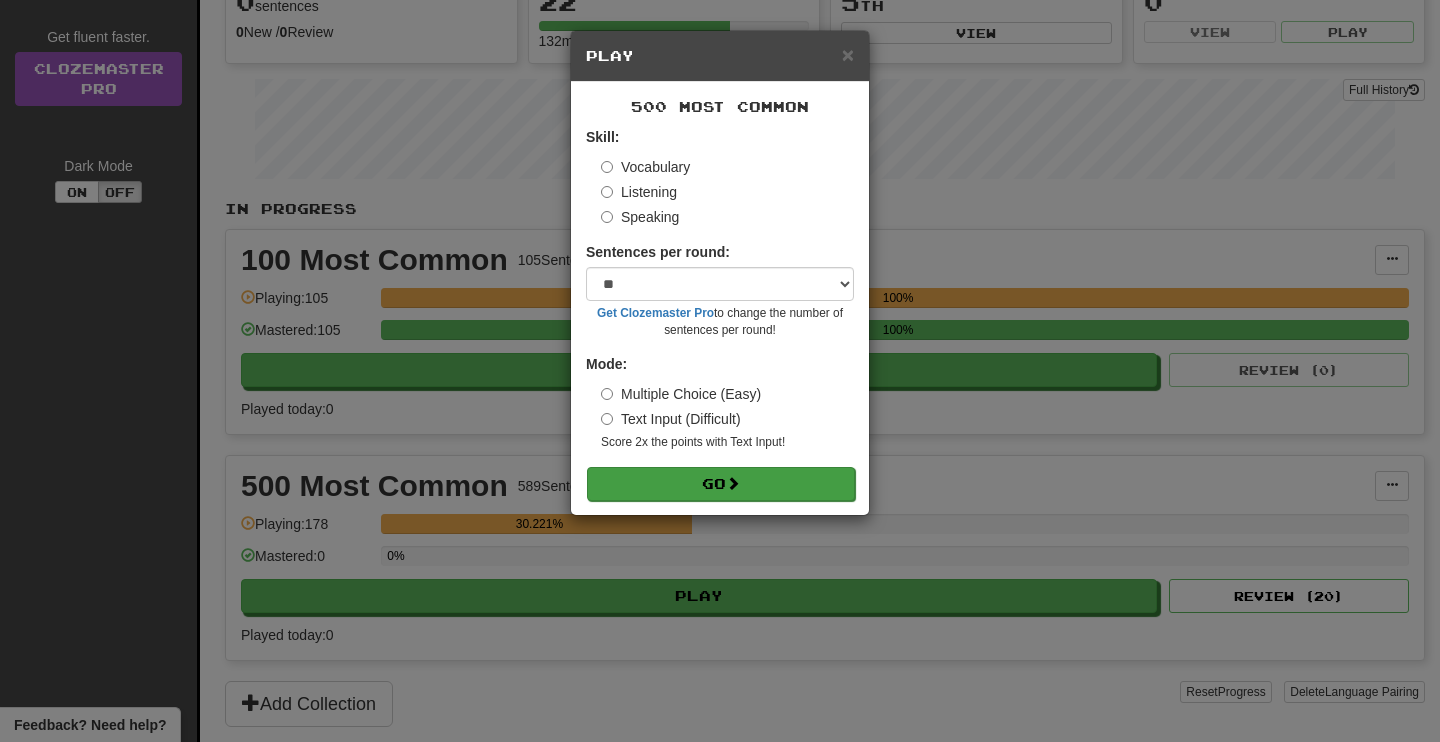 click on "Go" at bounding box center [721, 484] 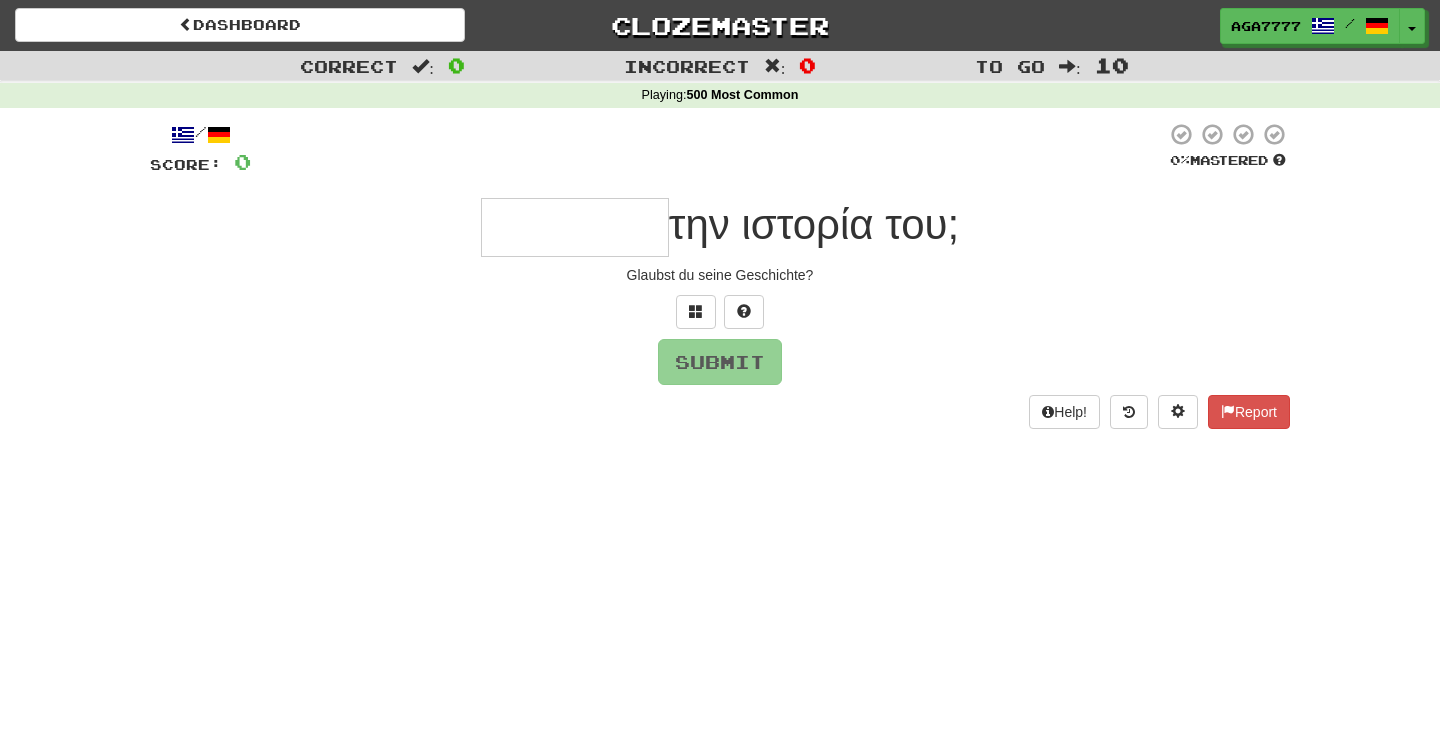 scroll, scrollTop: 0, scrollLeft: 0, axis: both 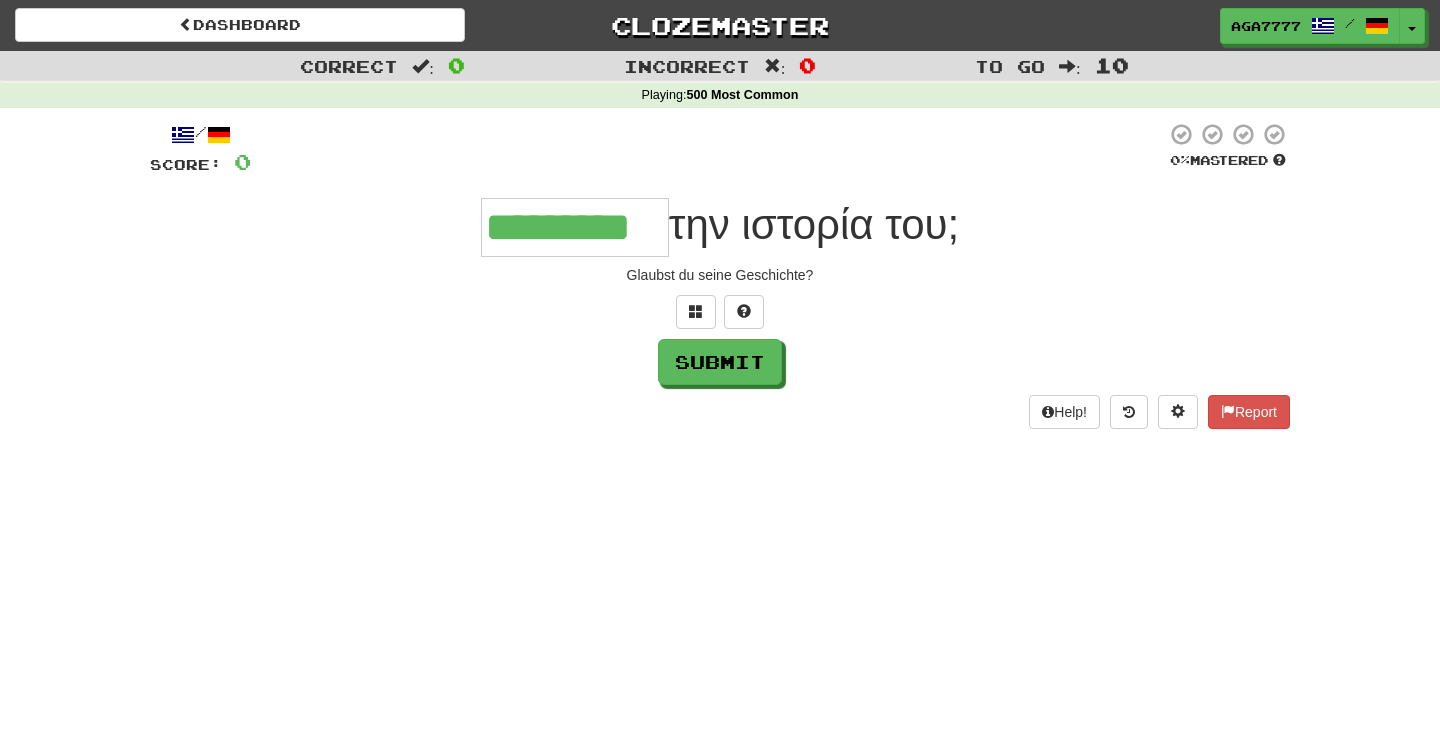 type on "*********" 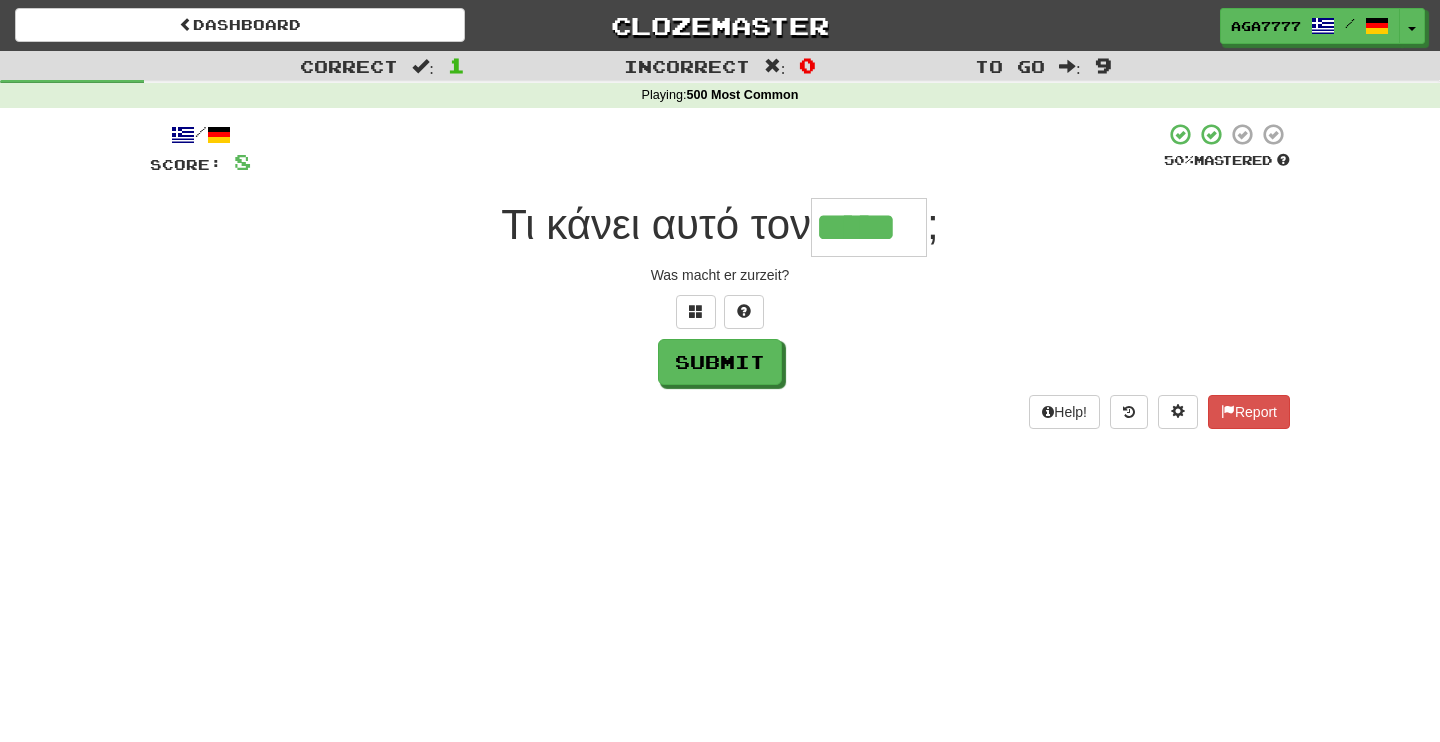 type on "*****" 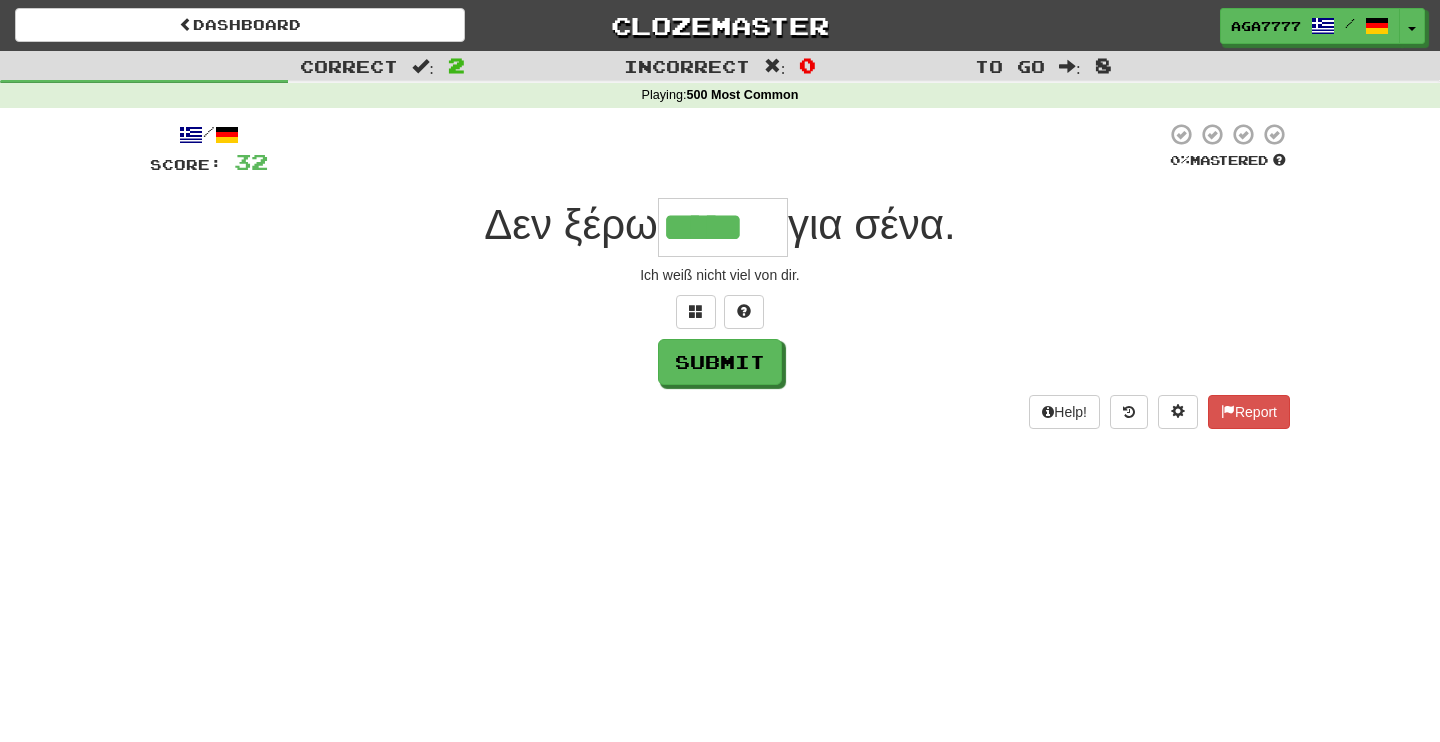 type on "*****" 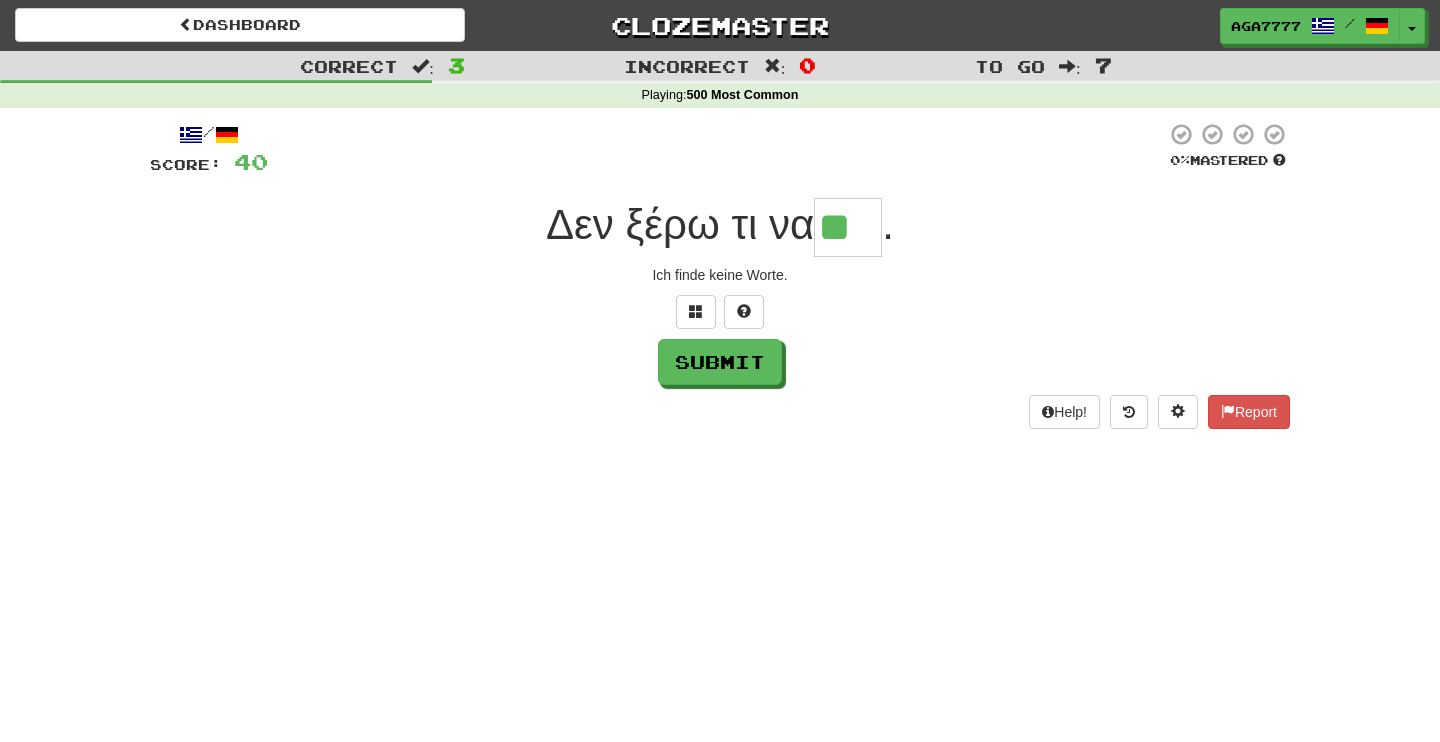type on "**" 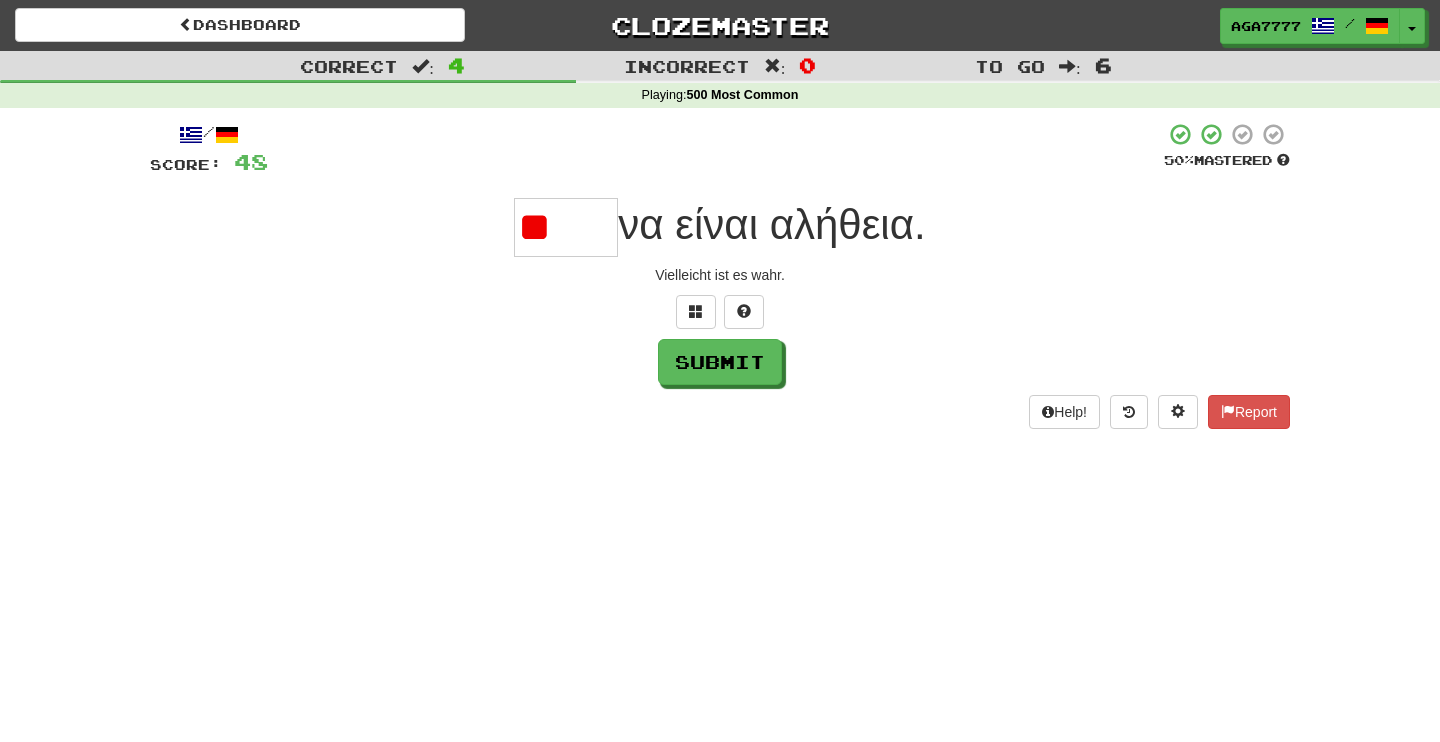 type on "*" 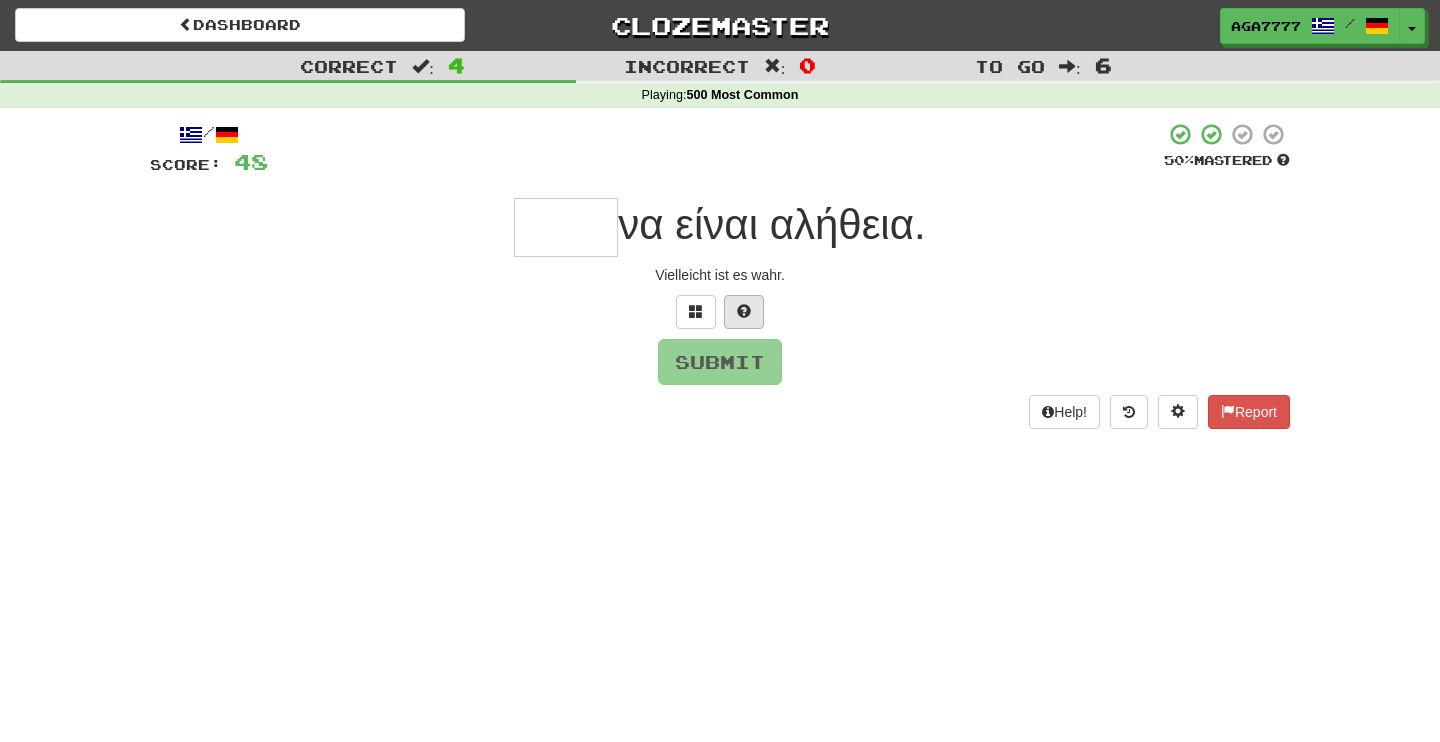 click at bounding box center (744, 311) 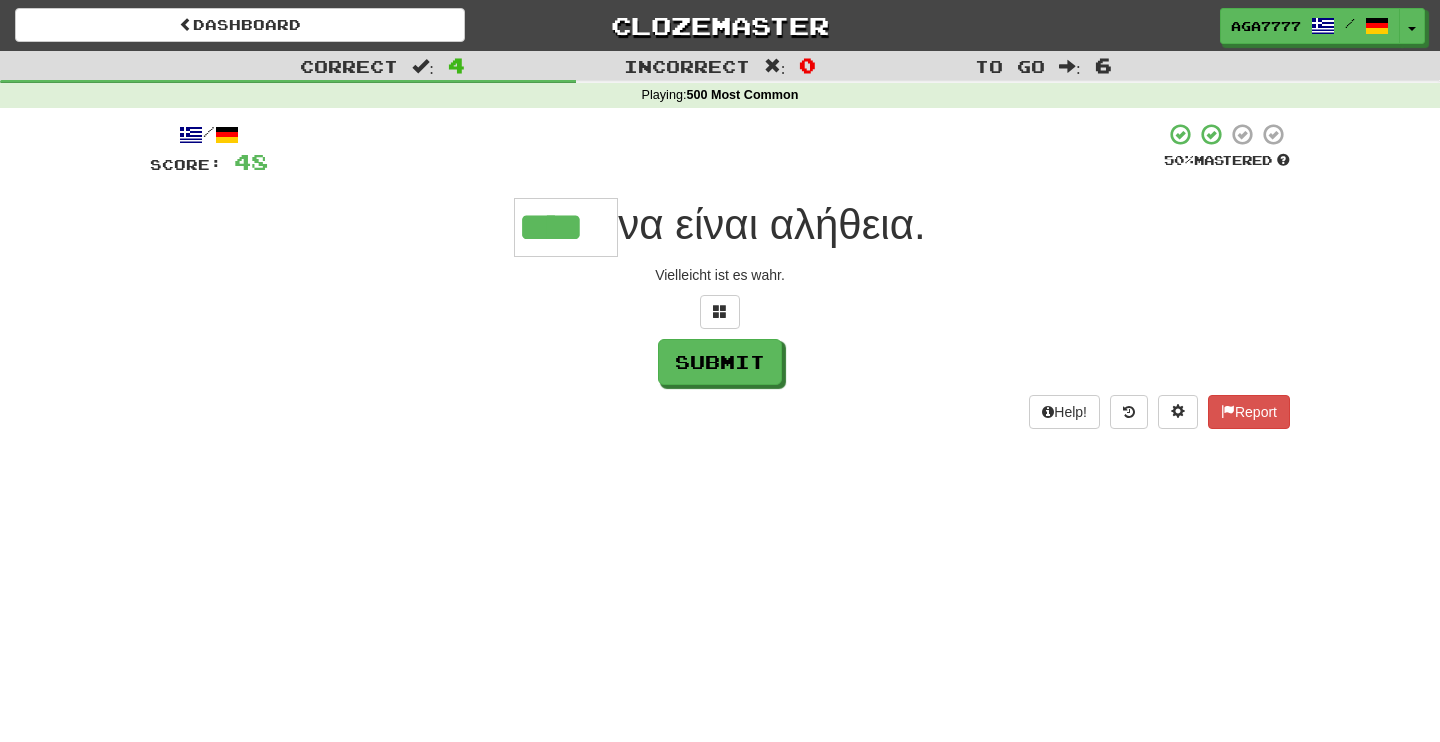 type on "****" 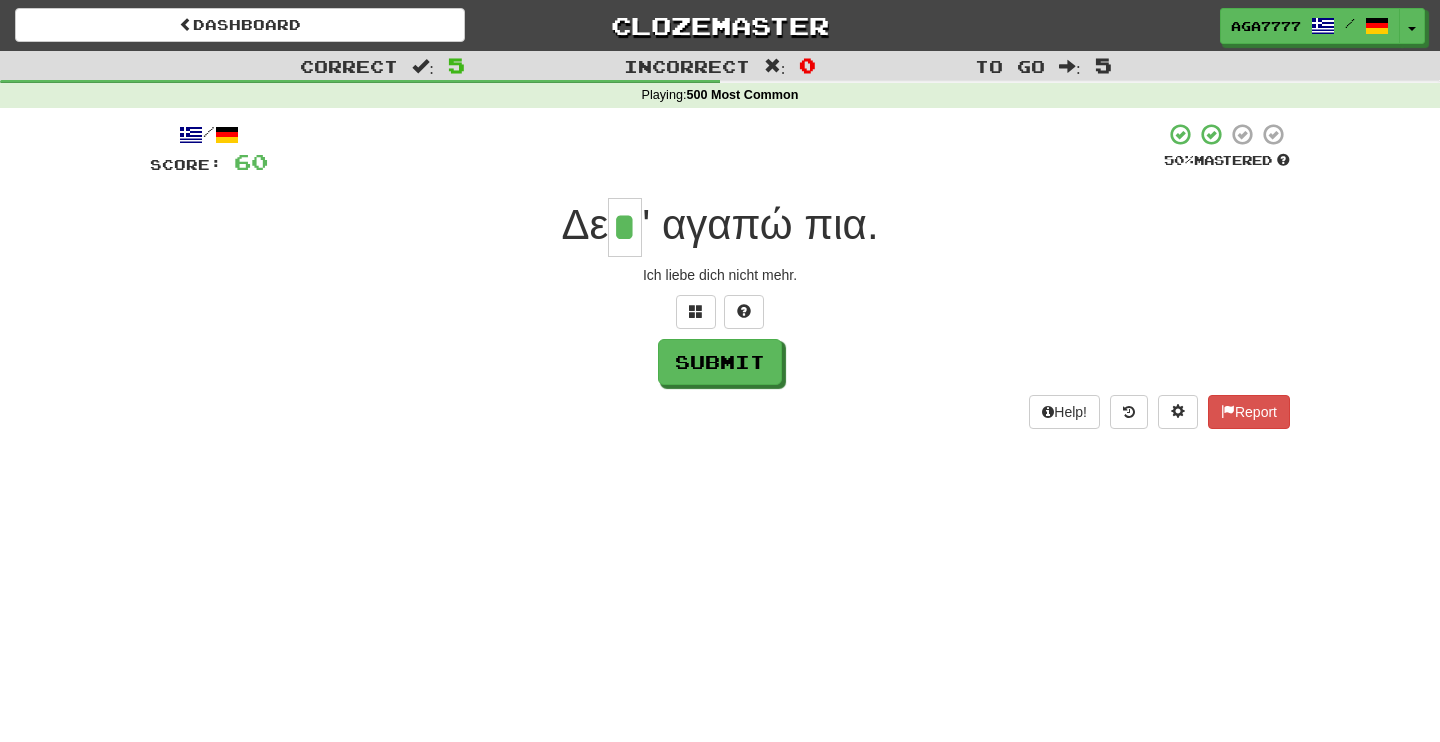 type on "*" 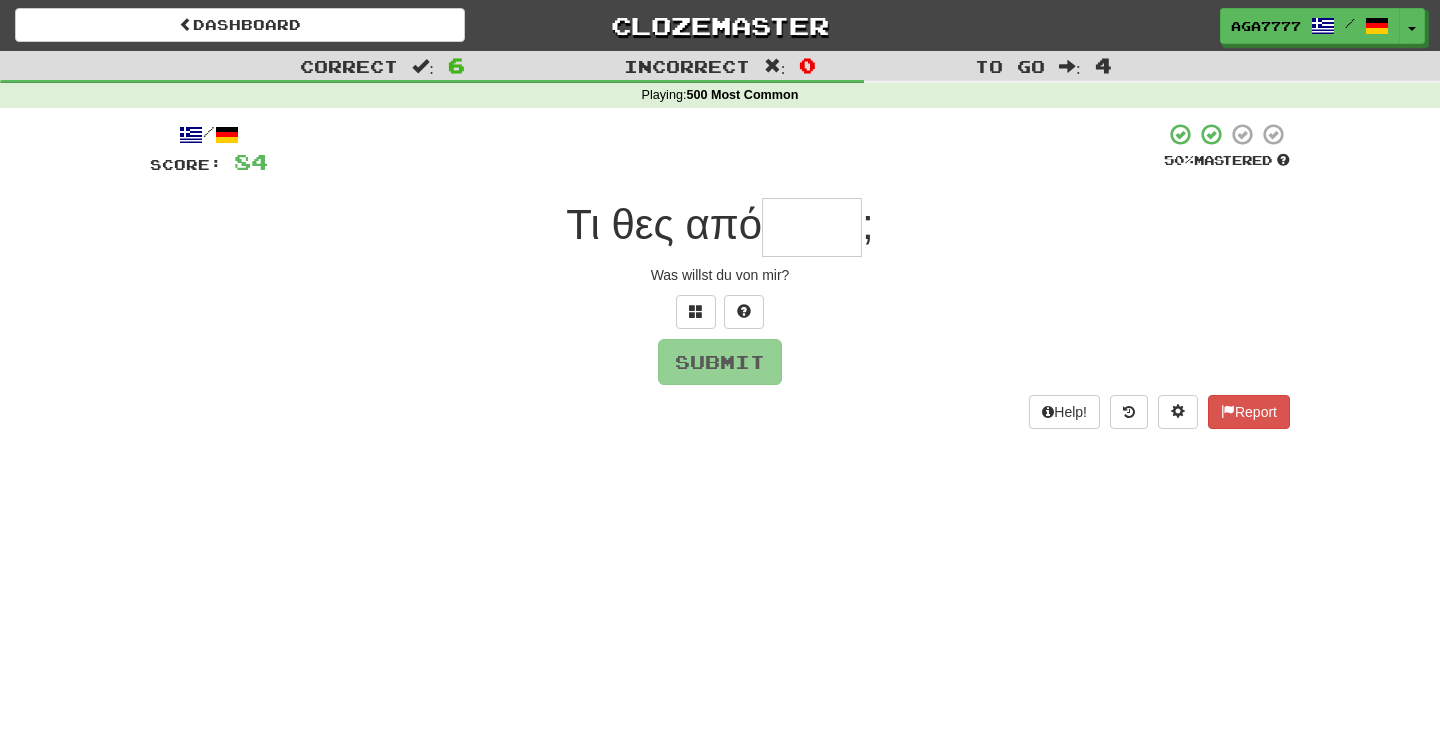 type on "*" 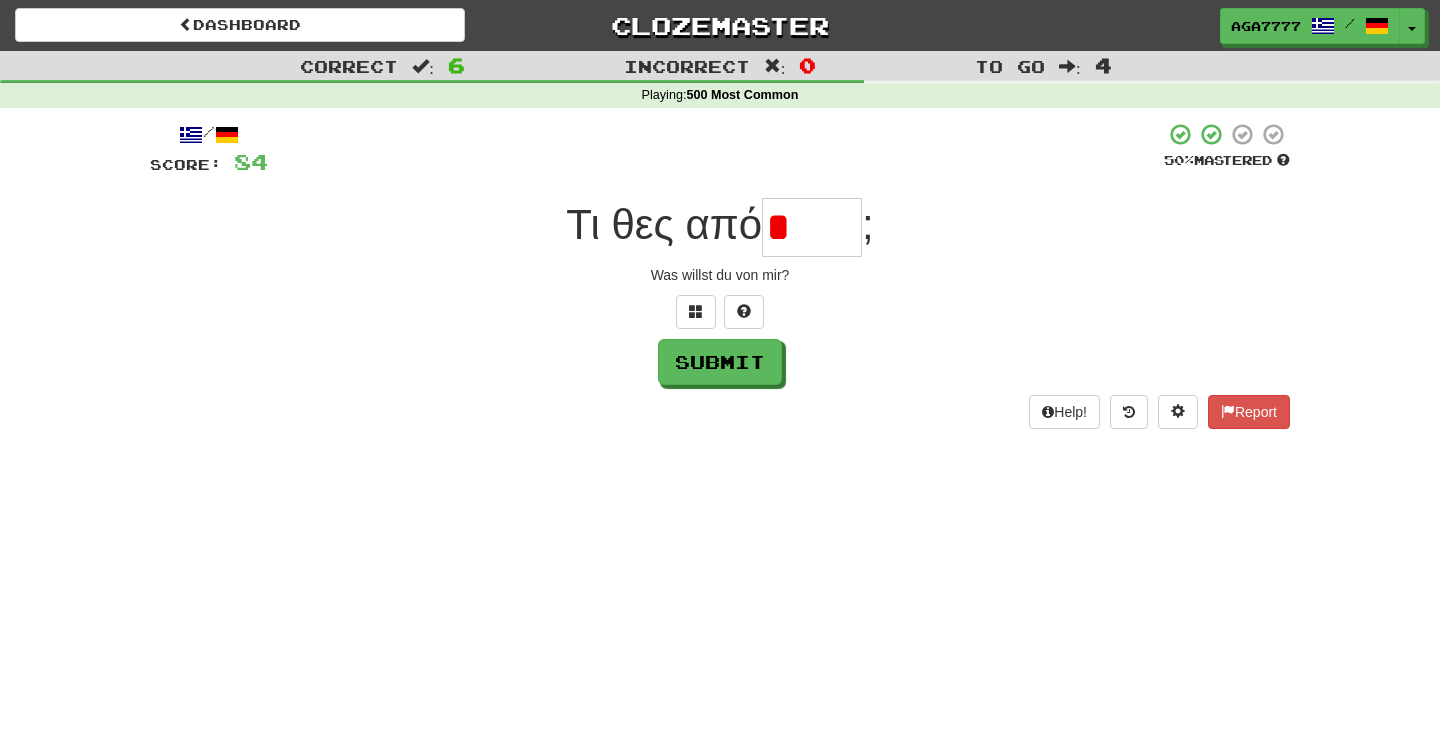 type on "*" 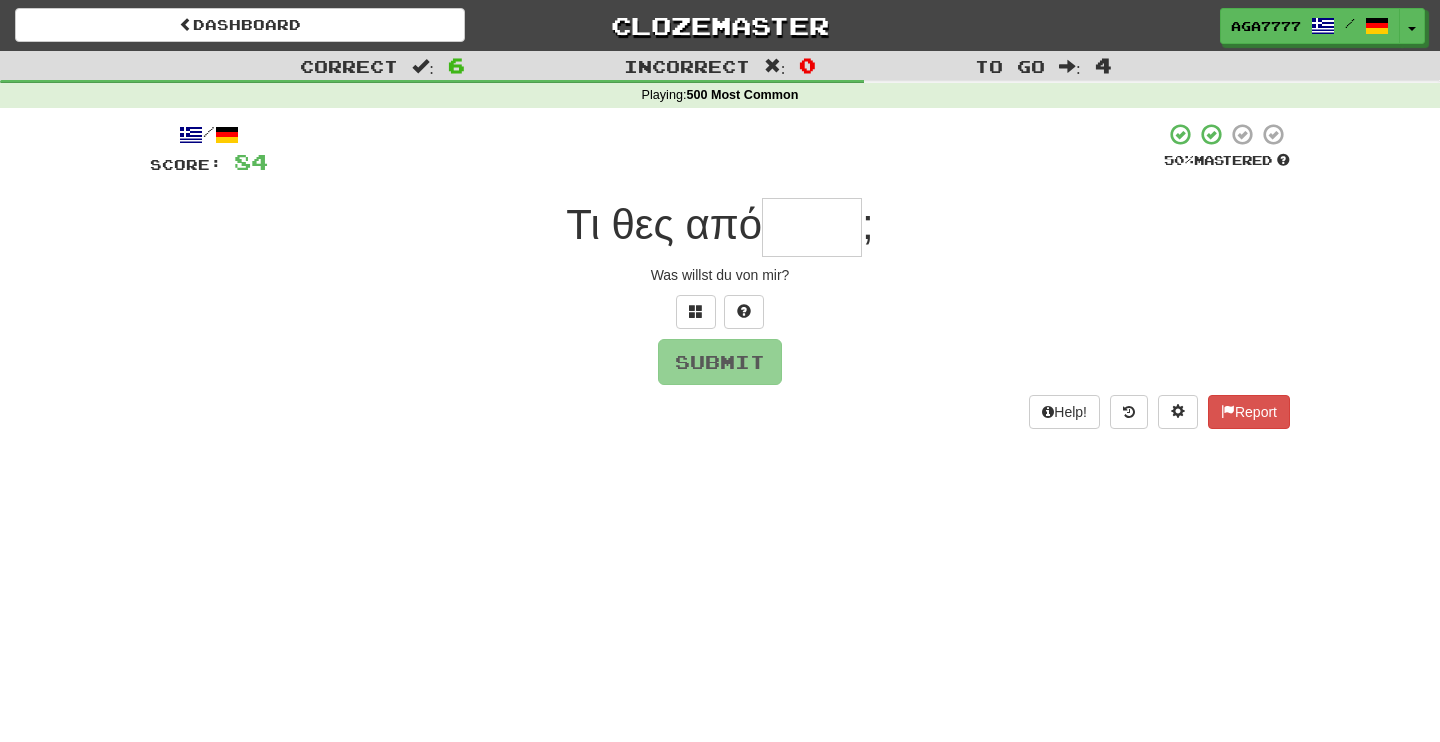type on "*" 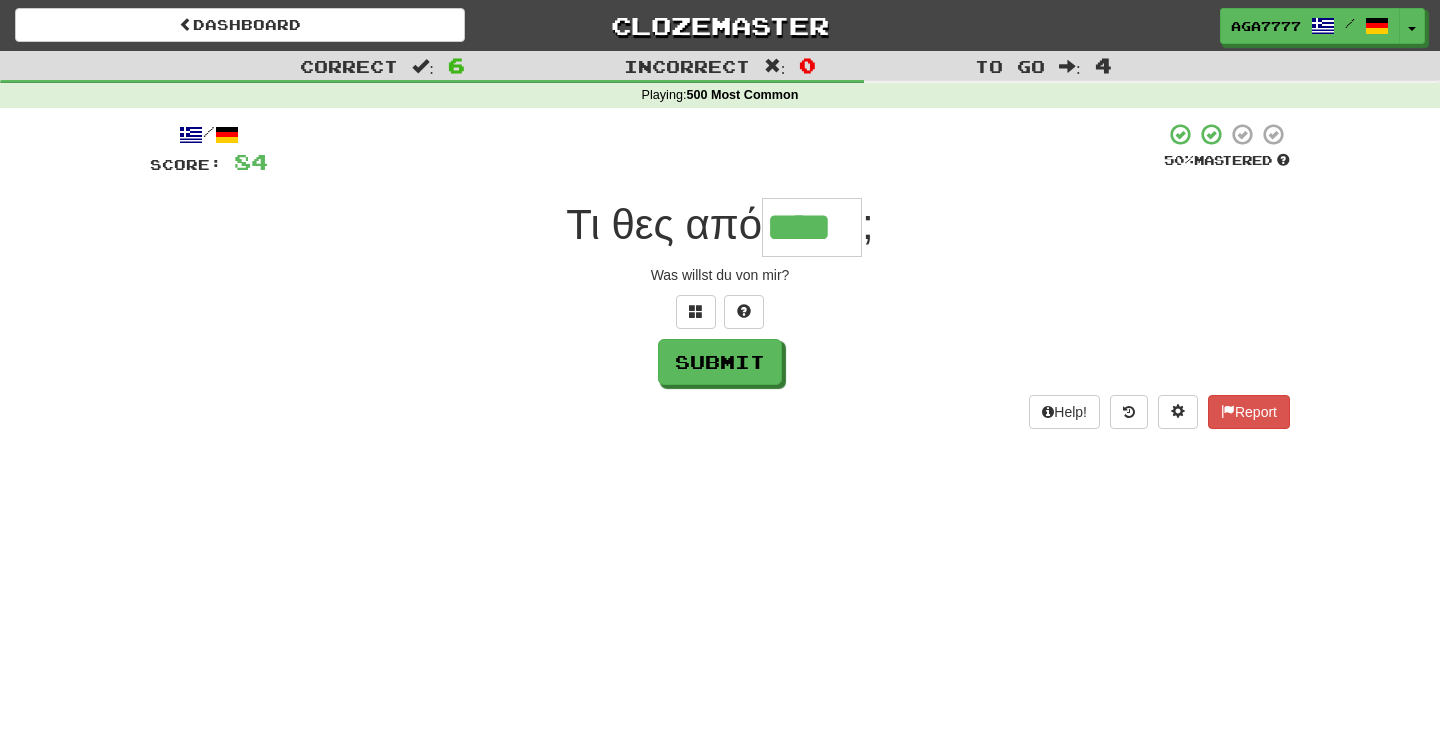 type on "****" 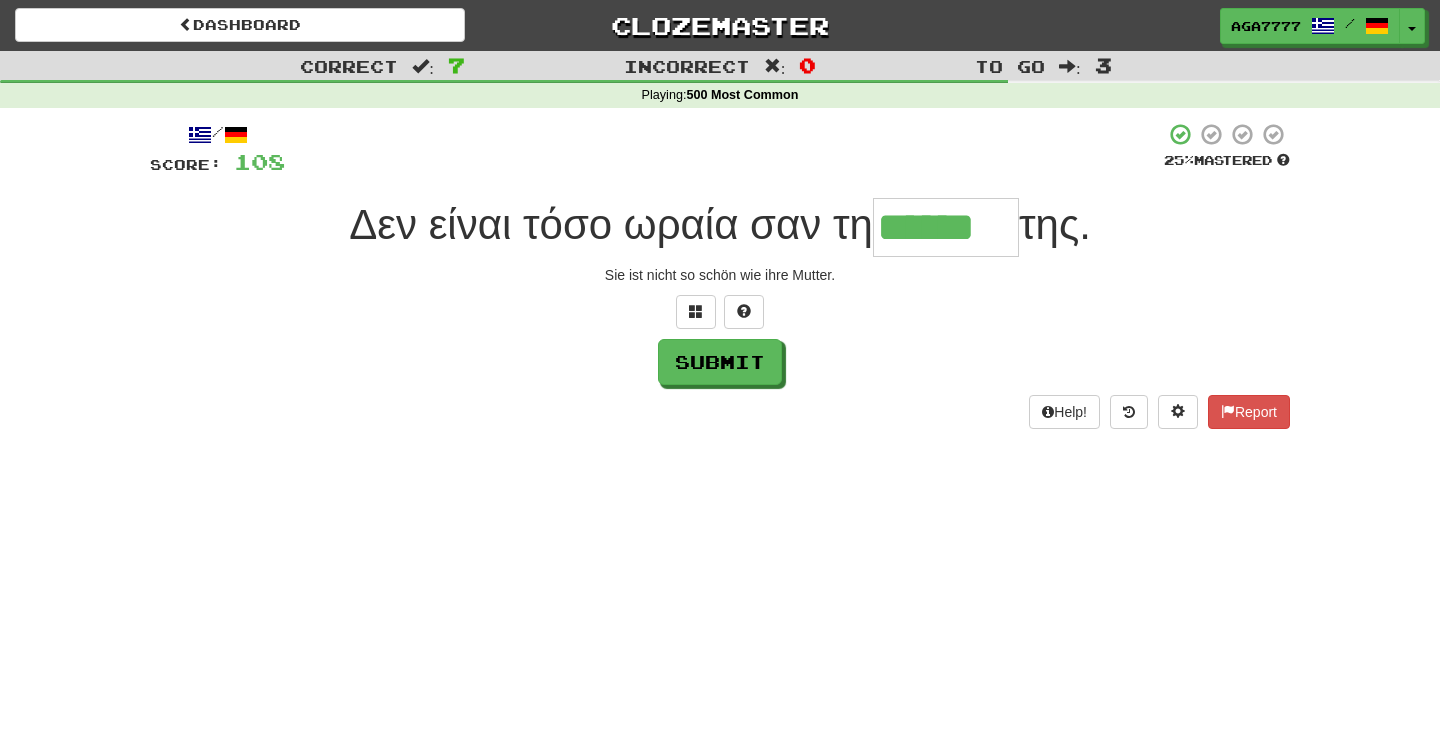 type on "******" 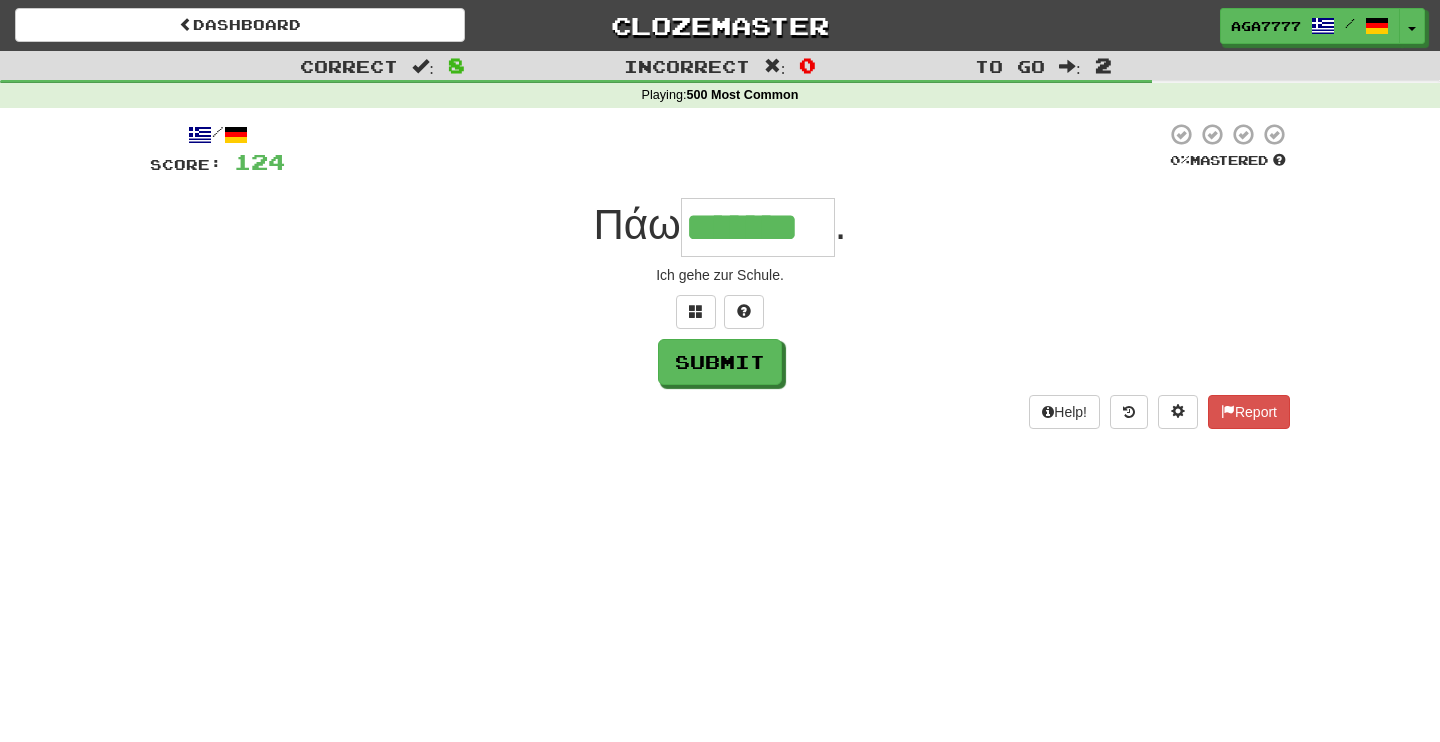 type on "*******" 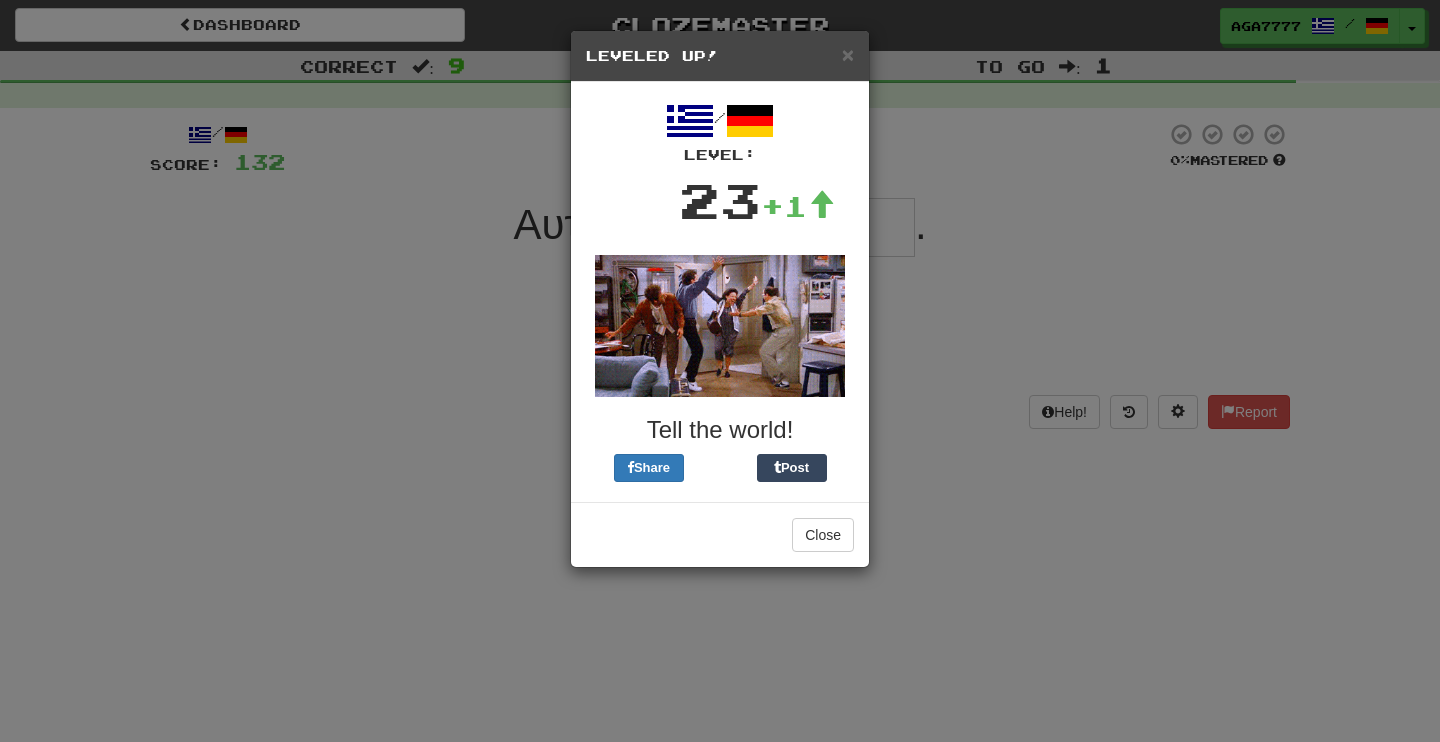 click on "Close" at bounding box center (720, 534) 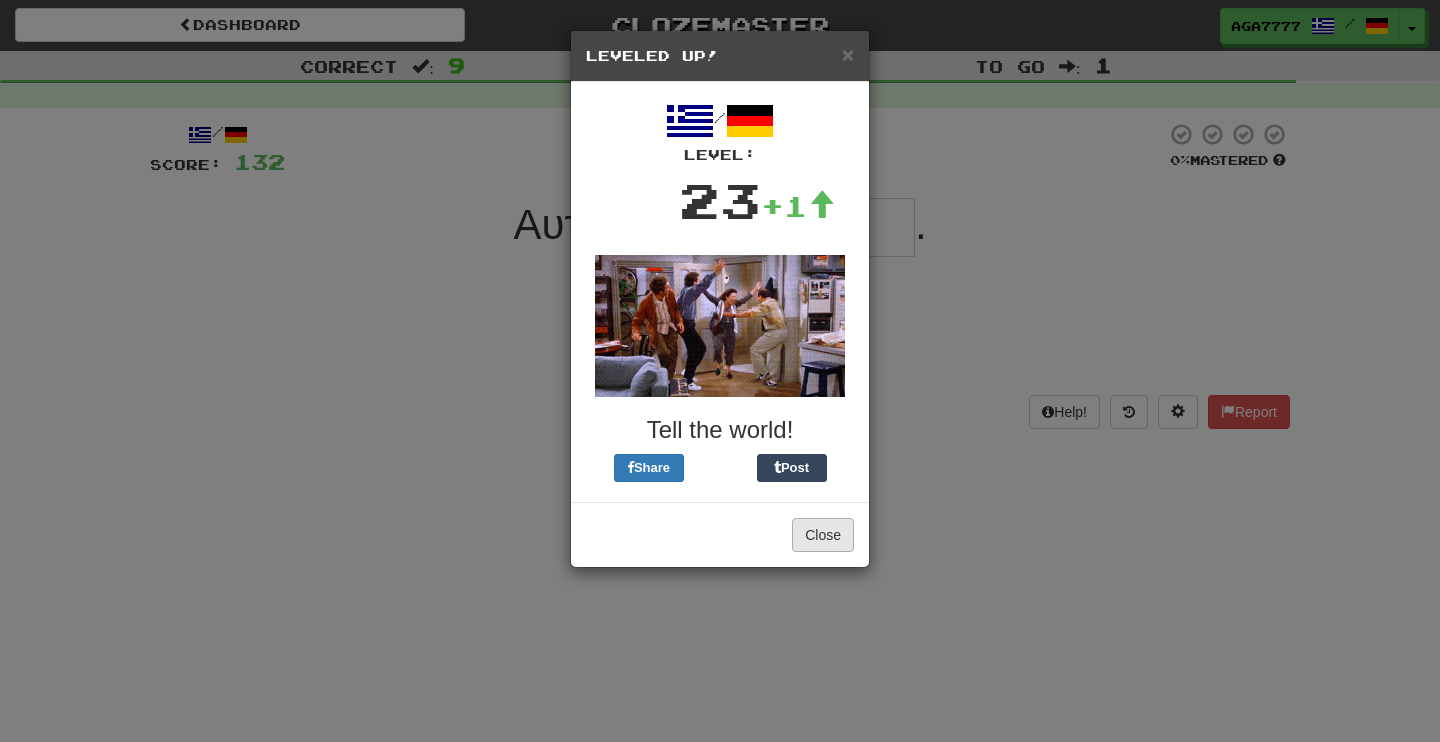 click on "Close" at bounding box center [823, 535] 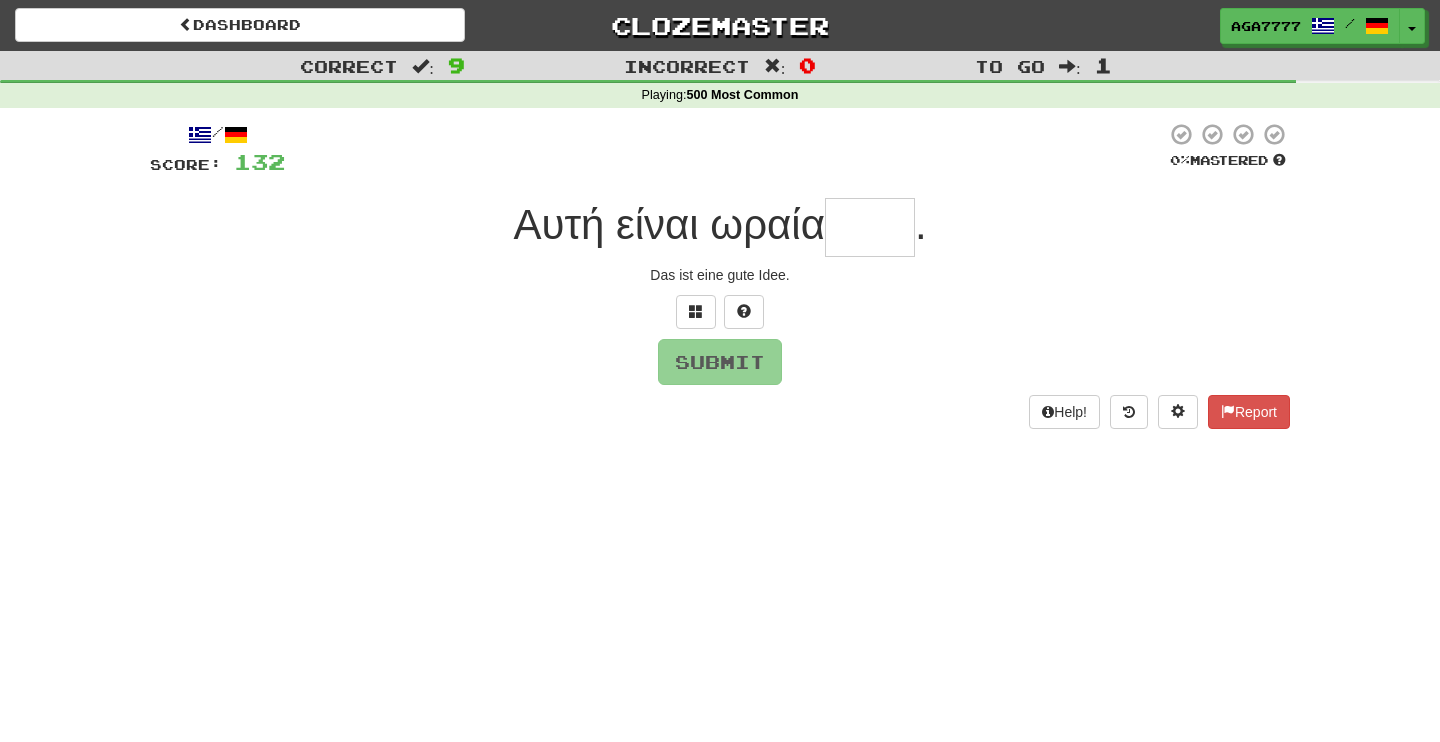 click at bounding box center [870, 227] 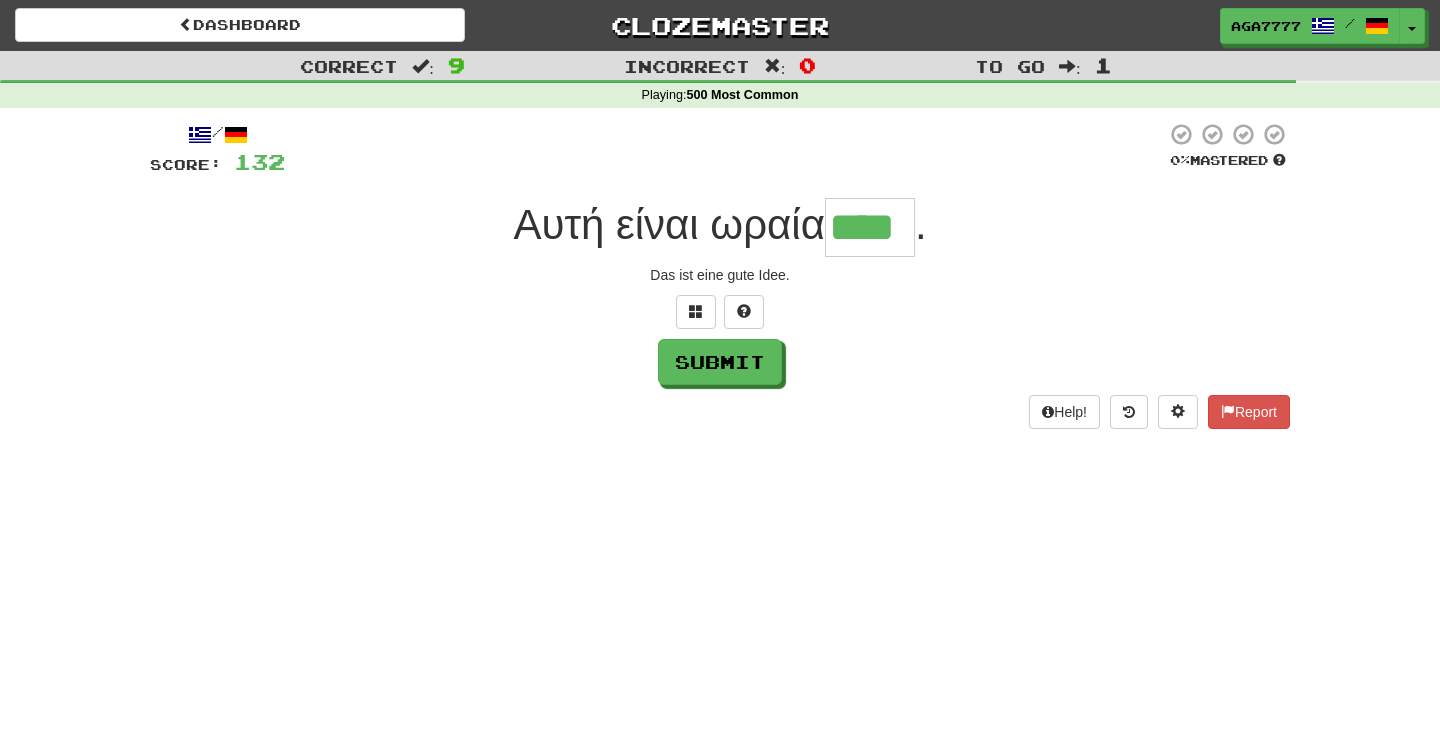 type on "****" 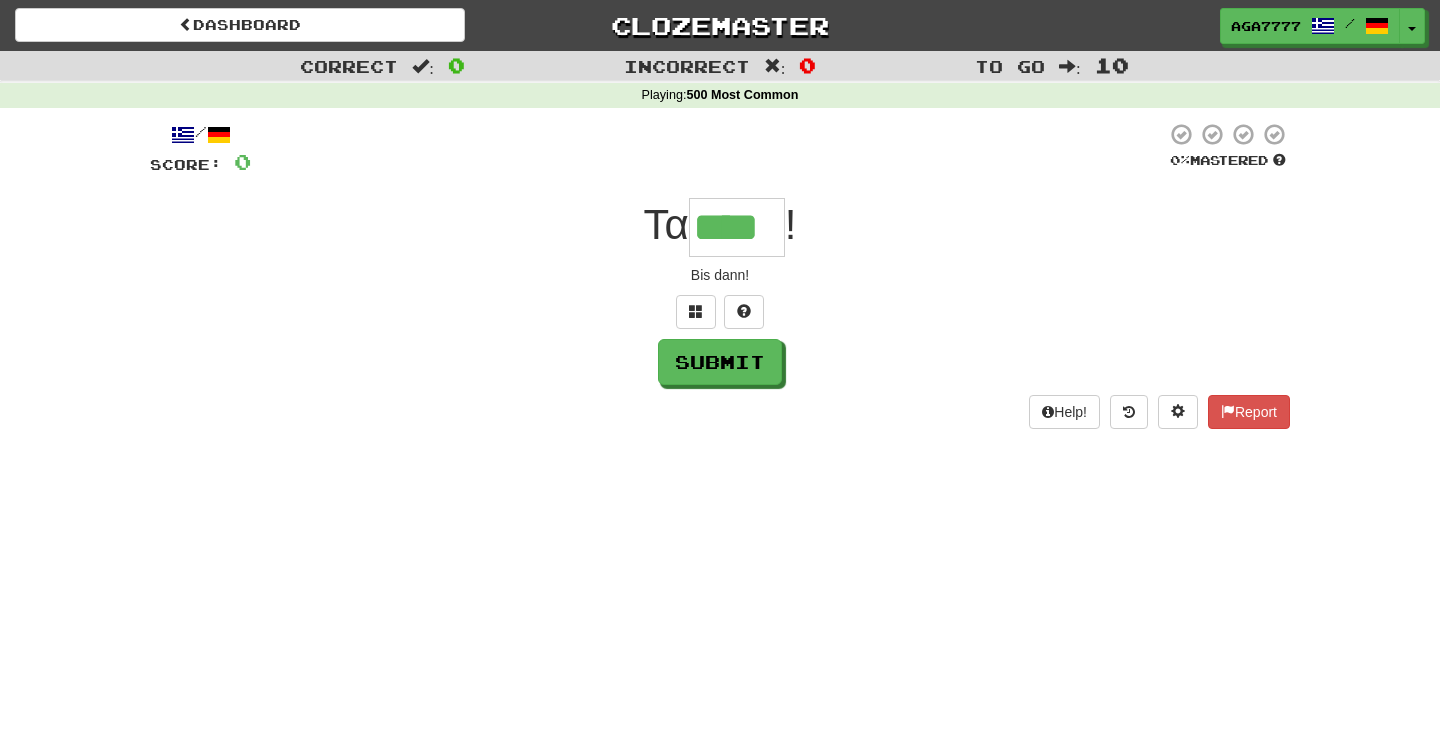 type on "****" 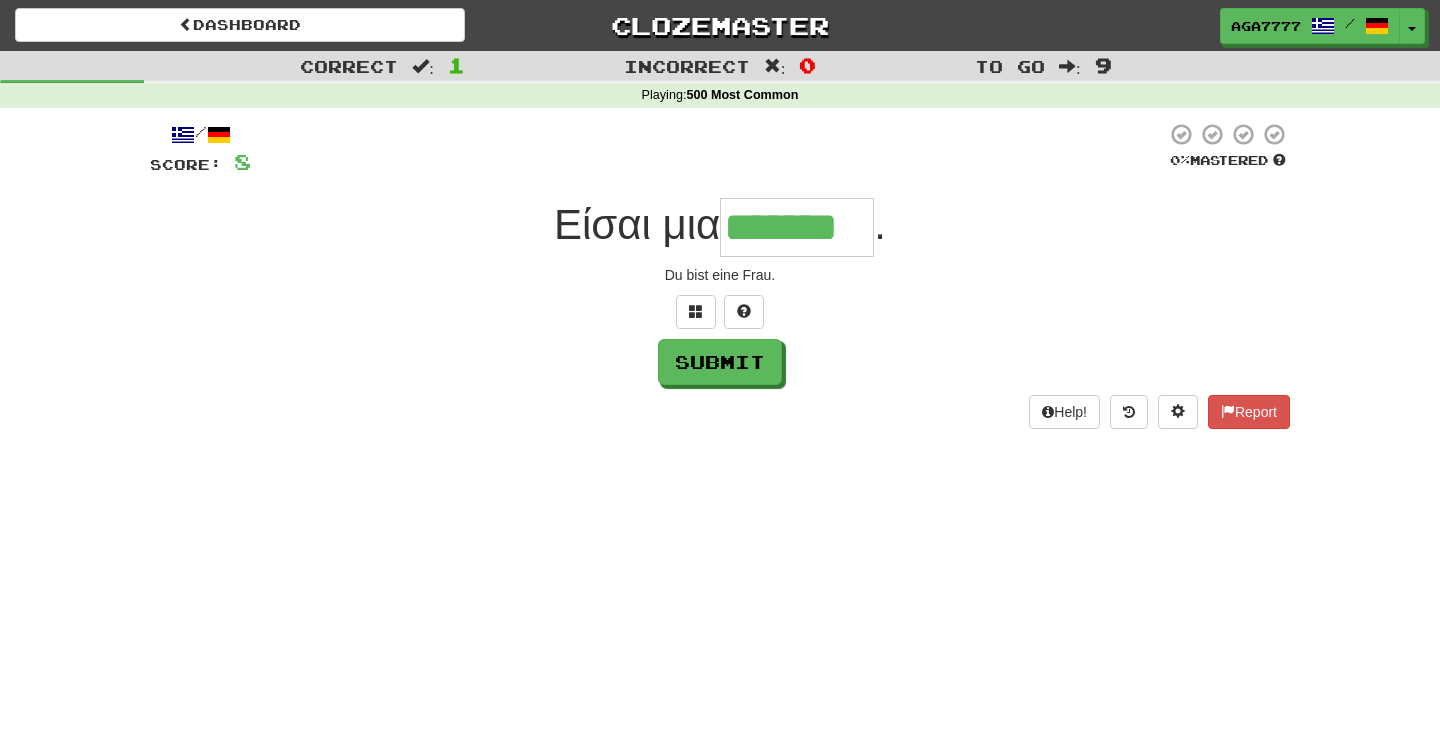 type on "*******" 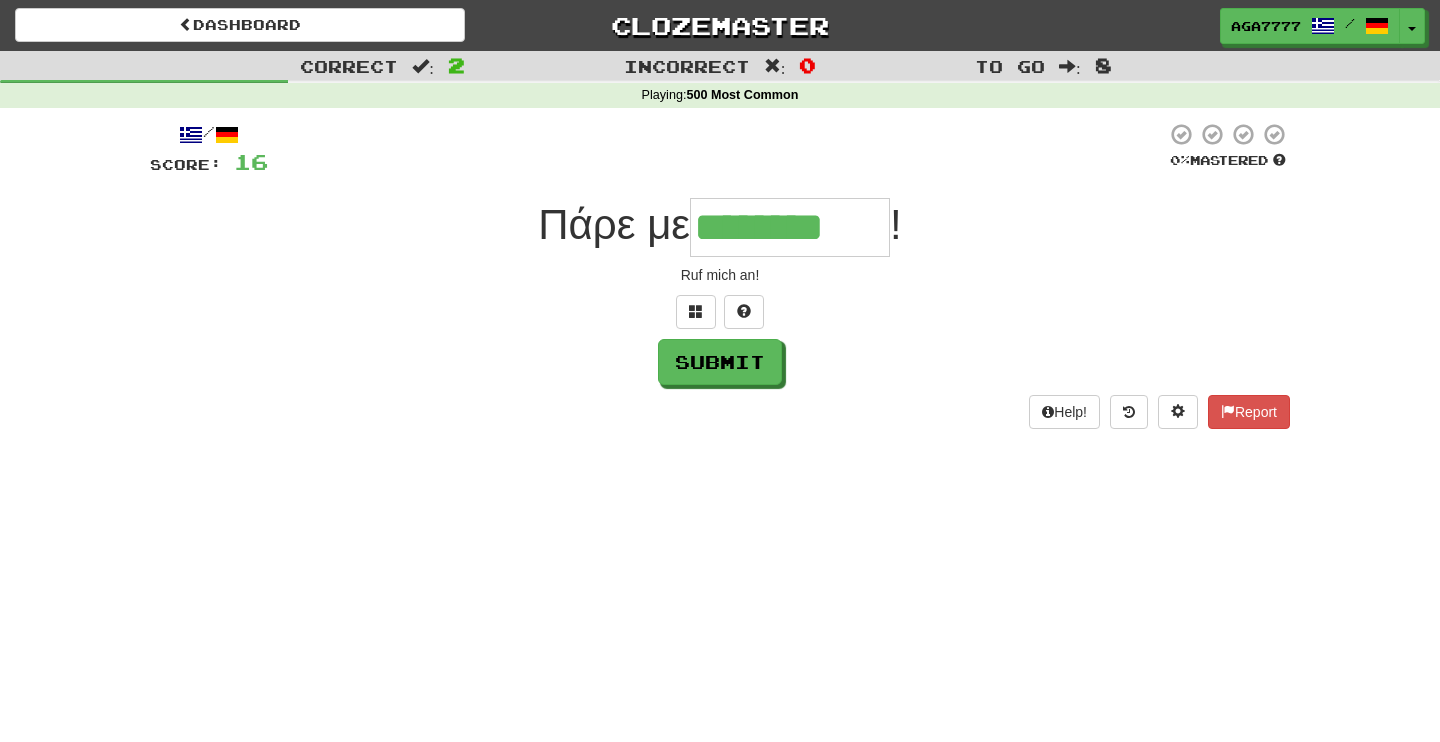 type on "********" 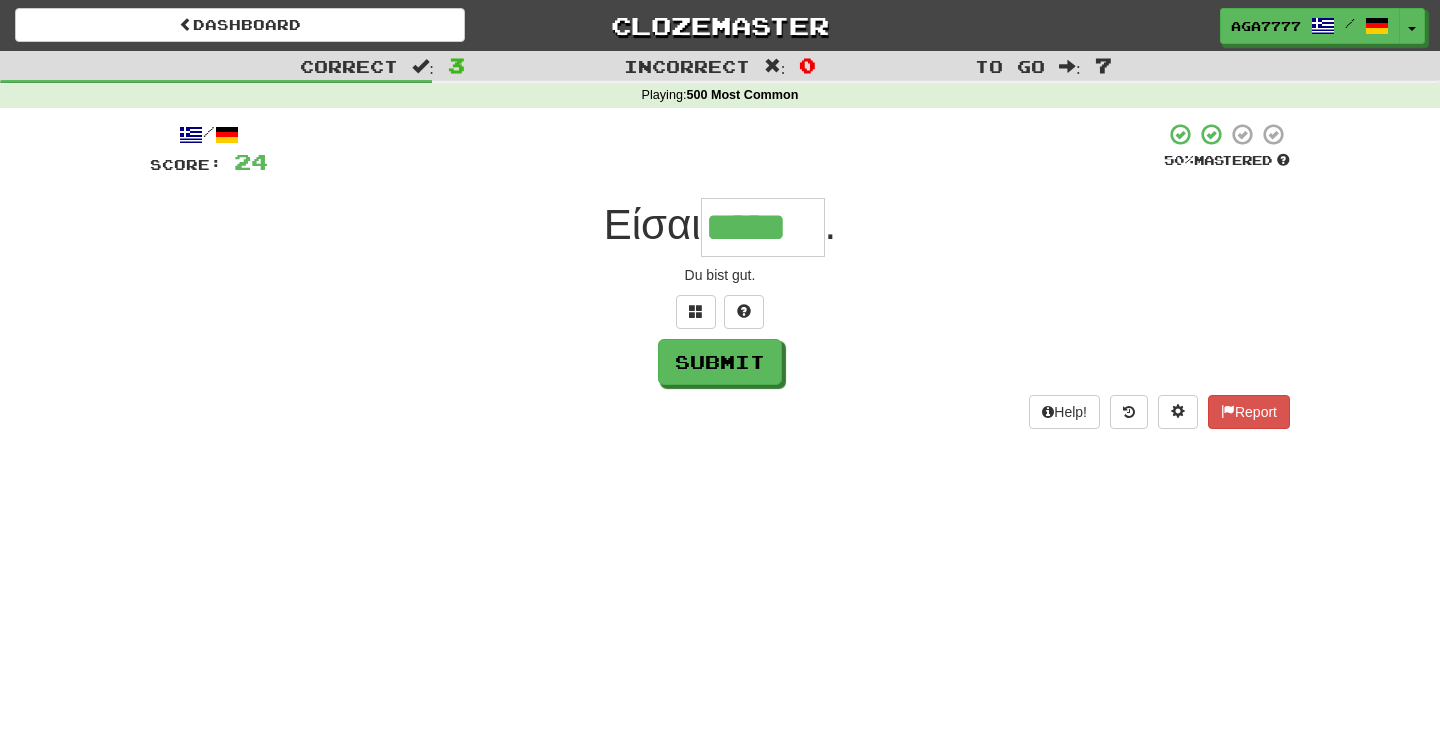 type on "*****" 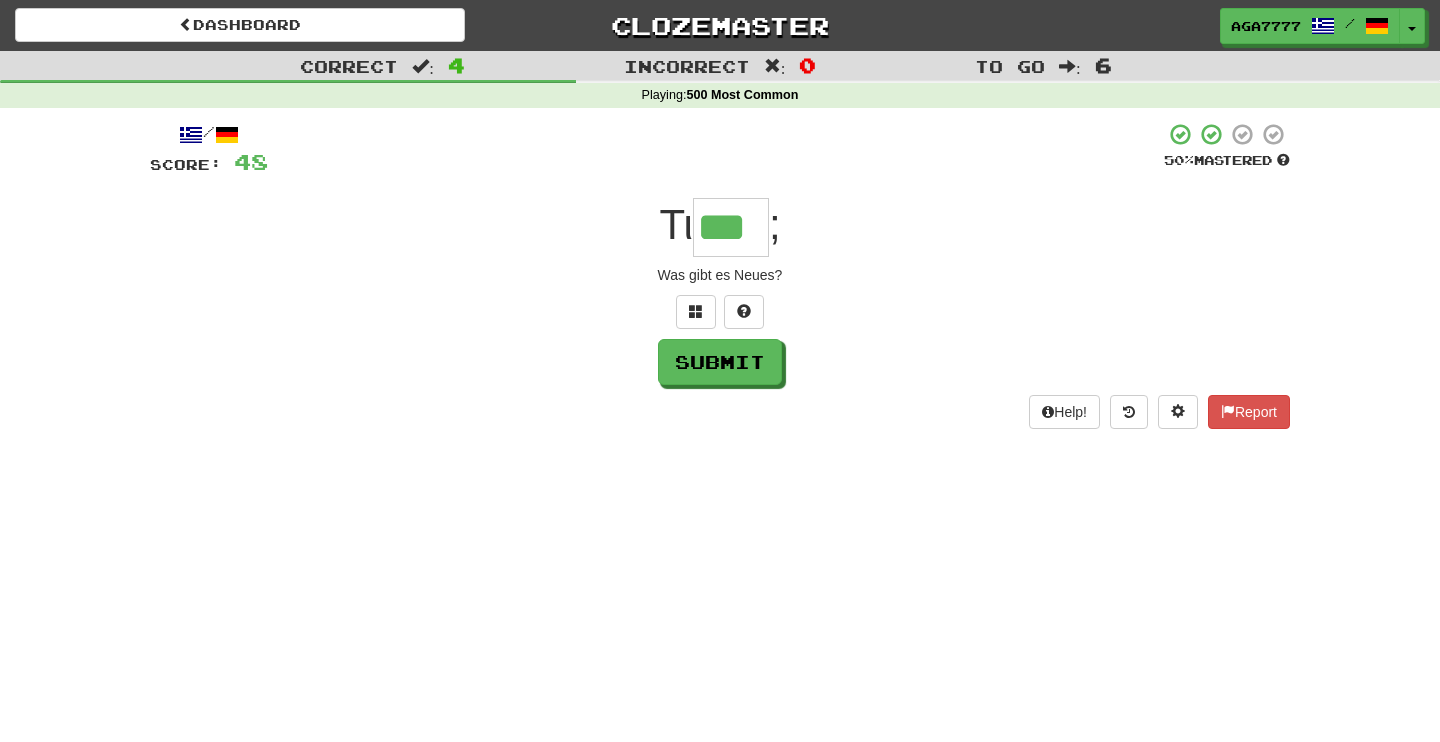 type on "***" 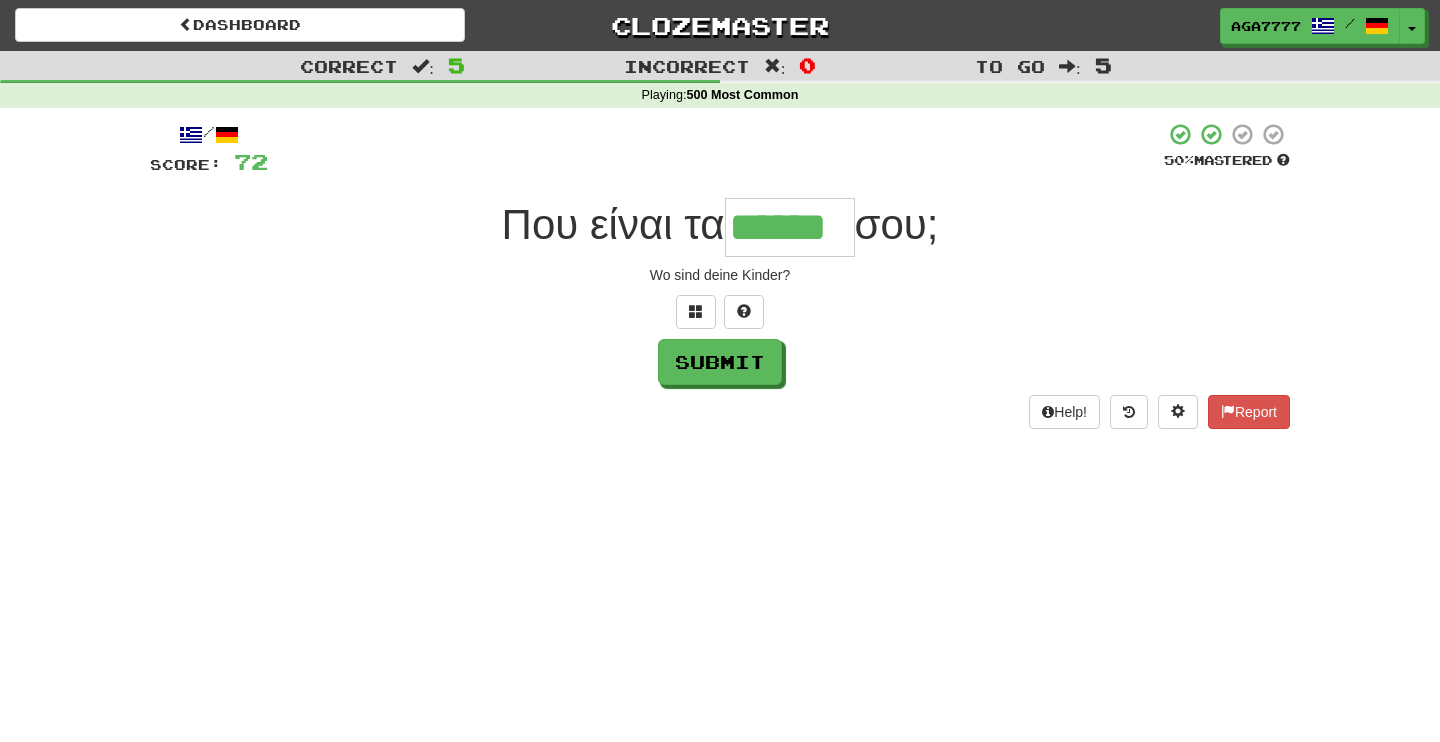 type on "******" 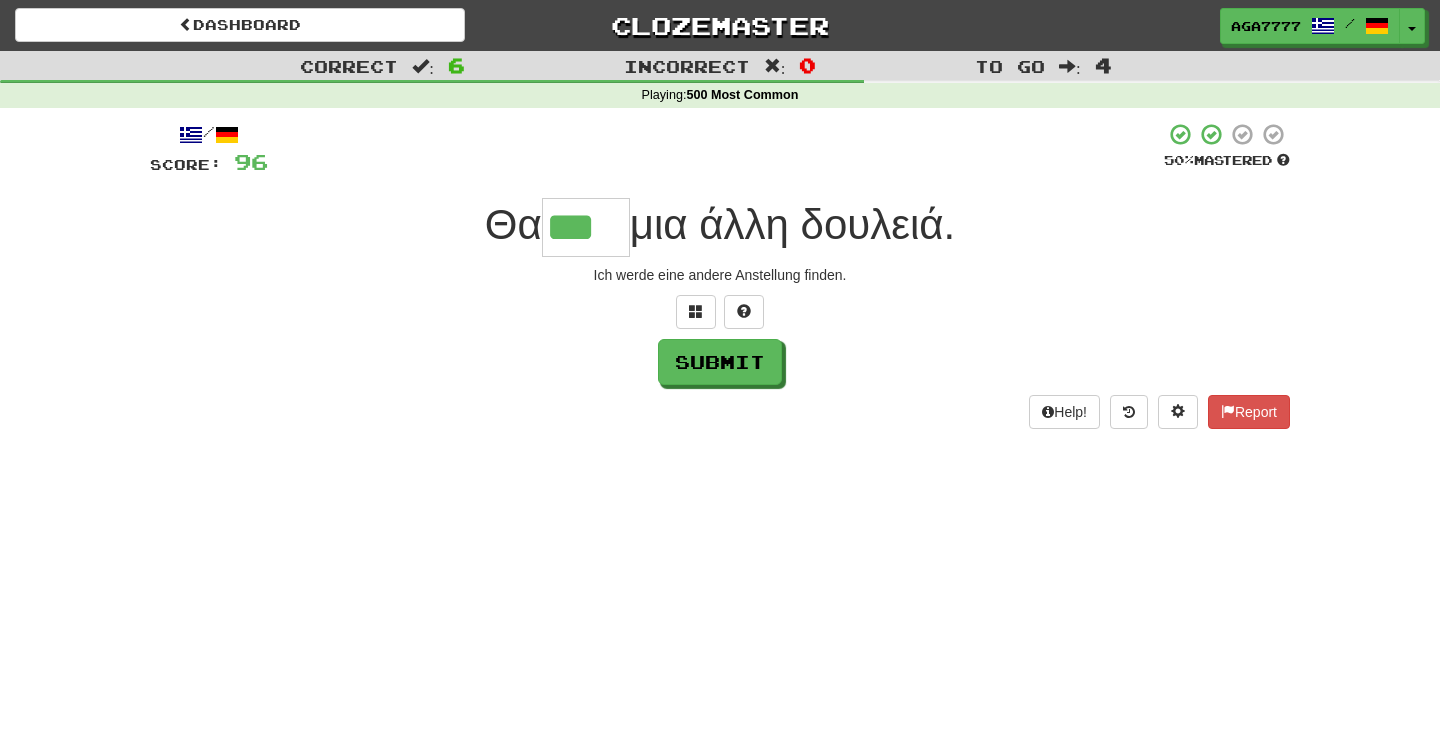 type on "***" 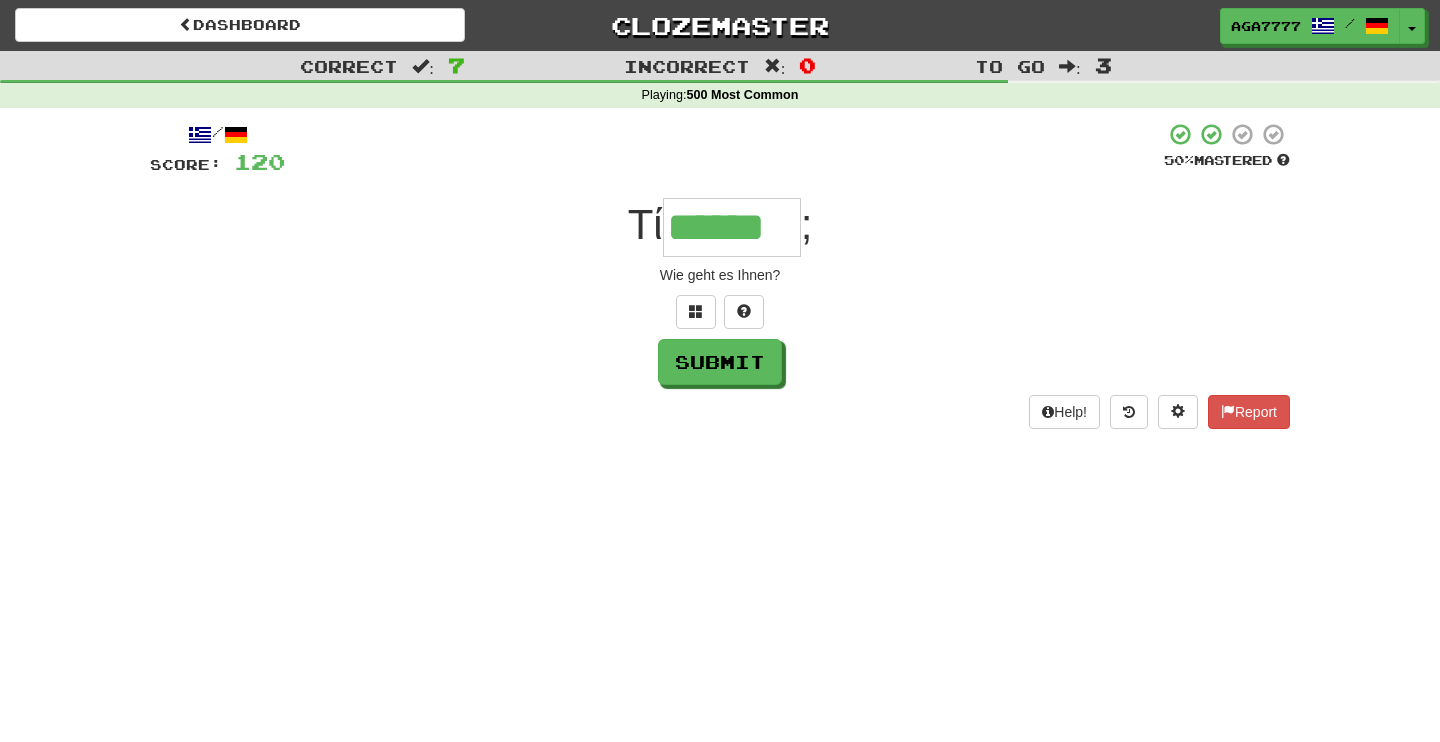 type on "******" 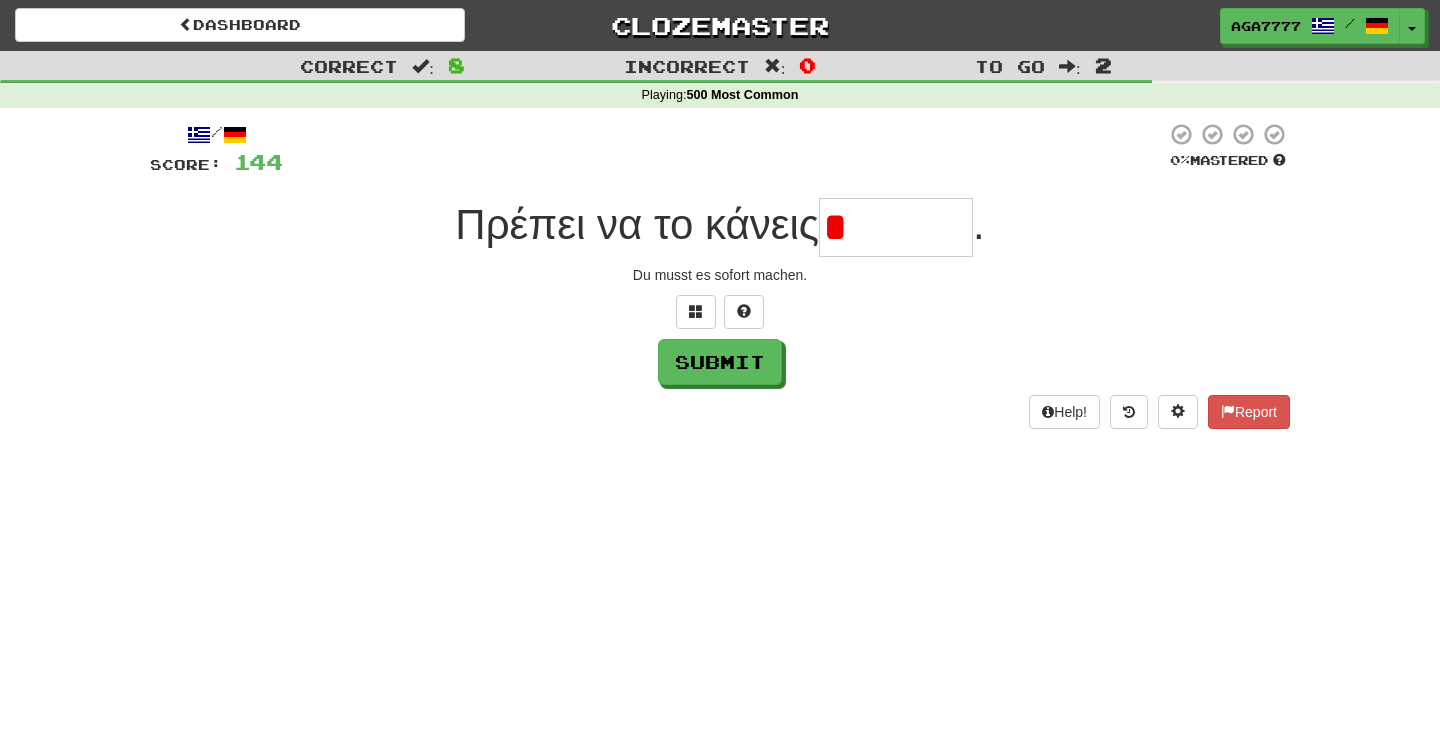 type on "*" 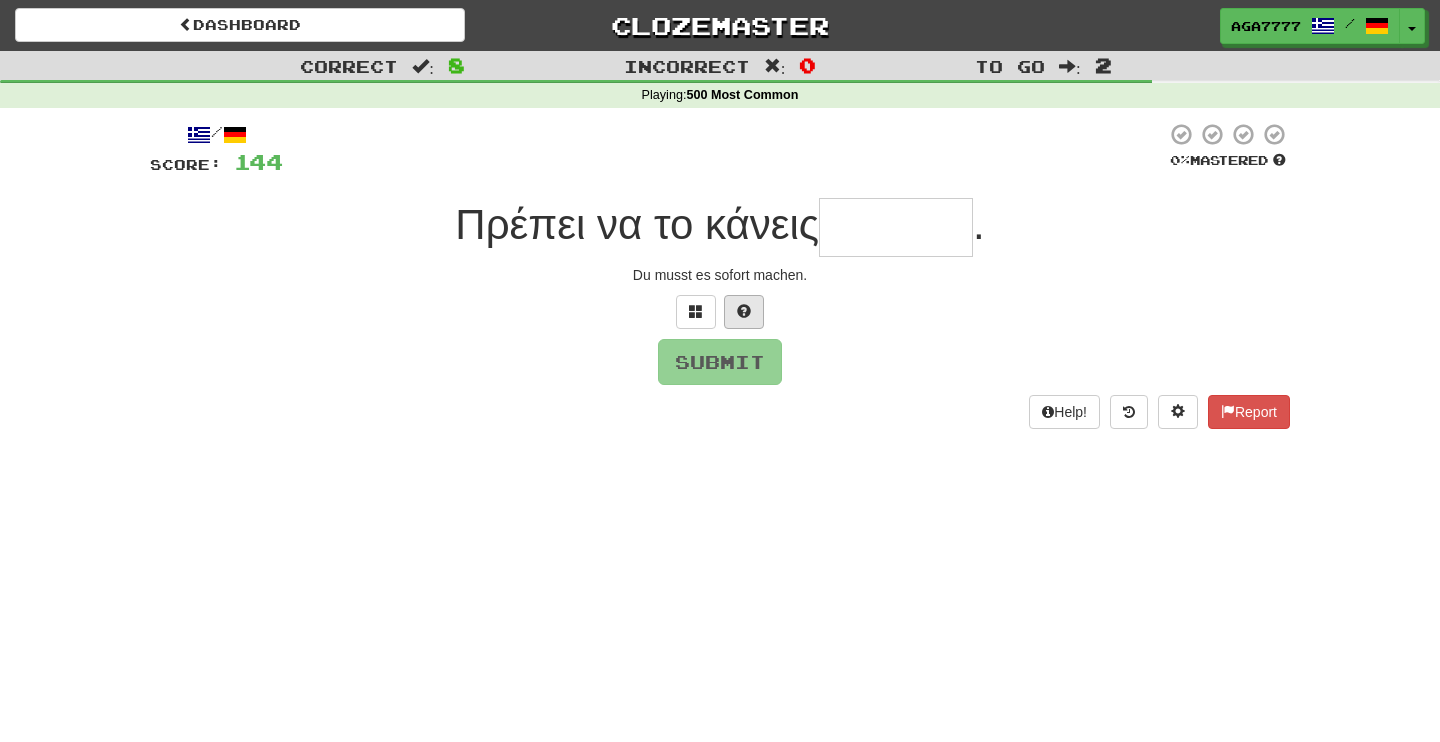 click at bounding box center (744, 311) 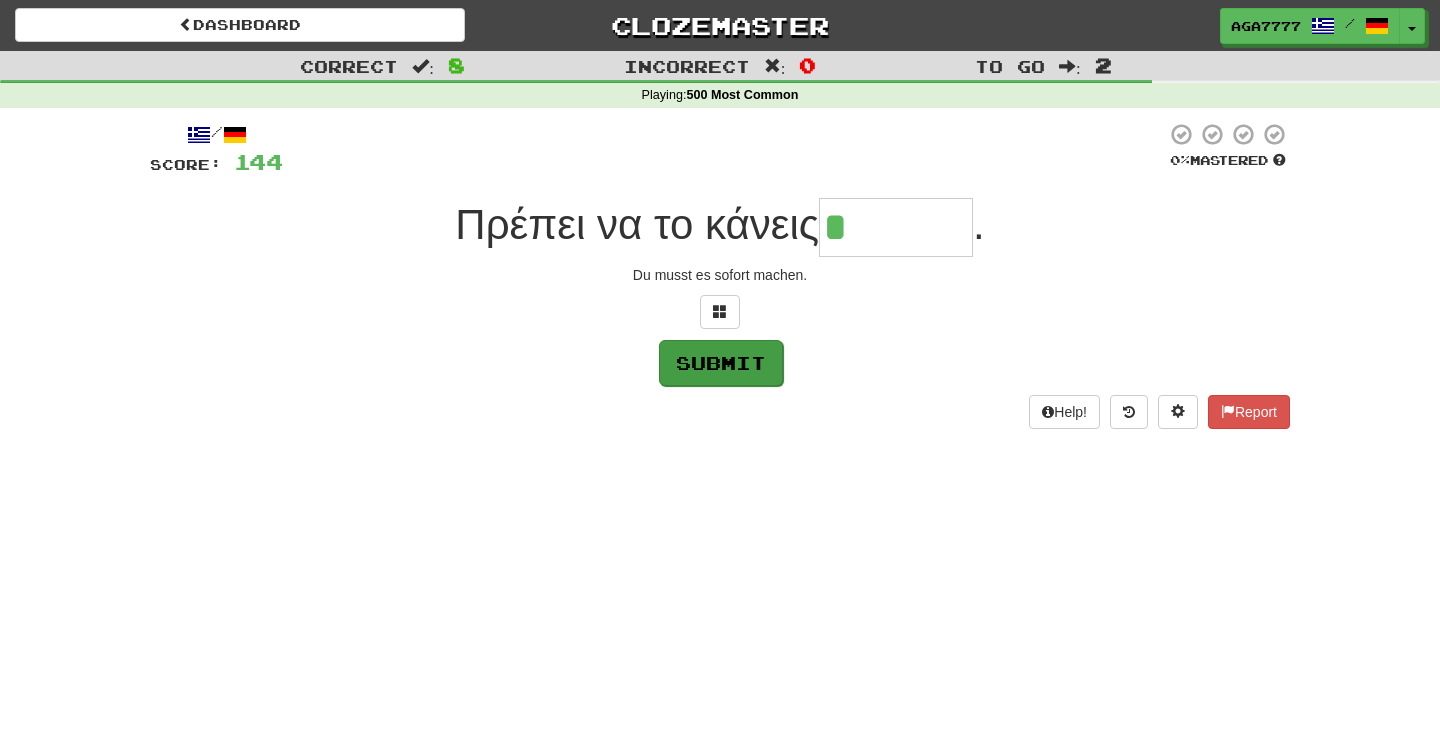 click on "Submit" at bounding box center [721, 363] 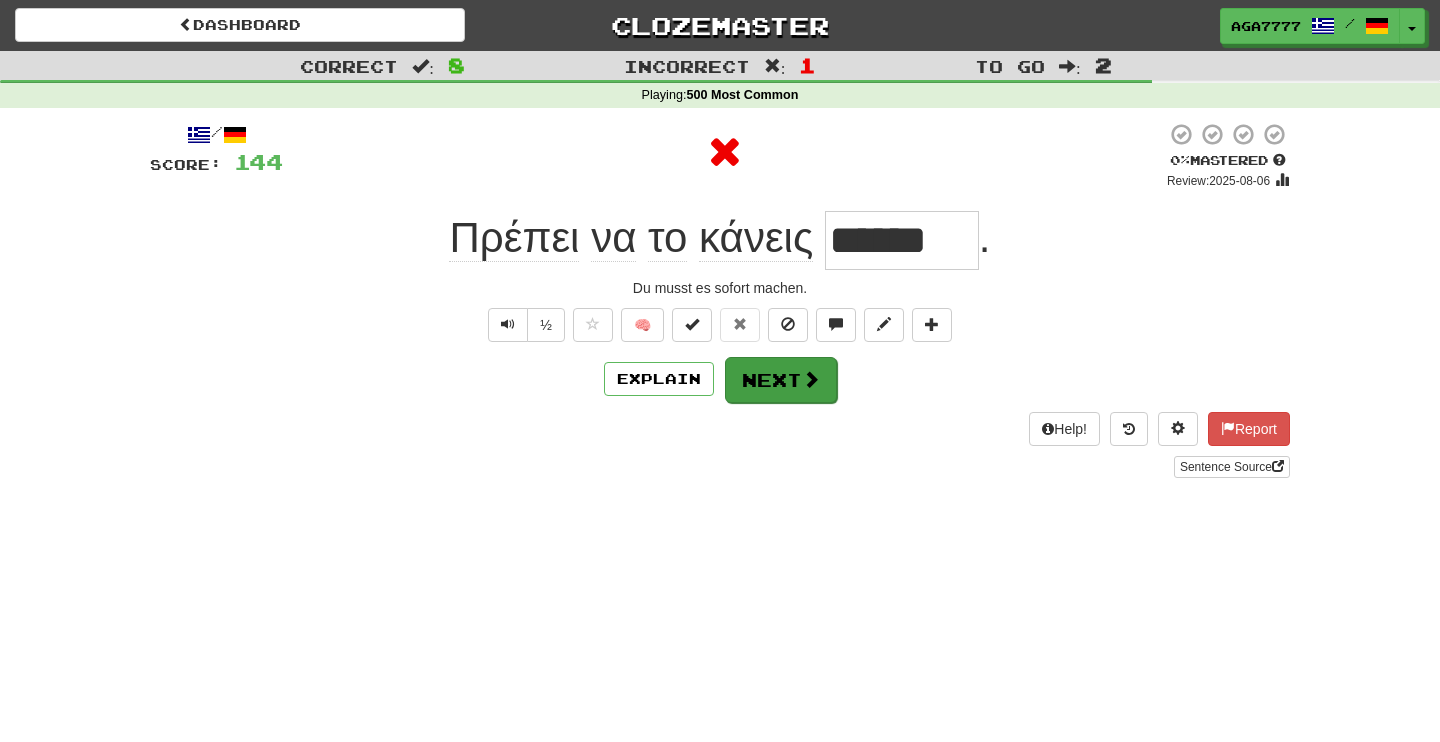 click on "Next" at bounding box center [781, 380] 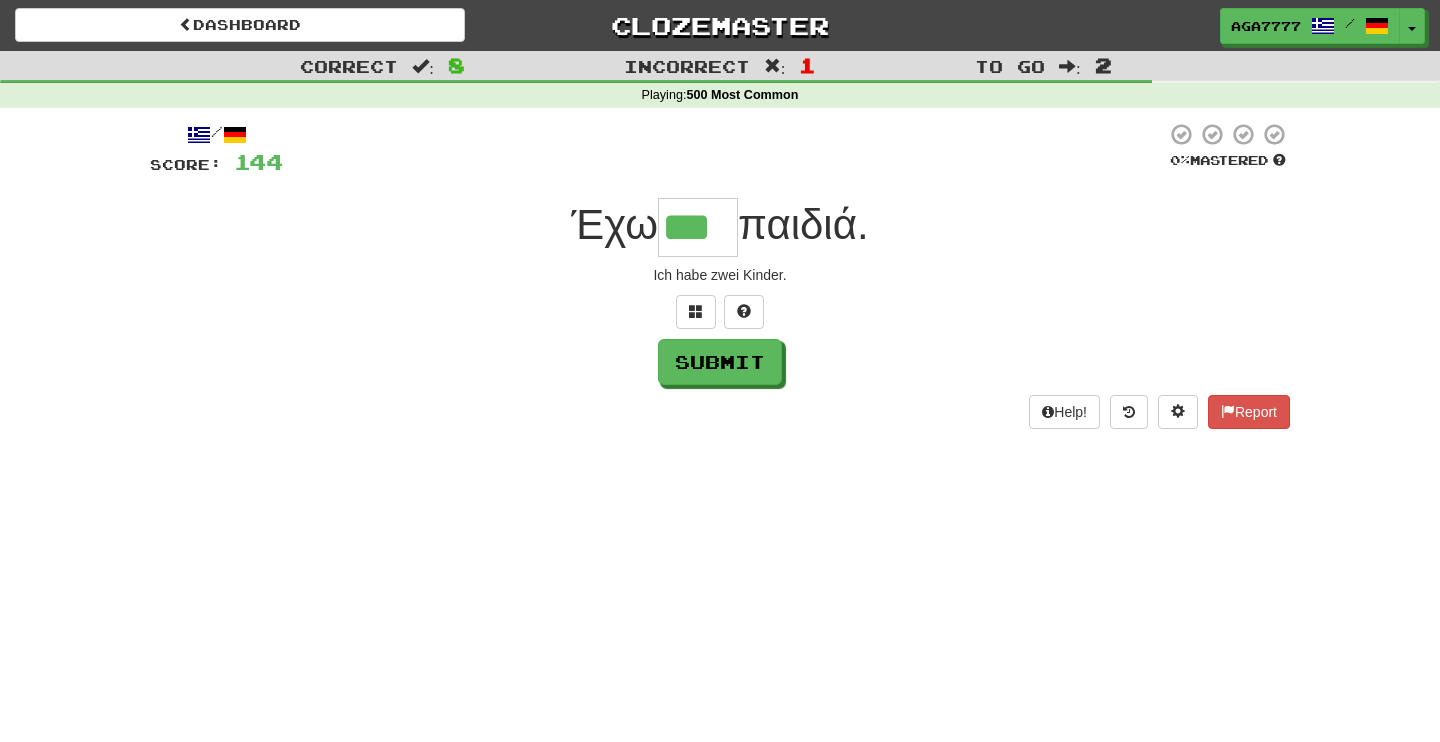 type on "***" 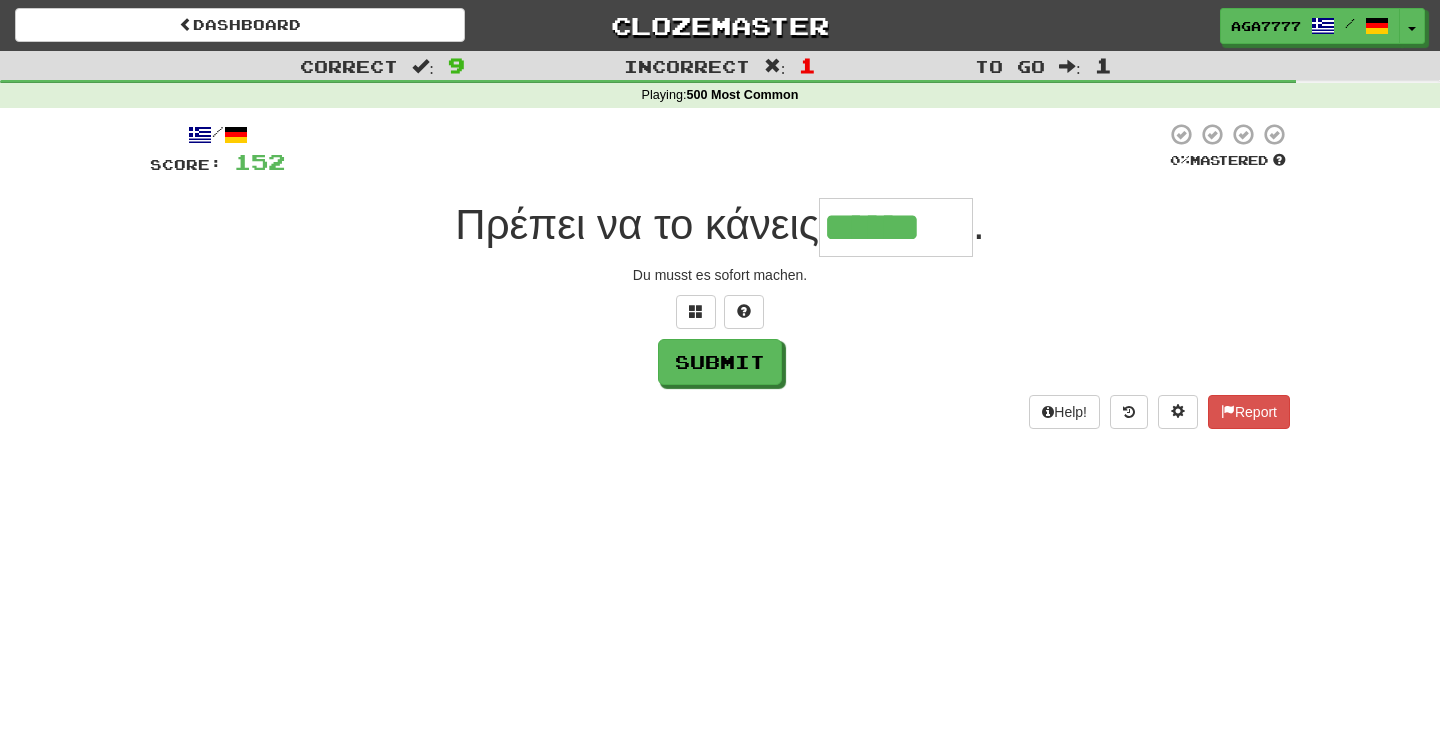 type on "******" 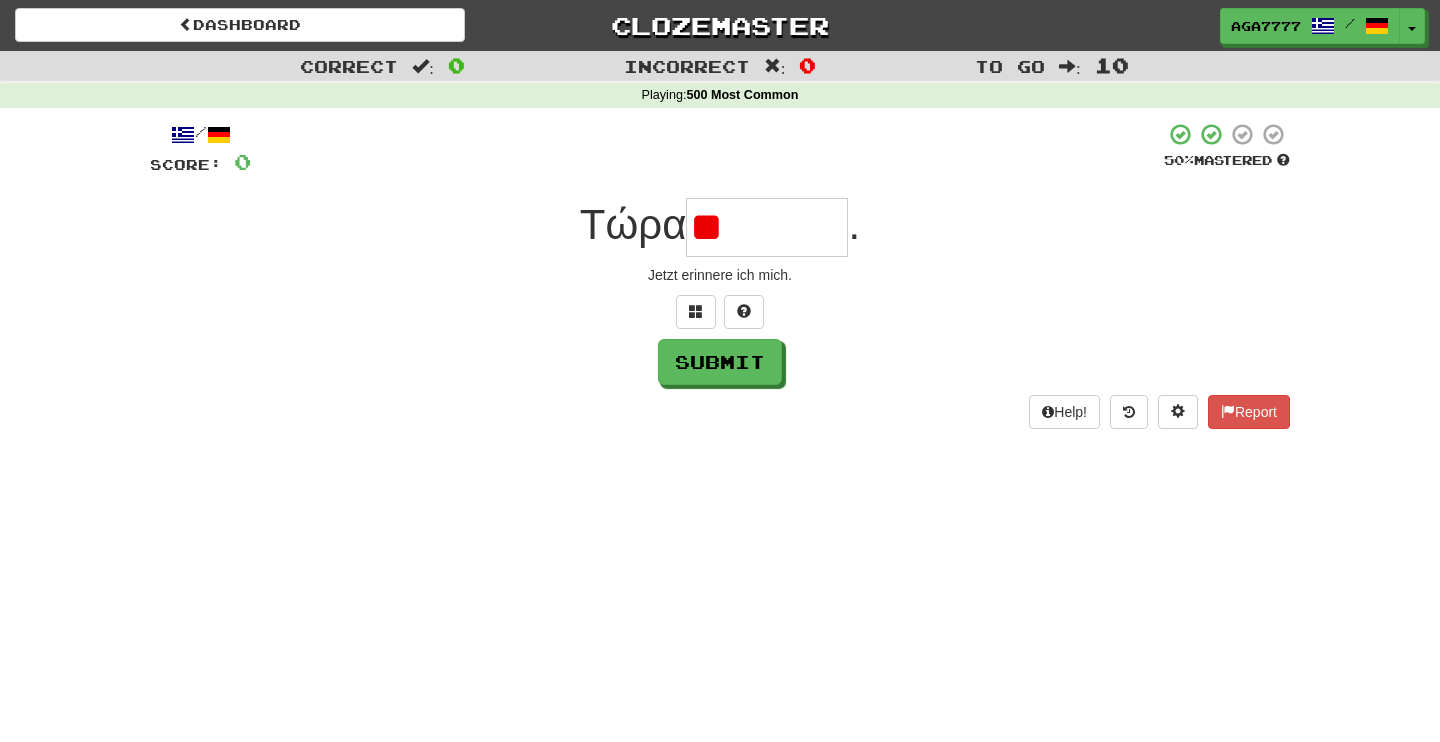 type on "*" 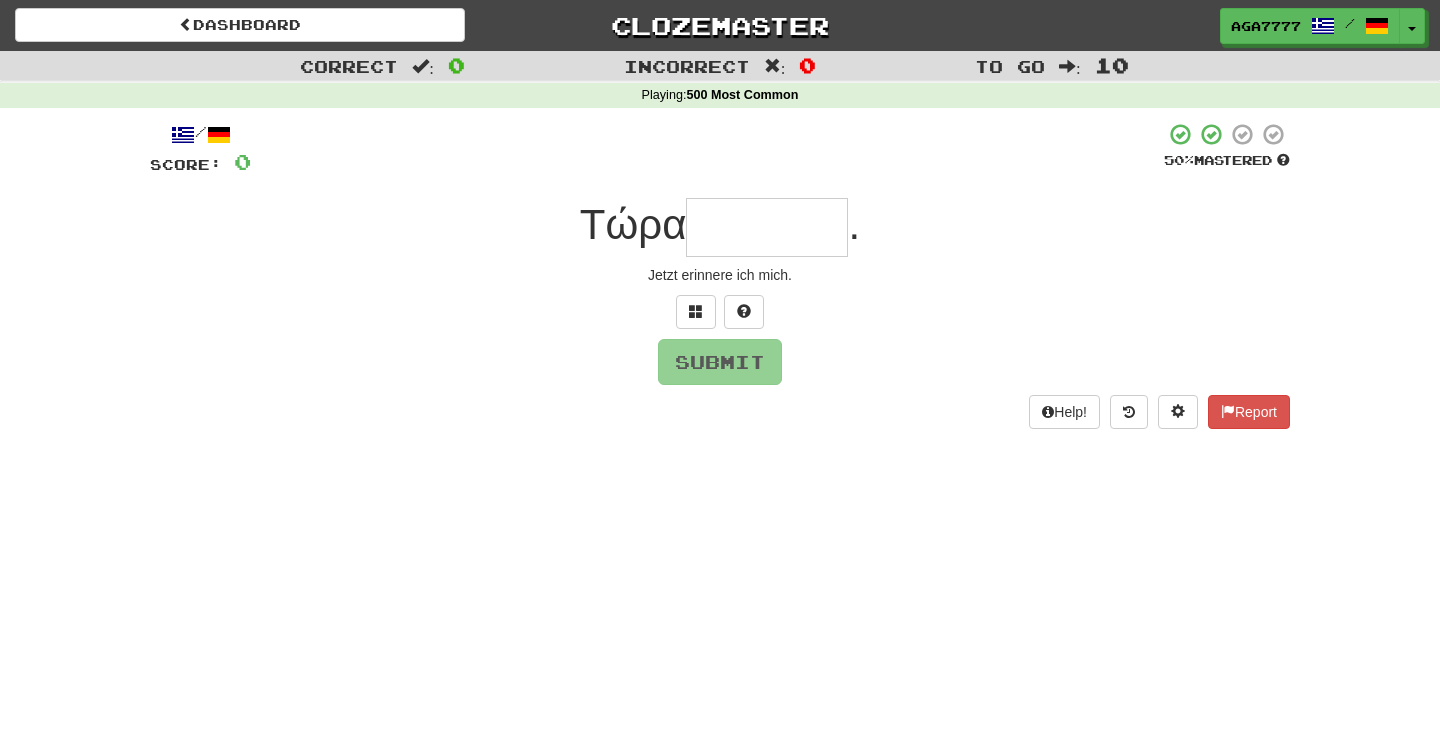 type on "*******" 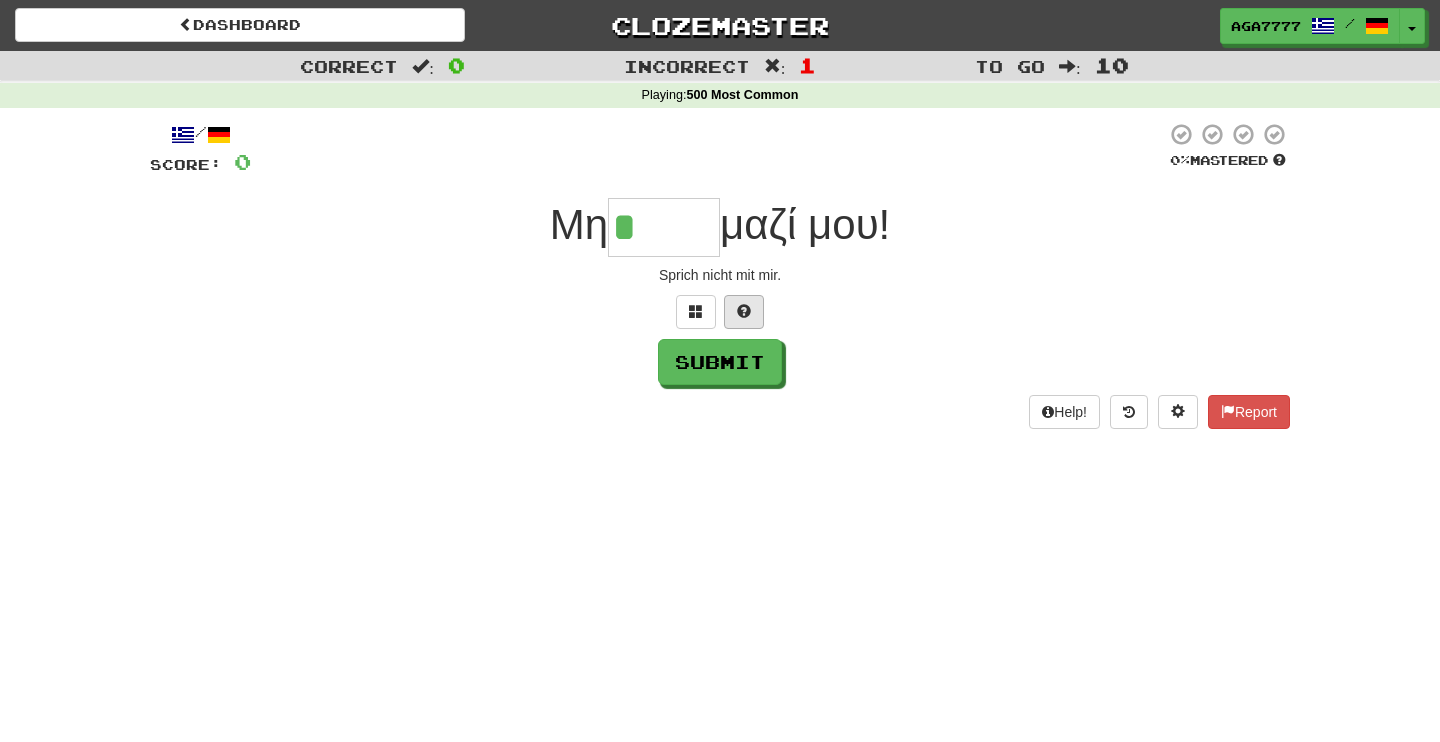 click at bounding box center (744, 312) 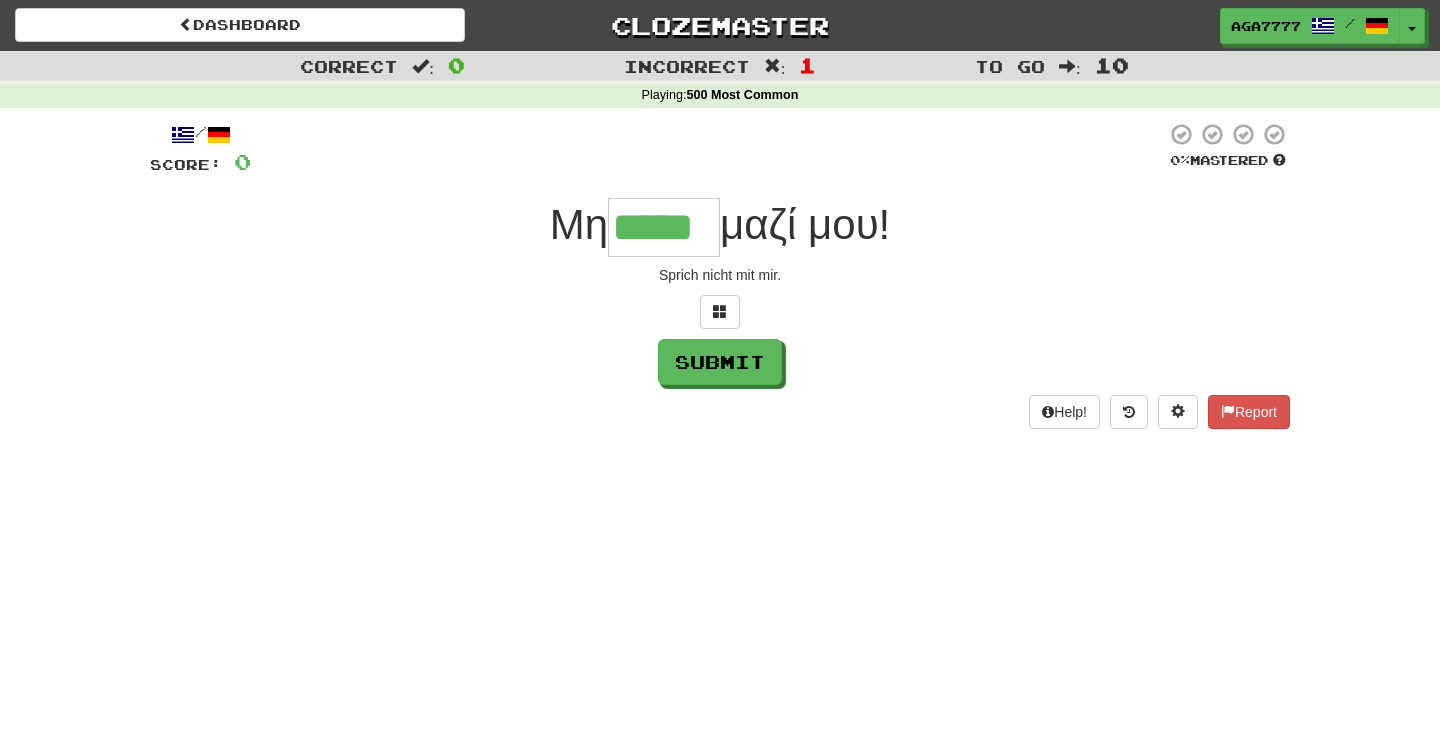 type on "*****" 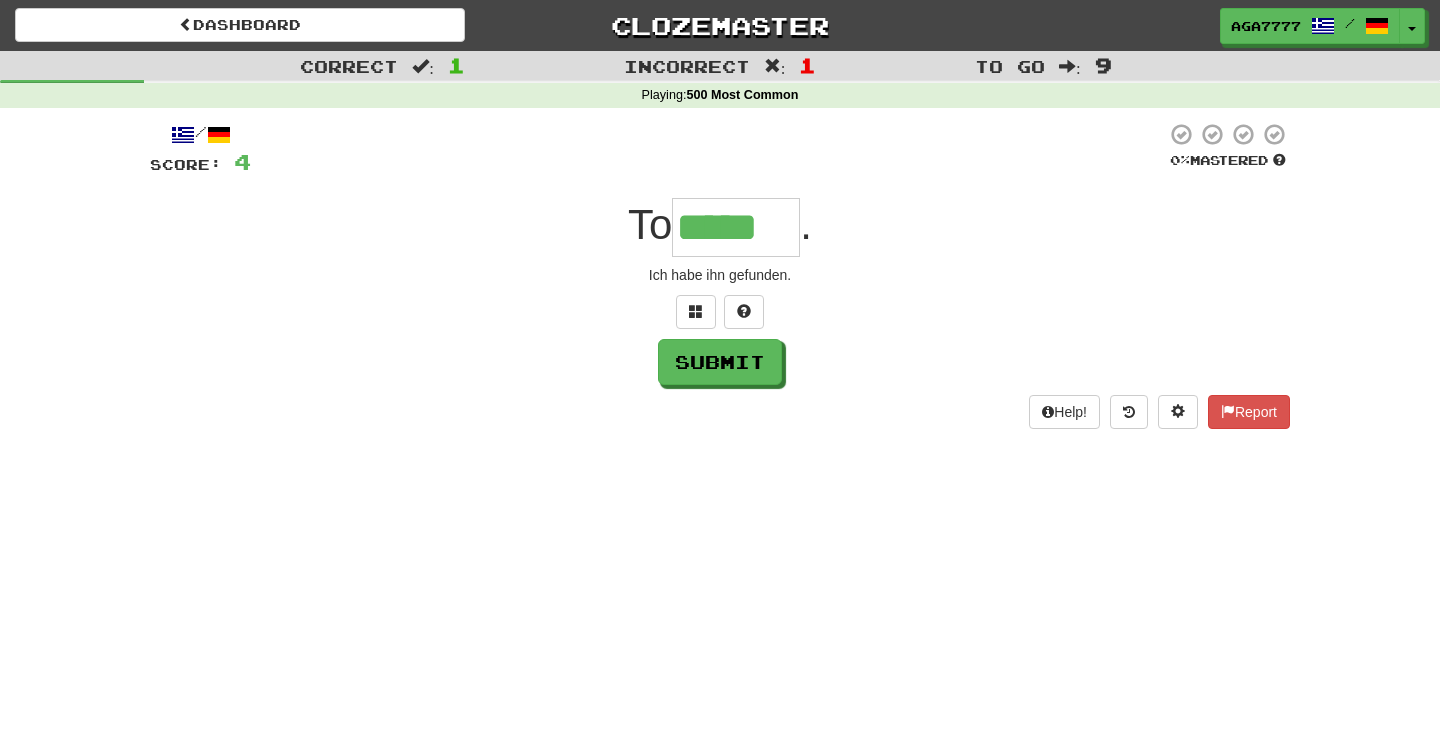 type on "*****" 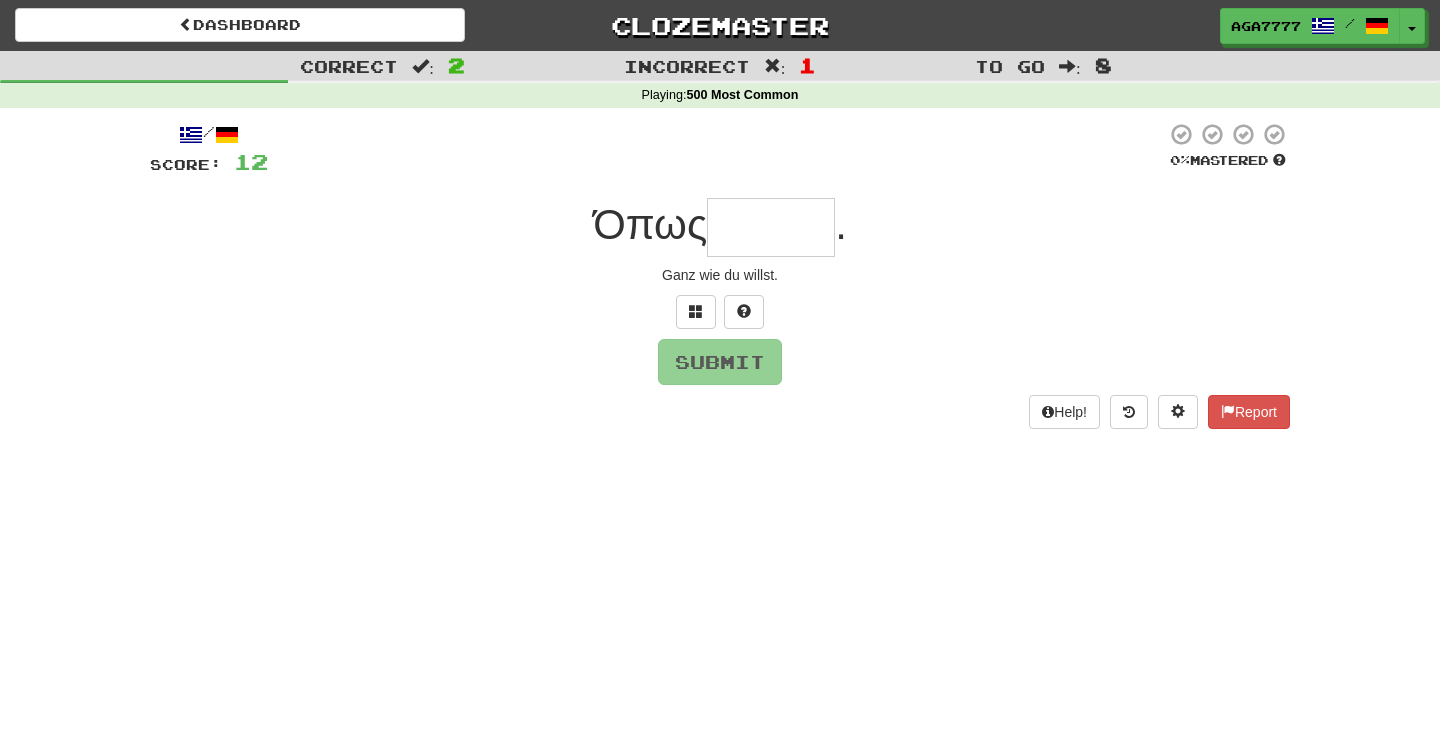 type on "*" 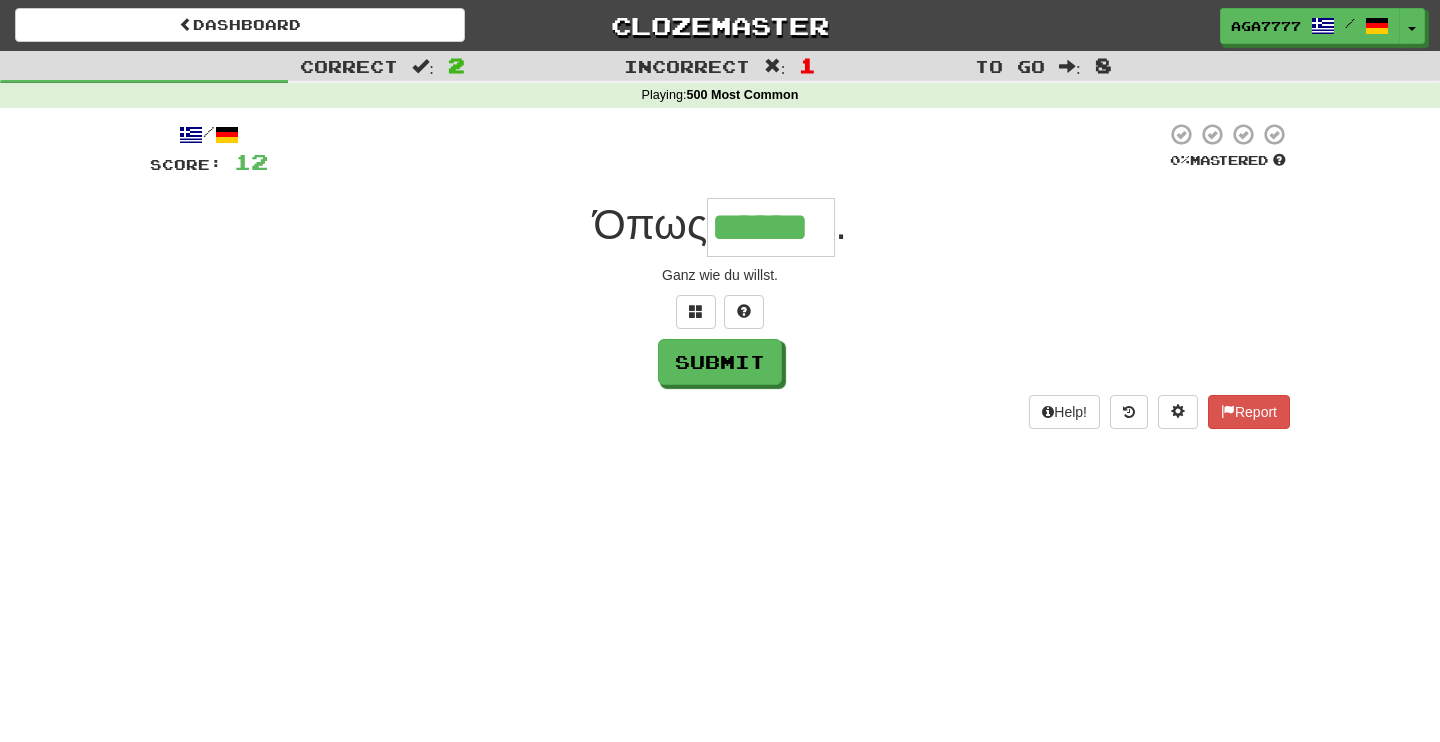 type on "******" 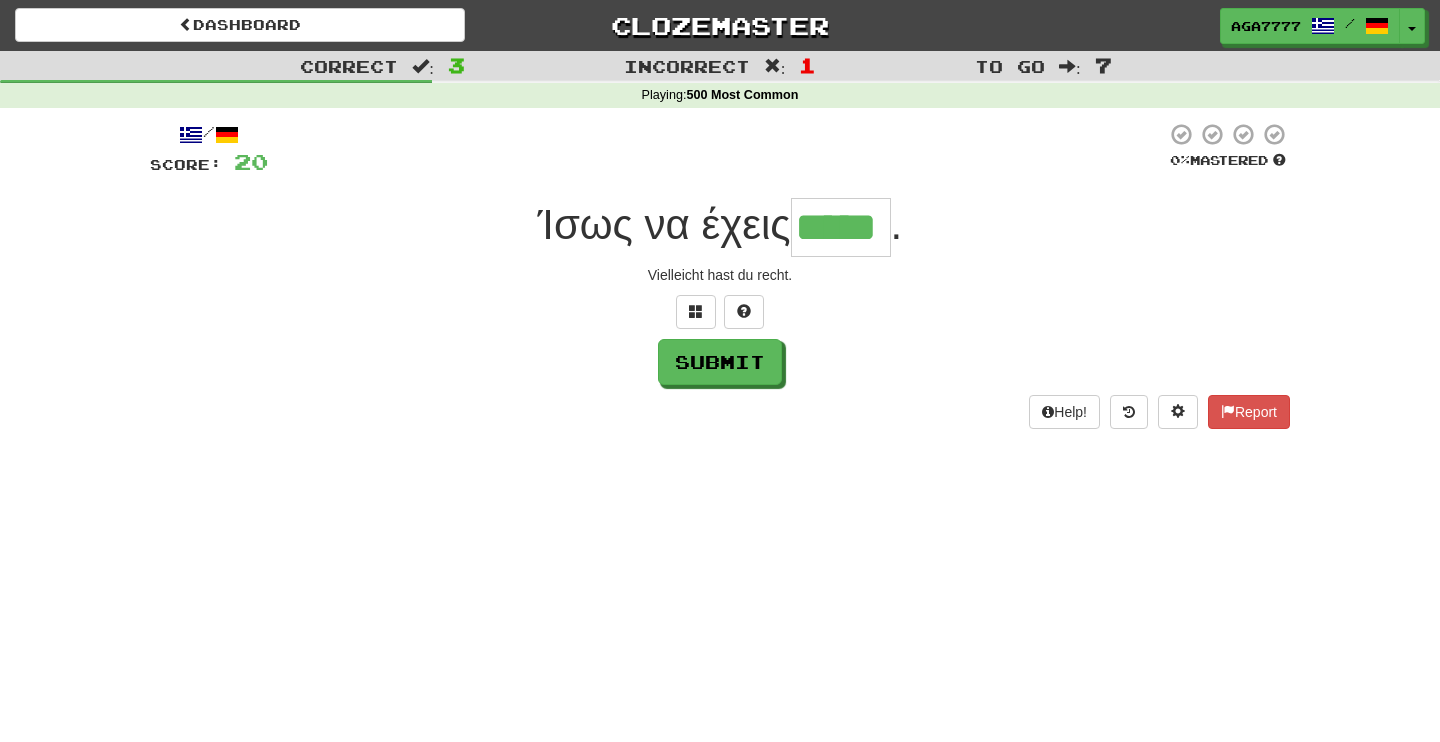 type on "*****" 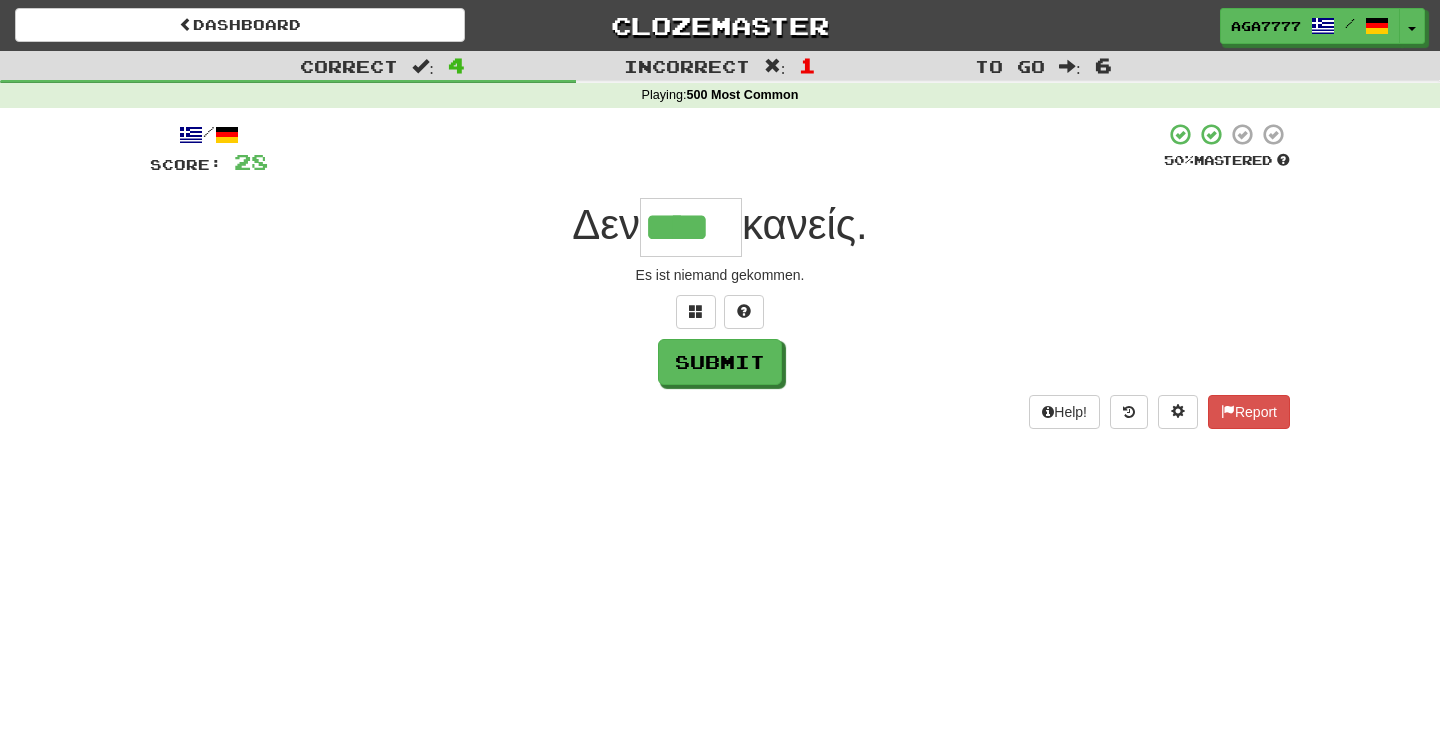 type on "****" 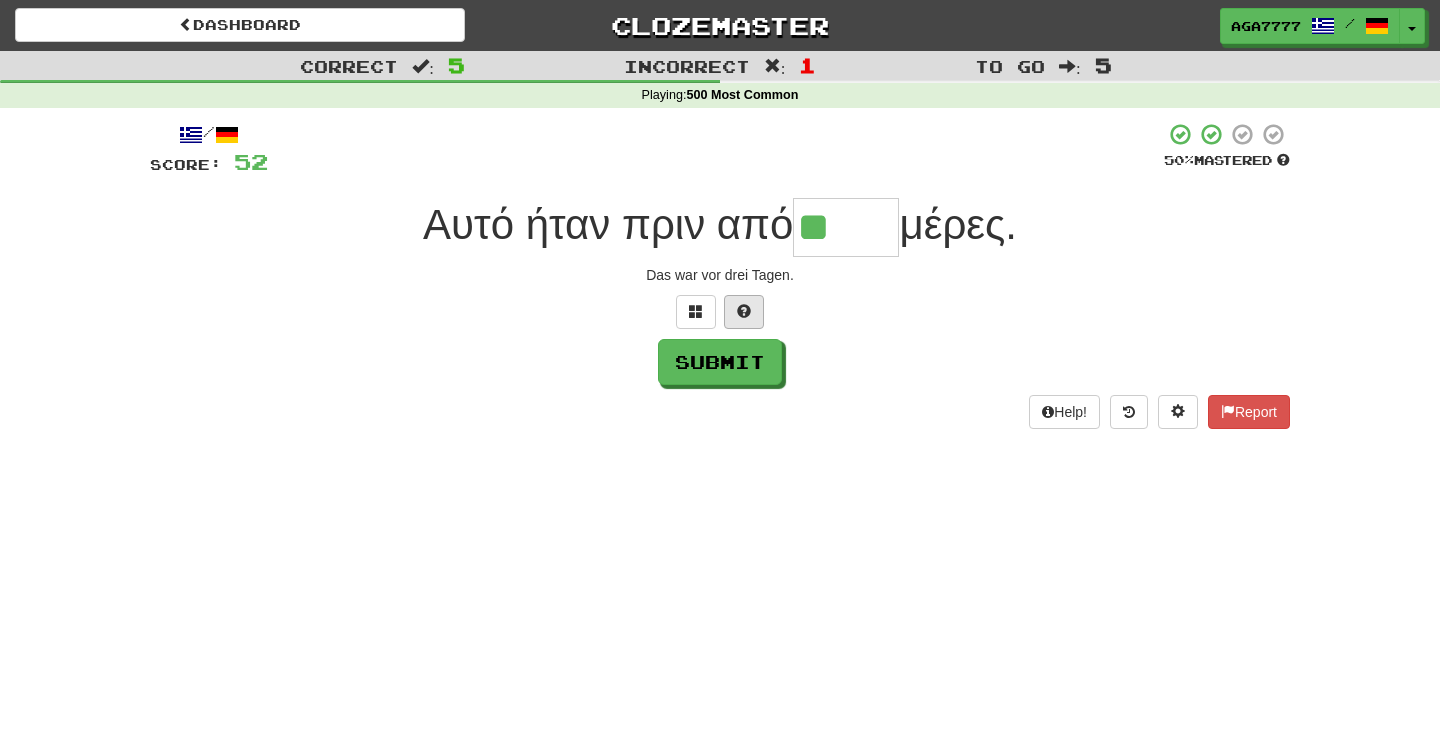 click at bounding box center [744, 312] 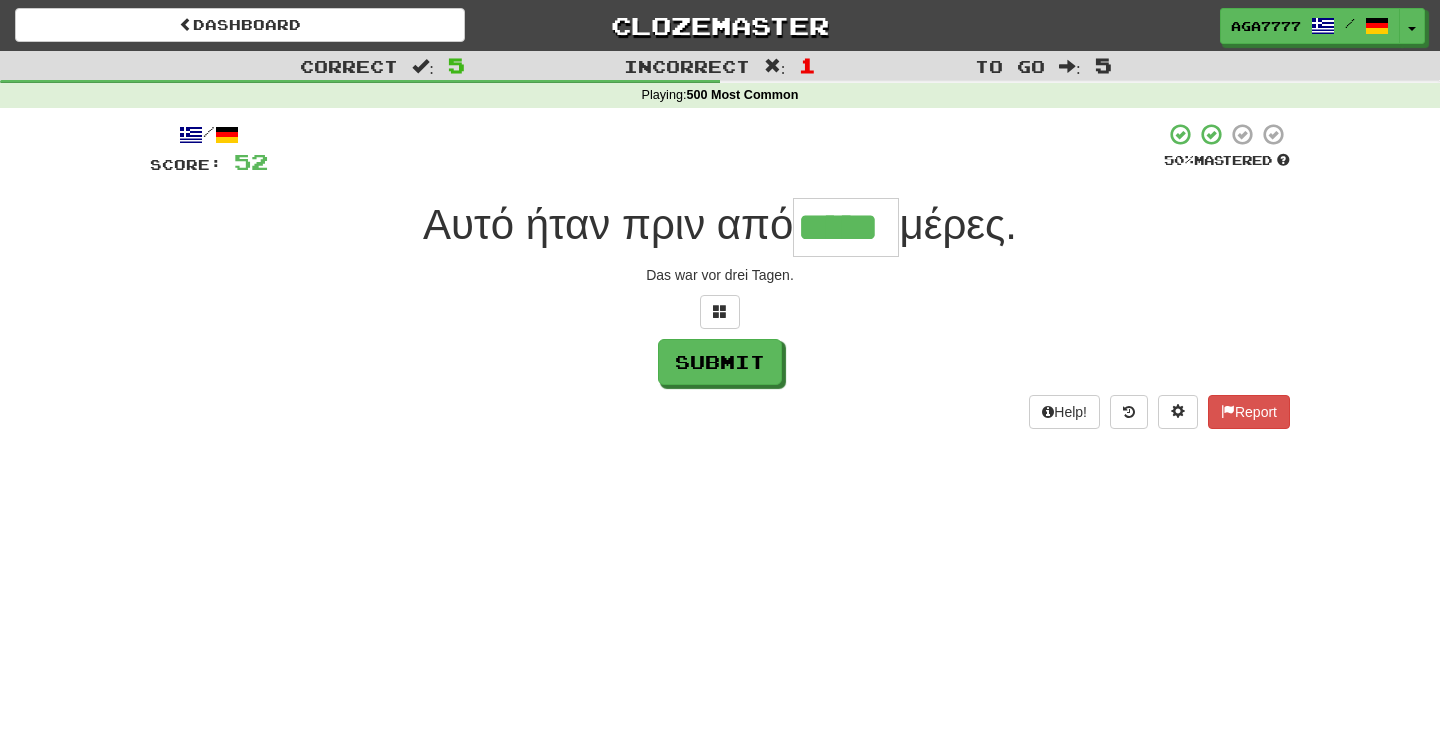 type on "*****" 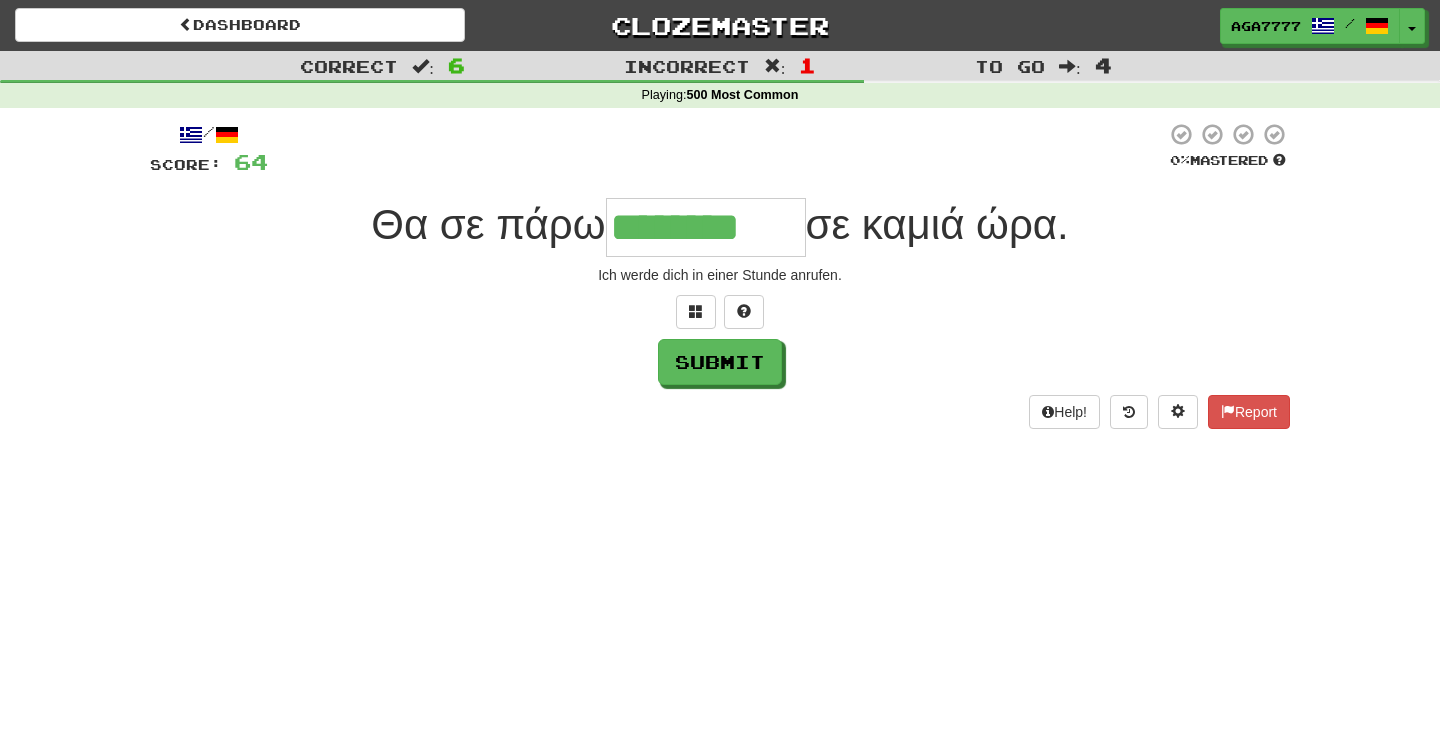 type on "********" 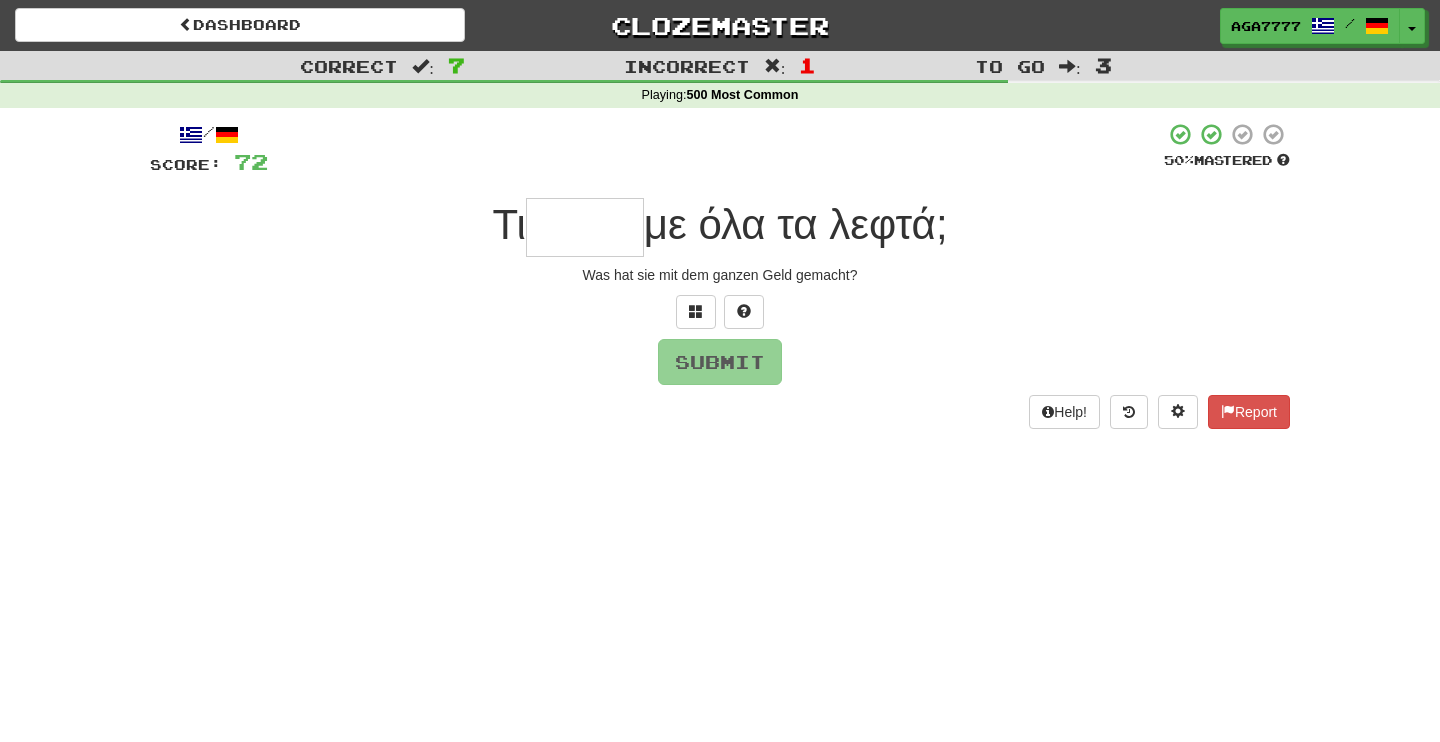 type on "*" 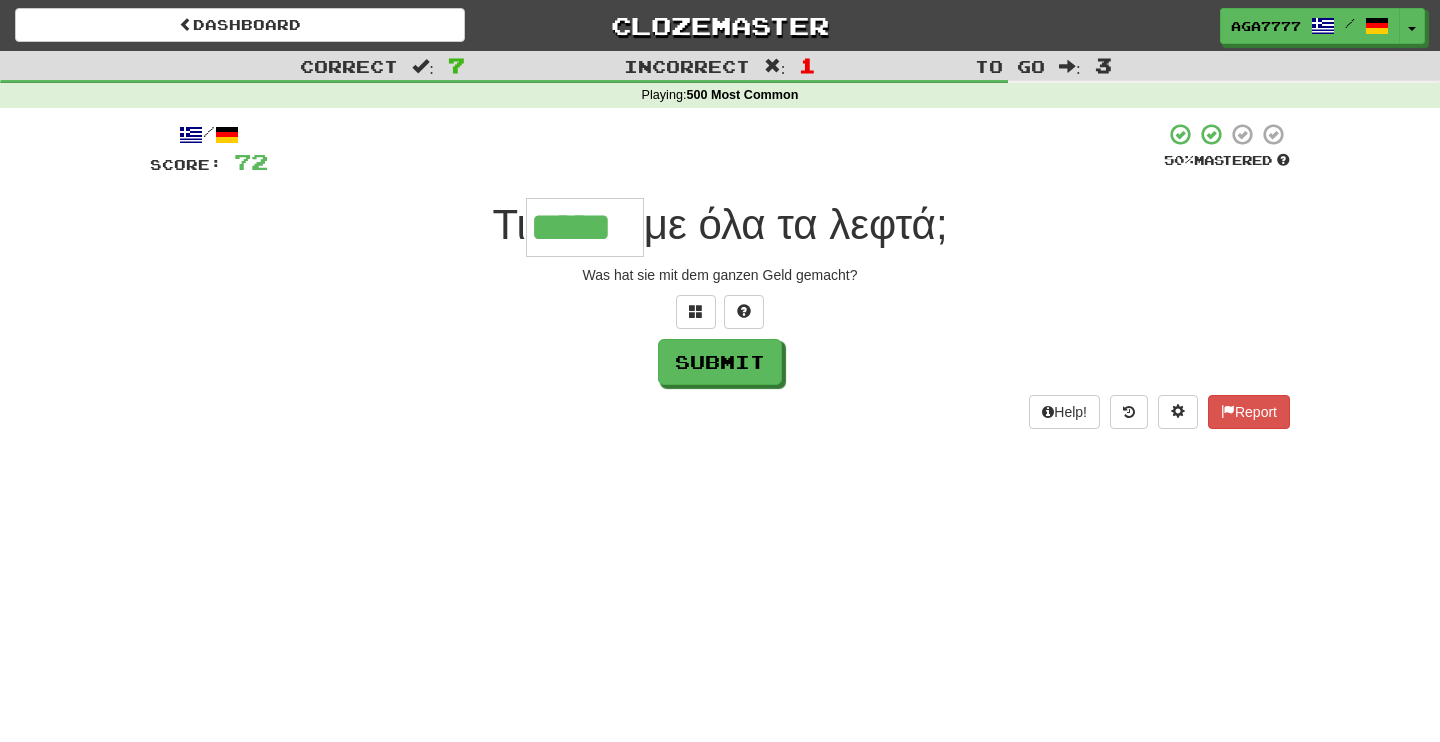 type on "*****" 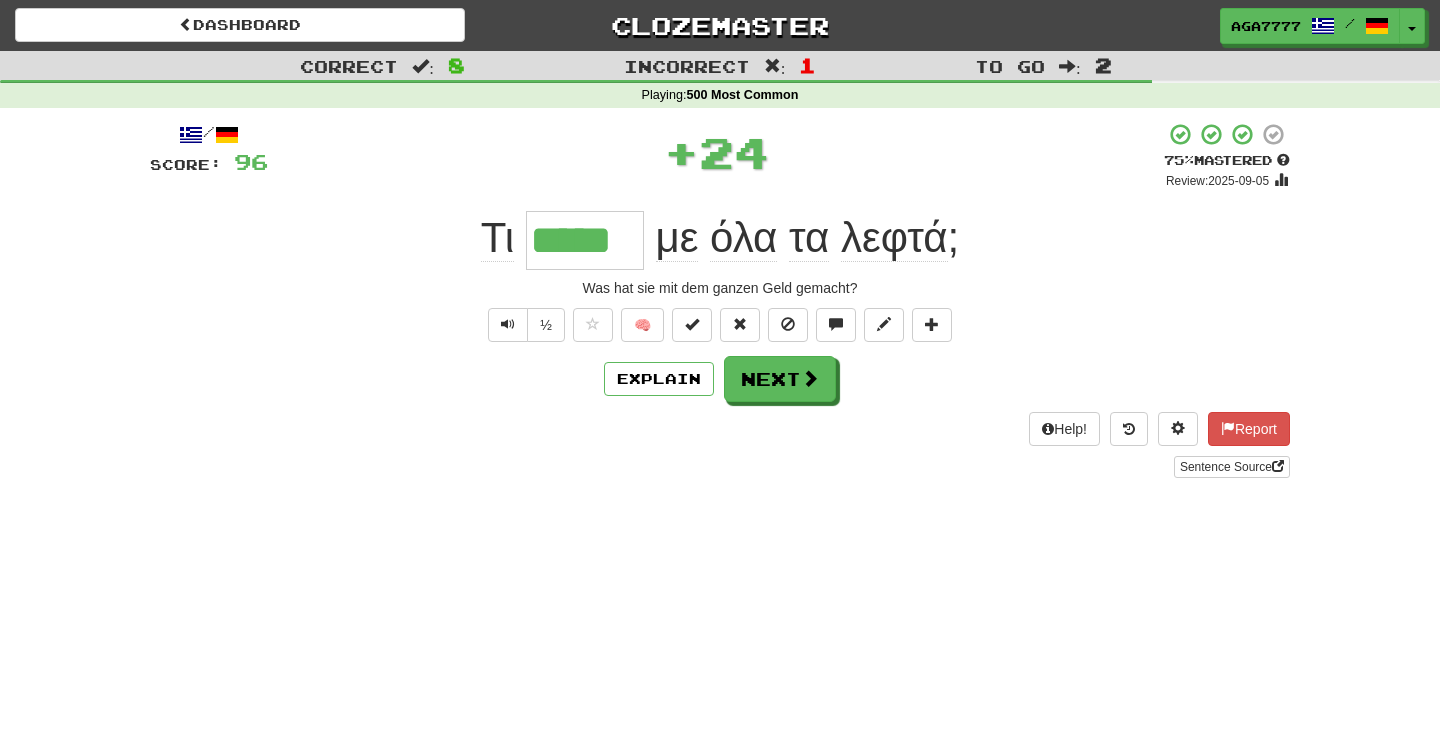 type 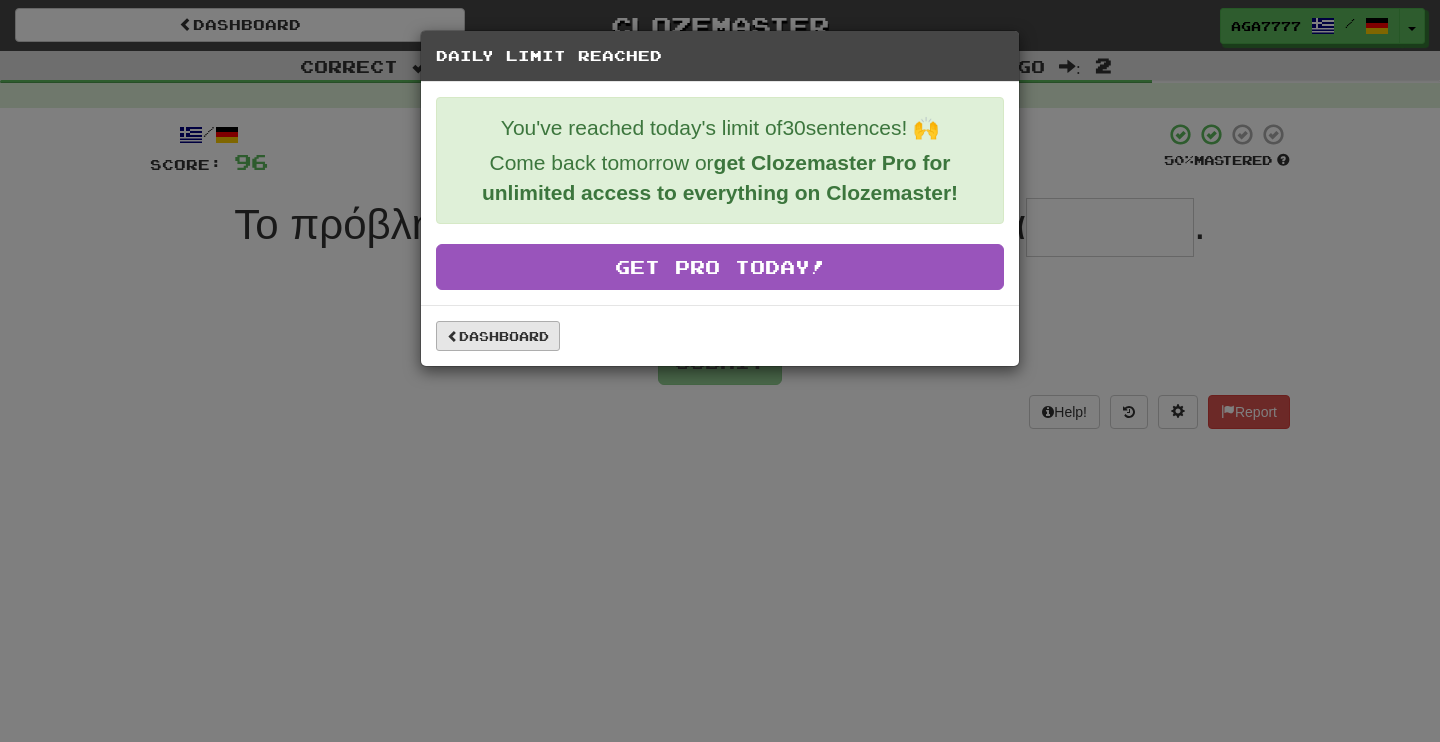 click on "Dashboard" at bounding box center (498, 336) 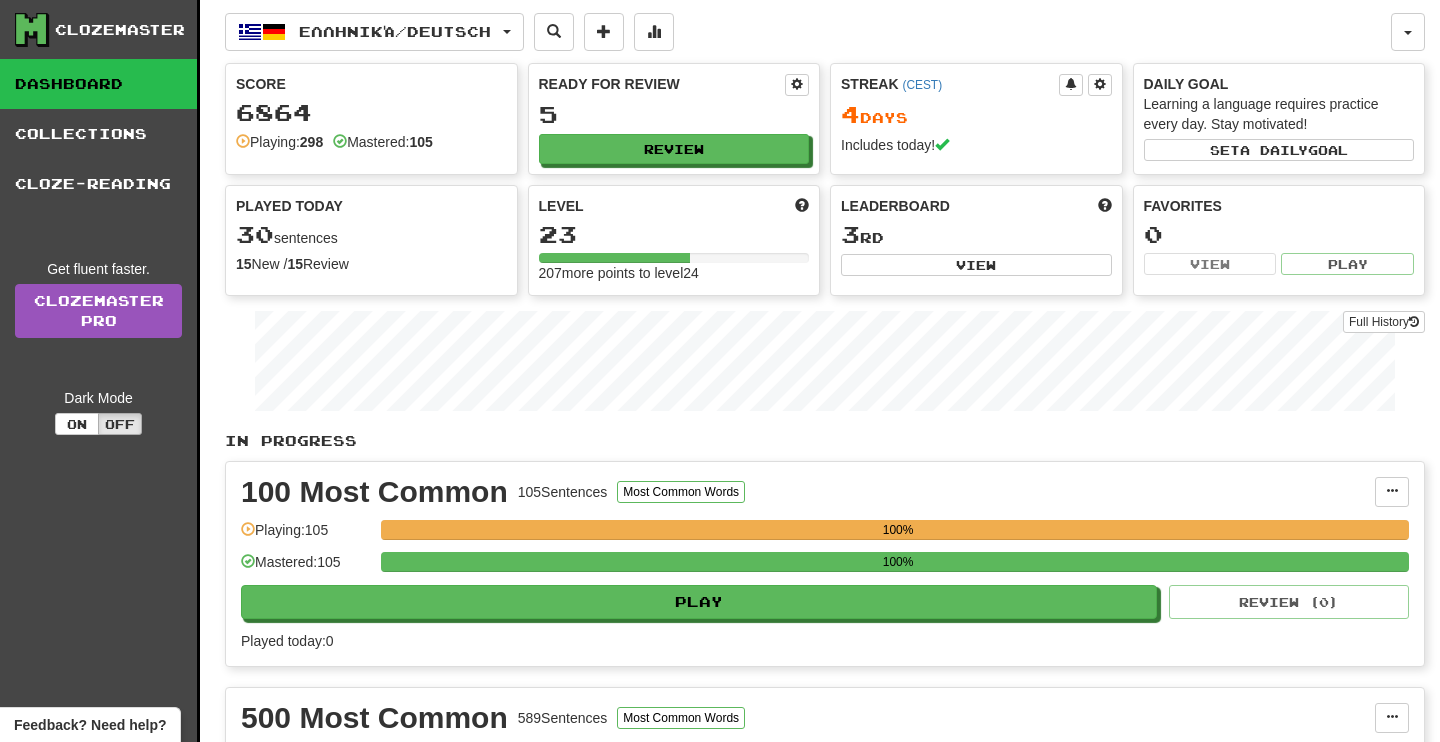 scroll, scrollTop: 0, scrollLeft: 0, axis: both 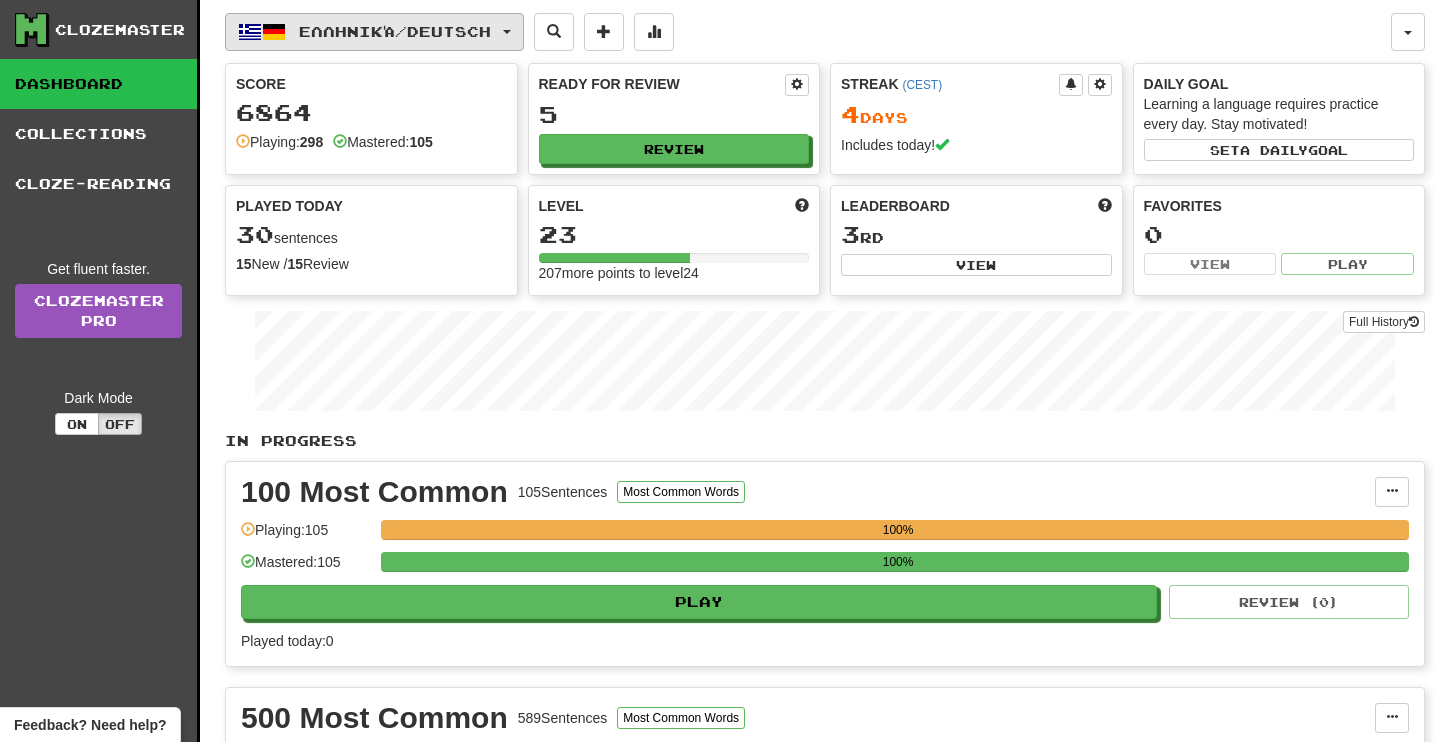 click on "Ελληνικά  /  Deutsch" at bounding box center [395, 31] 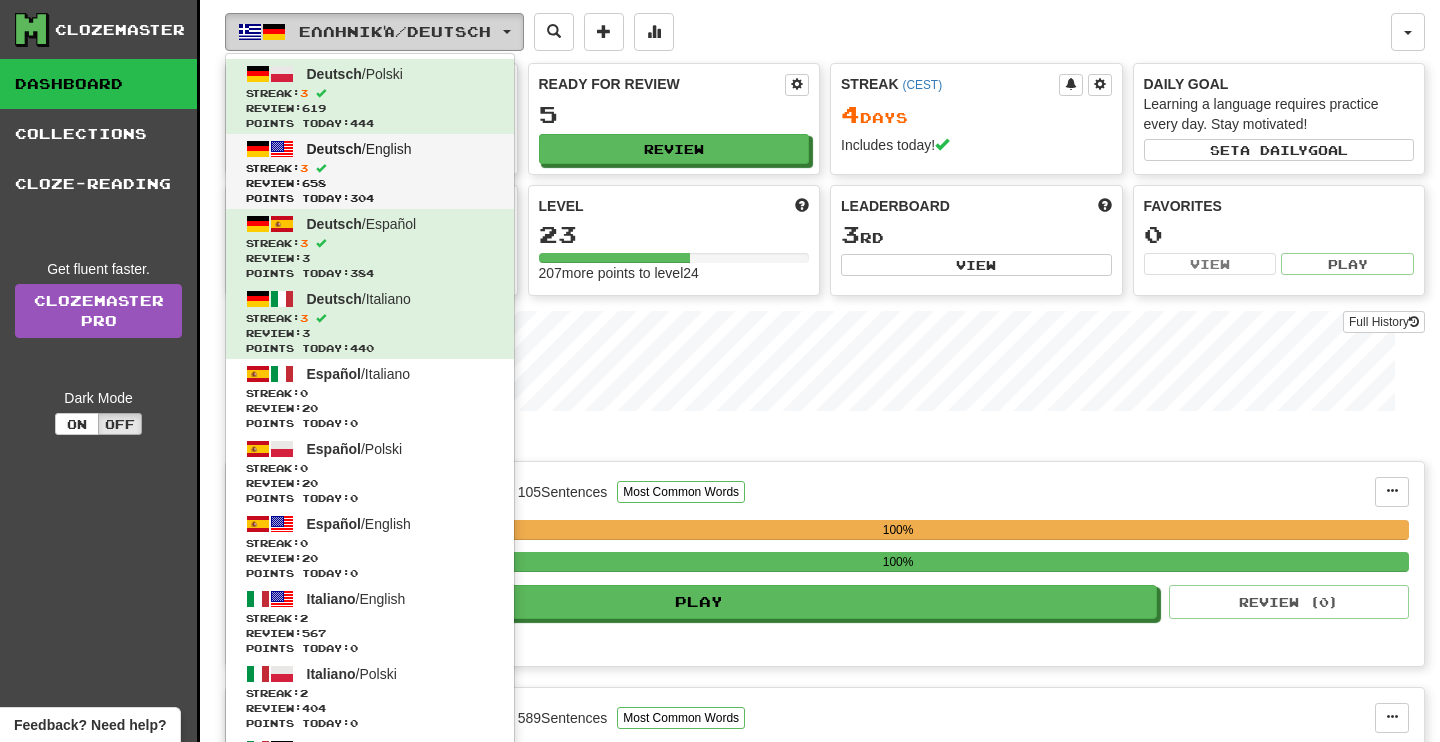 scroll, scrollTop: 0, scrollLeft: 0, axis: both 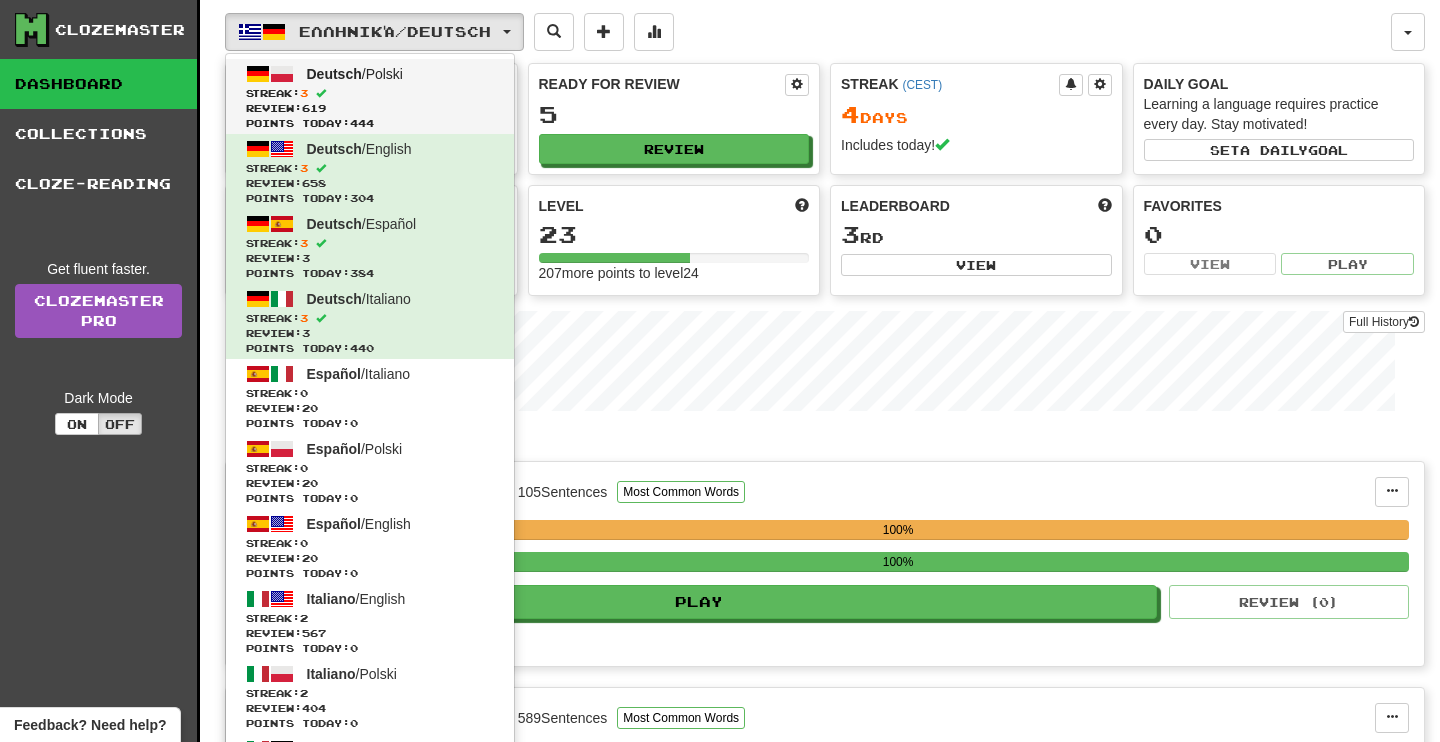 click on "Review:  619" at bounding box center [370, 108] 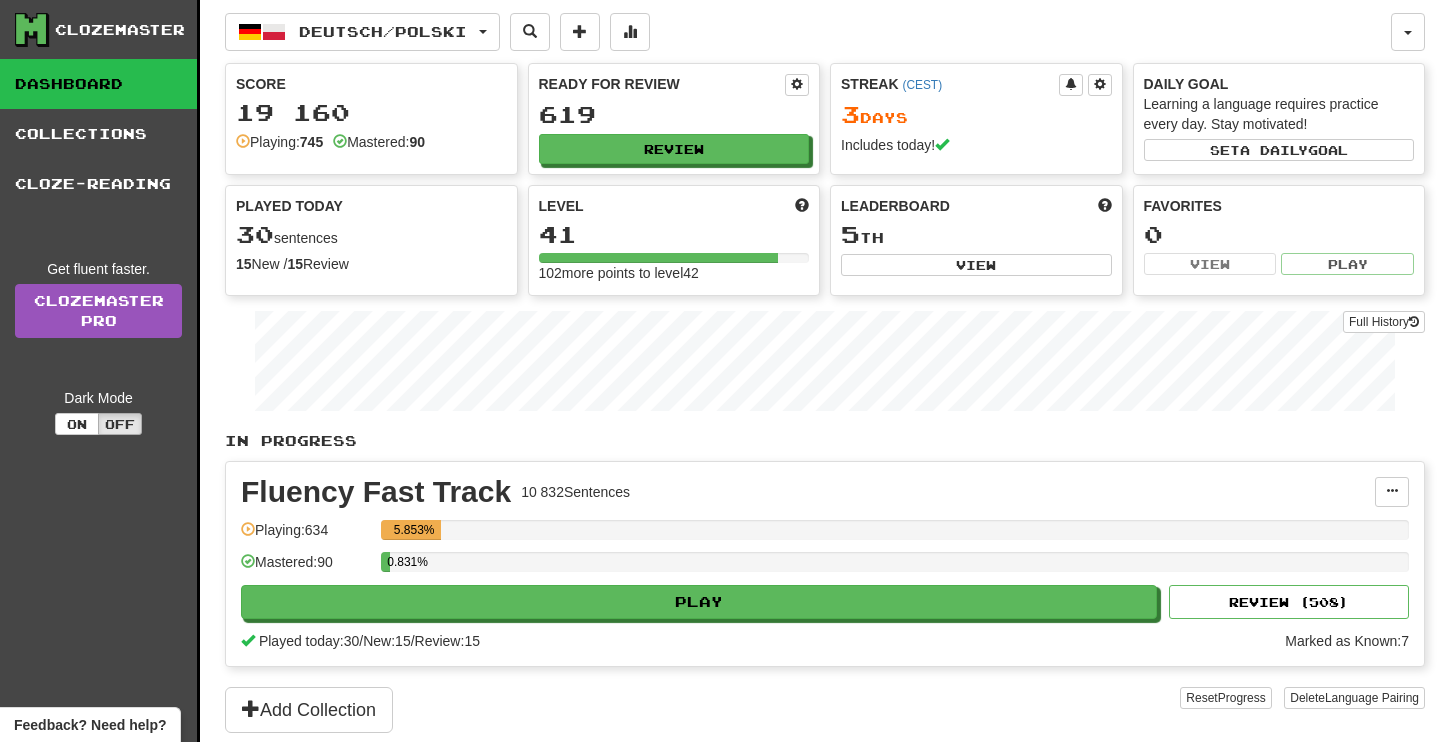 scroll, scrollTop: 0, scrollLeft: 0, axis: both 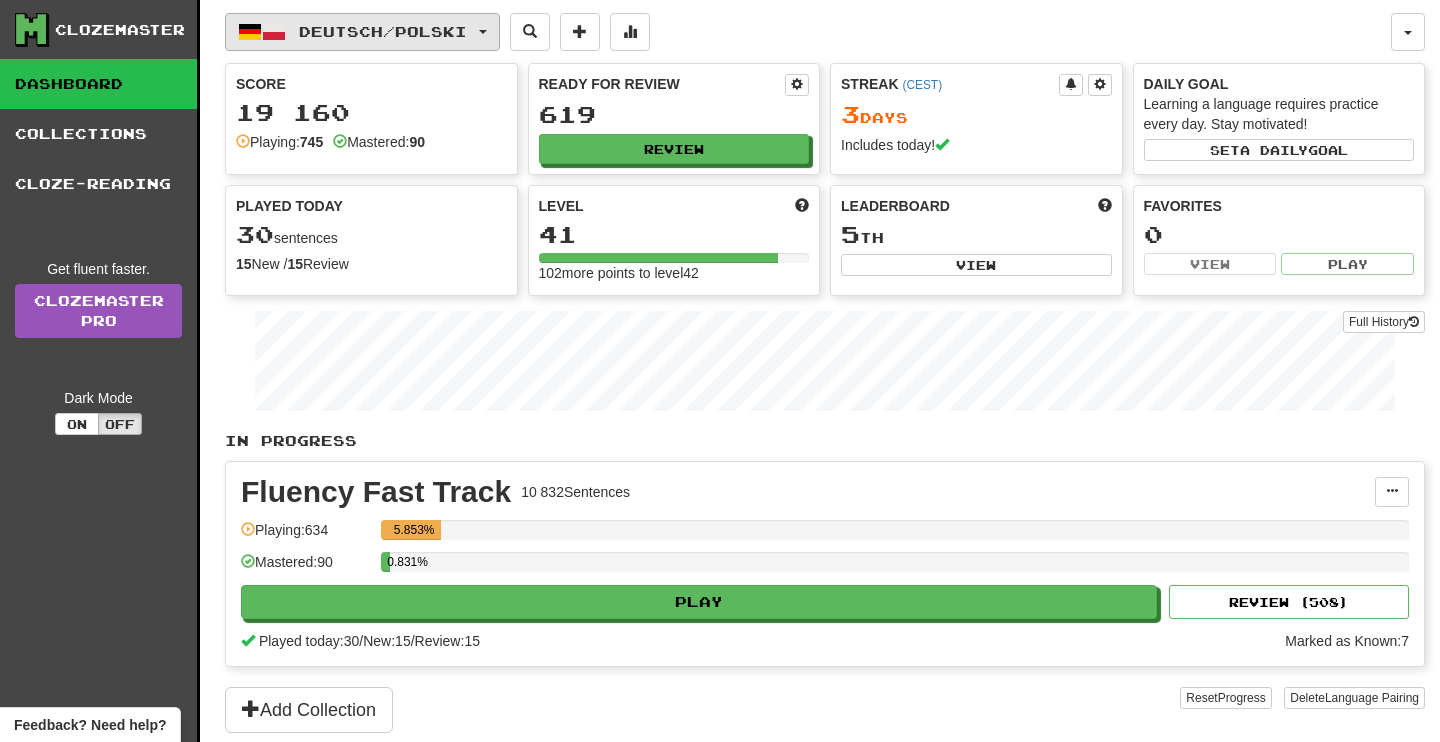 click on "Deutsch  /  Polski" at bounding box center [362, 32] 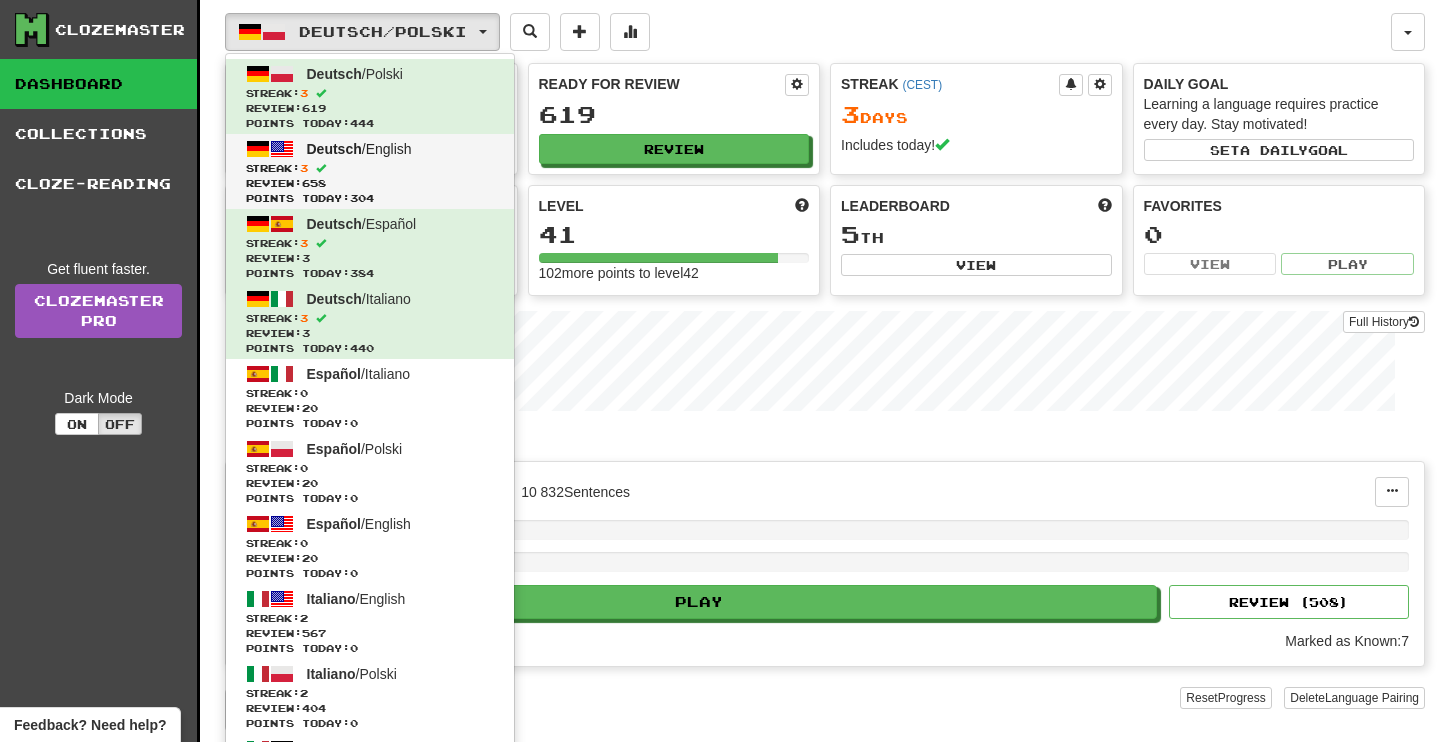 click on "Streak:  3" at bounding box center [370, 168] 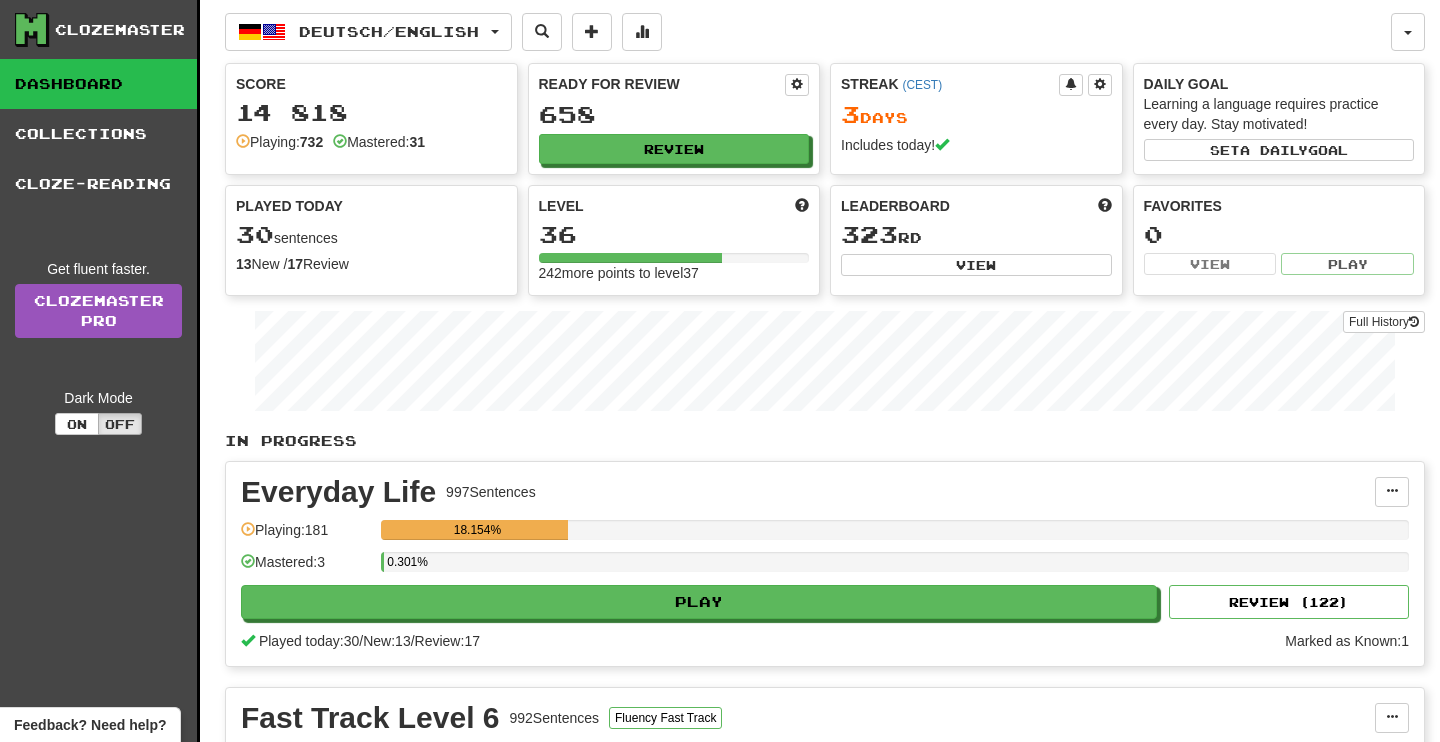 scroll, scrollTop: 0, scrollLeft: 0, axis: both 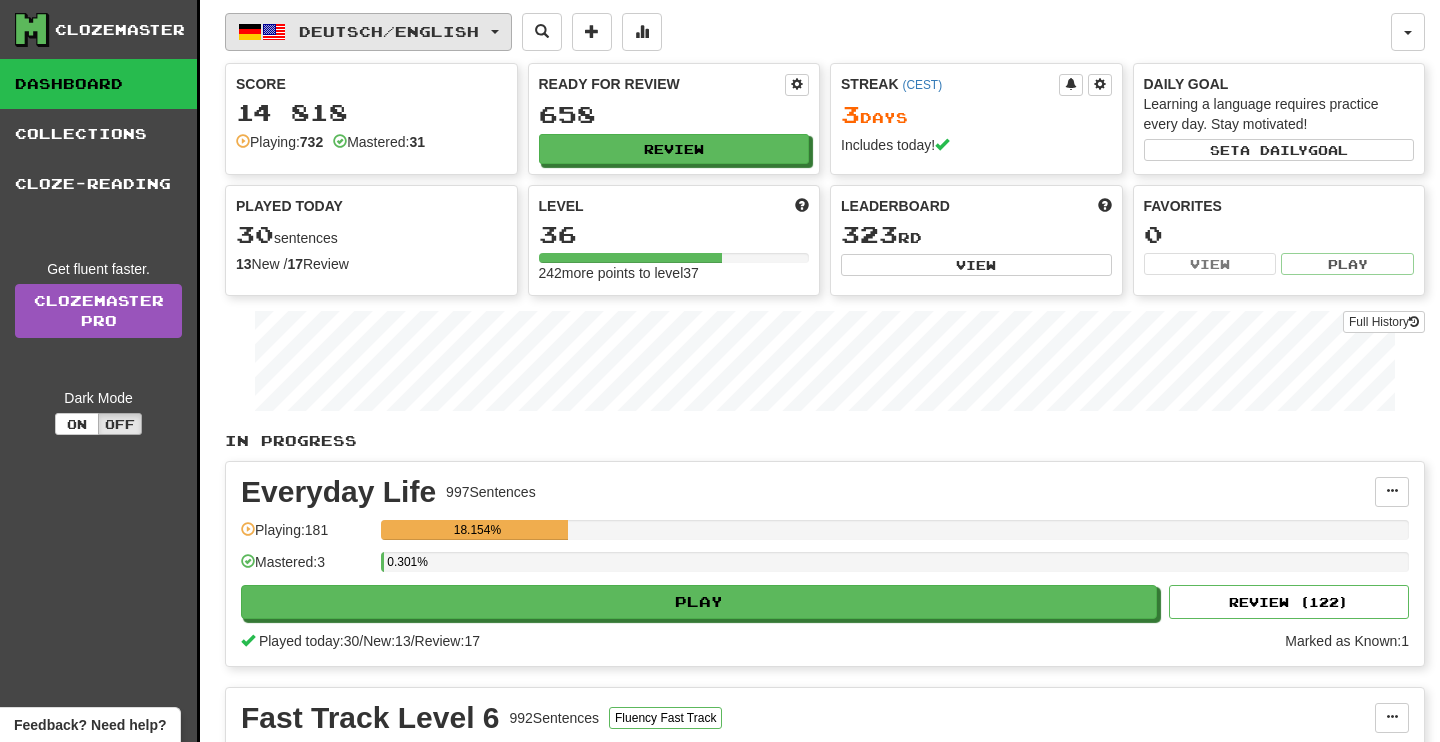 click on "Deutsch  /  English" at bounding box center [368, 32] 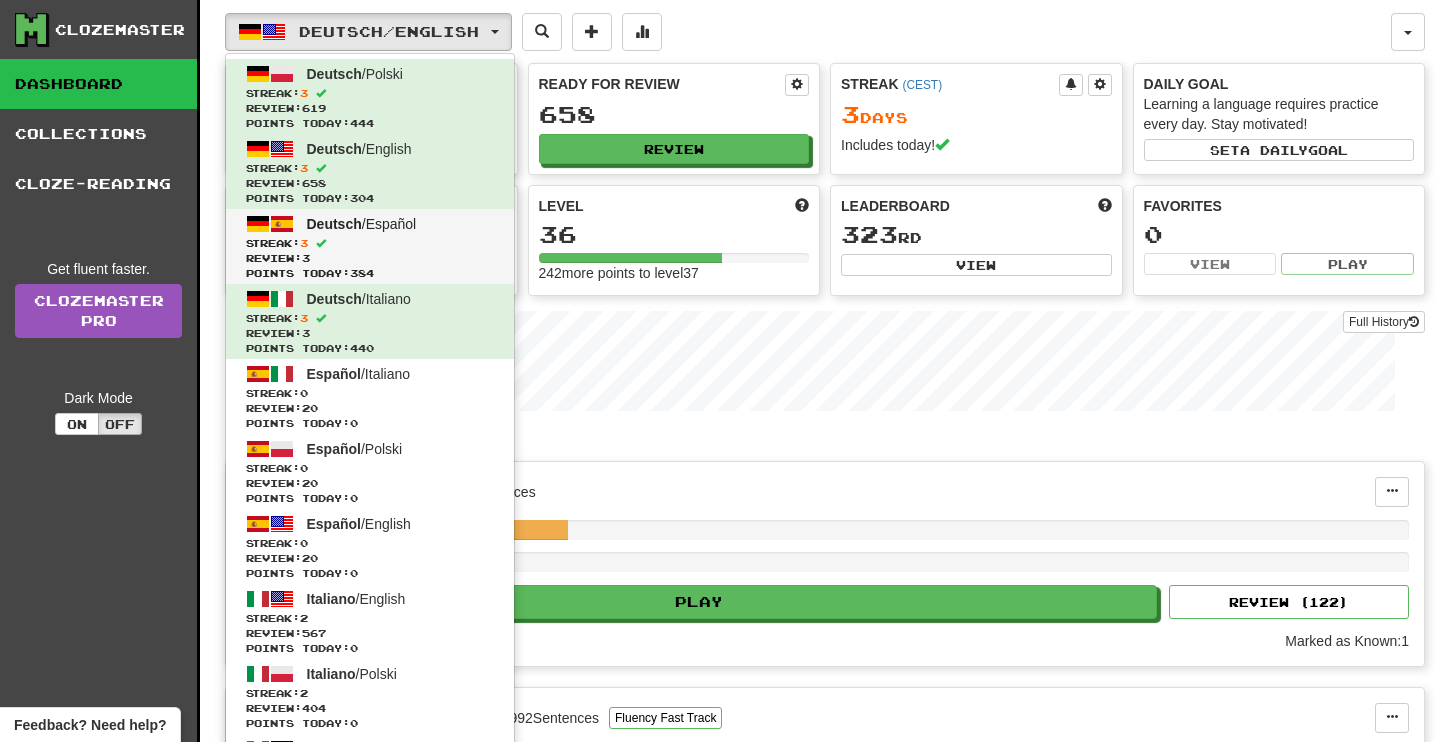 click on "Deutsch  /  Español Streak:  3   Review:  3 Points today:  384" at bounding box center [370, 246] 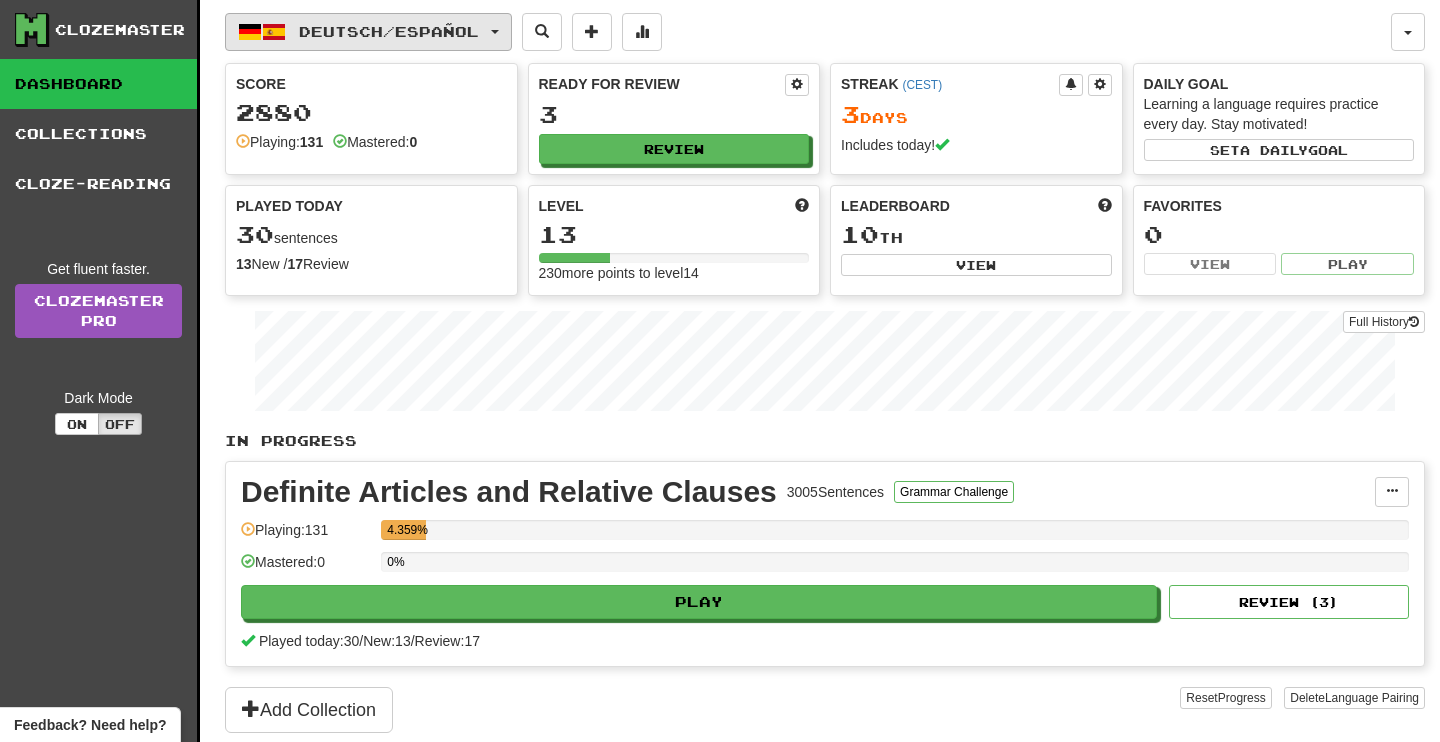 scroll, scrollTop: 0, scrollLeft: 0, axis: both 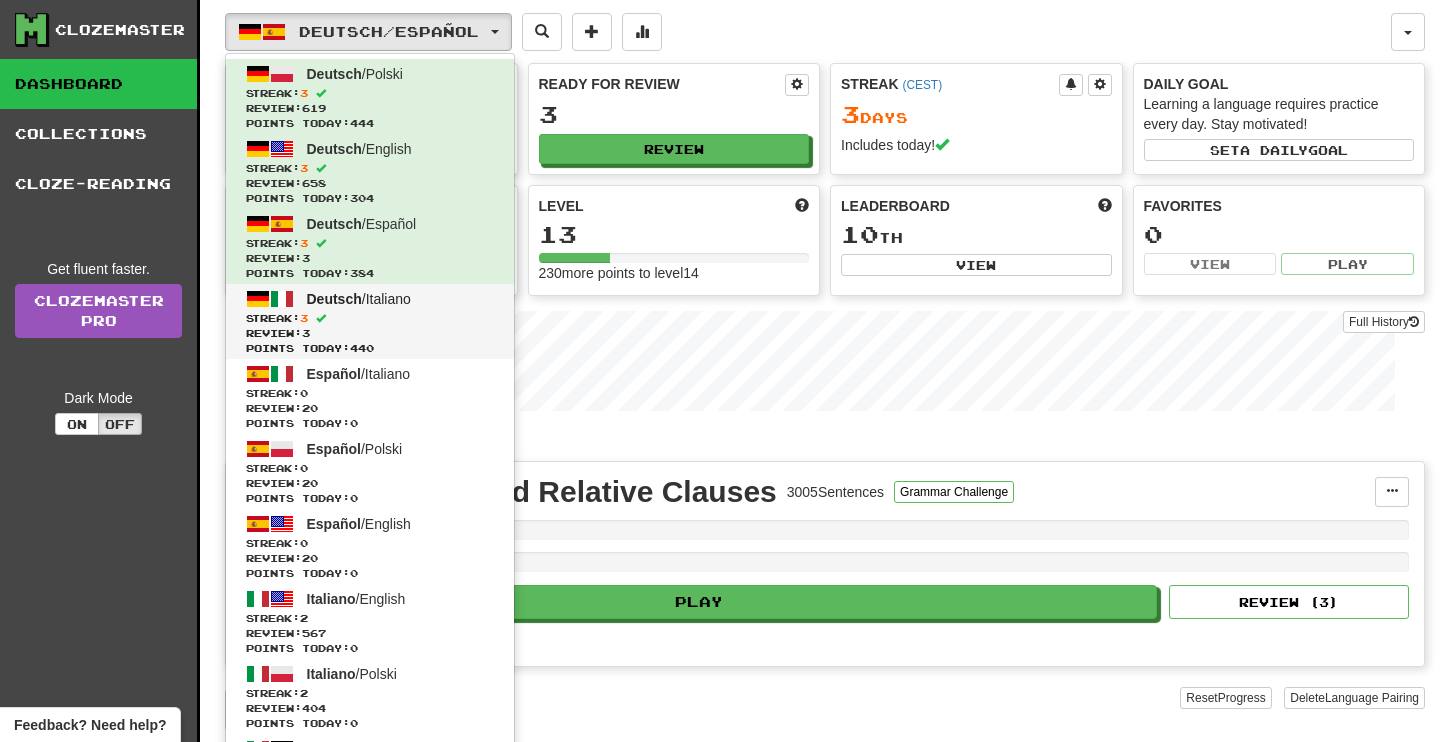 click on "Streak:  3" at bounding box center [370, 318] 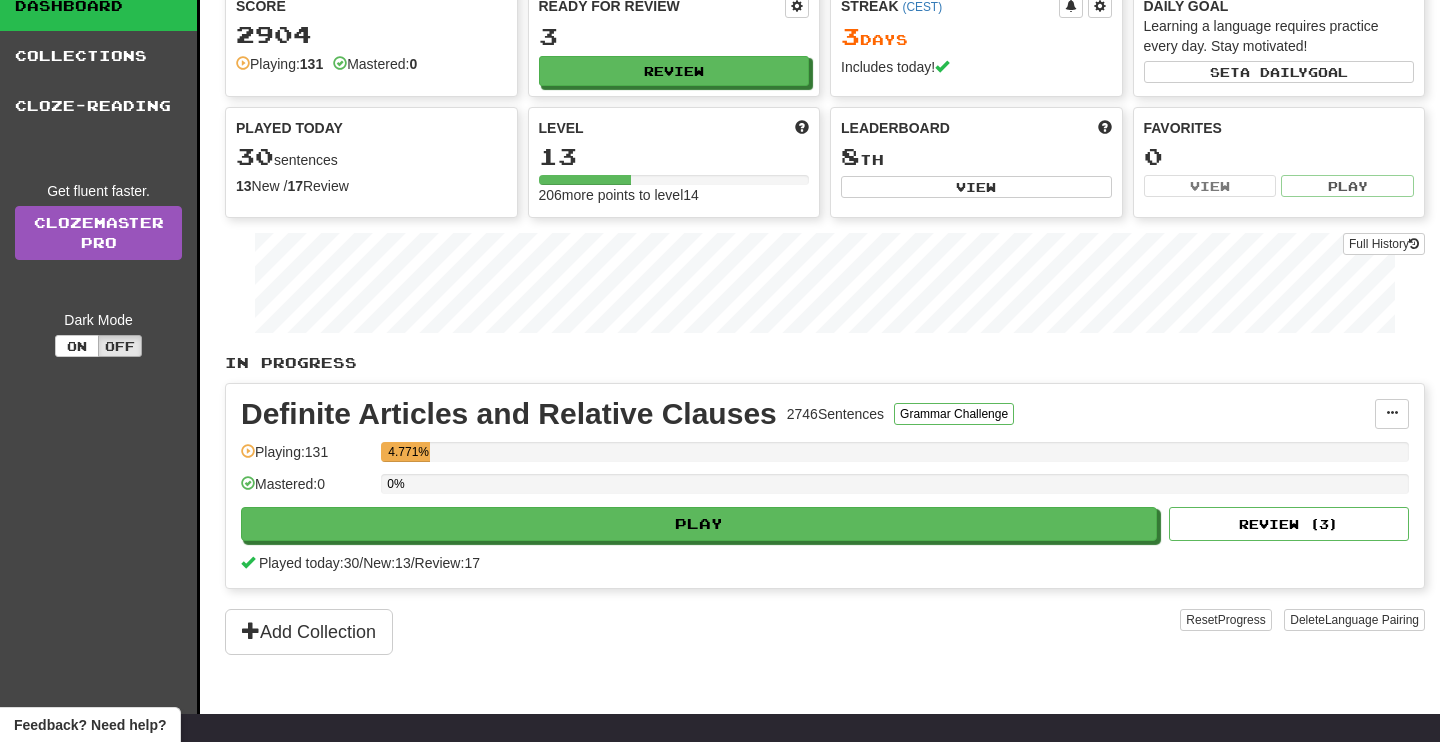 scroll, scrollTop: 0, scrollLeft: 0, axis: both 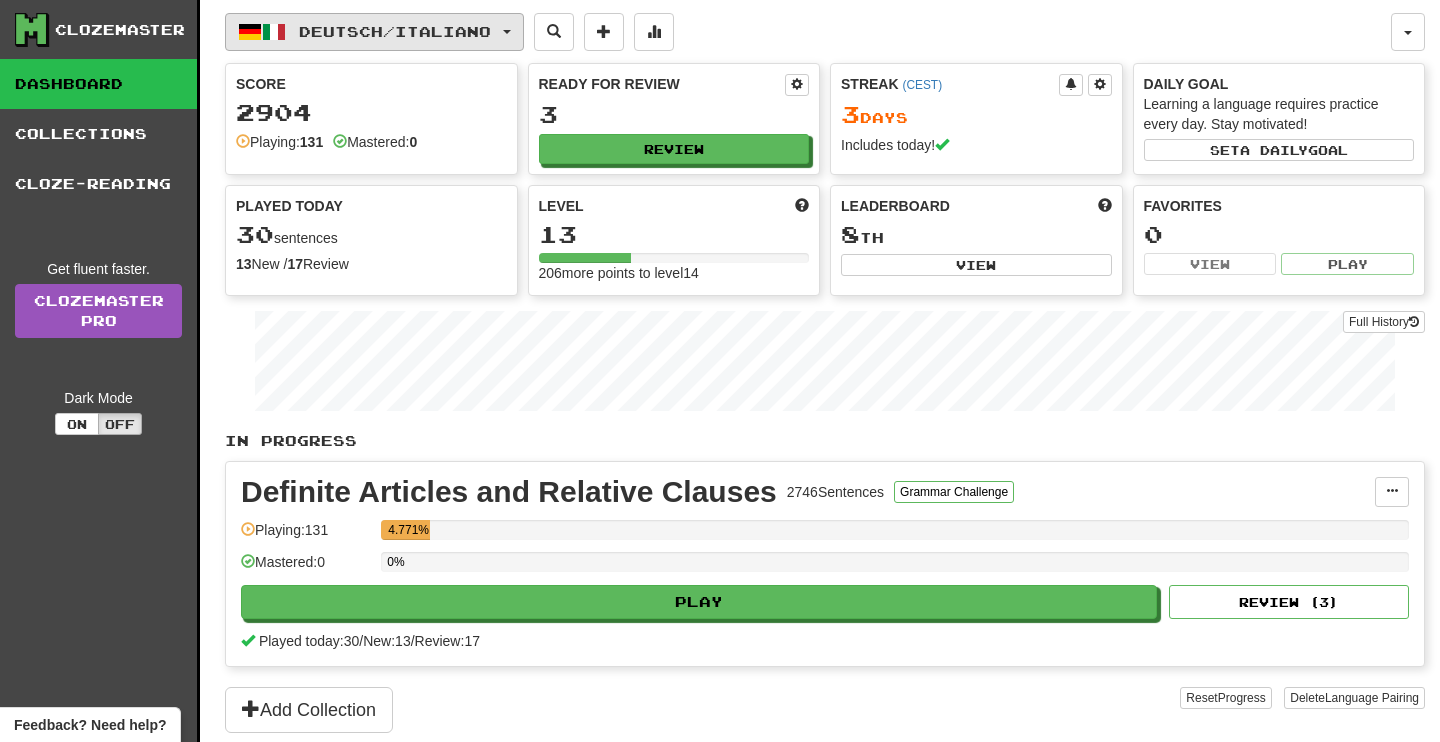 click on "Deutsch  /  Italiano" at bounding box center (395, 31) 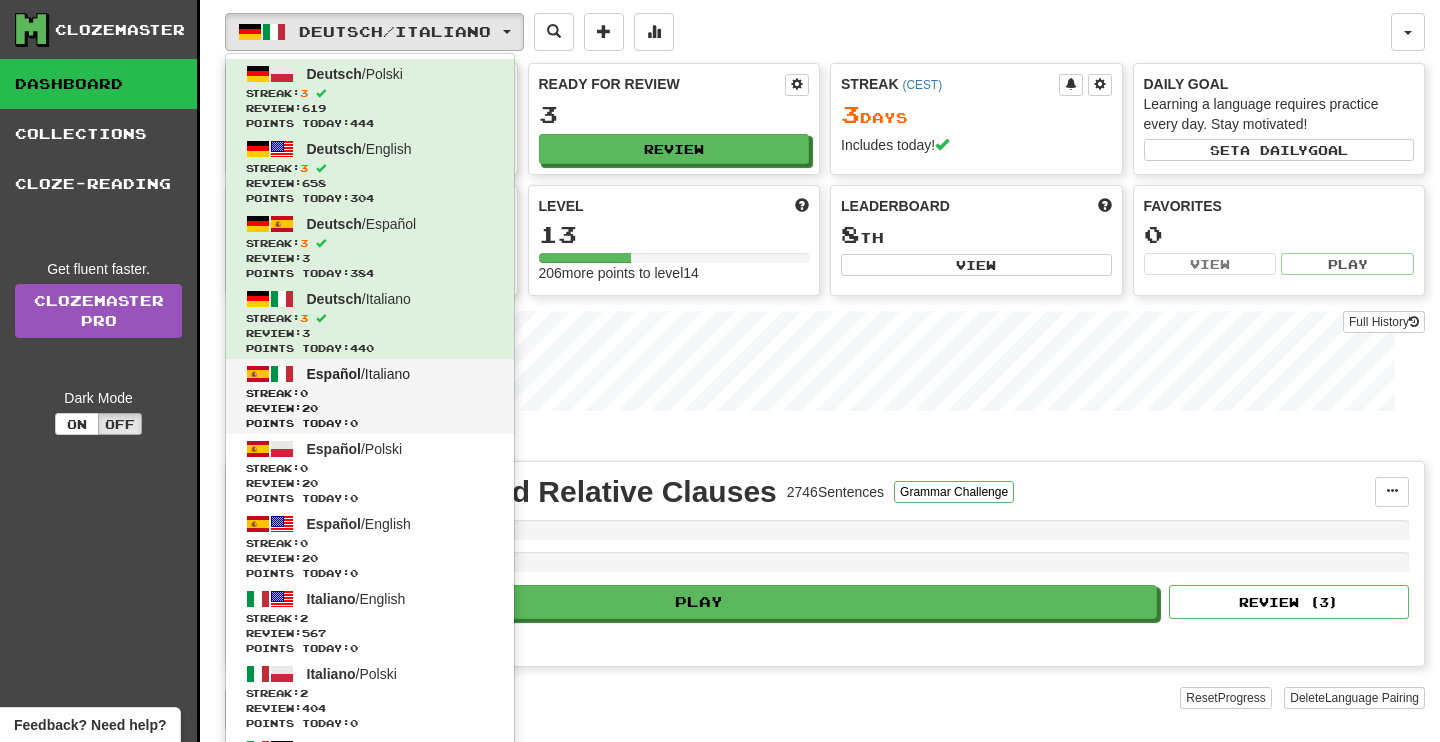 click on "Review:  20" at bounding box center [370, 408] 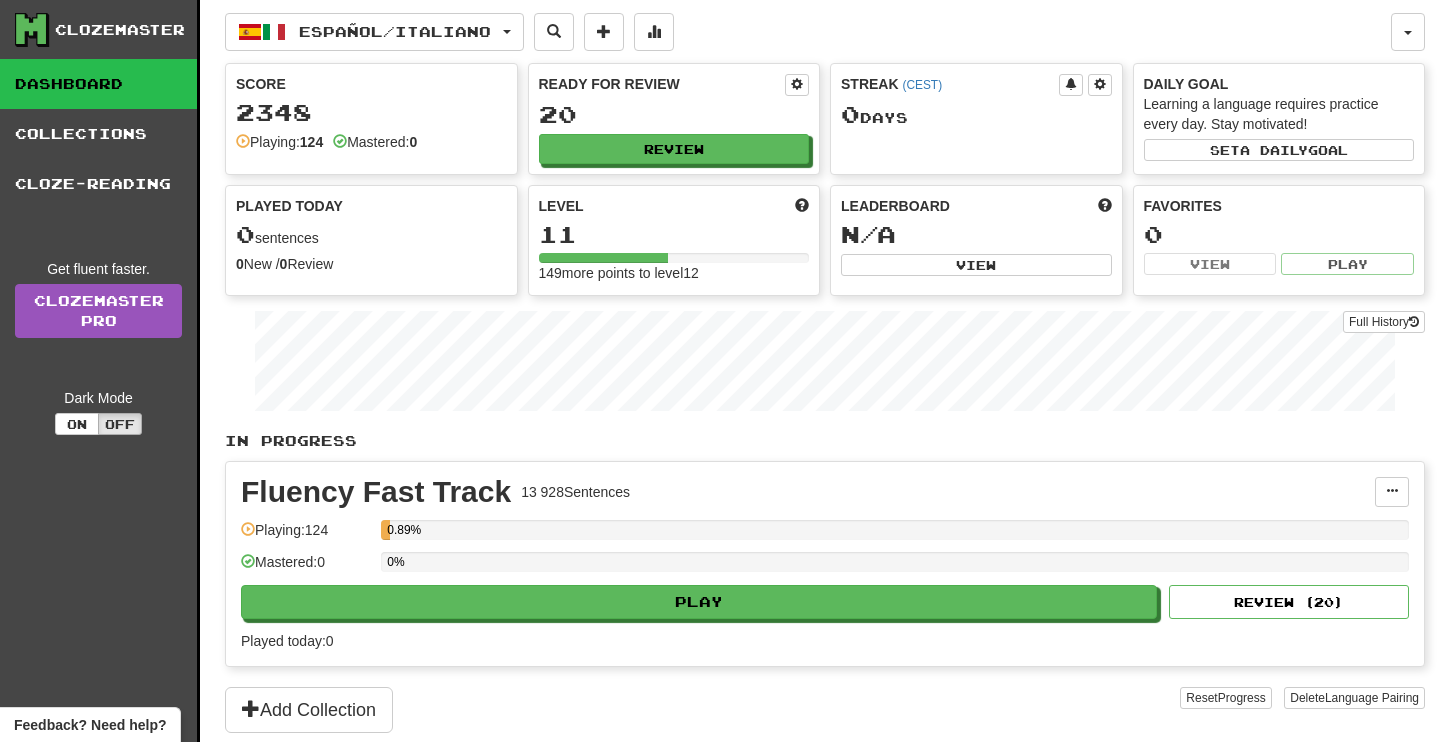 scroll, scrollTop: 0, scrollLeft: 0, axis: both 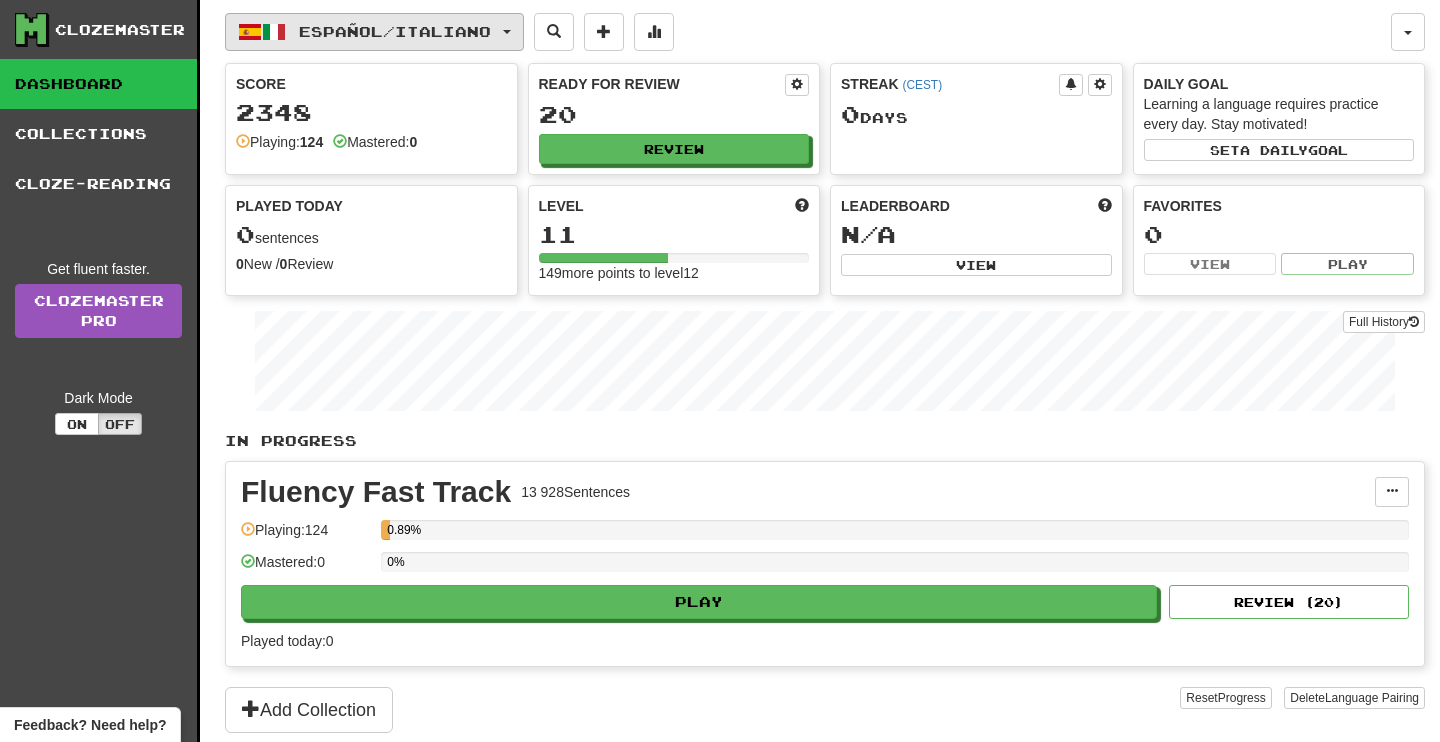 click on "Español  /  Italiano" at bounding box center [374, 32] 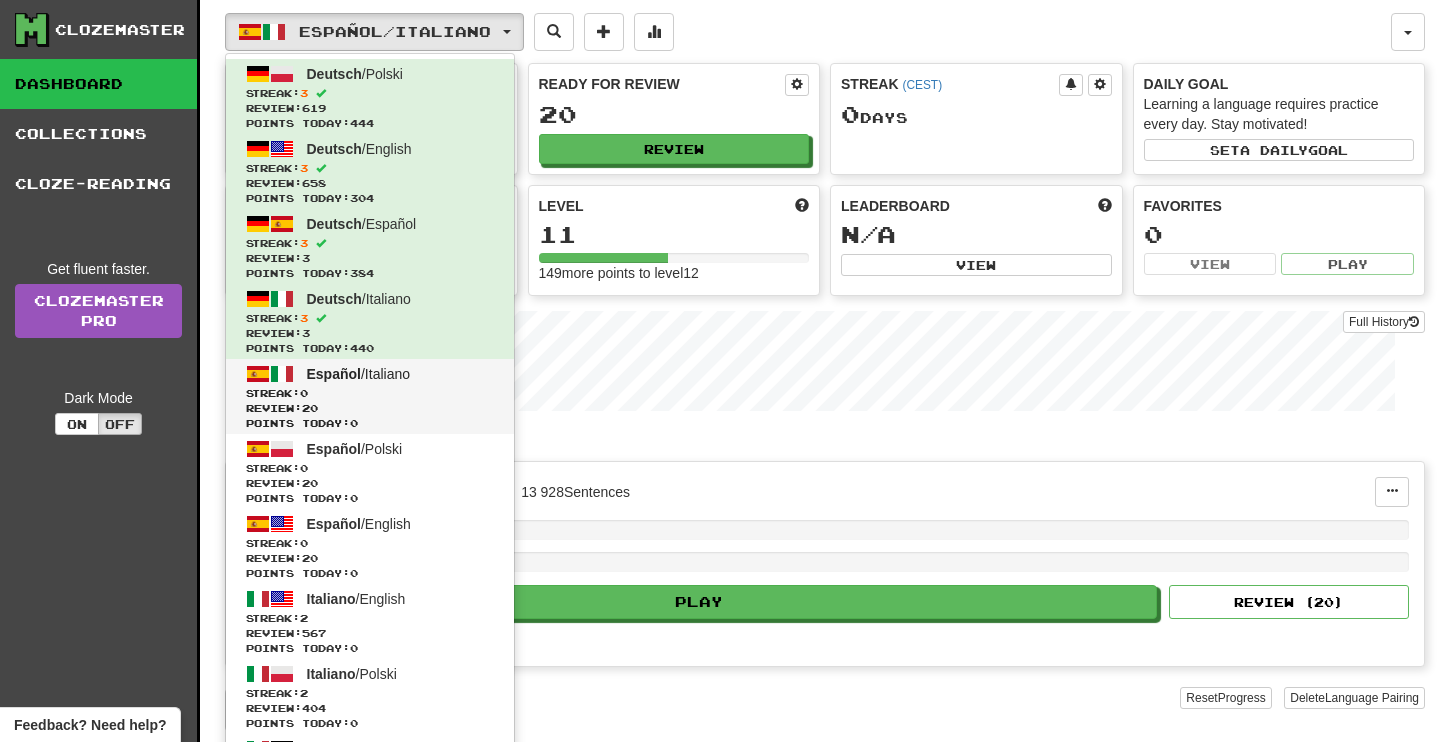 click on "Points today:  0" at bounding box center [370, 423] 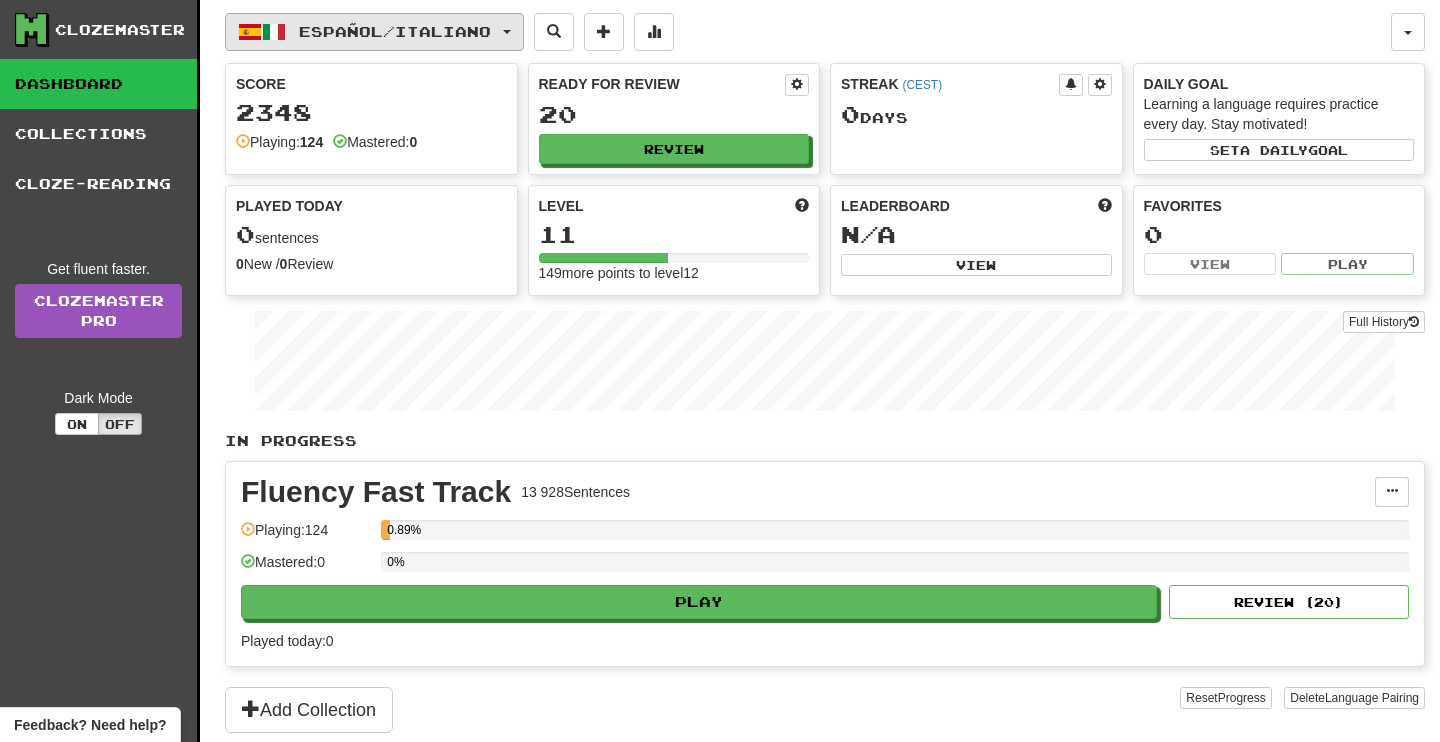 scroll, scrollTop: 0, scrollLeft: 0, axis: both 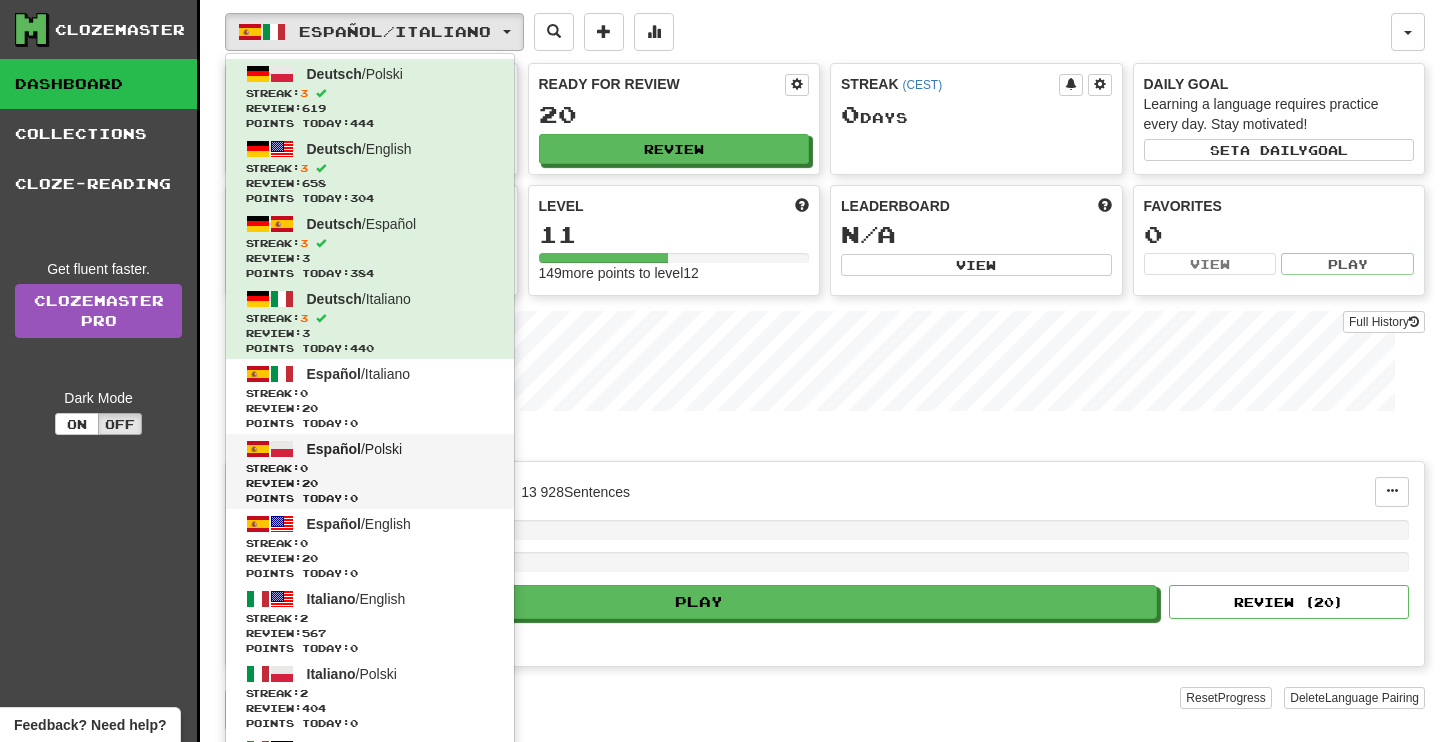 click on "Español" at bounding box center (334, 449) 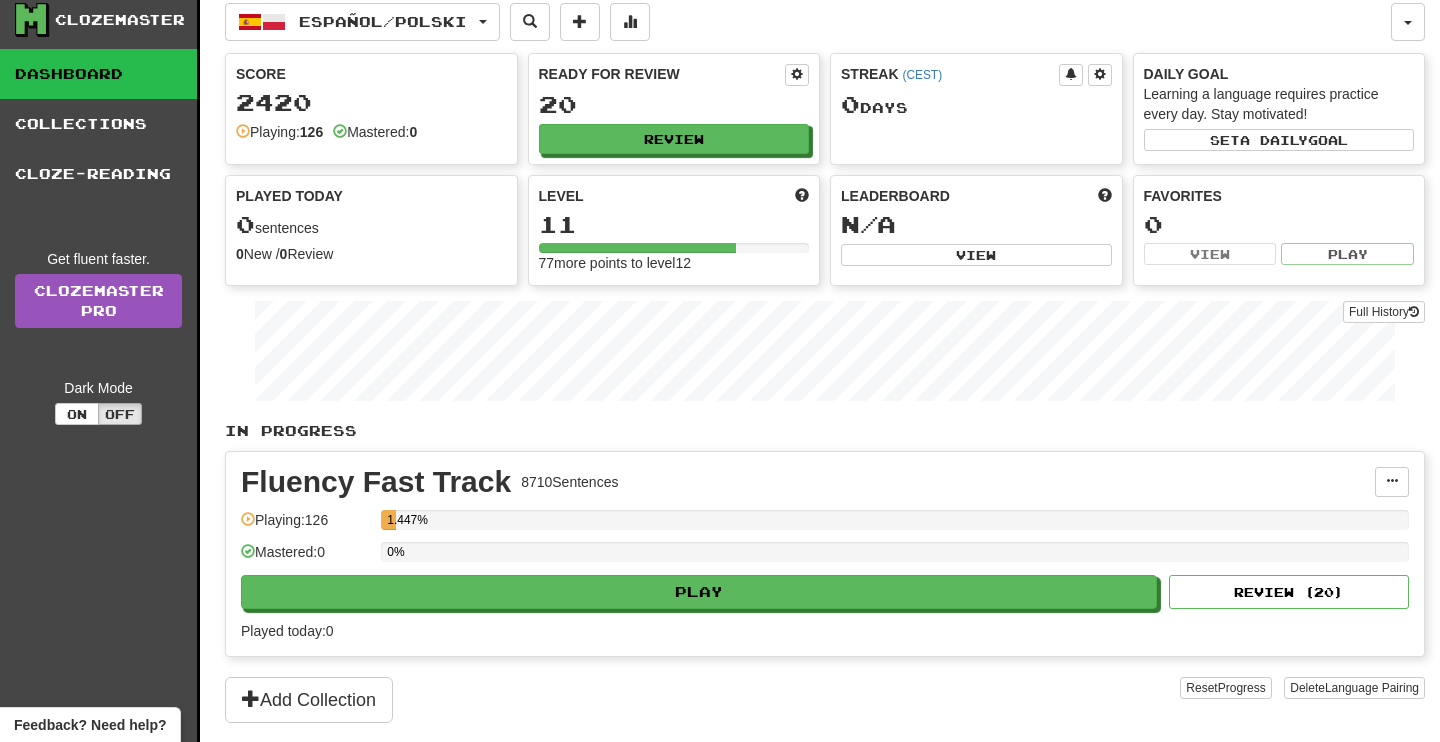 scroll, scrollTop: 0, scrollLeft: 0, axis: both 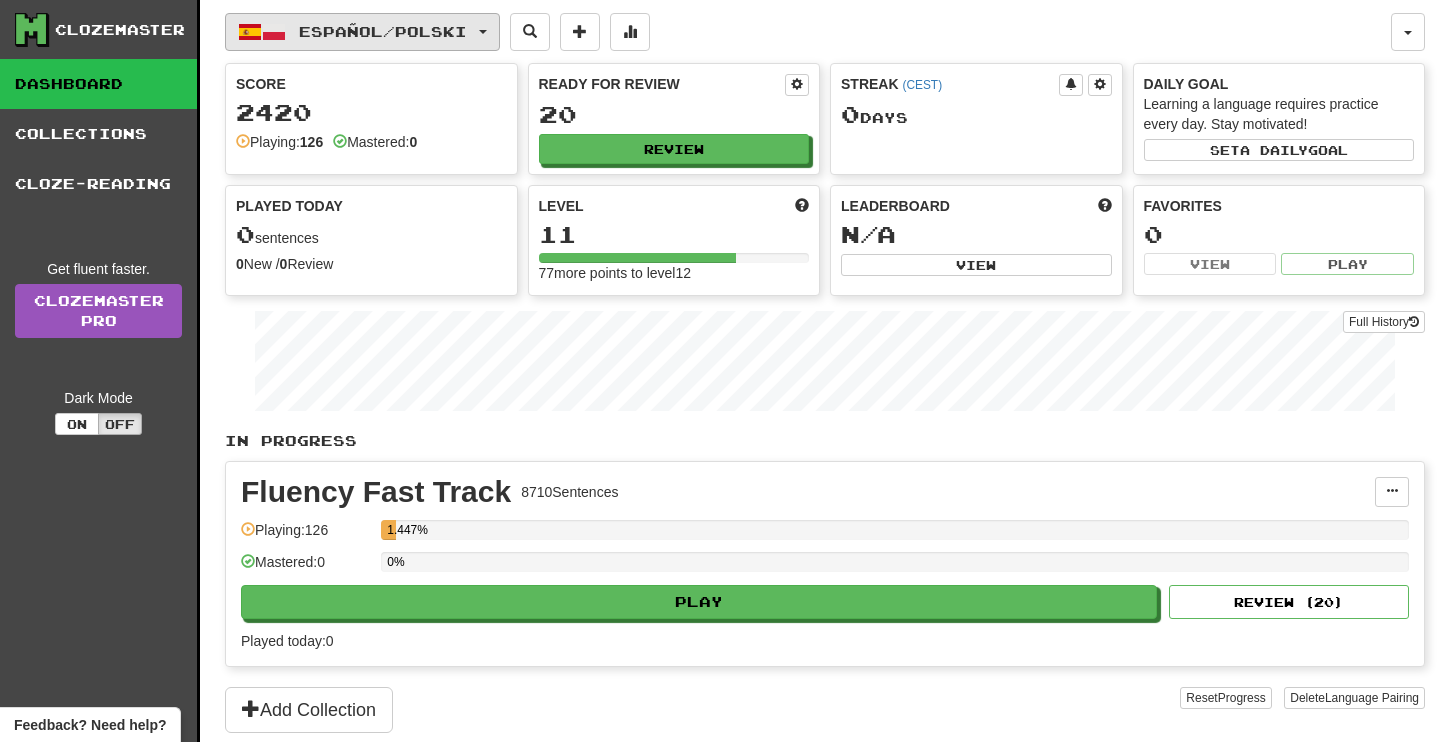 click on "Español  /  Polski" at bounding box center (383, 31) 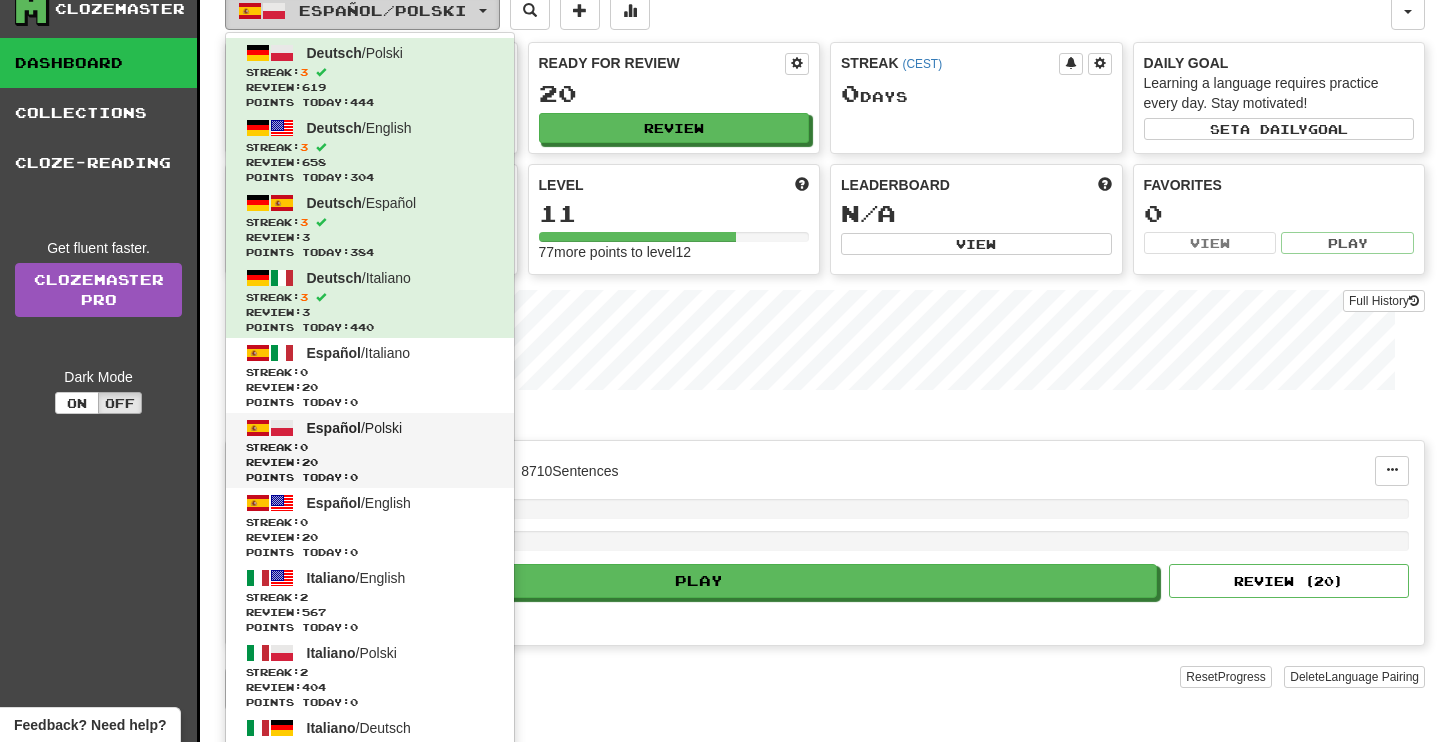 scroll, scrollTop: 29, scrollLeft: 0, axis: vertical 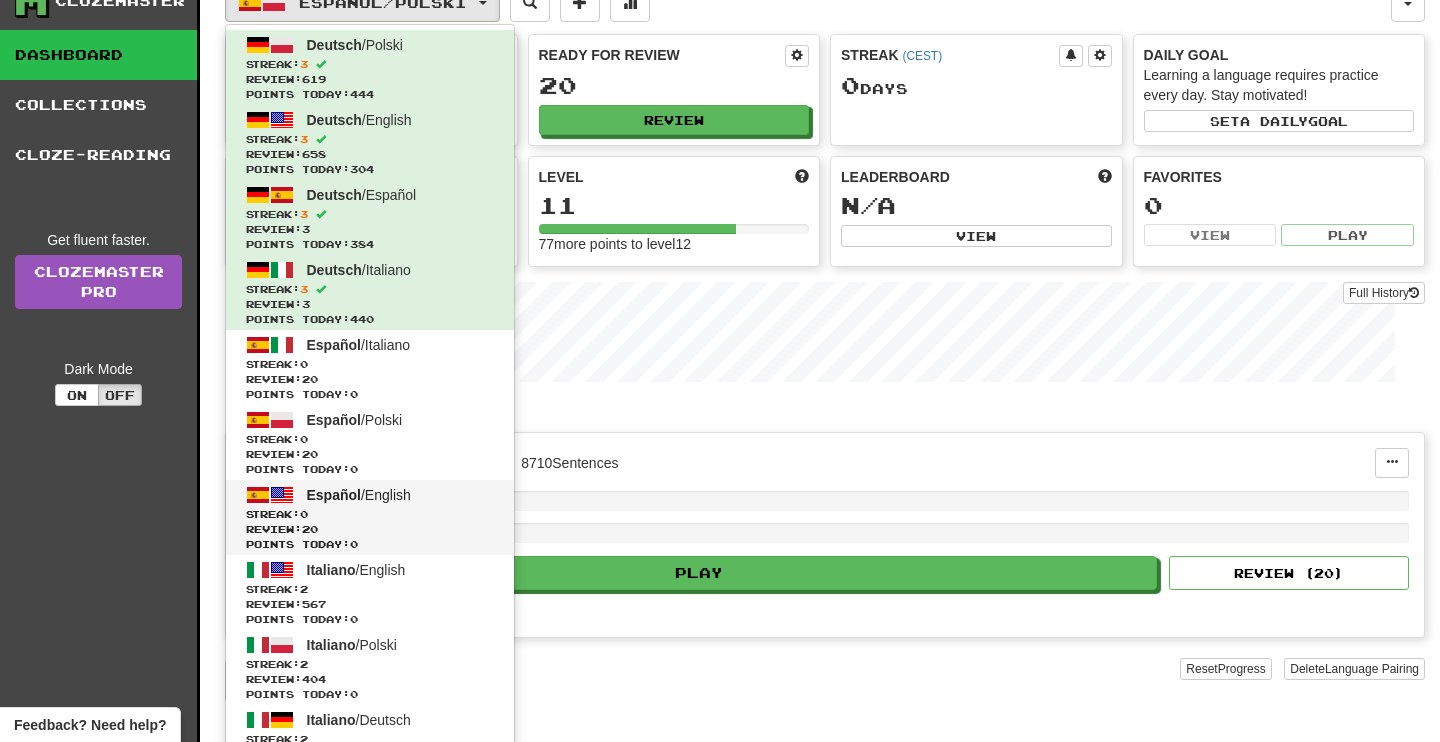 click on "Streak:  0" at bounding box center [370, 514] 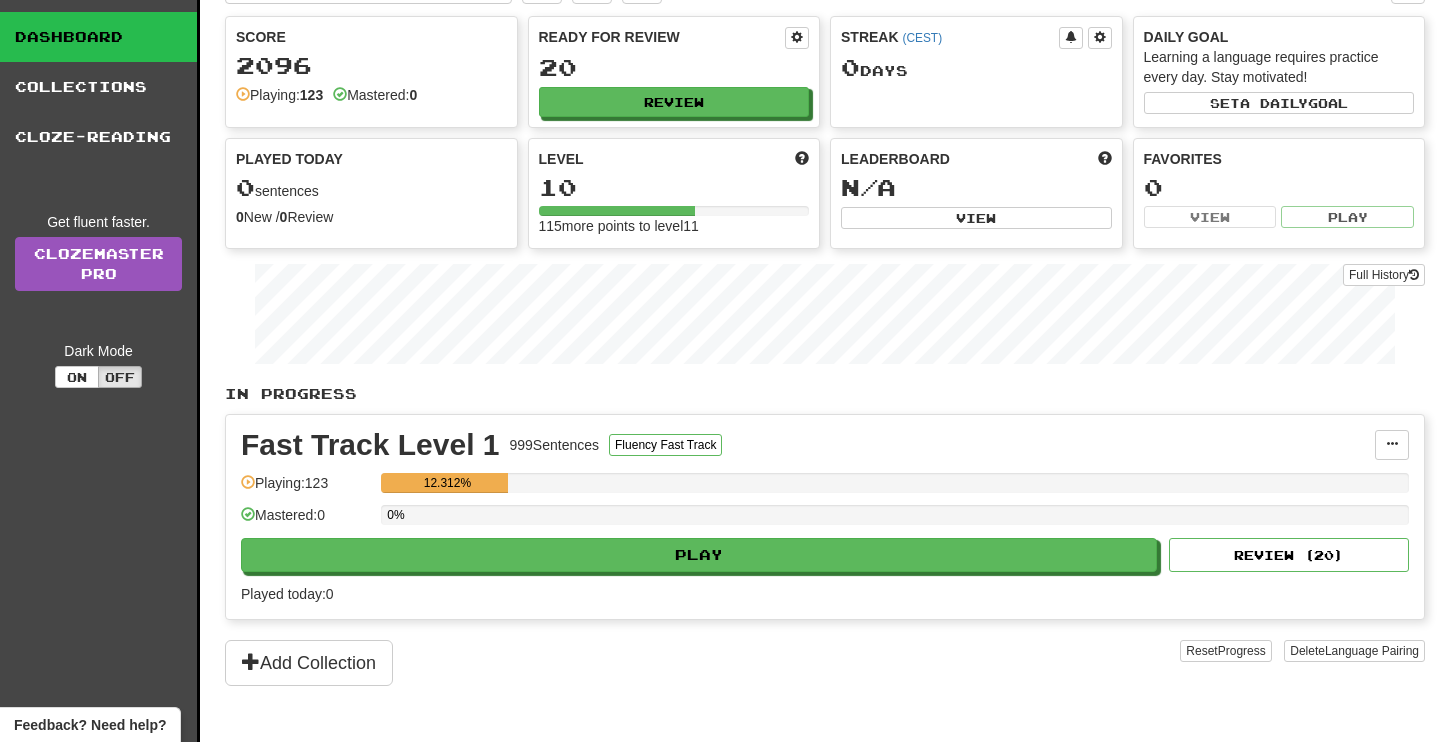 scroll, scrollTop: 0, scrollLeft: 0, axis: both 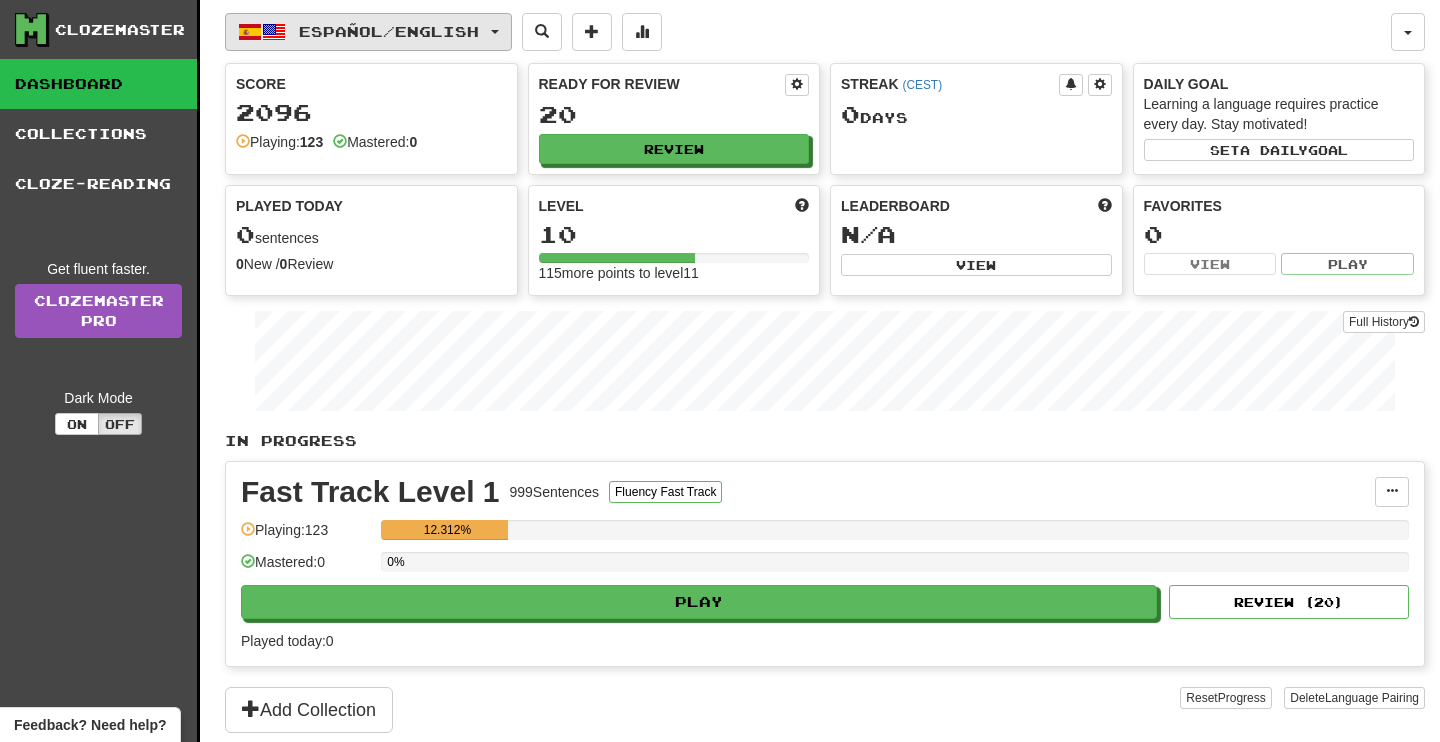 click on "Español  /  English" at bounding box center (389, 31) 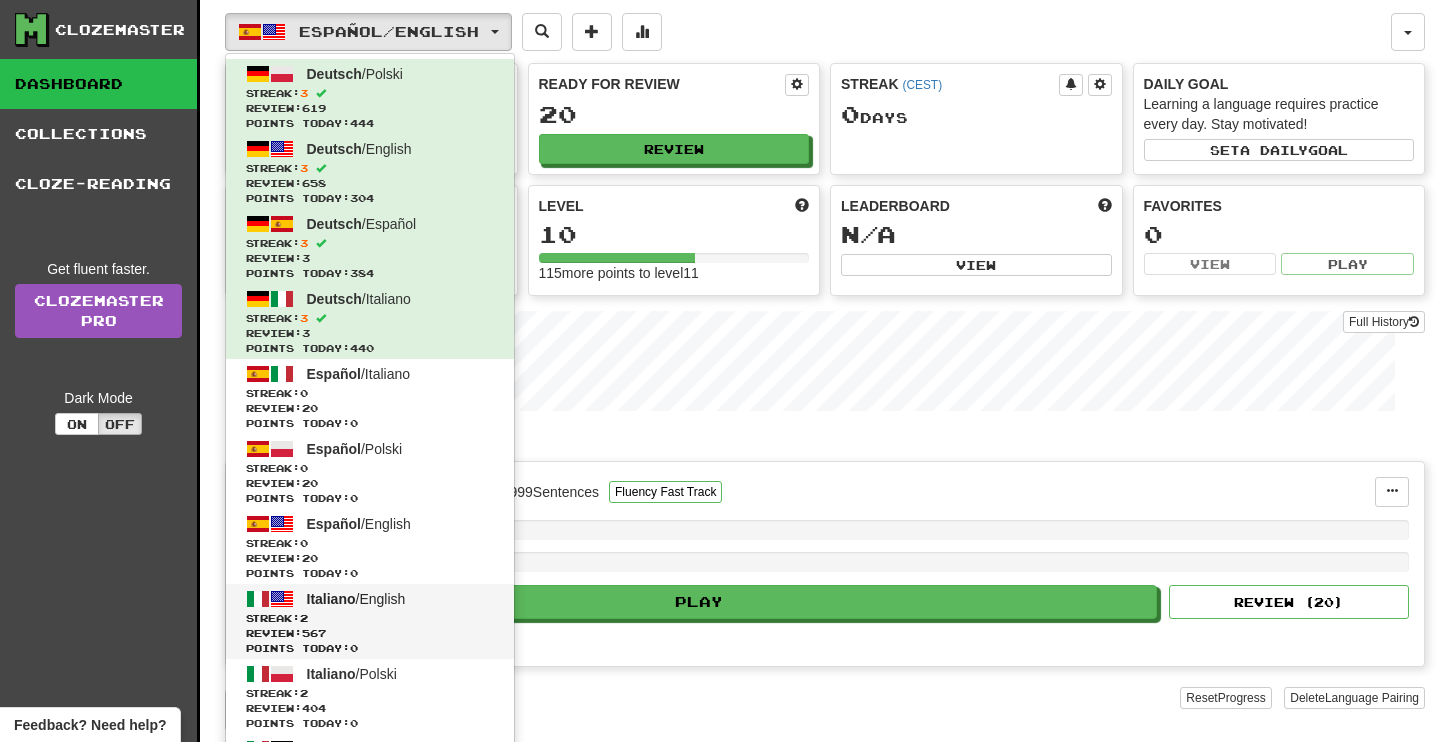 click on "Italiano" at bounding box center (331, 599) 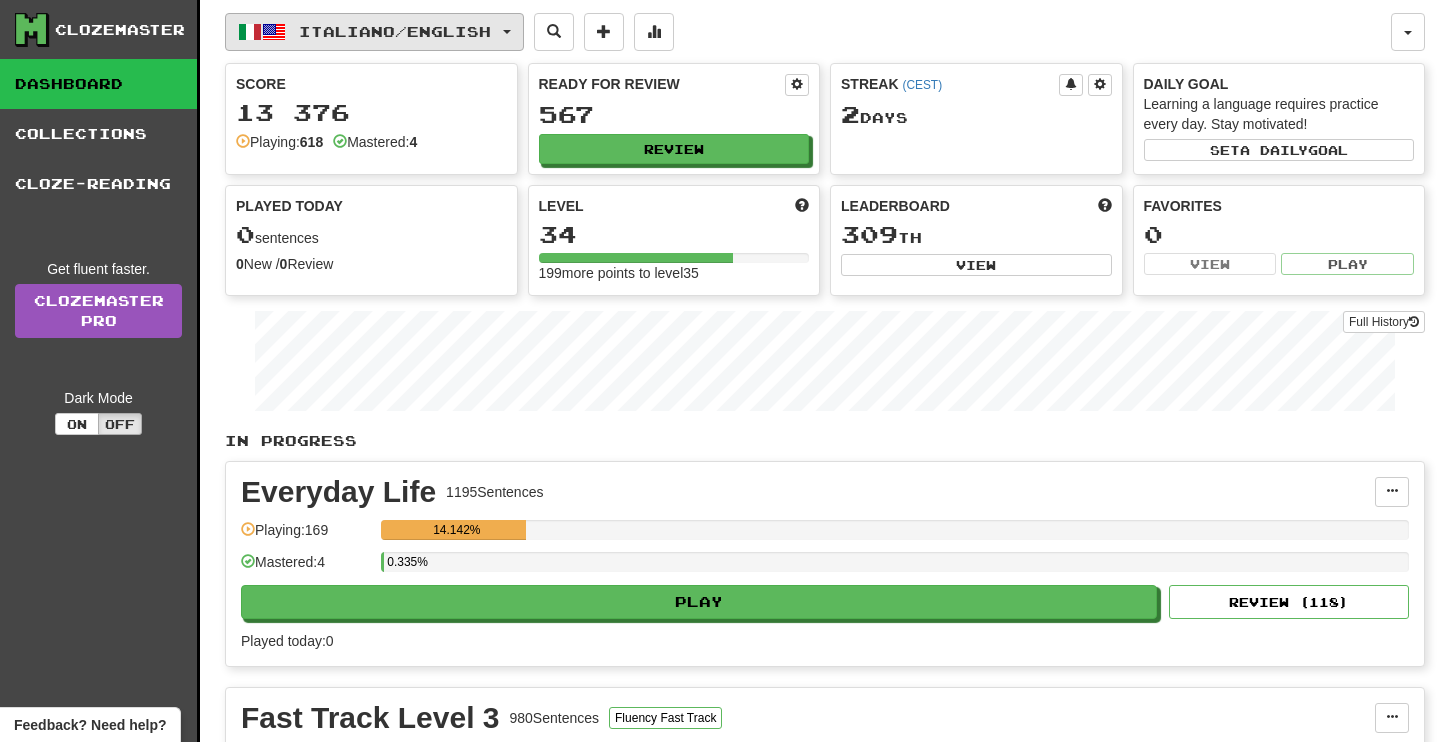 scroll, scrollTop: -1, scrollLeft: 0, axis: vertical 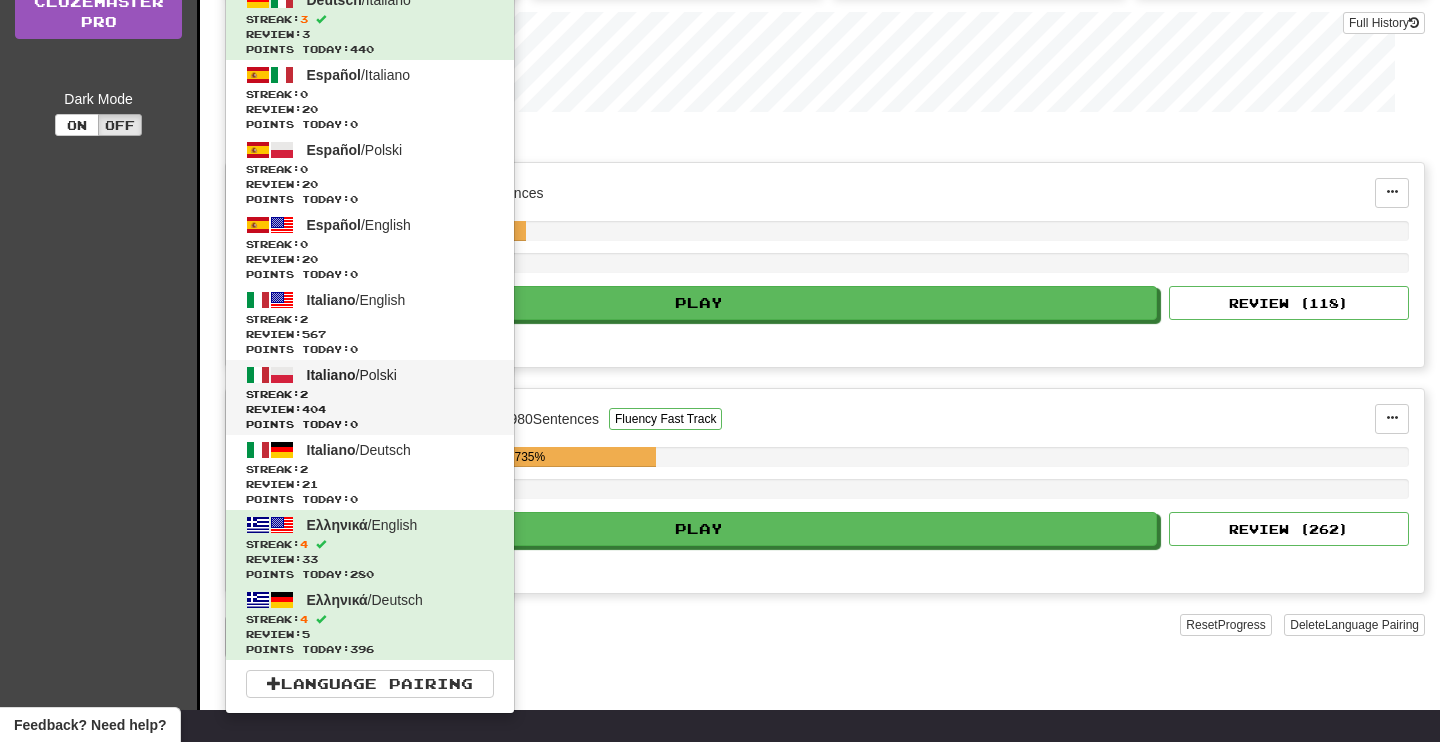 click on "Italiano  /  Polski" at bounding box center (352, 375) 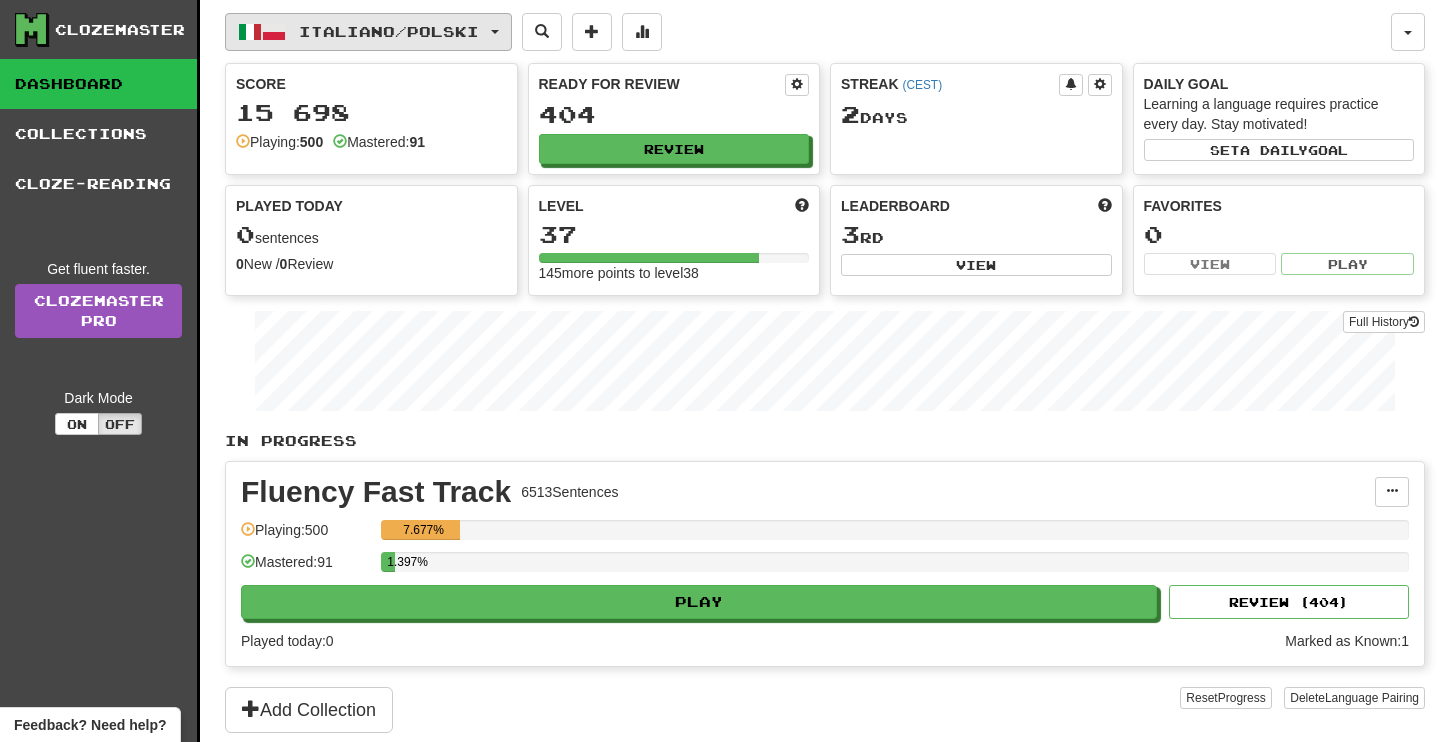 scroll, scrollTop: 0, scrollLeft: 0, axis: both 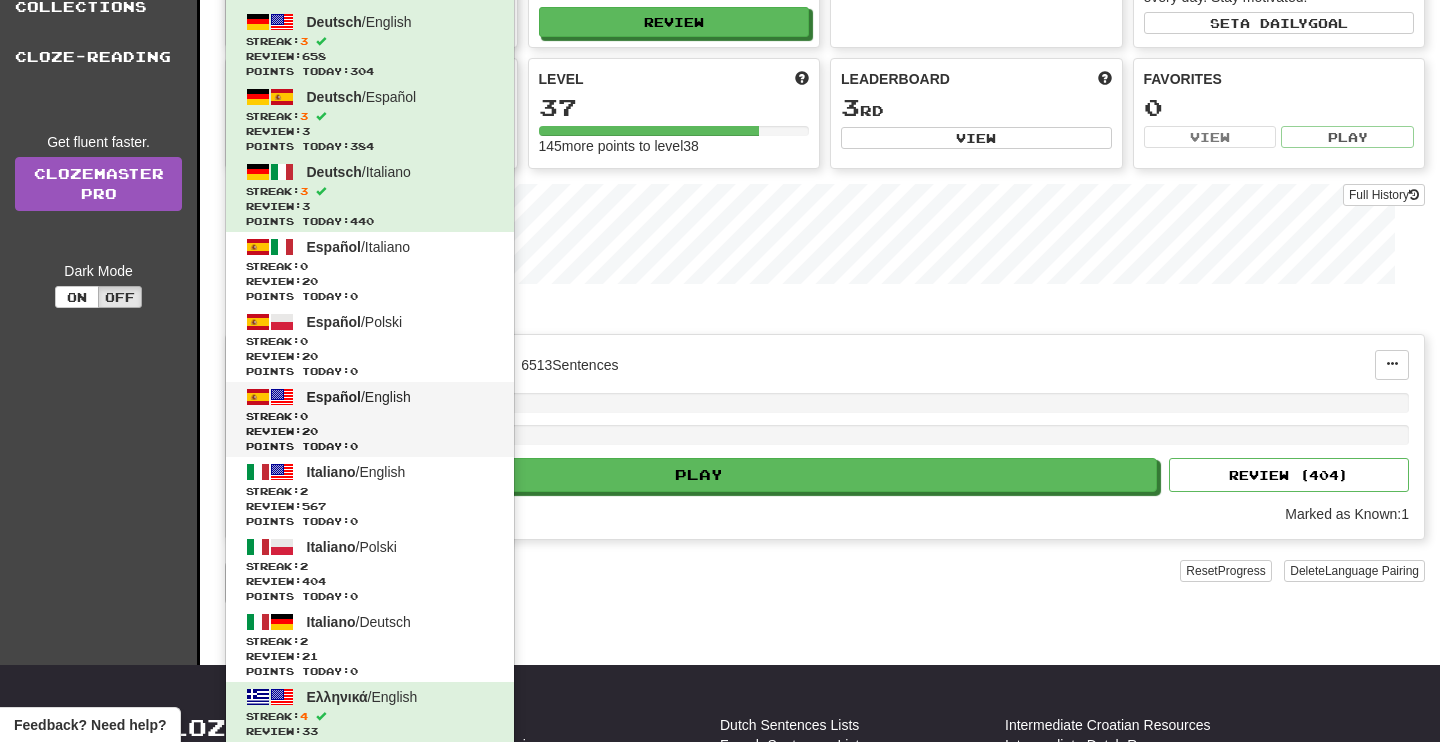 click on "Streak:  0" at bounding box center (370, 416) 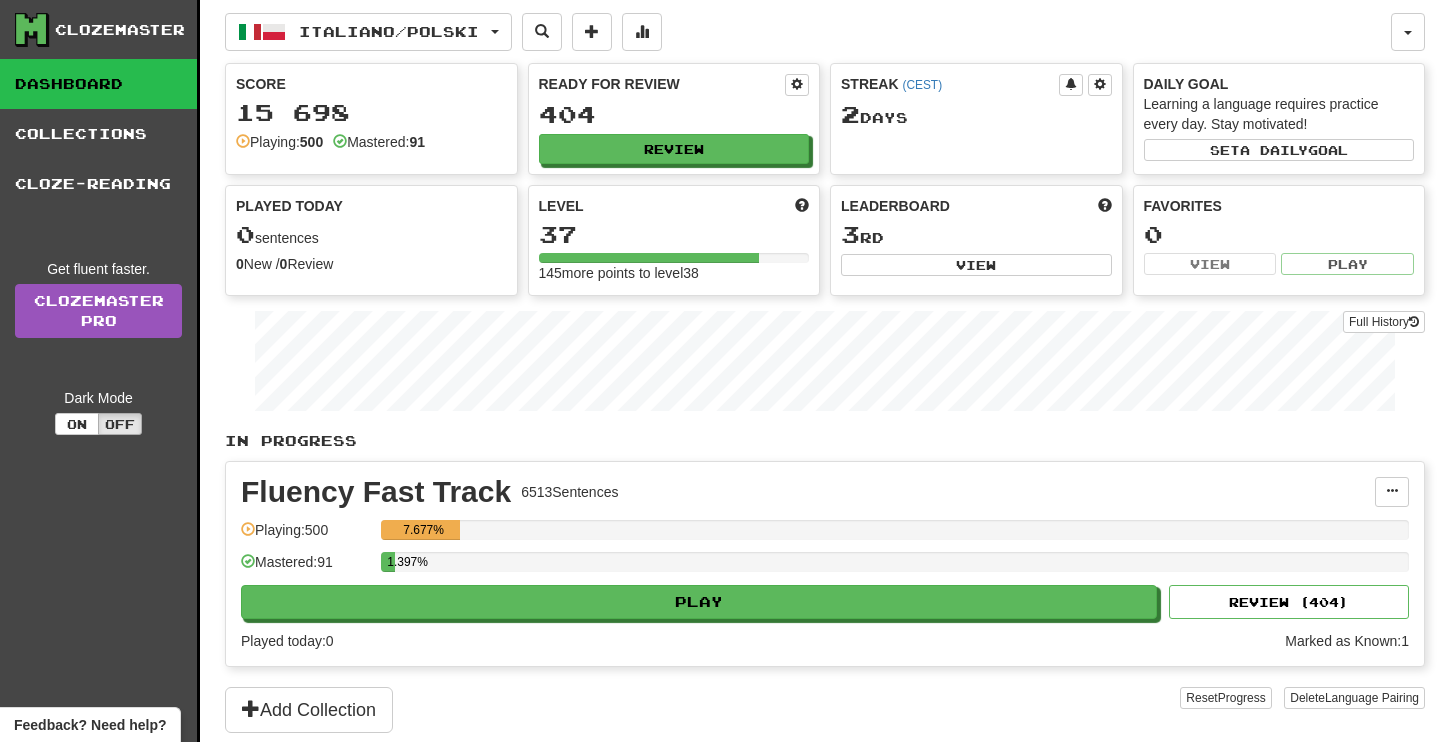scroll, scrollTop: 0, scrollLeft: 0, axis: both 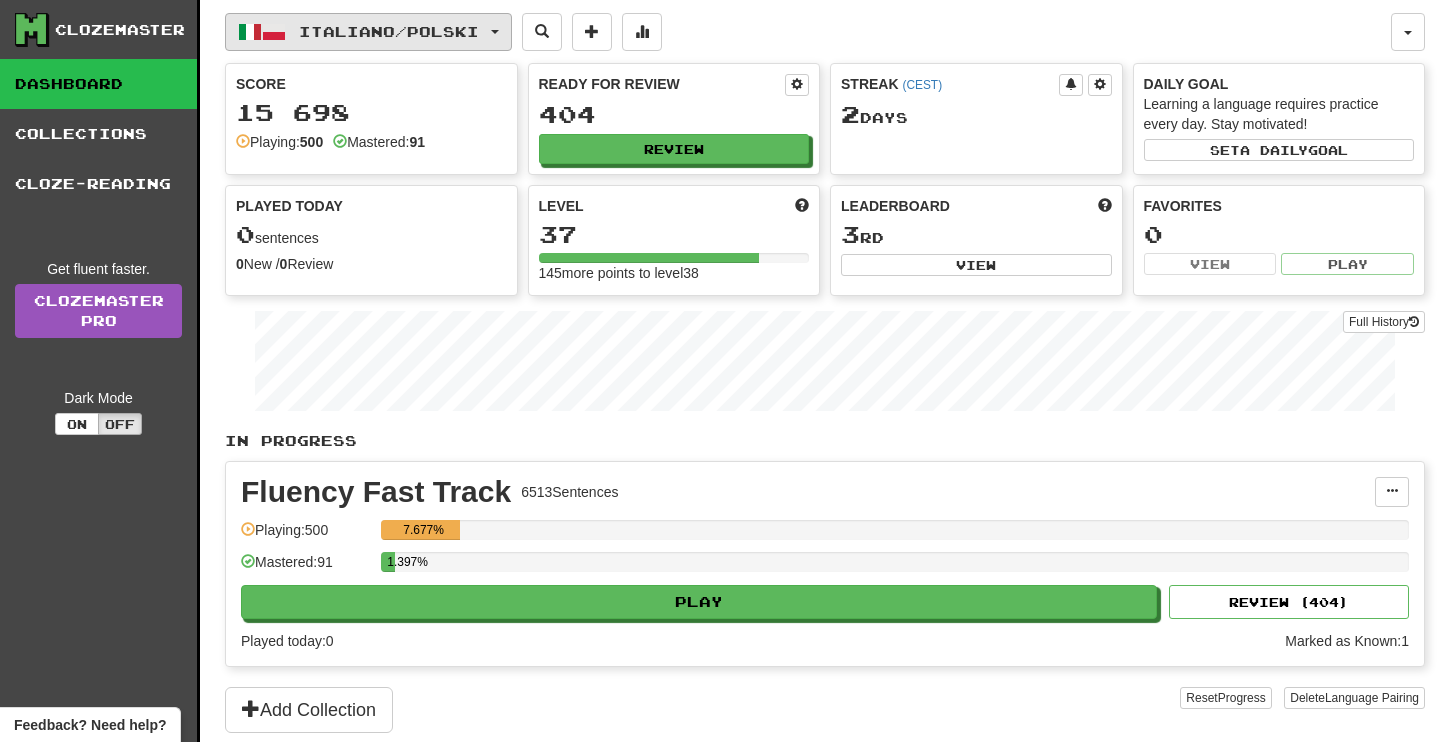 click on "Italiano  /  Polski" at bounding box center [368, 32] 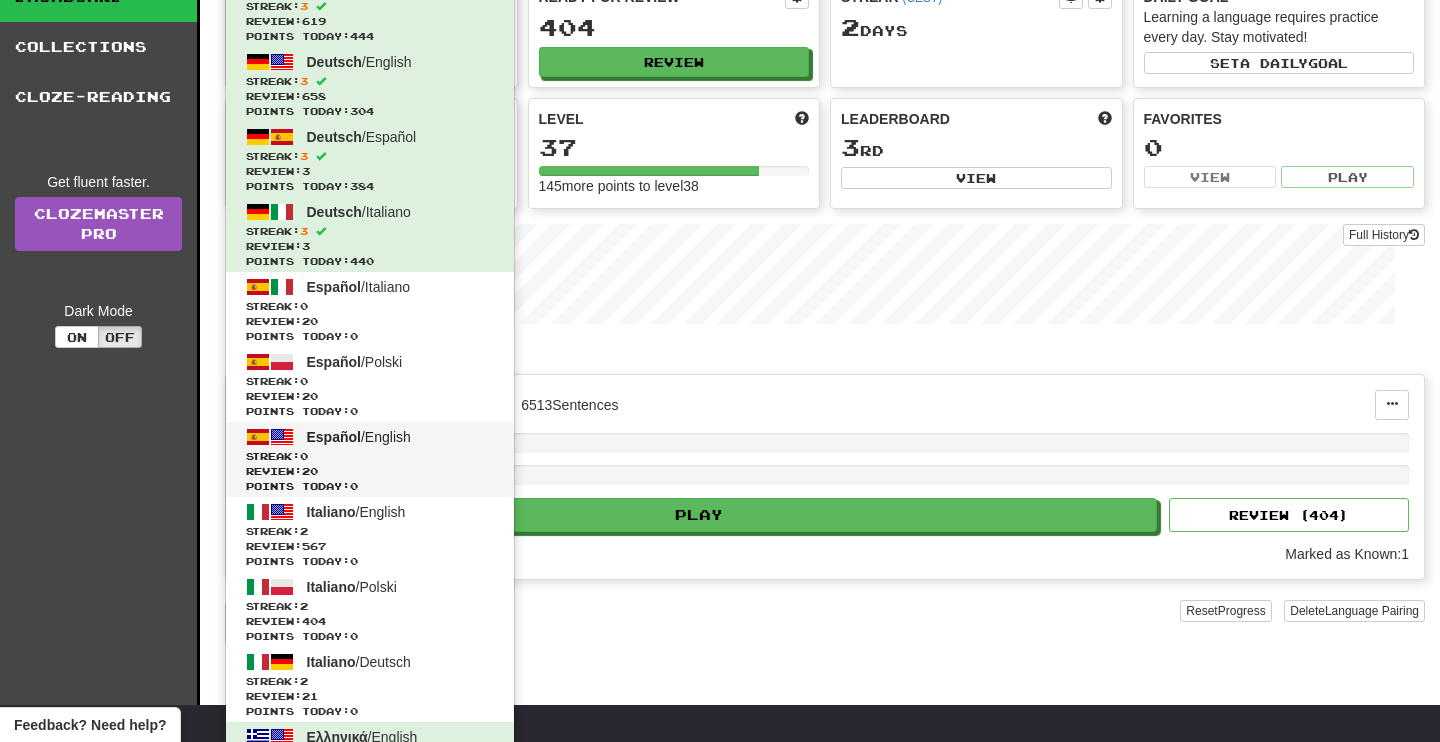 scroll, scrollTop: 99, scrollLeft: 0, axis: vertical 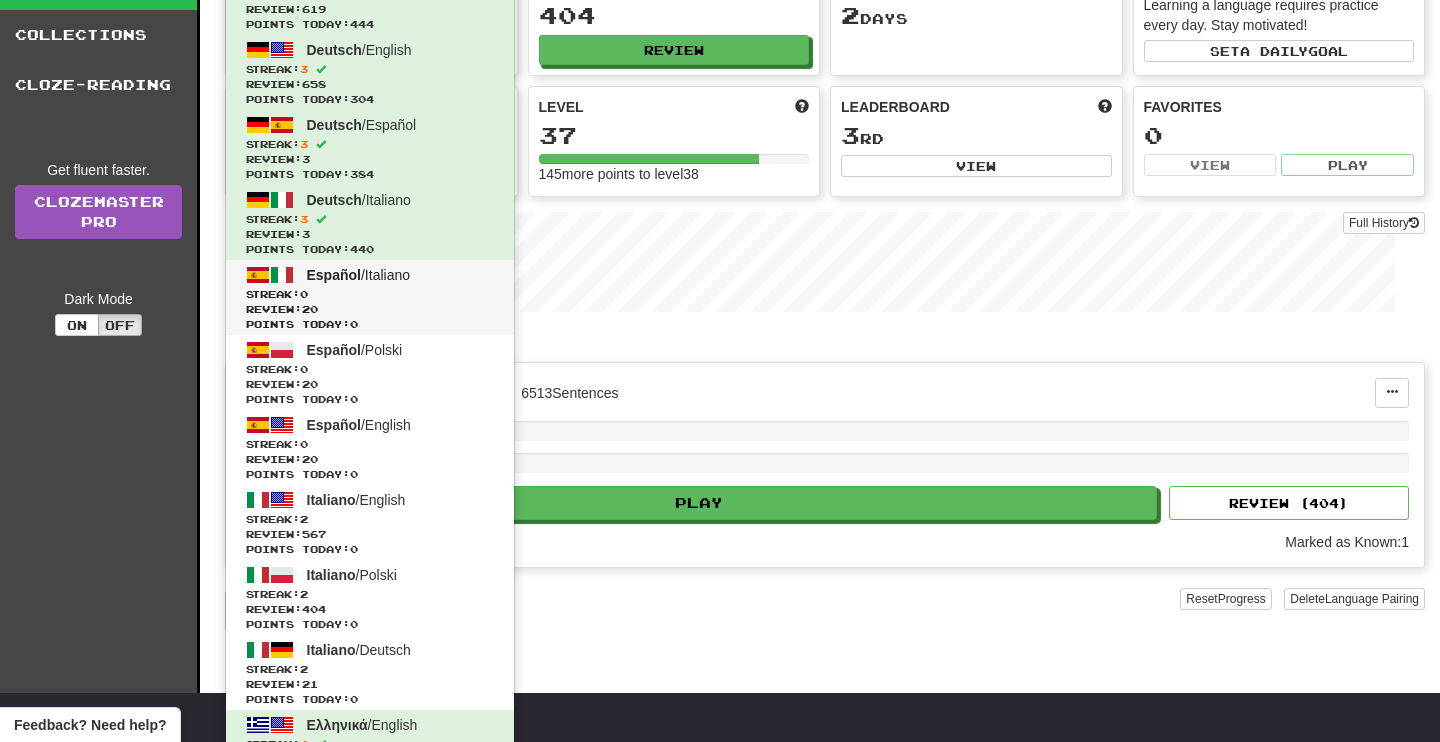 click on "Streak:  0" at bounding box center [370, 294] 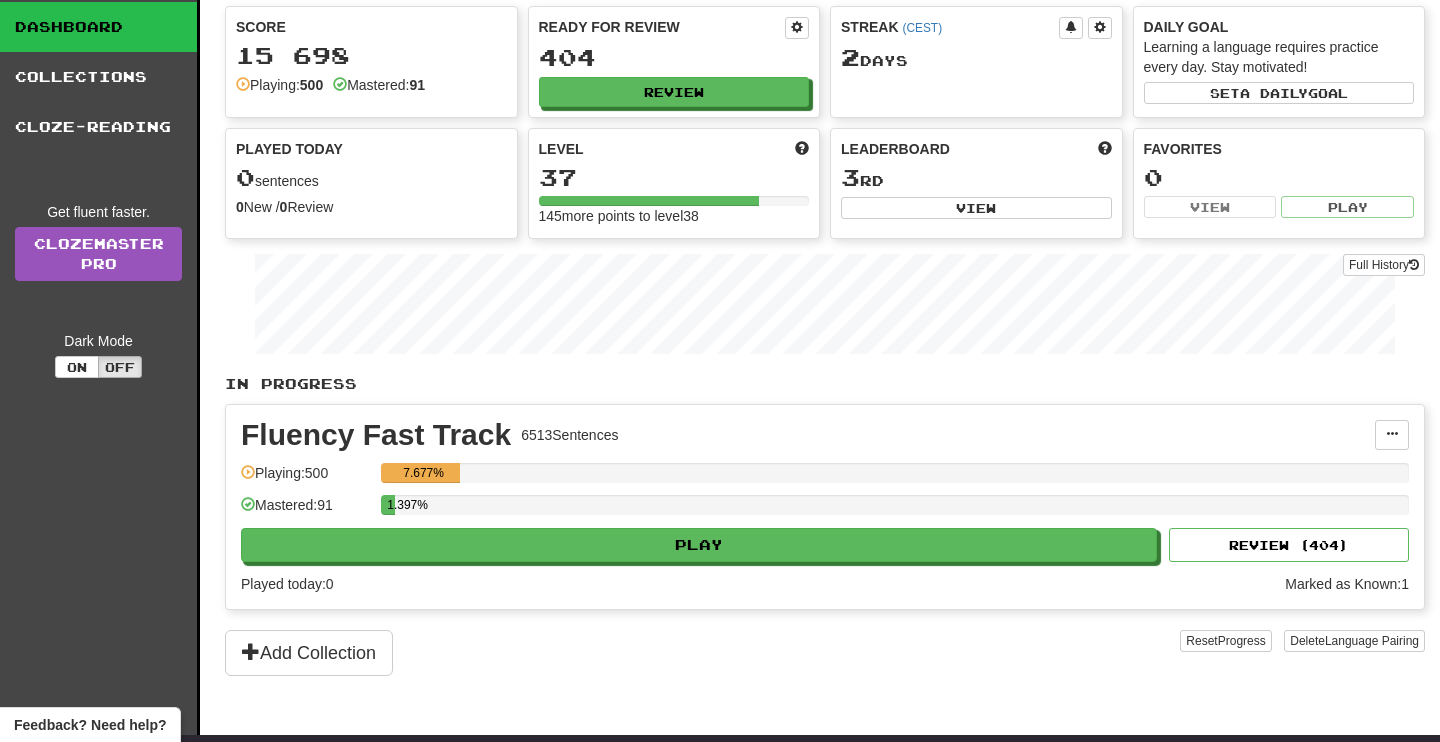 scroll, scrollTop: 0, scrollLeft: 0, axis: both 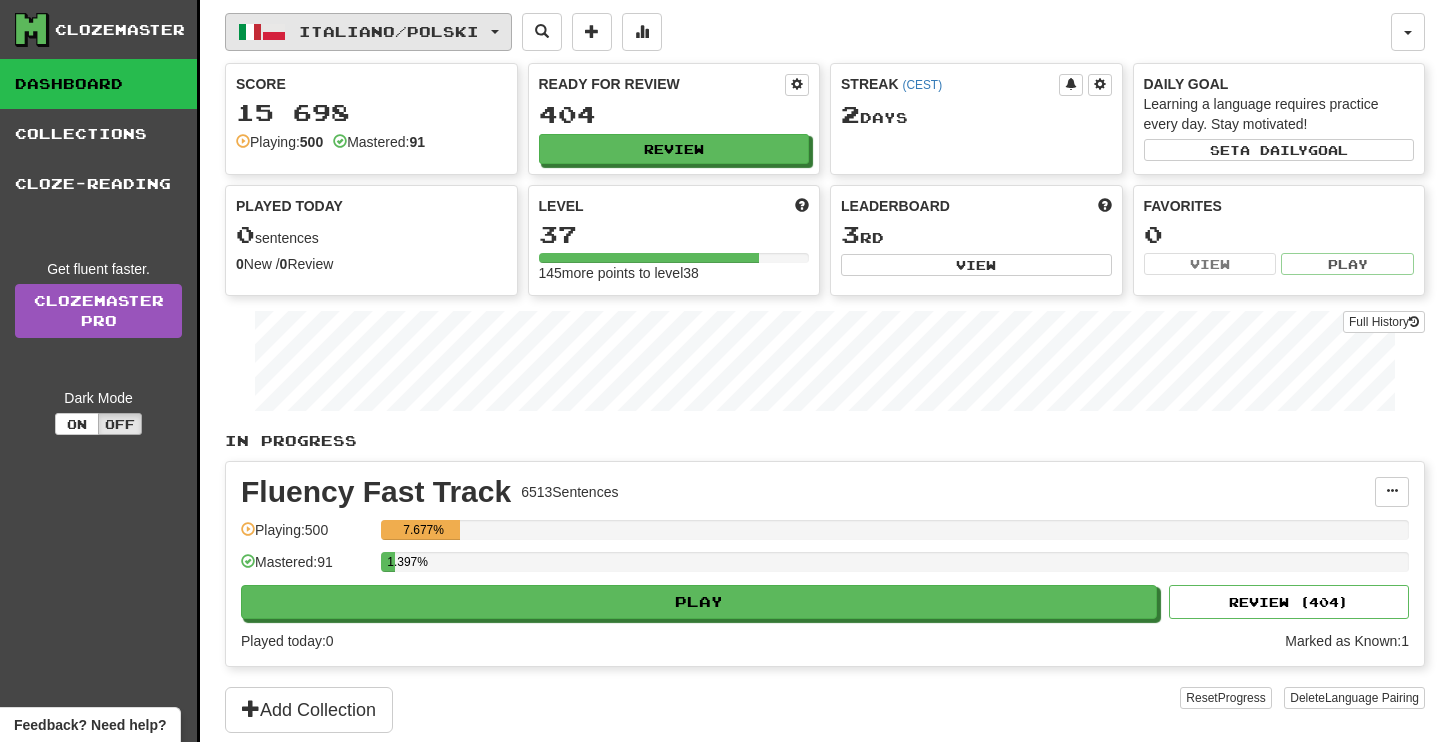 click on "Italiano  /  Polski" at bounding box center [368, 32] 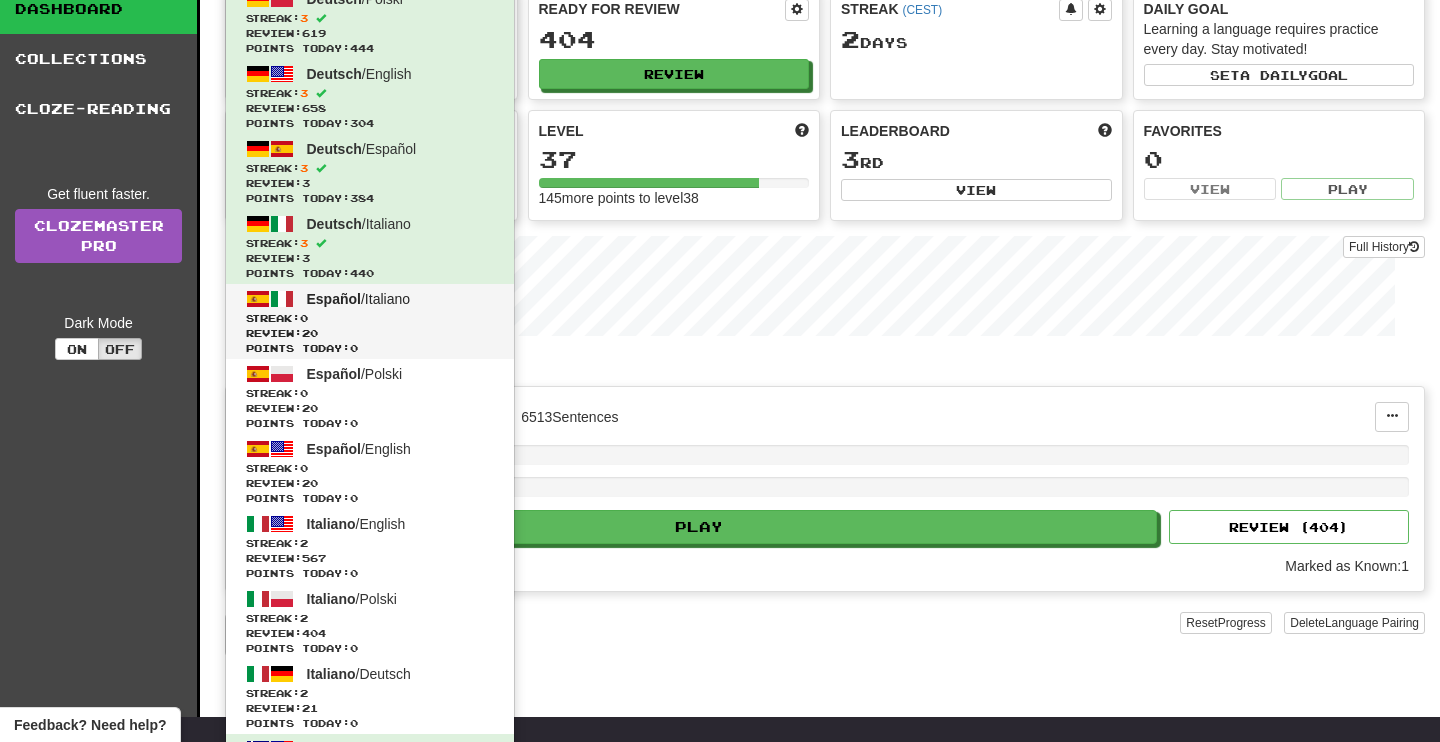 scroll, scrollTop: 78, scrollLeft: 0, axis: vertical 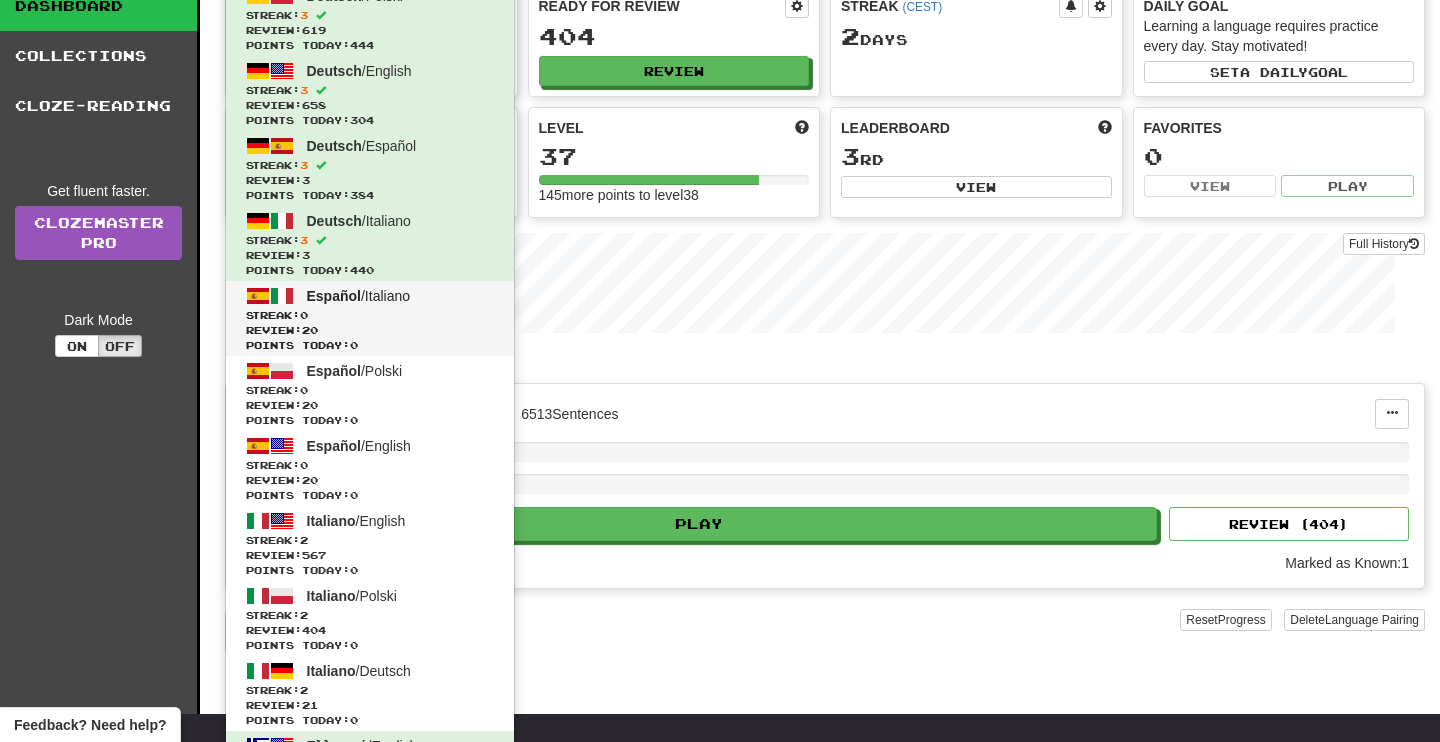 click on "Review:  20" at bounding box center (370, 330) 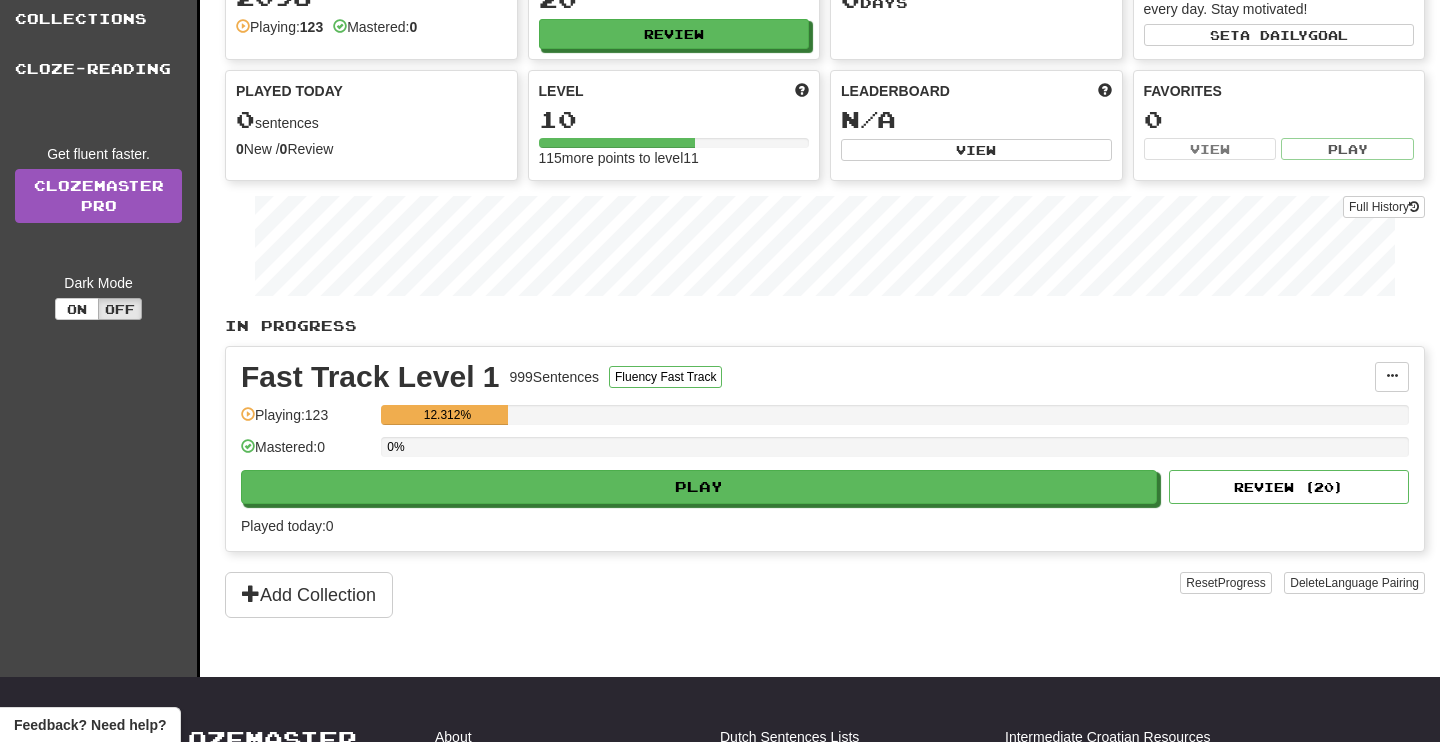 scroll, scrollTop: 118, scrollLeft: 0, axis: vertical 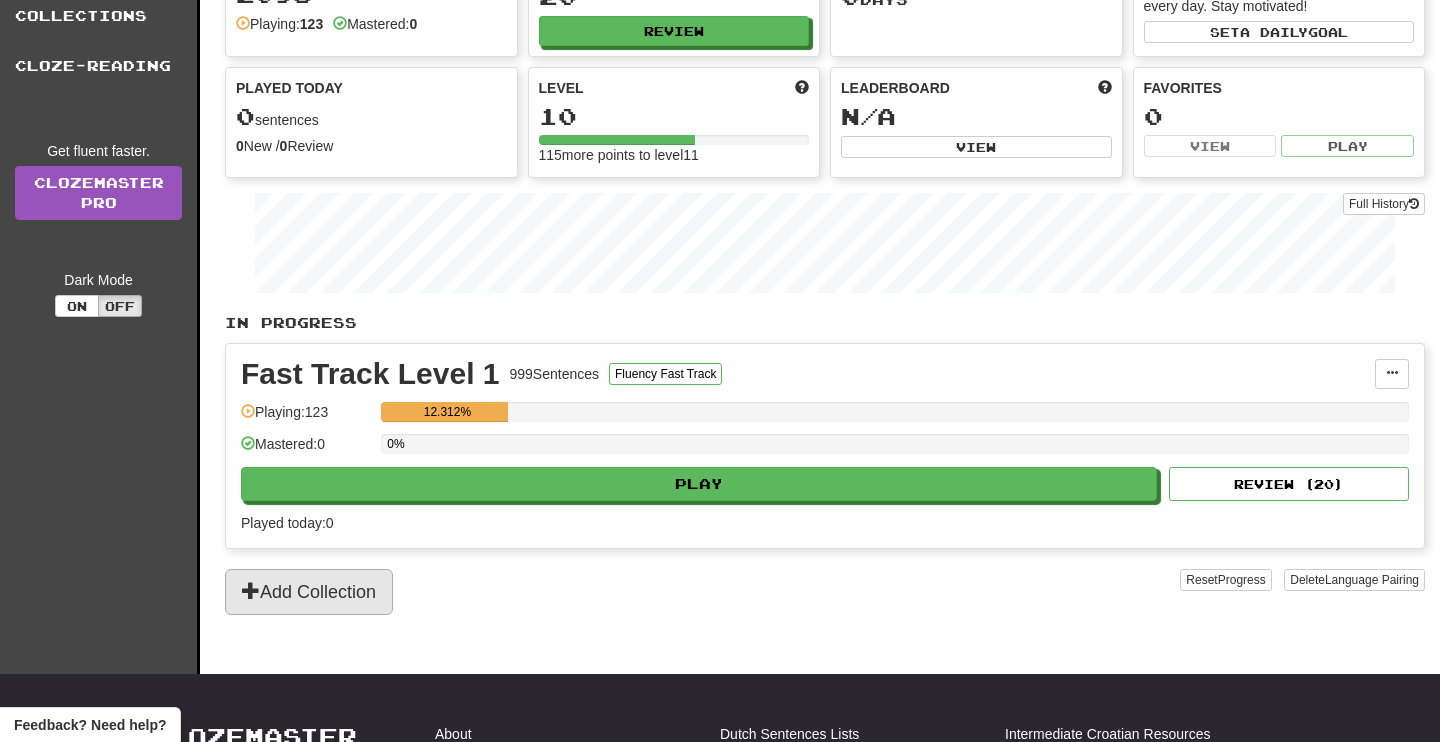 click on "Add Collection" at bounding box center [309, 592] 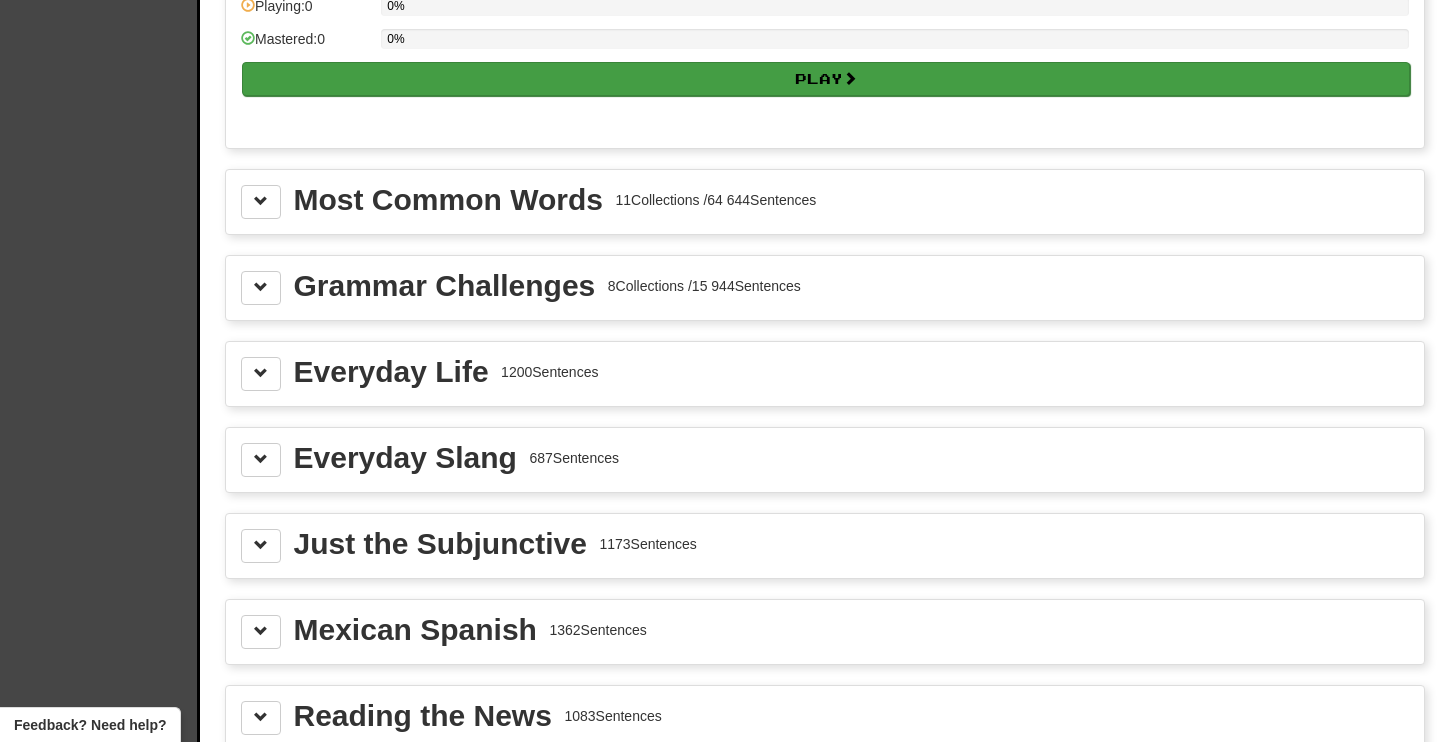 scroll, scrollTop: 2103, scrollLeft: 0, axis: vertical 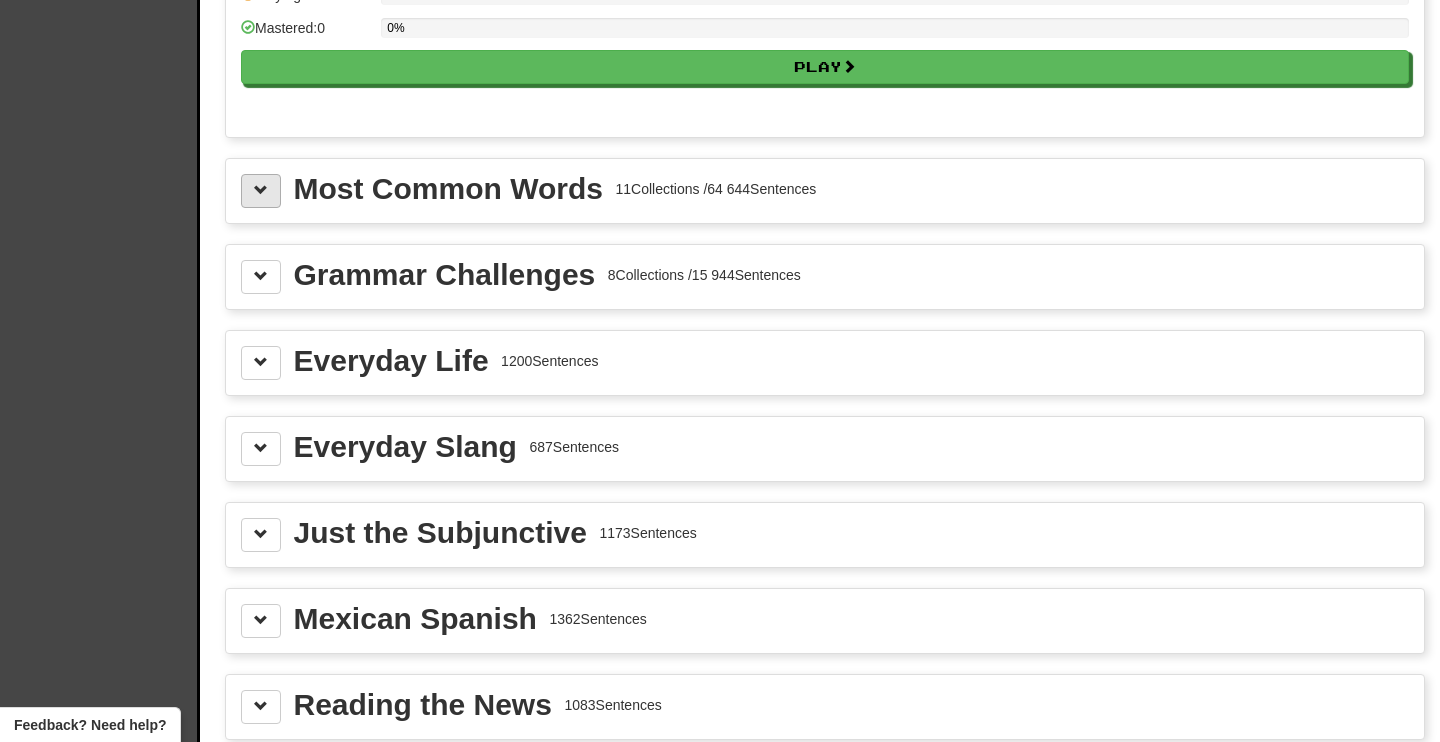 click at bounding box center (261, 191) 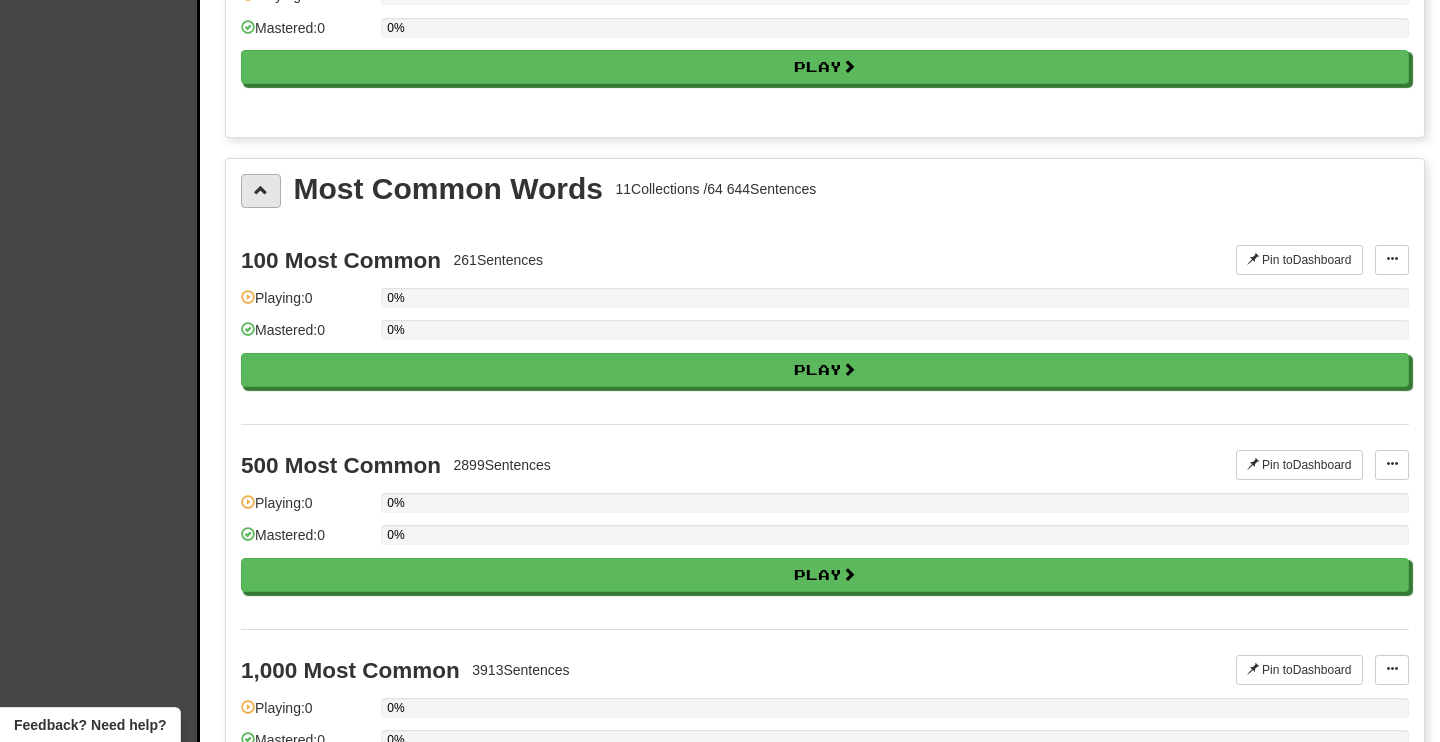 click at bounding box center [261, 191] 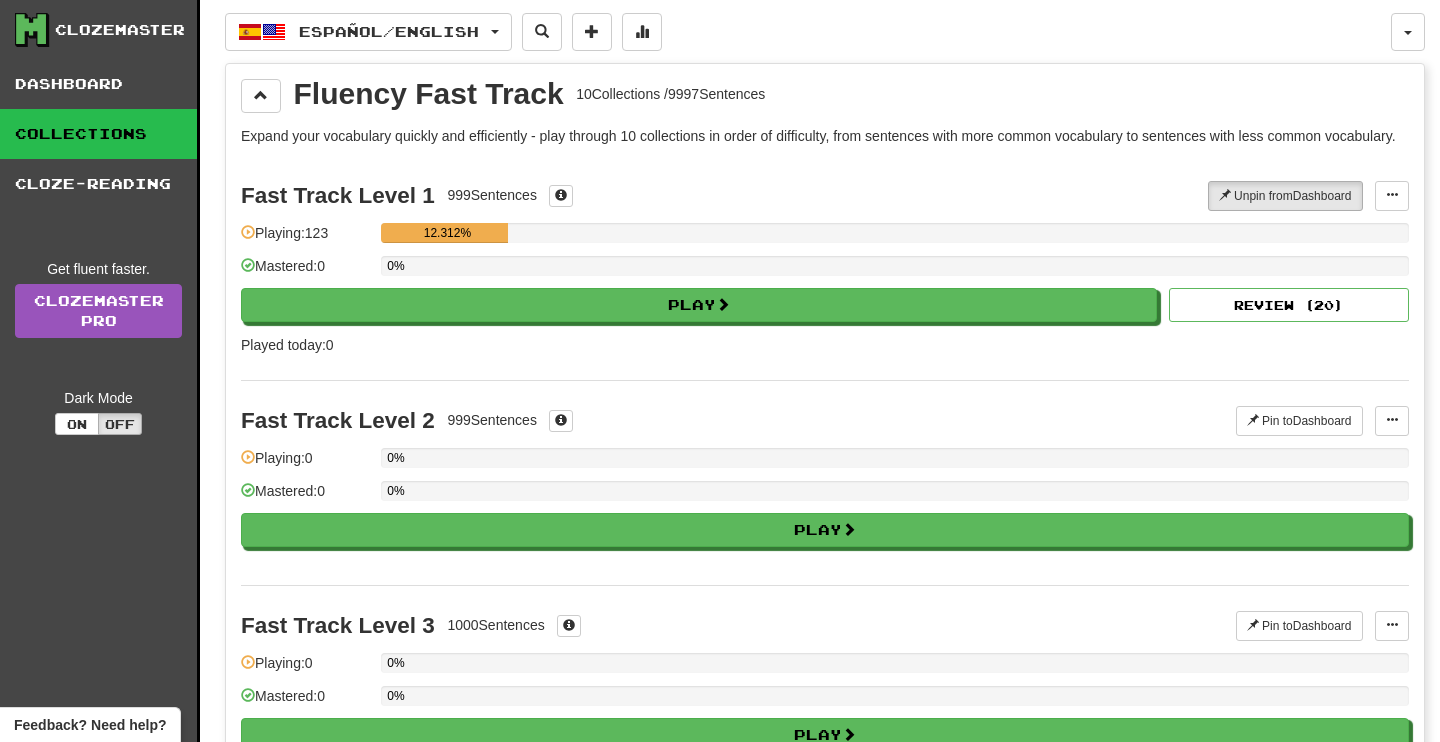 scroll, scrollTop: 0, scrollLeft: 0, axis: both 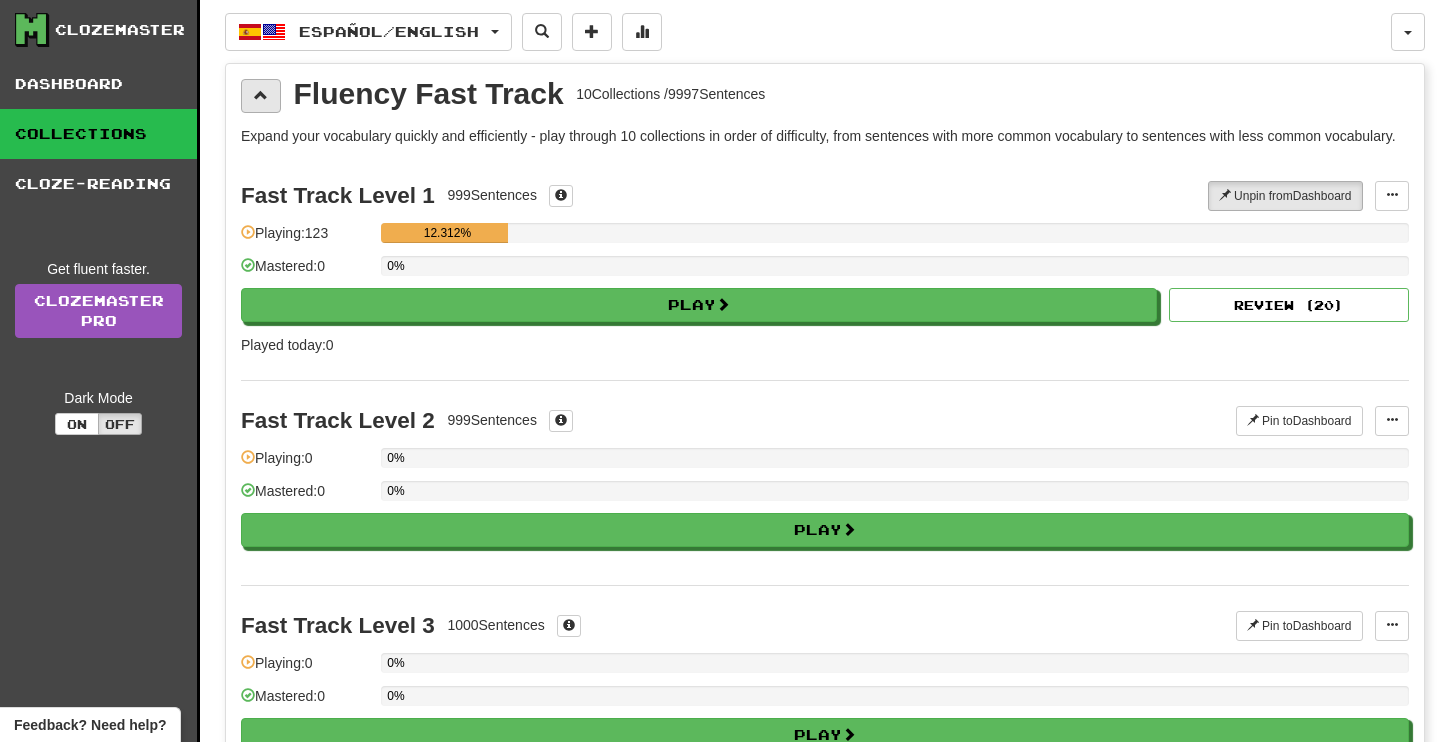 click at bounding box center [261, 95] 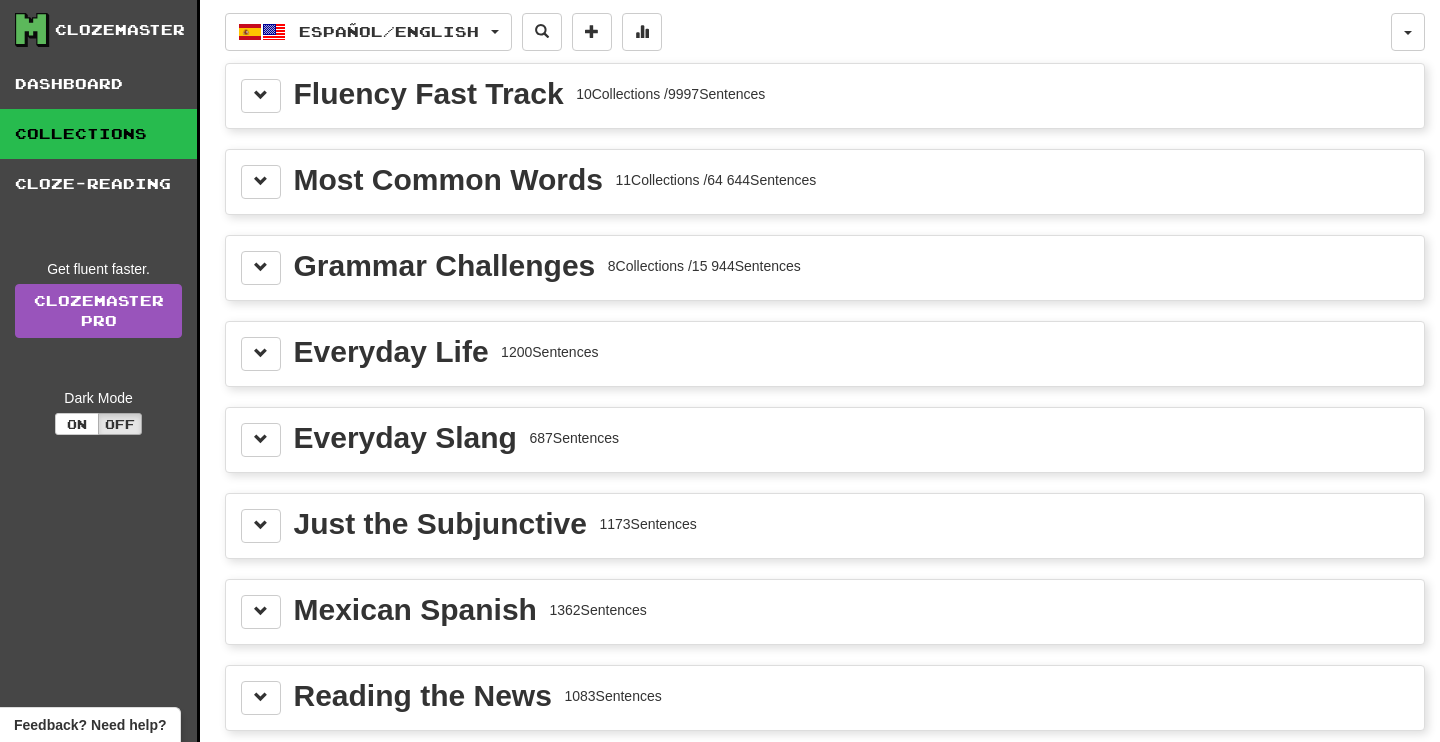 scroll, scrollTop: 42, scrollLeft: 0, axis: vertical 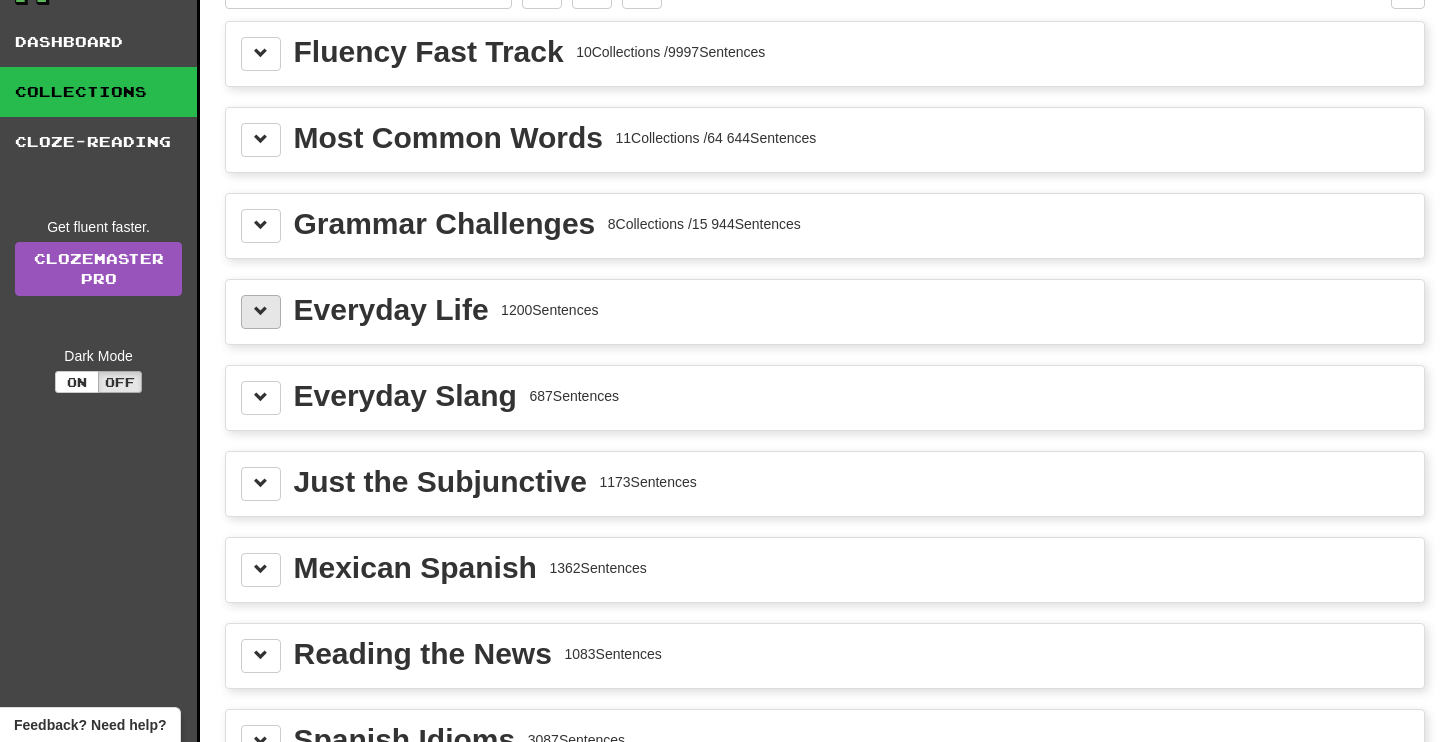 click at bounding box center [261, 312] 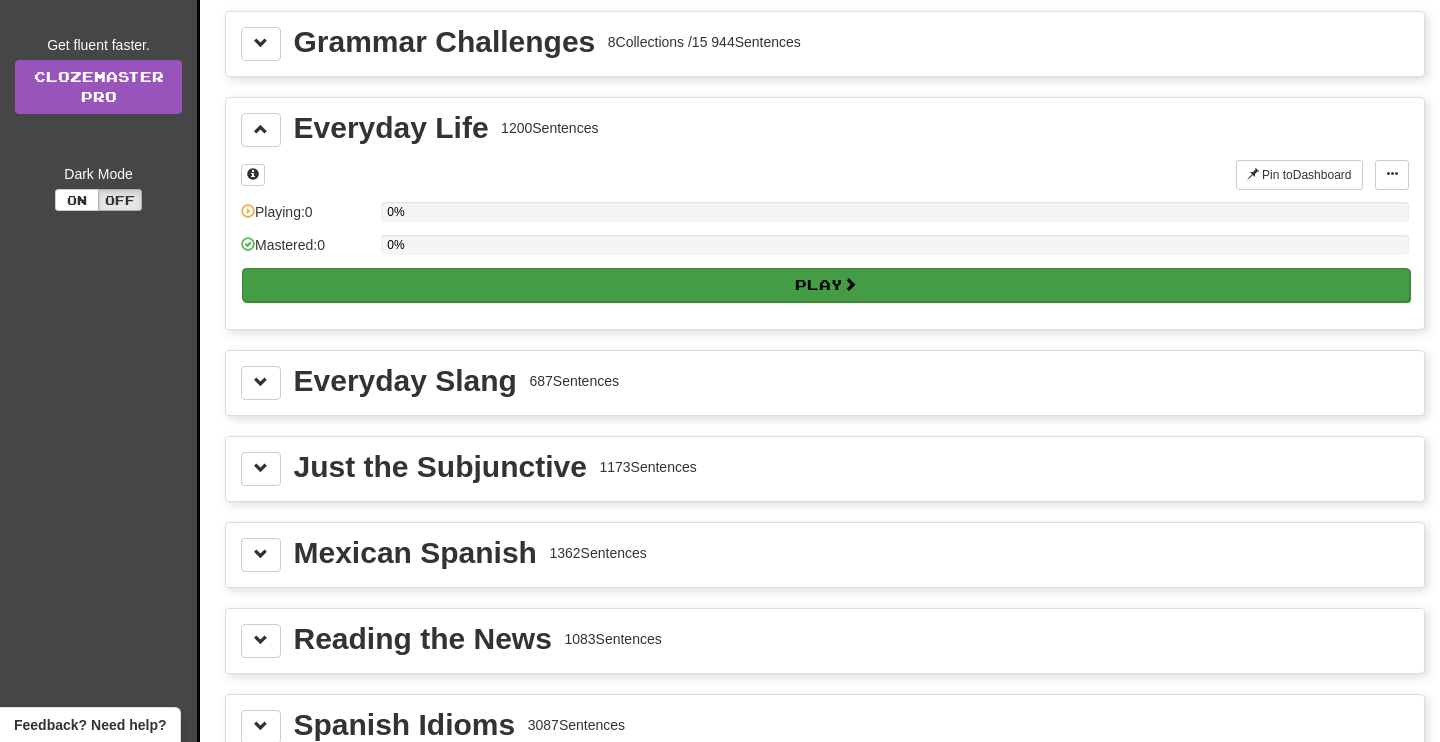 scroll, scrollTop: 225, scrollLeft: 0, axis: vertical 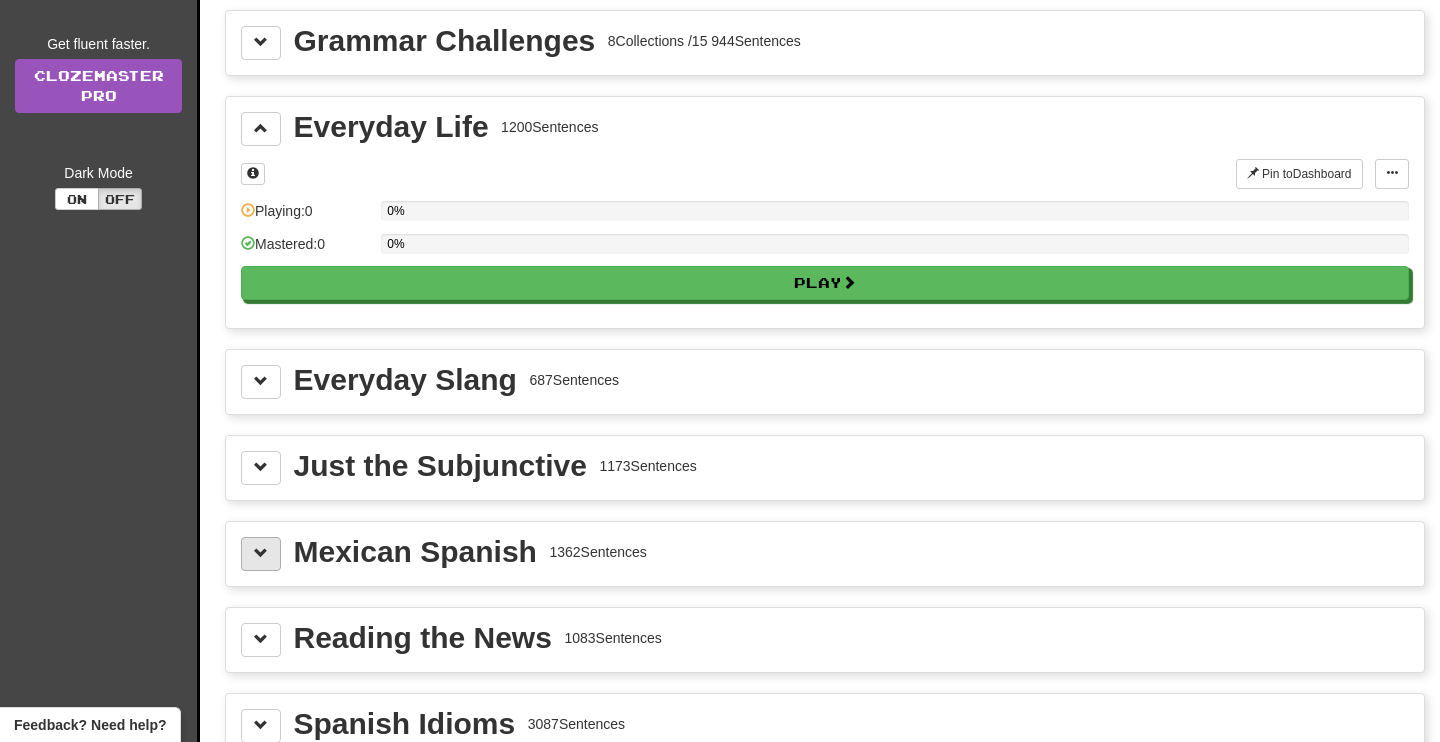 click at bounding box center [261, 554] 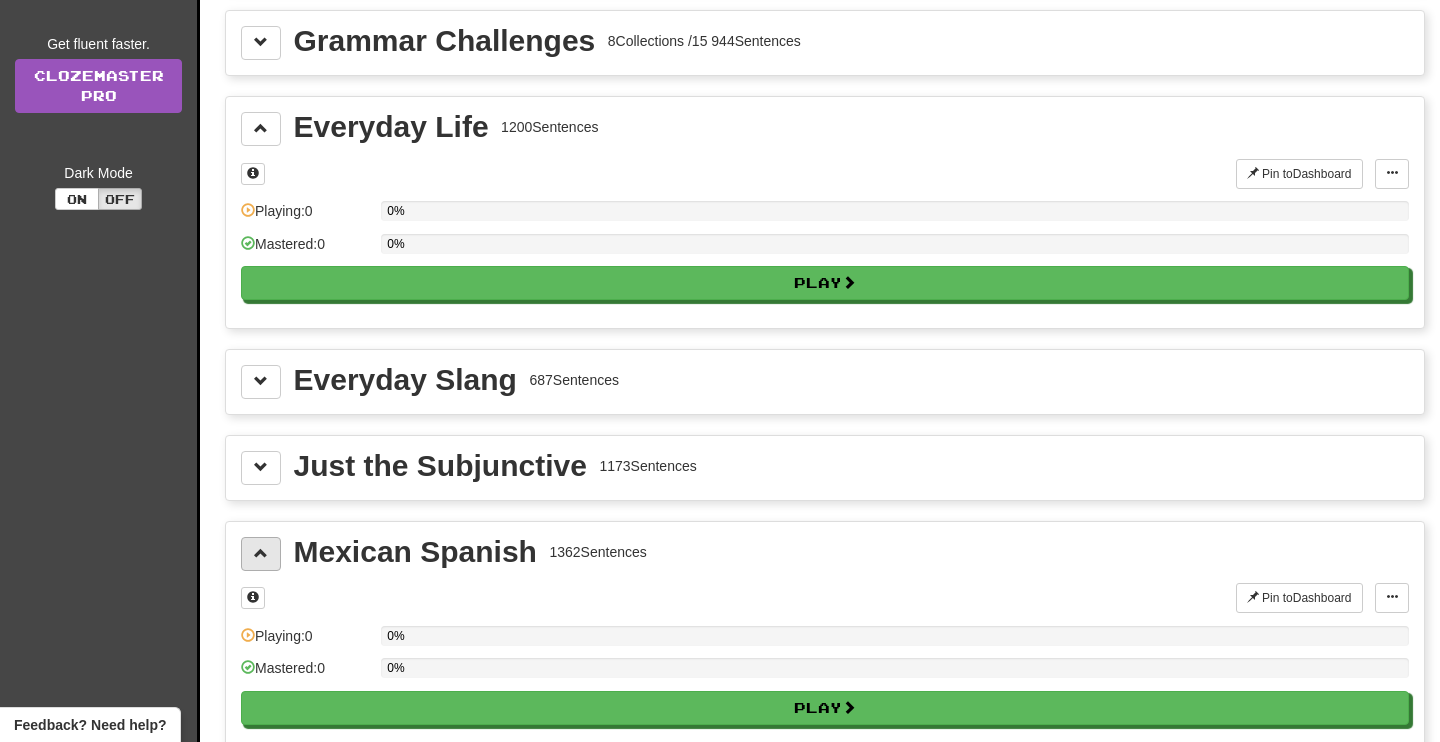 click at bounding box center [261, 553] 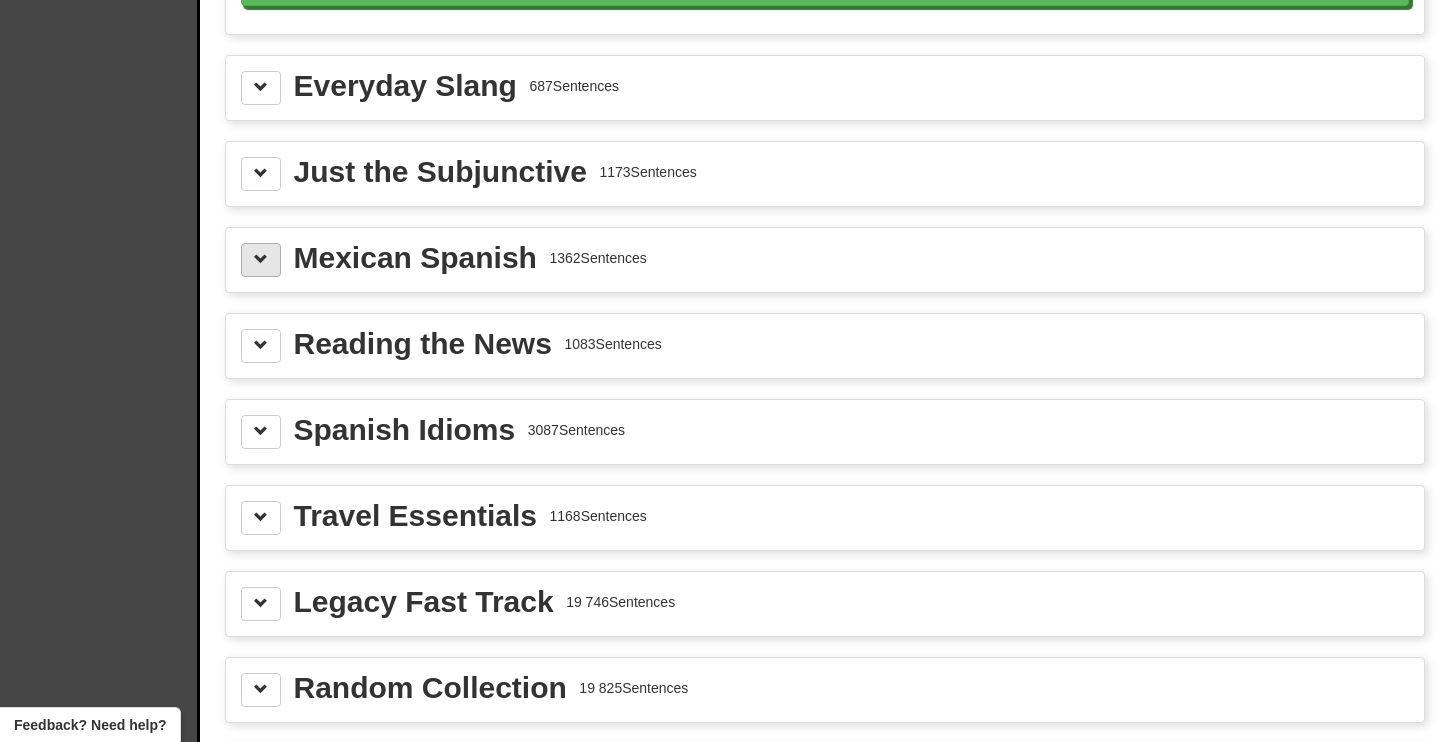 scroll, scrollTop: 522, scrollLeft: 0, axis: vertical 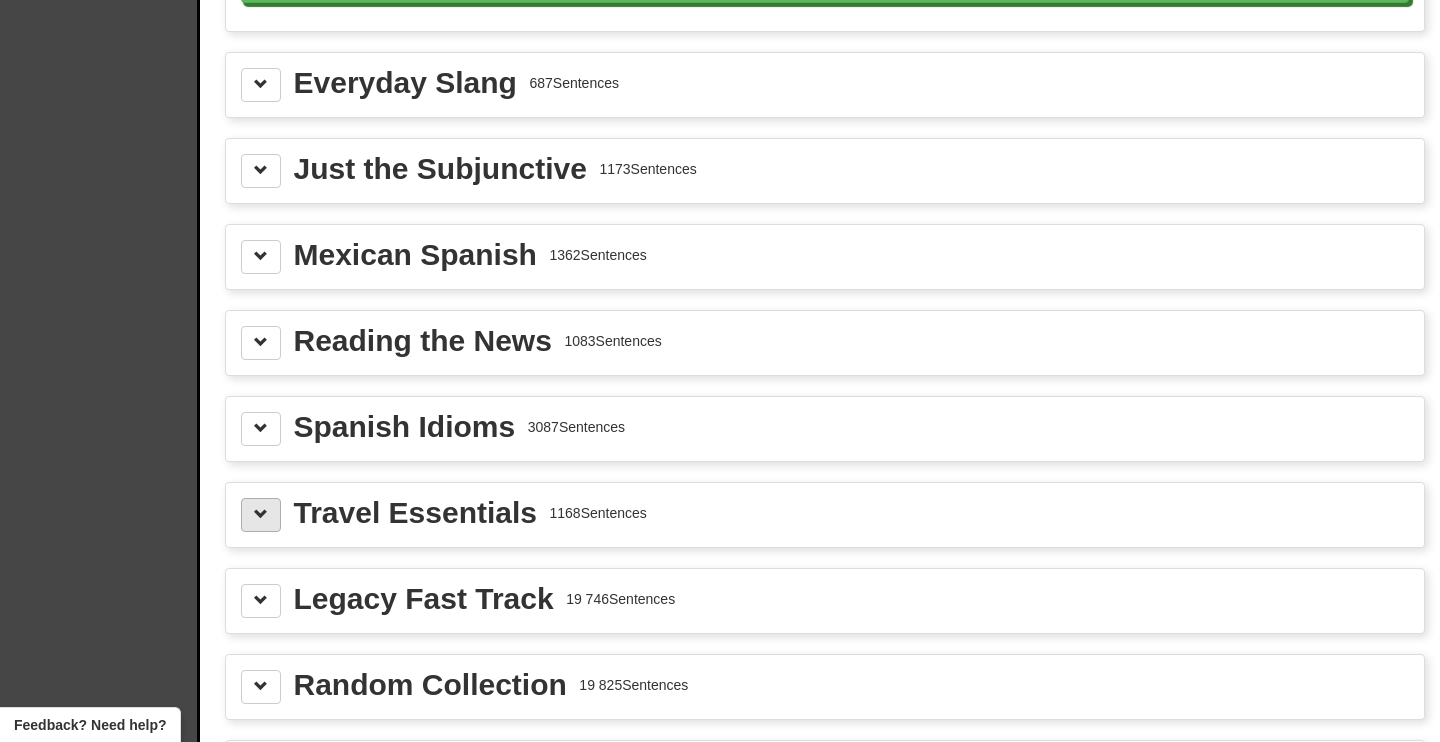 click at bounding box center [261, 515] 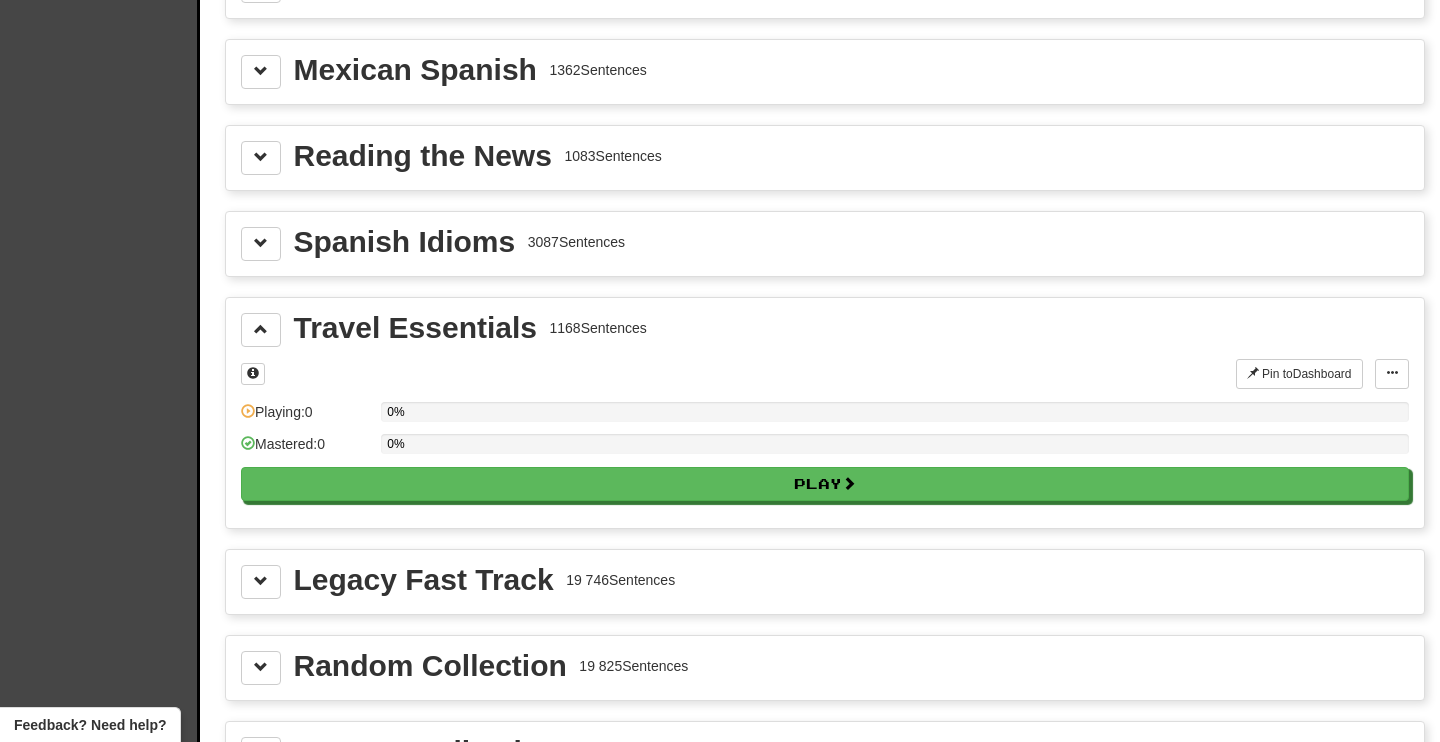 scroll, scrollTop: 695, scrollLeft: 0, axis: vertical 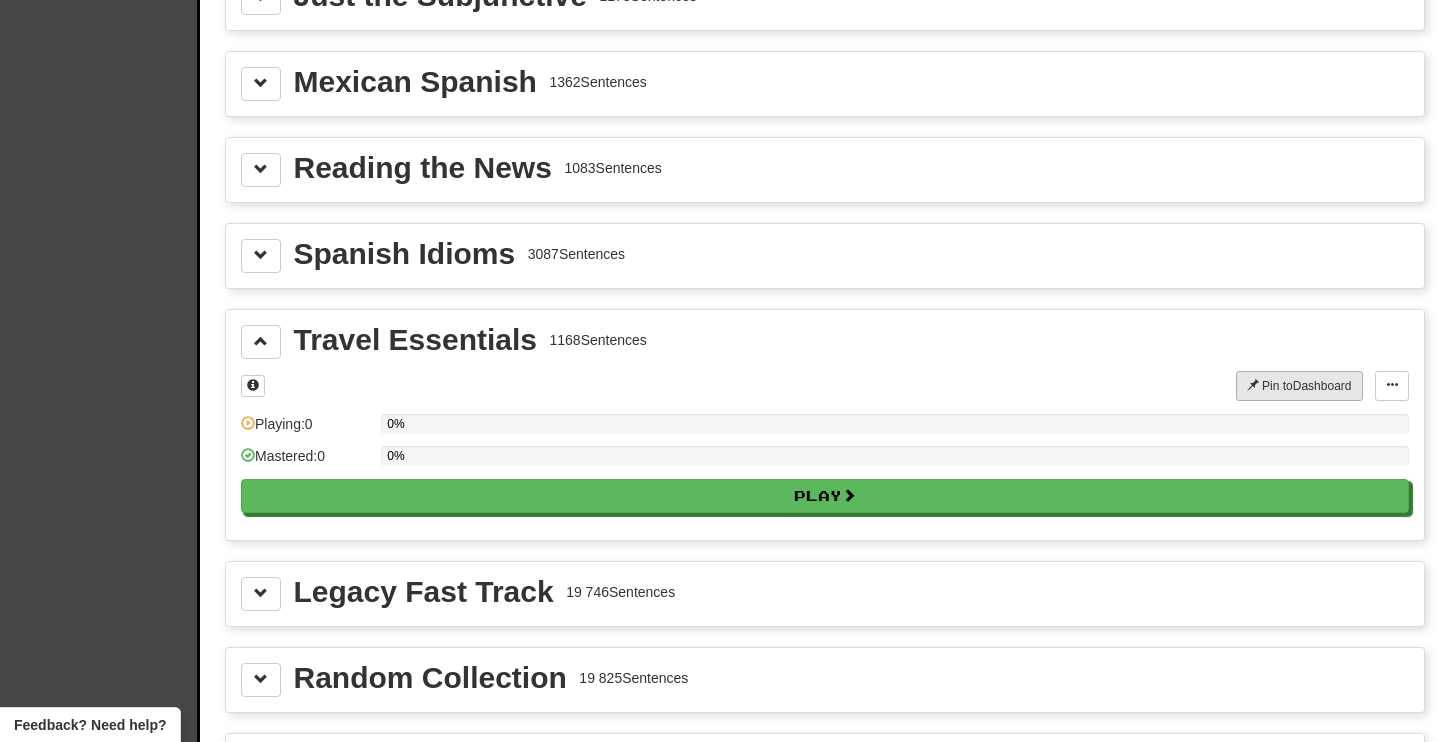click on "Pin to  Dashboard" at bounding box center [1299, 386] 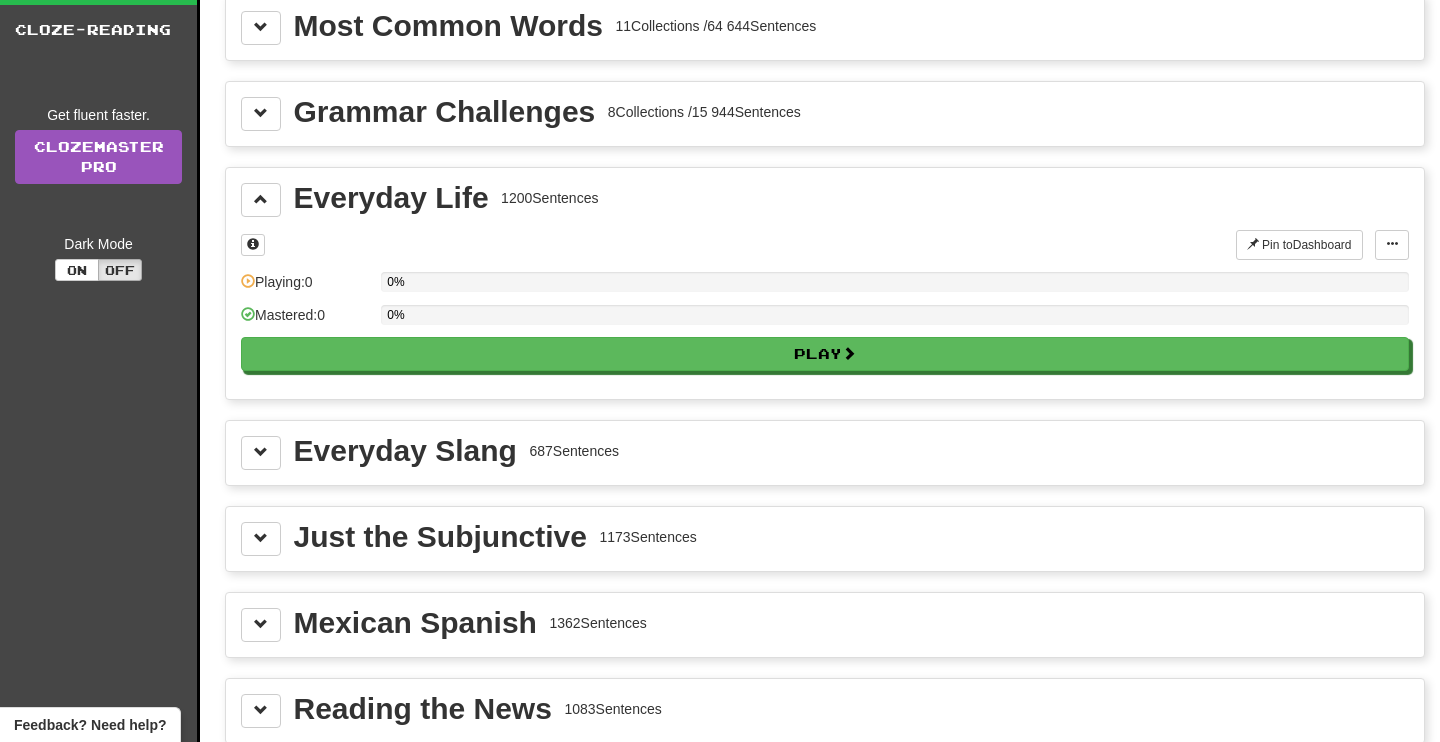 scroll, scrollTop: 142, scrollLeft: 0, axis: vertical 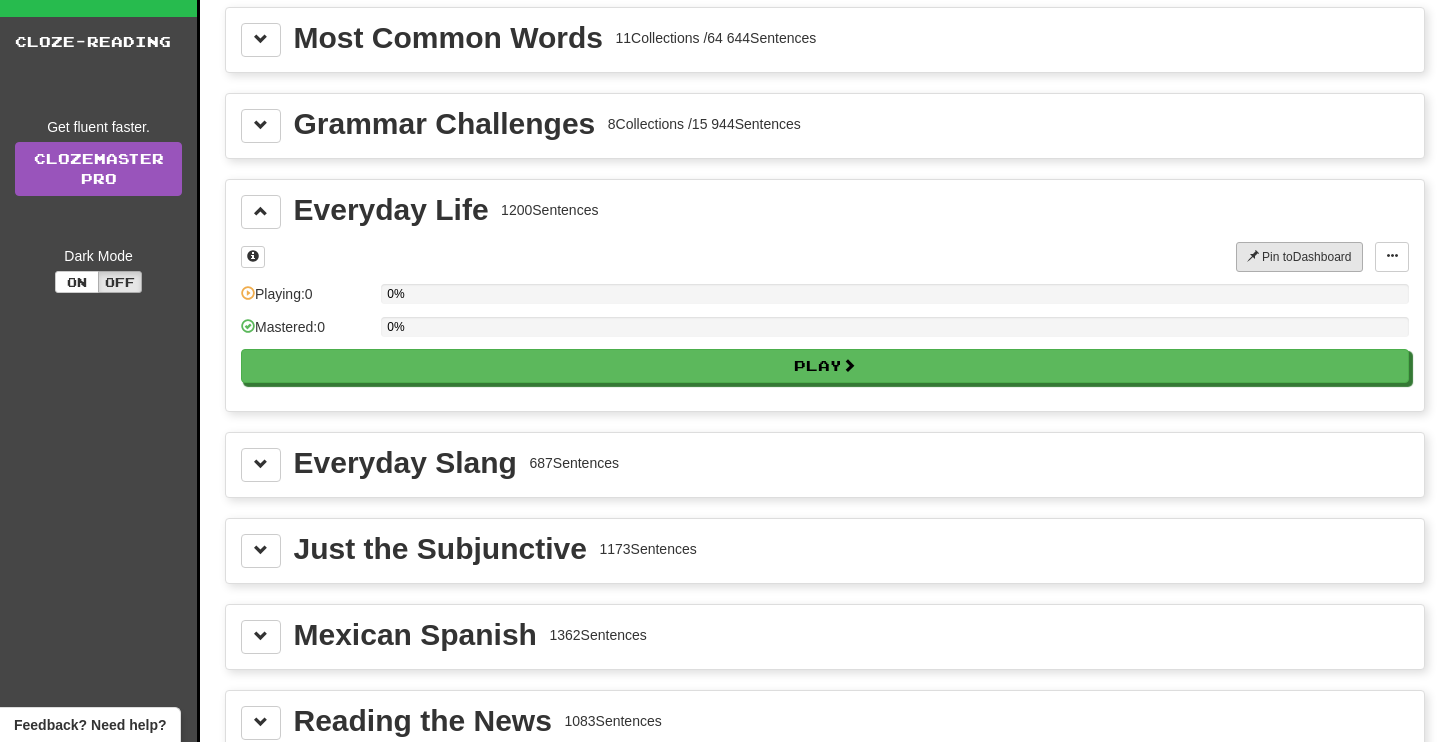 click on "Pin to  Dashboard" at bounding box center (1299, 257) 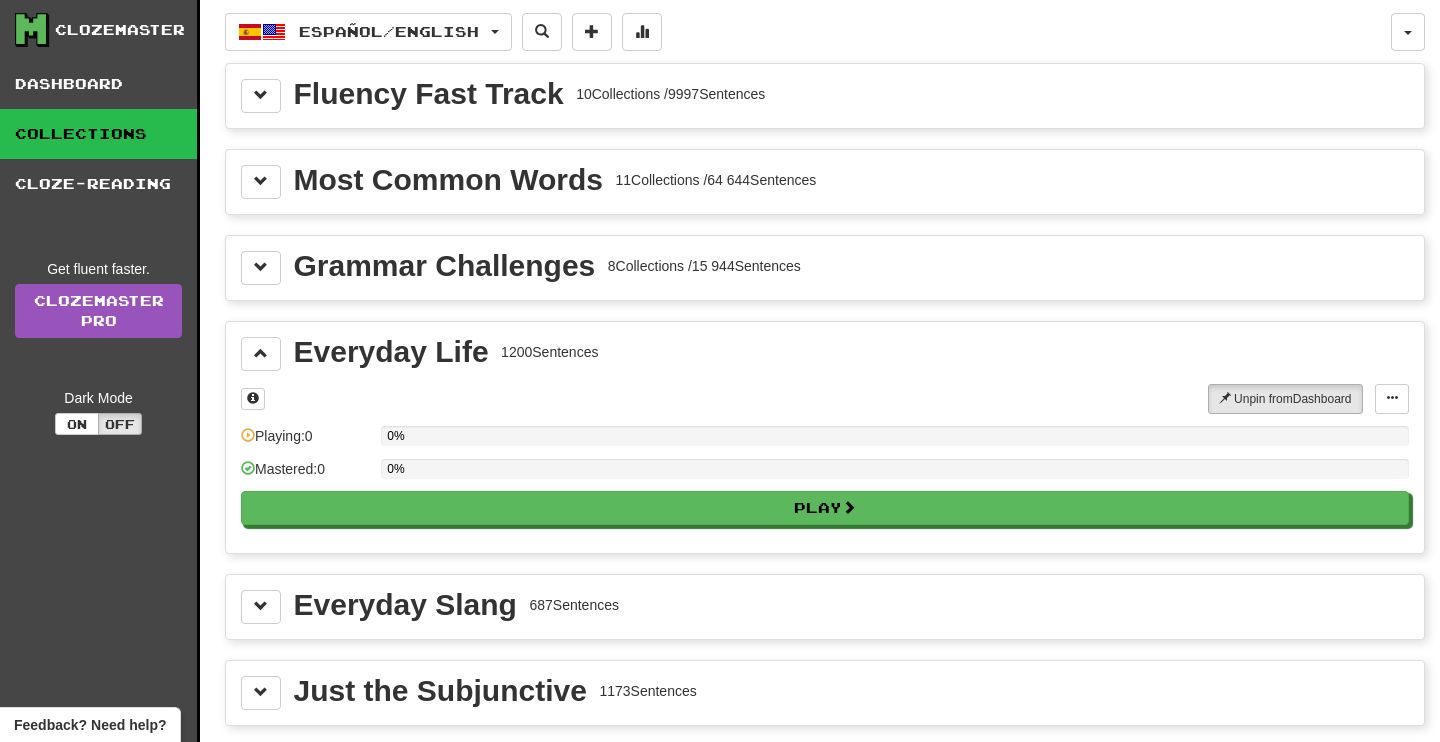 scroll, scrollTop: 0, scrollLeft: 0, axis: both 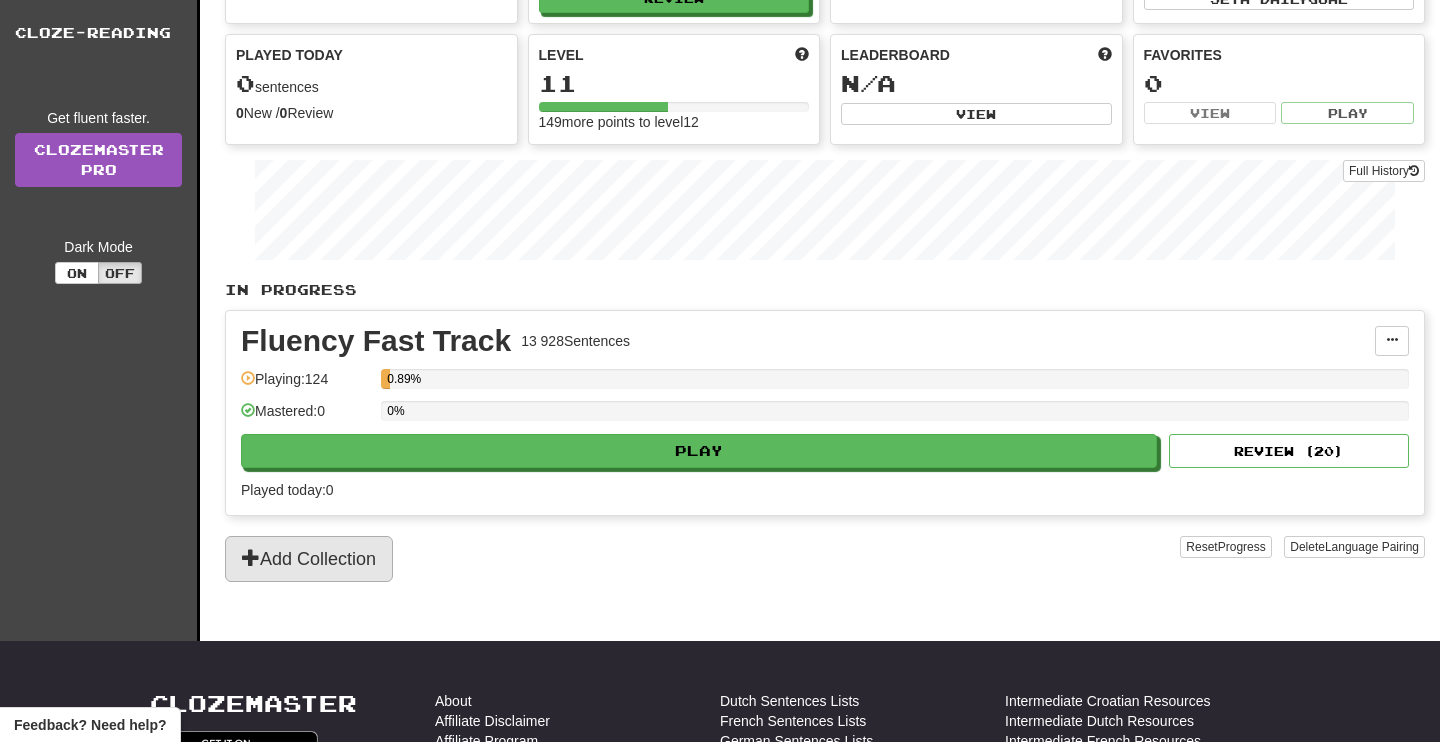 click on "Add Collection" at bounding box center [309, 559] 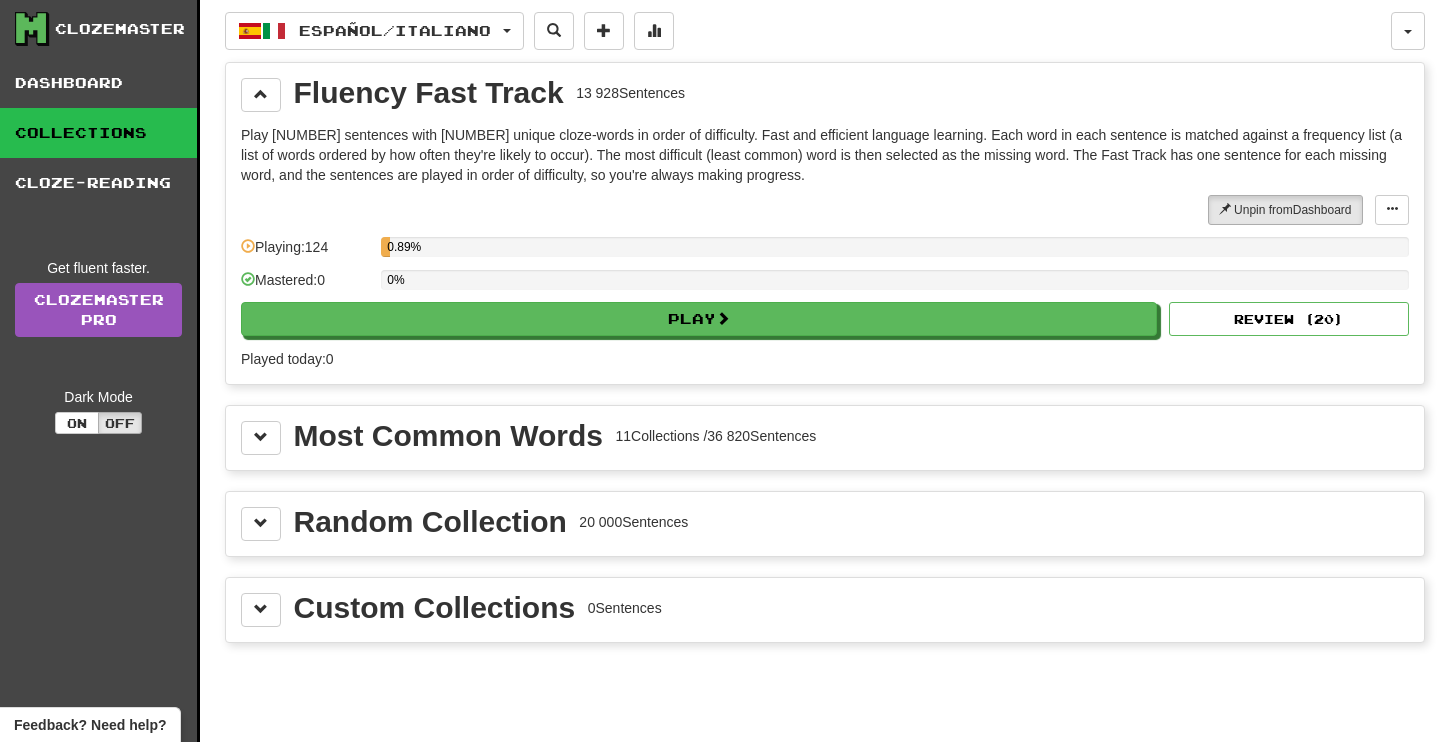 scroll, scrollTop: 0, scrollLeft: 0, axis: both 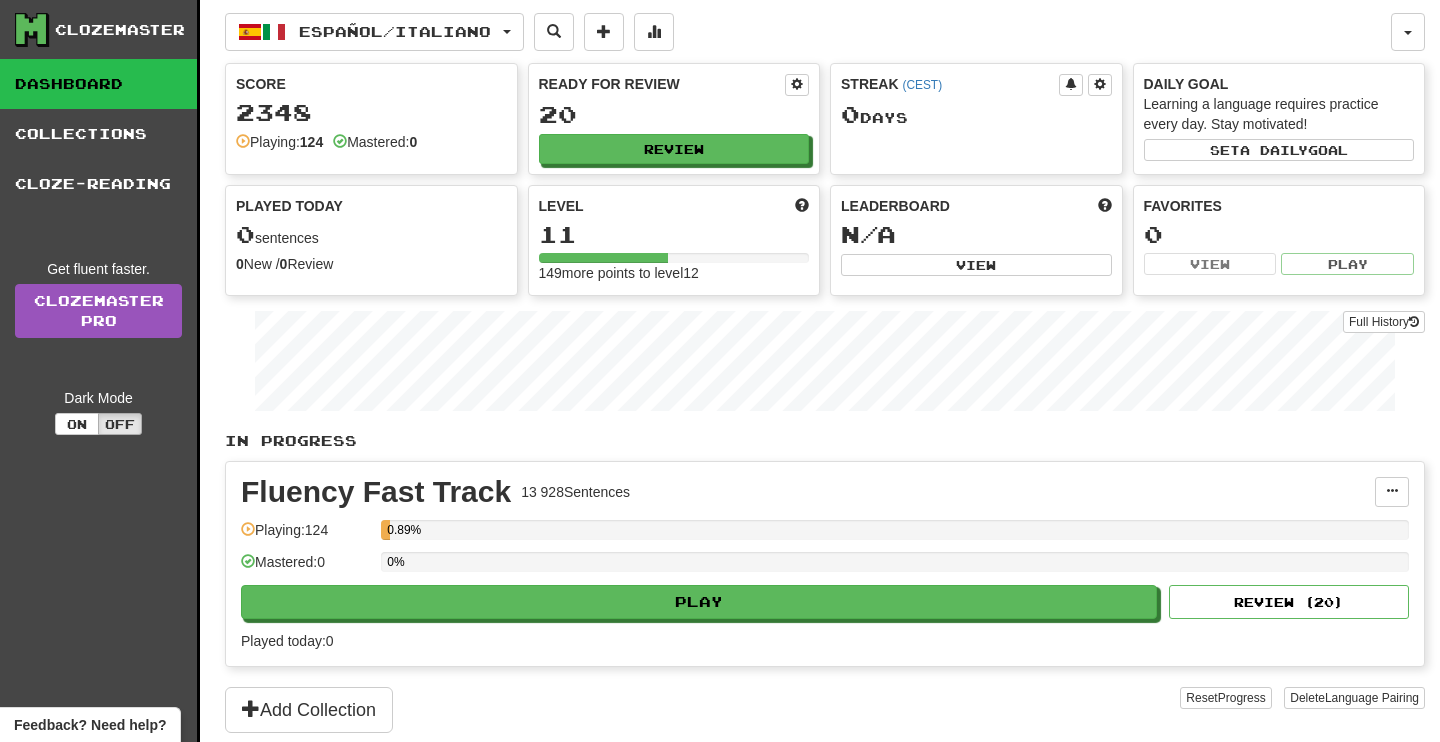 click on "Fluency Fast Track" at bounding box center [376, 492] 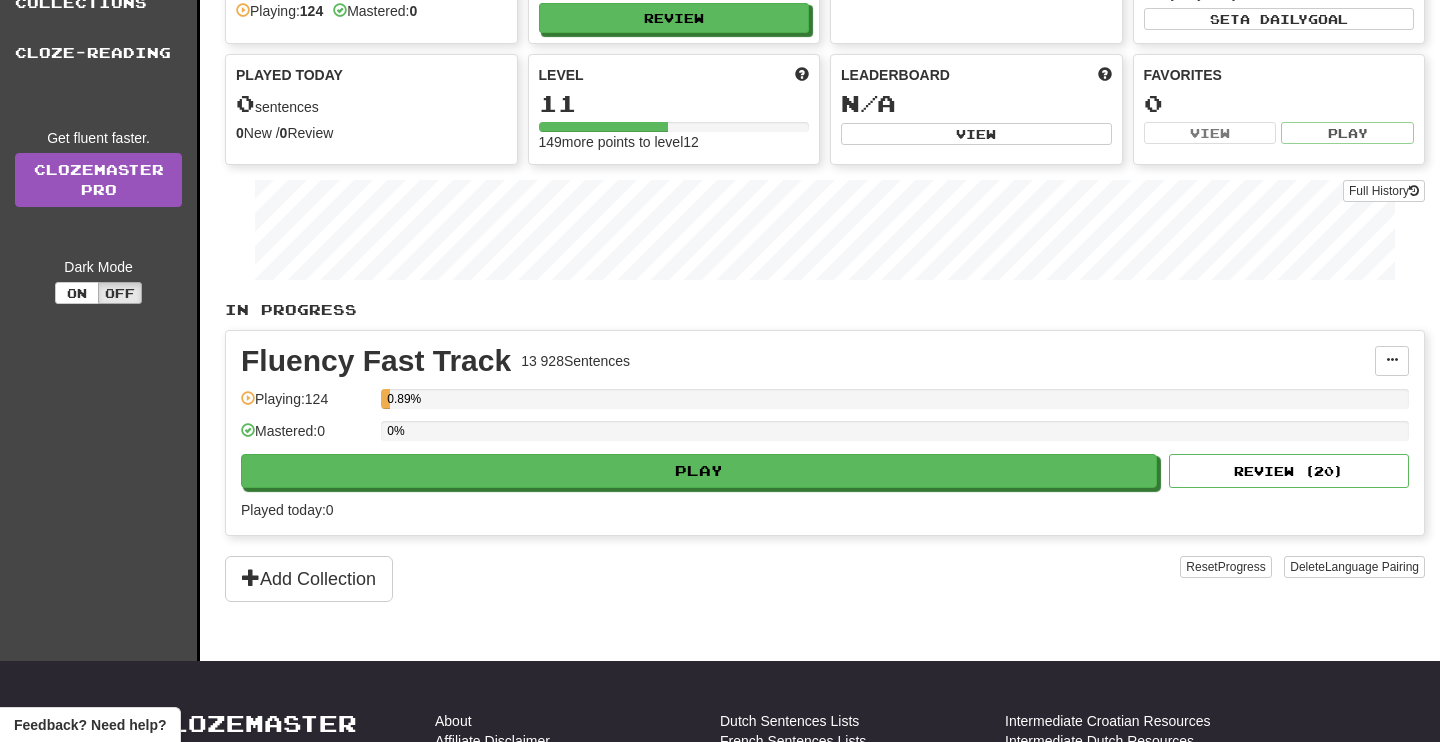 scroll, scrollTop: 181, scrollLeft: 0, axis: vertical 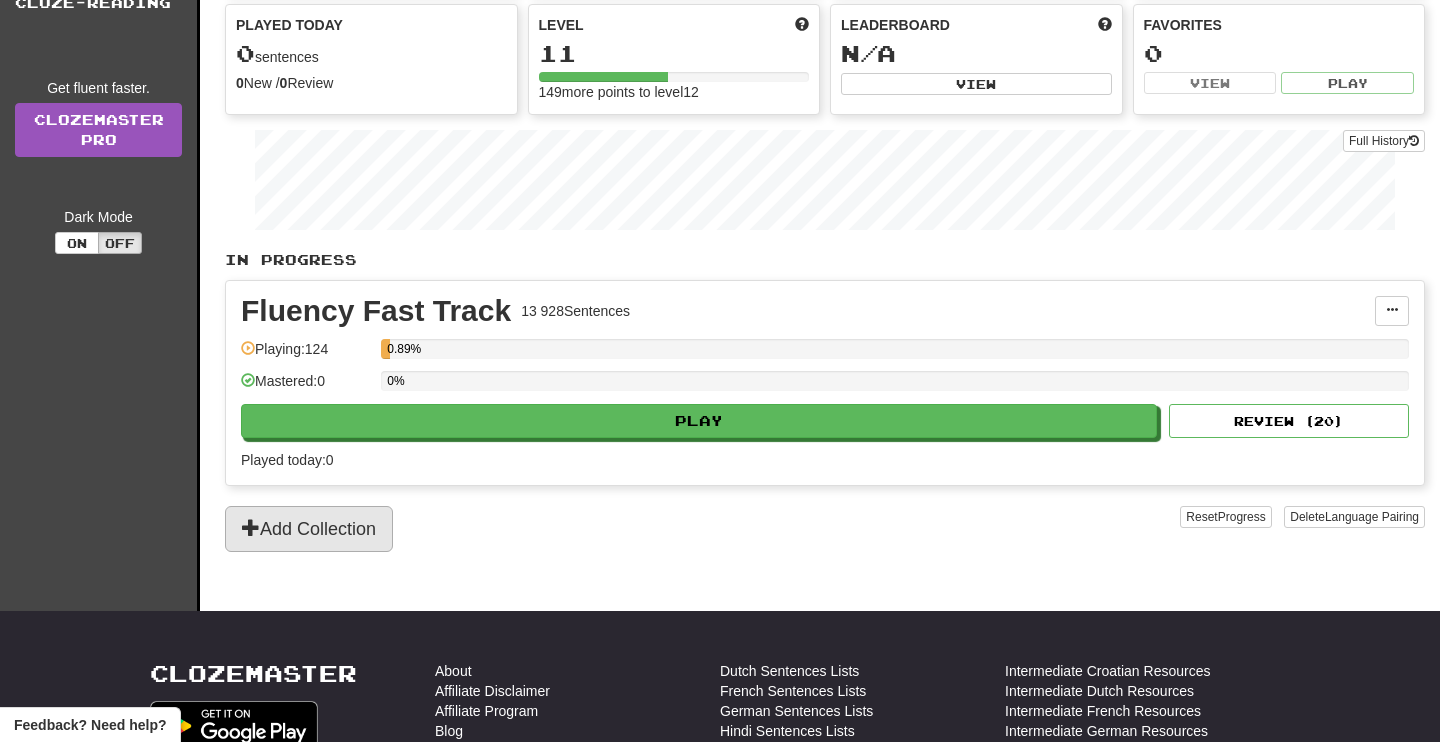 click on "Add Collection" at bounding box center [309, 529] 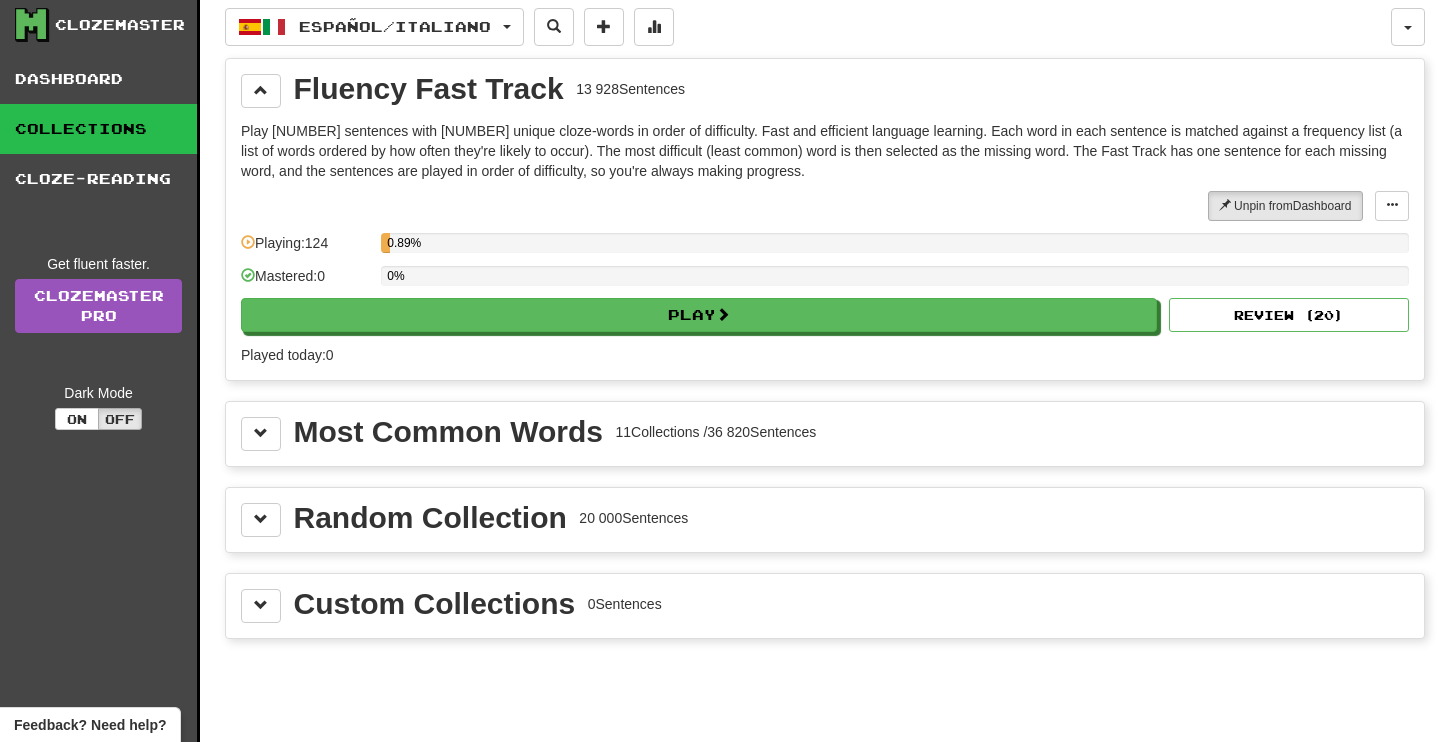 scroll, scrollTop: 5, scrollLeft: 0, axis: vertical 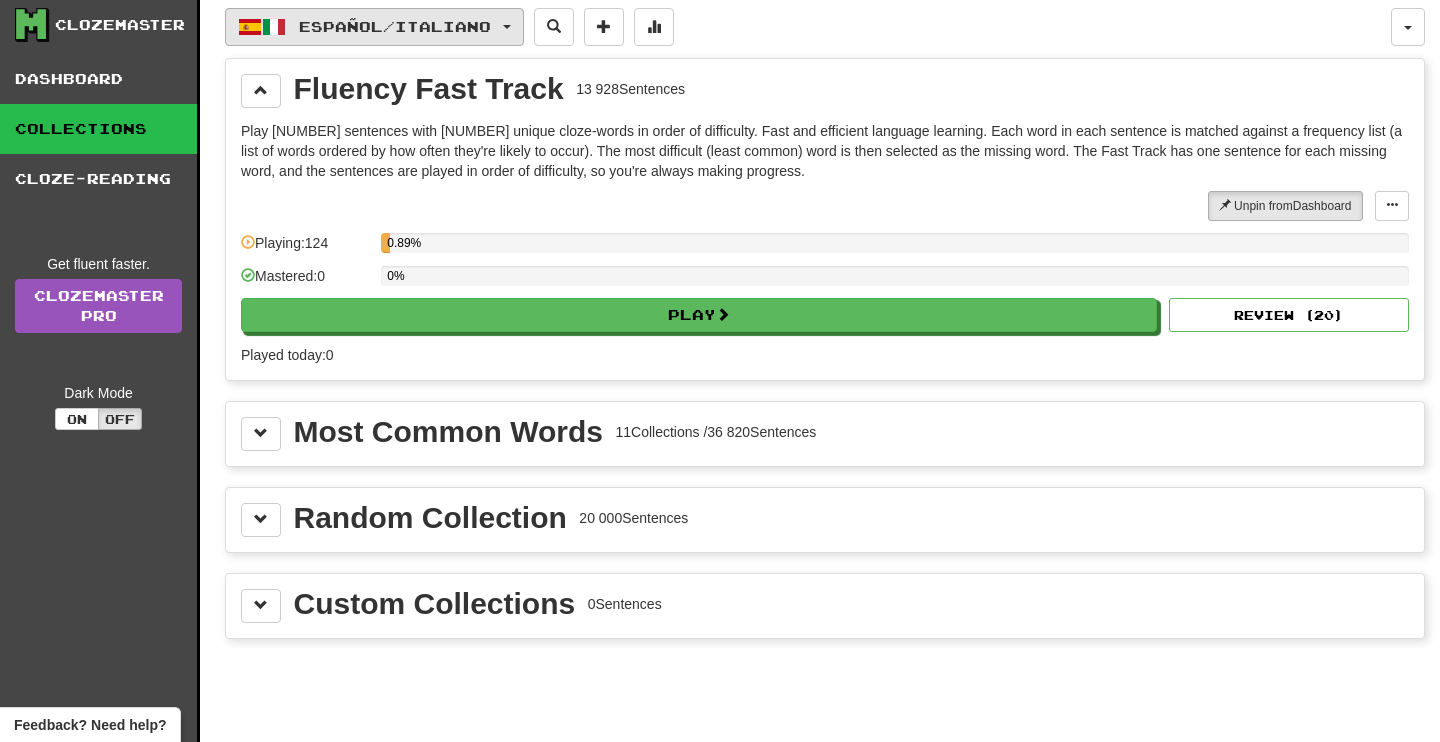 click on "Español  /  Italiano" at bounding box center [374, 27] 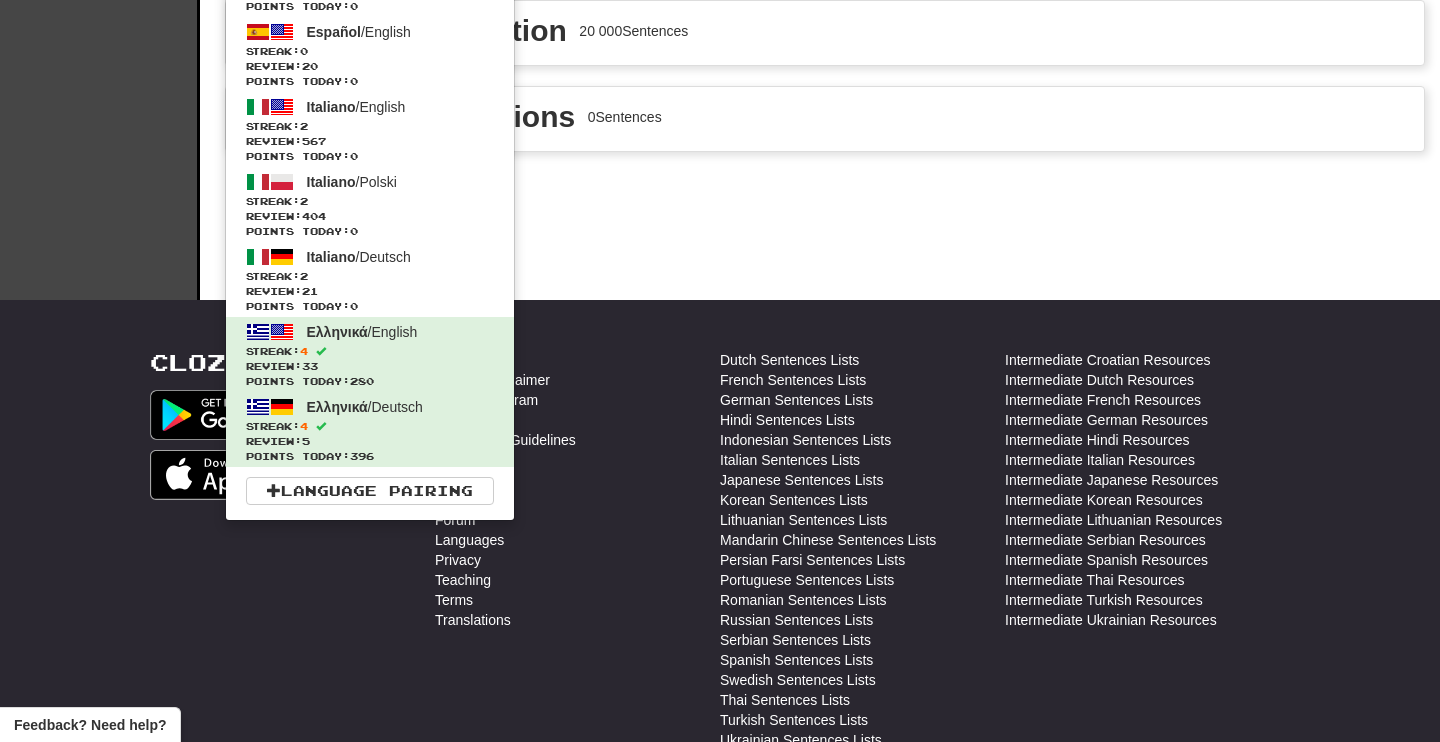 scroll, scrollTop: 488, scrollLeft: 0, axis: vertical 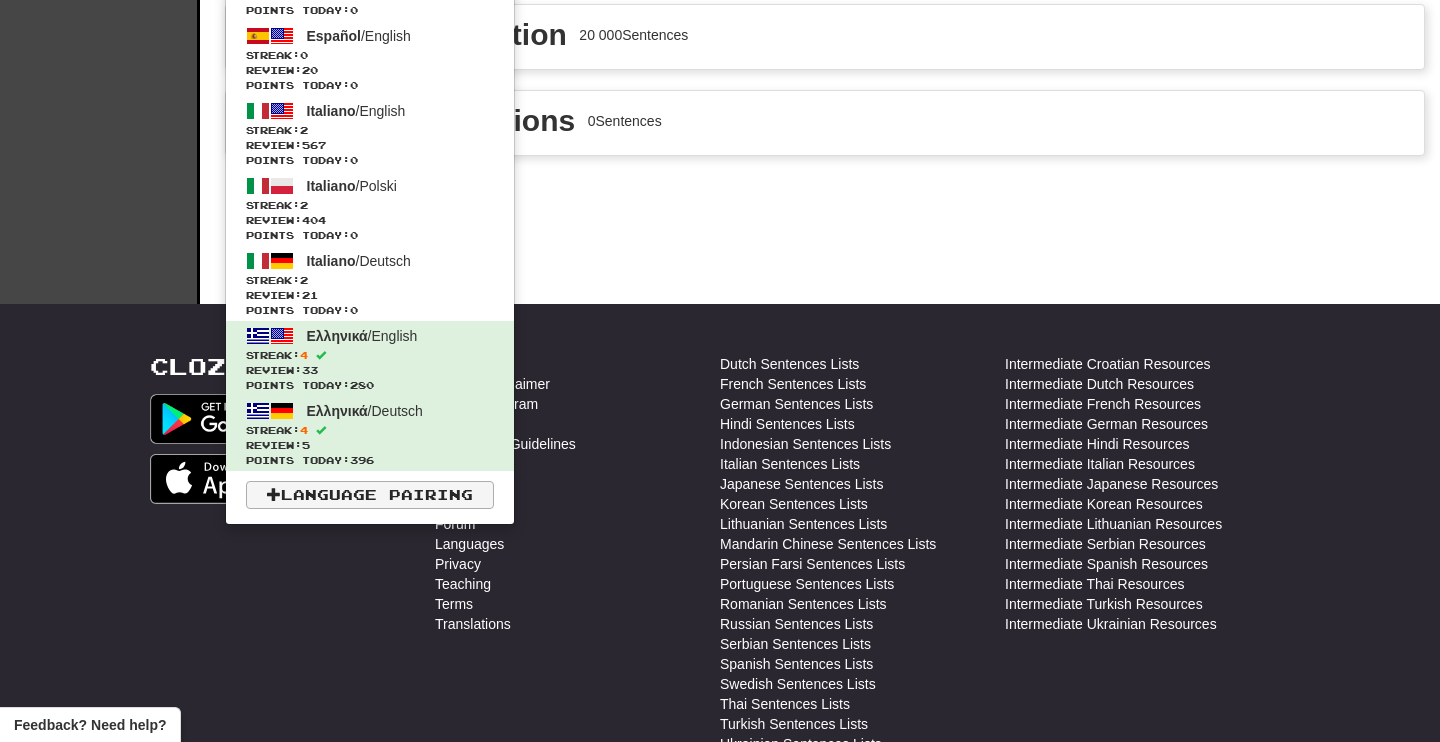 click on "Language Pairing" at bounding box center (370, 495) 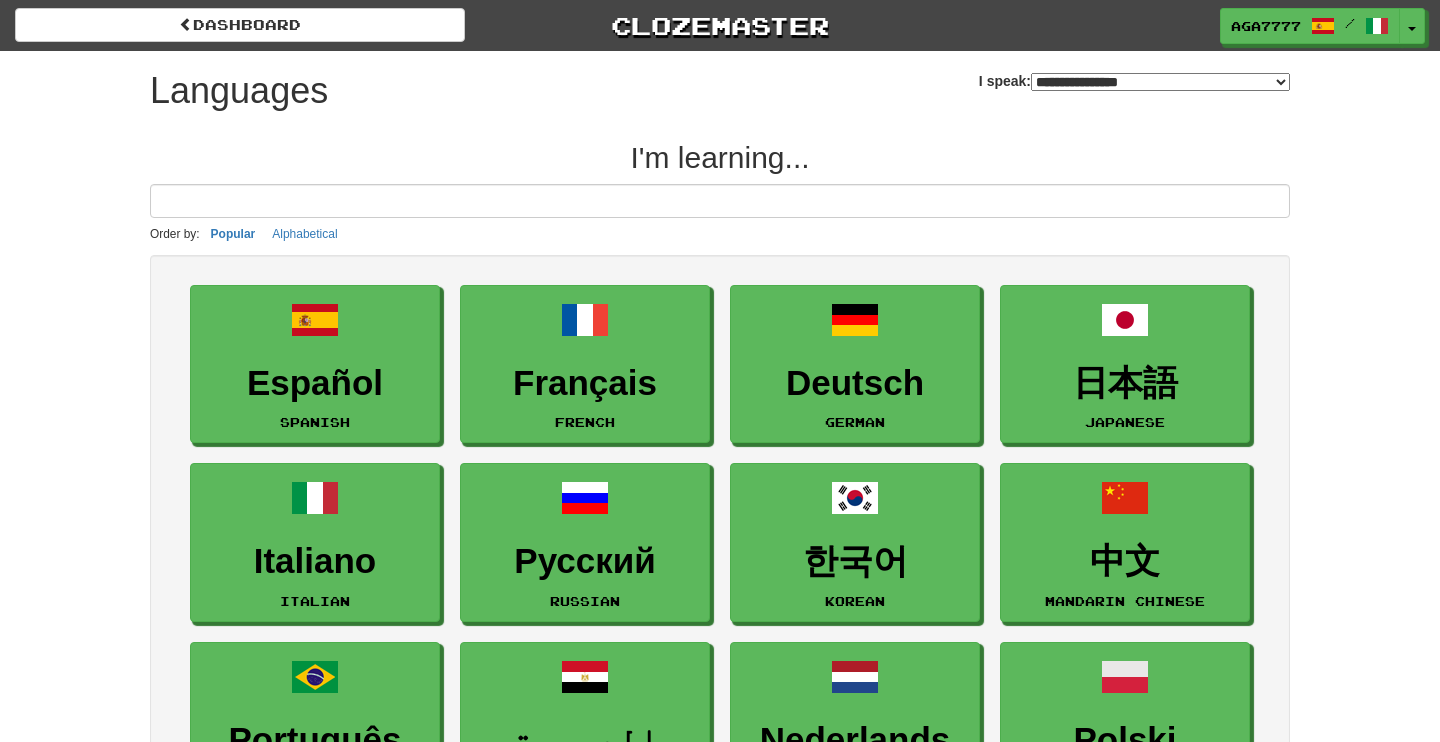 scroll, scrollTop: 0, scrollLeft: 0, axis: both 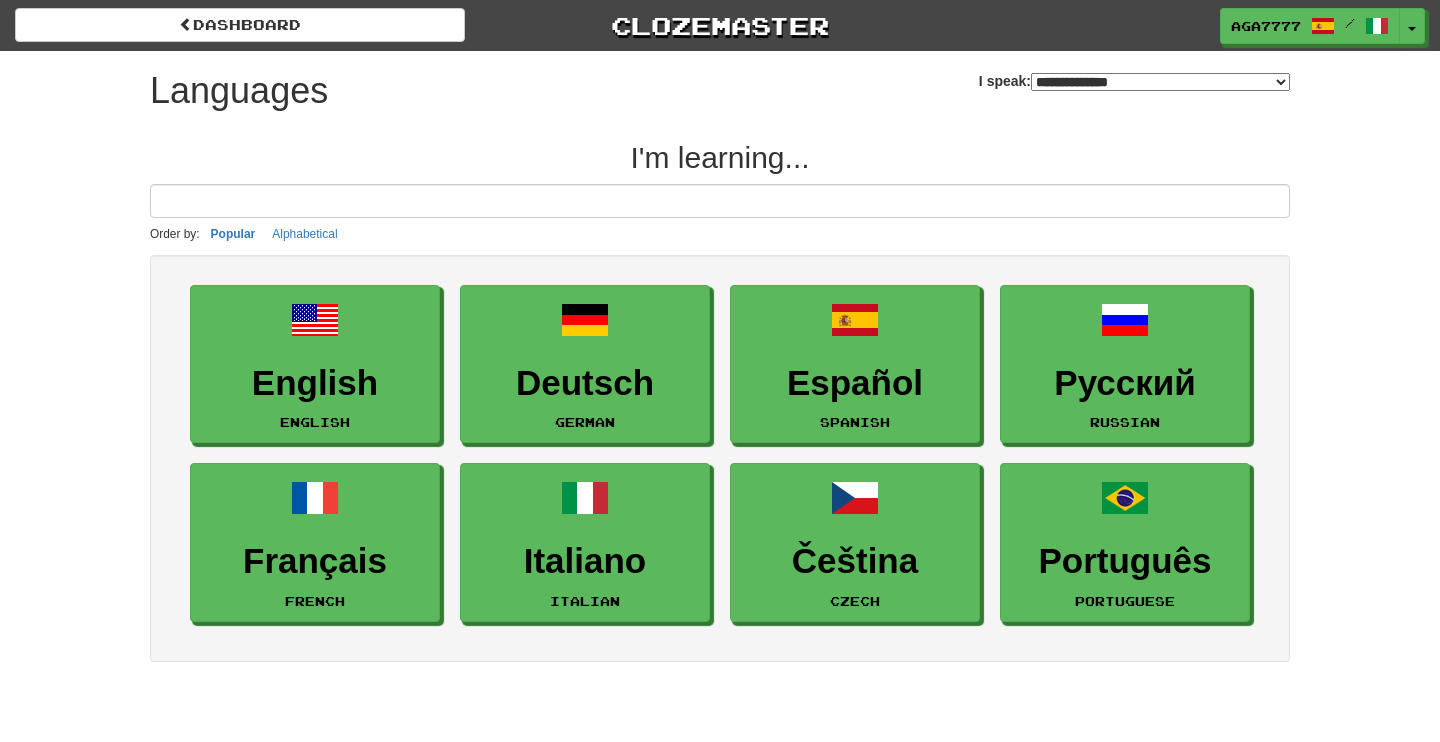 click on "**********" at bounding box center (1160, 82) 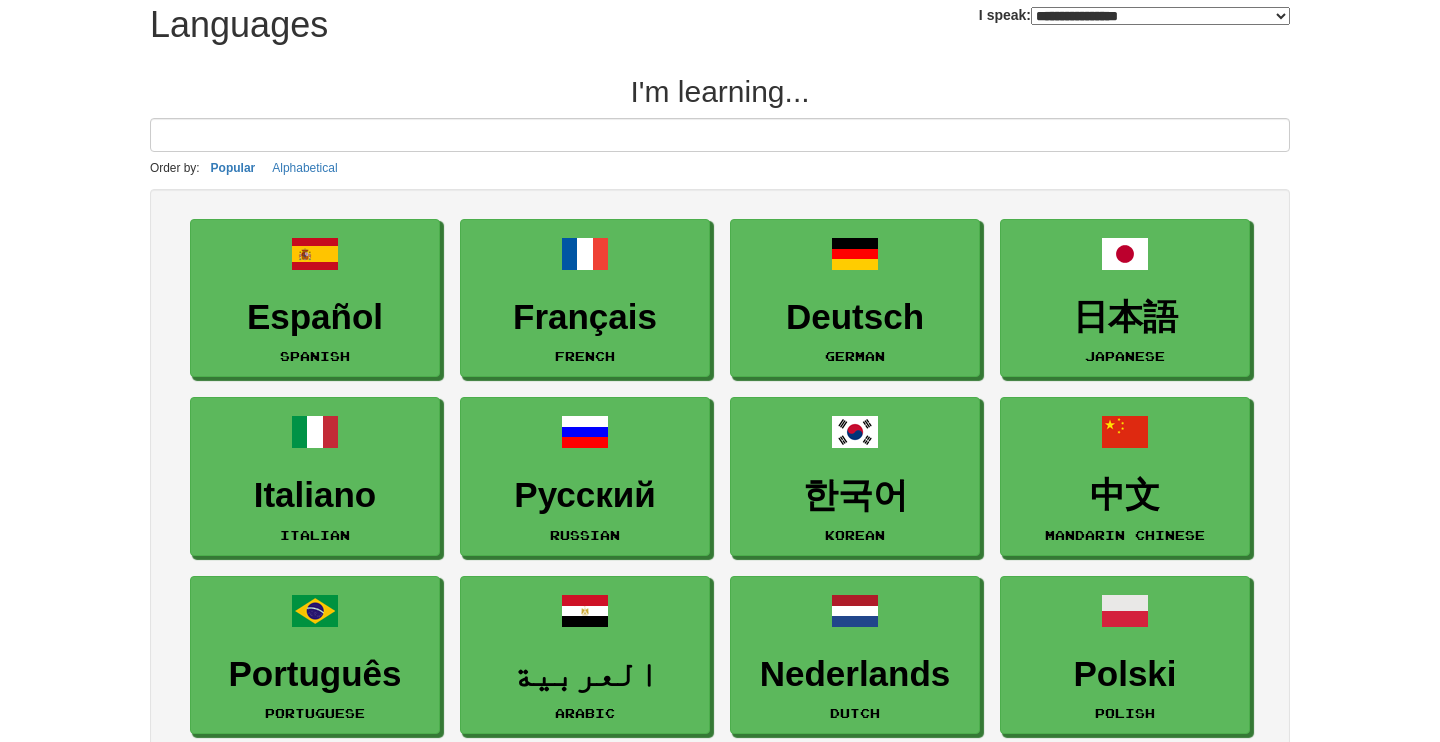 scroll, scrollTop: 115, scrollLeft: 0, axis: vertical 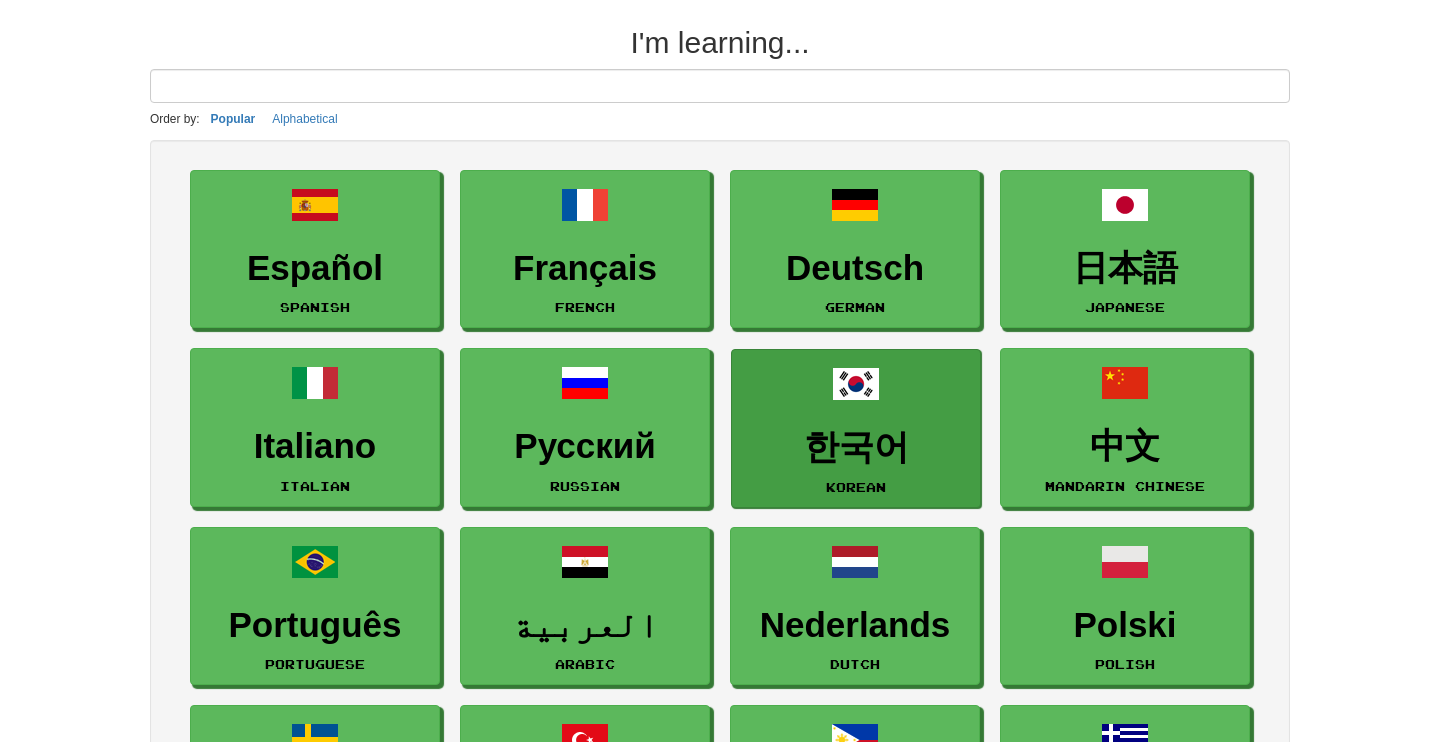 click at bounding box center [856, 384] 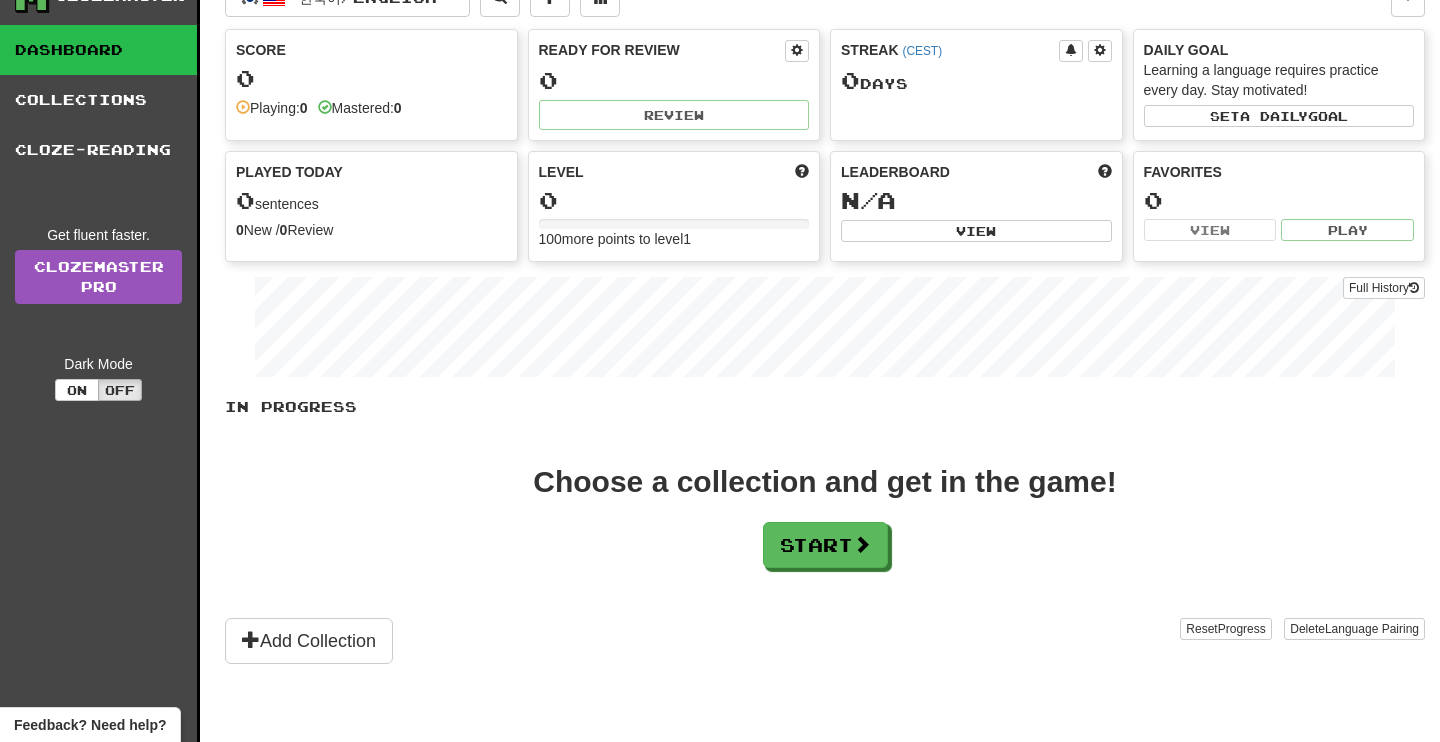 scroll, scrollTop: 49, scrollLeft: 0, axis: vertical 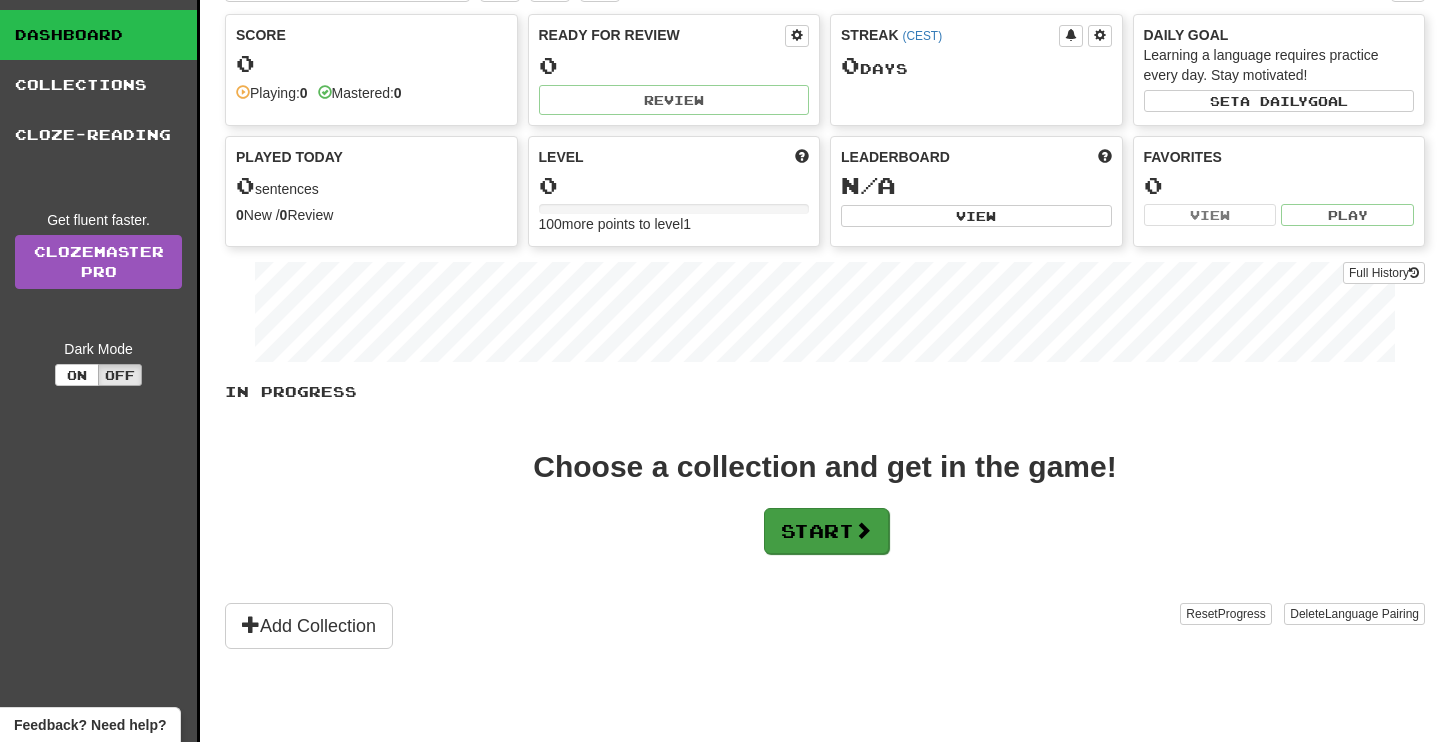 click on "Start" at bounding box center [826, 531] 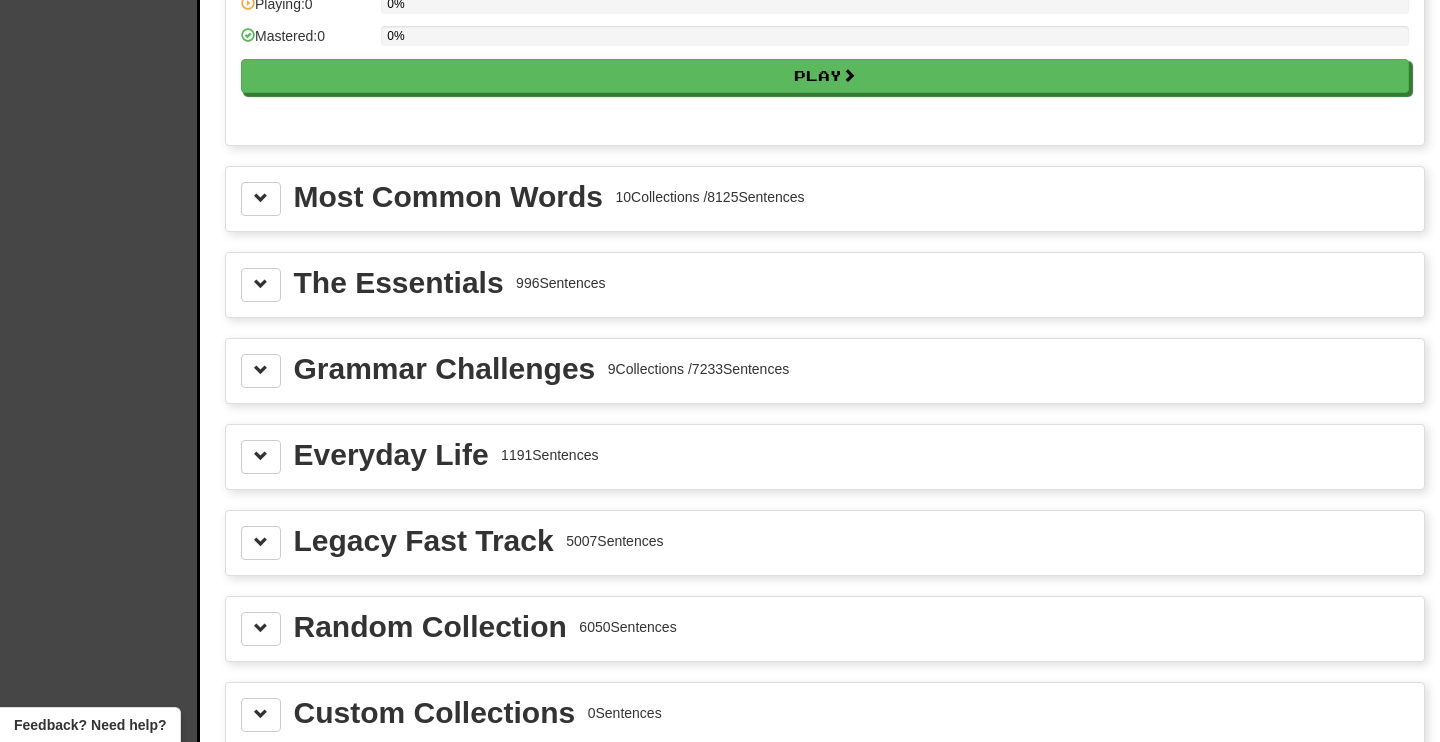 scroll, scrollTop: 2108, scrollLeft: 0, axis: vertical 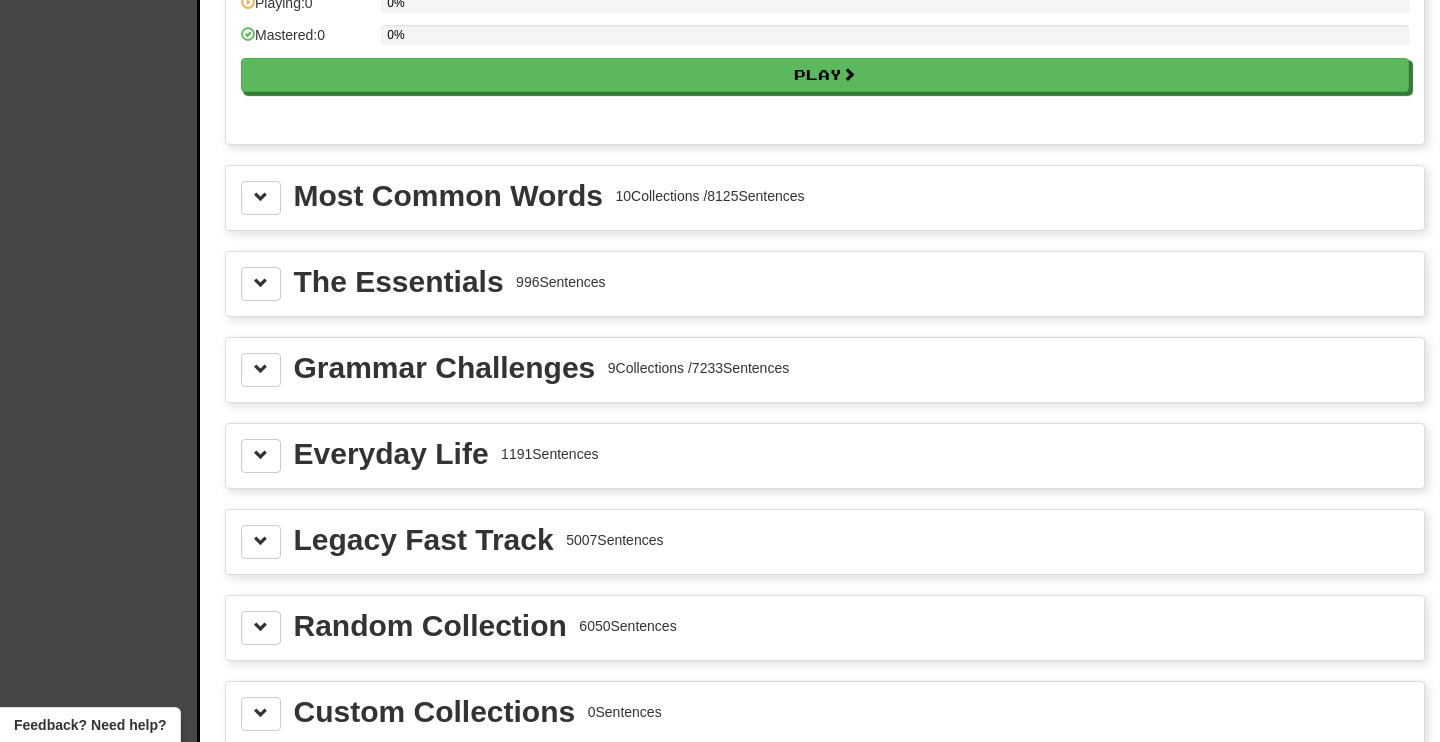 click on "The Essentials 996  Sentences" at bounding box center (825, 284) 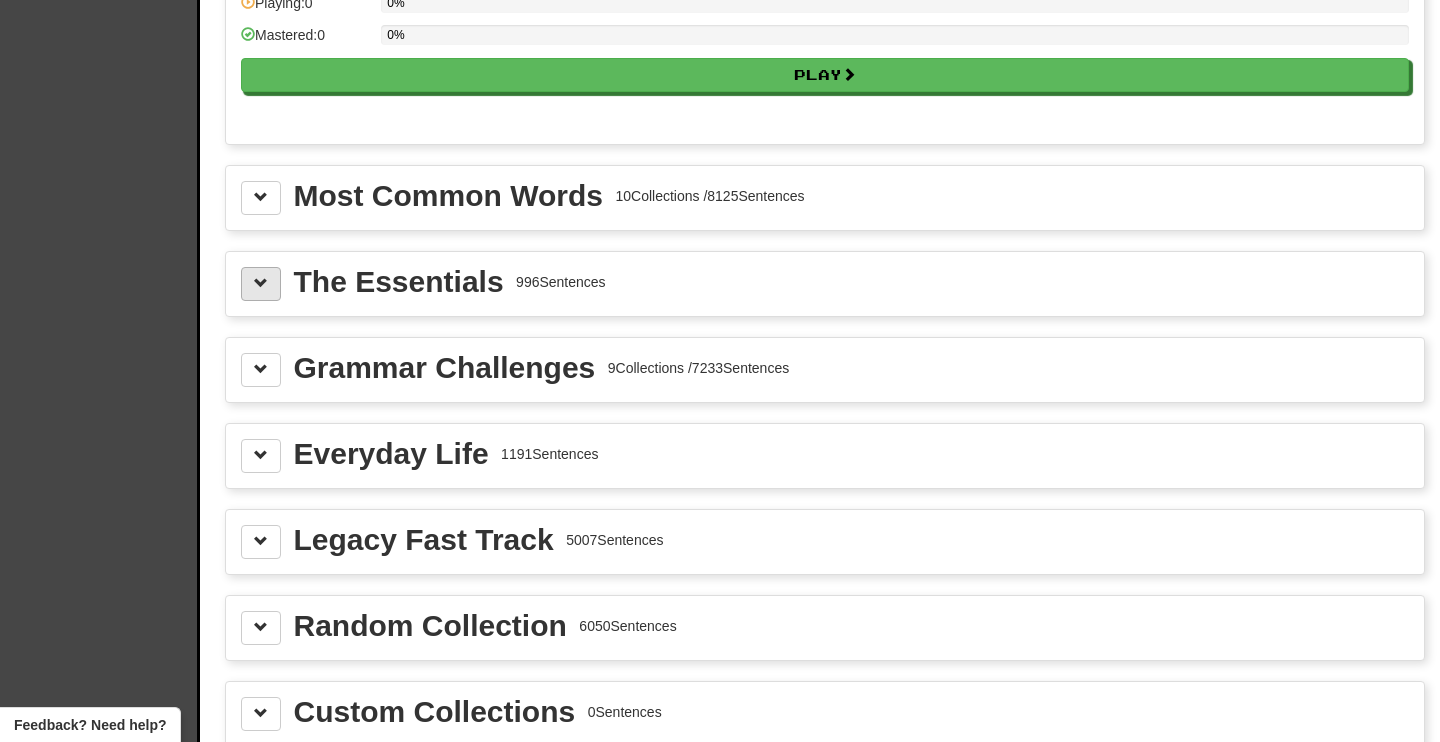 click at bounding box center (261, 283) 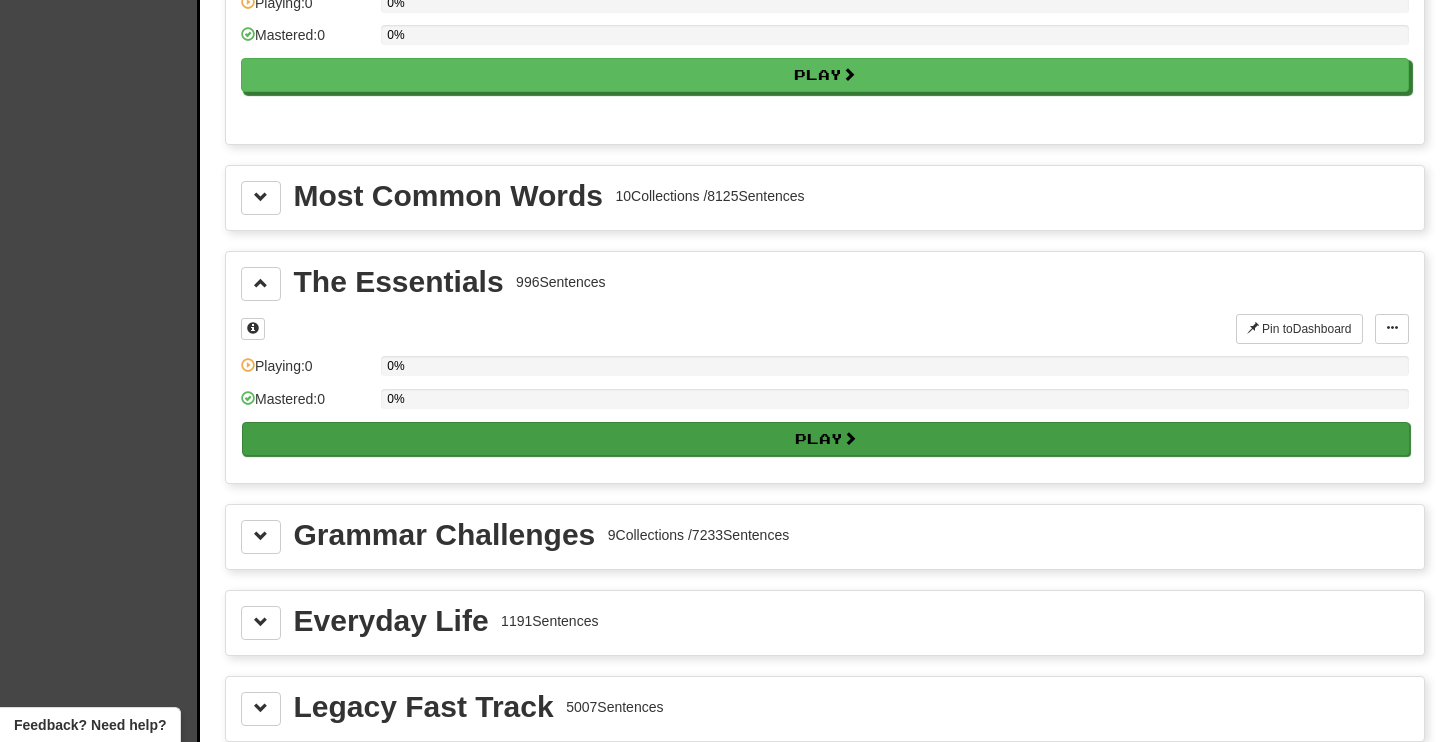 click on "Play" at bounding box center (826, 439) 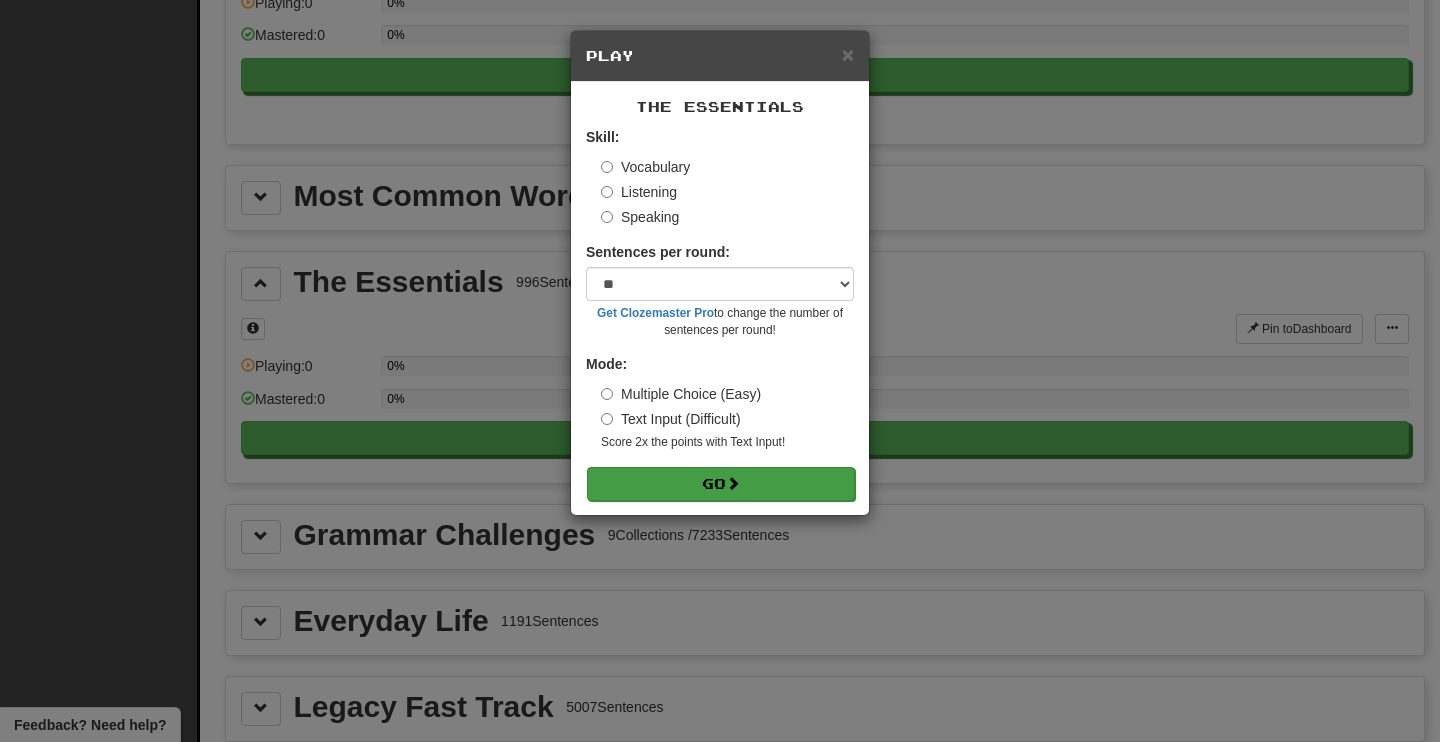 click on "Go" at bounding box center [721, 484] 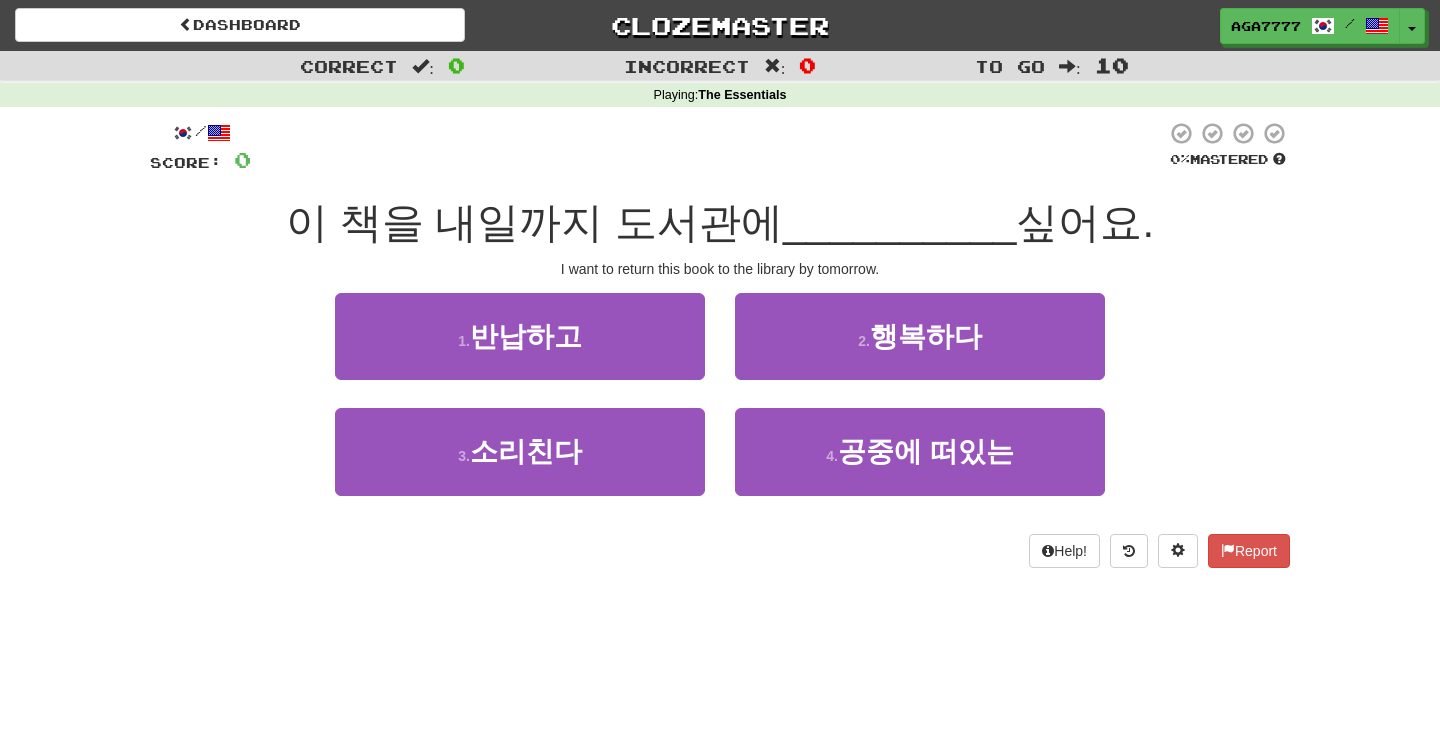 scroll, scrollTop: 0, scrollLeft: 0, axis: both 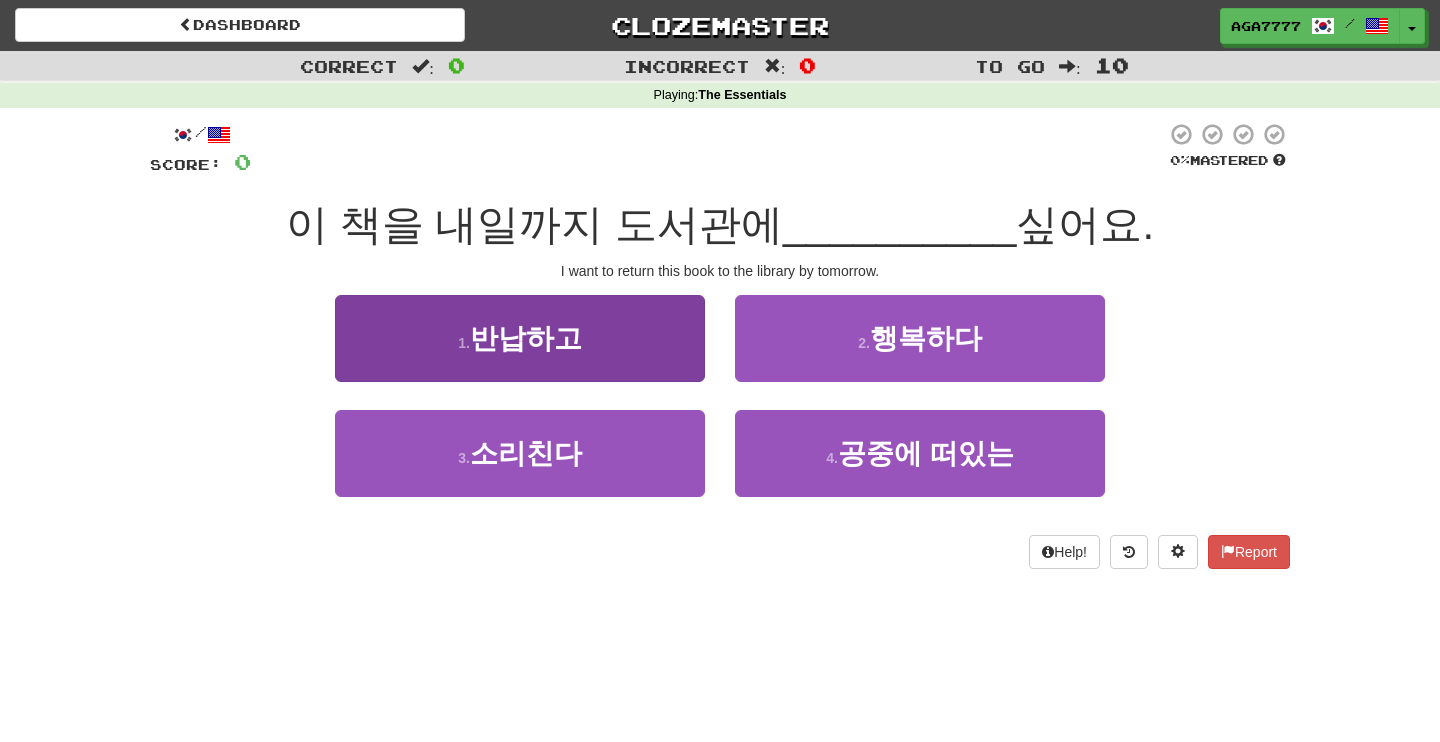 click on "1 .  반납하고" at bounding box center [520, 338] 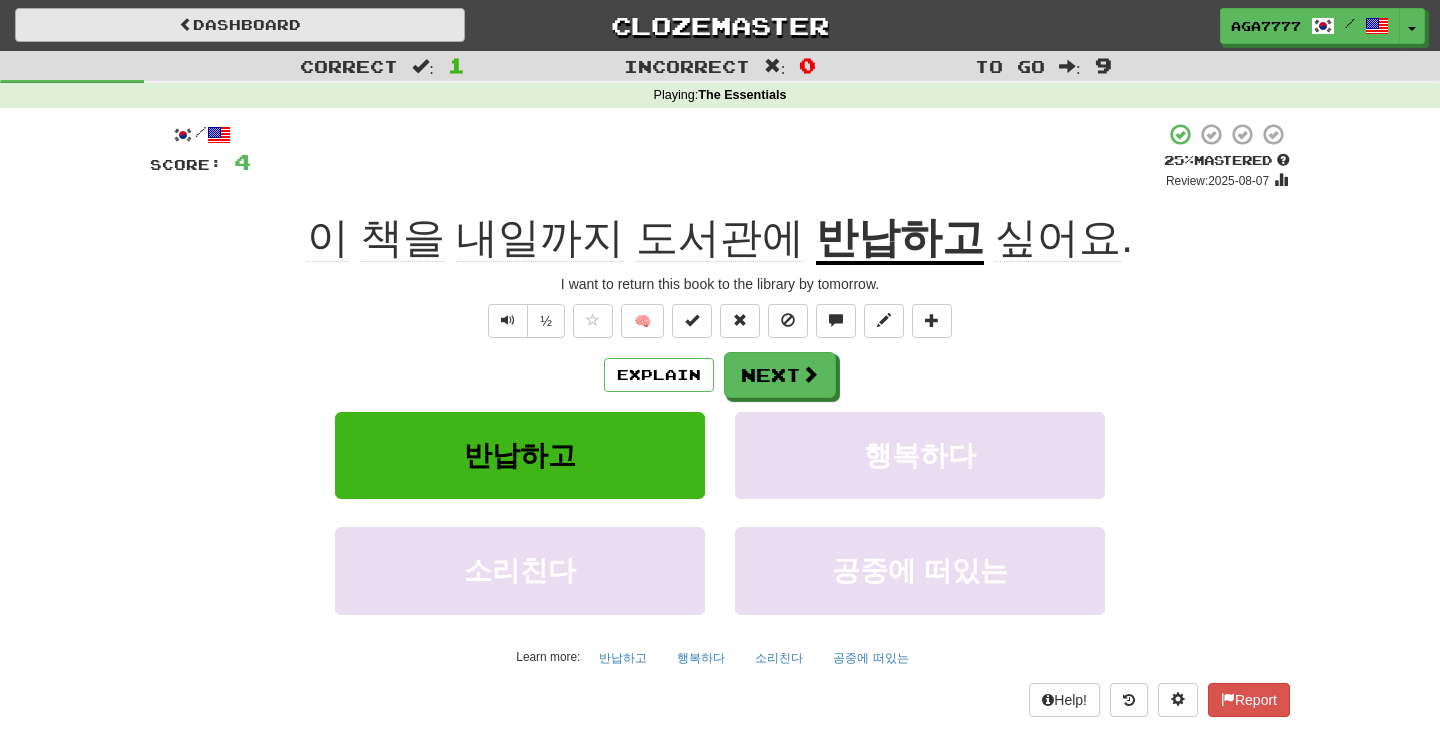 click on "Dashboard" at bounding box center [240, 25] 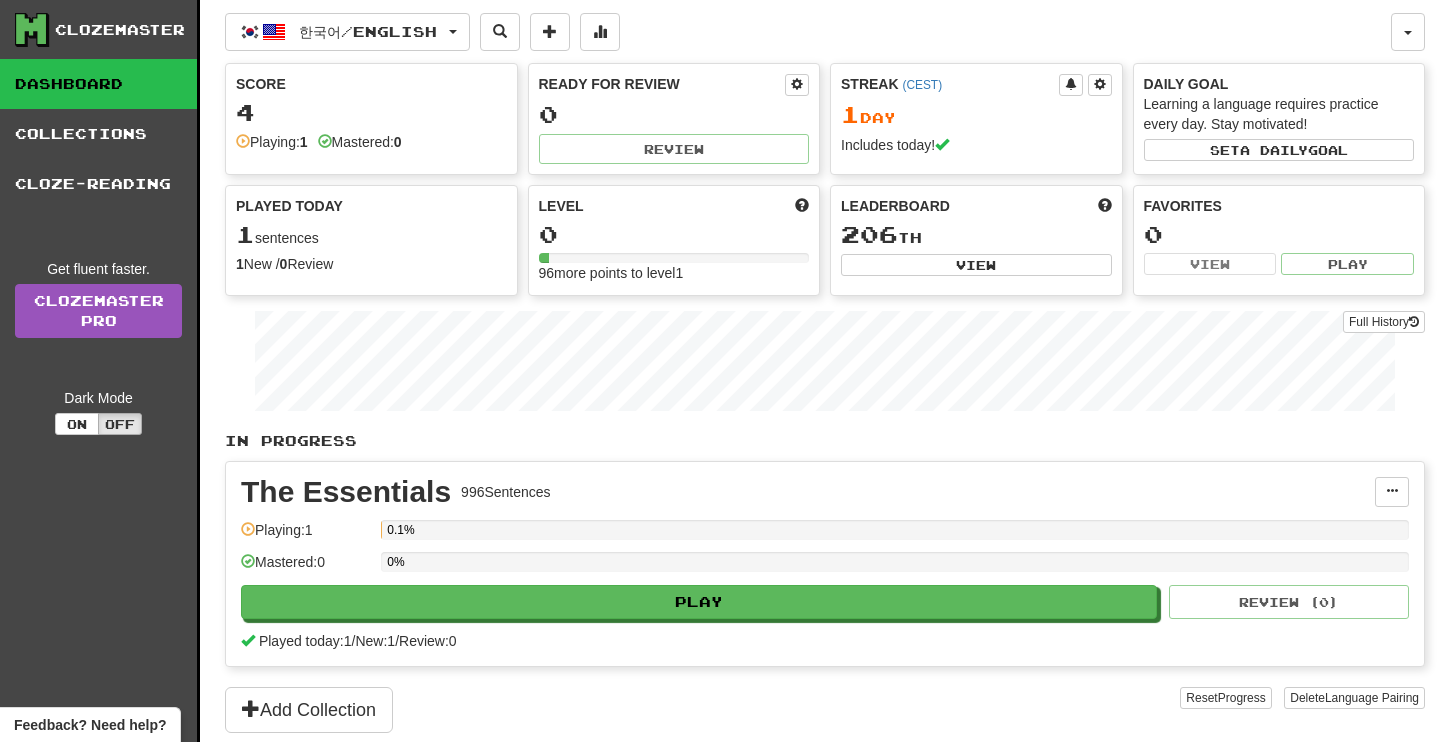 scroll, scrollTop: 0, scrollLeft: 0, axis: both 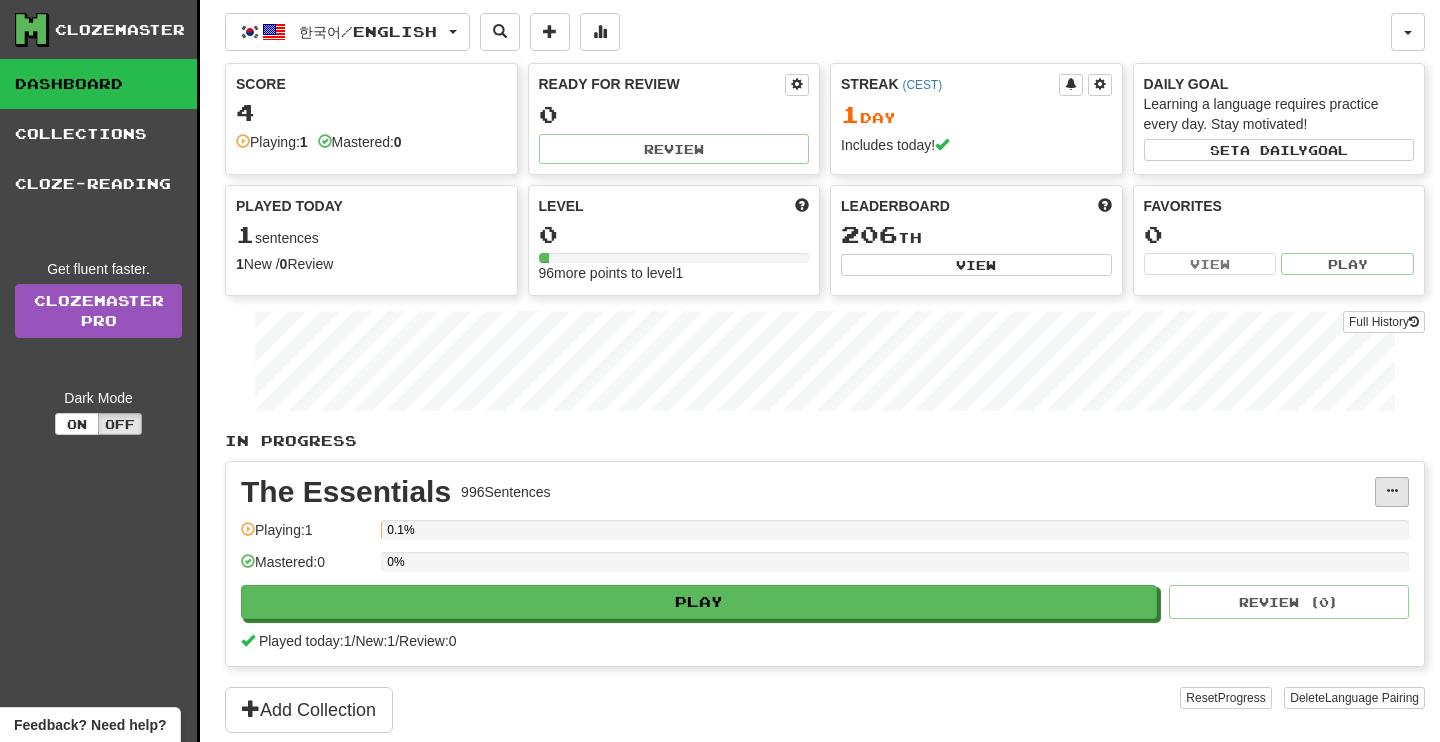 click at bounding box center (1392, 492) 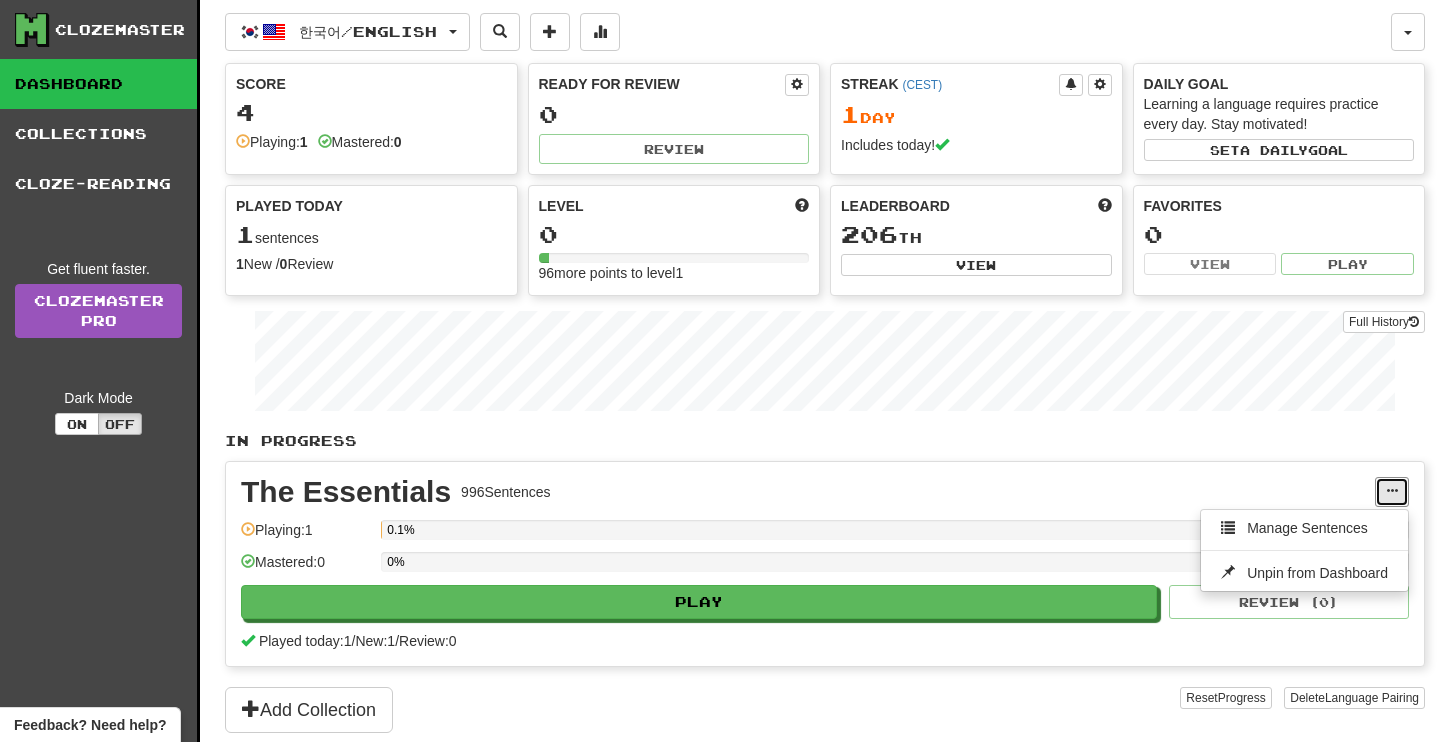 scroll, scrollTop: 51, scrollLeft: 0, axis: vertical 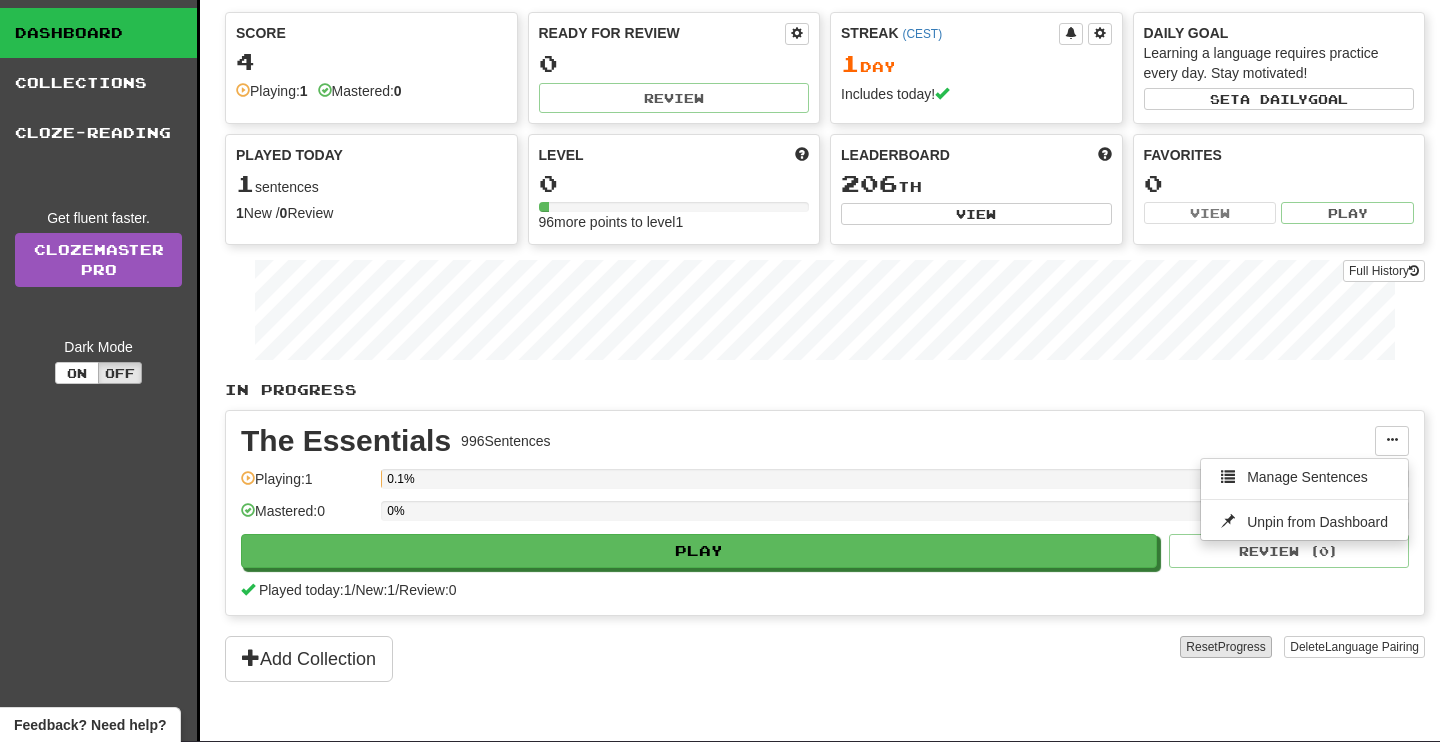 click on "Reset  Progress" at bounding box center (1225, 647) 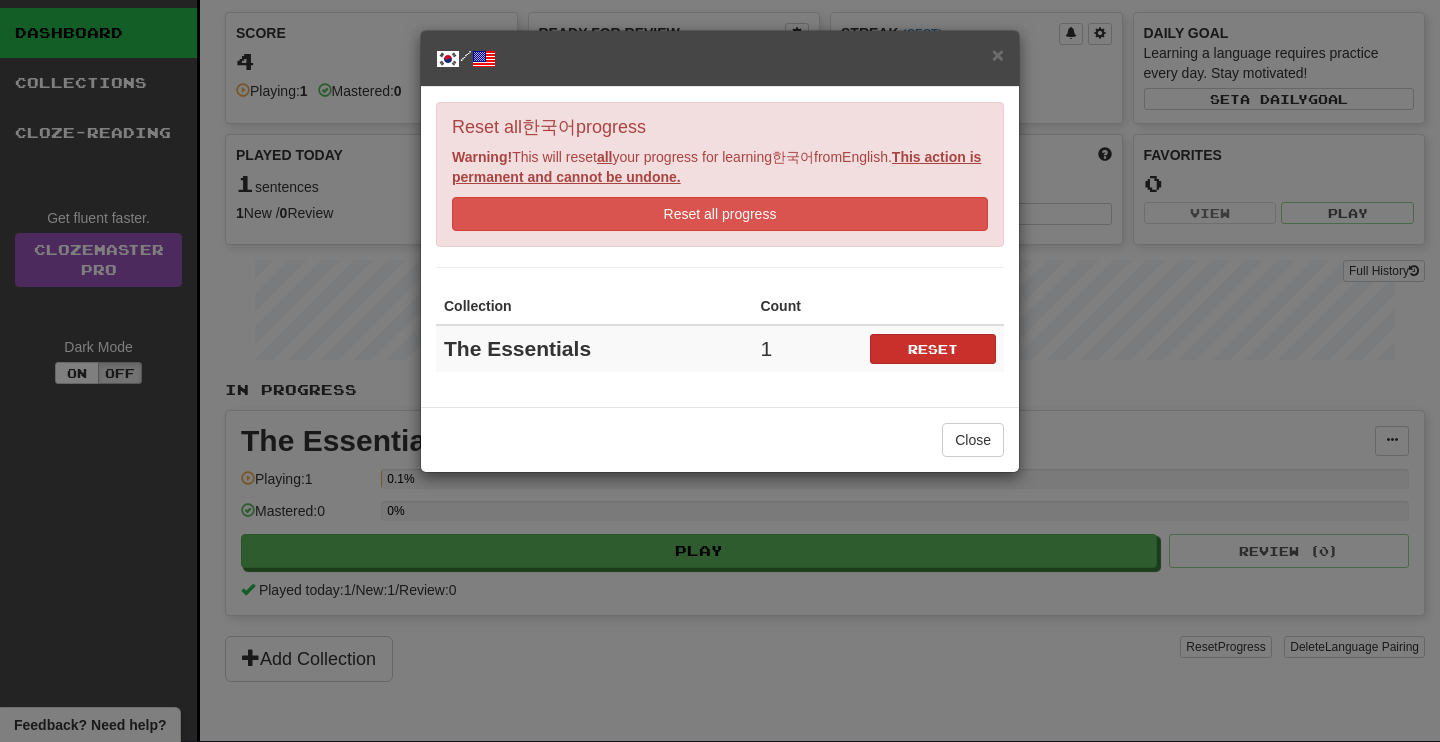 click on "Reset" at bounding box center (933, 349) 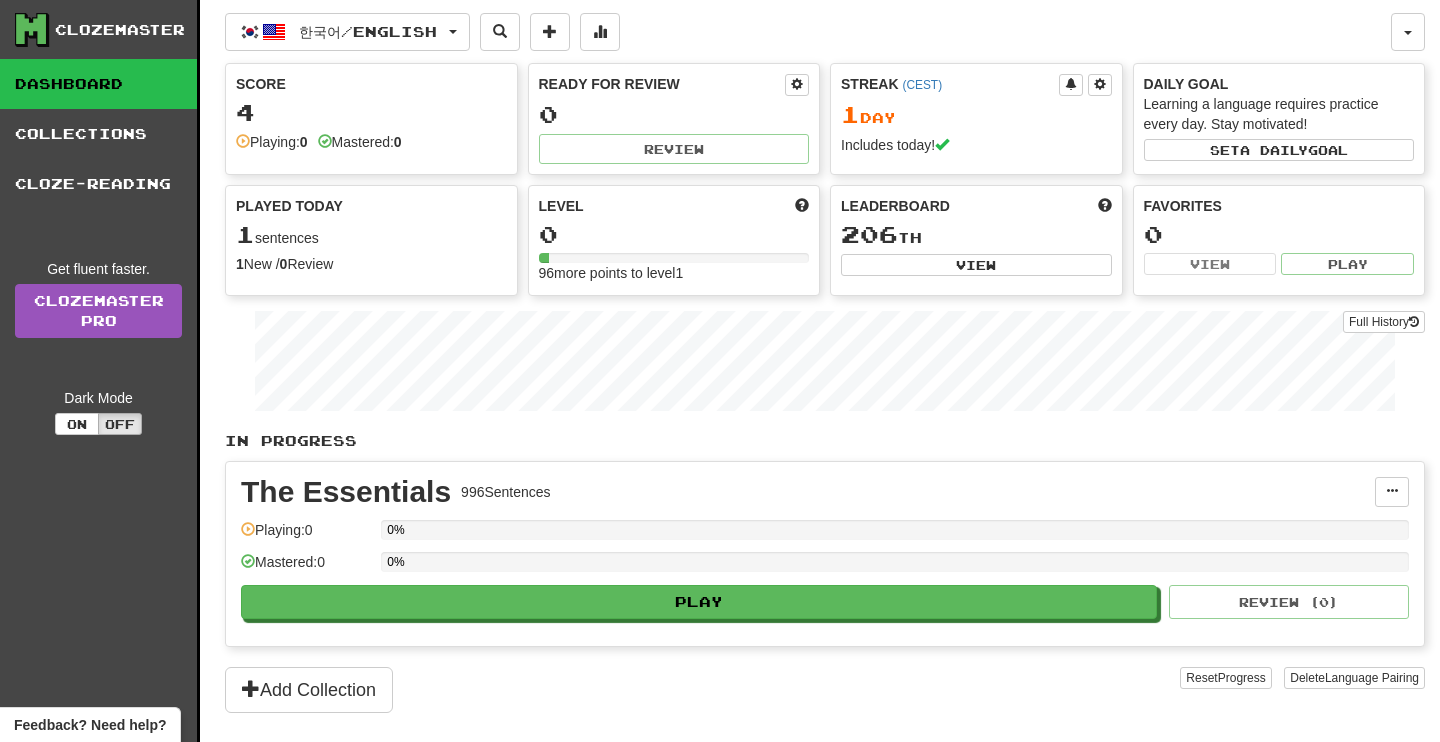 scroll, scrollTop: 0, scrollLeft: 0, axis: both 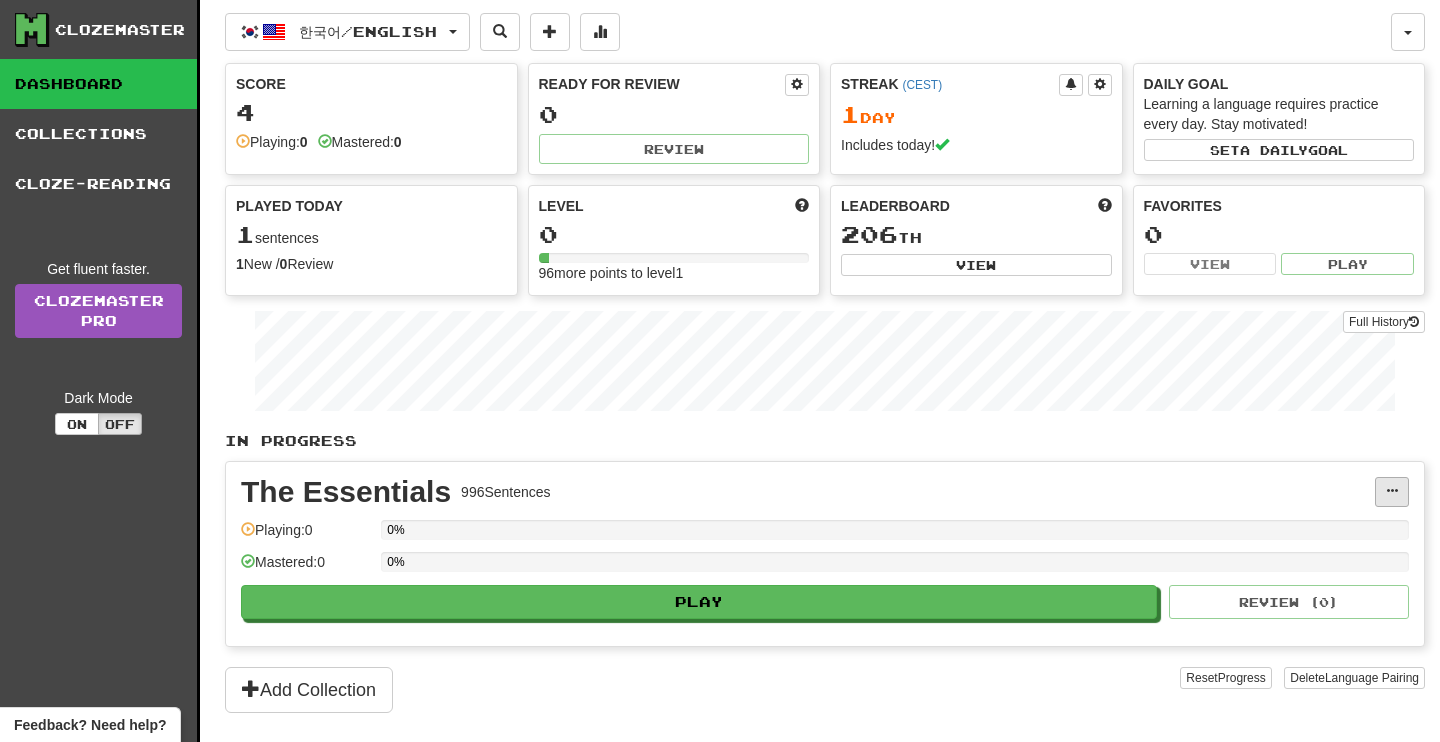 click at bounding box center [1392, 492] 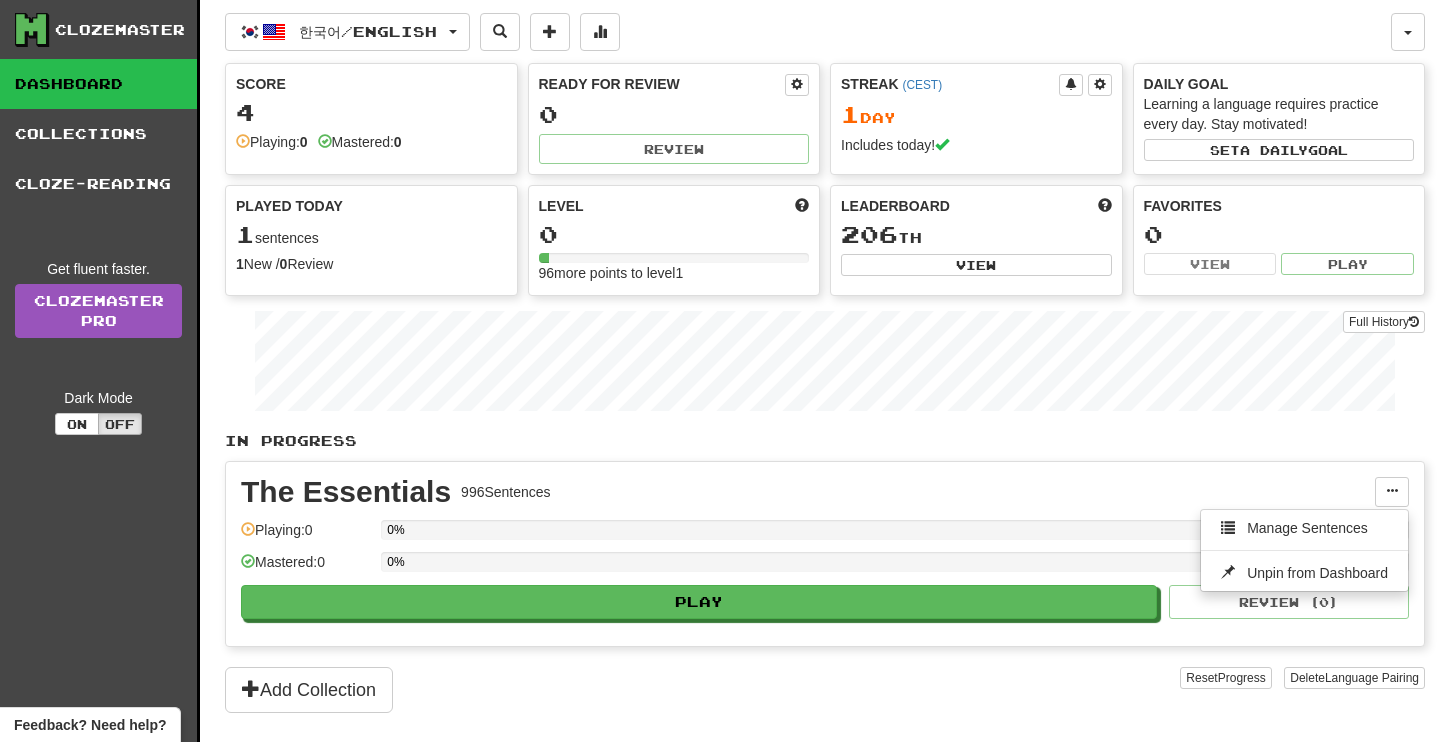 click on "The Essentials 996  Sentences" at bounding box center (808, 492) 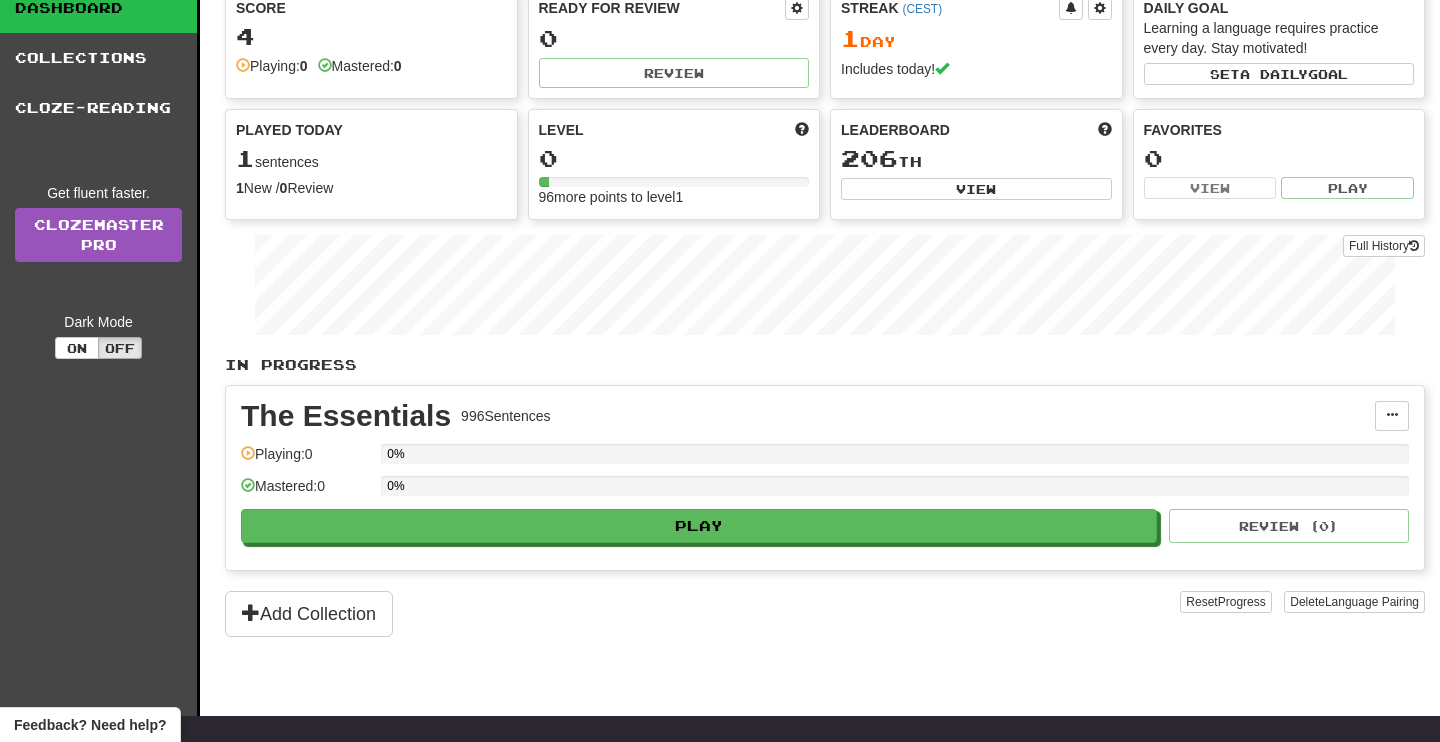 scroll, scrollTop: 90, scrollLeft: 0, axis: vertical 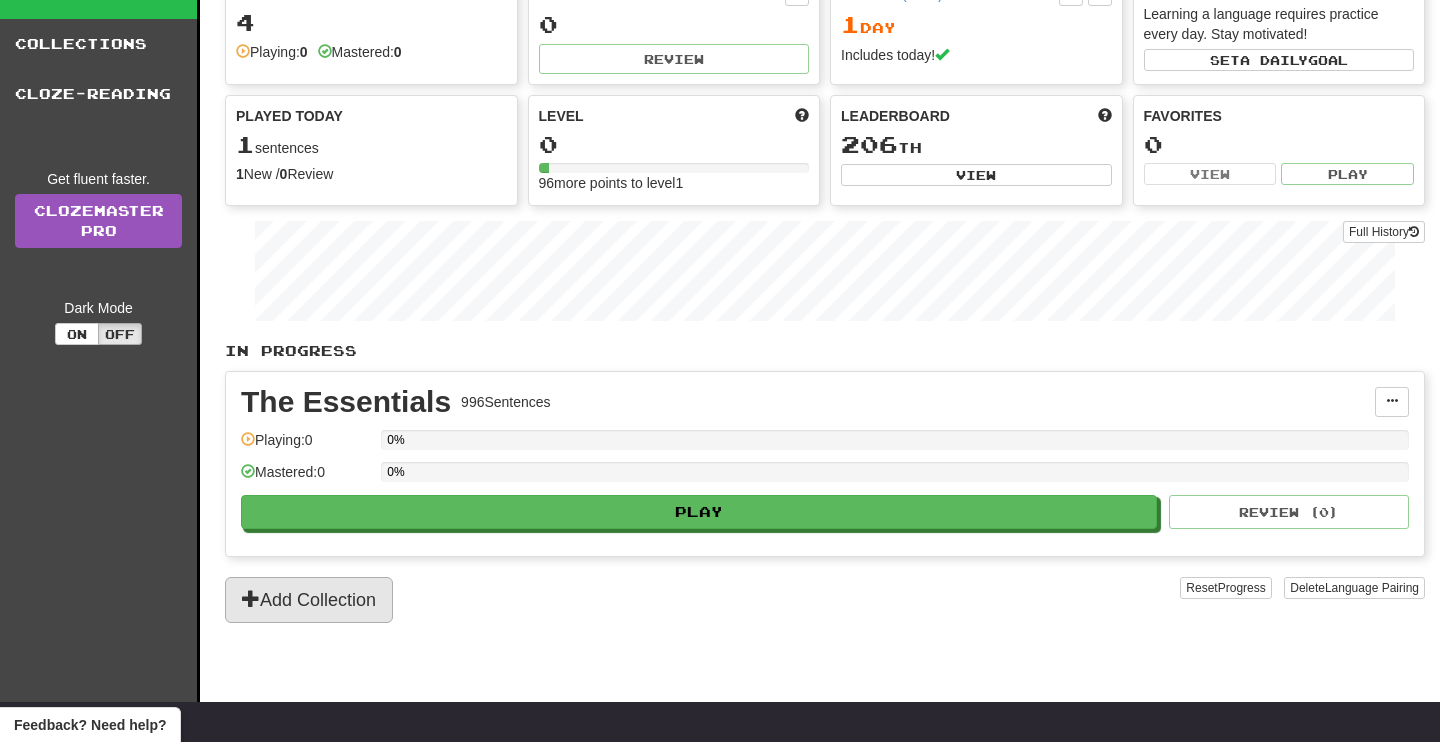 click on "Add Collection" at bounding box center (309, 600) 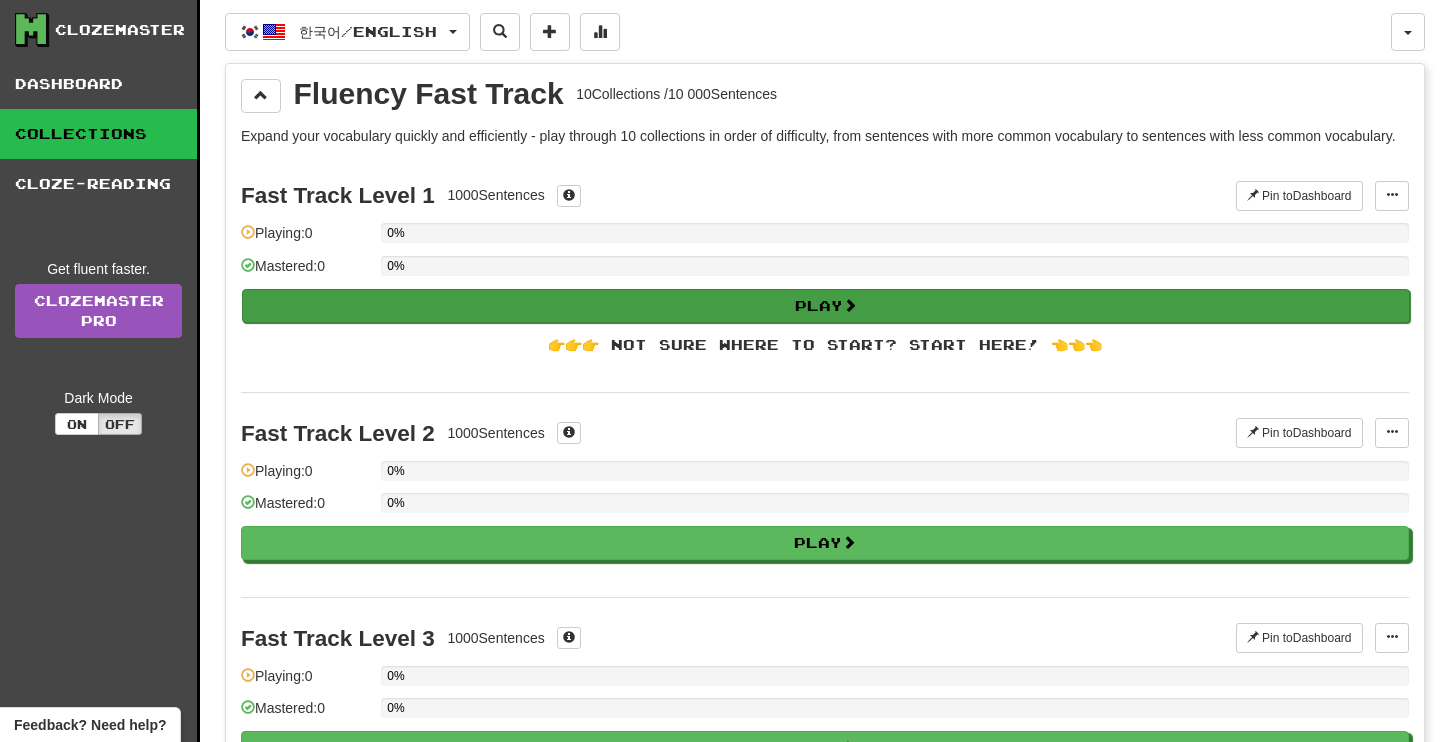 scroll, scrollTop: 0, scrollLeft: 0, axis: both 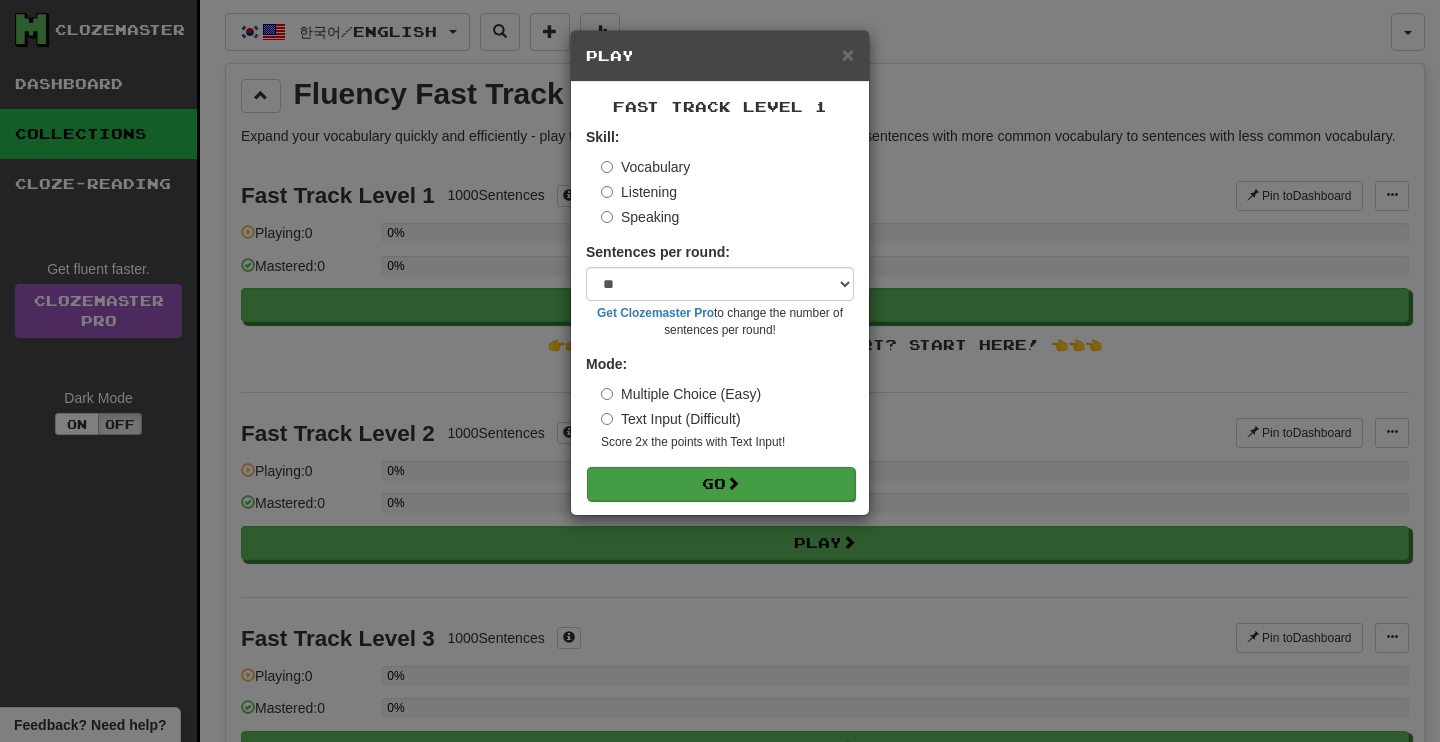 click on "Go" at bounding box center (721, 484) 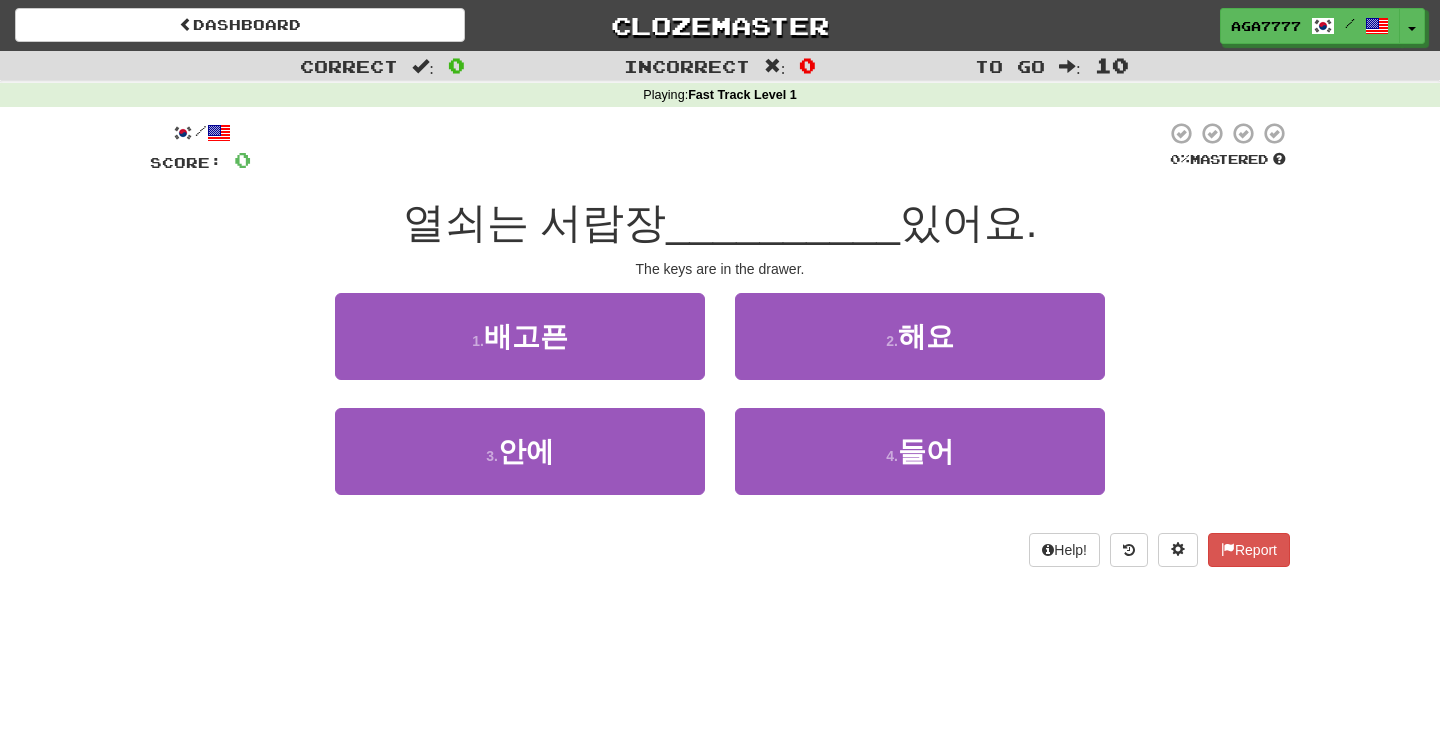 scroll, scrollTop: 0, scrollLeft: 0, axis: both 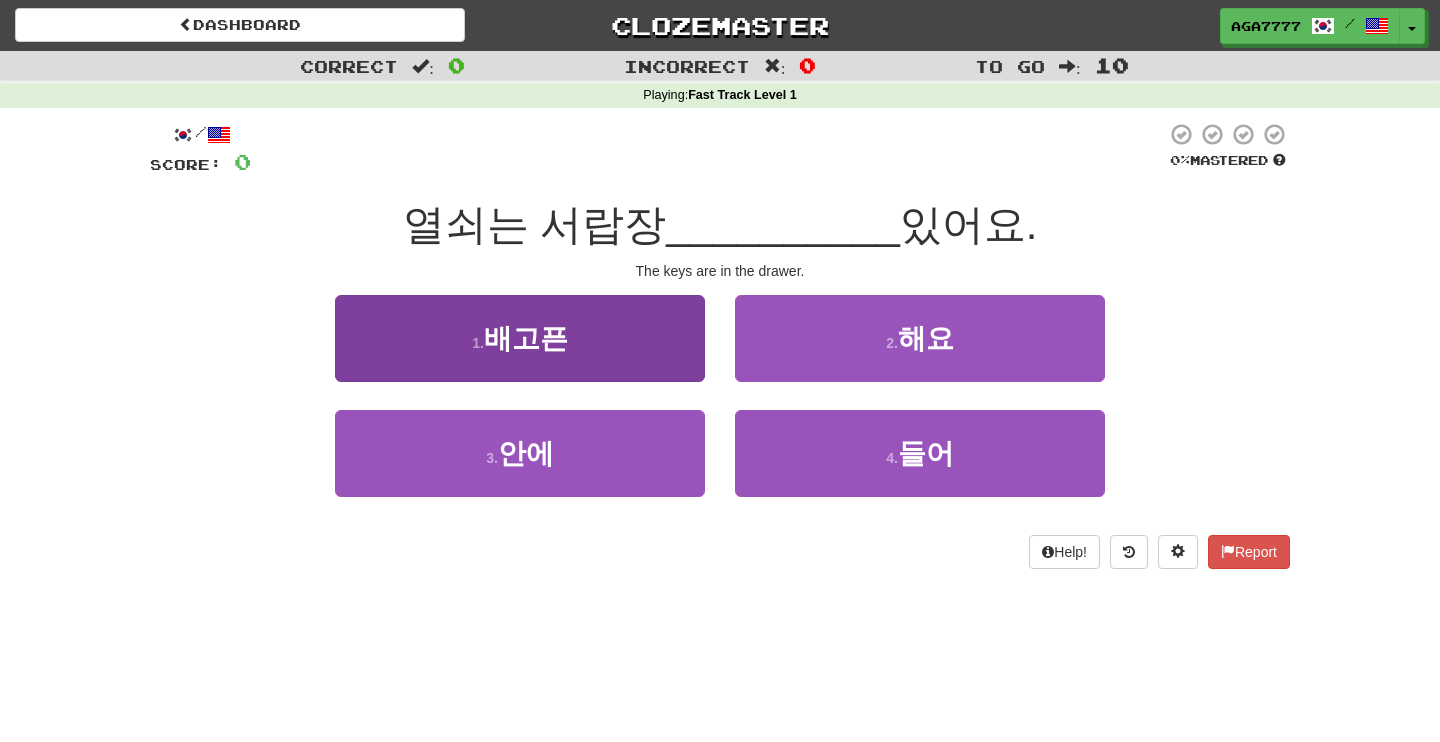 click on "1 .  배고픈" at bounding box center (520, 338) 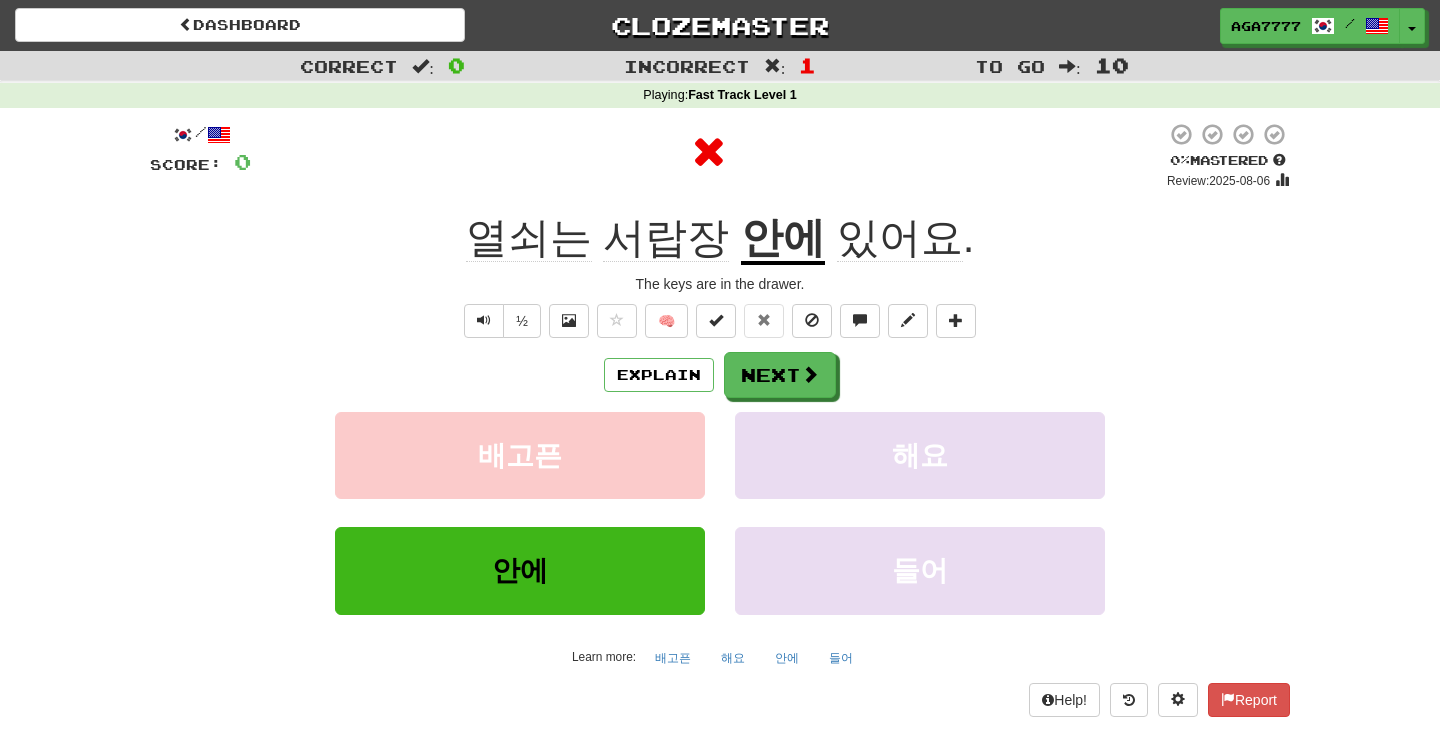 click on "안에" at bounding box center [783, 239] 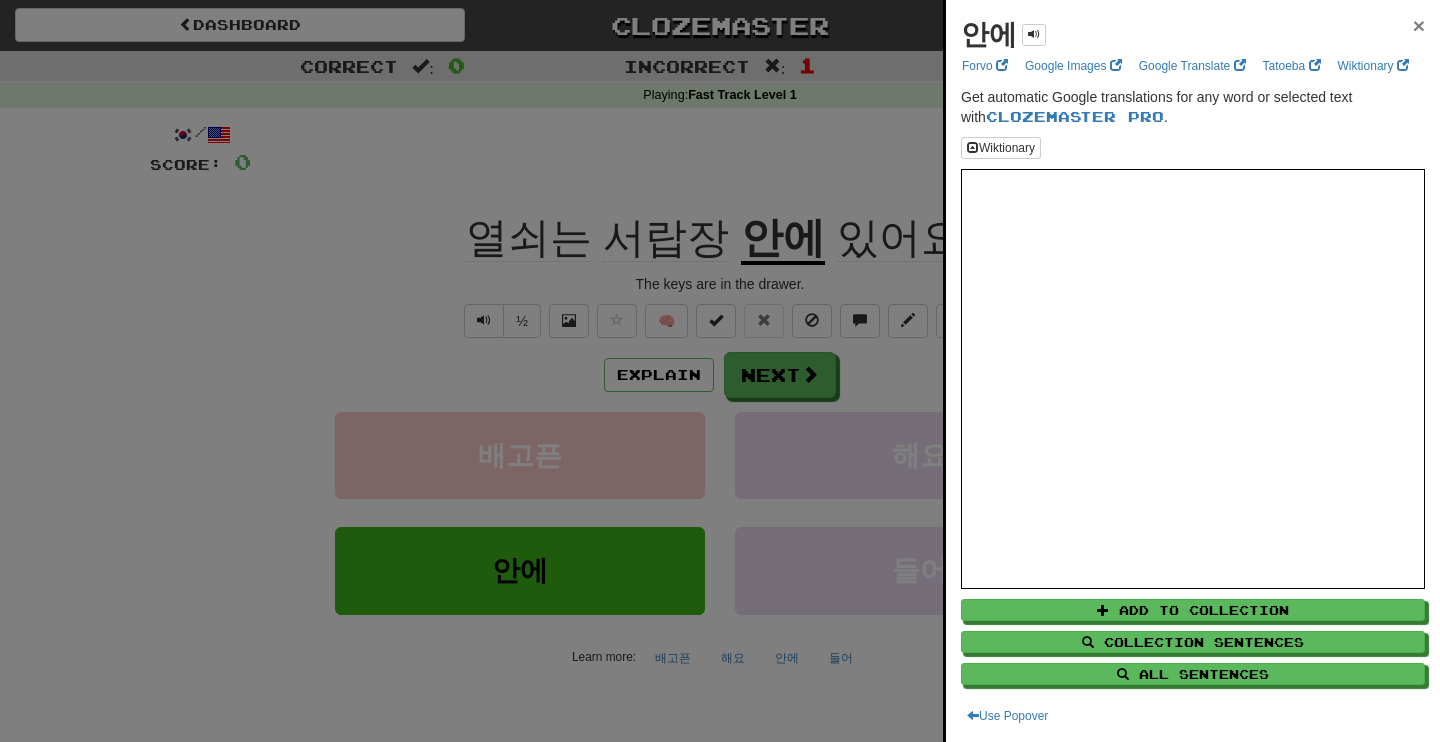 click on "×" at bounding box center [1419, 25] 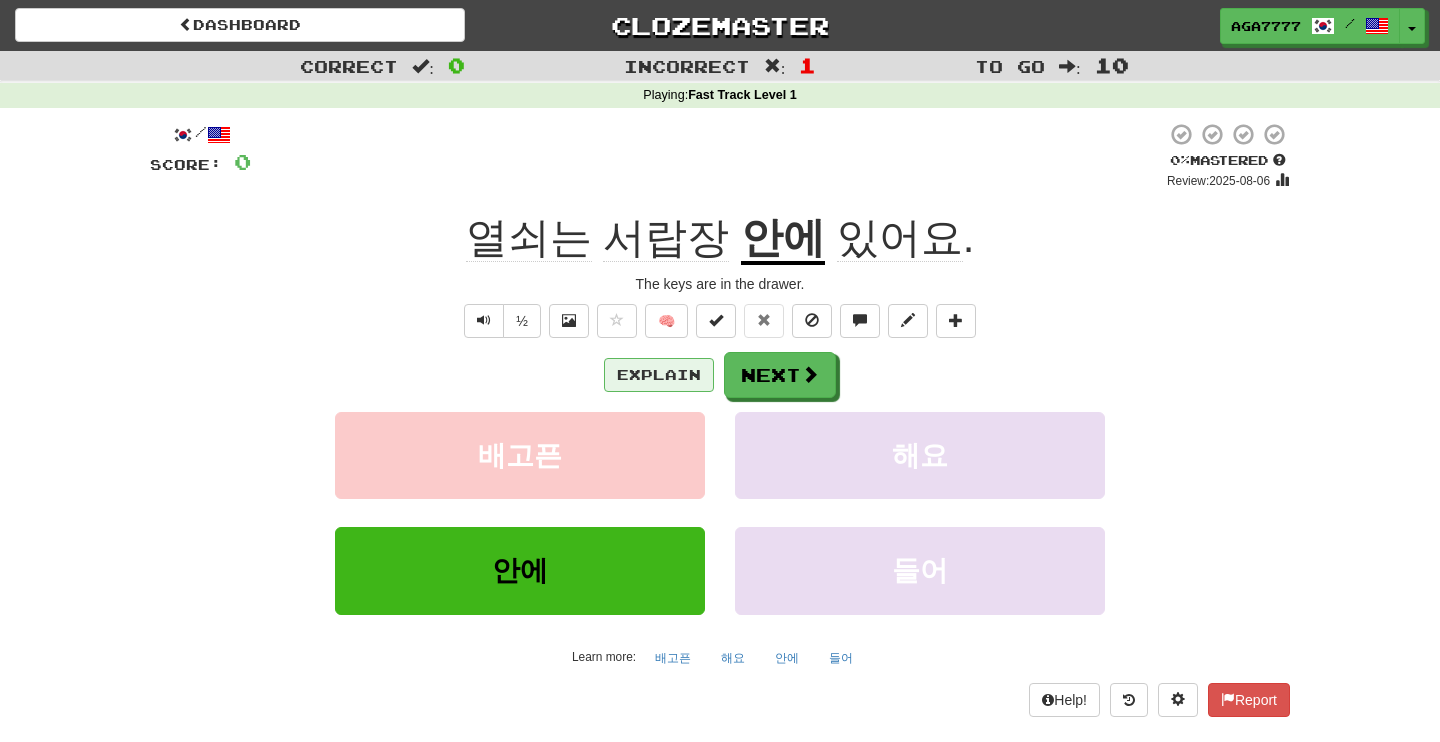 click on "Explain" at bounding box center (659, 375) 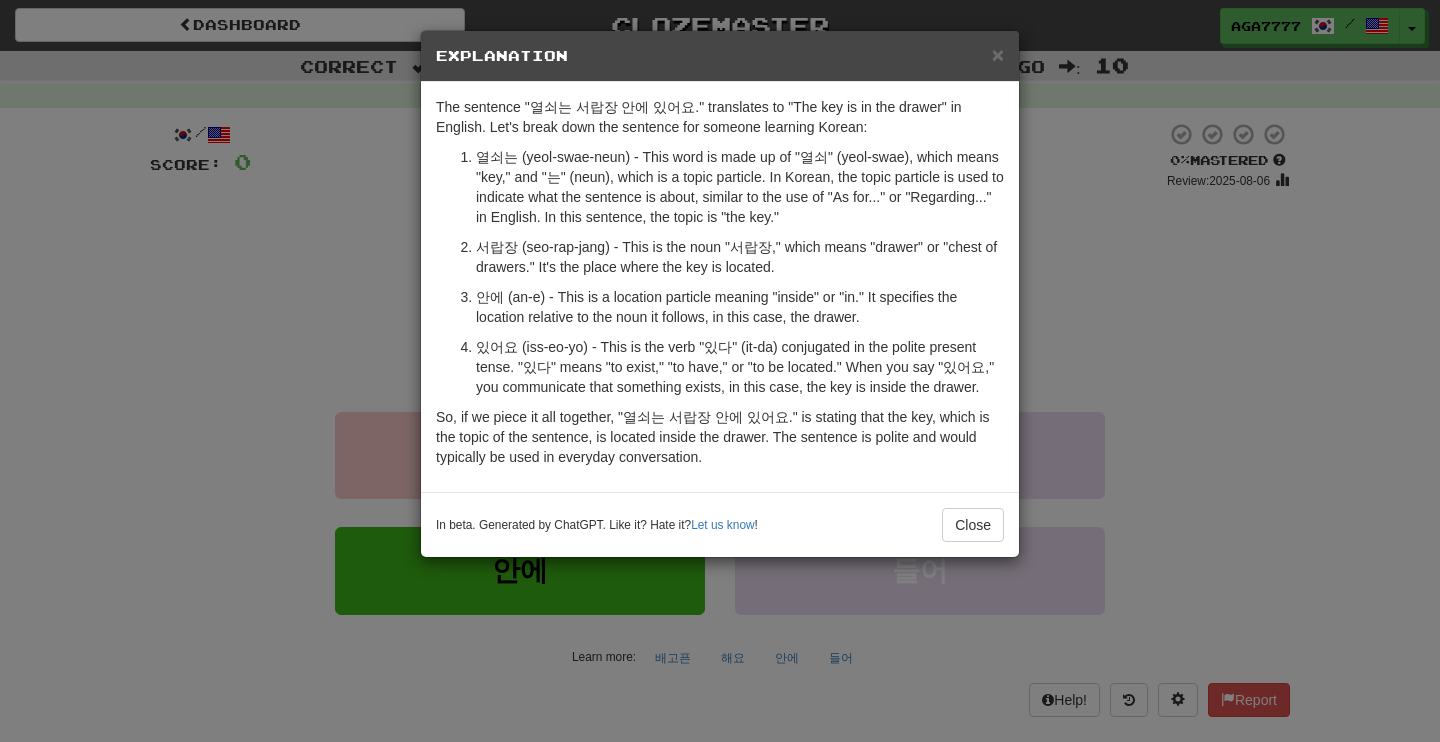 click on "× Explanation" at bounding box center (720, 56) 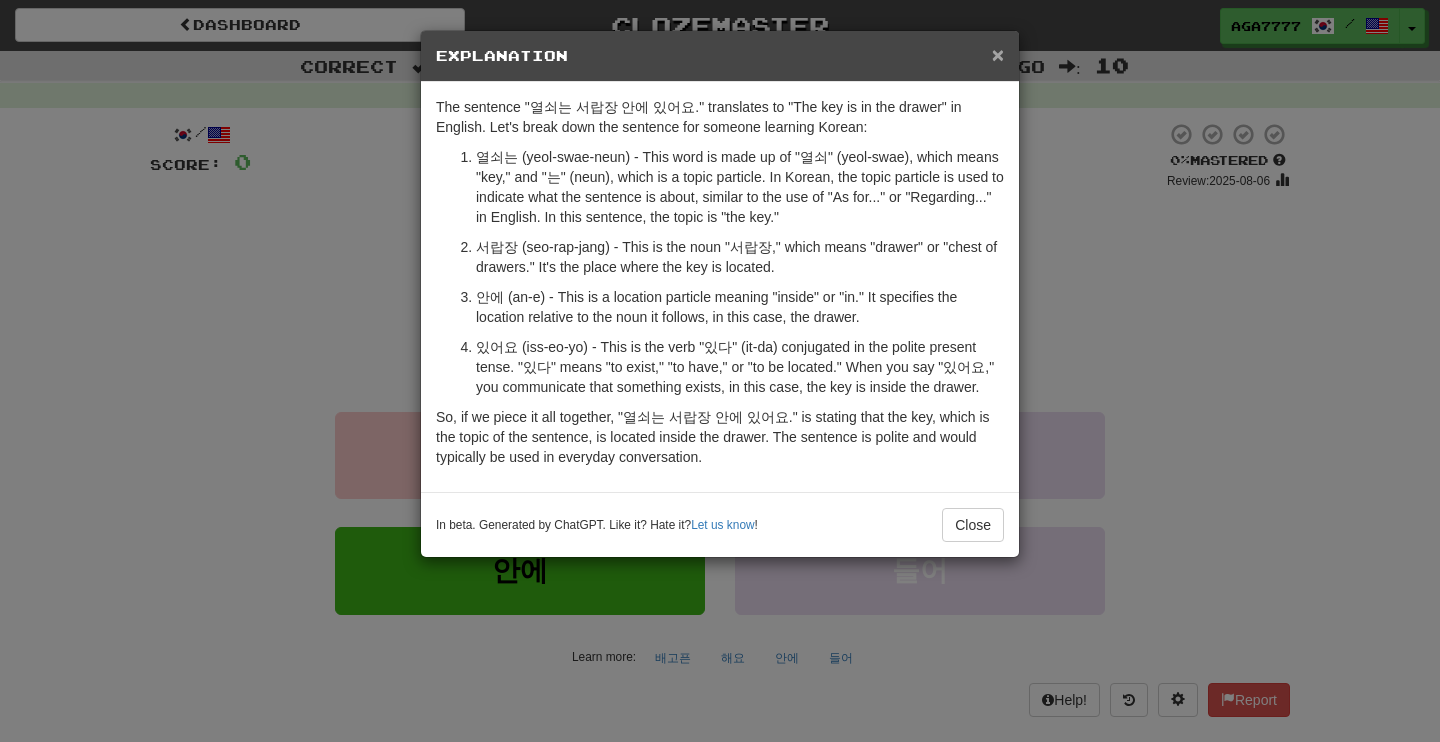 click on "×" at bounding box center (998, 54) 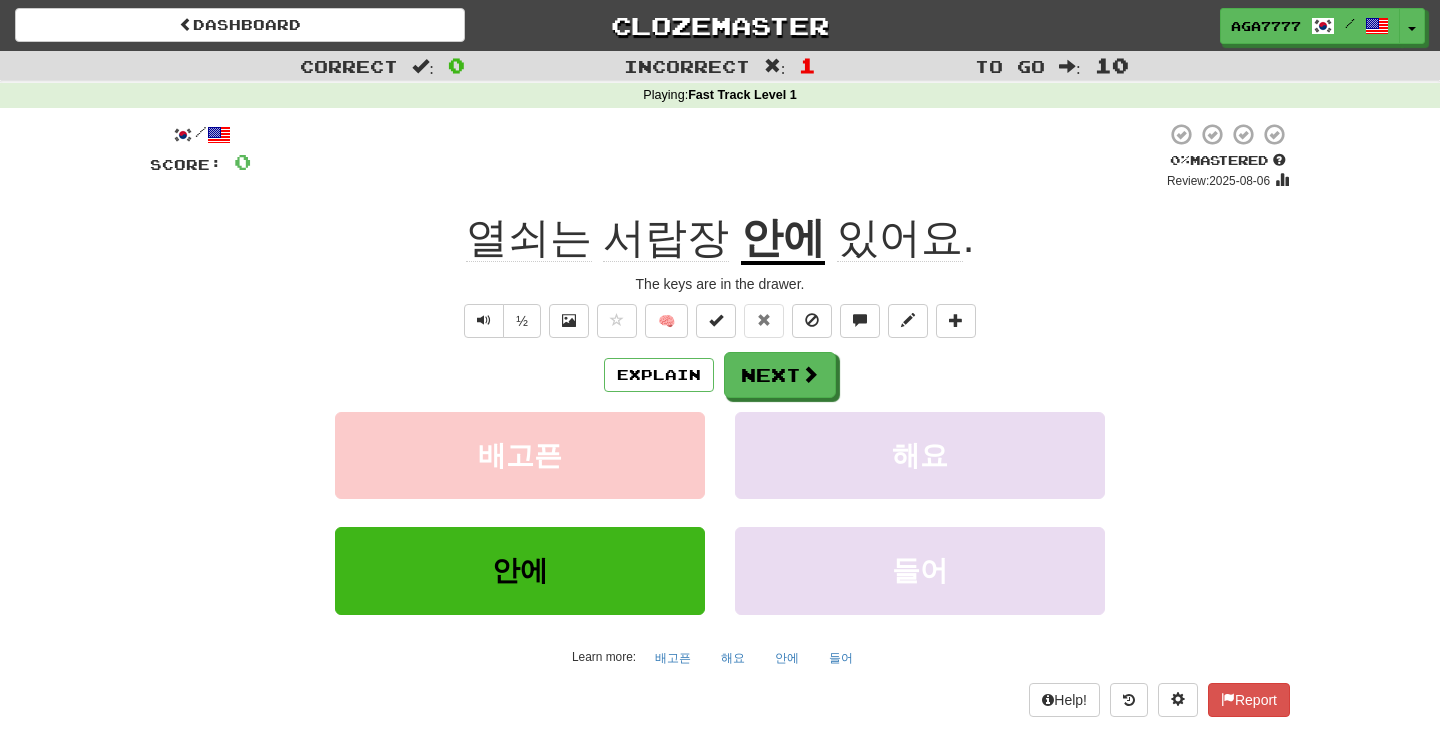 scroll, scrollTop: 0, scrollLeft: 0, axis: both 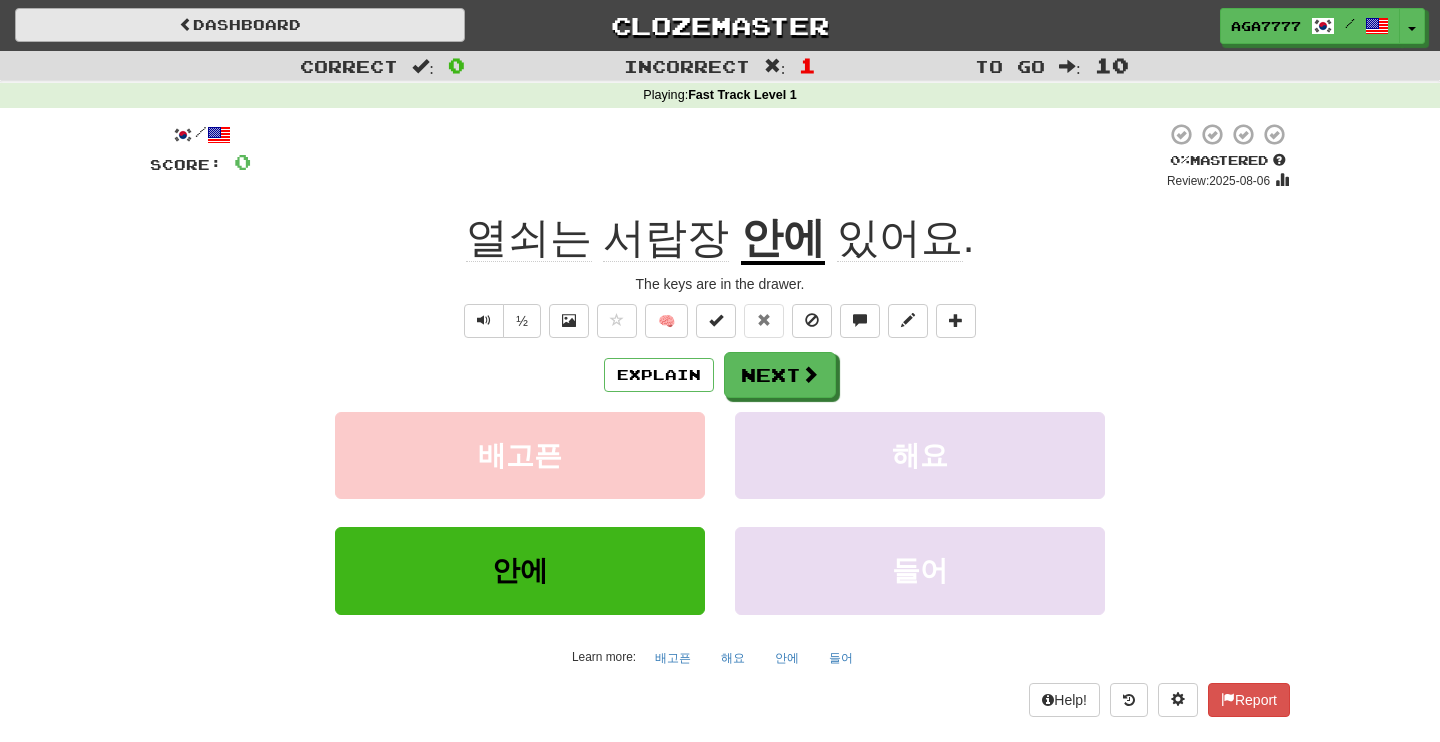 click on "Dashboard" at bounding box center [240, 25] 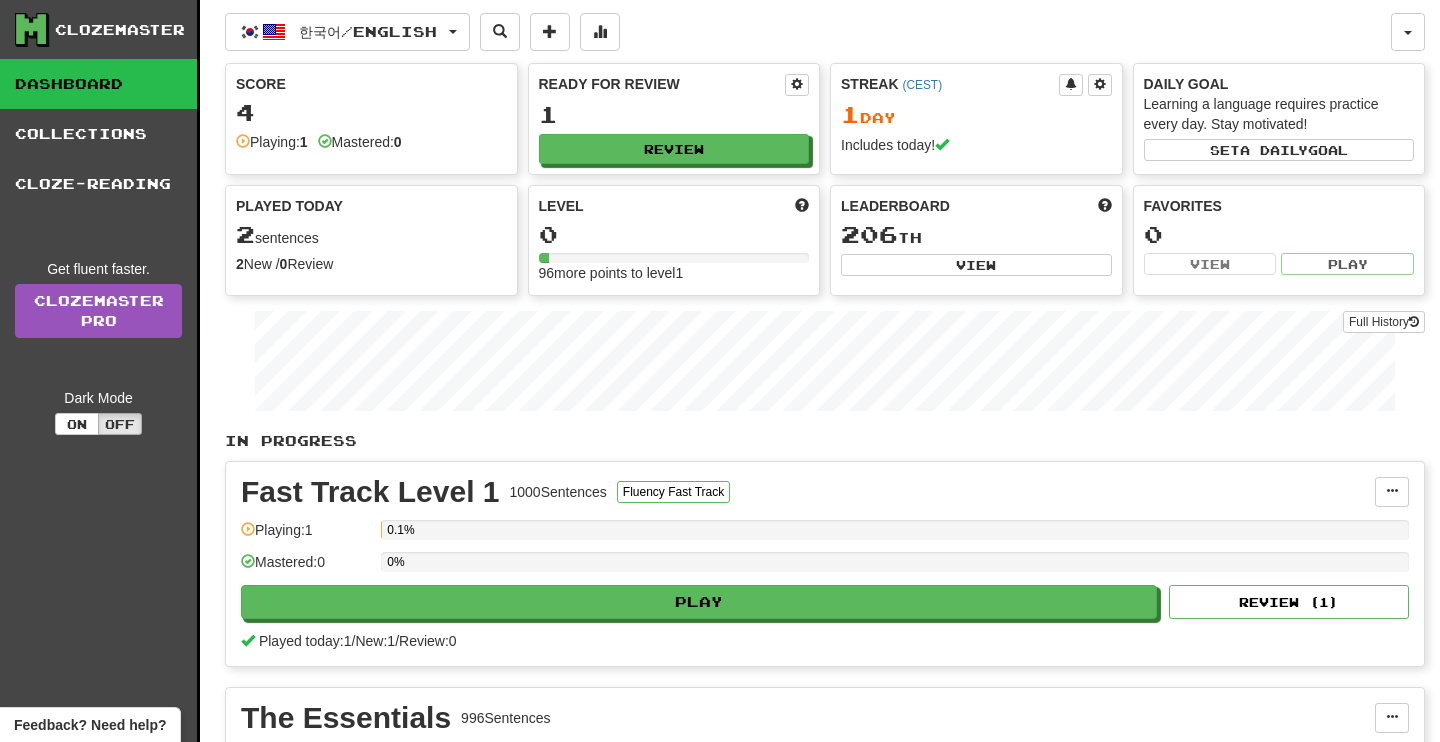 scroll, scrollTop: 0, scrollLeft: 0, axis: both 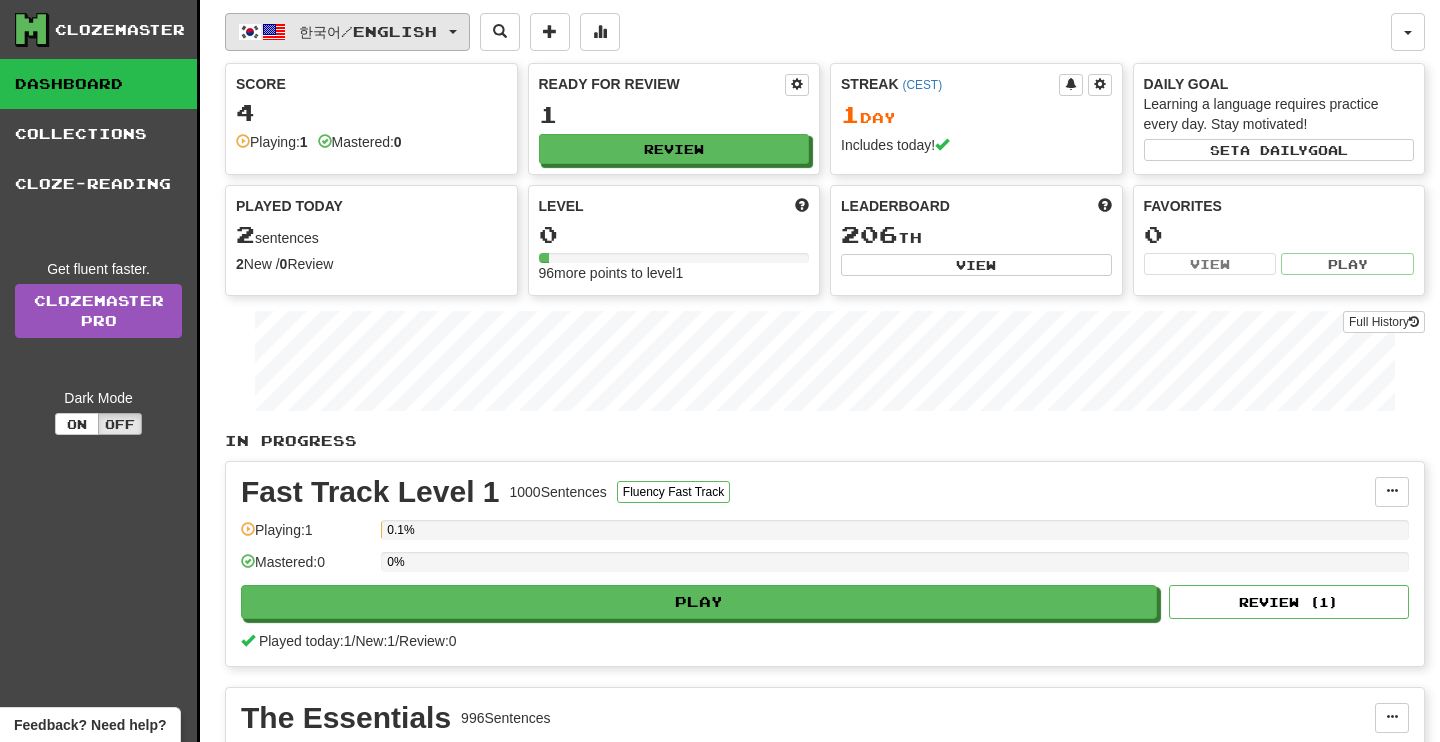 click at bounding box center (453, 32) 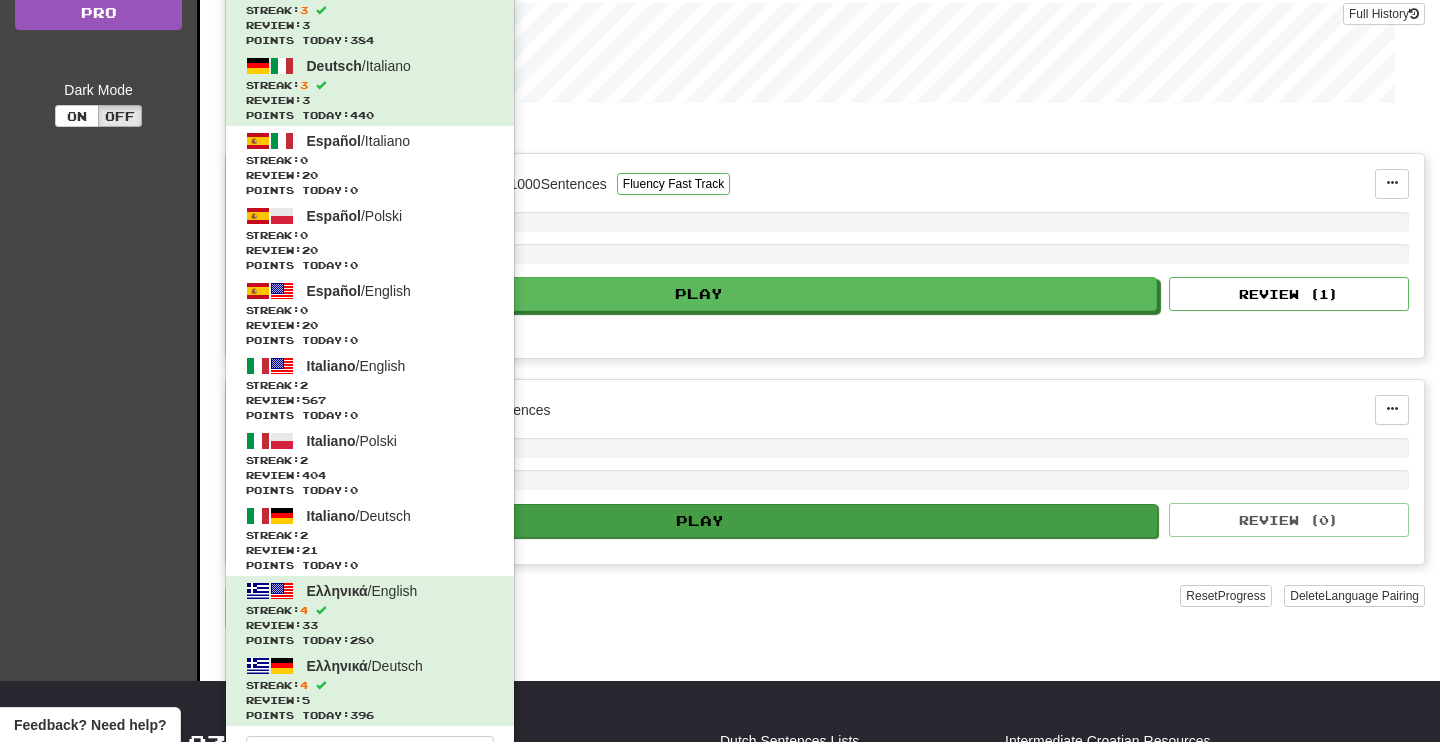 scroll, scrollTop: 346, scrollLeft: 0, axis: vertical 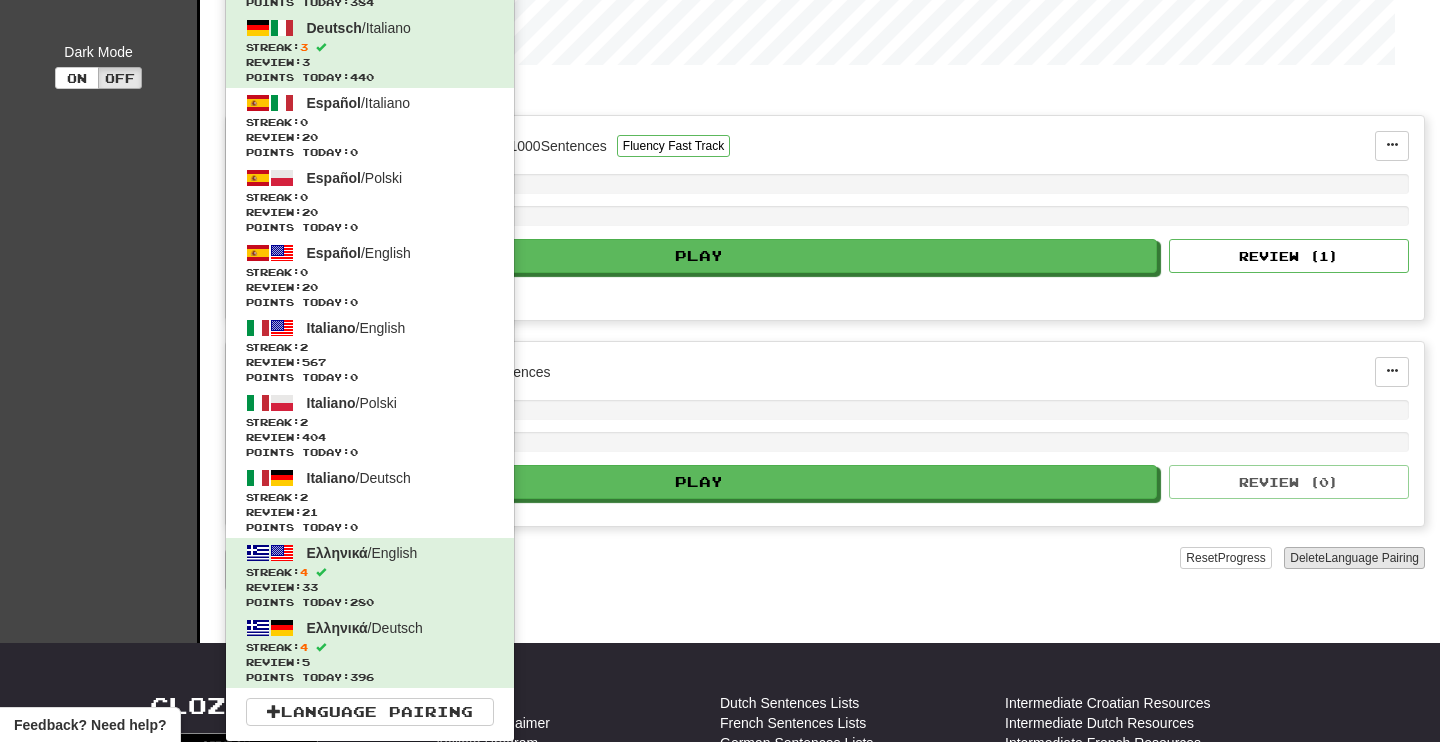 click on "Language Pairing" at bounding box center (1372, 558) 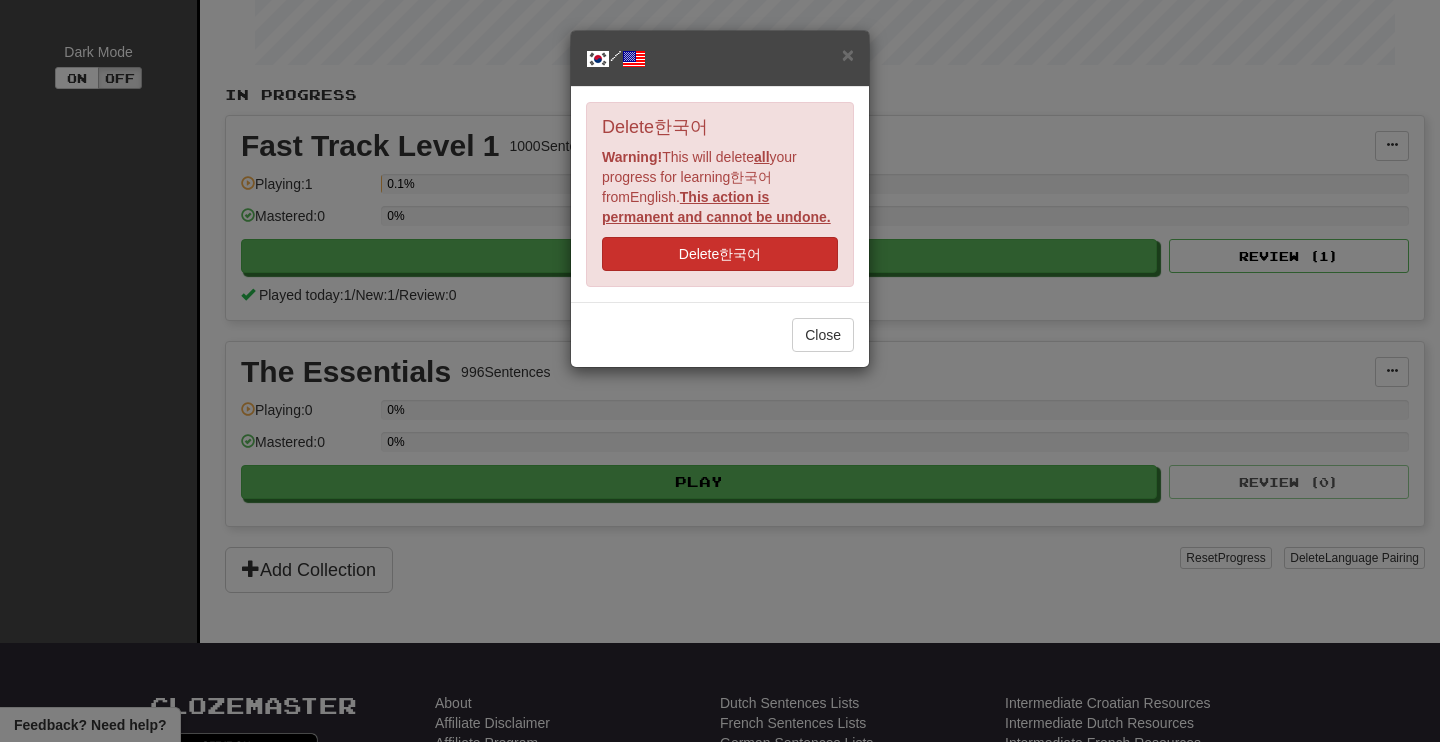 click on "Delete  한국어" at bounding box center [720, 254] 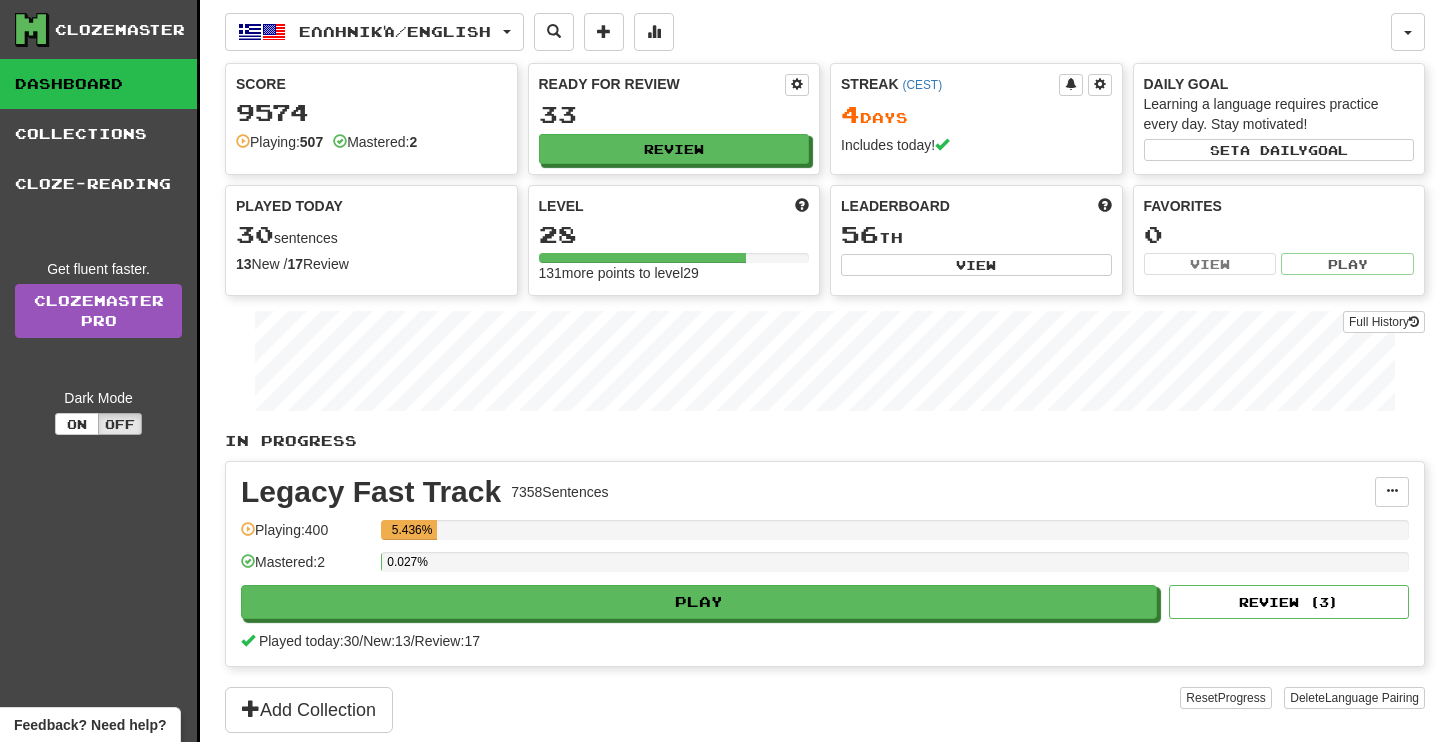 scroll, scrollTop: 0, scrollLeft: 0, axis: both 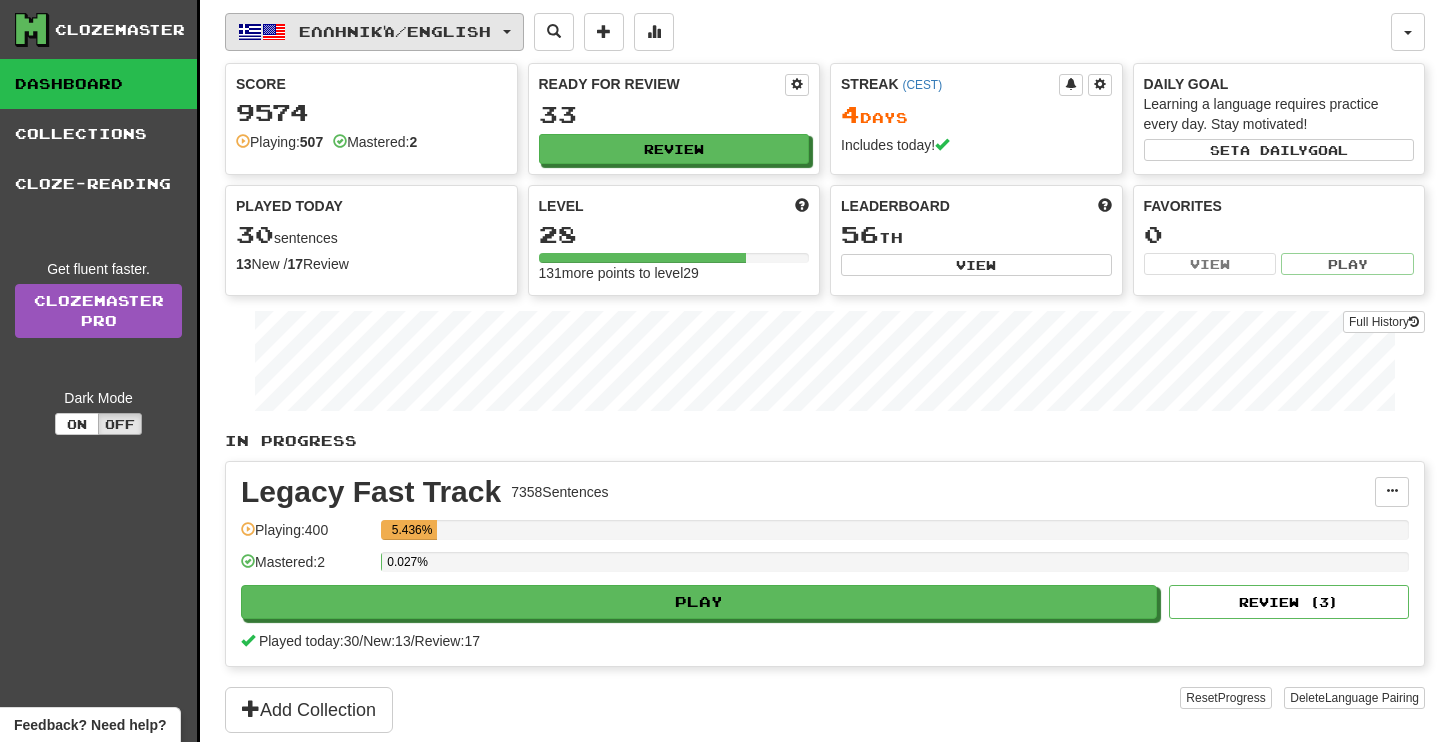 click on "Ελληνικά  /  English" at bounding box center (395, 31) 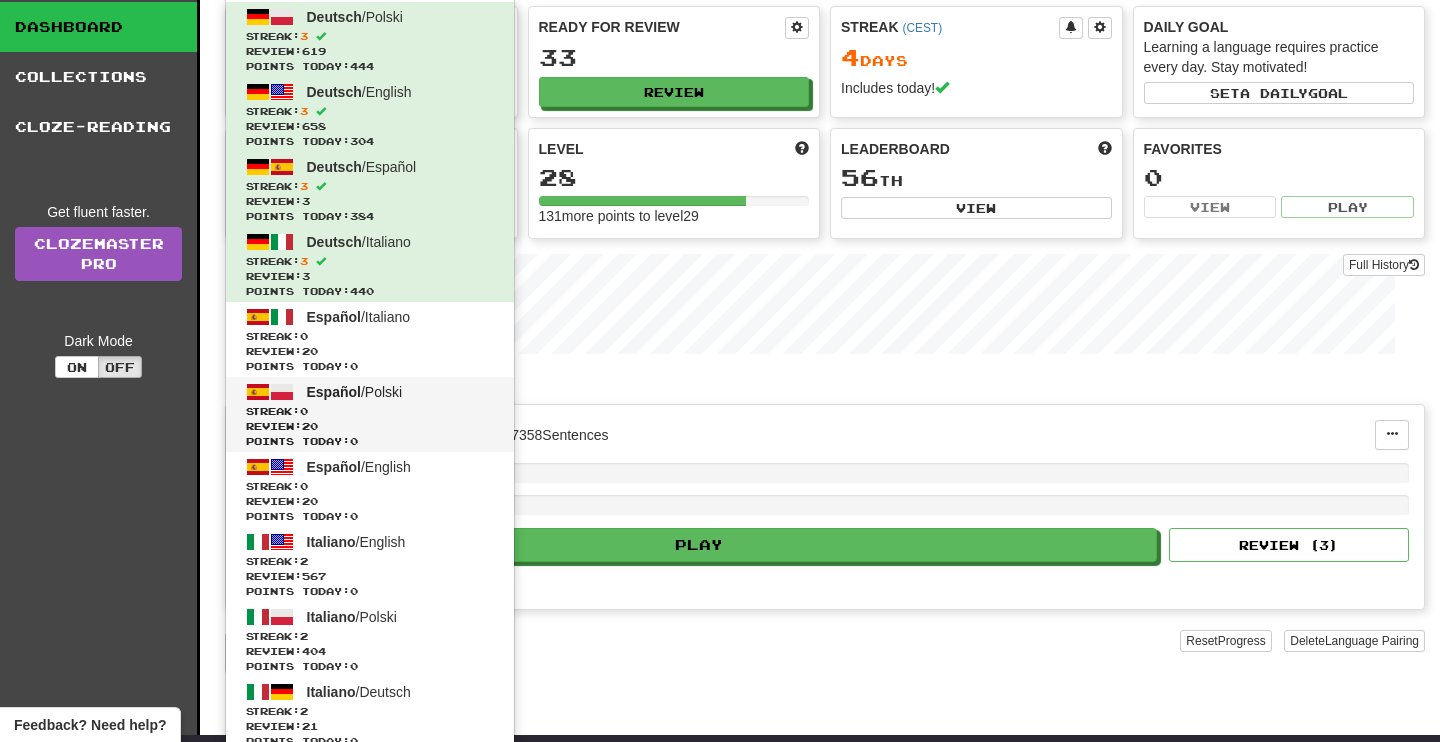 scroll, scrollTop: 58, scrollLeft: 0, axis: vertical 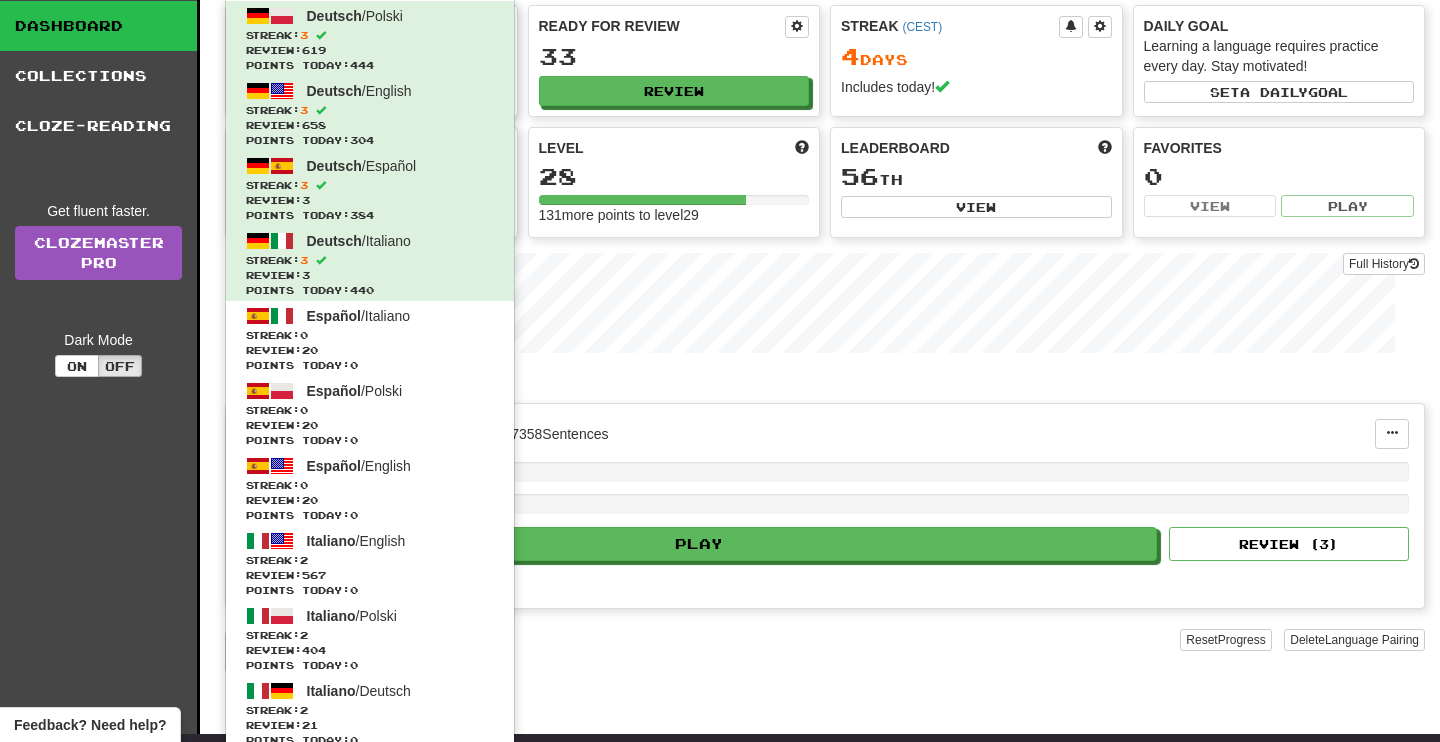 click on "In Progress" at bounding box center (825, 383) 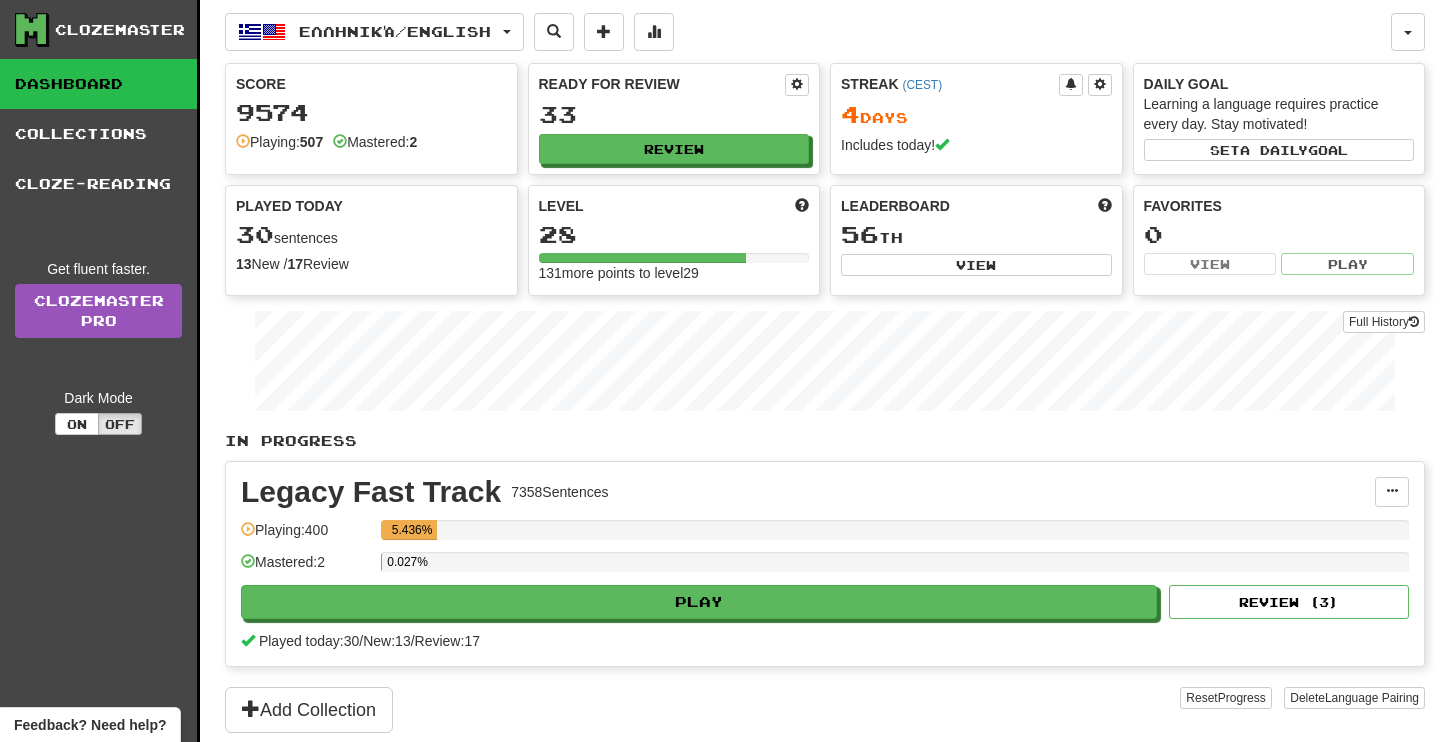 scroll, scrollTop: 0, scrollLeft: 0, axis: both 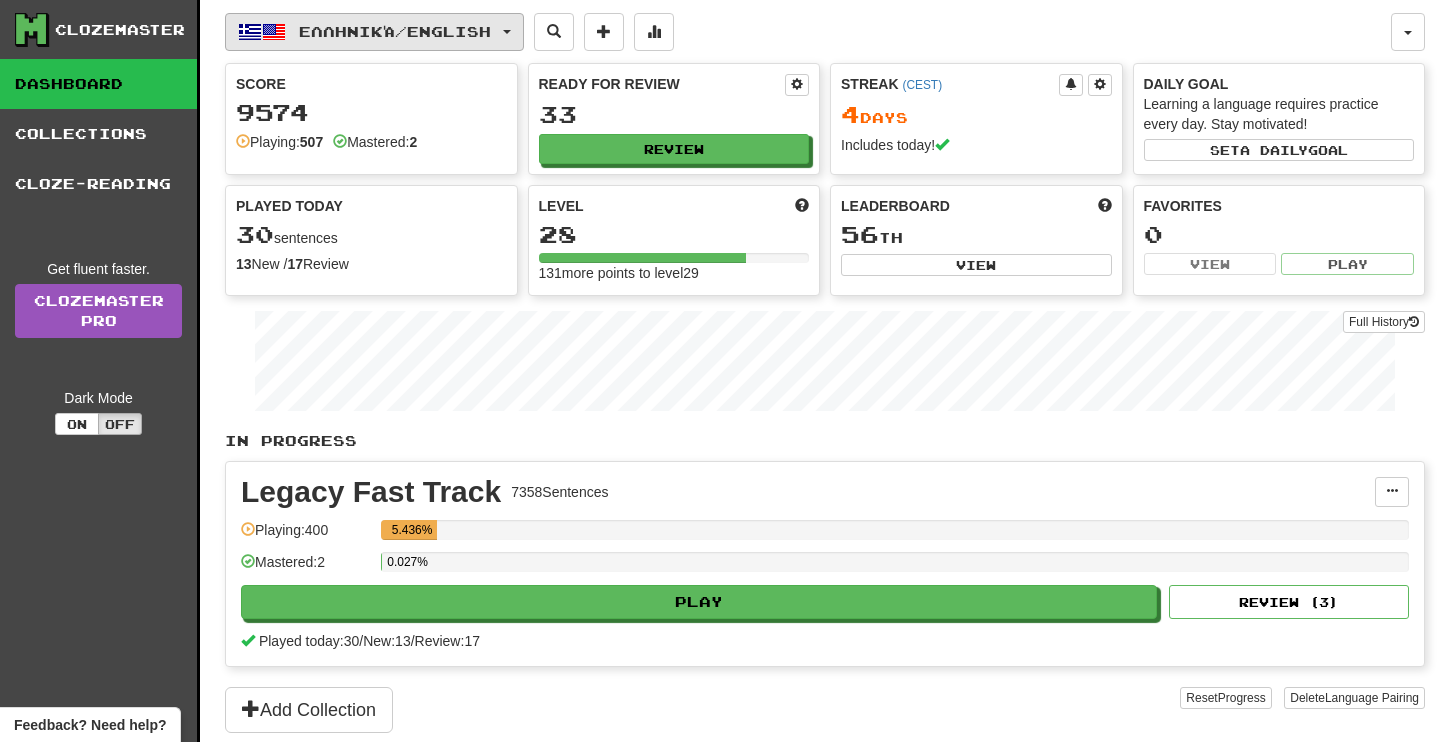 click on "Ελληνικά  /  English" at bounding box center (395, 31) 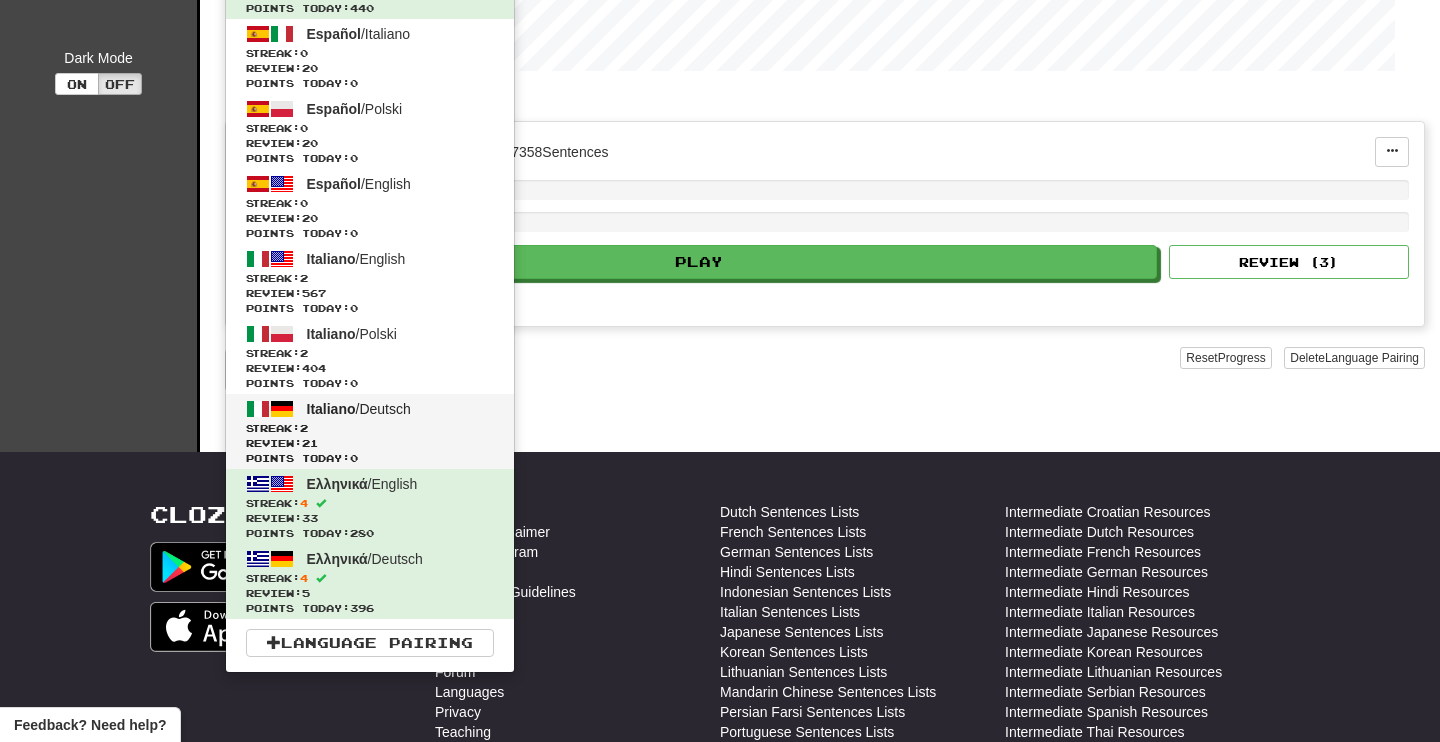 scroll, scrollTop: 343, scrollLeft: 0, axis: vertical 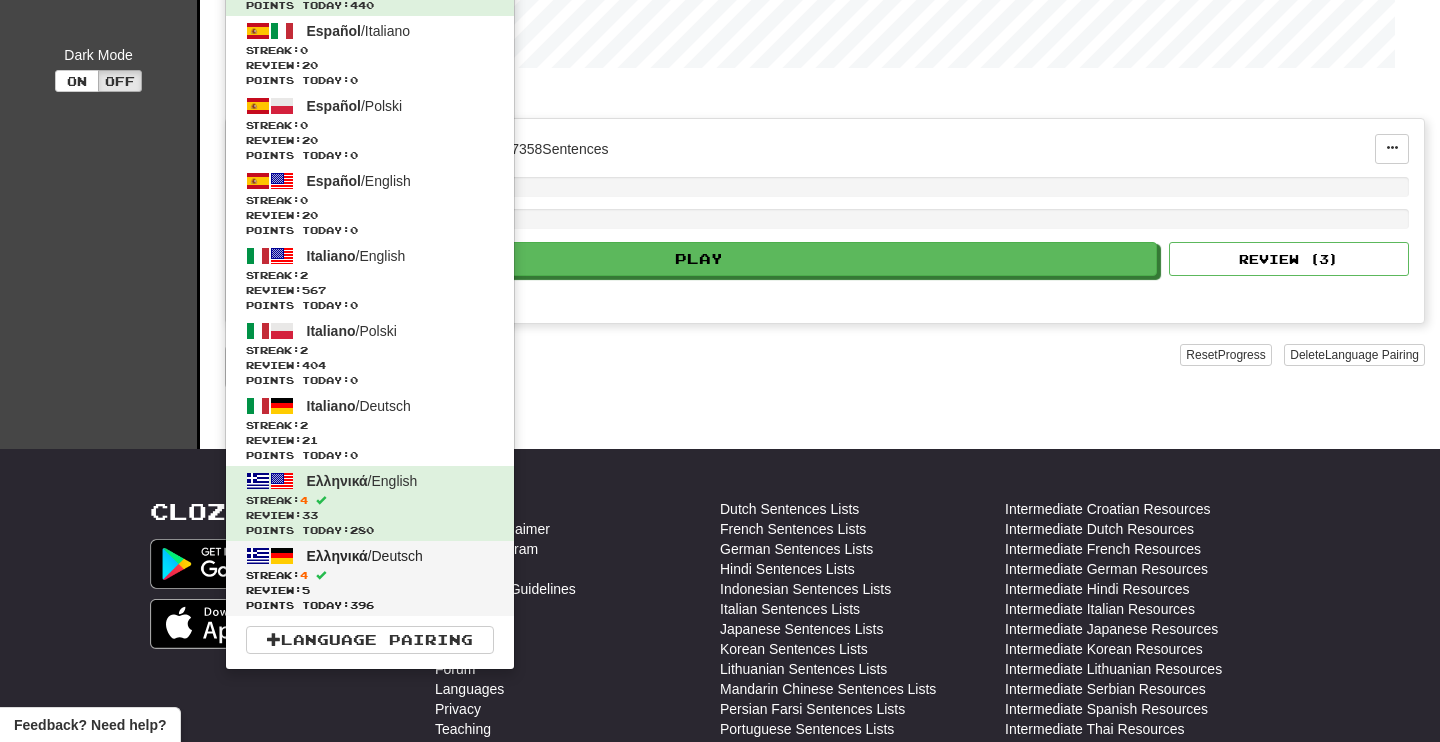 click on "Streak:  4" at bounding box center [370, 575] 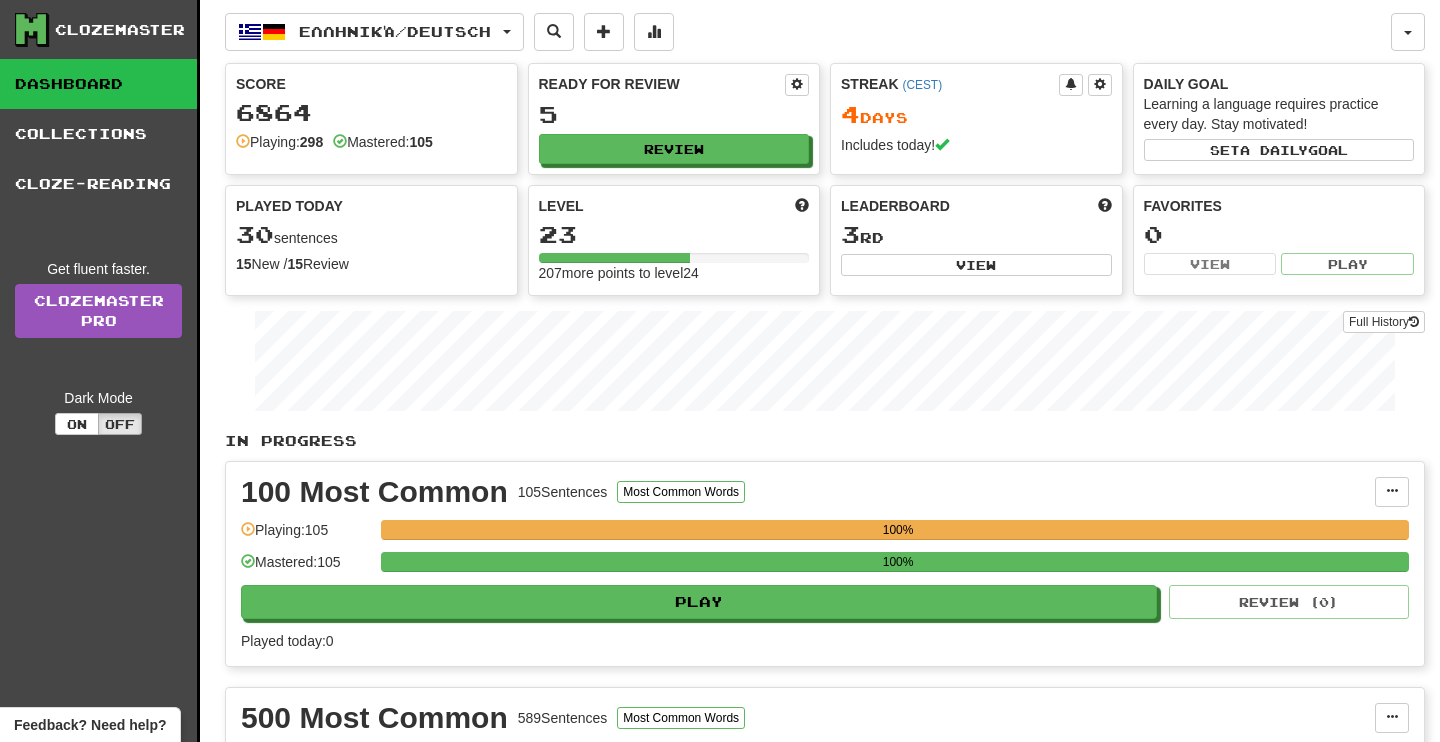 scroll, scrollTop: 0, scrollLeft: 0, axis: both 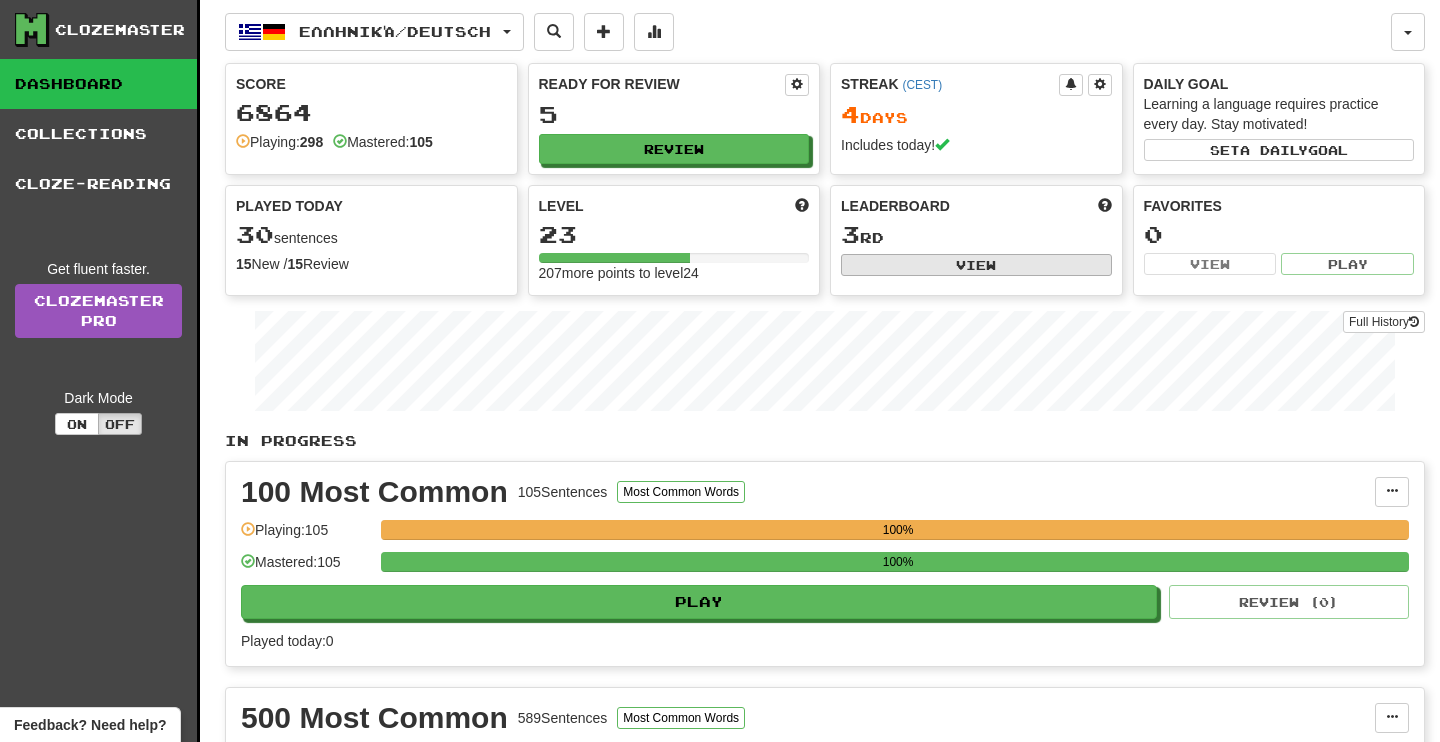 click on "View" at bounding box center [976, 265] 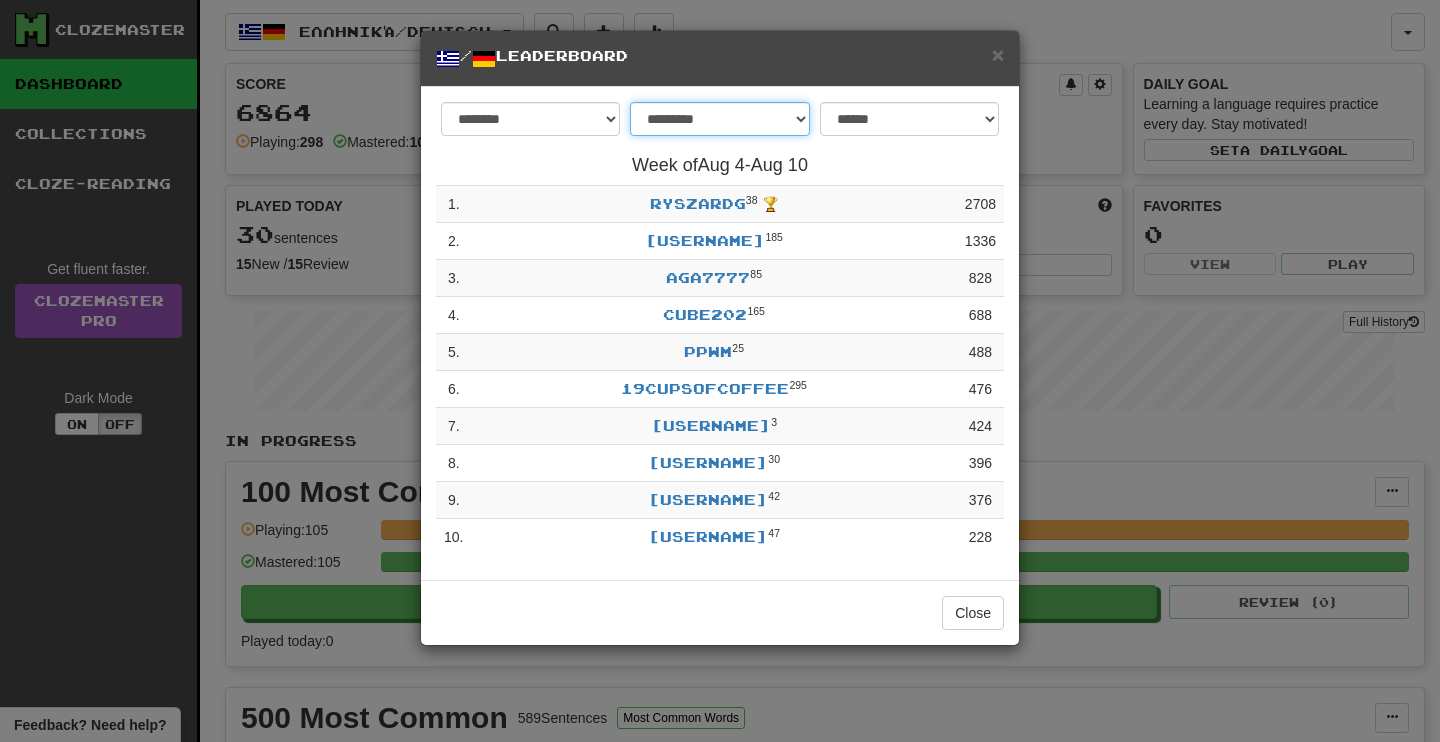 click on "**********" at bounding box center [719, 119] 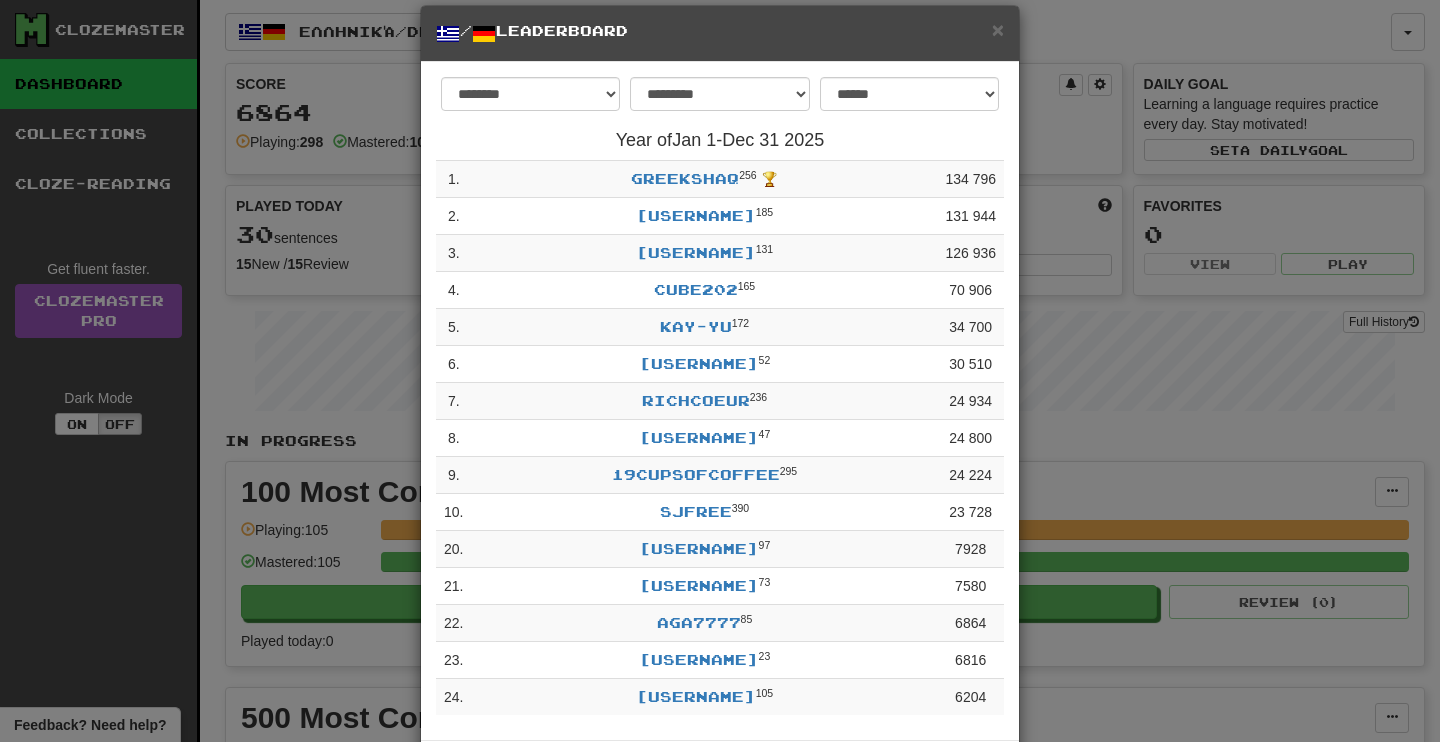 scroll, scrollTop: 23, scrollLeft: 0, axis: vertical 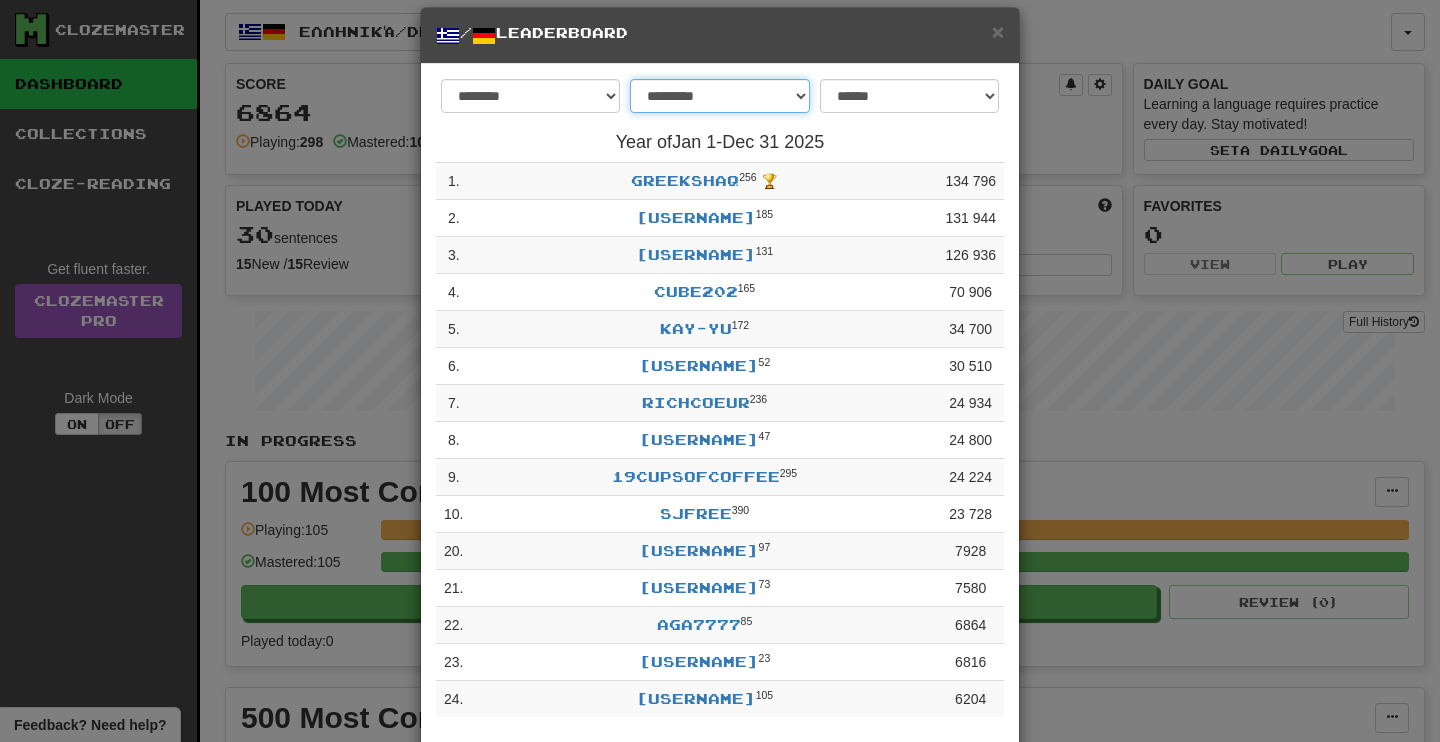 click on "**********" at bounding box center (719, 96) 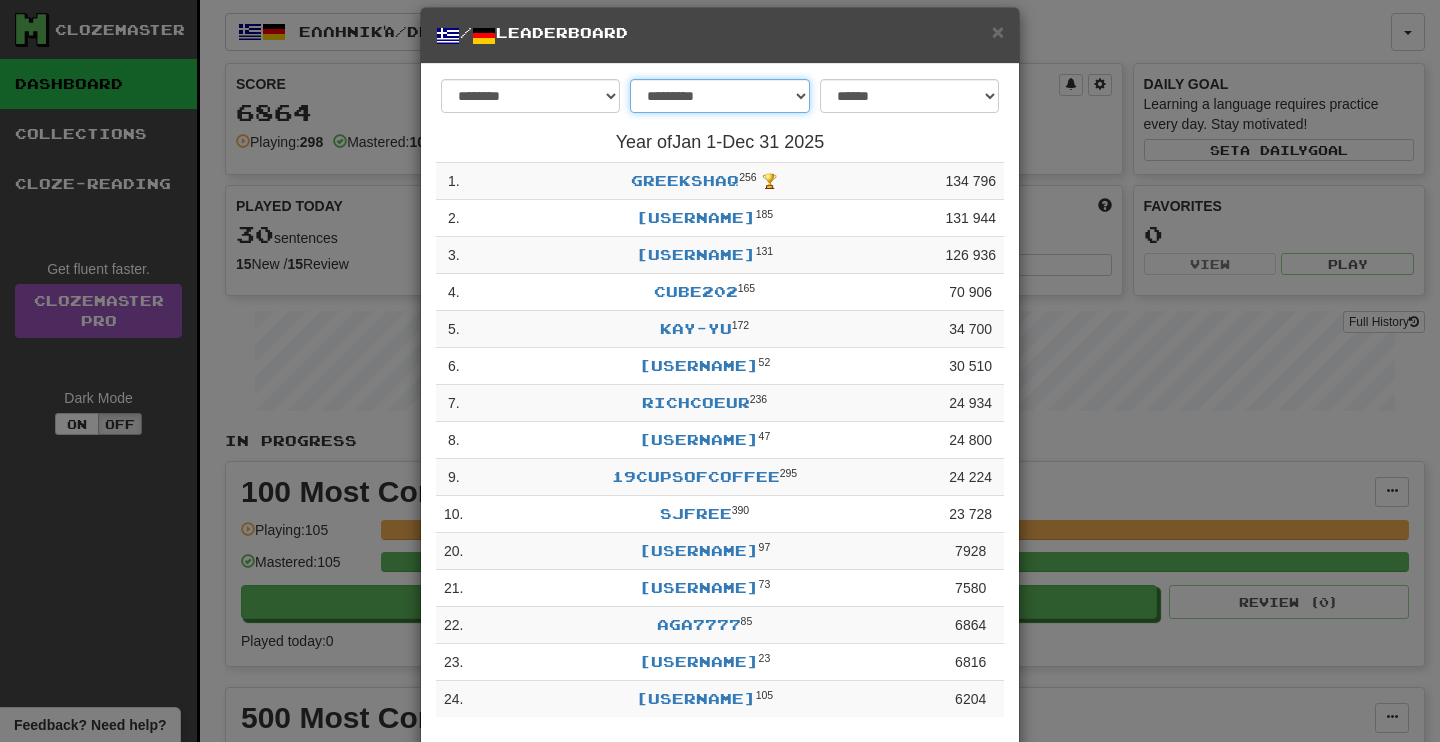 select on "********" 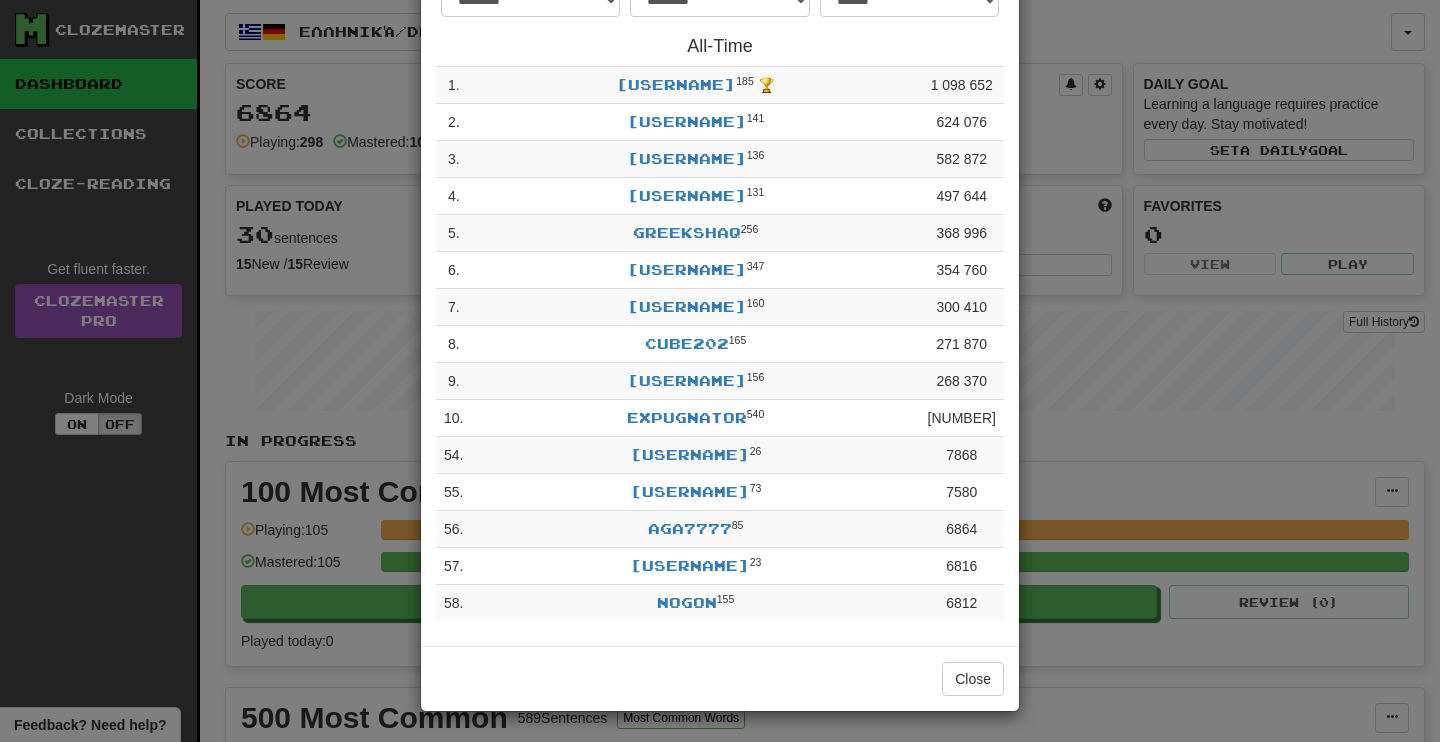 scroll, scrollTop: 118, scrollLeft: 0, axis: vertical 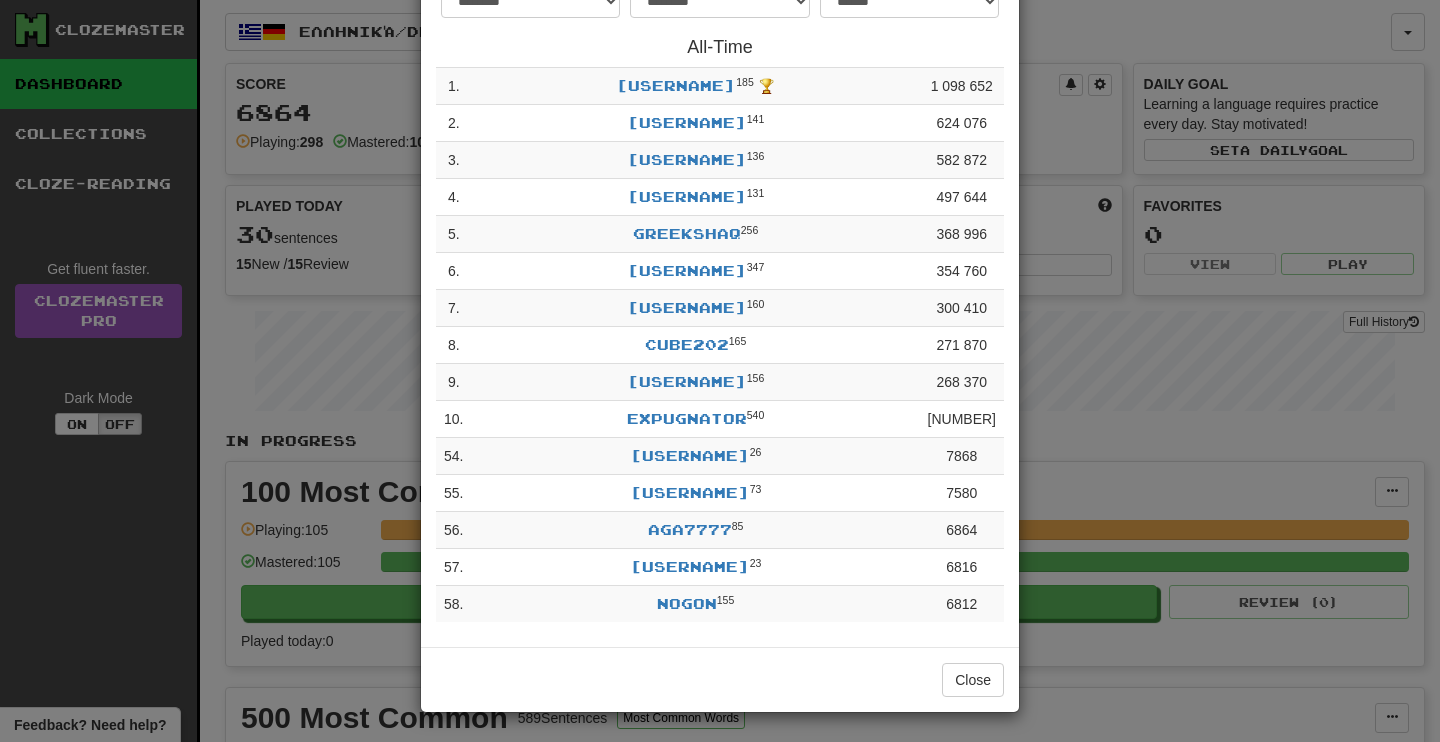 click on "Aga7777 85" at bounding box center [695, 530] 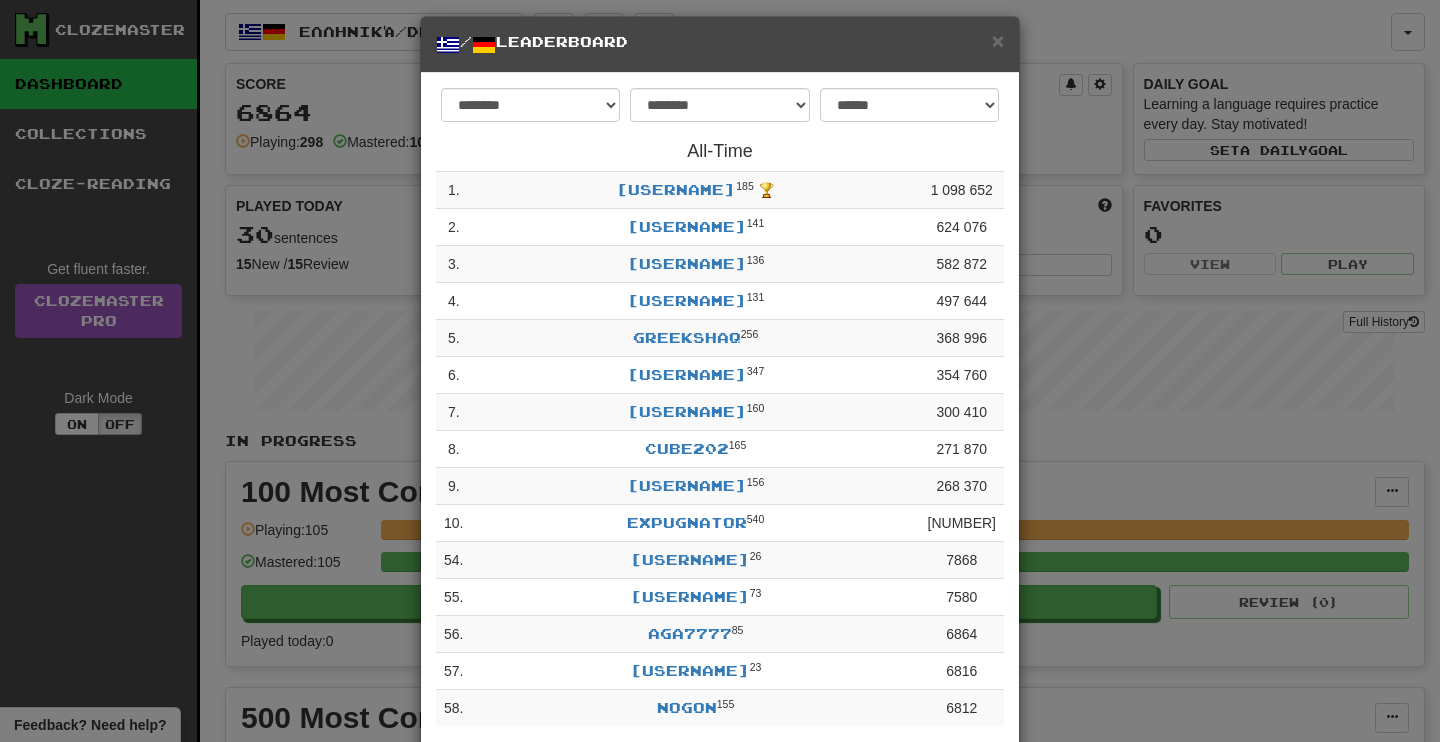 scroll, scrollTop: 0, scrollLeft: 0, axis: both 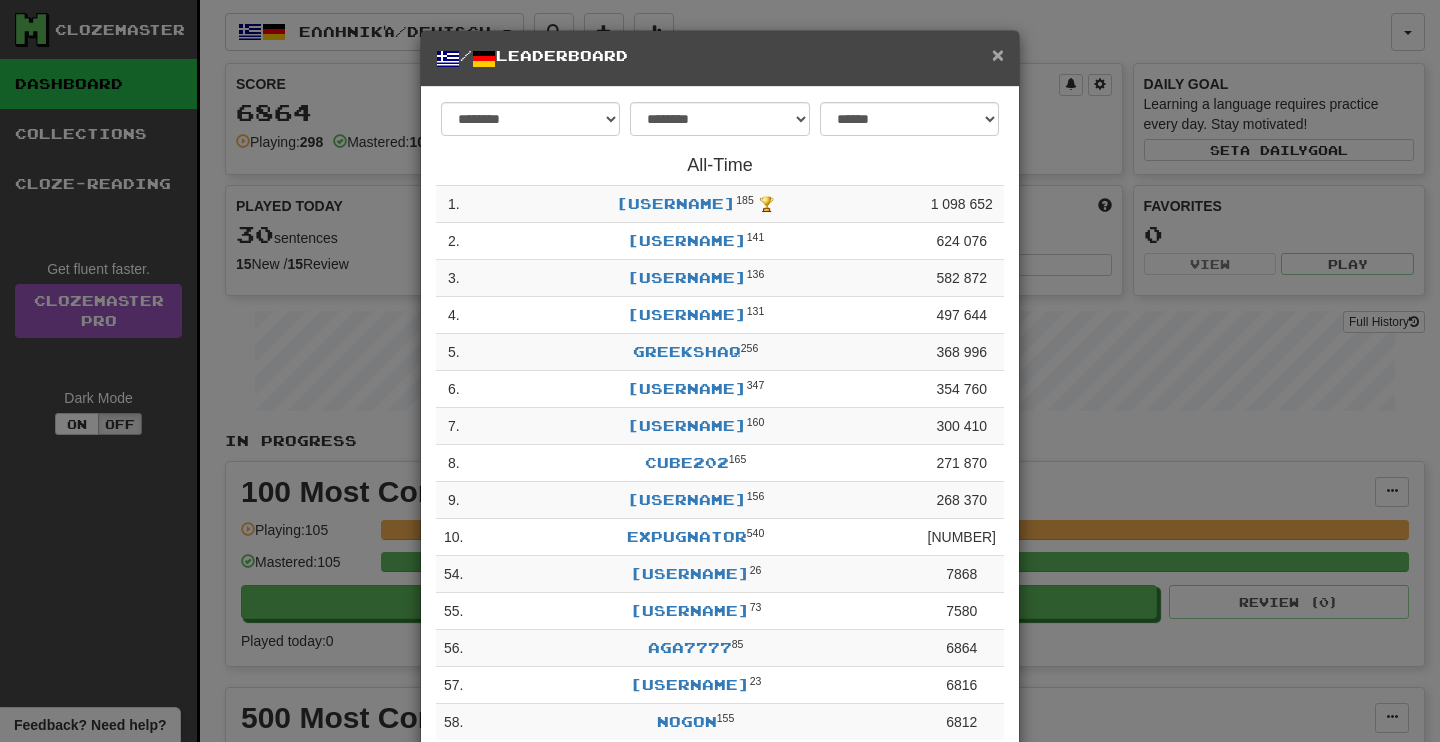 click on "×" at bounding box center (998, 54) 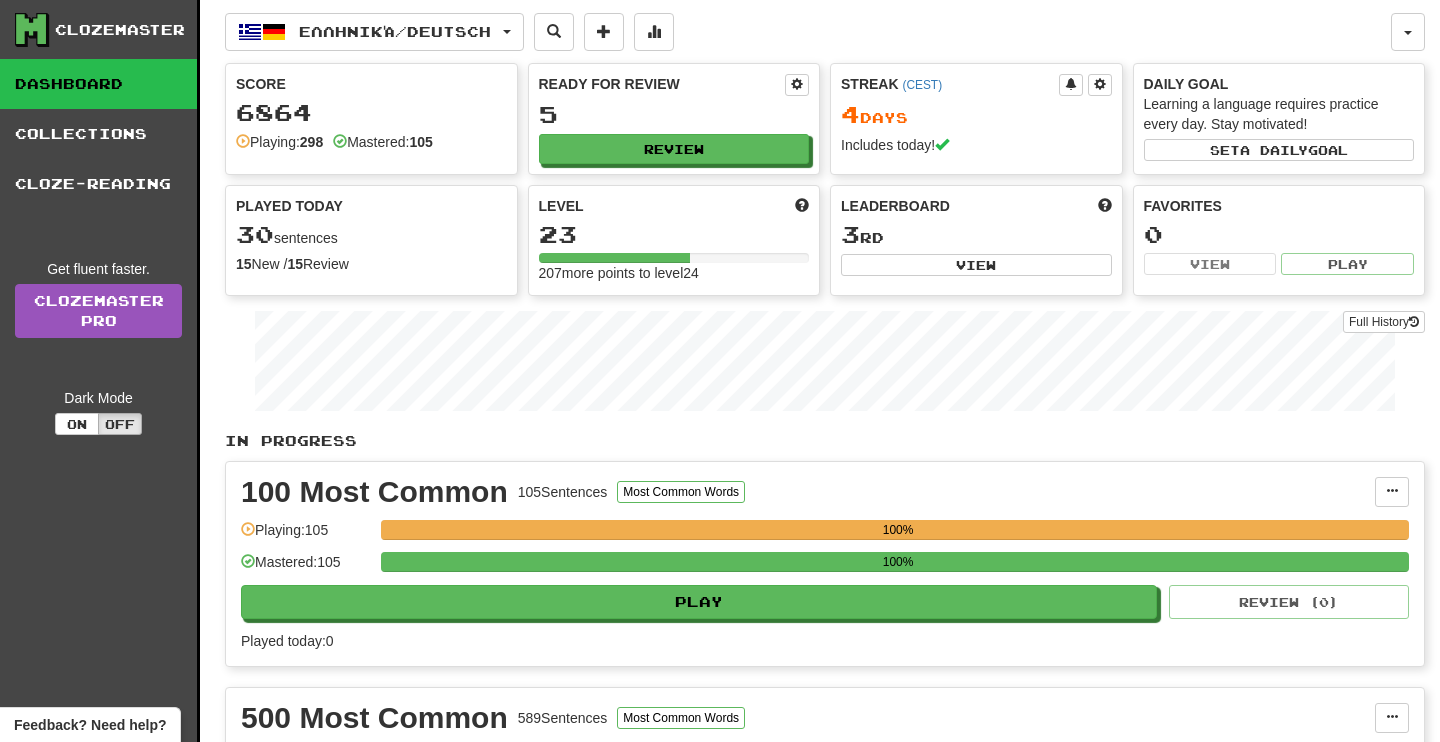 scroll, scrollTop: 0, scrollLeft: 0, axis: both 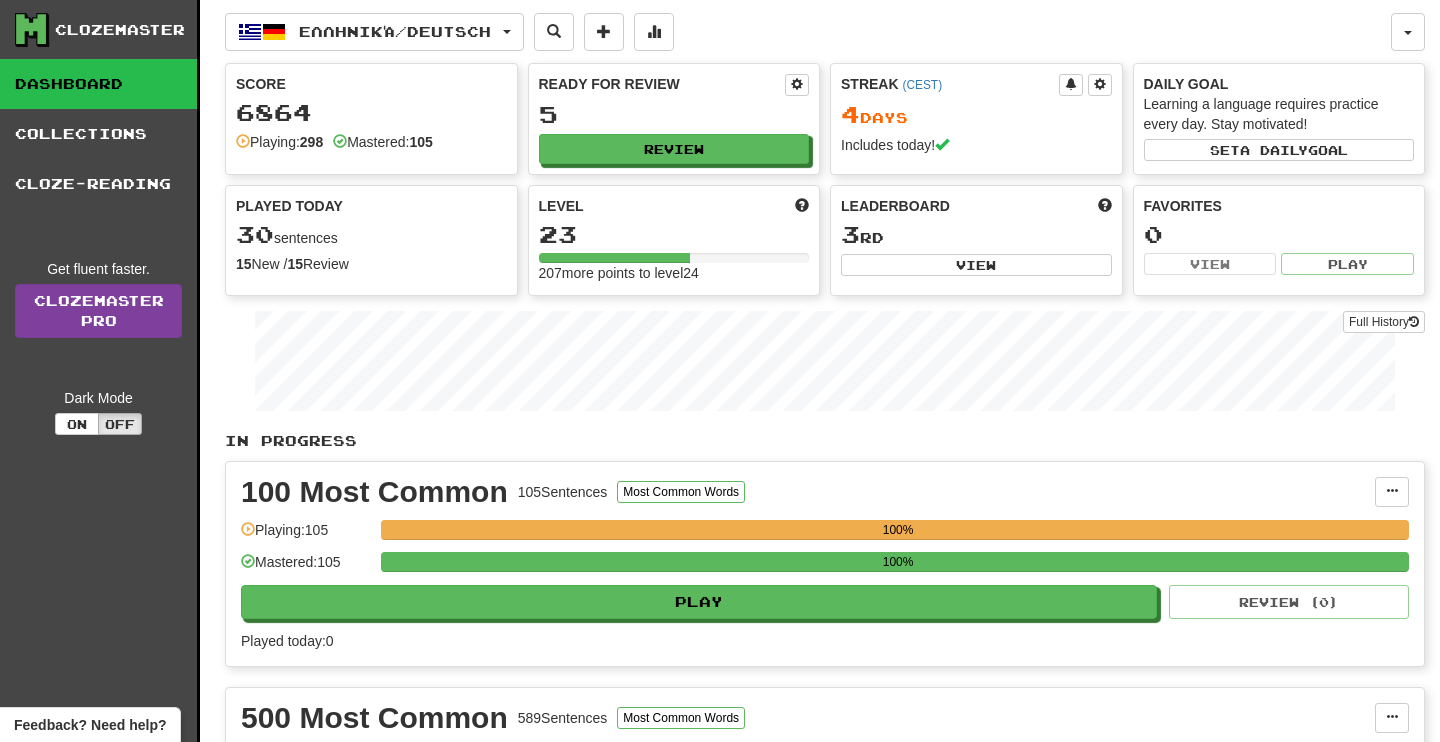 click on "Clozemaster Pro" at bounding box center (98, 311) 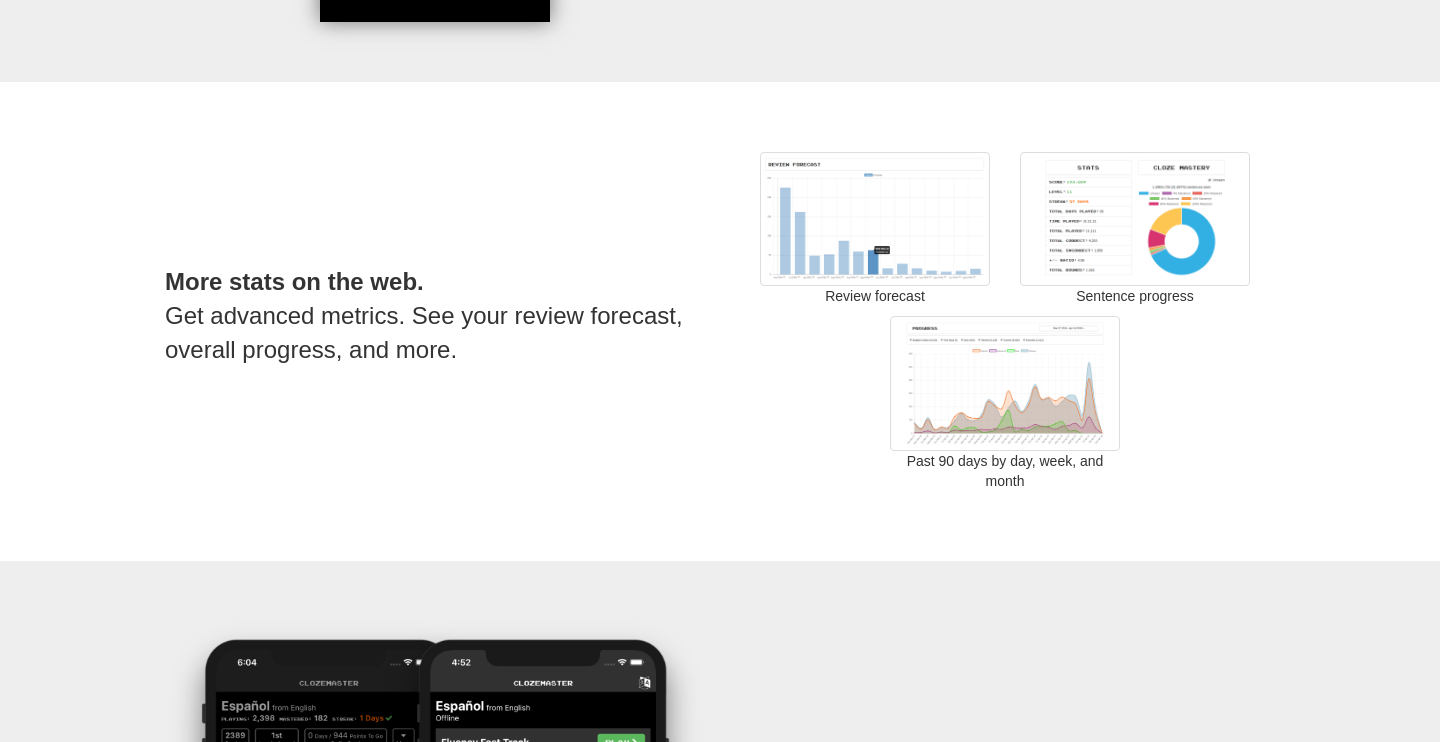scroll, scrollTop: 2921, scrollLeft: 0, axis: vertical 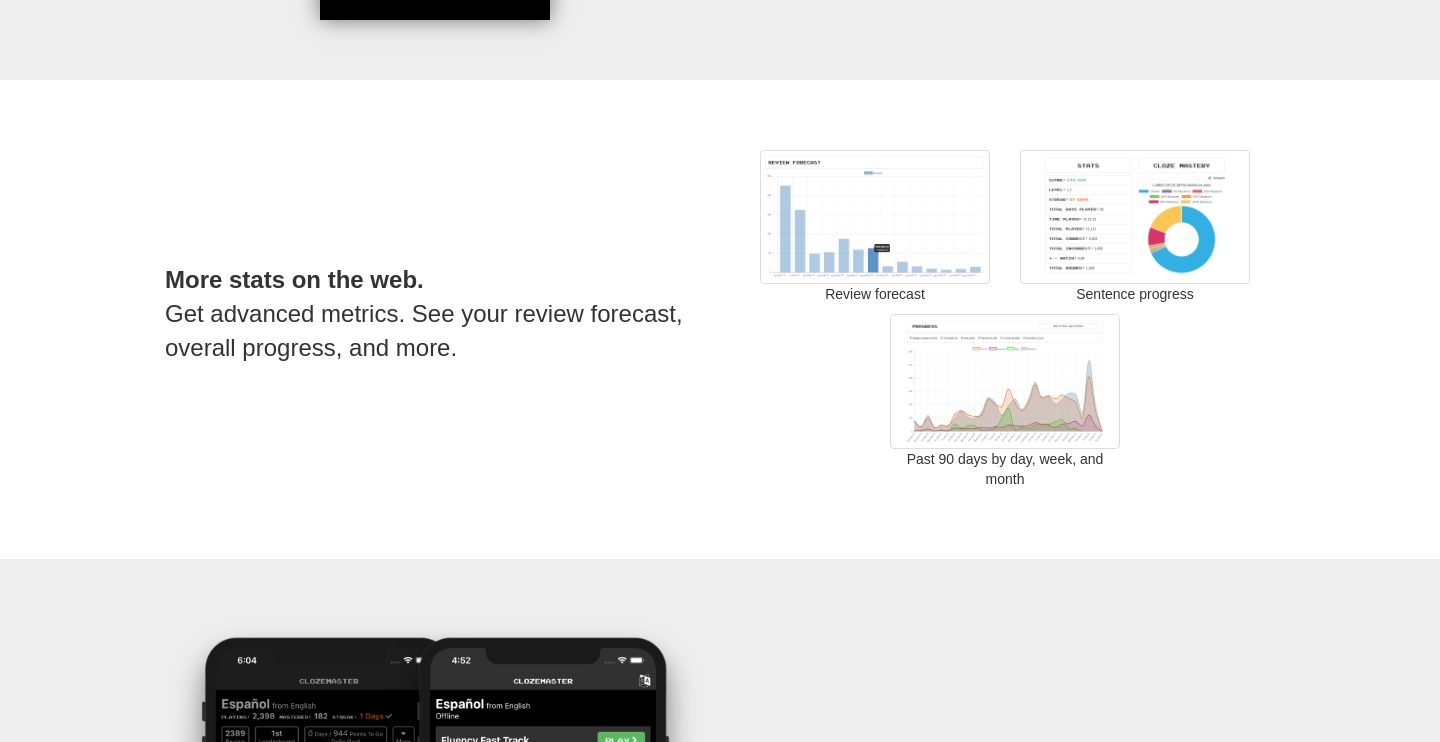 click at bounding box center (1135, 217) 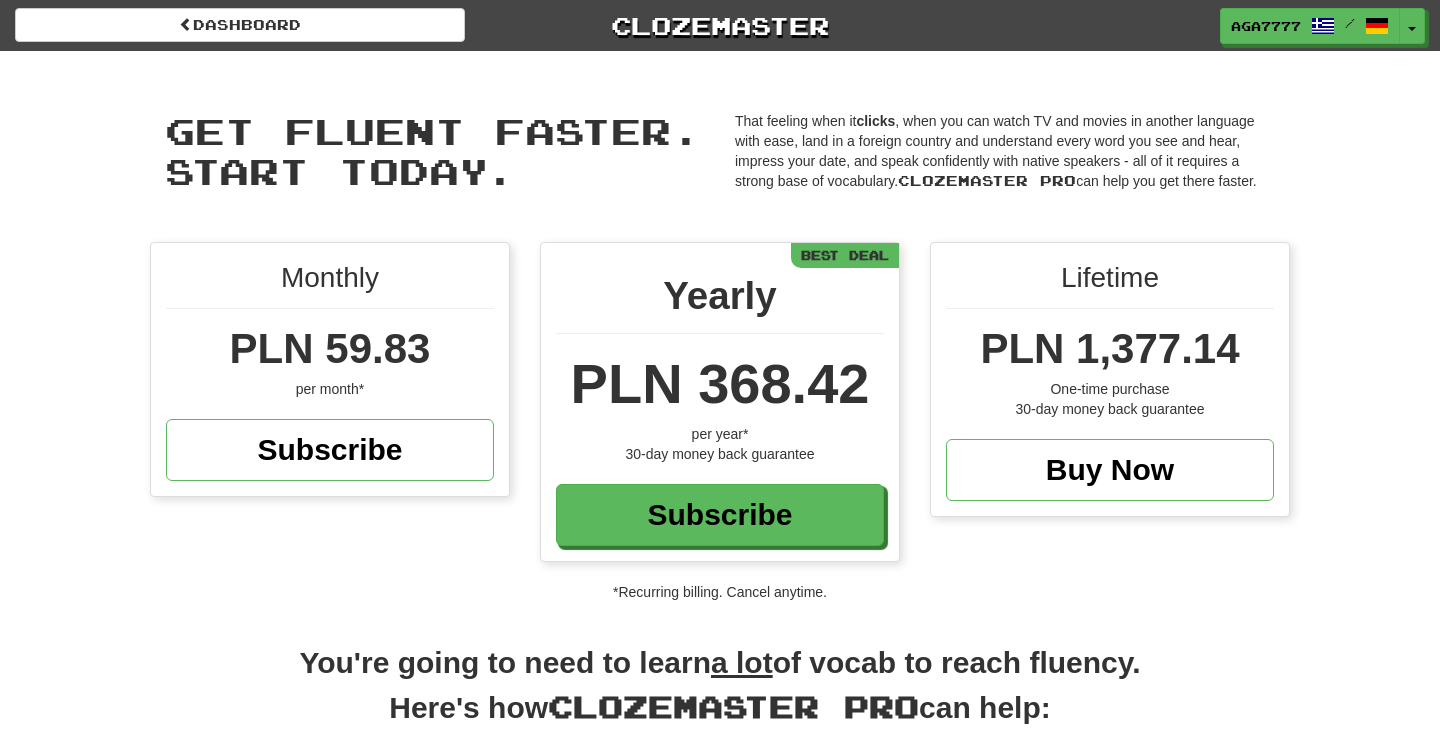 scroll, scrollTop: 0, scrollLeft: 0, axis: both 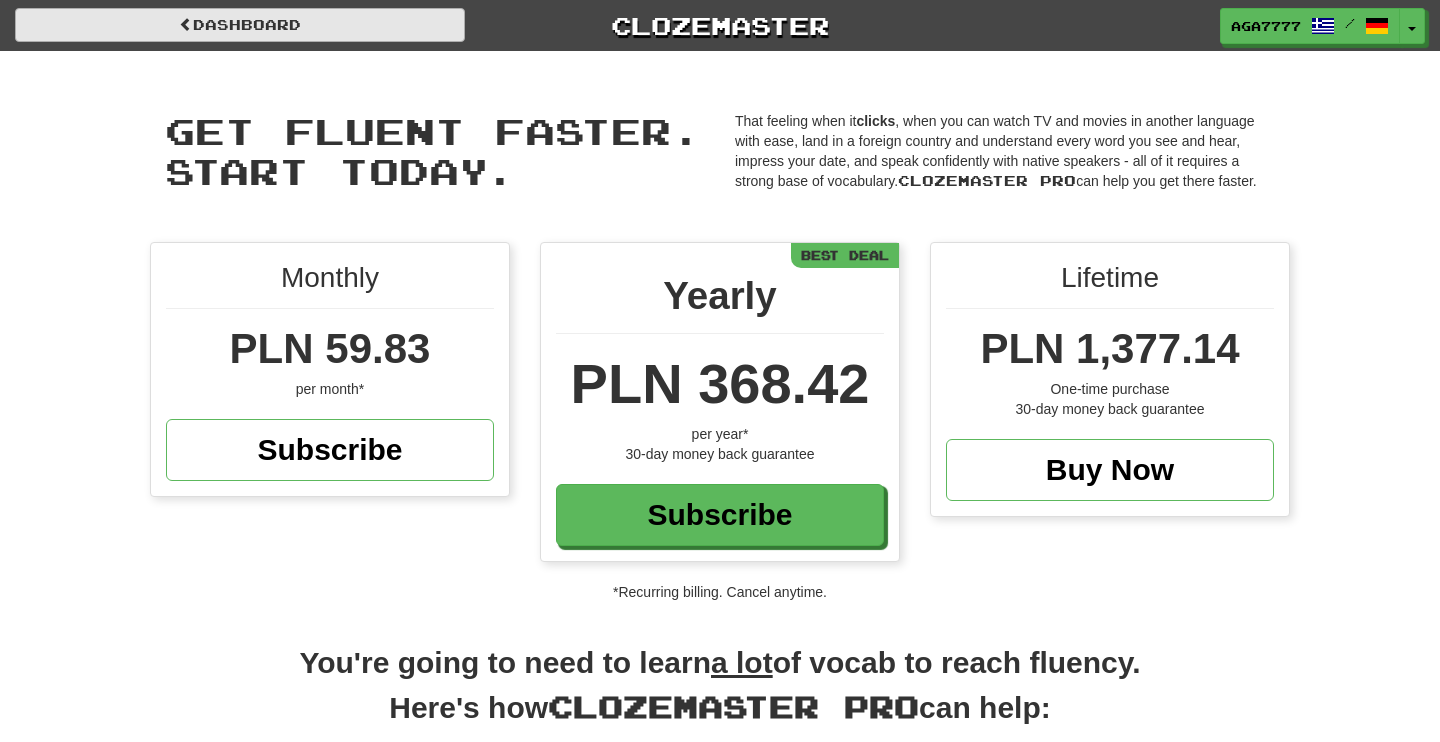 click on "Dashboard" at bounding box center [240, 25] 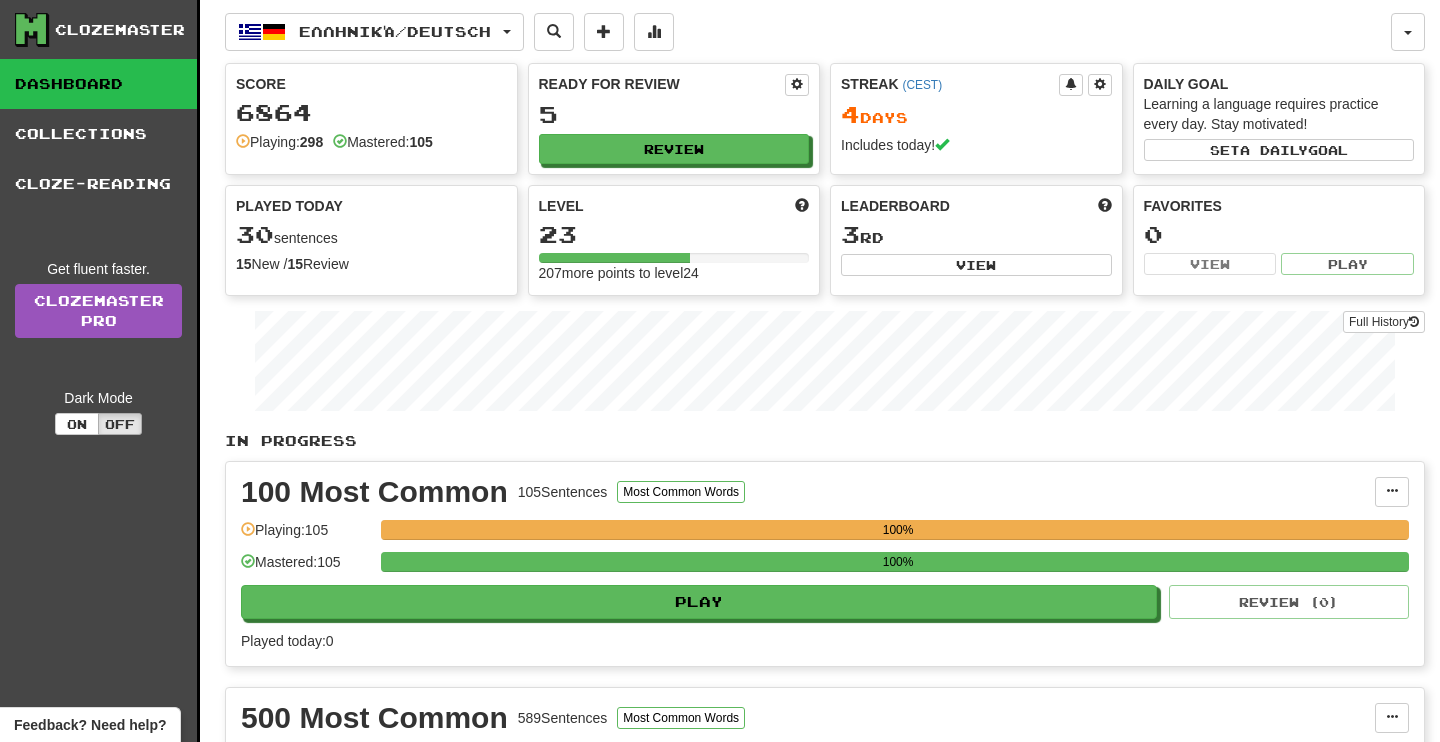 scroll, scrollTop: 0, scrollLeft: 0, axis: both 